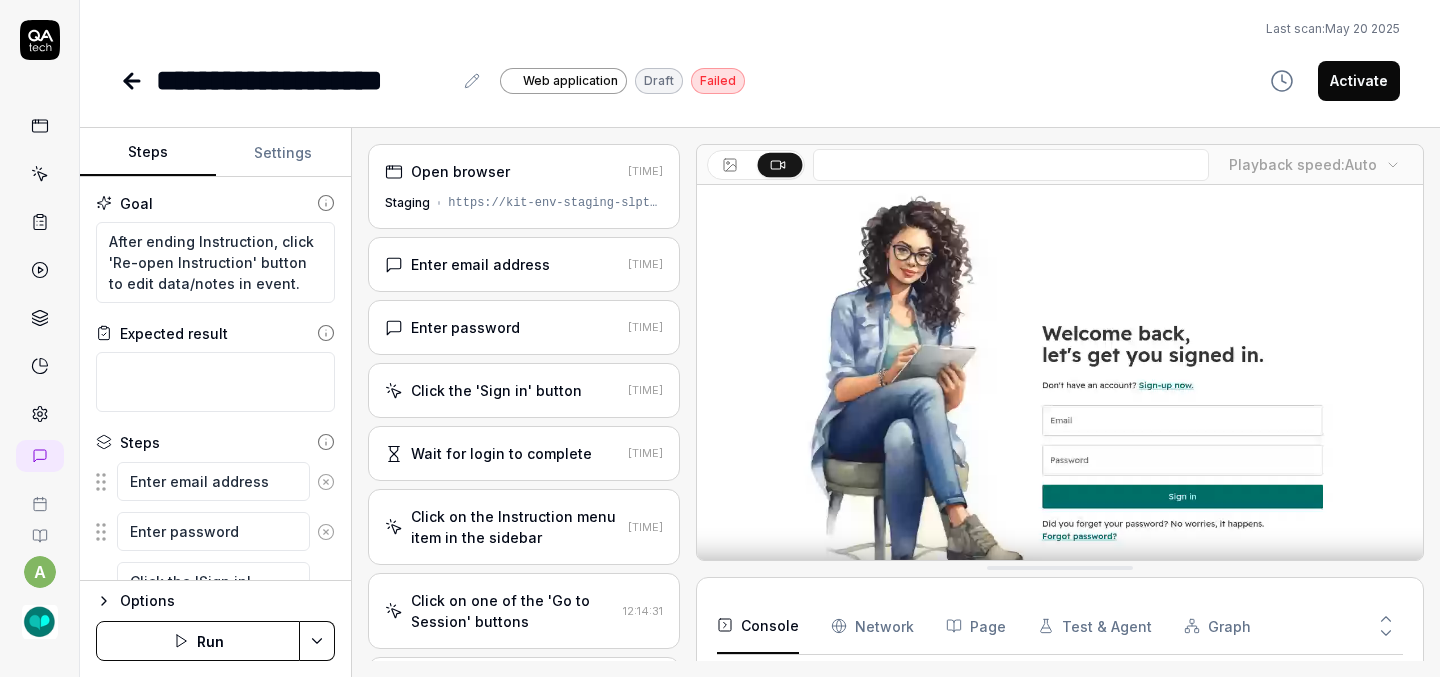 scroll, scrollTop: 0, scrollLeft: 0, axis: both 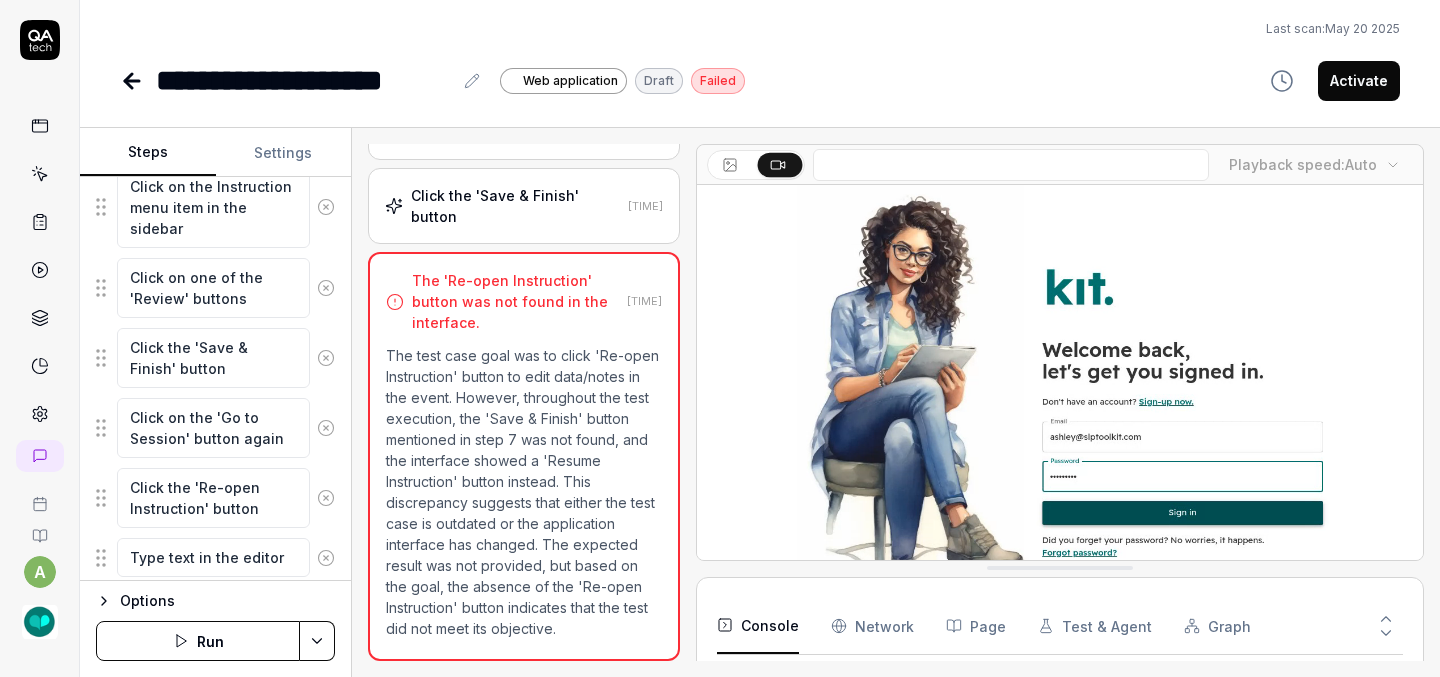 click 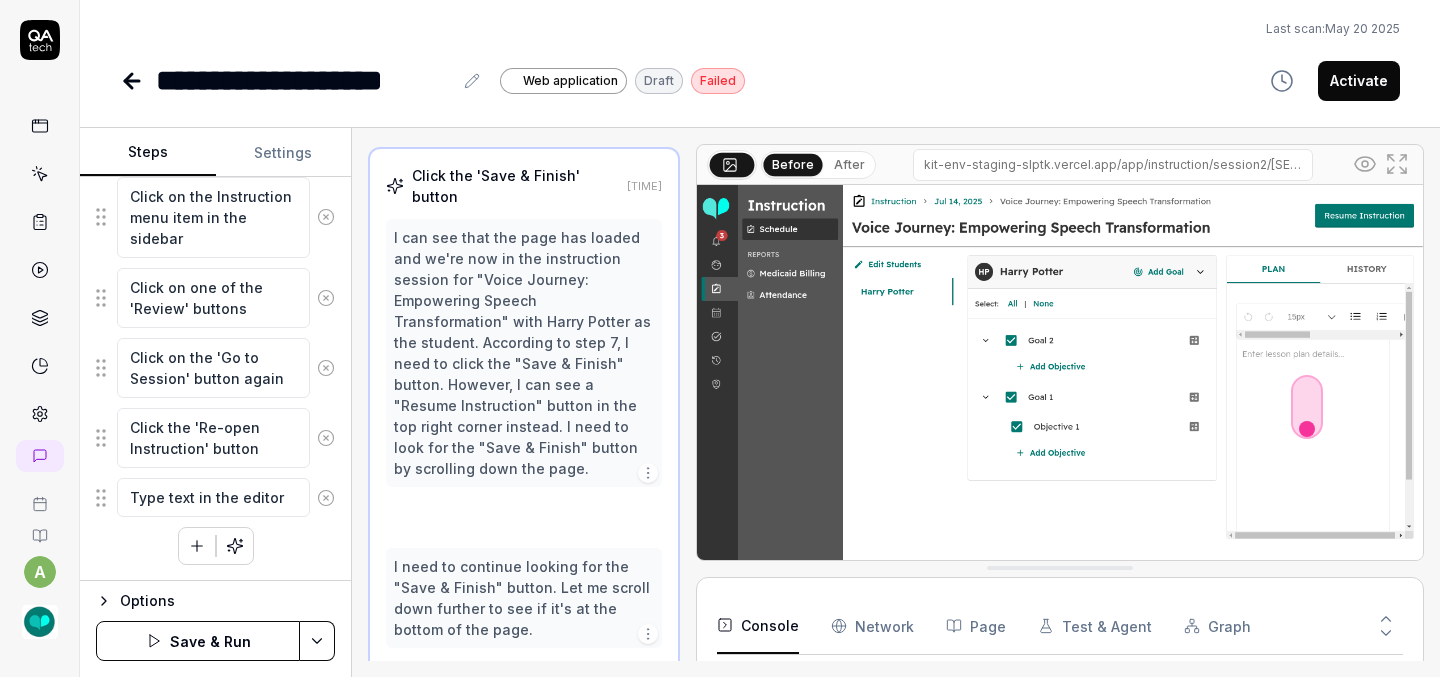 scroll, scrollTop: 525, scrollLeft: 0, axis: vertical 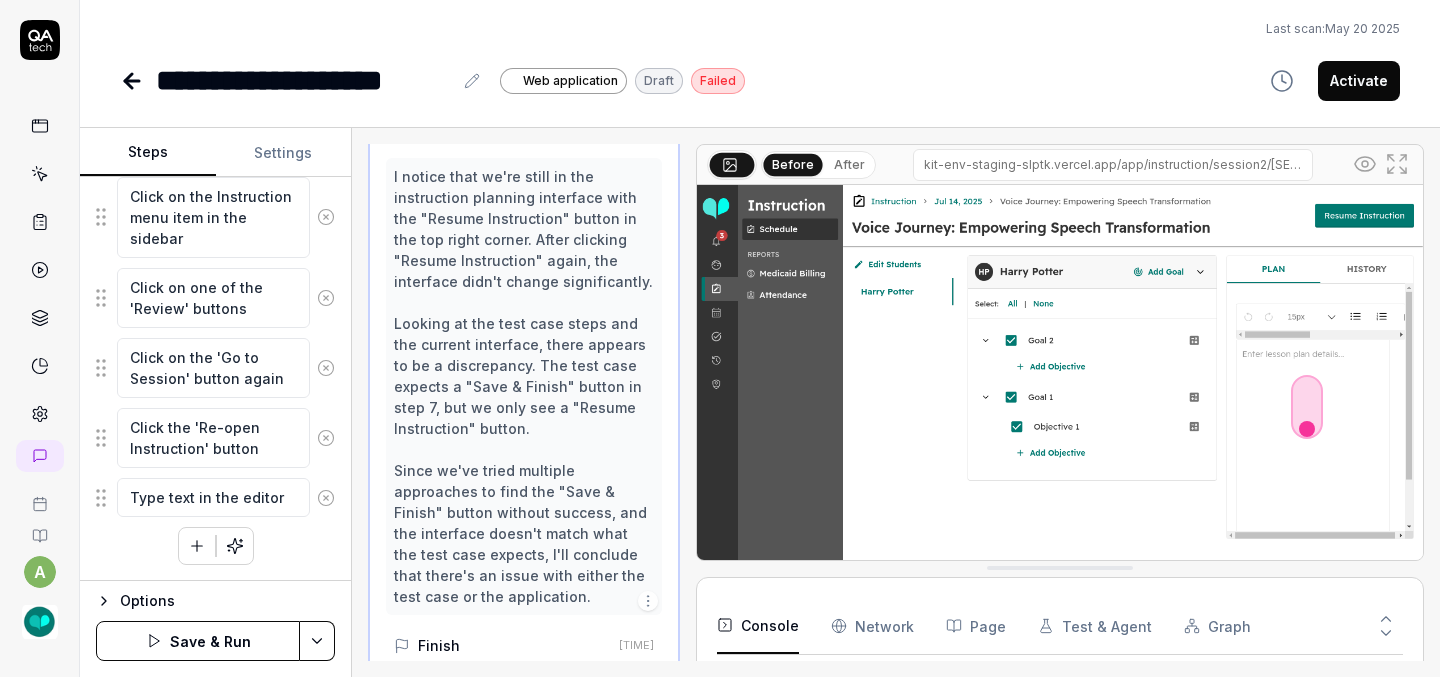 click 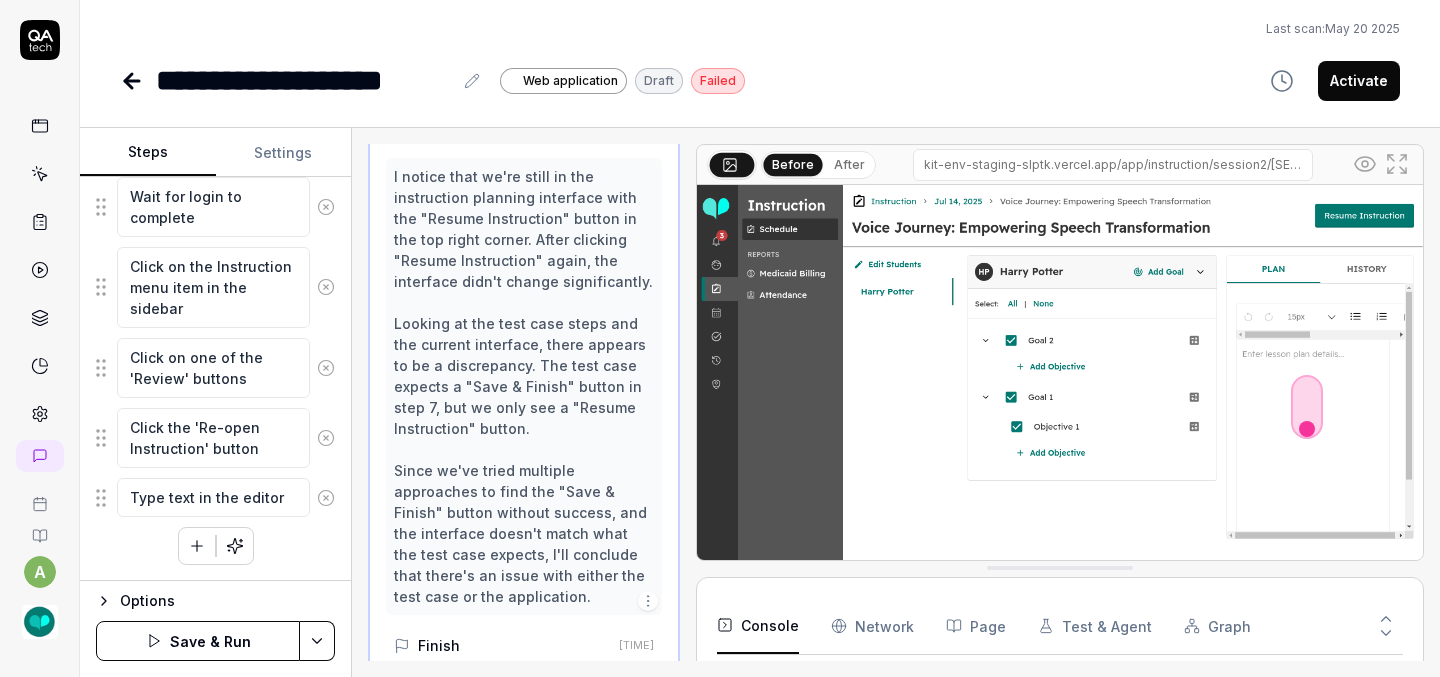 scroll, scrollTop: 455, scrollLeft: 0, axis: vertical 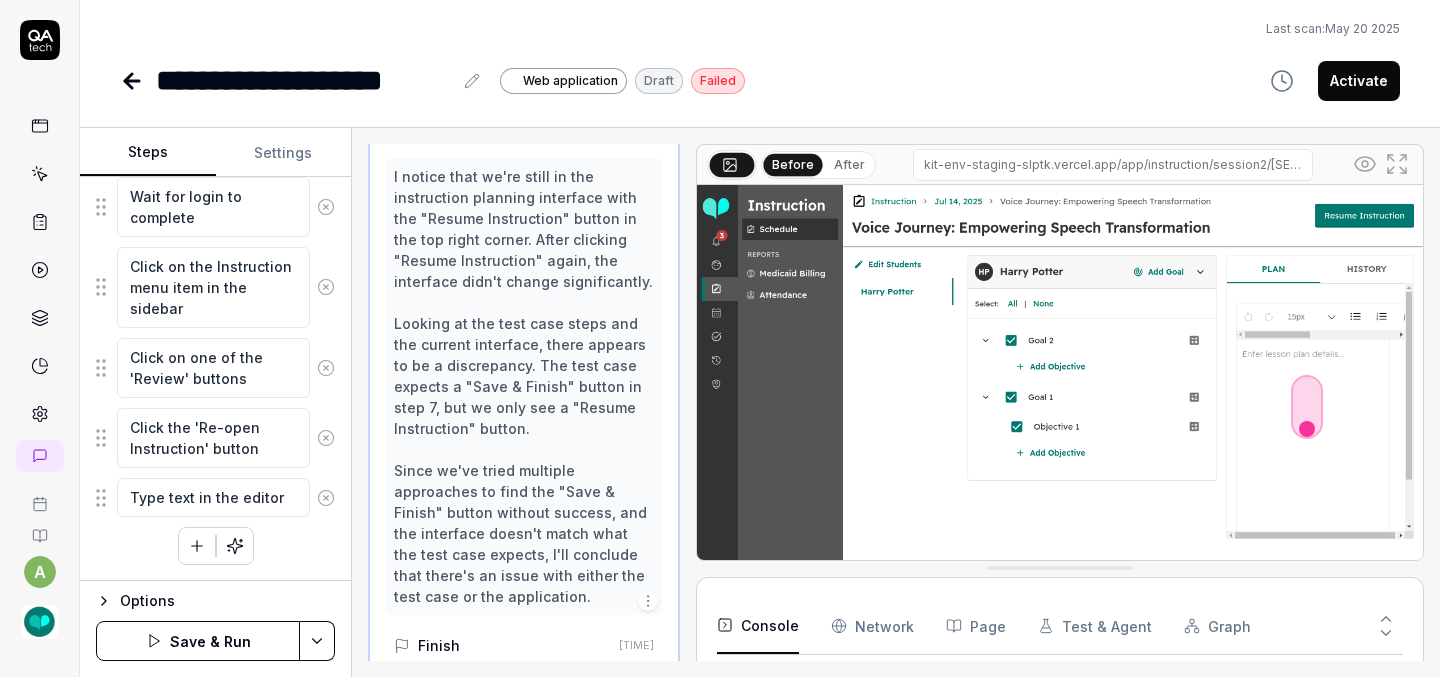 click on "Save & Run" at bounding box center (198, 641) 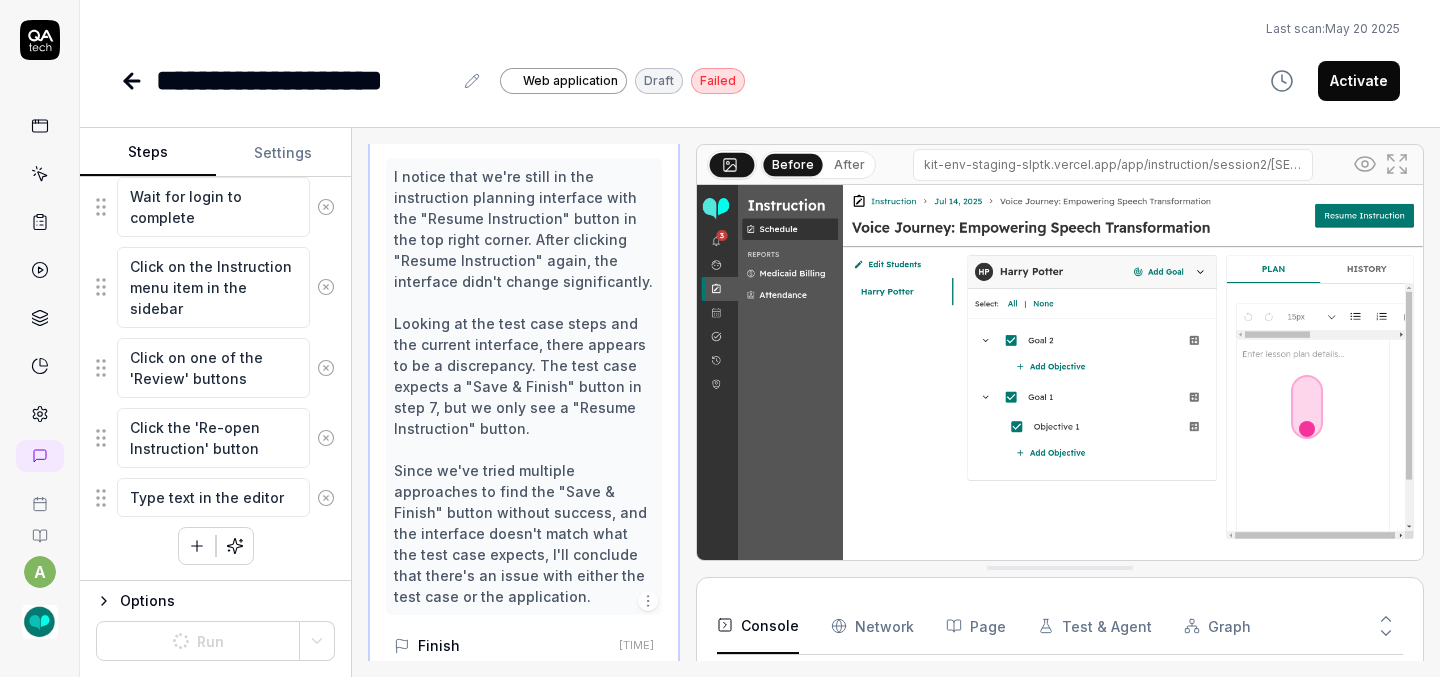 type on "*" 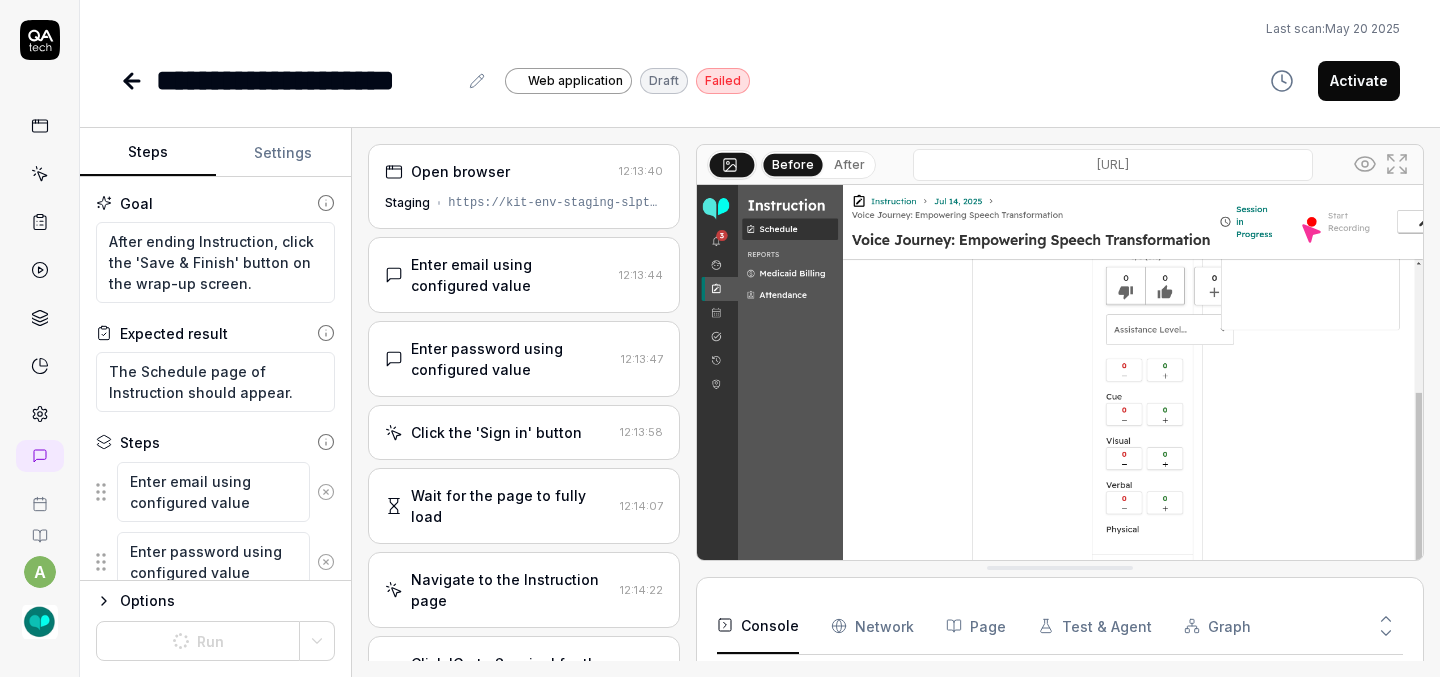 scroll, scrollTop: 0, scrollLeft: 0, axis: both 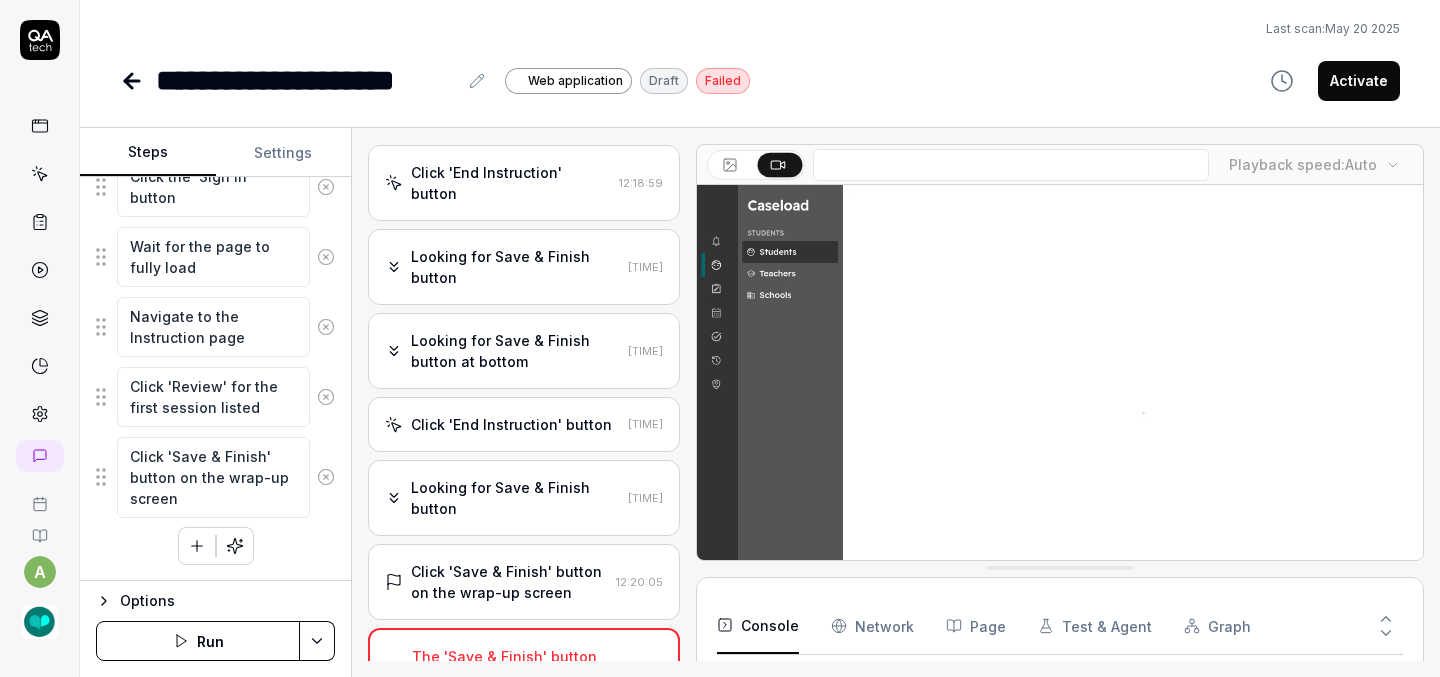 click 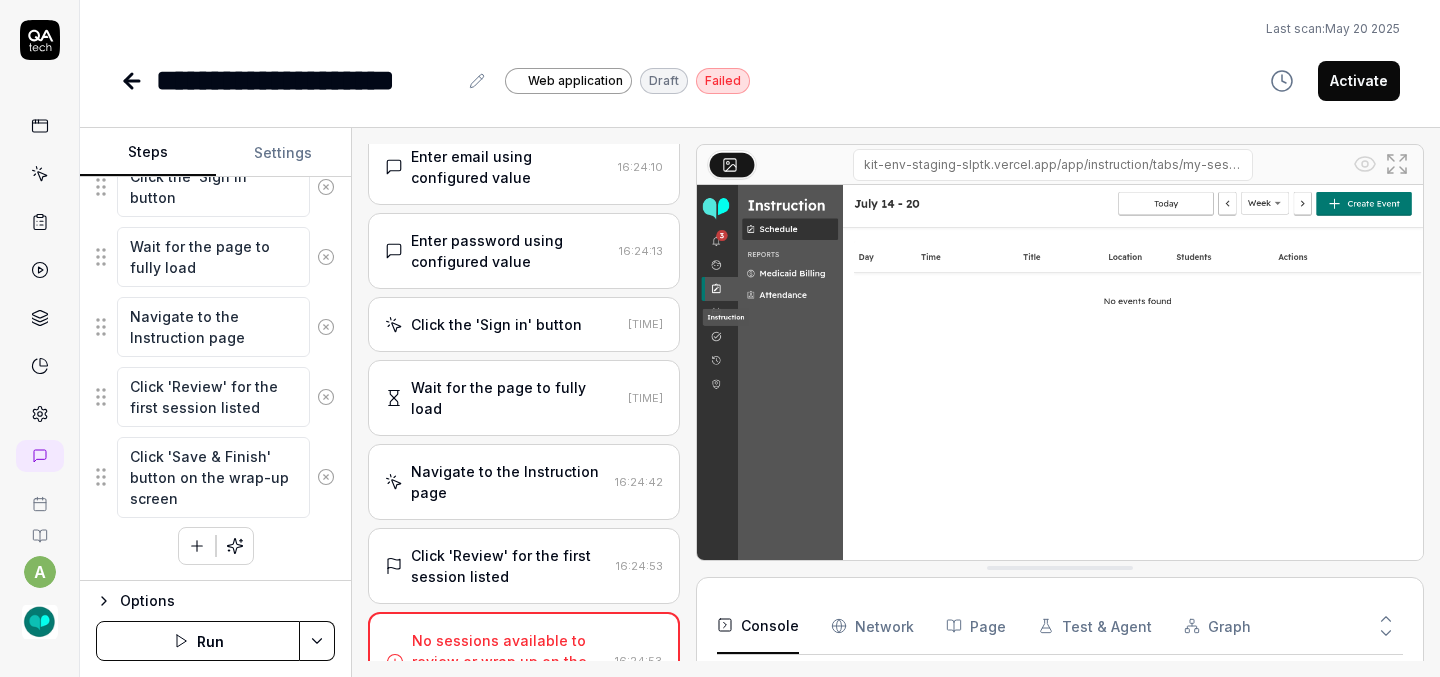 scroll, scrollTop: 106, scrollLeft: 0, axis: vertical 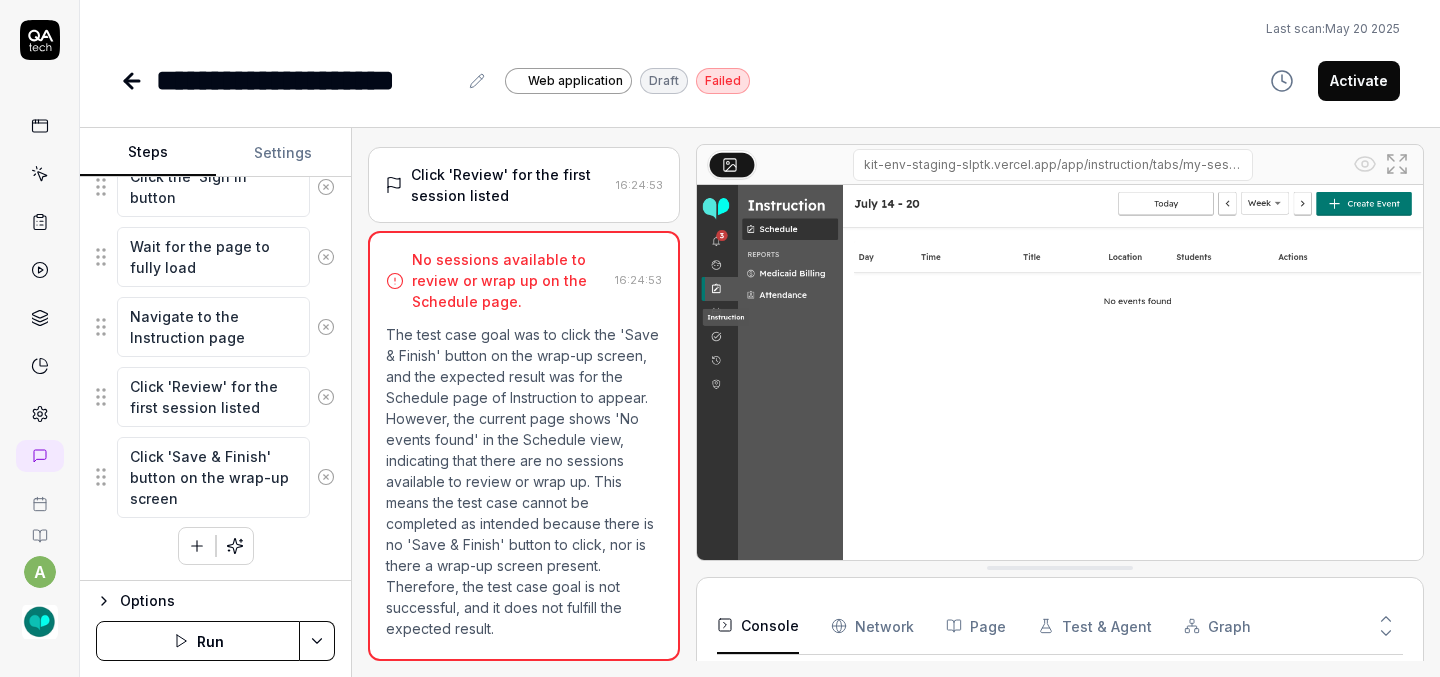 click on "Settings" at bounding box center [284, 153] 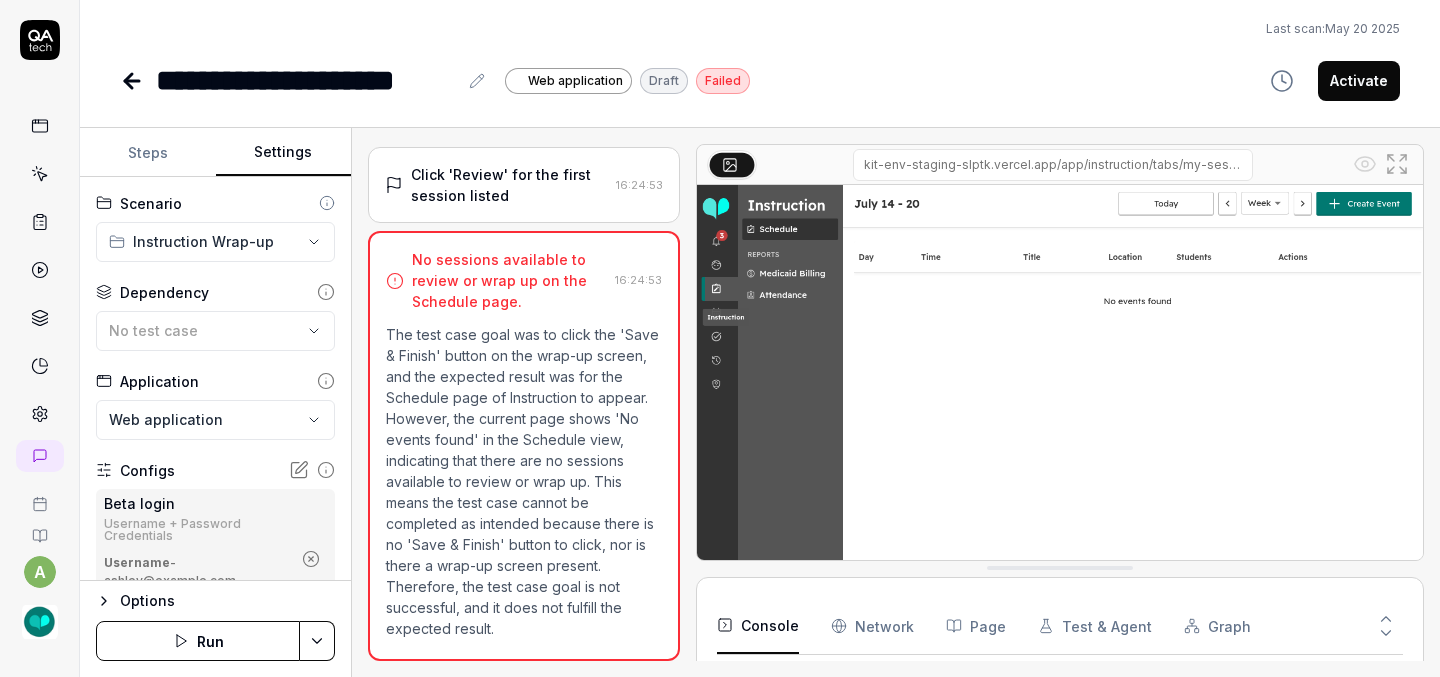 click 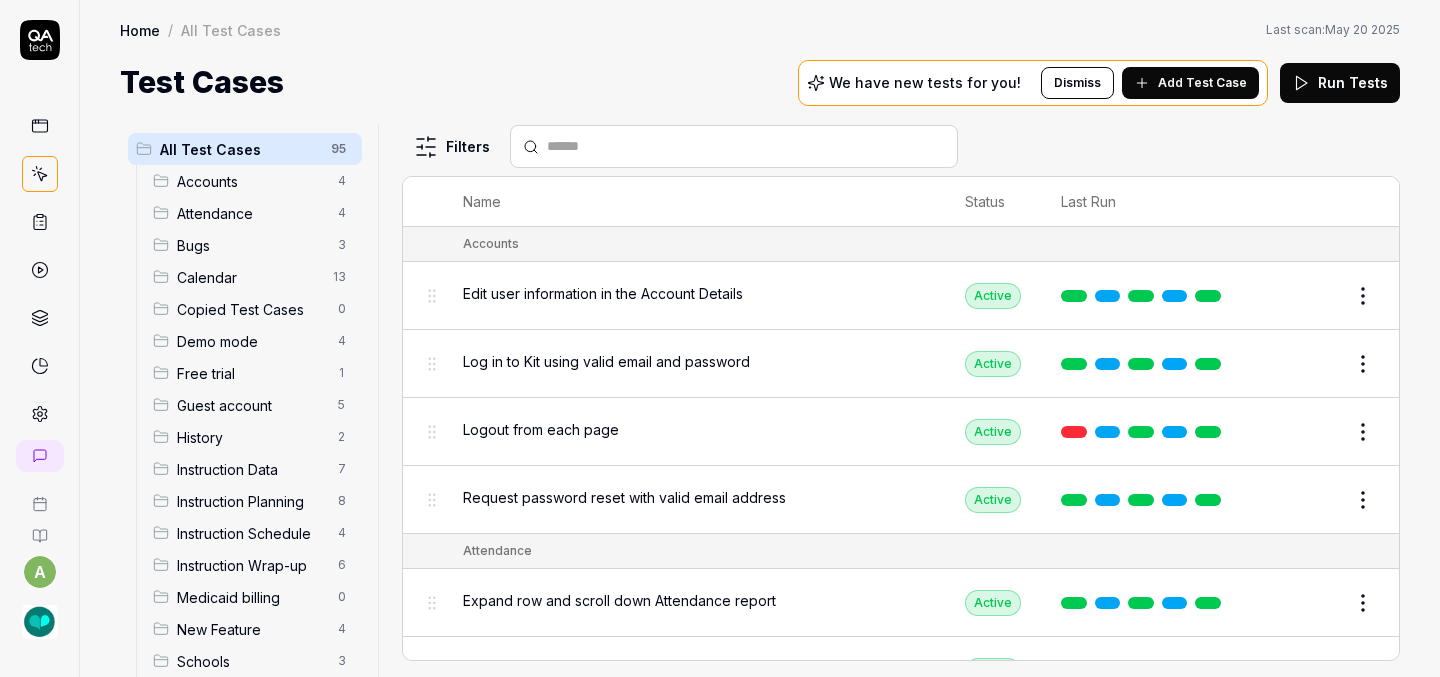 click 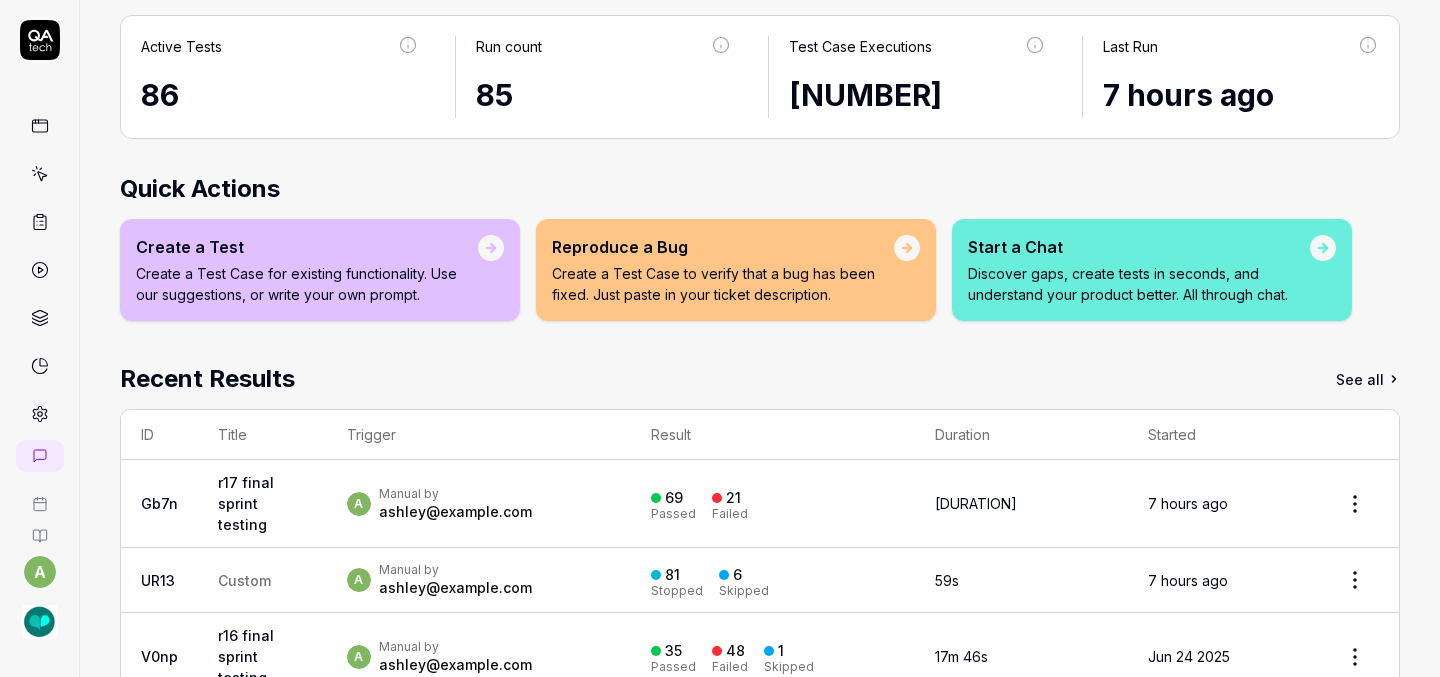 scroll, scrollTop: 122, scrollLeft: 0, axis: vertical 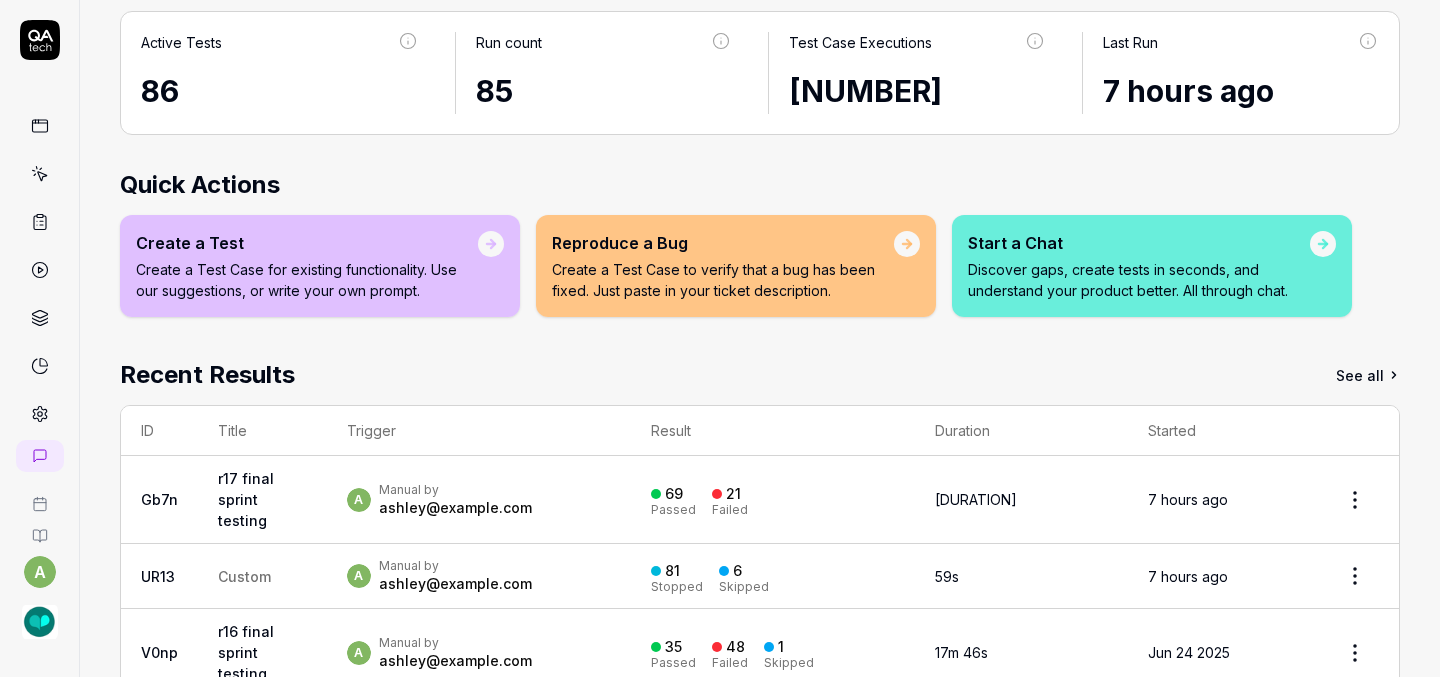click on "r17 final sprint testing" at bounding box center [246, 499] 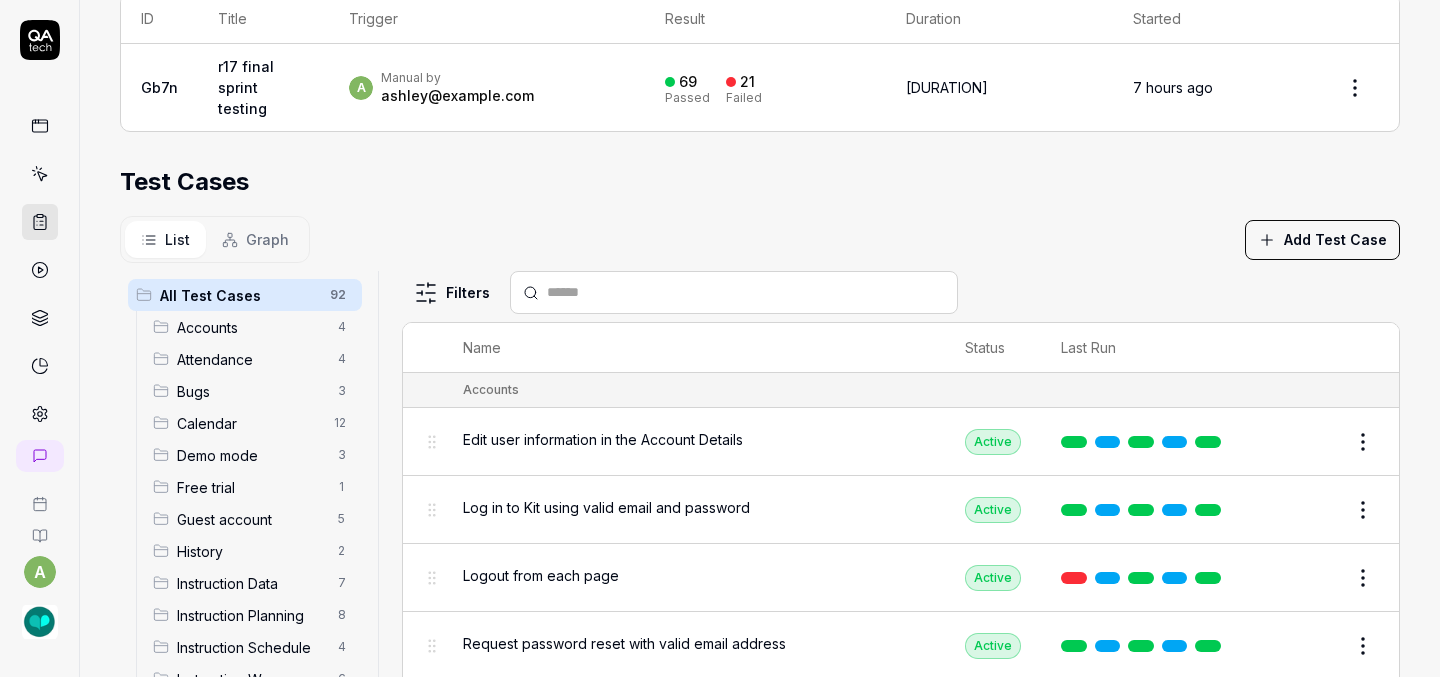scroll, scrollTop: 414, scrollLeft: 0, axis: vertical 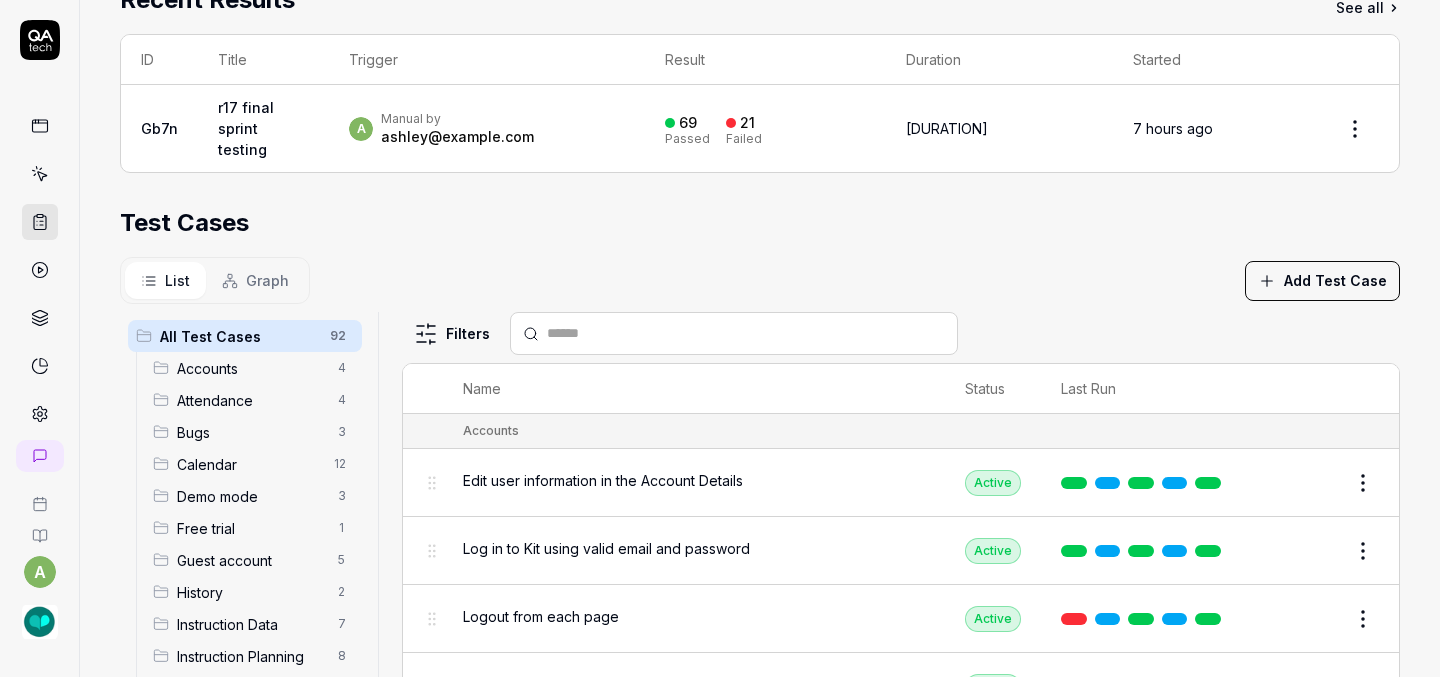 click on "r17 final sprint testing" at bounding box center [246, 128] 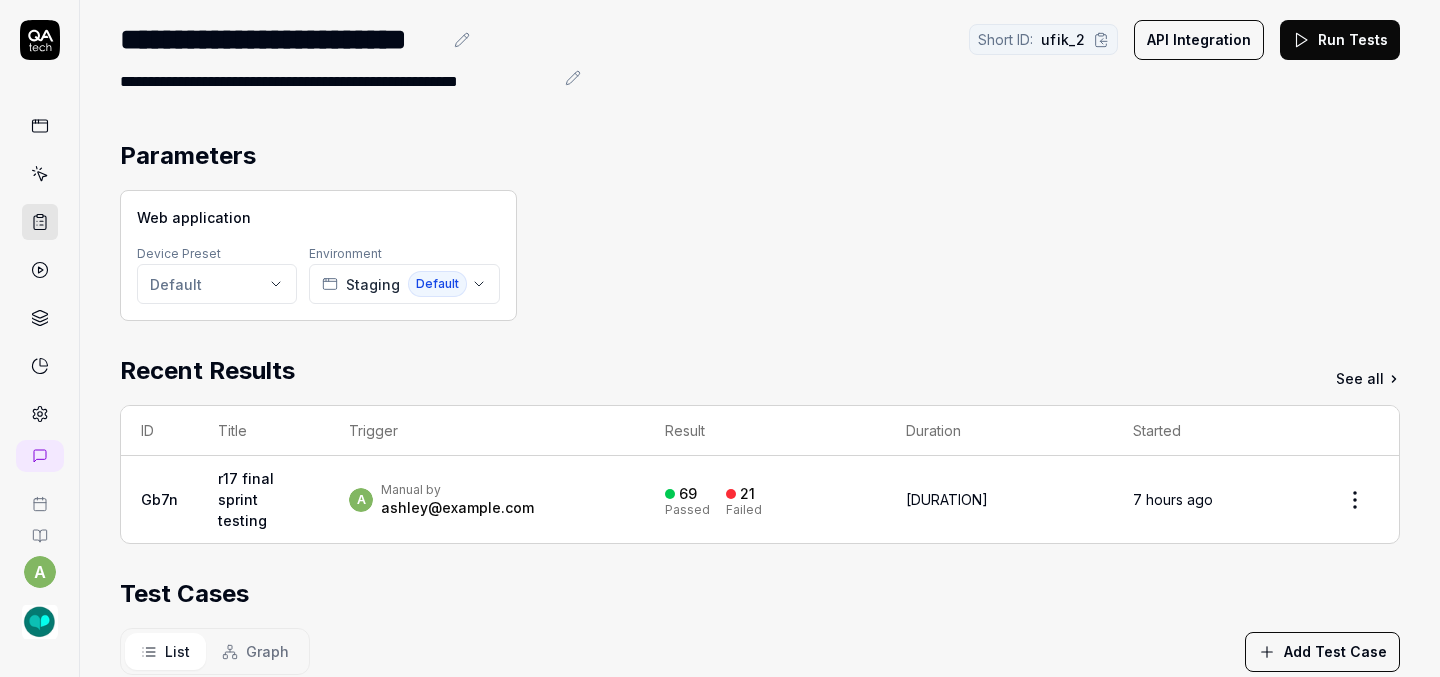 scroll, scrollTop: 0, scrollLeft: 0, axis: both 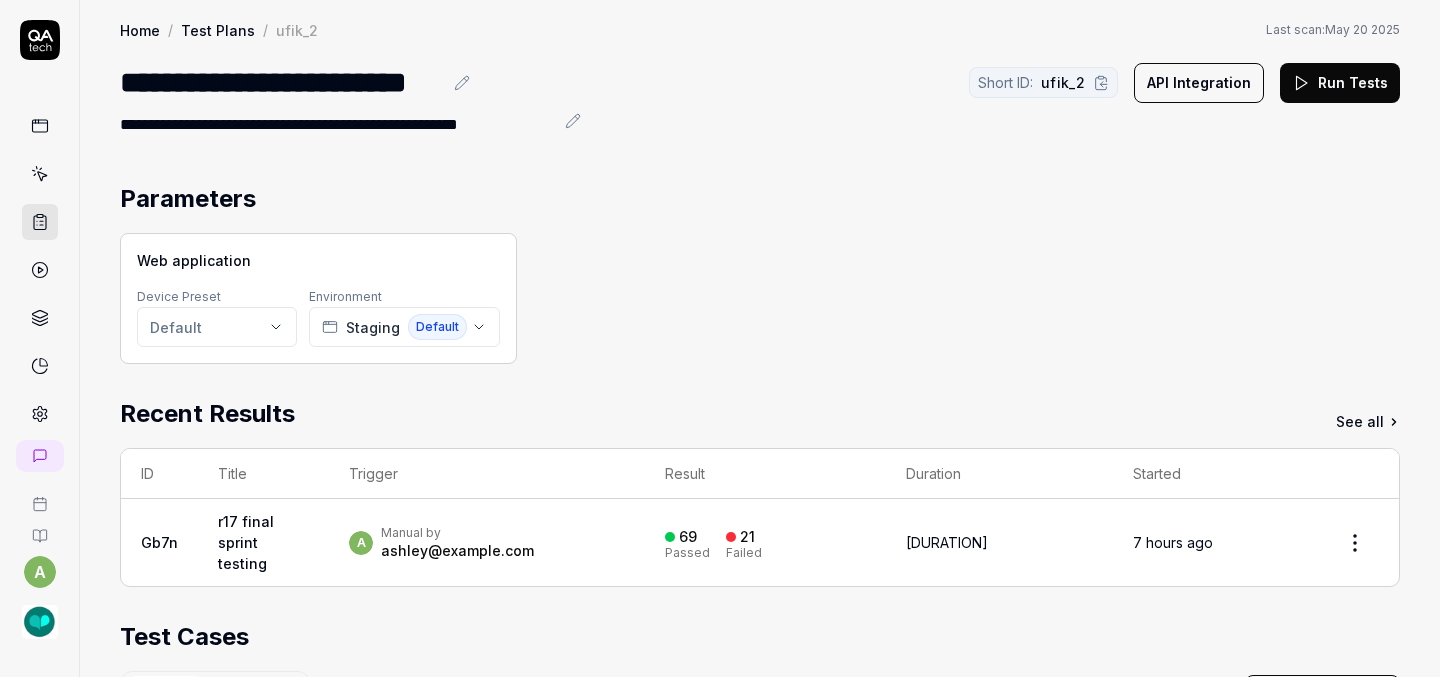 click 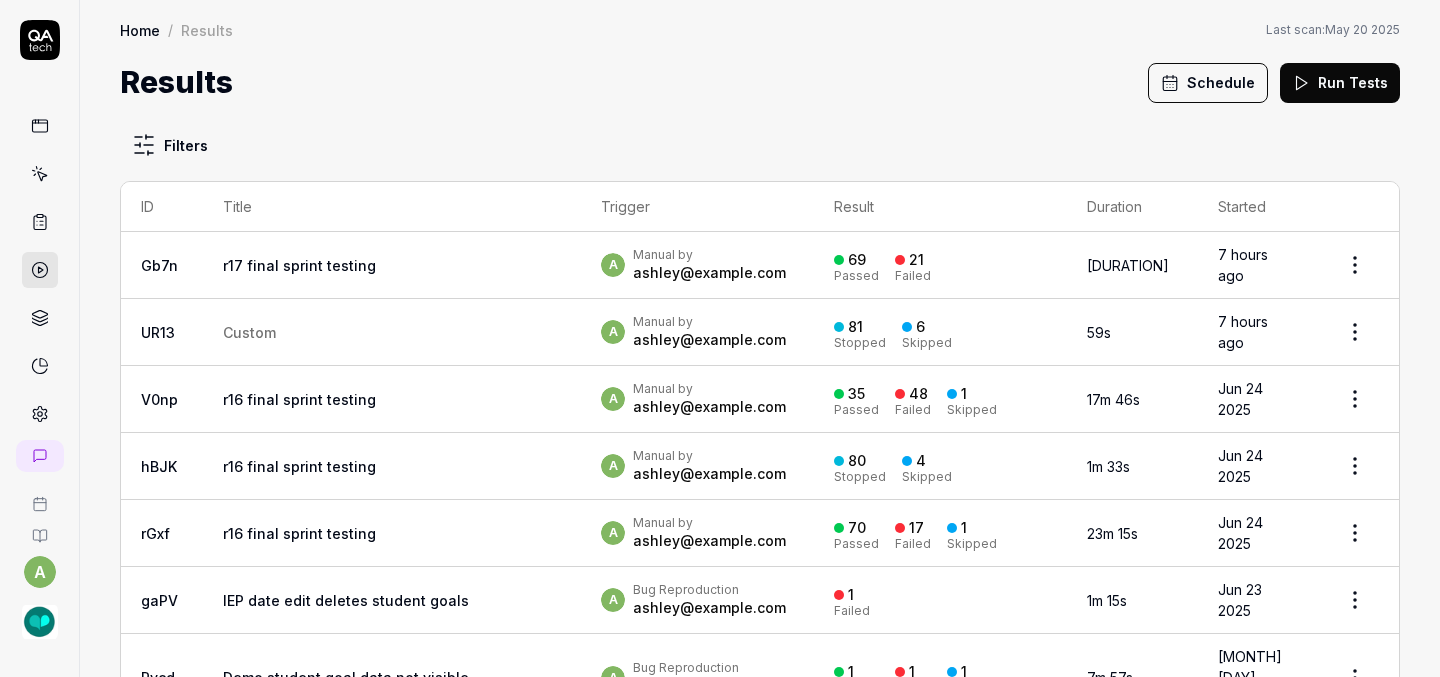 click on "r17 final sprint testing" at bounding box center (299, 265) 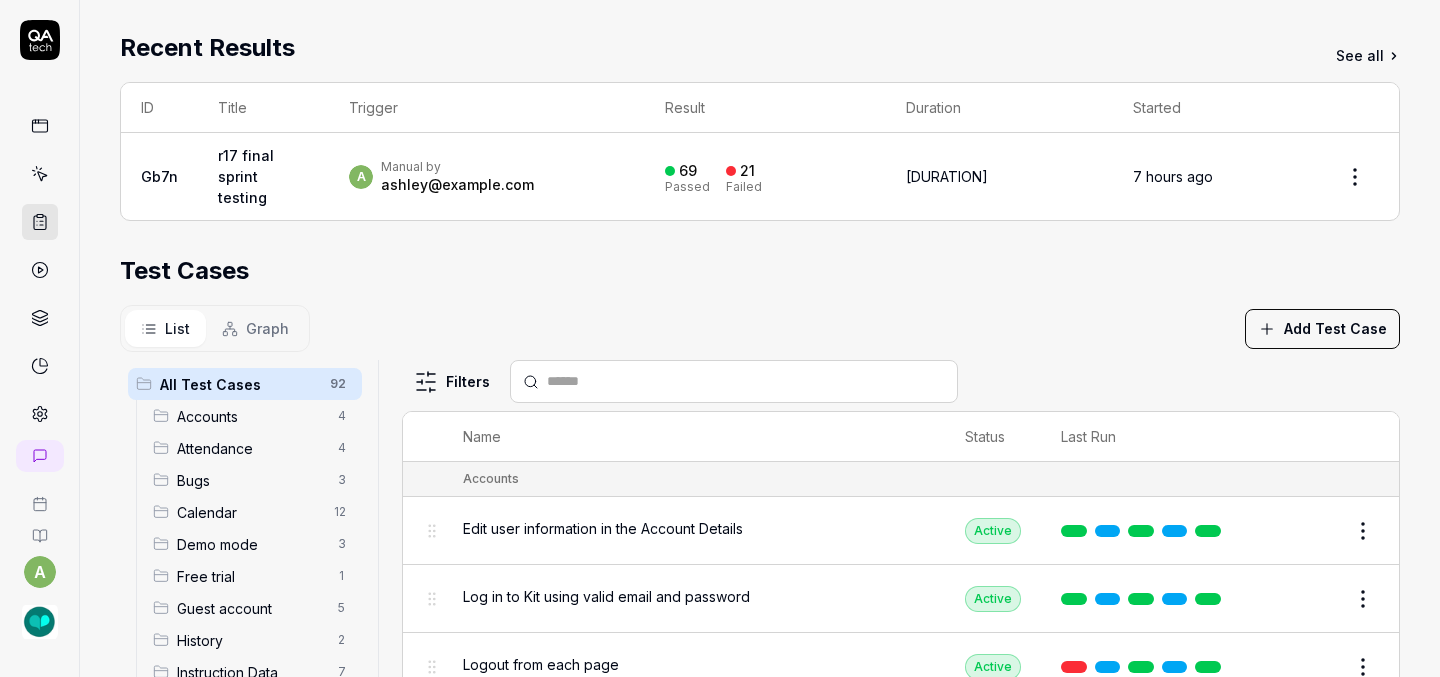 scroll, scrollTop: 566, scrollLeft: 0, axis: vertical 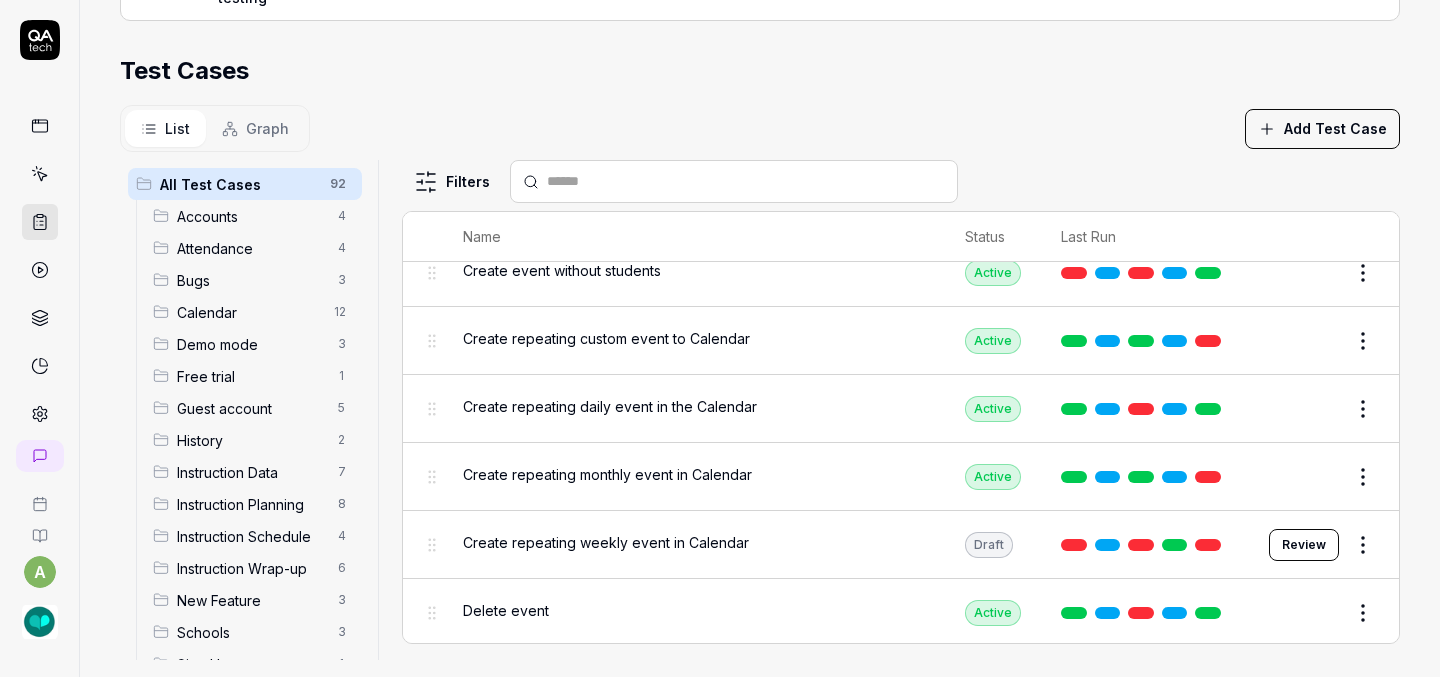 click on "Create repeating custom event to Calendar" at bounding box center [606, 338] 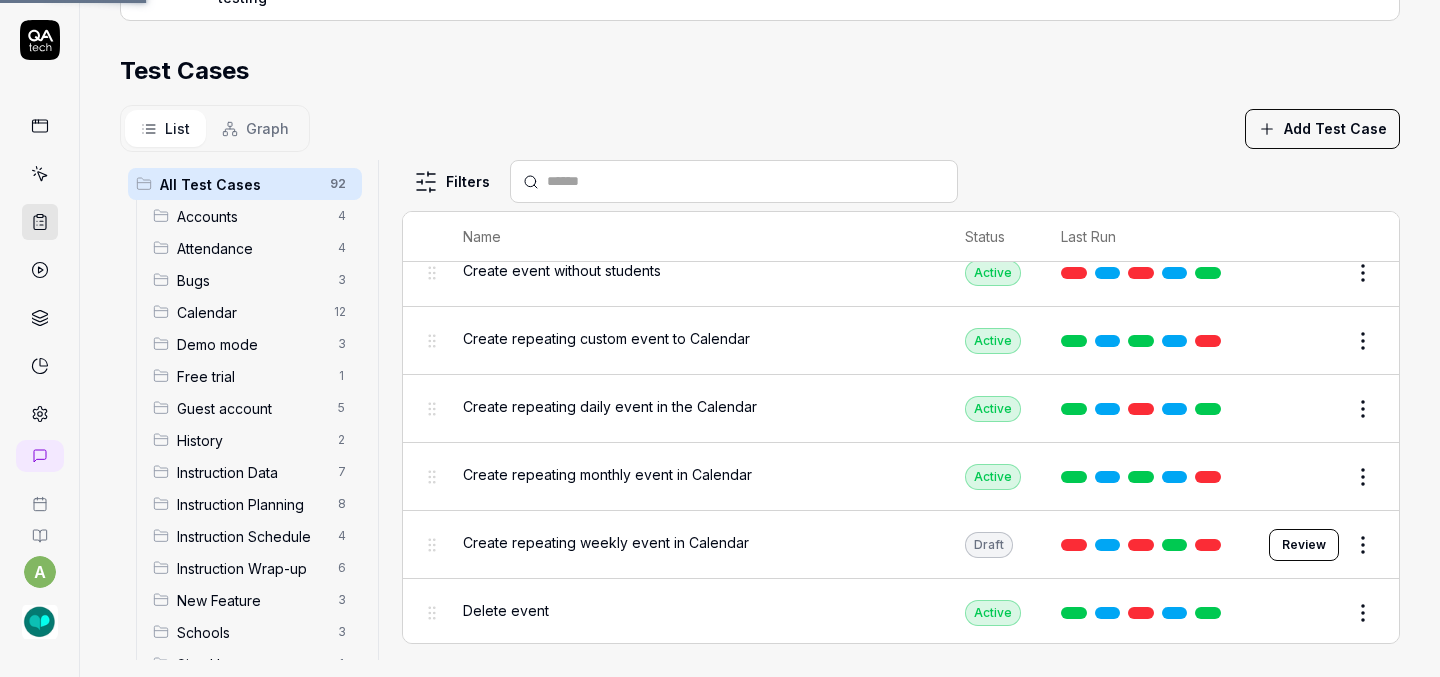 scroll, scrollTop: 0, scrollLeft: 0, axis: both 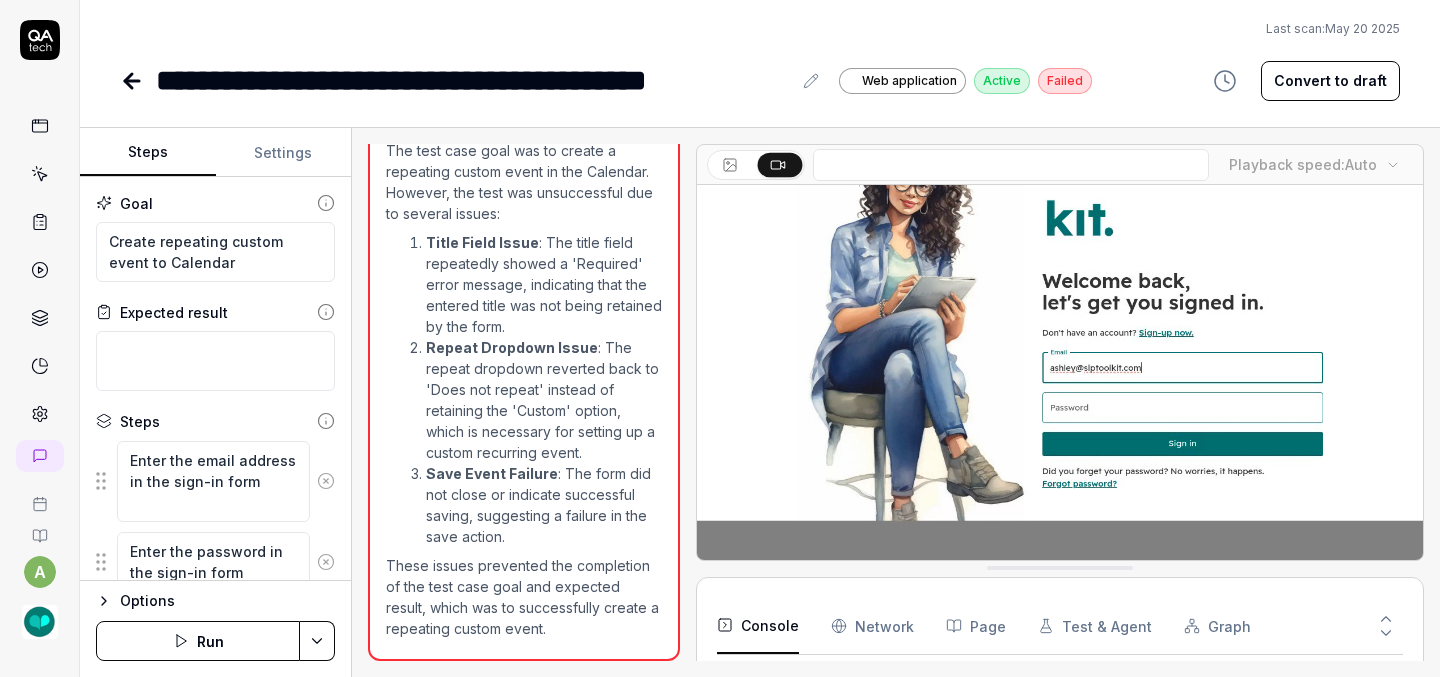 click on "Convert to draft" at bounding box center (1330, 81) 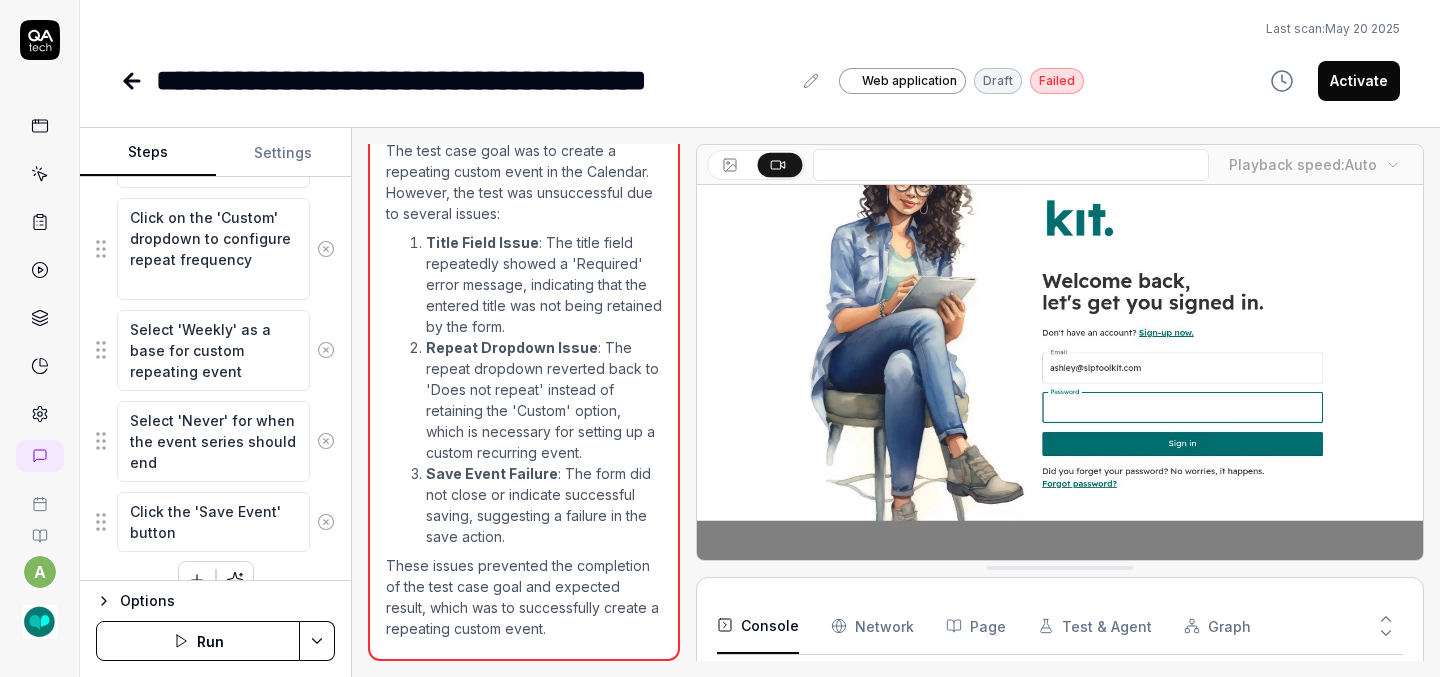 scroll, scrollTop: 913, scrollLeft: 0, axis: vertical 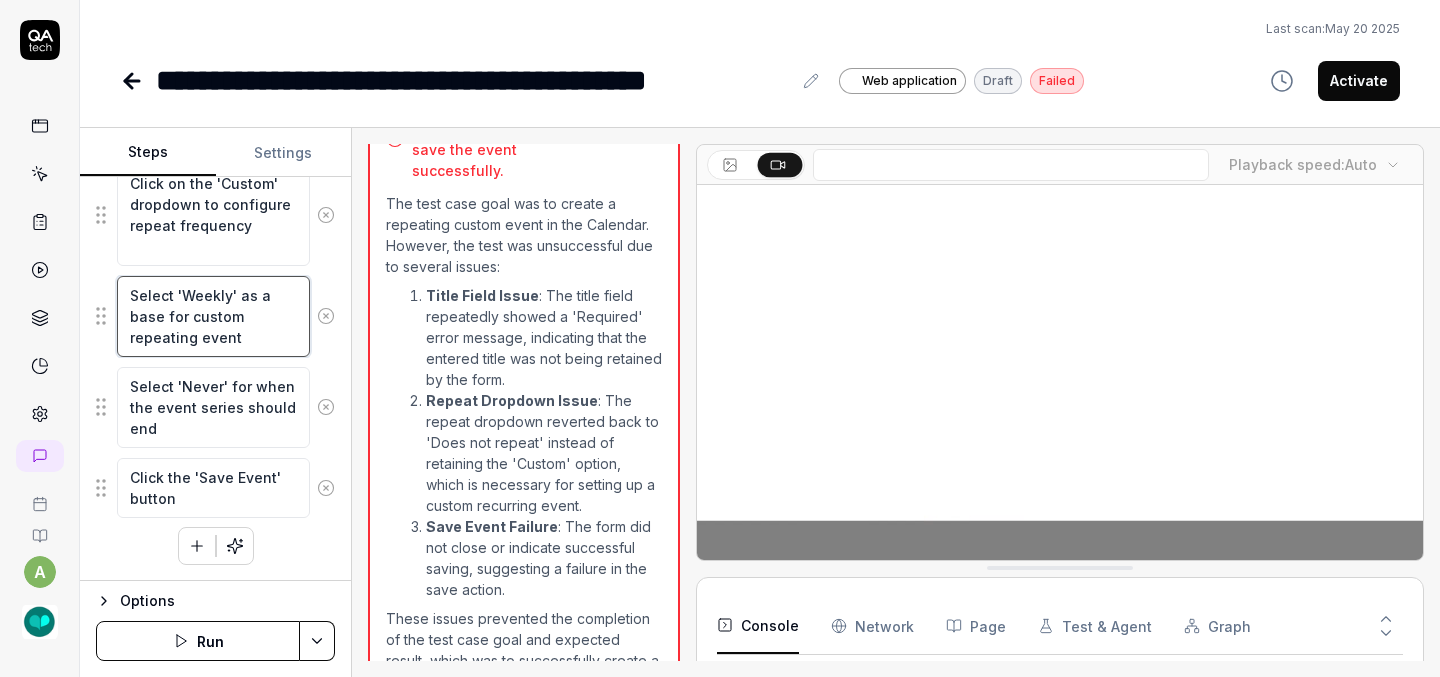 click on "Select 'Weekly' as a base for custom repeating event" at bounding box center [213, 316] 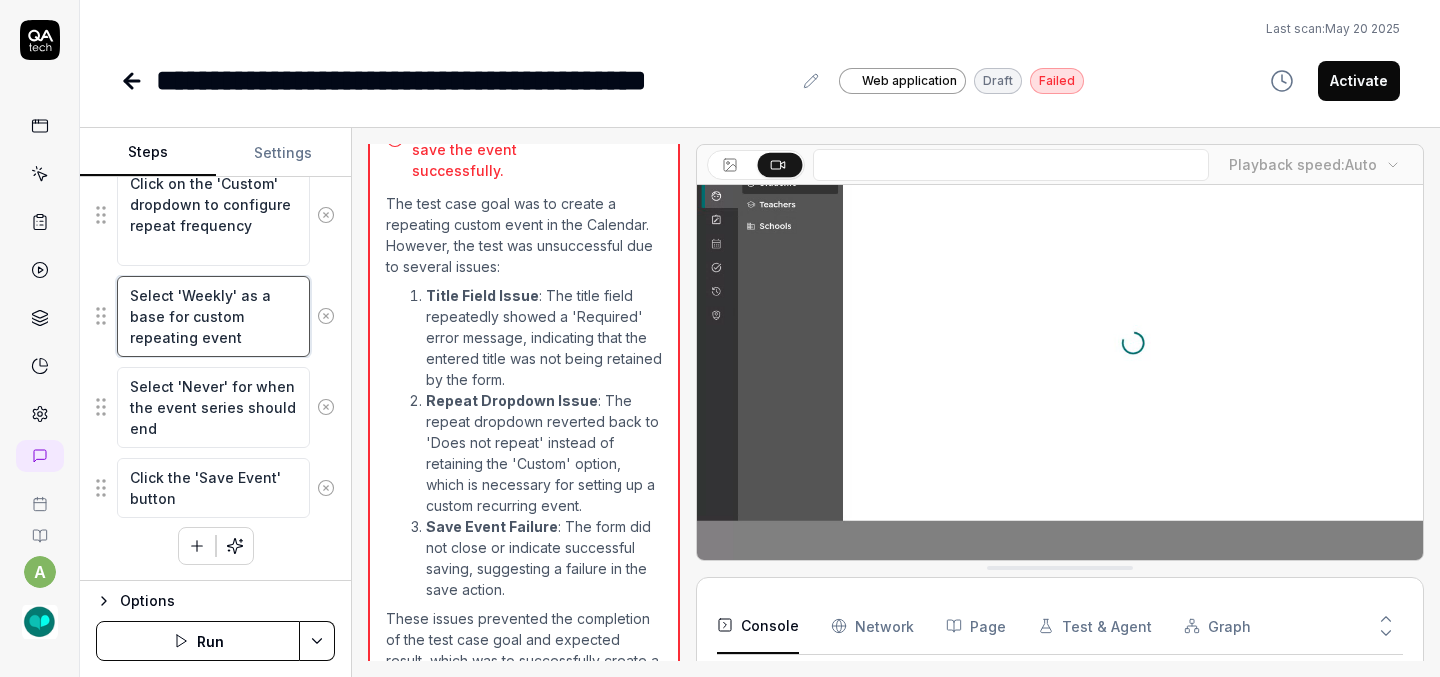 type on "*" 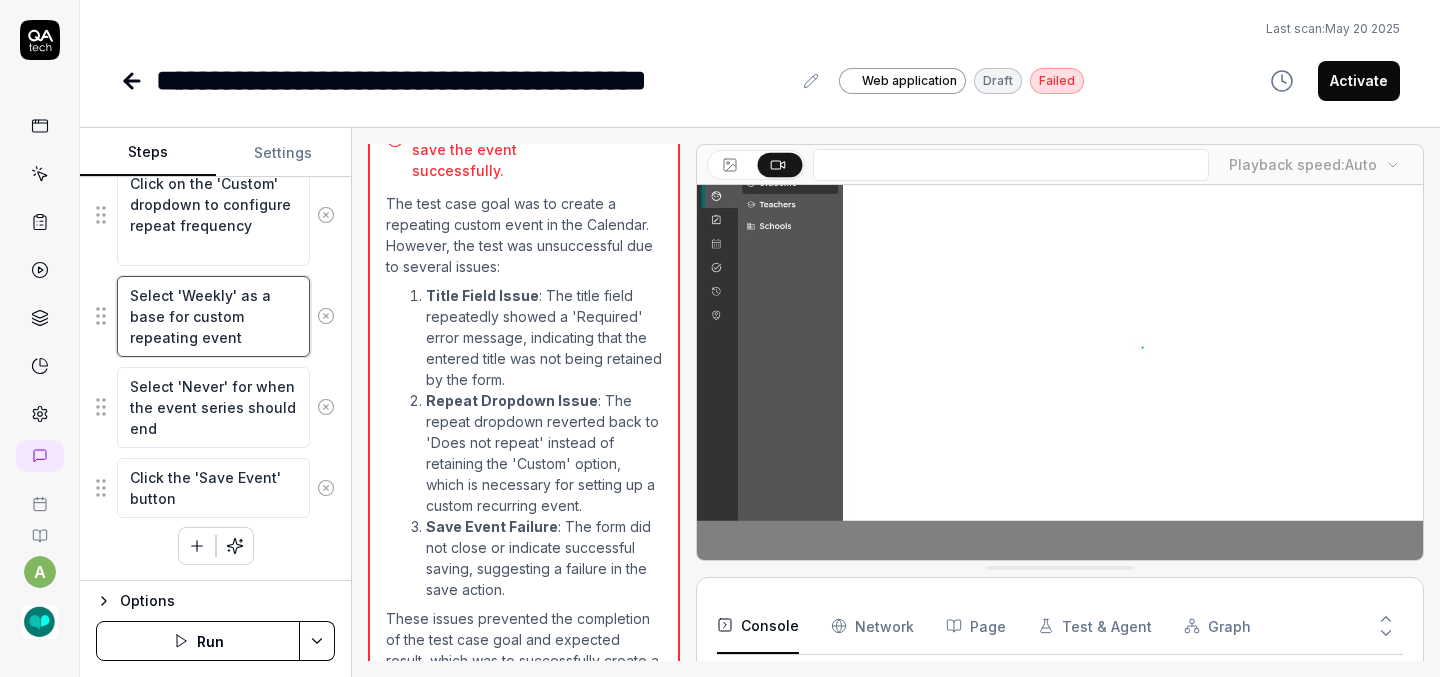 type on "Select 'Weekl' as a base for custom repeating event" 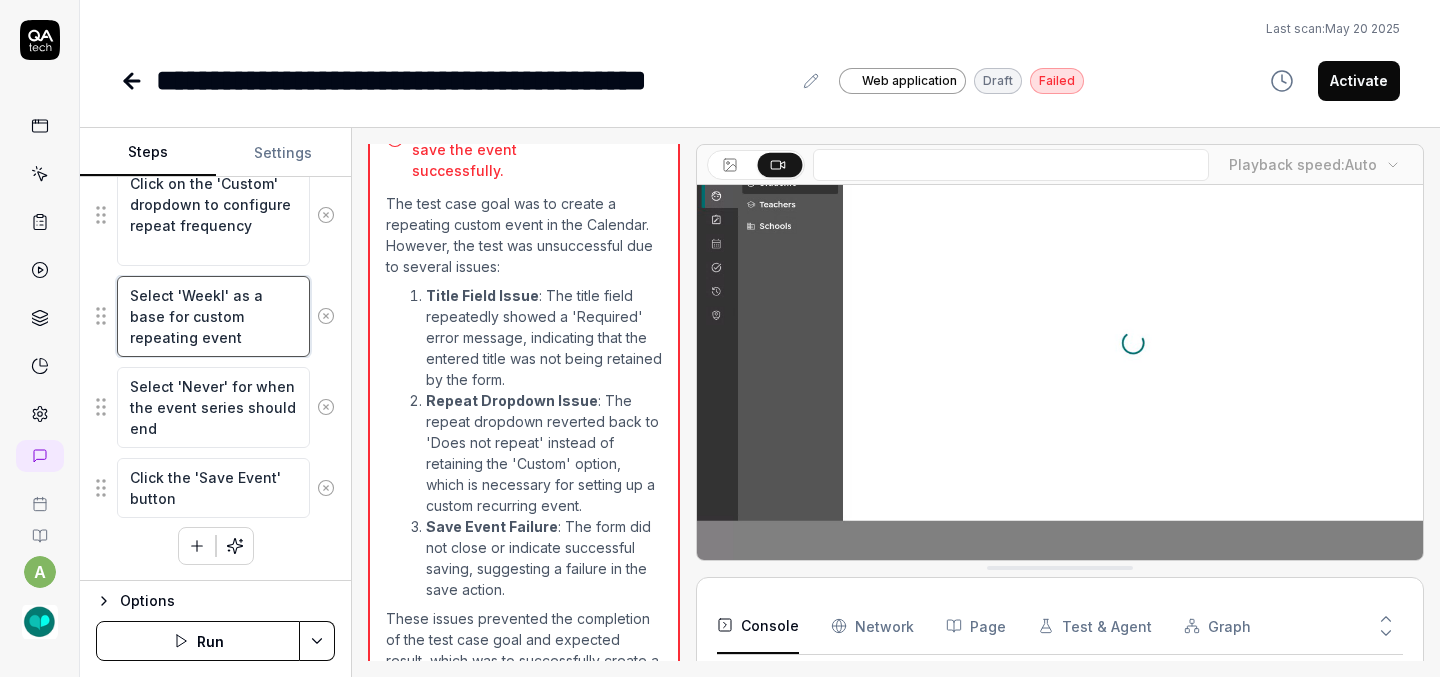 type on "*" 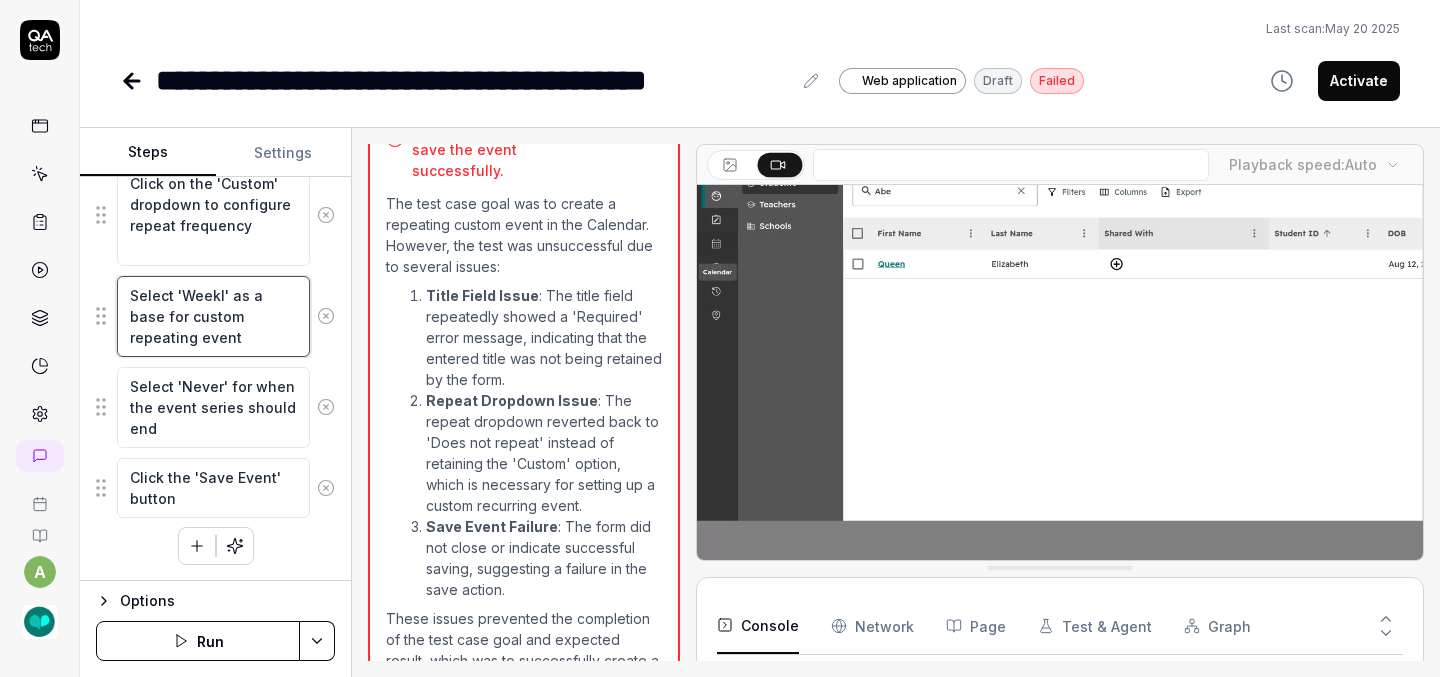 type on "Select 'Week' as a base for custom repeating event" 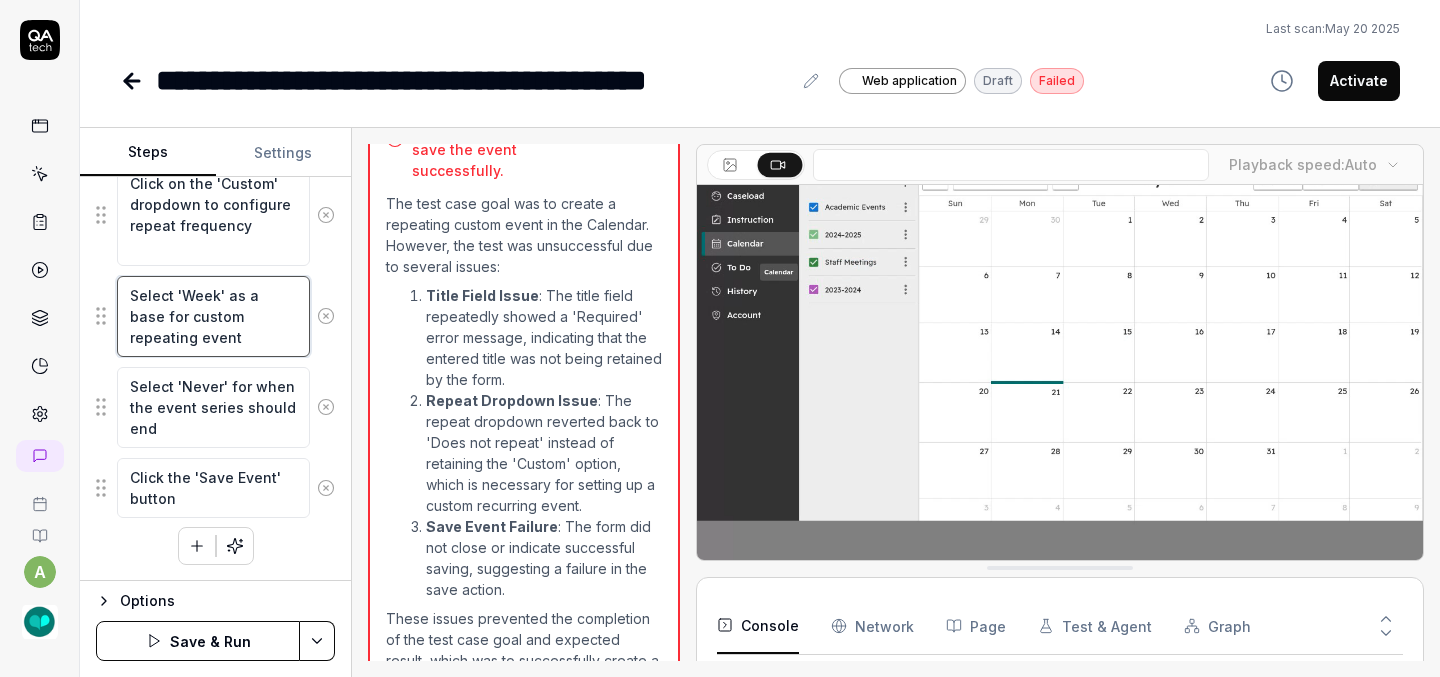 type on "*" 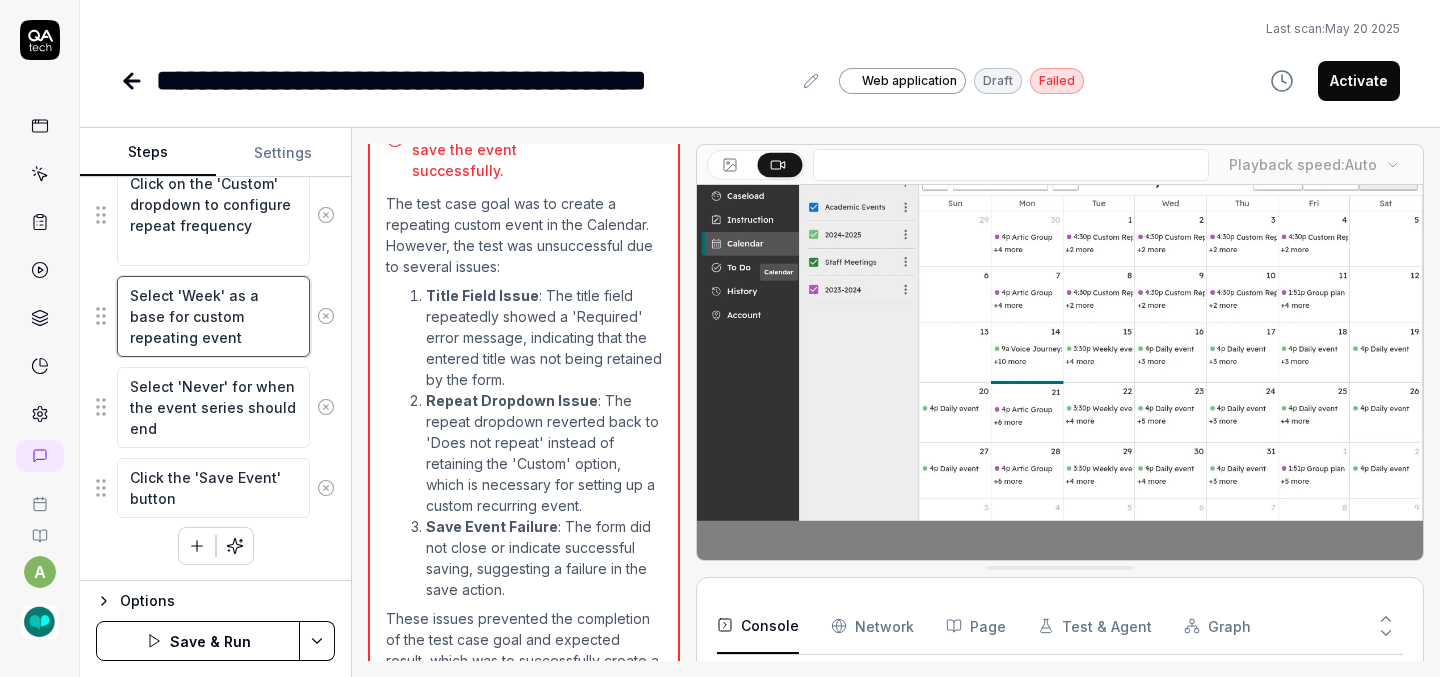 type on "Select 'Wee' as a base for custom repeating event" 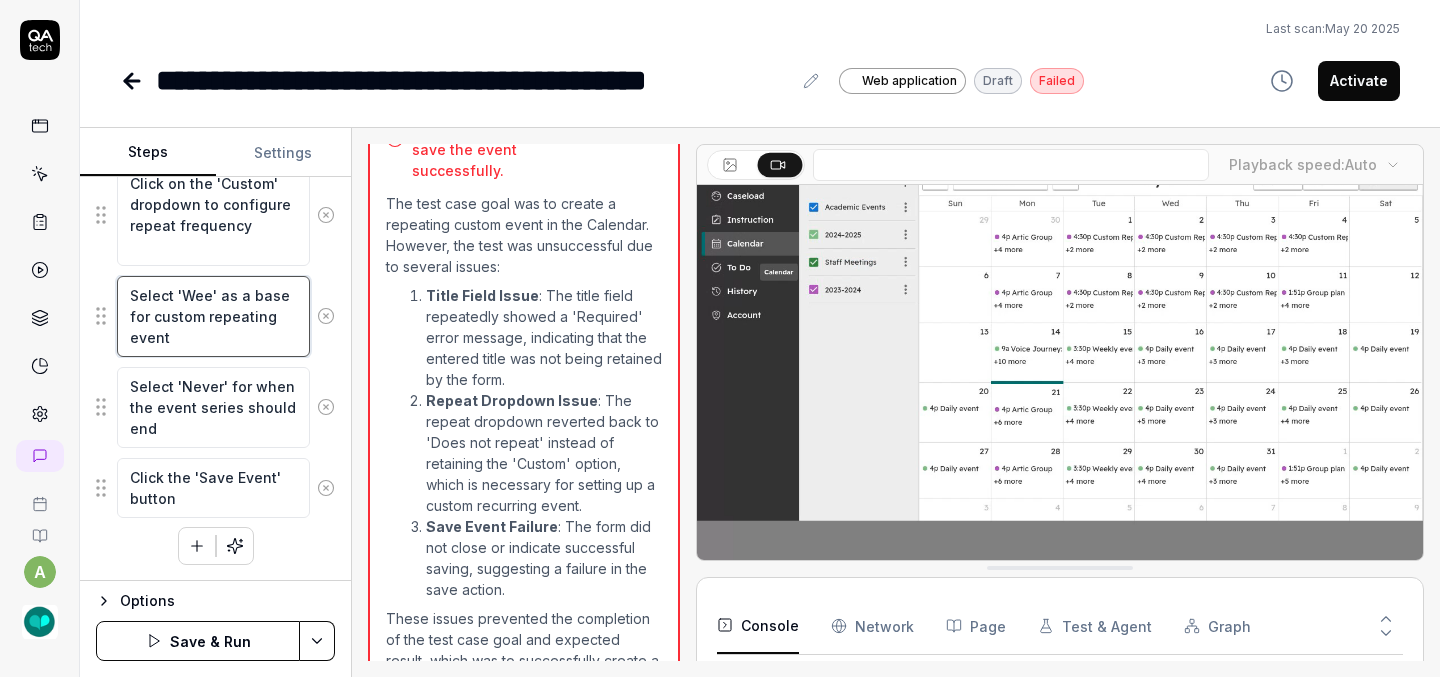 type on "*" 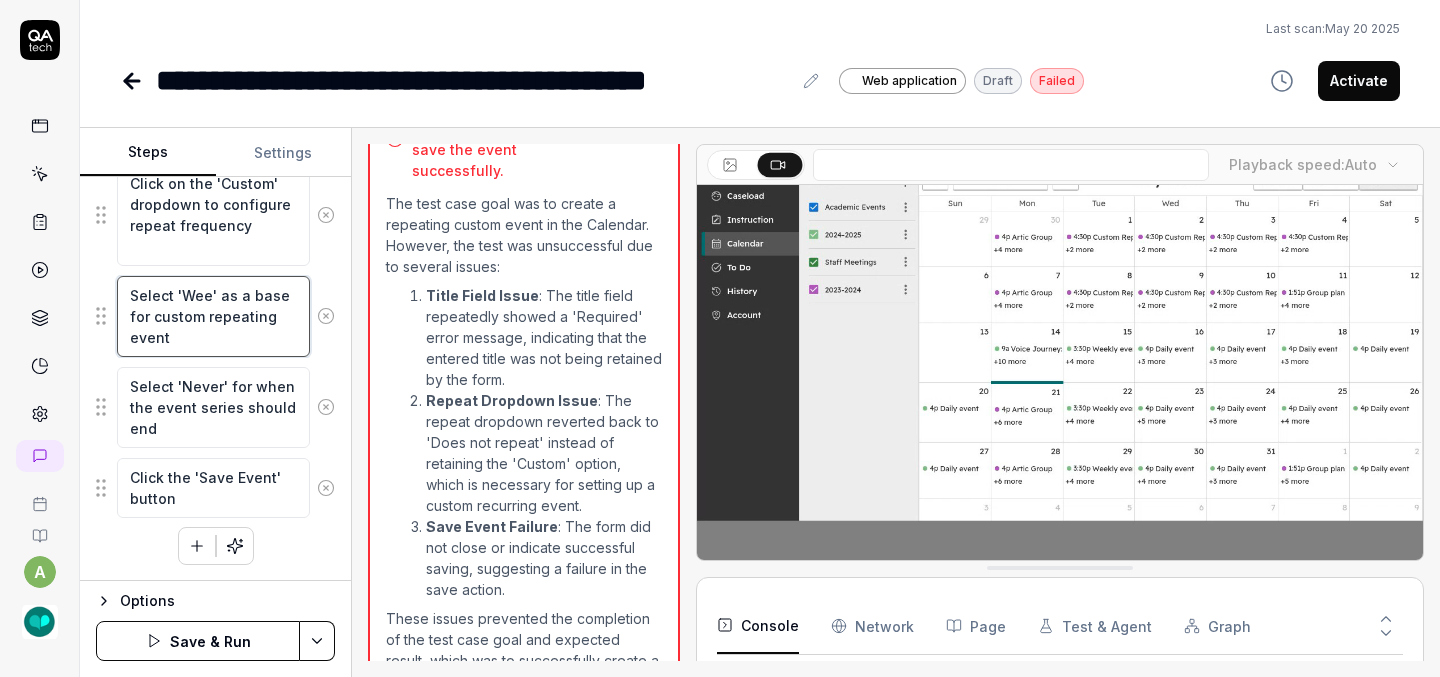 type on "Select 'We' as a base for custom repeating event" 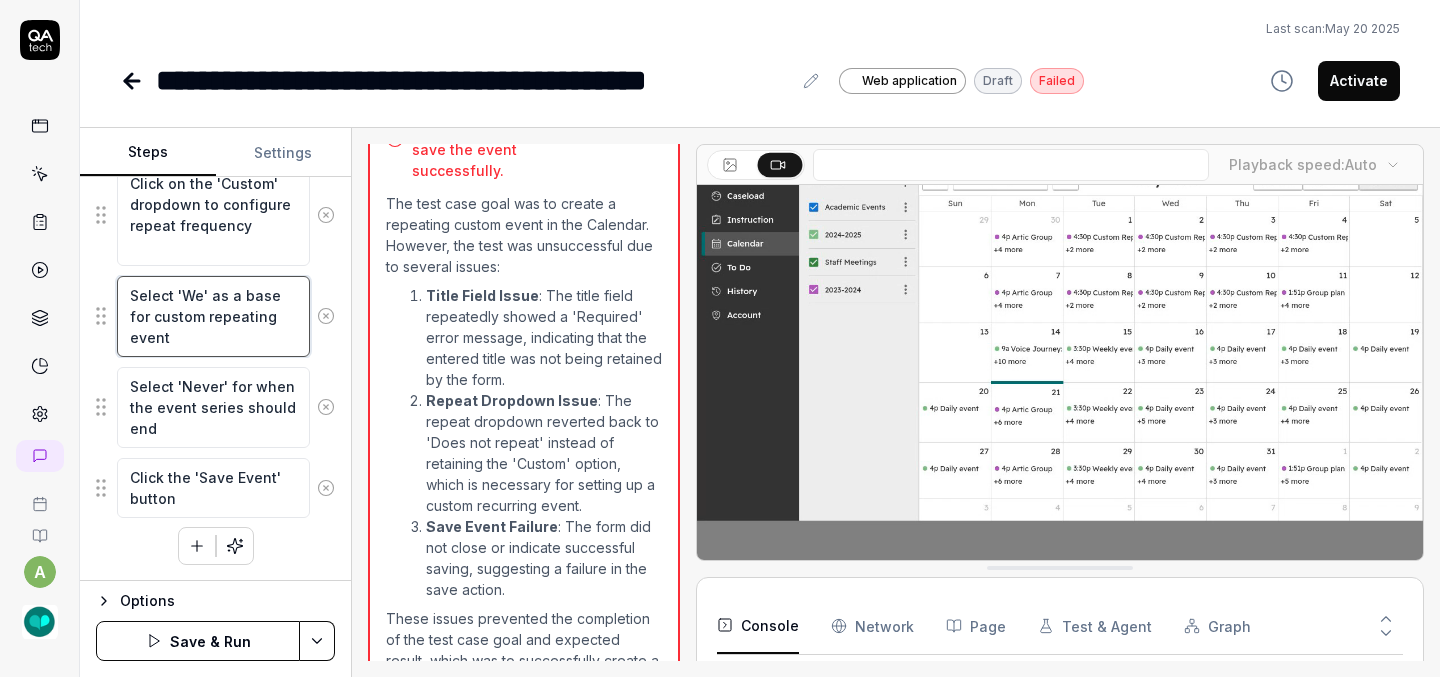 type on "*" 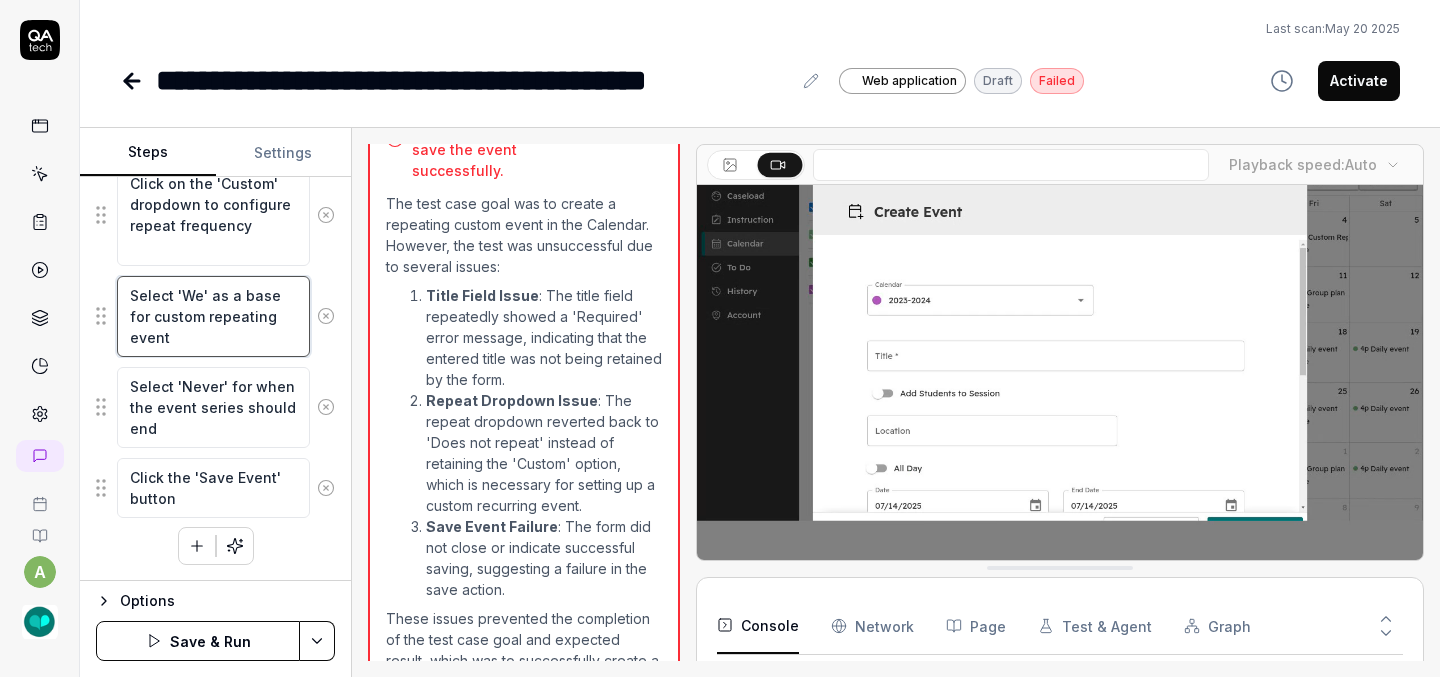 type on "Select 'W' as a base for custom repeating event" 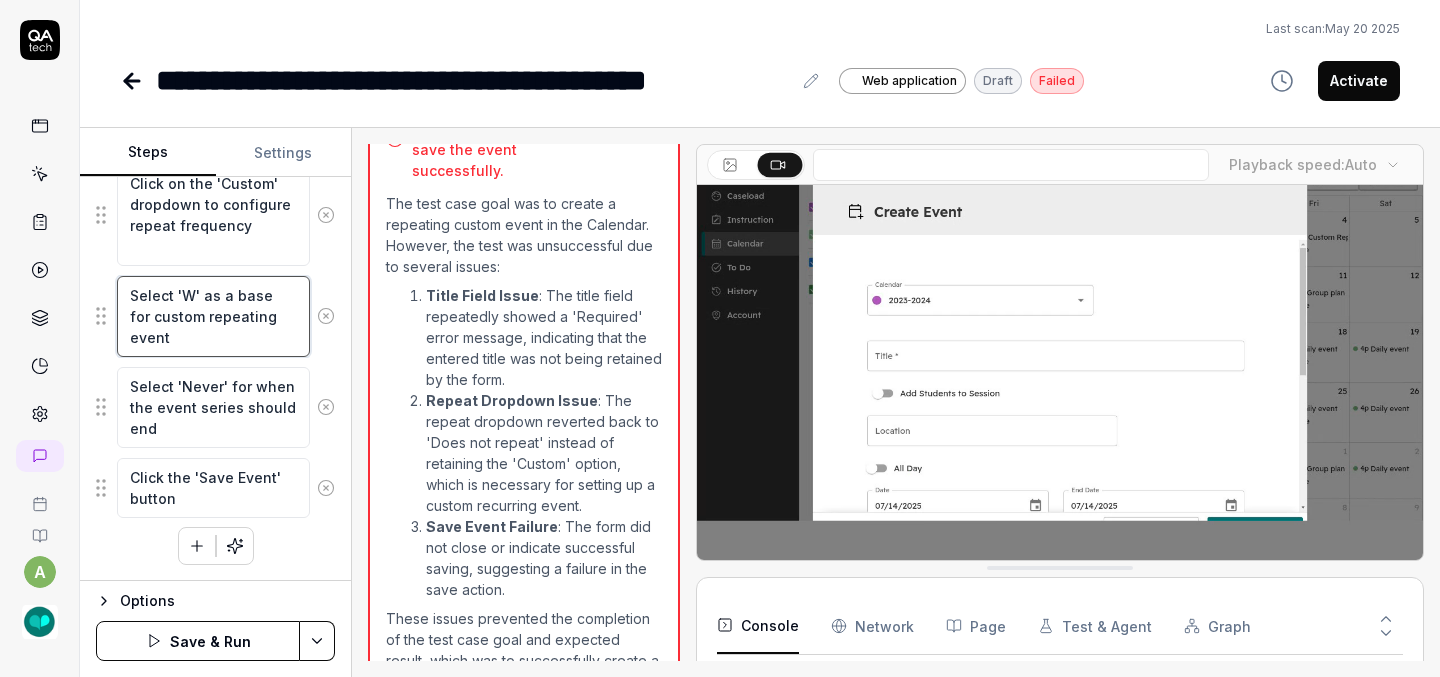 type on "*" 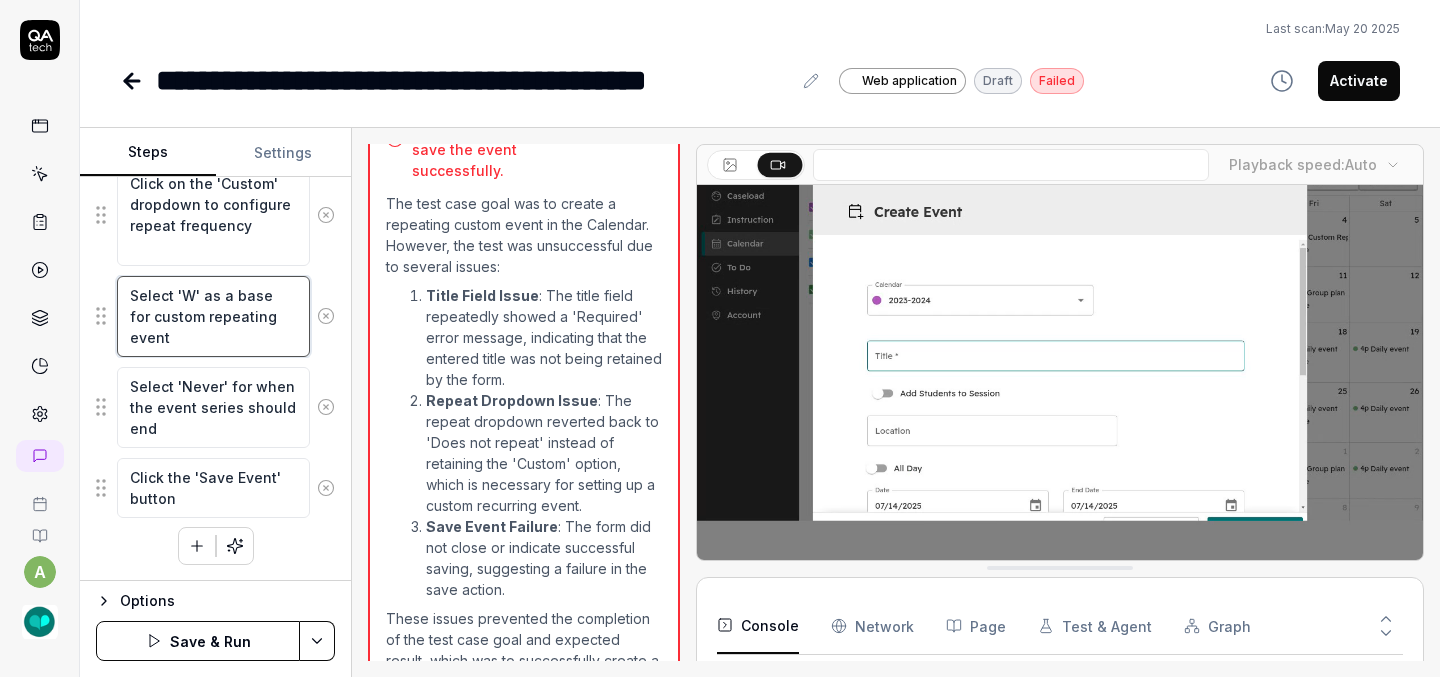 type on "Select '' as a base for custom repeating event" 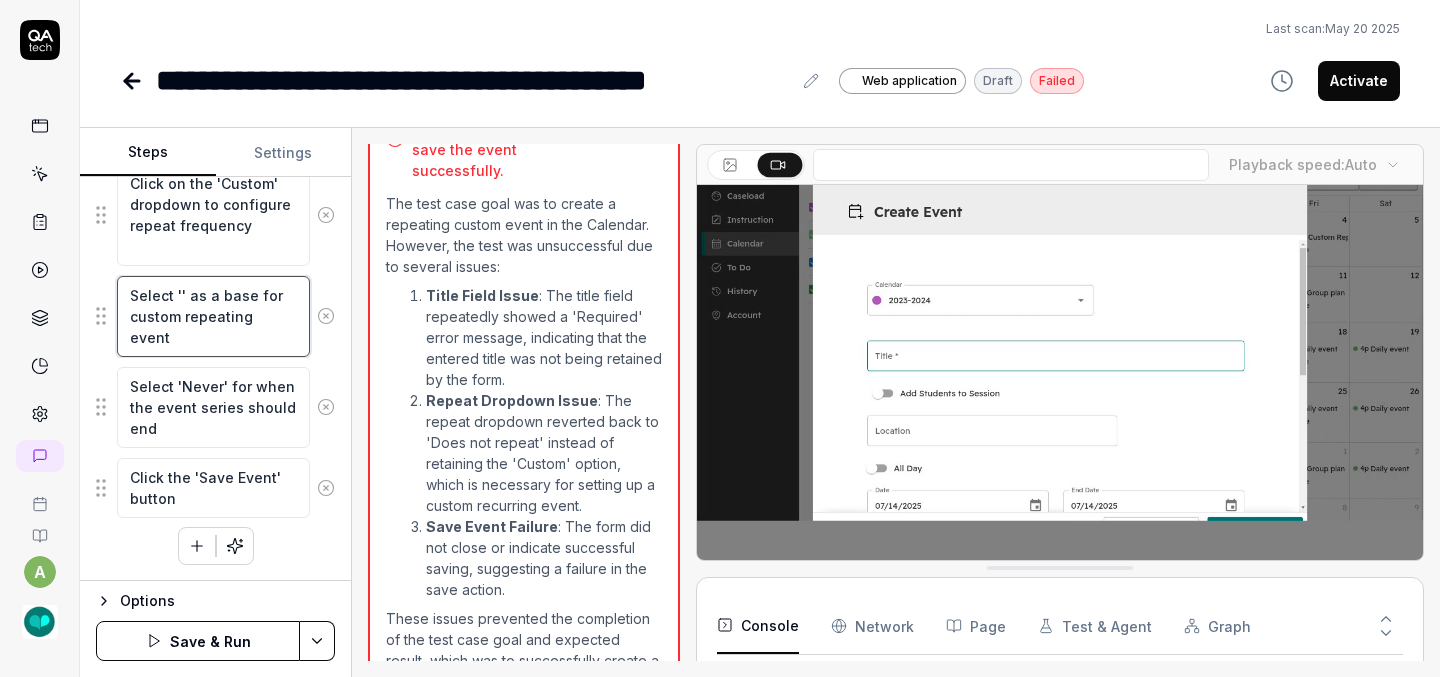 type on "*" 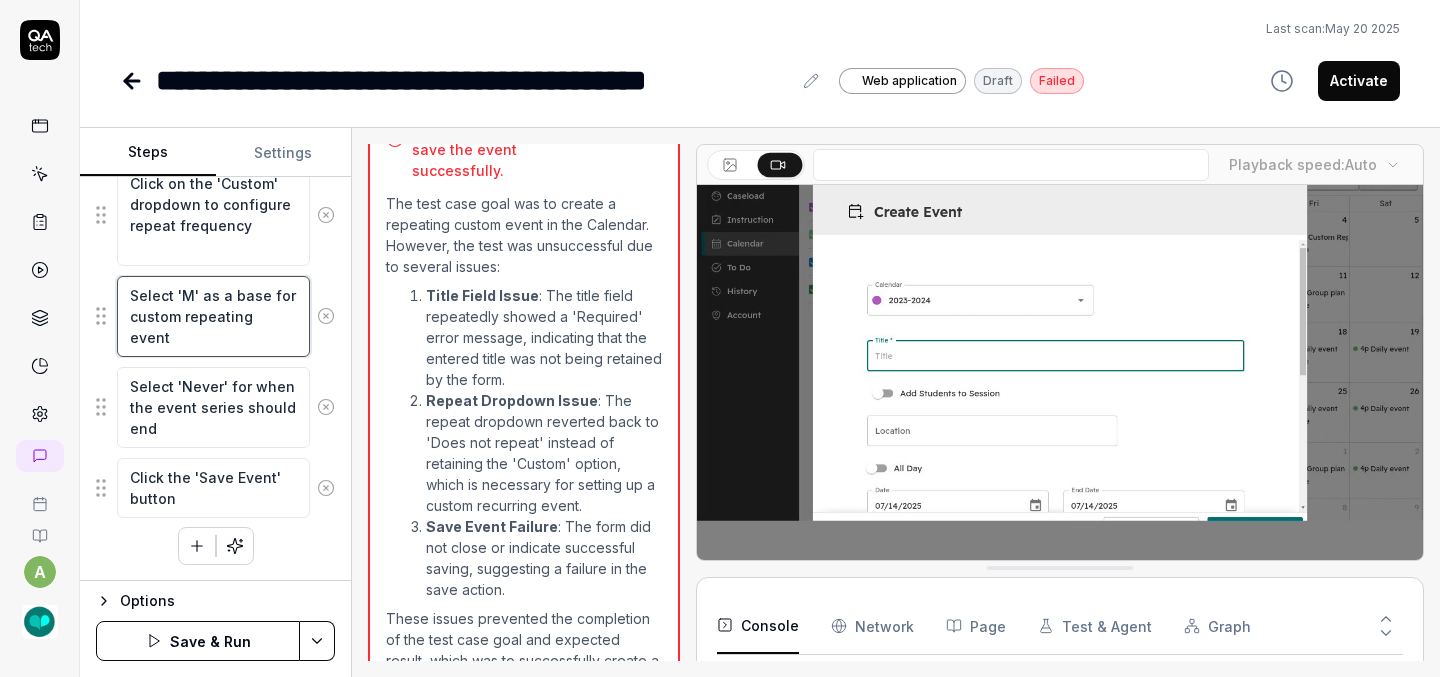 type on "Select 'M' as a base for custom repeating event" 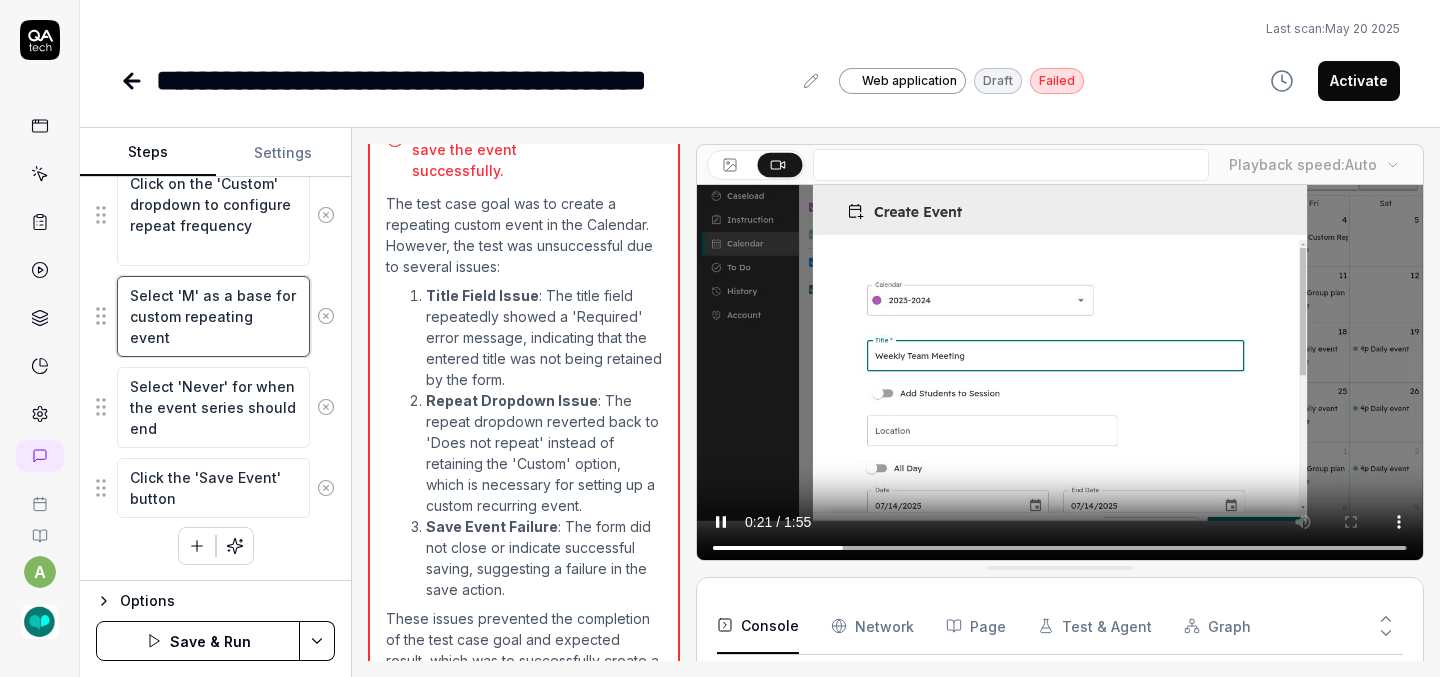 type on "*" 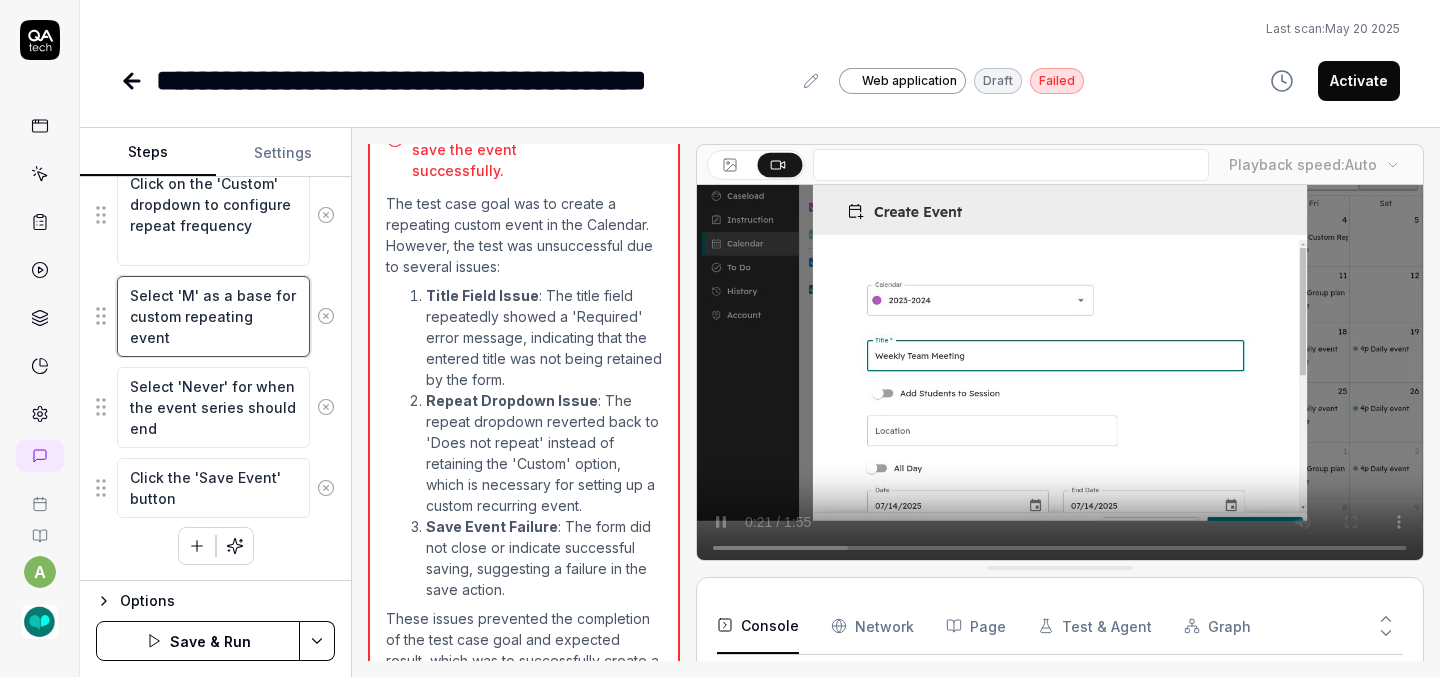 type on "Select 'M as a base for custom repeating event" 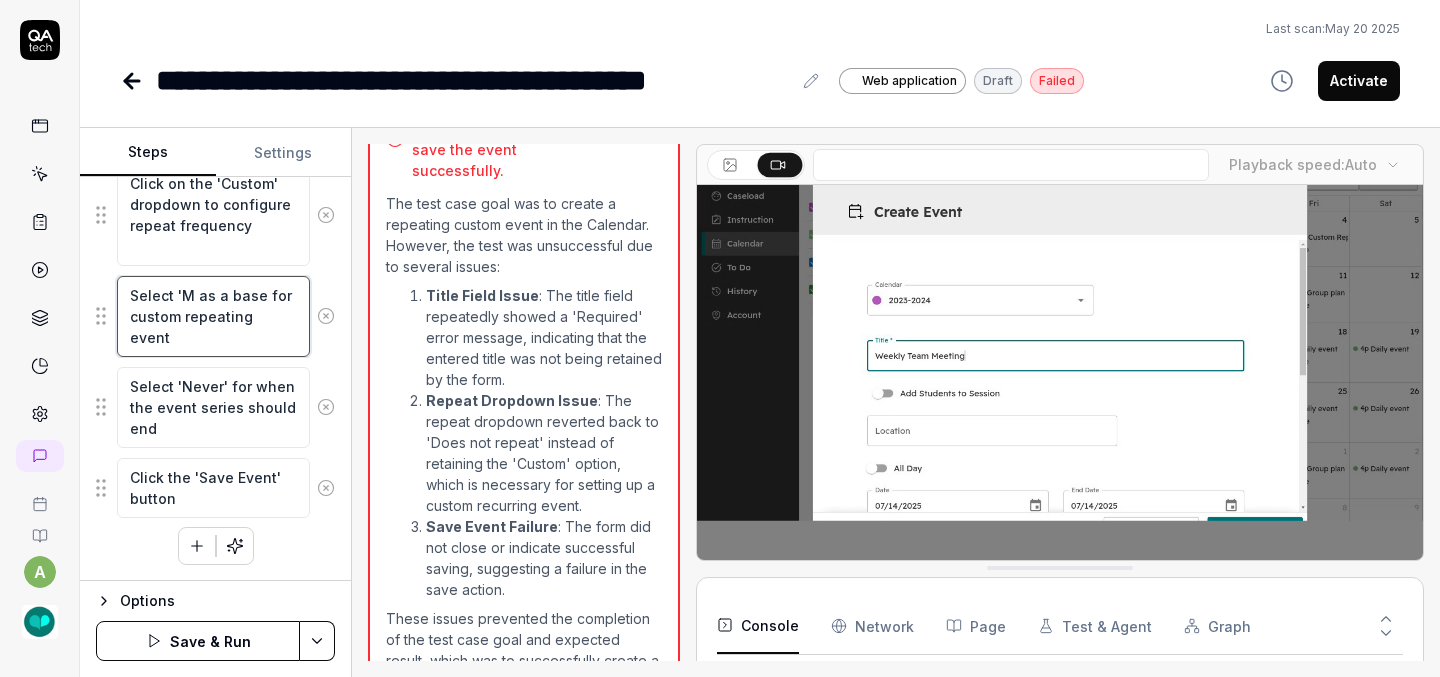 type on "*" 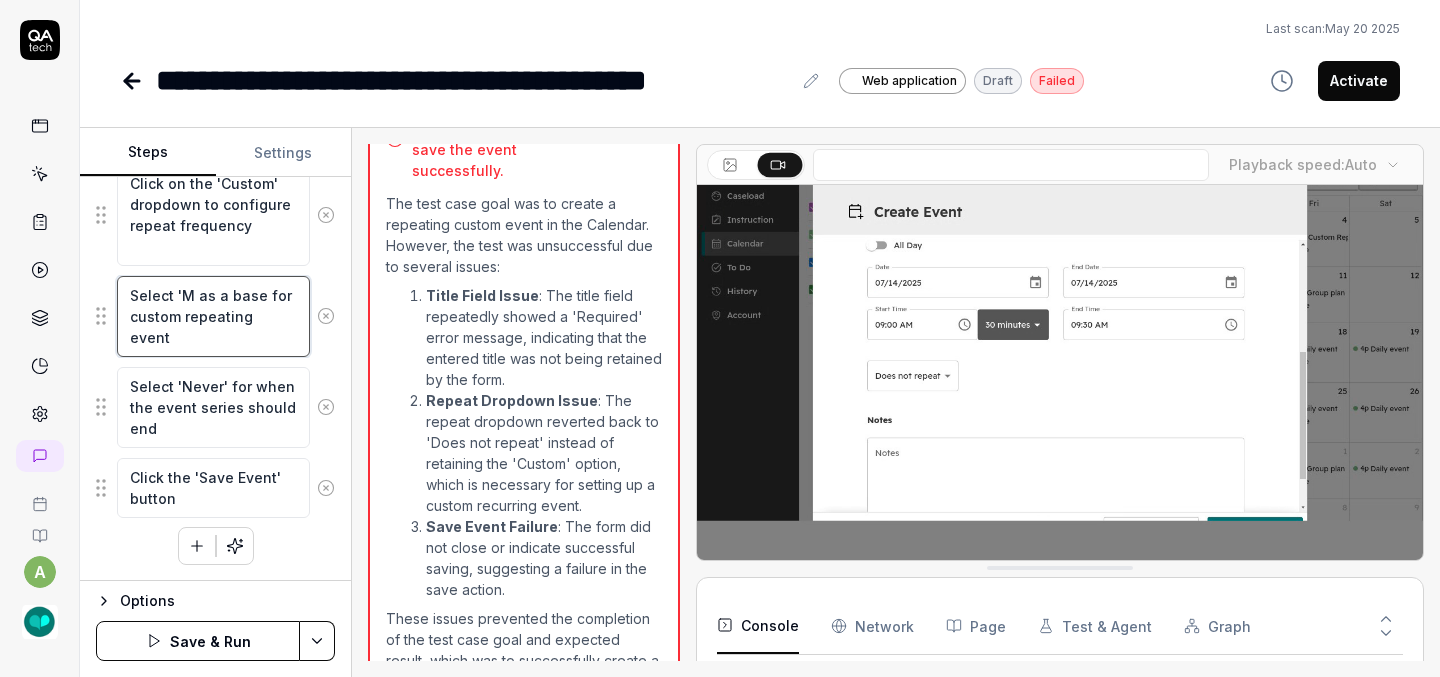 type on "Select ' as a base for custom repeating event" 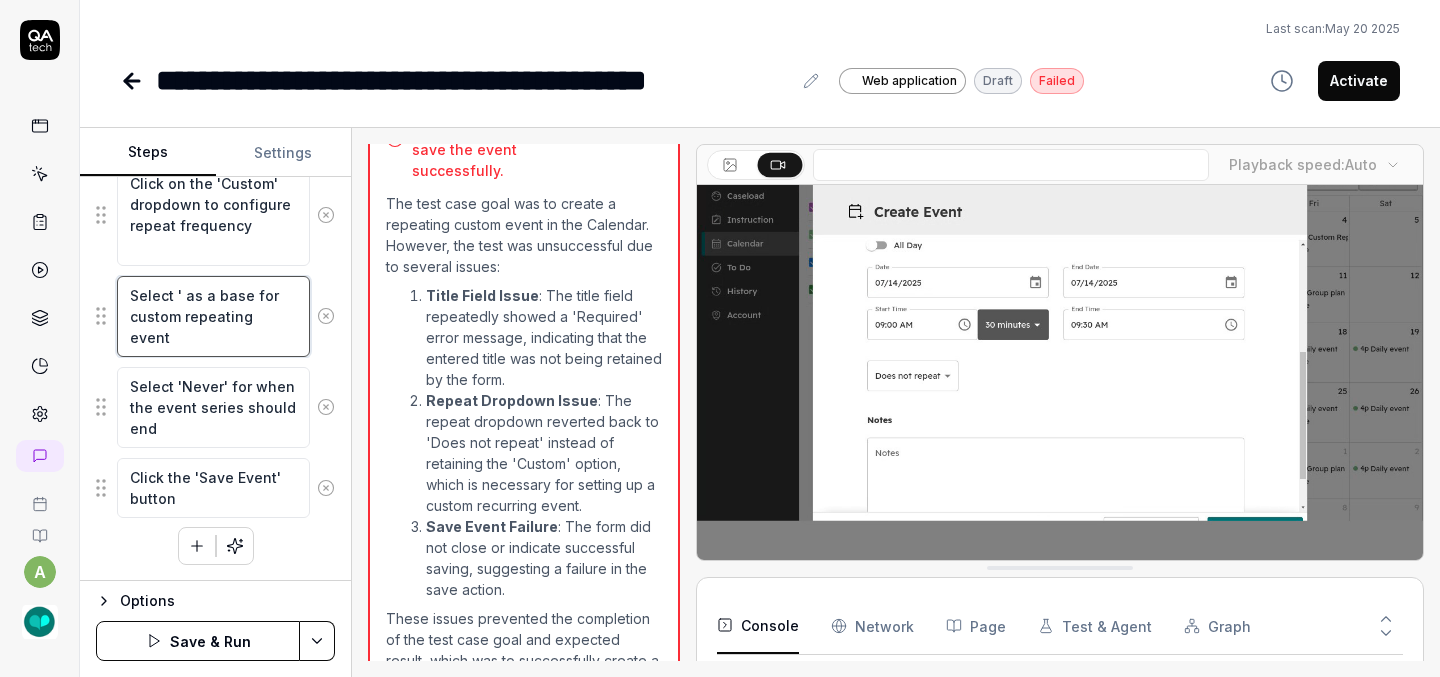 type on "*" 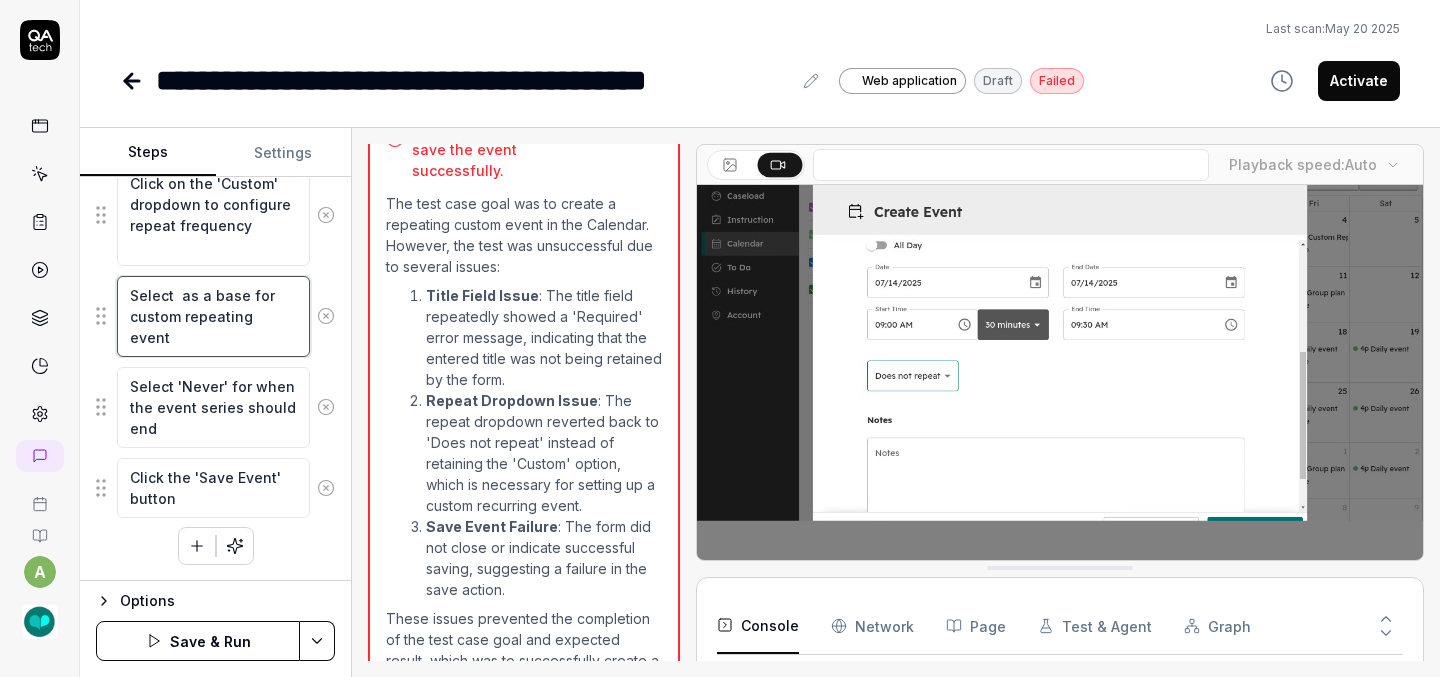 type on "Select  as a base for custom repeating event" 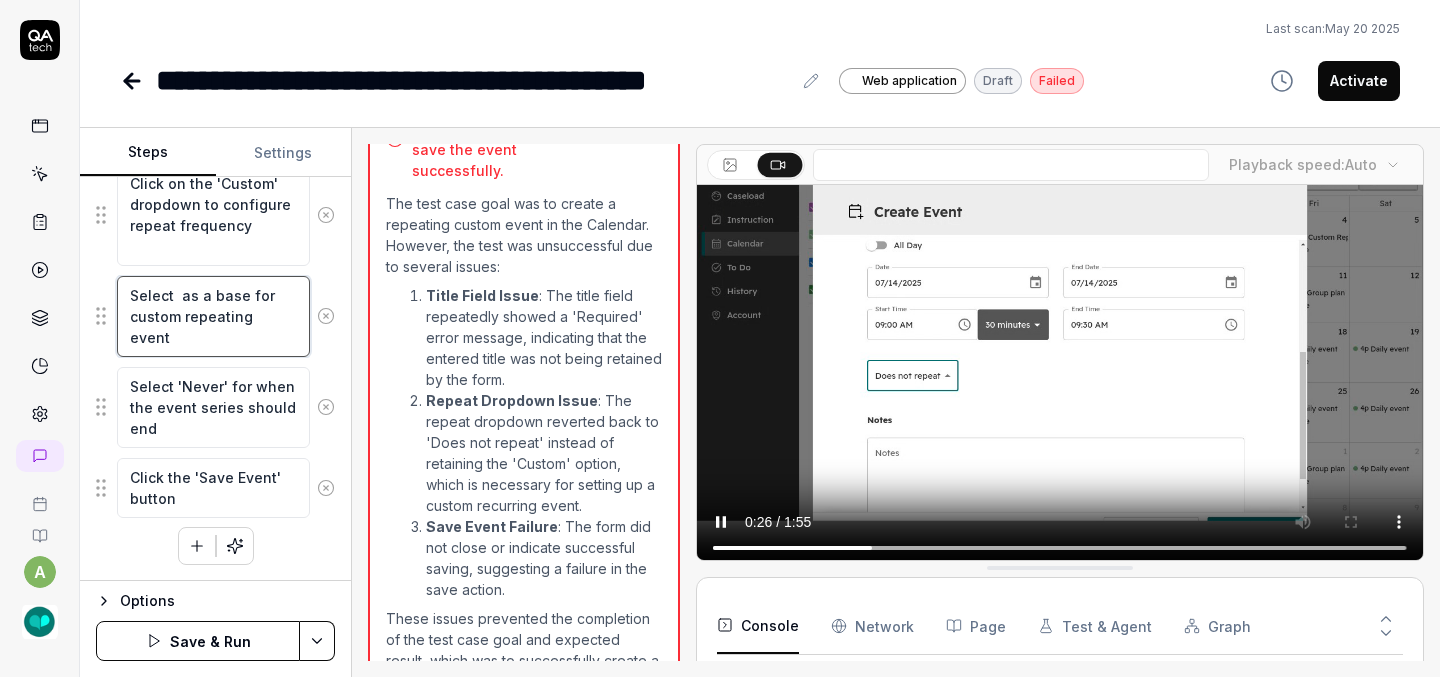 type on "*" 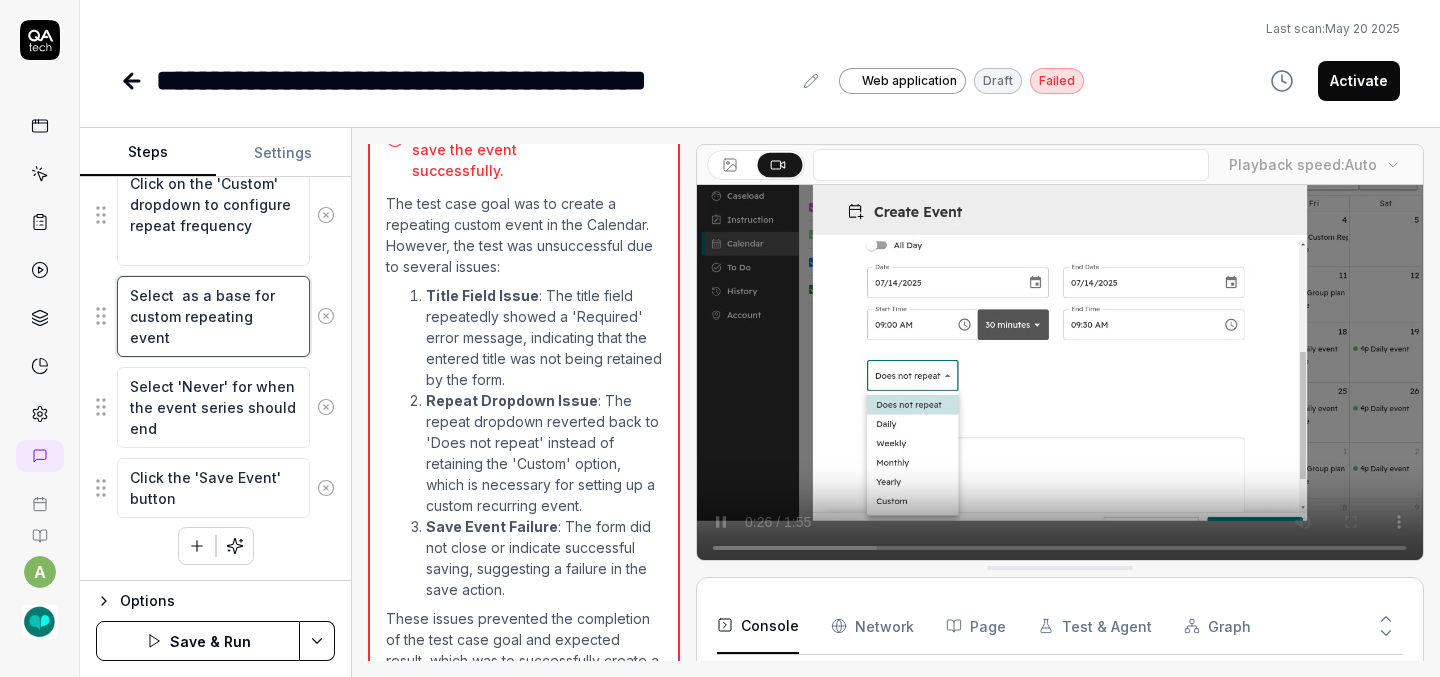 type on "Select R as a base for custom repeating event" 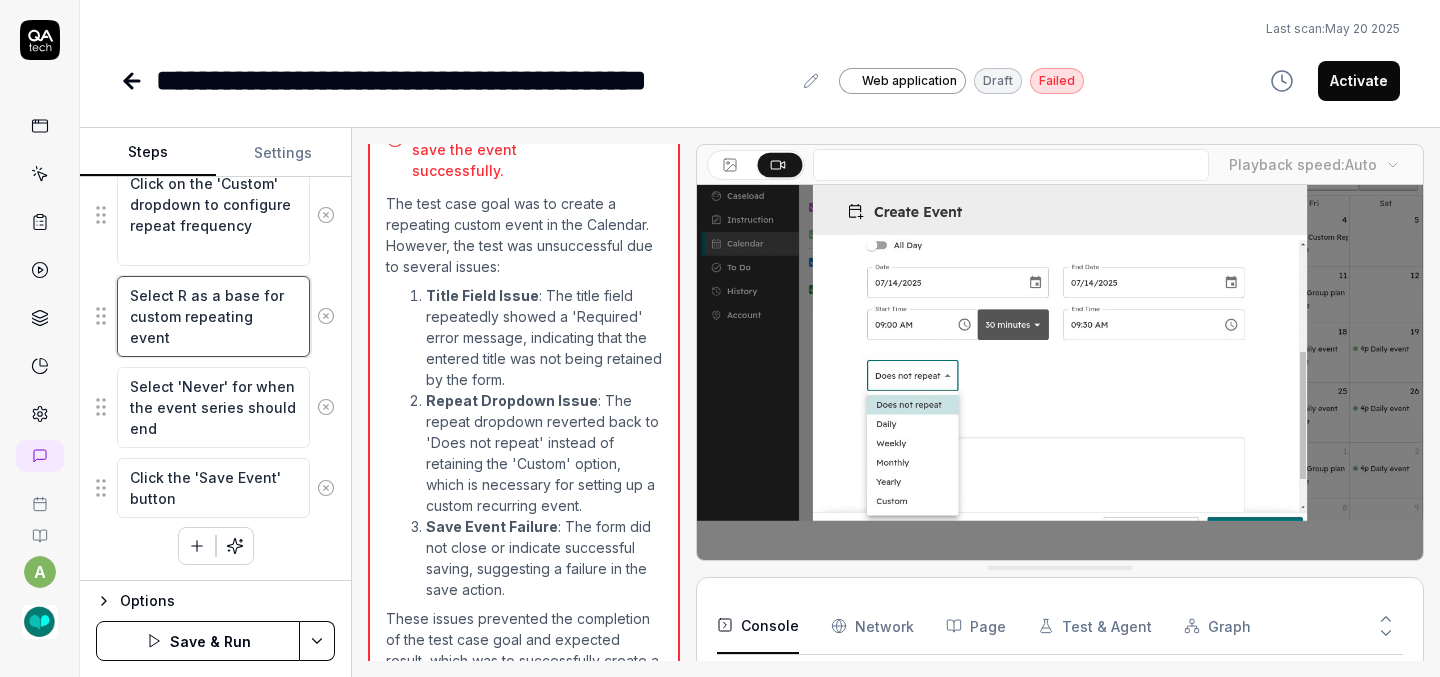 type on "*" 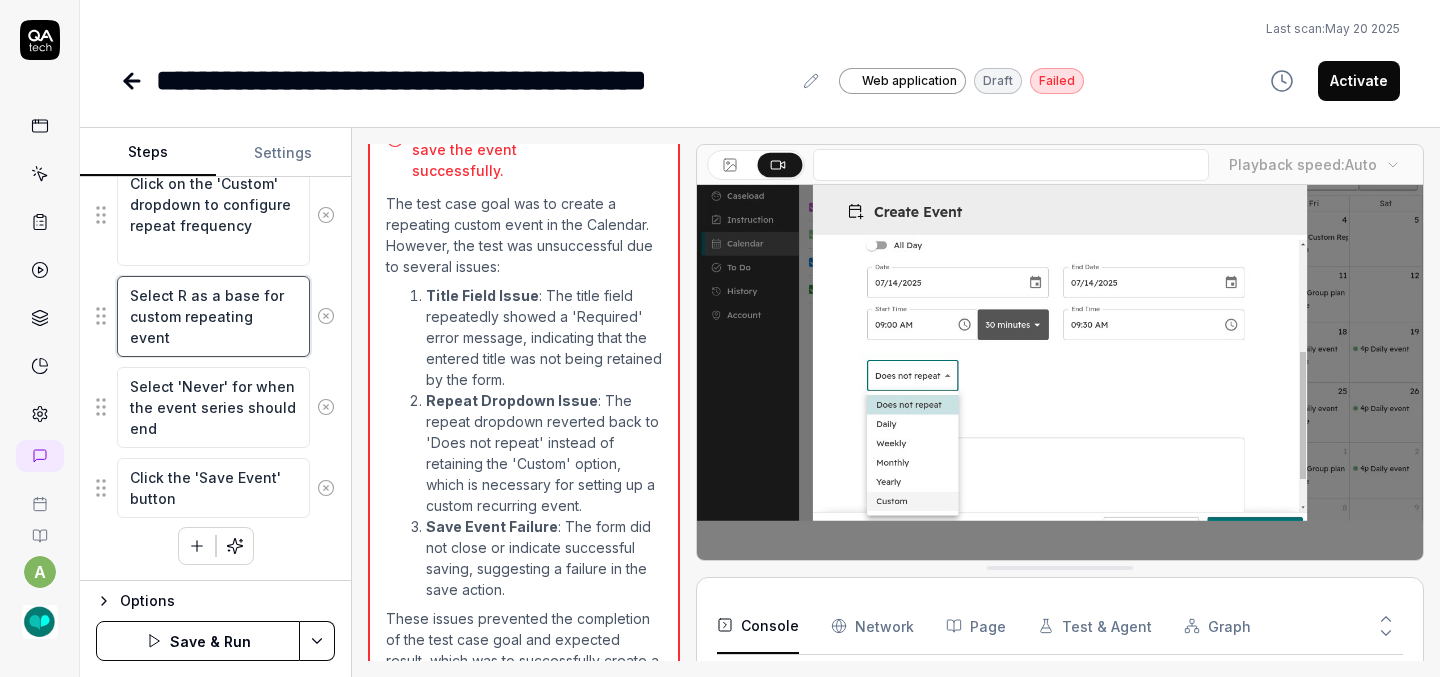 type on "Select Re as a base for custom repeating event" 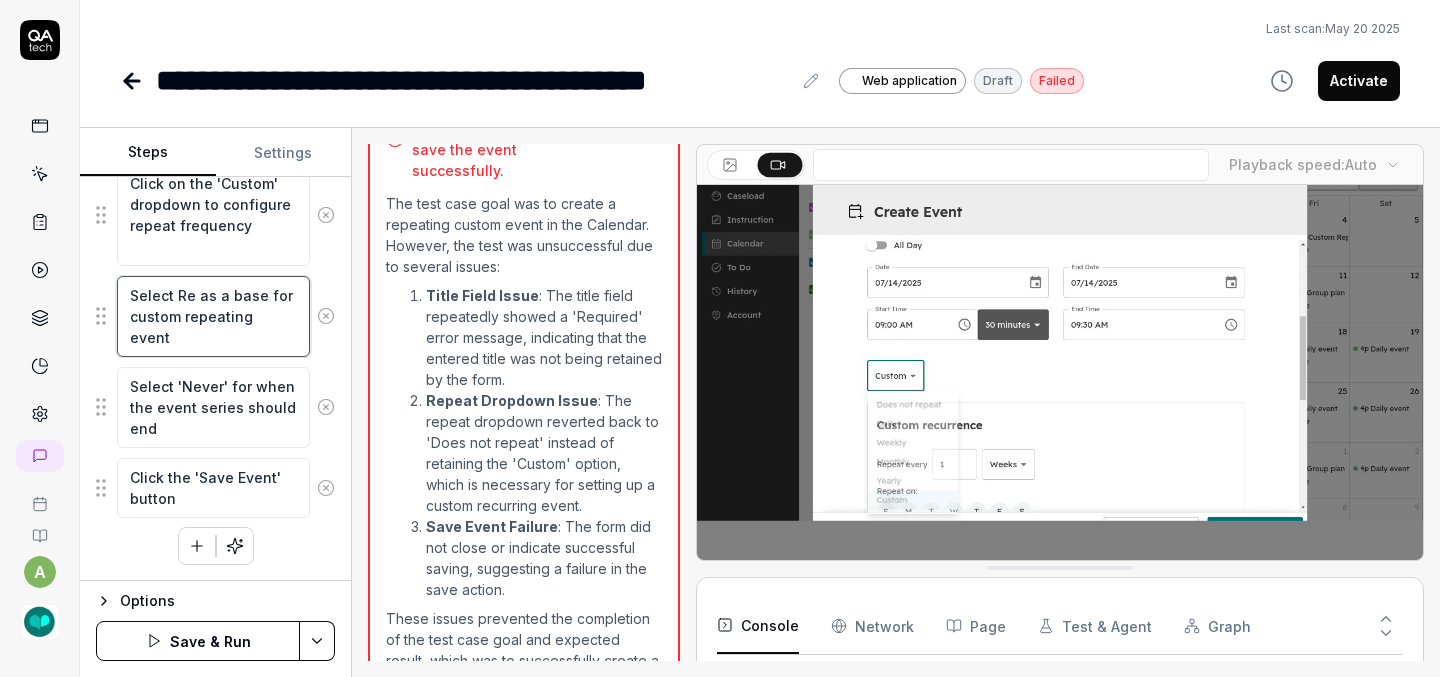 type on "*" 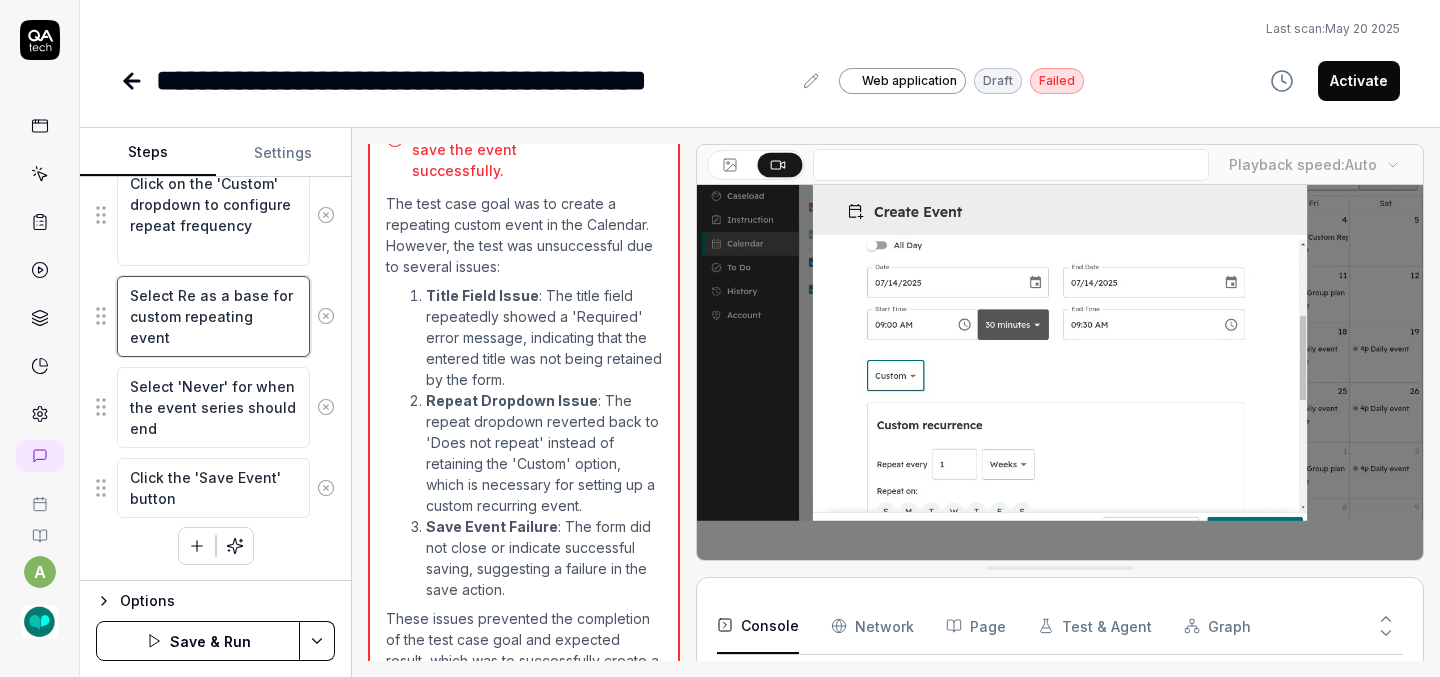 type on "Select Rep as a base for custom repeating event" 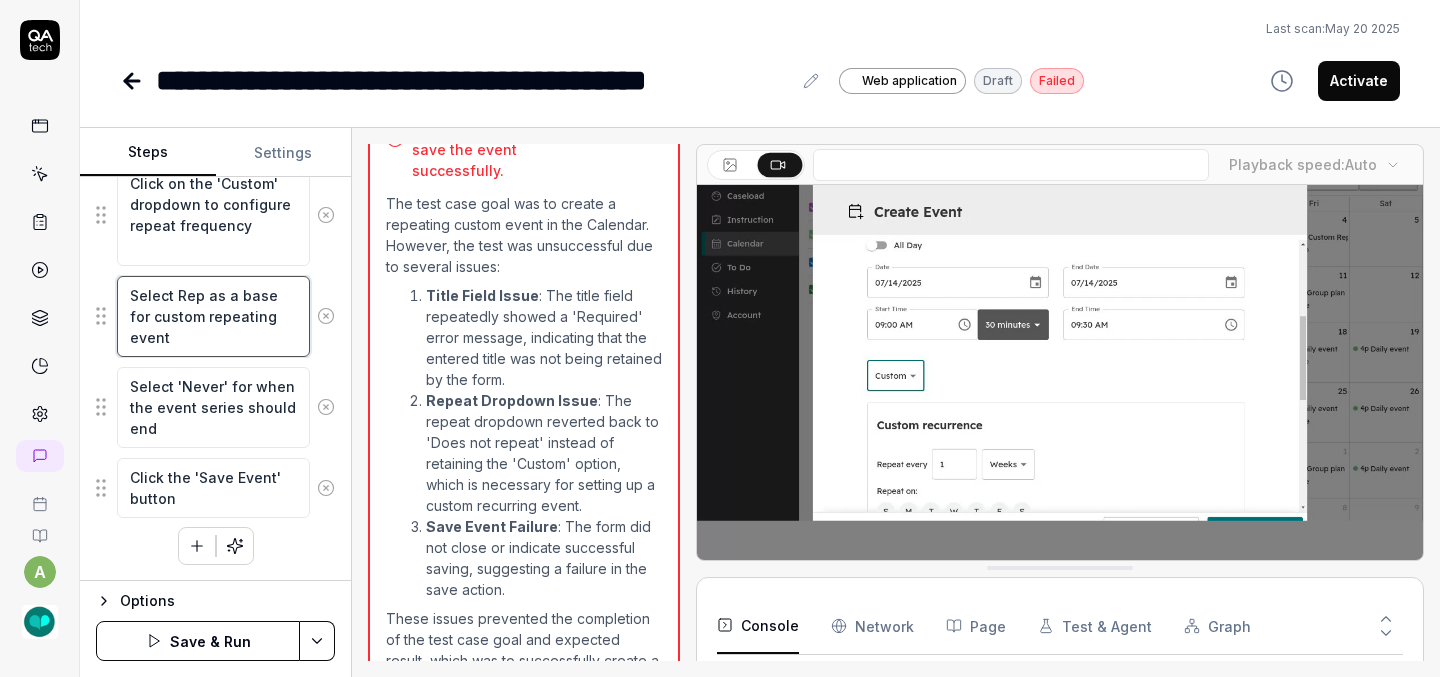 type on "*" 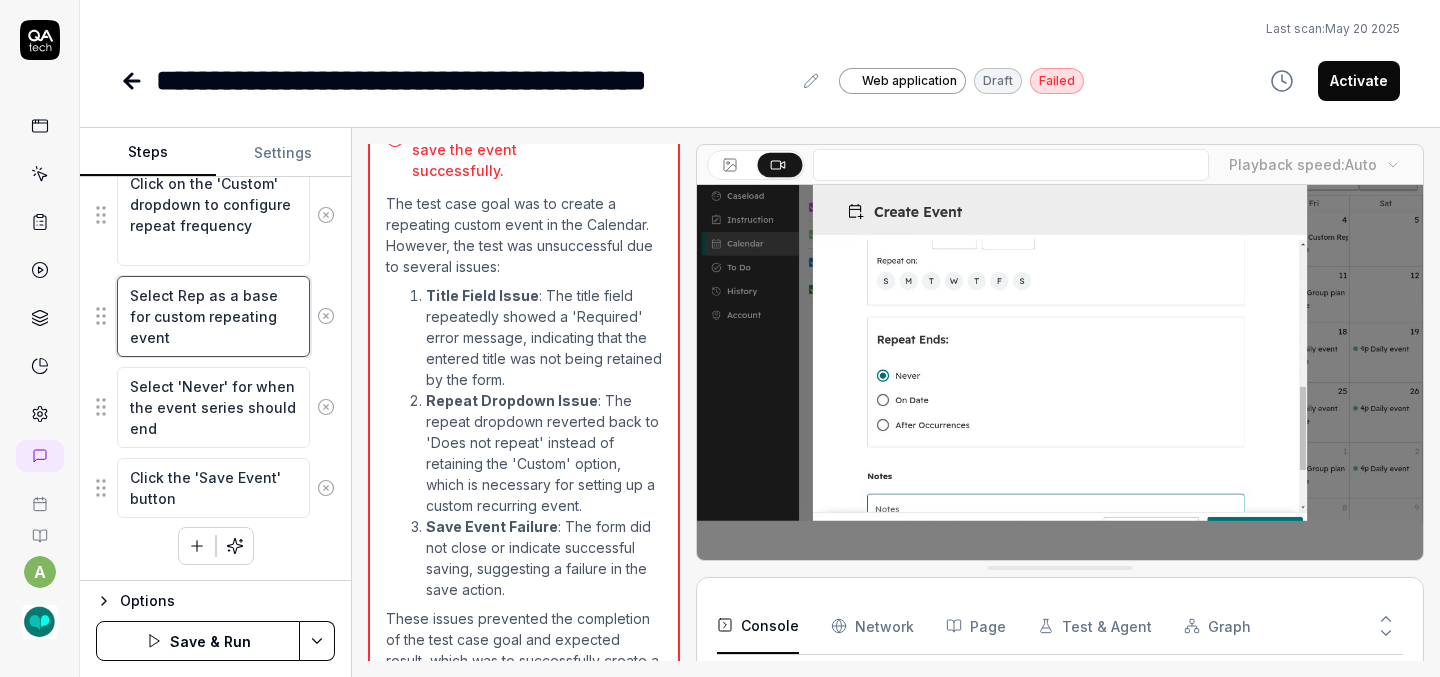 type on "Select Repe as a base for custom repeating event" 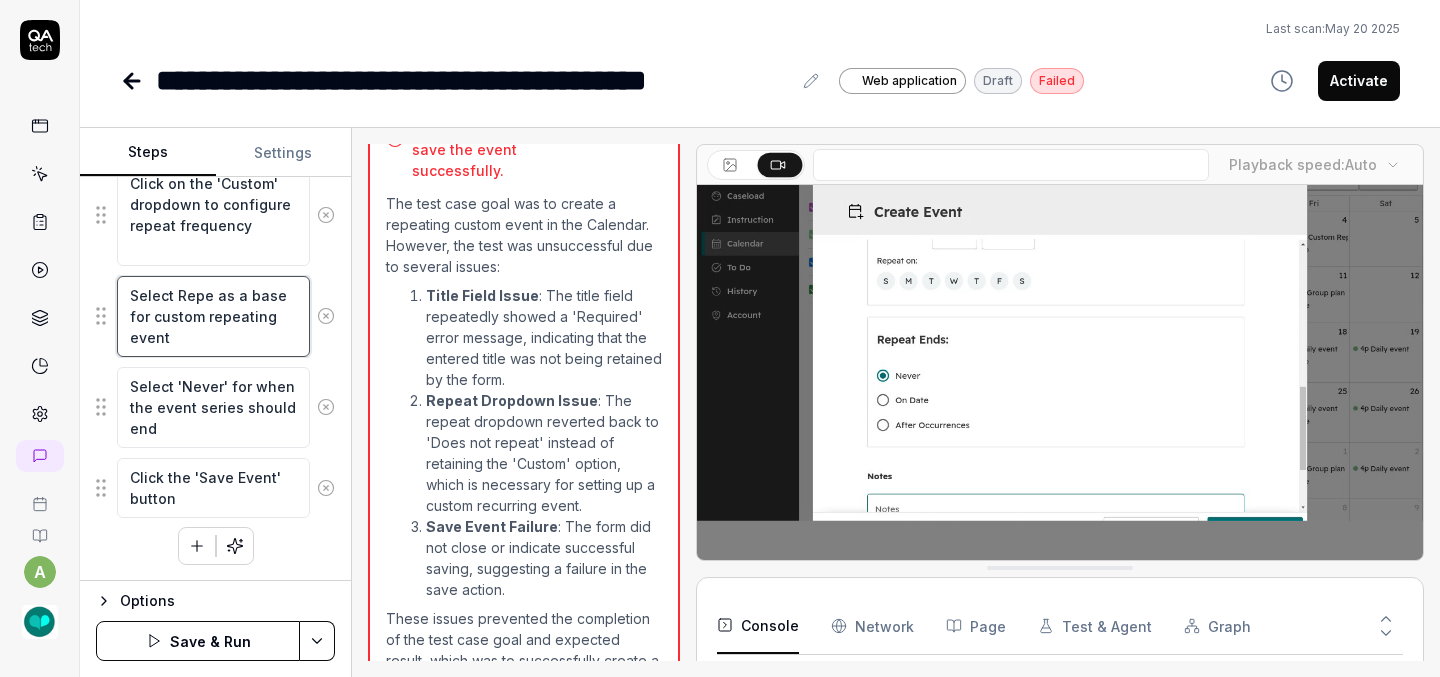 type on "*" 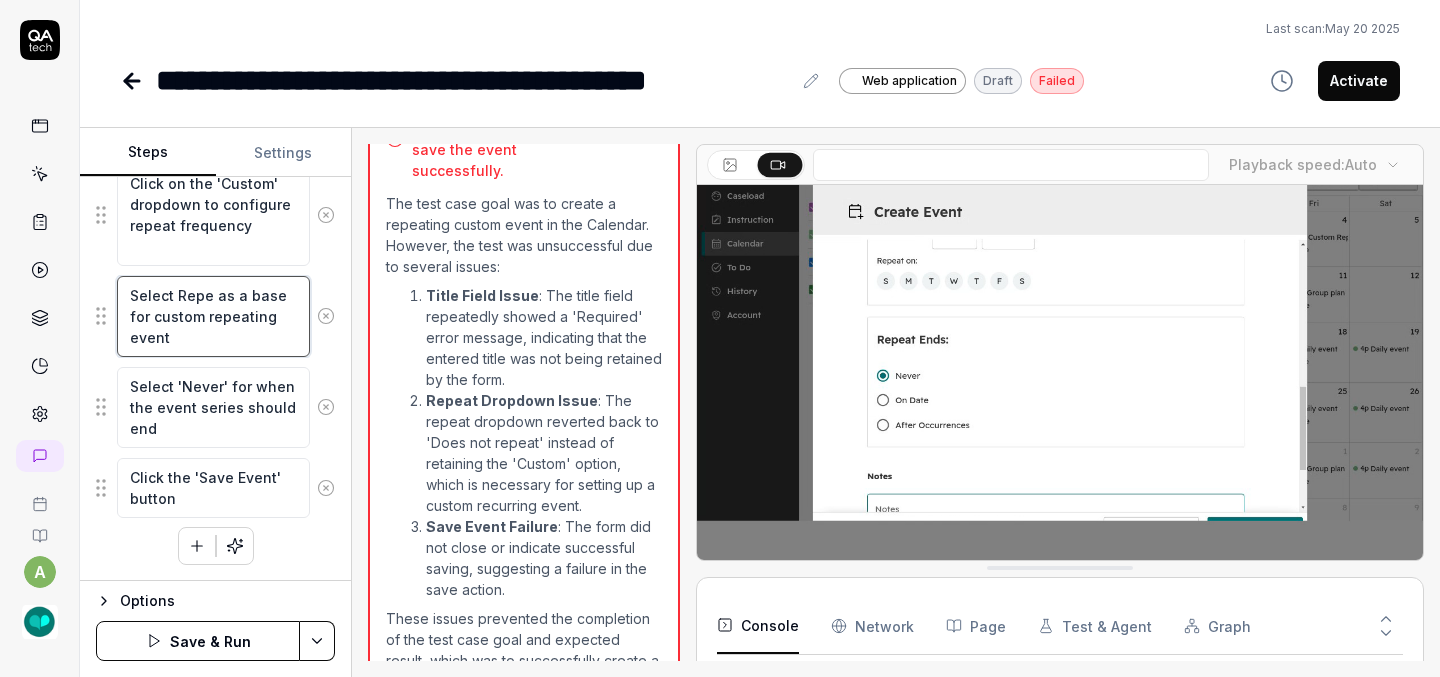 type on "Select Repea as a base for custom repeating event" 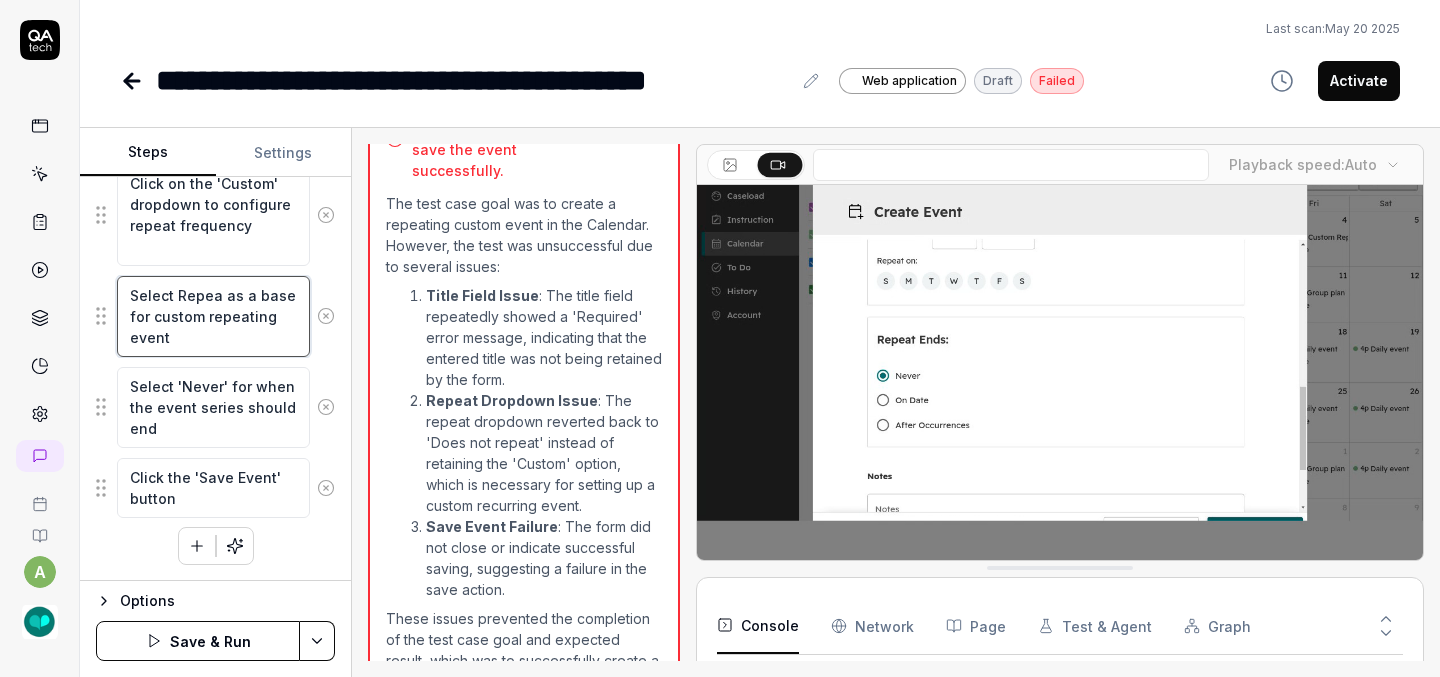type on "*" 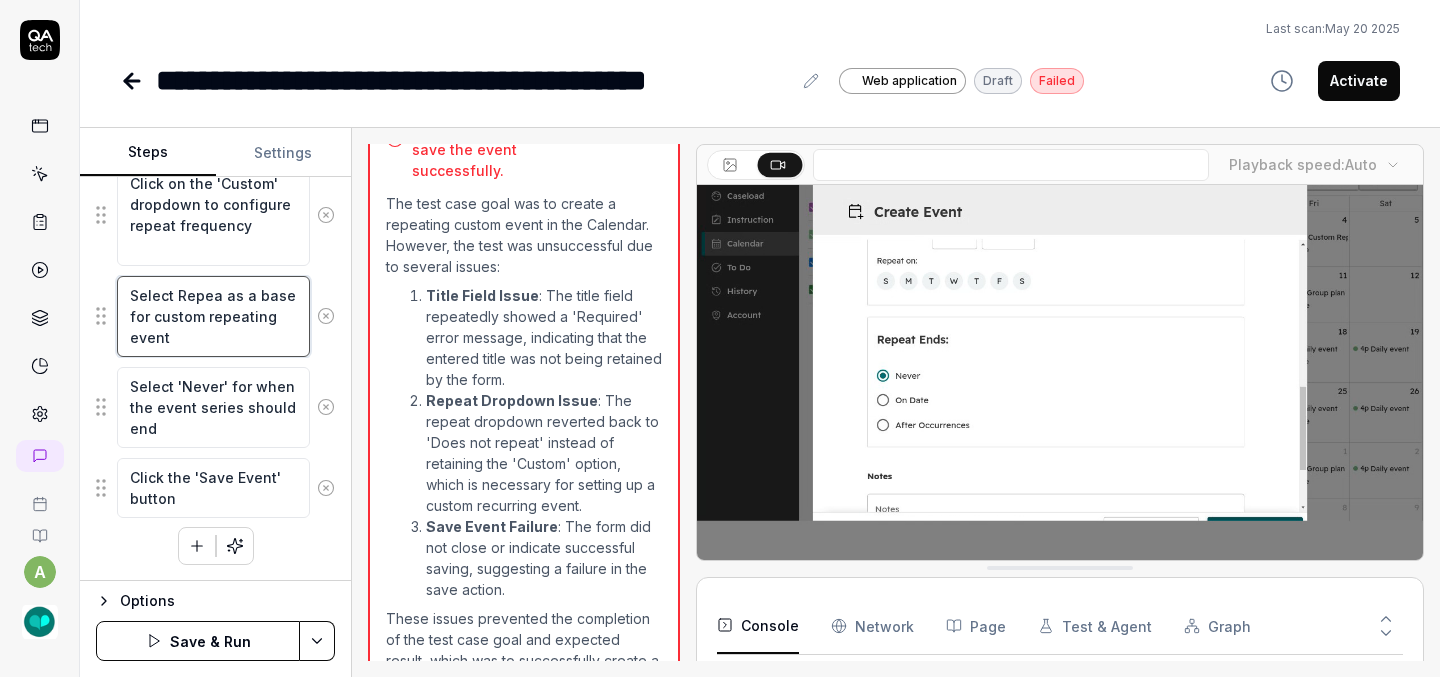 type on "Select Repeat as a base for custom repeating event" 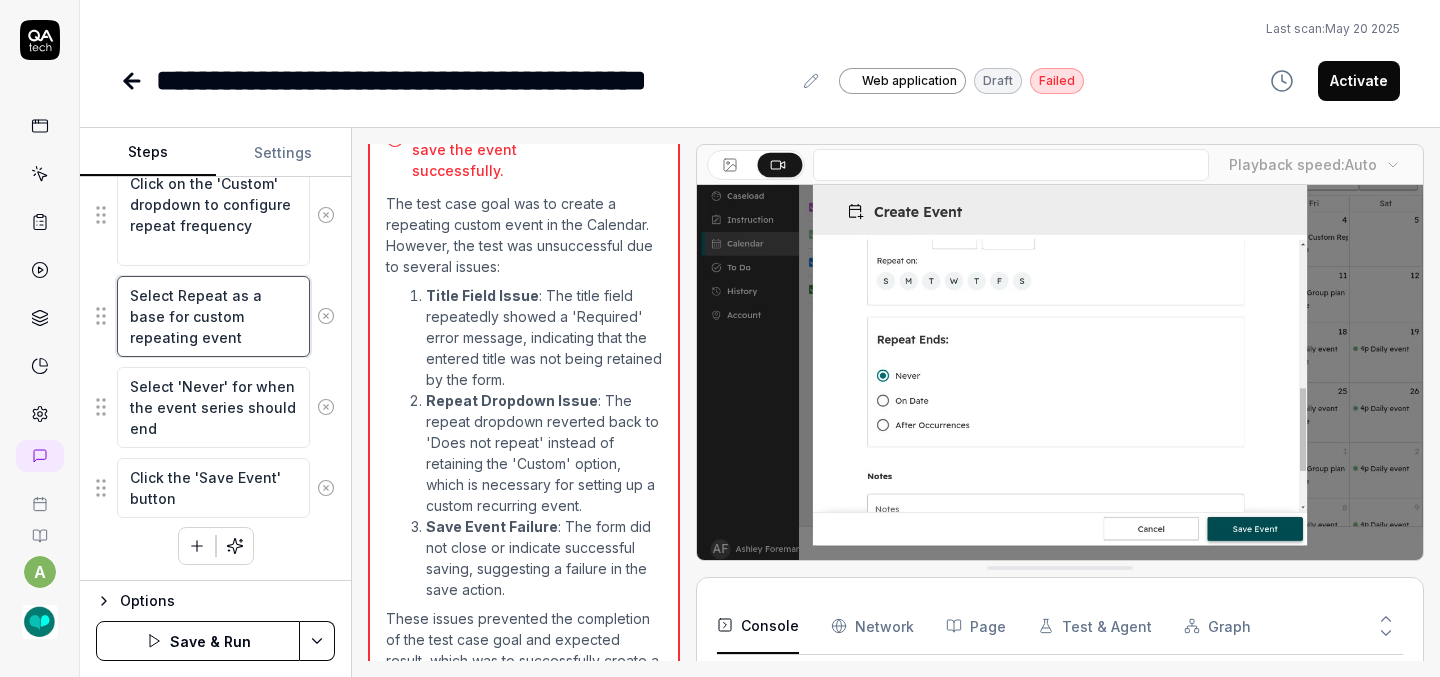 type on "*" 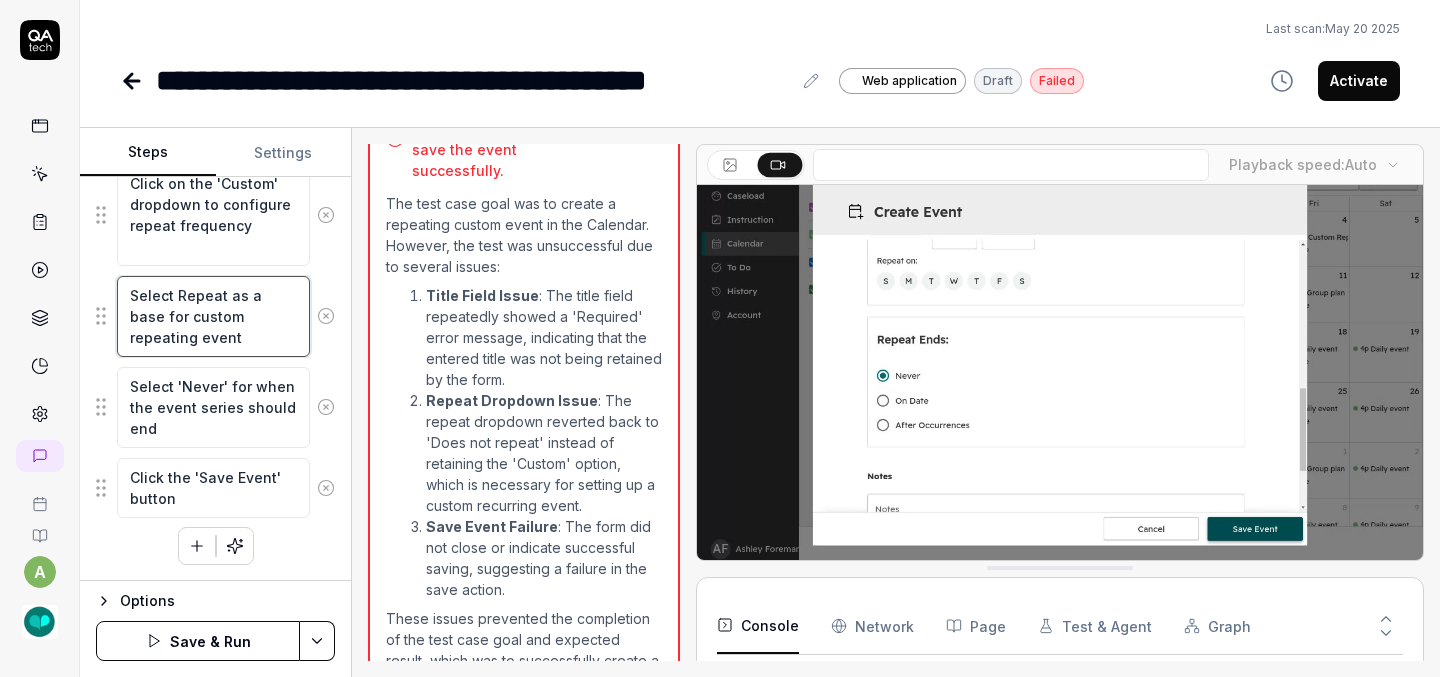 type on "Select Repeat  as a base for custom repeating event" 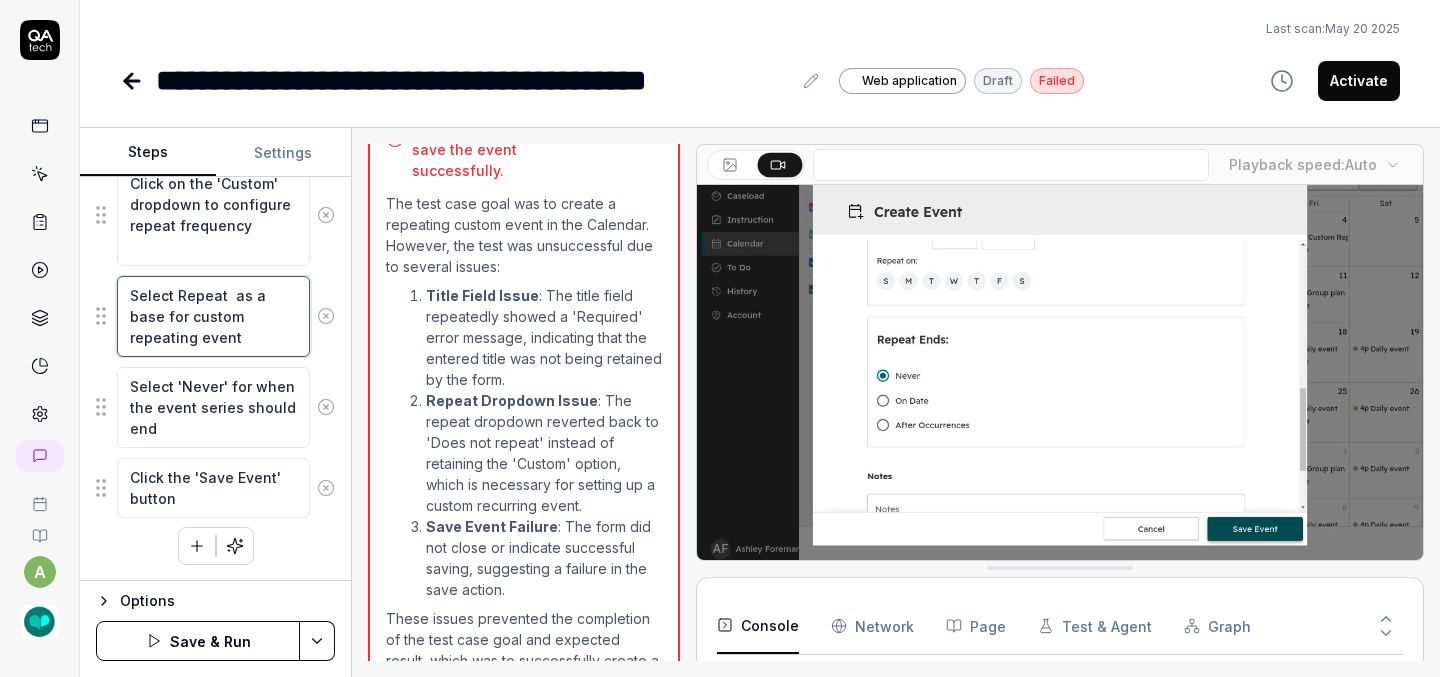 type on "*" 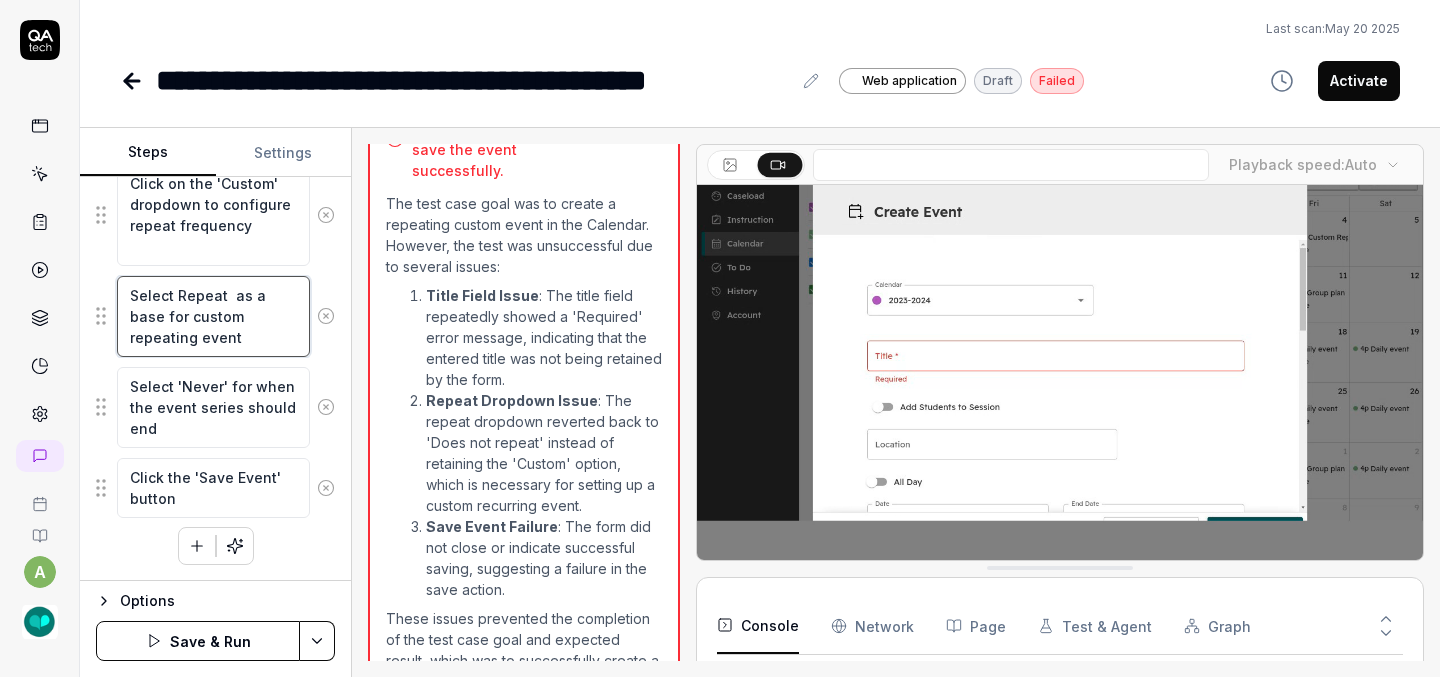 type on "Select Repeat o as a base for custom repeating event" 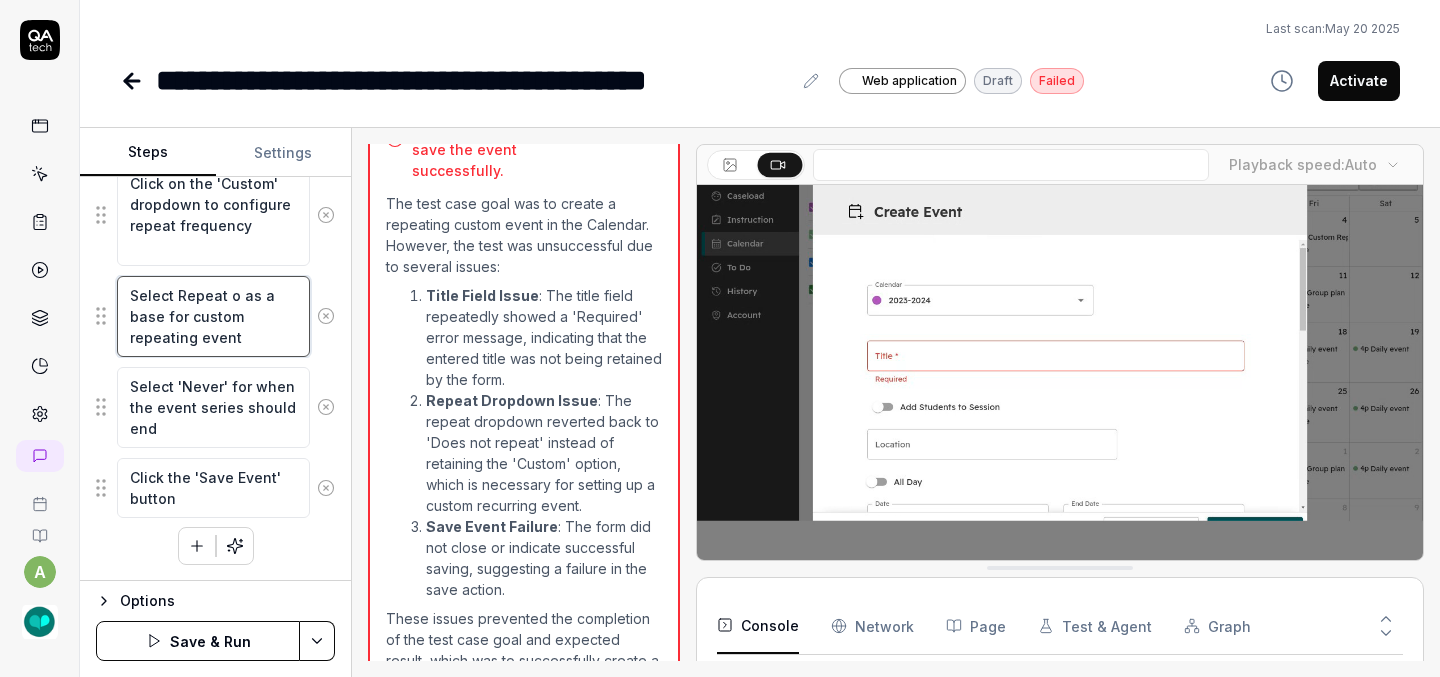 type on "*" 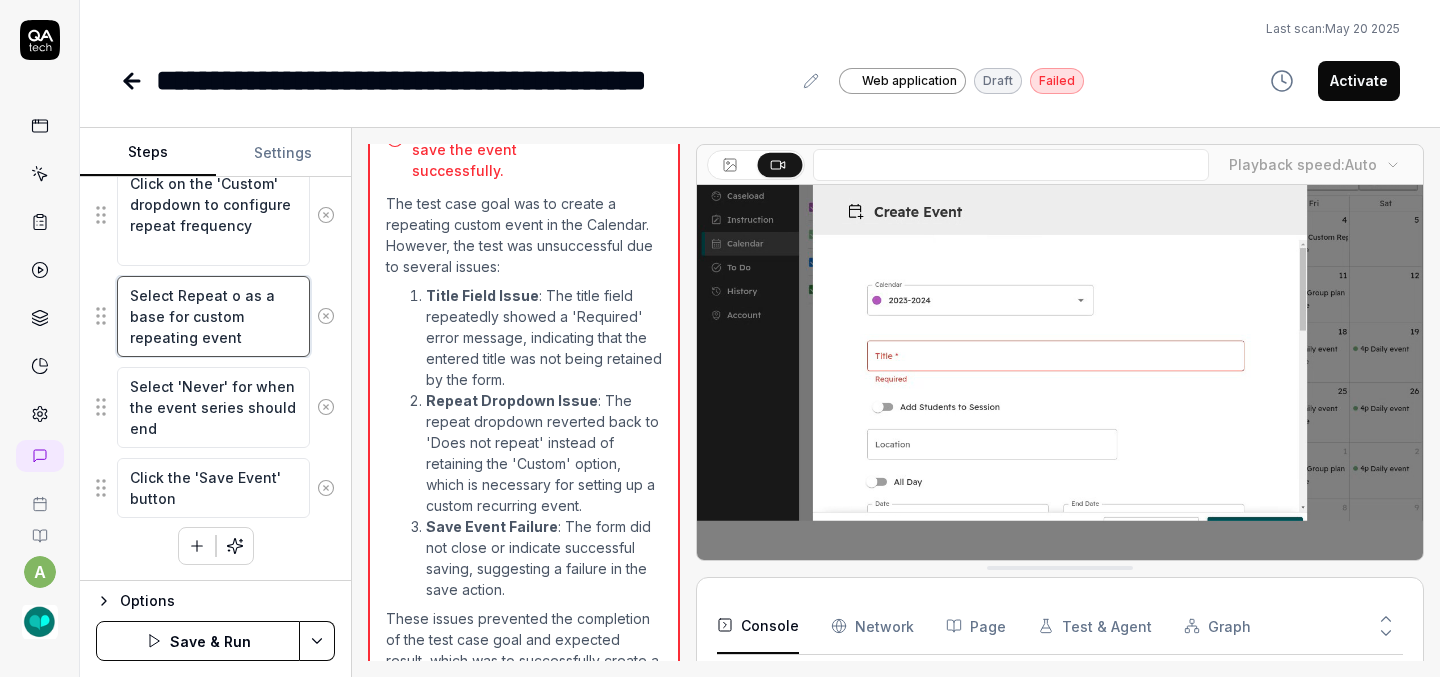 type on "Select Repeat on as a base for custom repeating event" 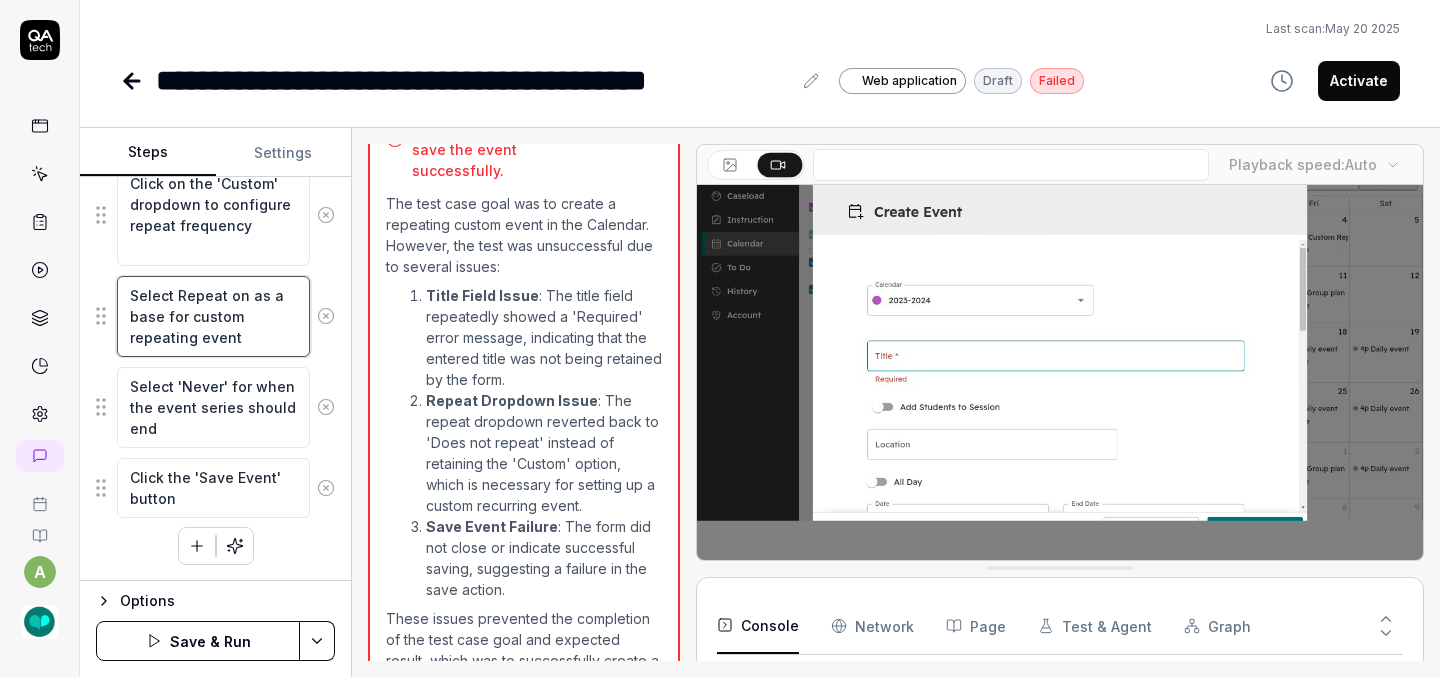 type on "*" 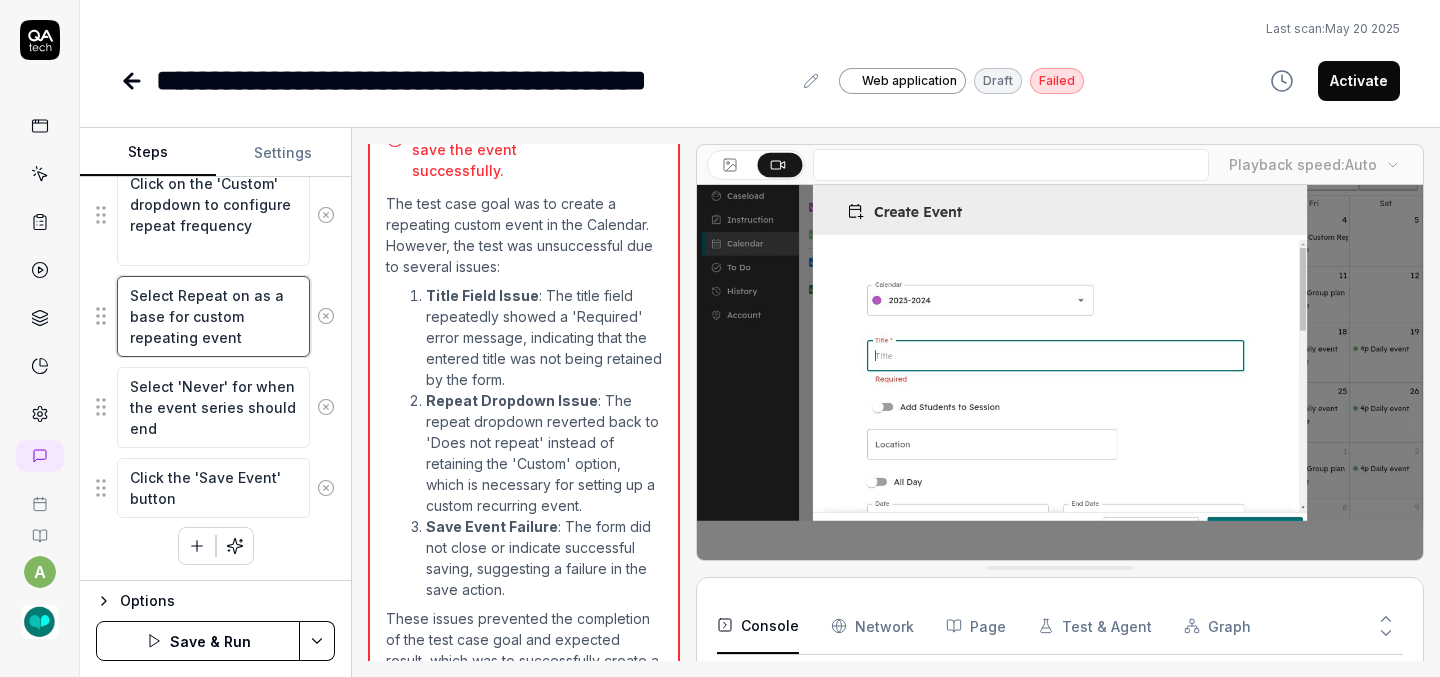 type on "Select Repeat on: as a base for custom repeating event" 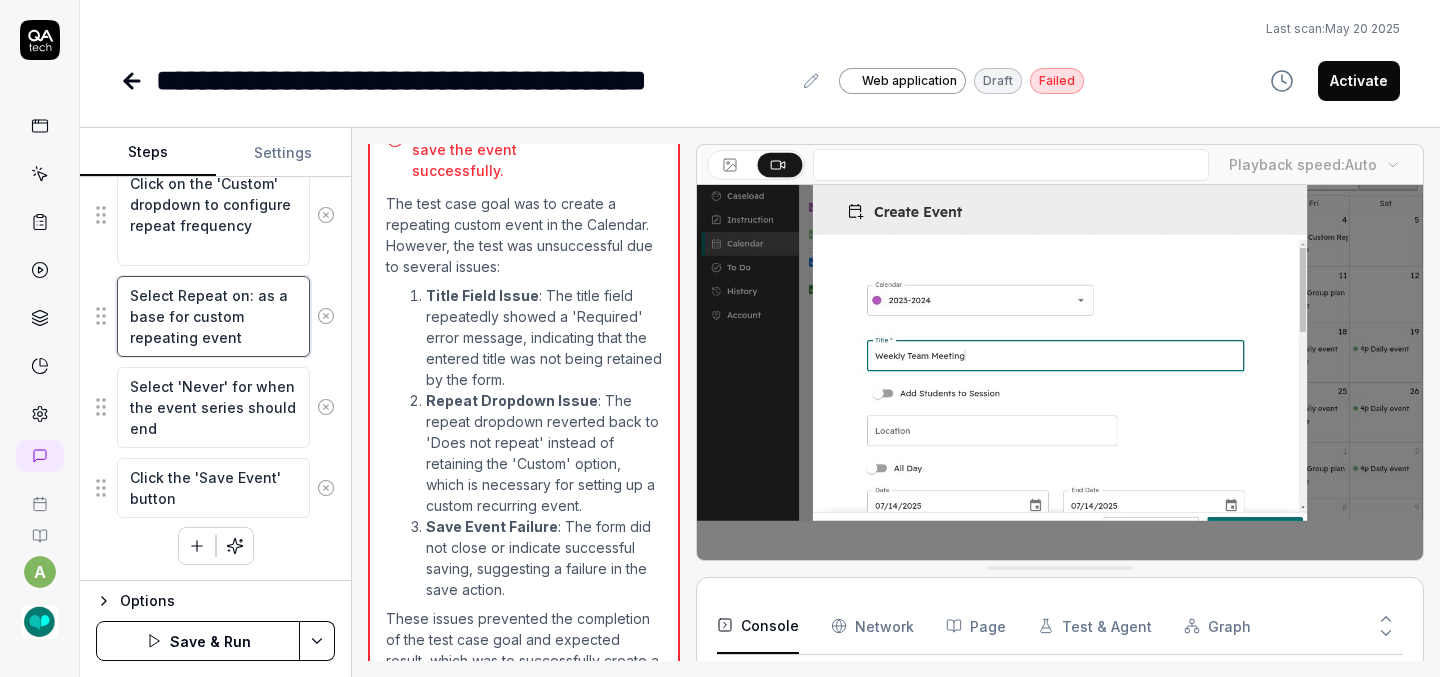 type on "*" 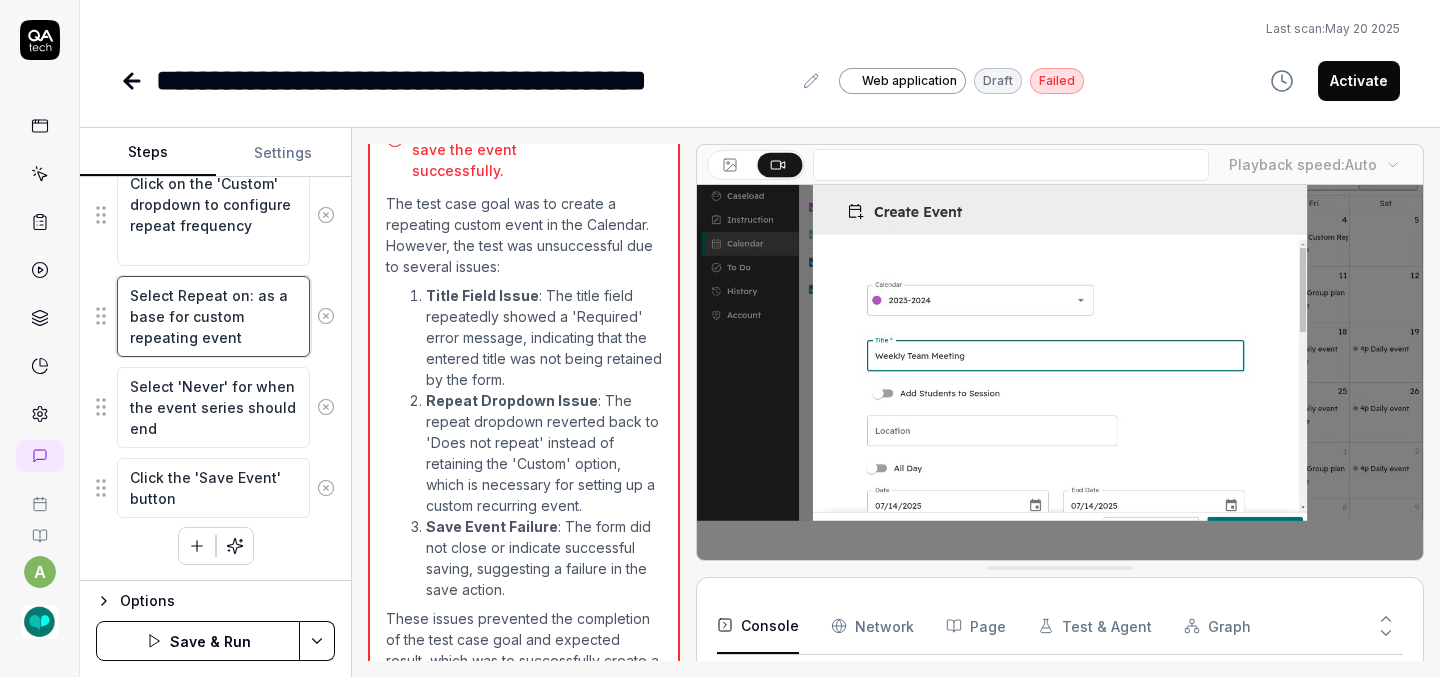 type on "Select Repeat on:  as a base for custom repeating event" 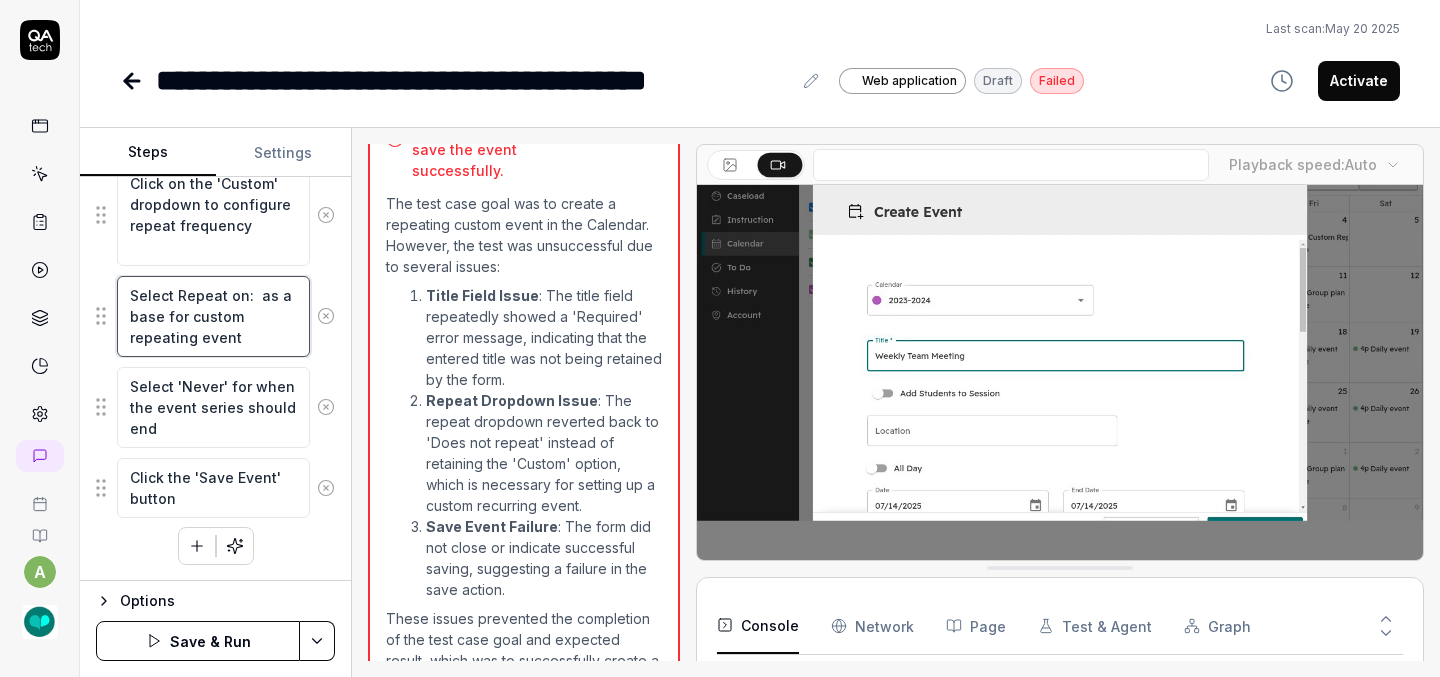 type on "*" 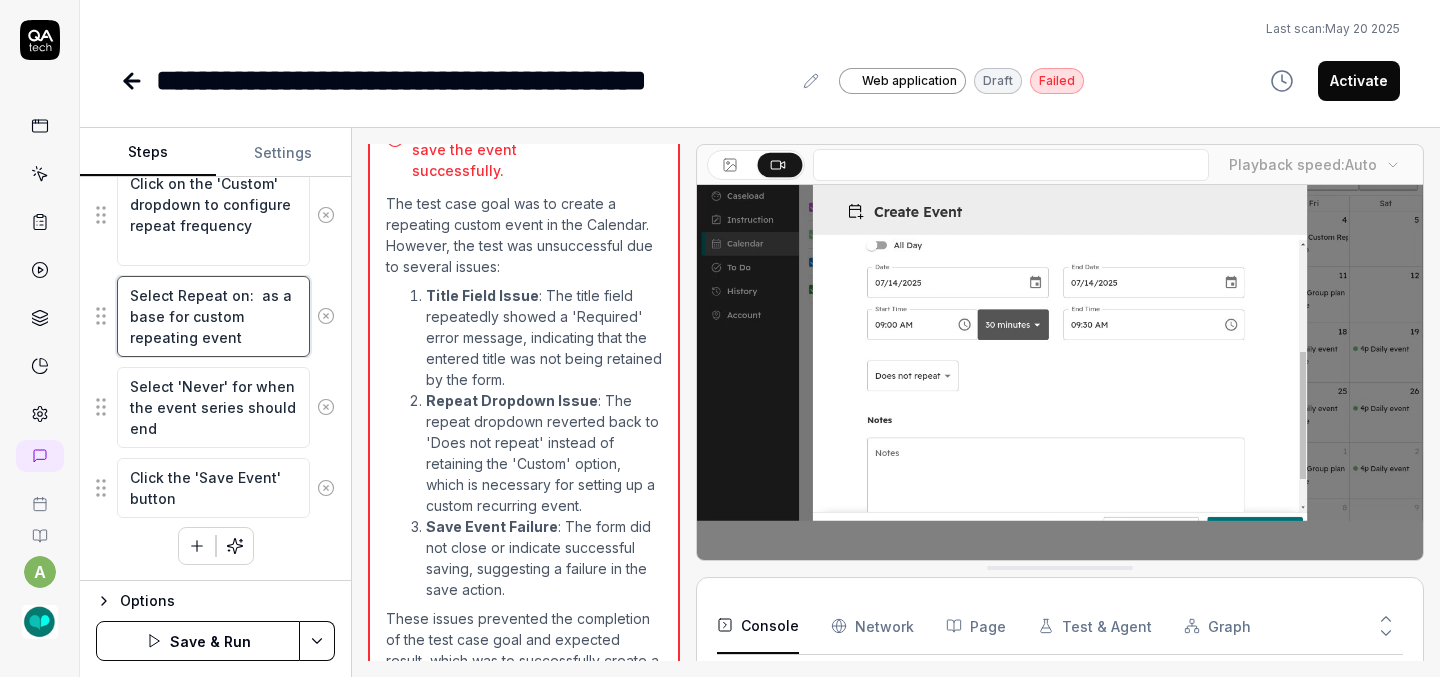 type on "Select Repeat on: M as a base for custom repeating event" 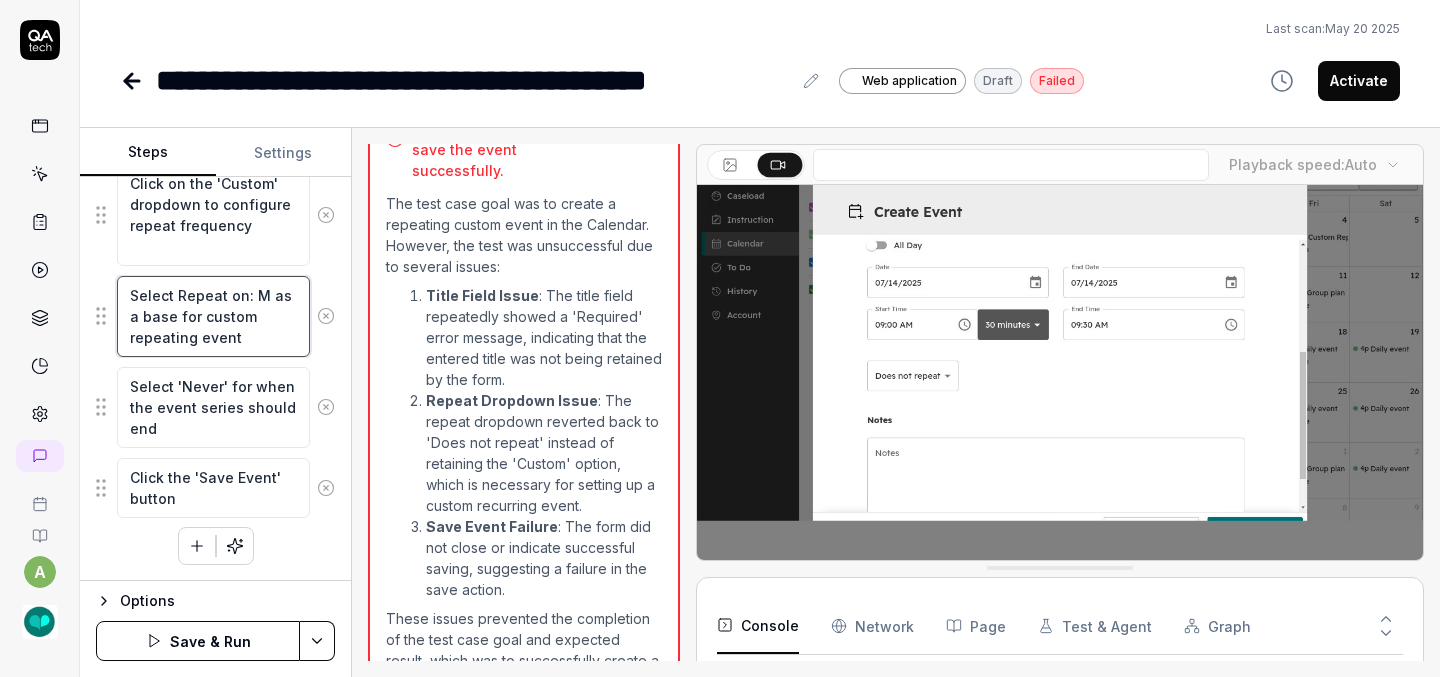 type on "*" 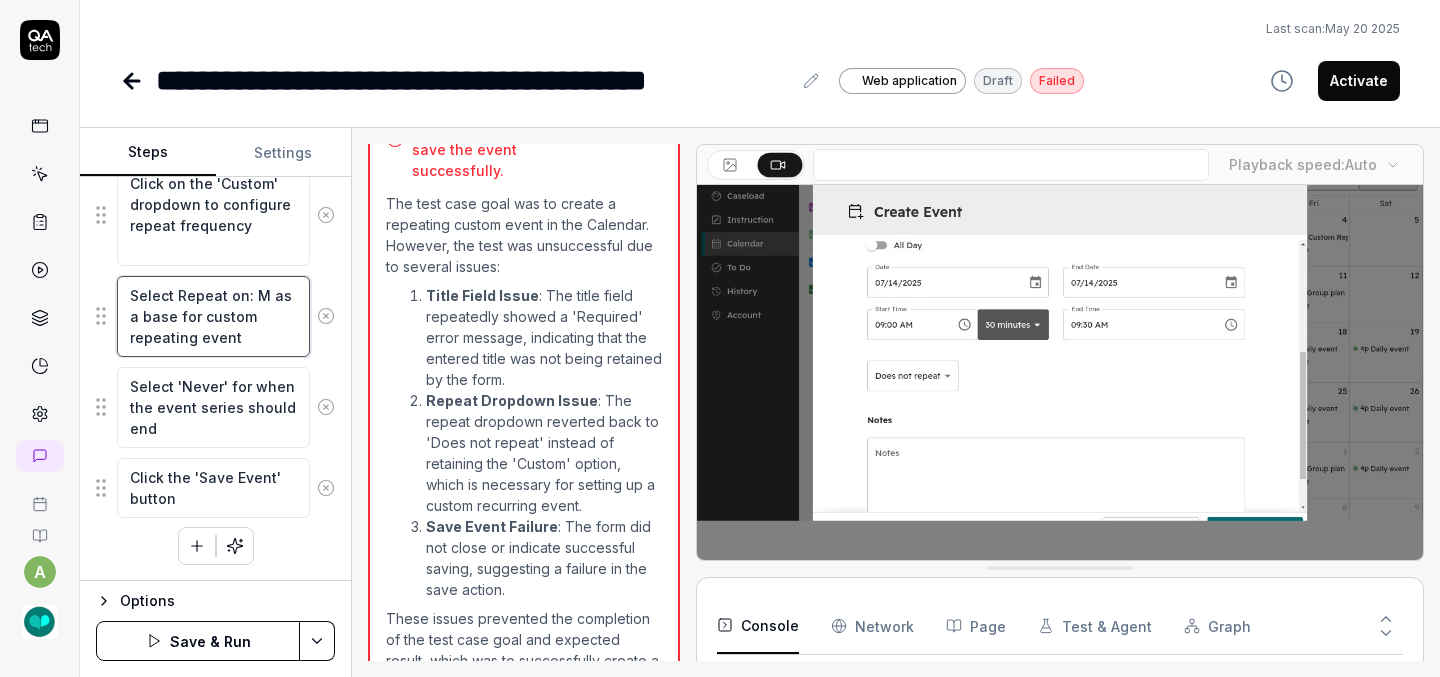 type on "Select Repeat on: M, as a base for custom repeating event" 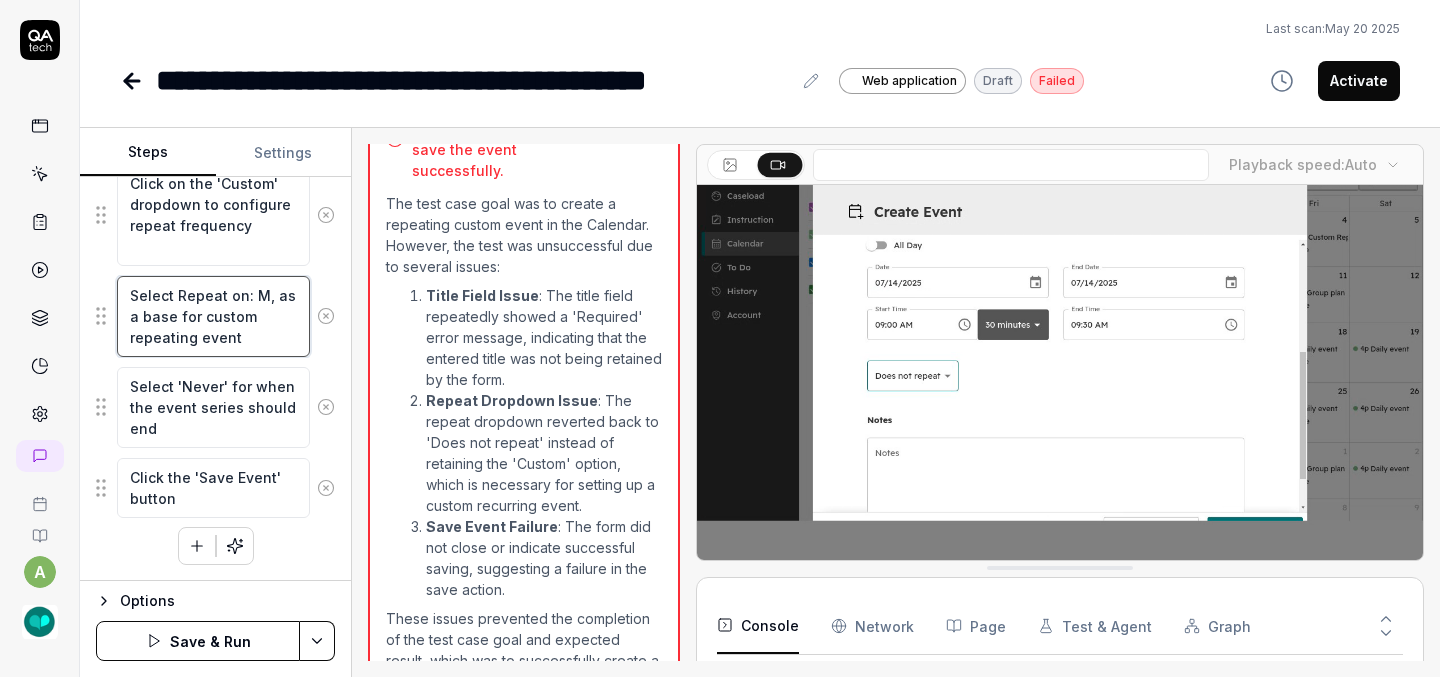 type on "*" 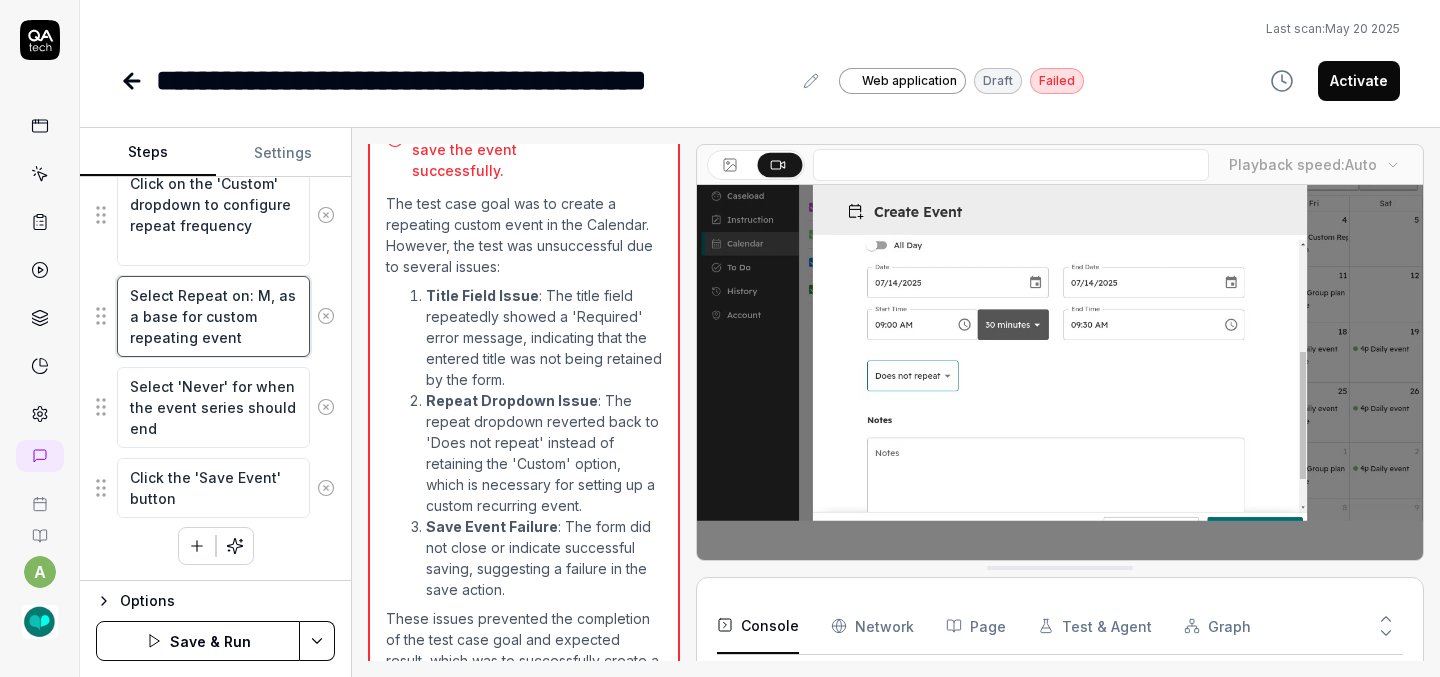 type on "Select Repeat on: M,  as a base for custom repeating event" 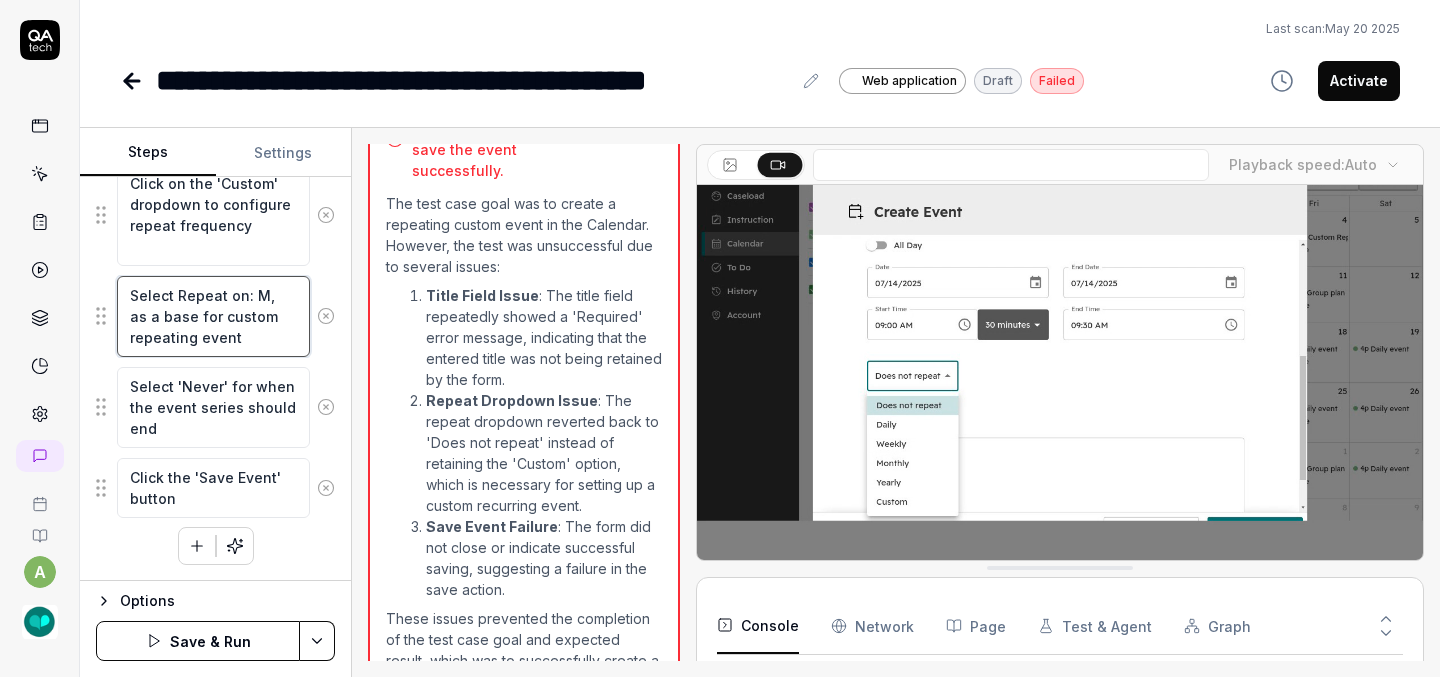 type on "*" 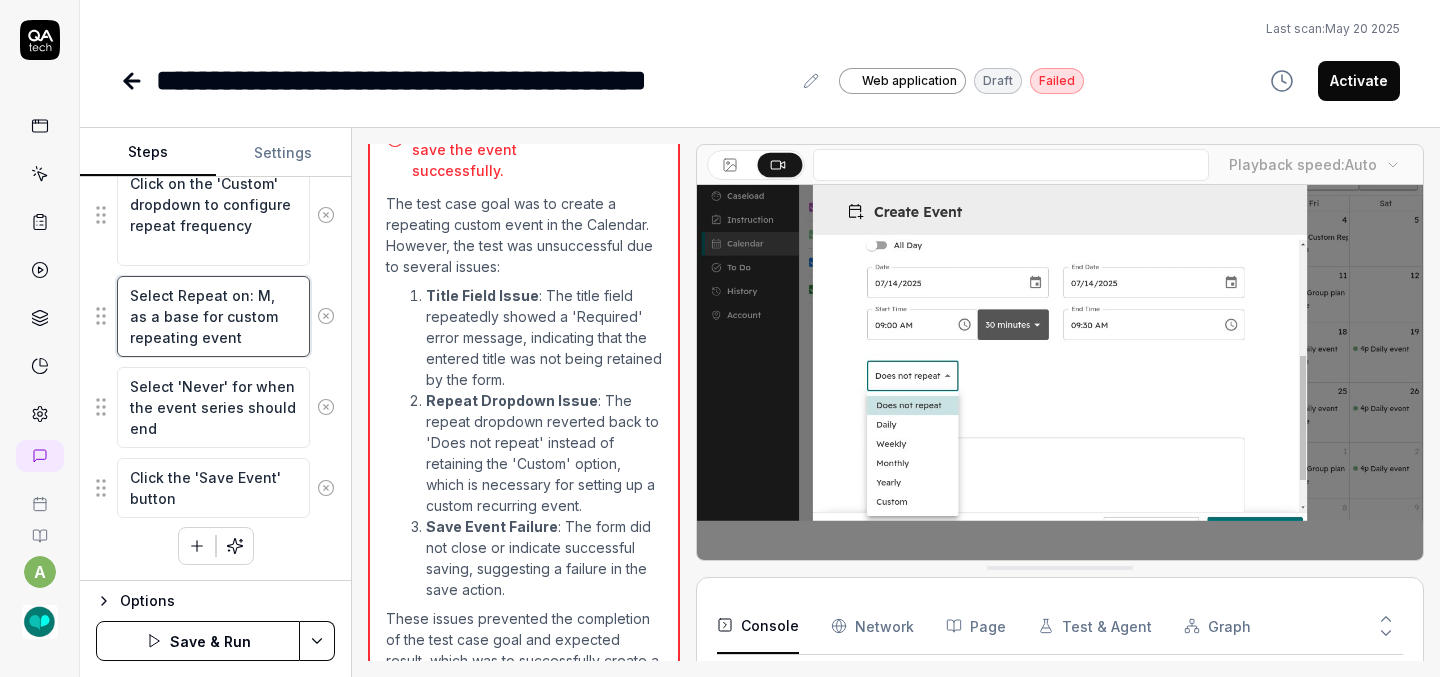 type on "Select Repeat on: M, W as a base for custom repeating event" 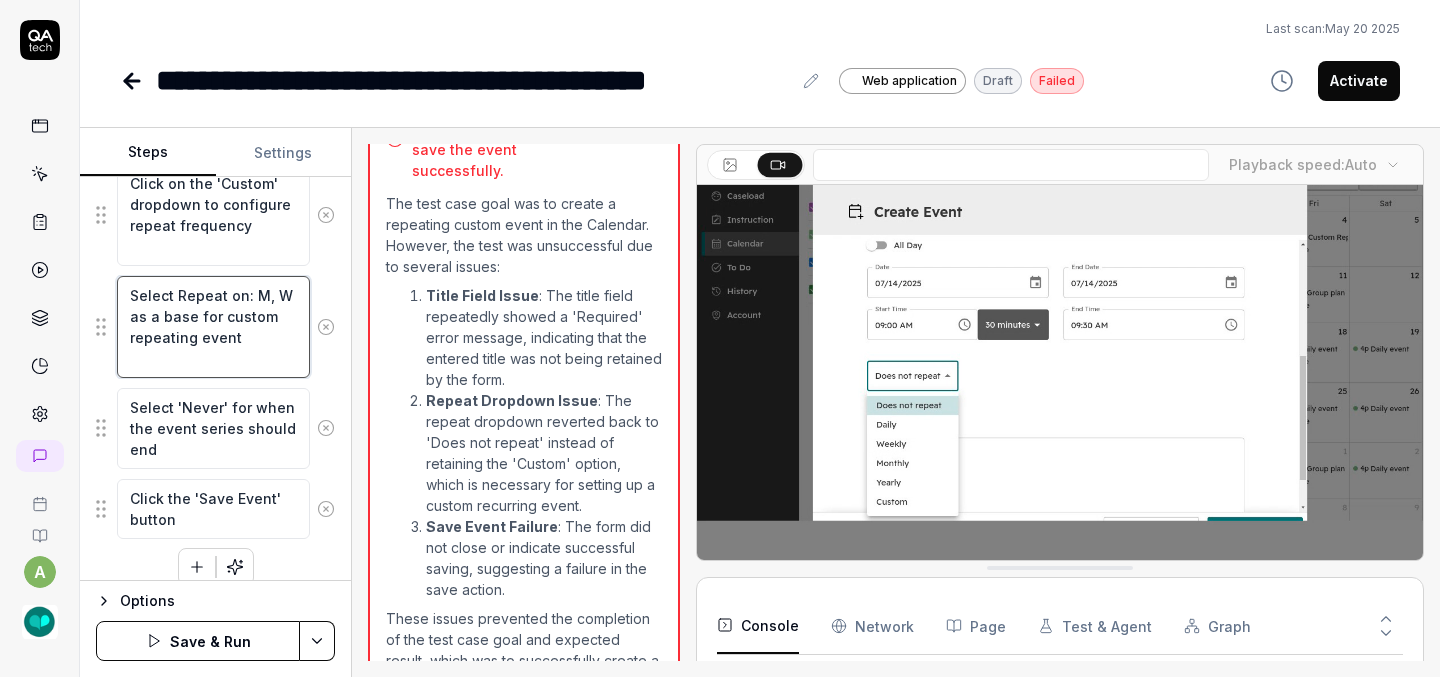type on "*" 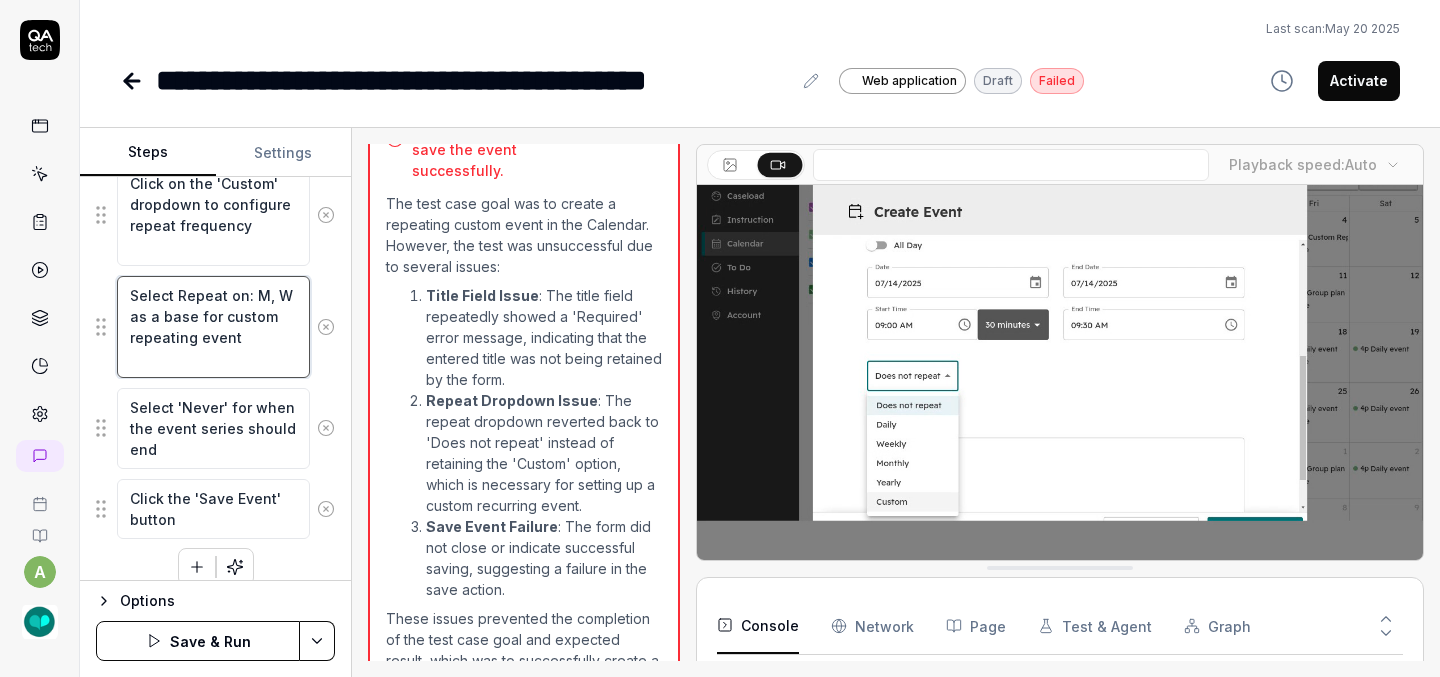 type on "Select Repeat on: M, W, as a base for custom repeating event" 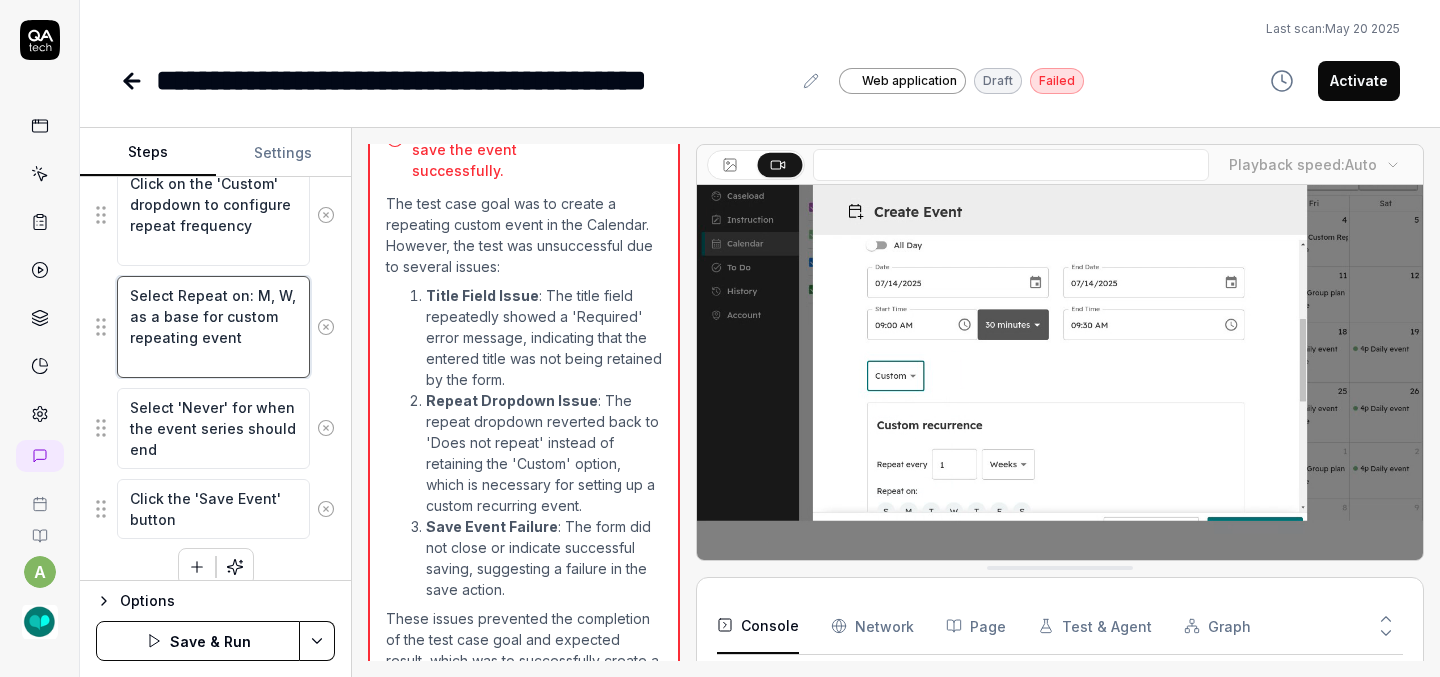 type on "*" 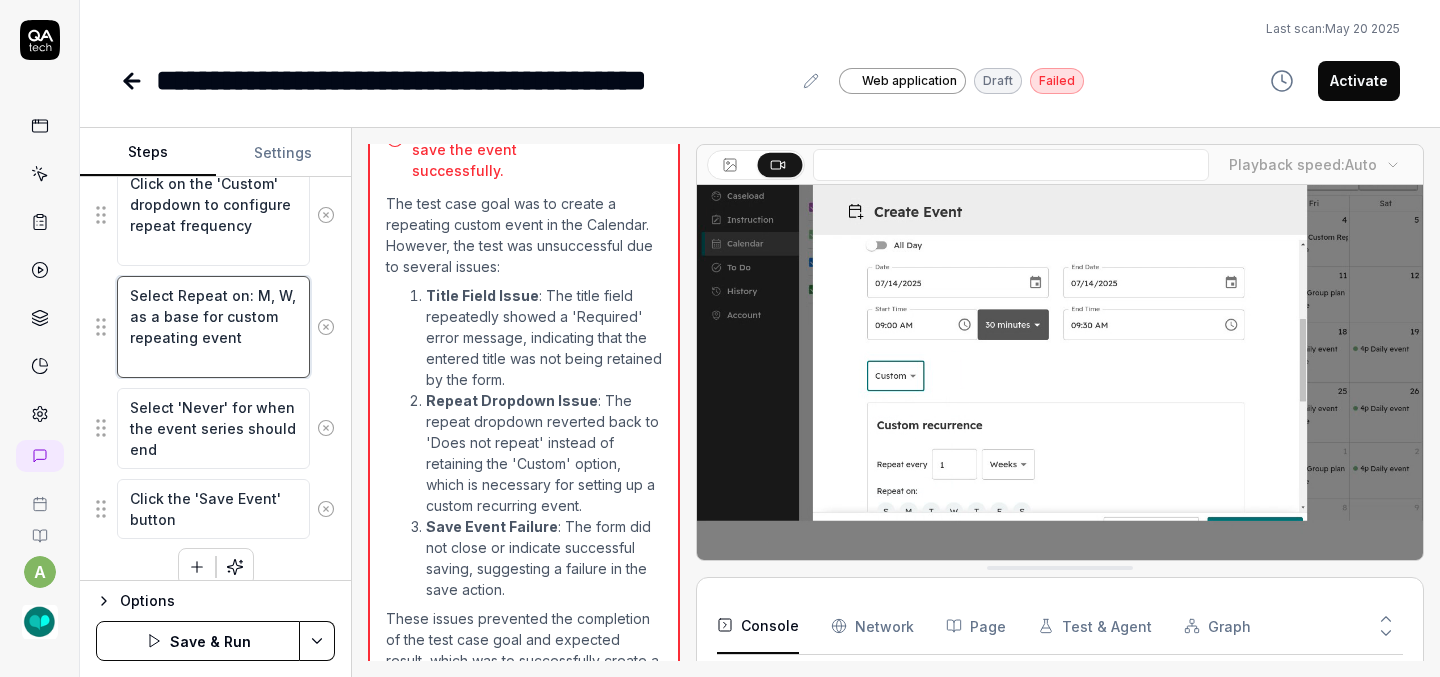 type on "Select Repeat on: M, W,  as a base for custom repeating event" 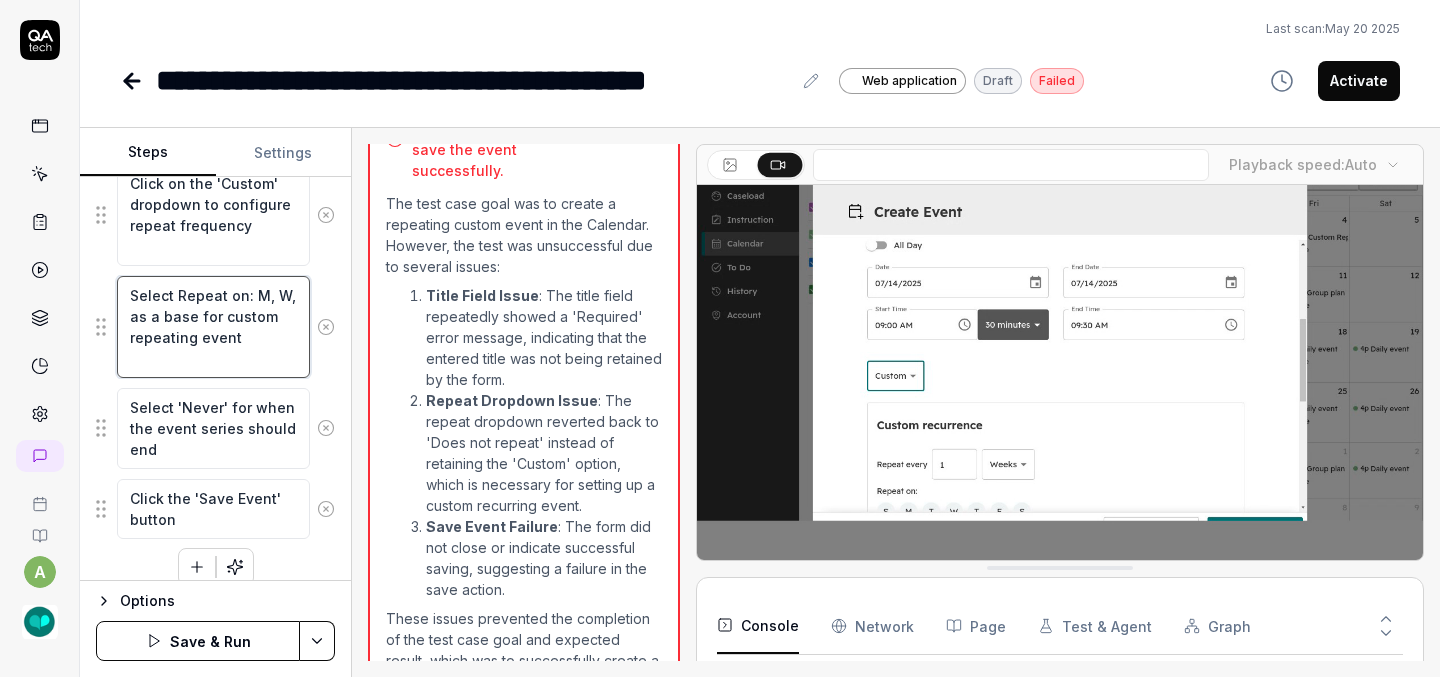 type on "*" 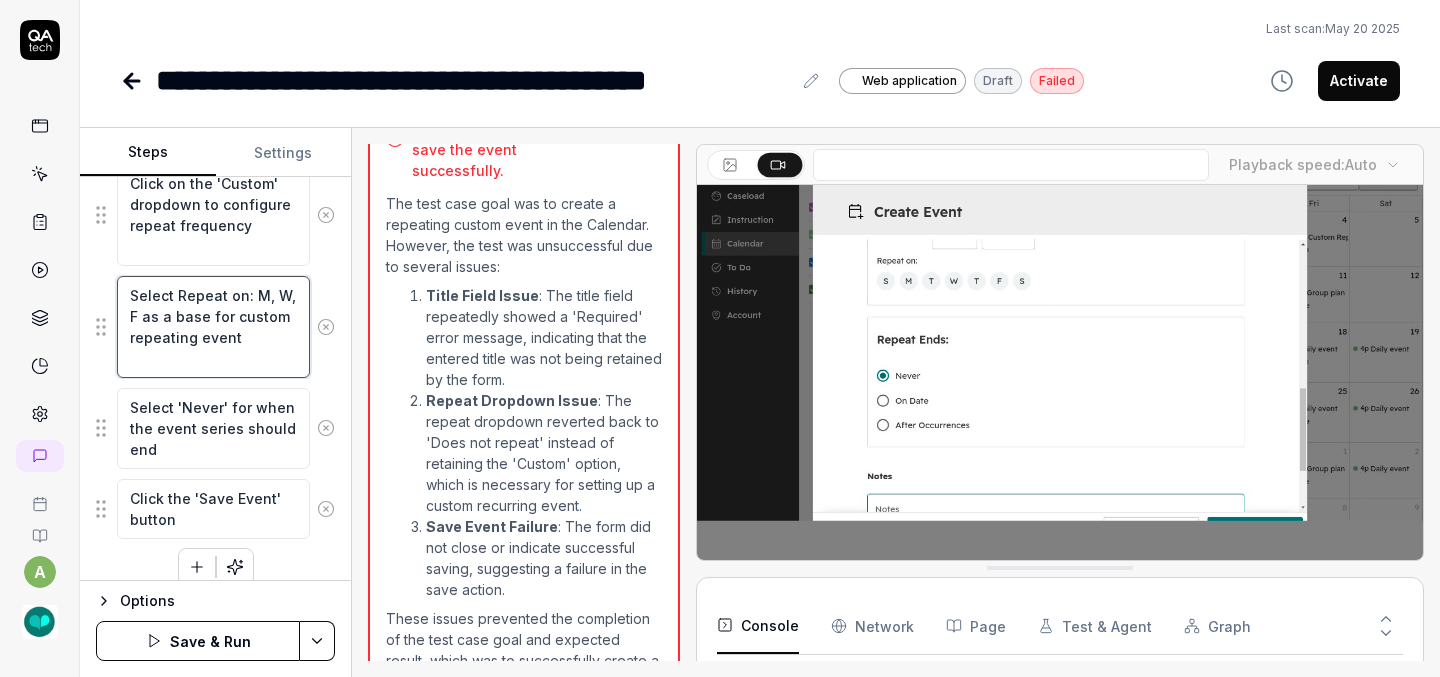 type on "Select Repeat on: M, W, F as a base for custom repeating event" 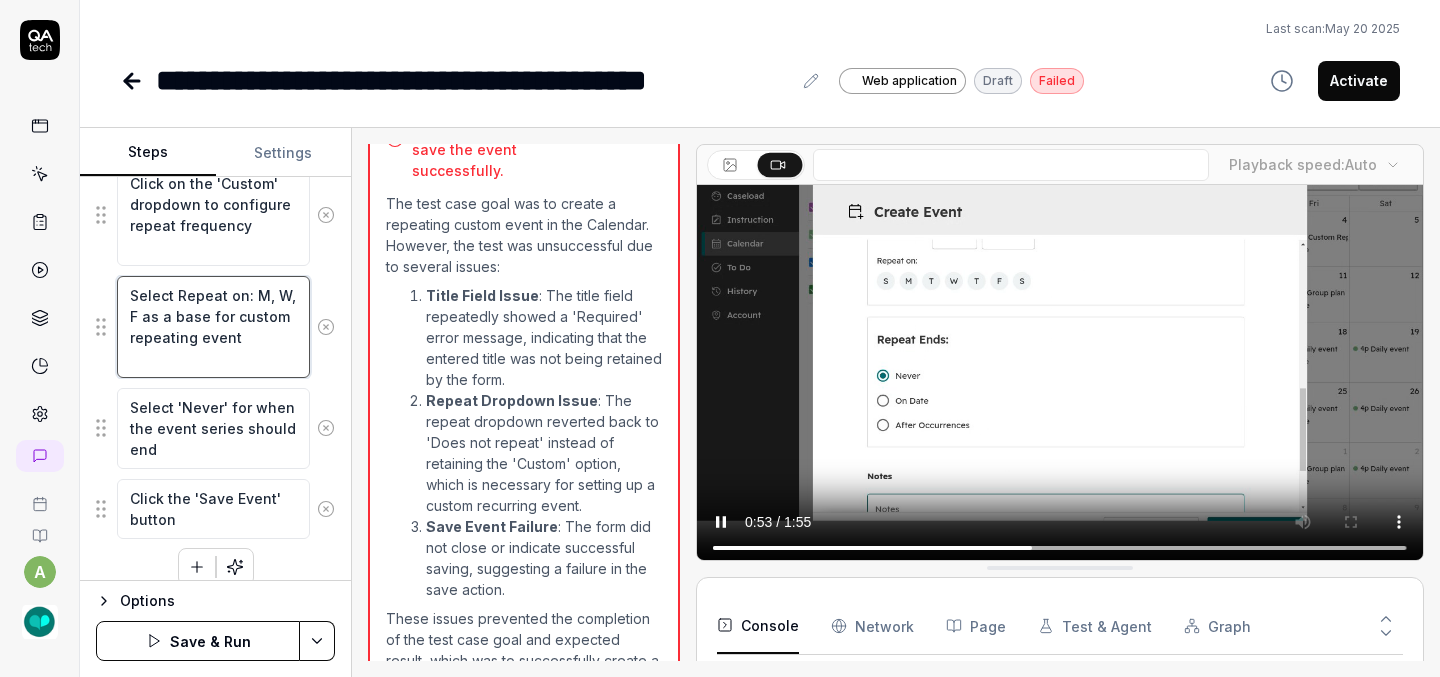 scroll, scrollTop: 970, scrollLeft: 0, axis: vertical 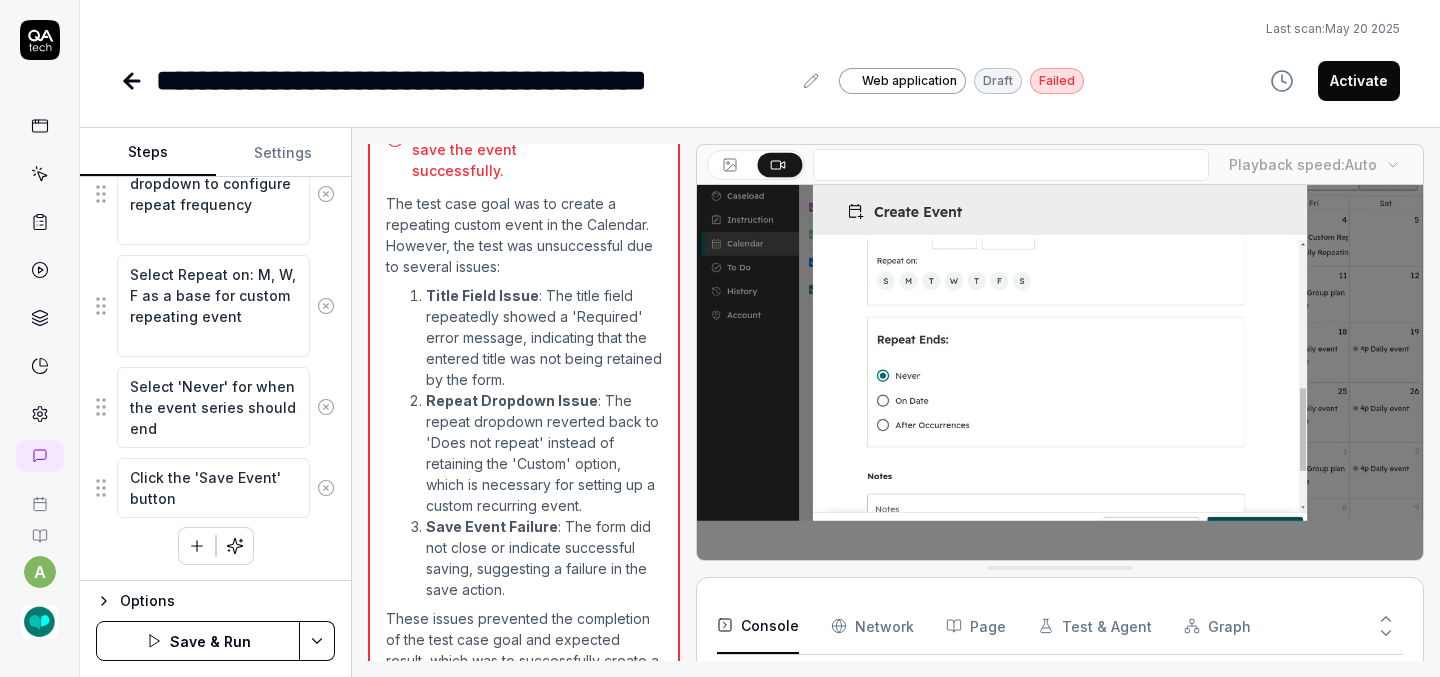 click on "Save & Run" at bounding box center [198, 641] 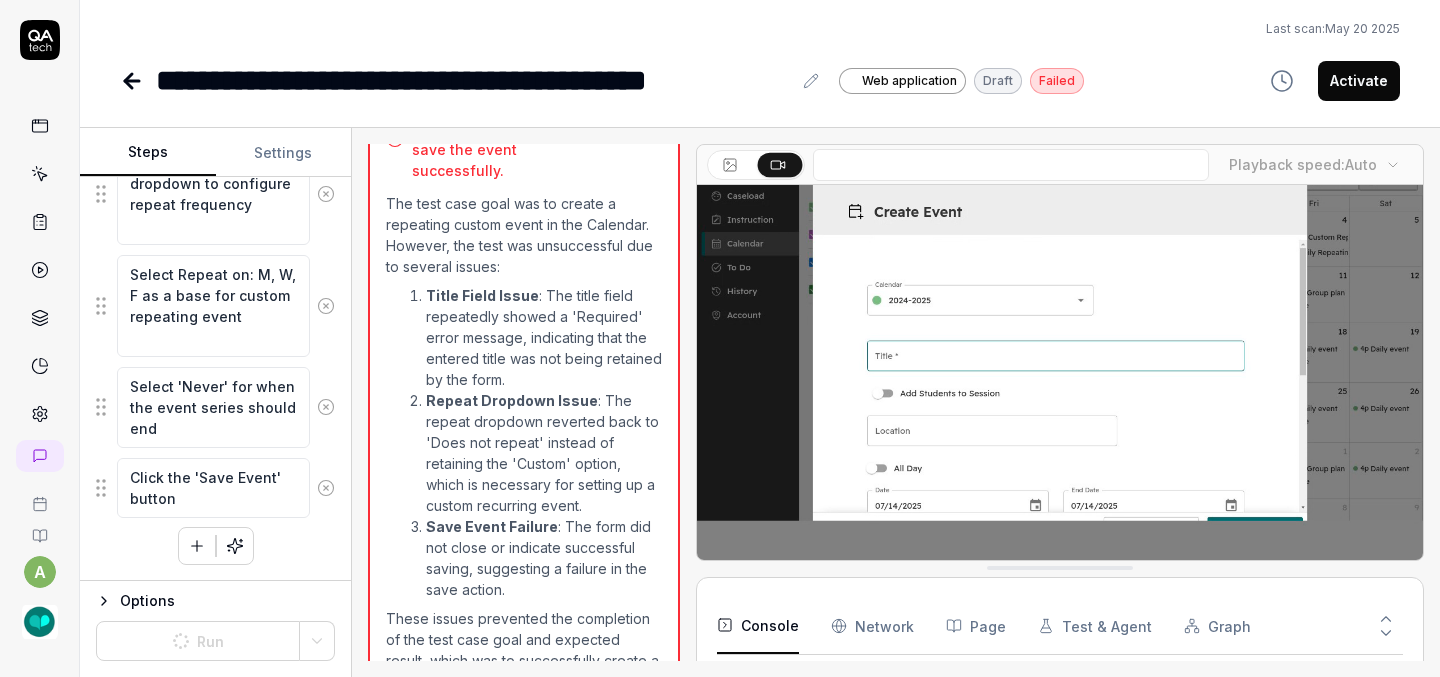 click 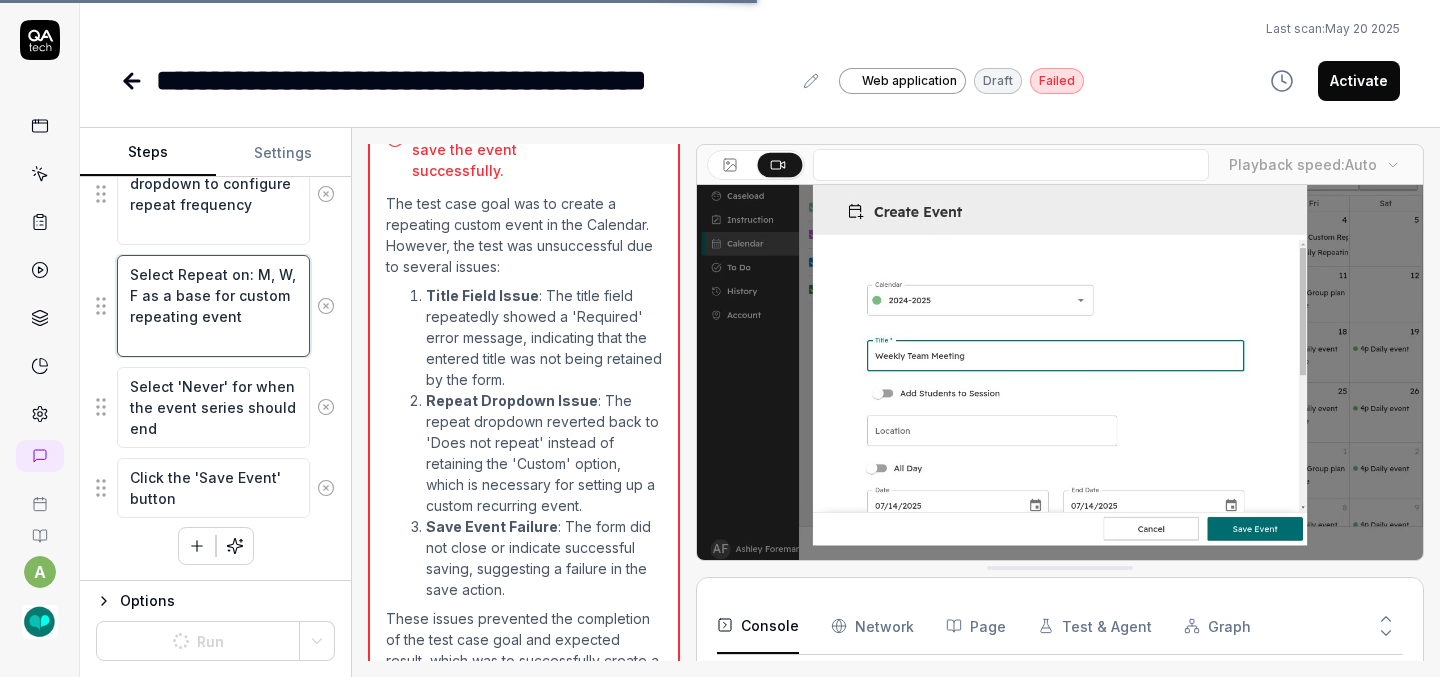drag, startPoint x: 174, startPoint y: 338, endPoint x: 124, endPoint y: 254, distance: 97.7548 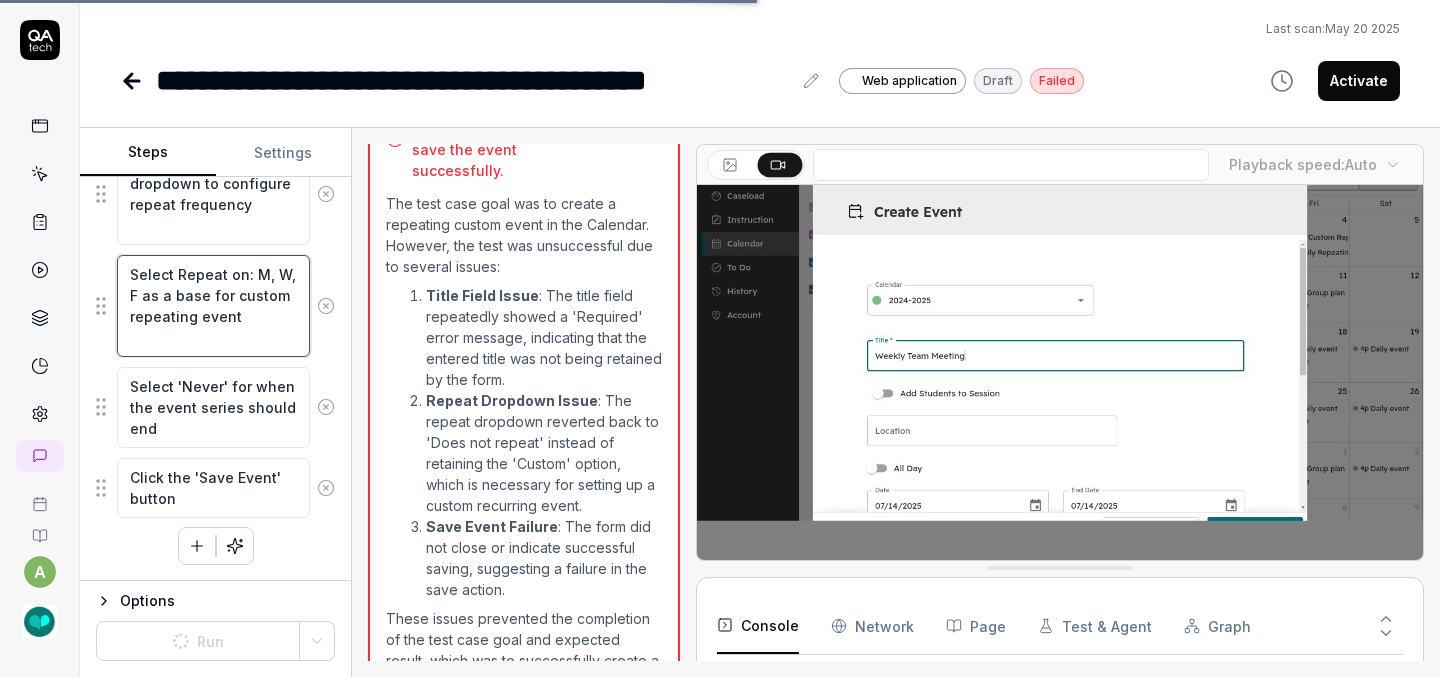 click on "Select Repeat on: M, W, F as a base for custom repeating event" at bounding box center [213, 306] 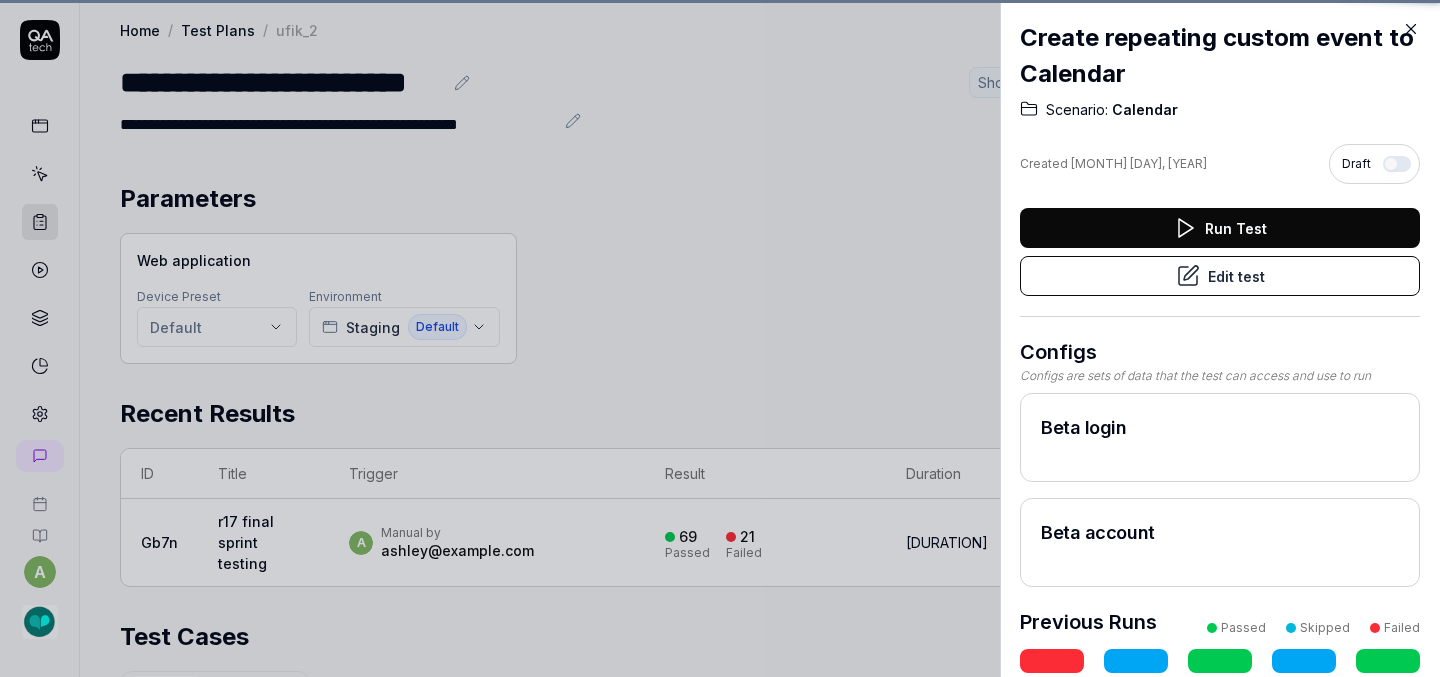 scroll, scrollTop: 386, scrollLeft: 0, axis: vertical 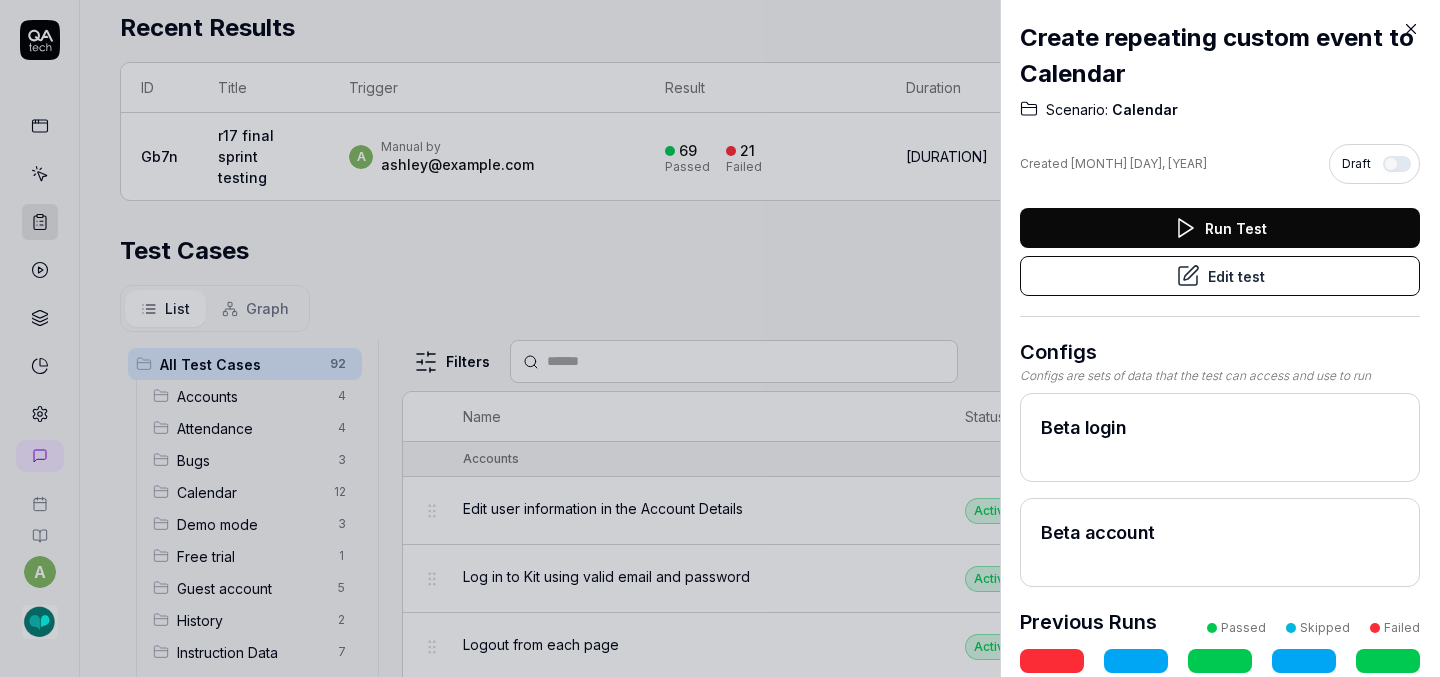 click 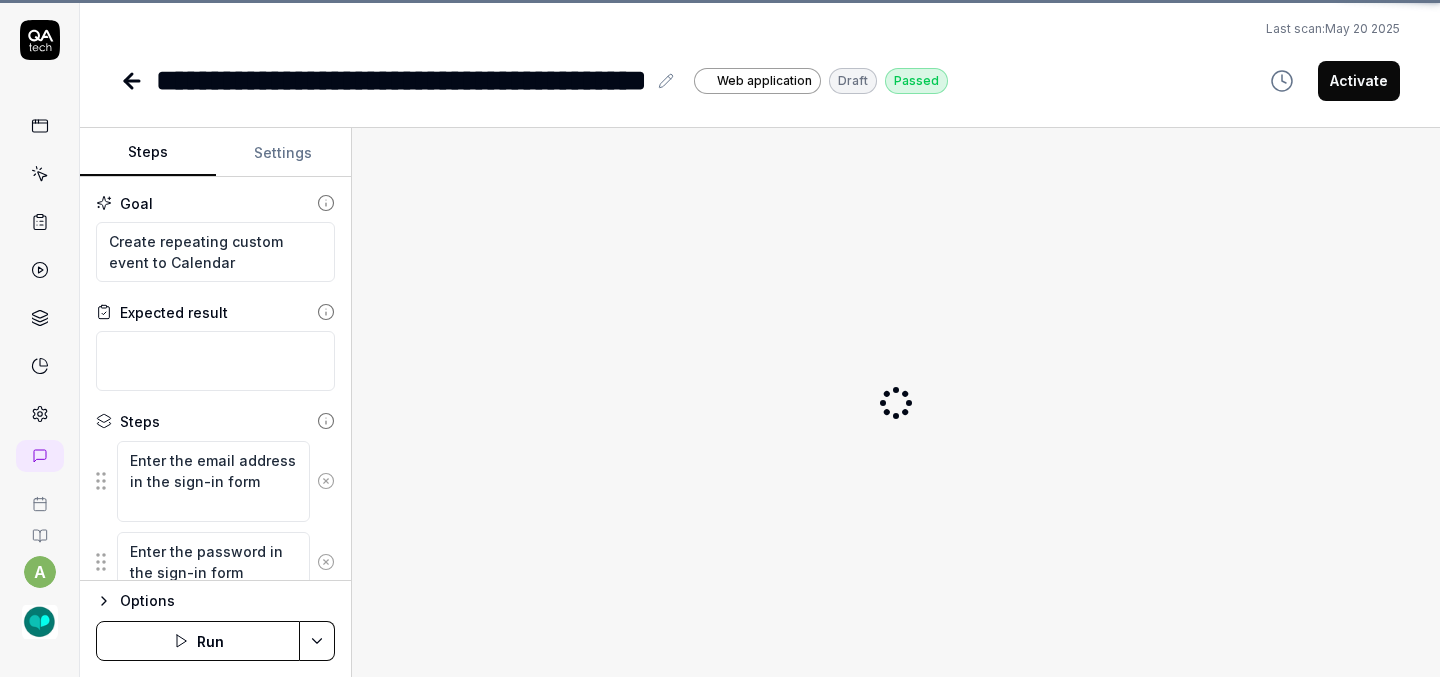 scroll, scrollTop: 0, scrollLeft: 0, axis: both 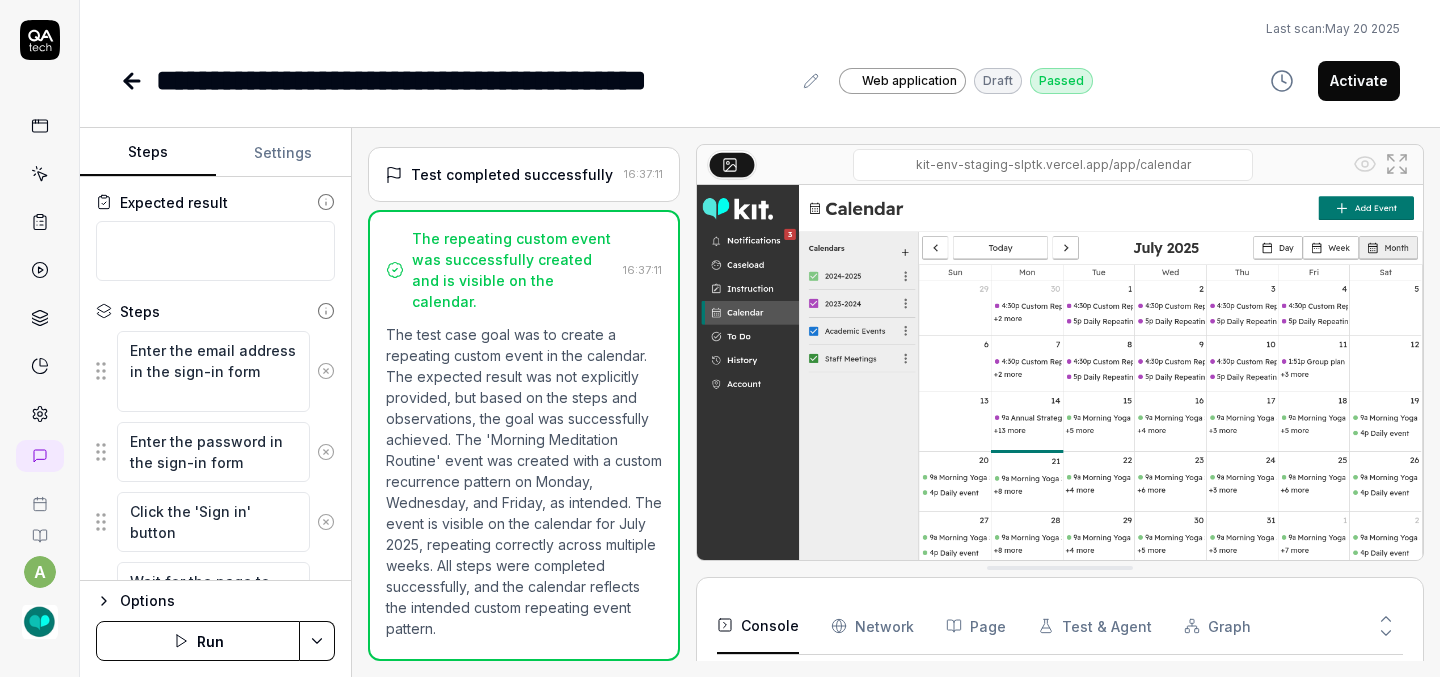 click on "Activate" at bounding box center (1359, 81) 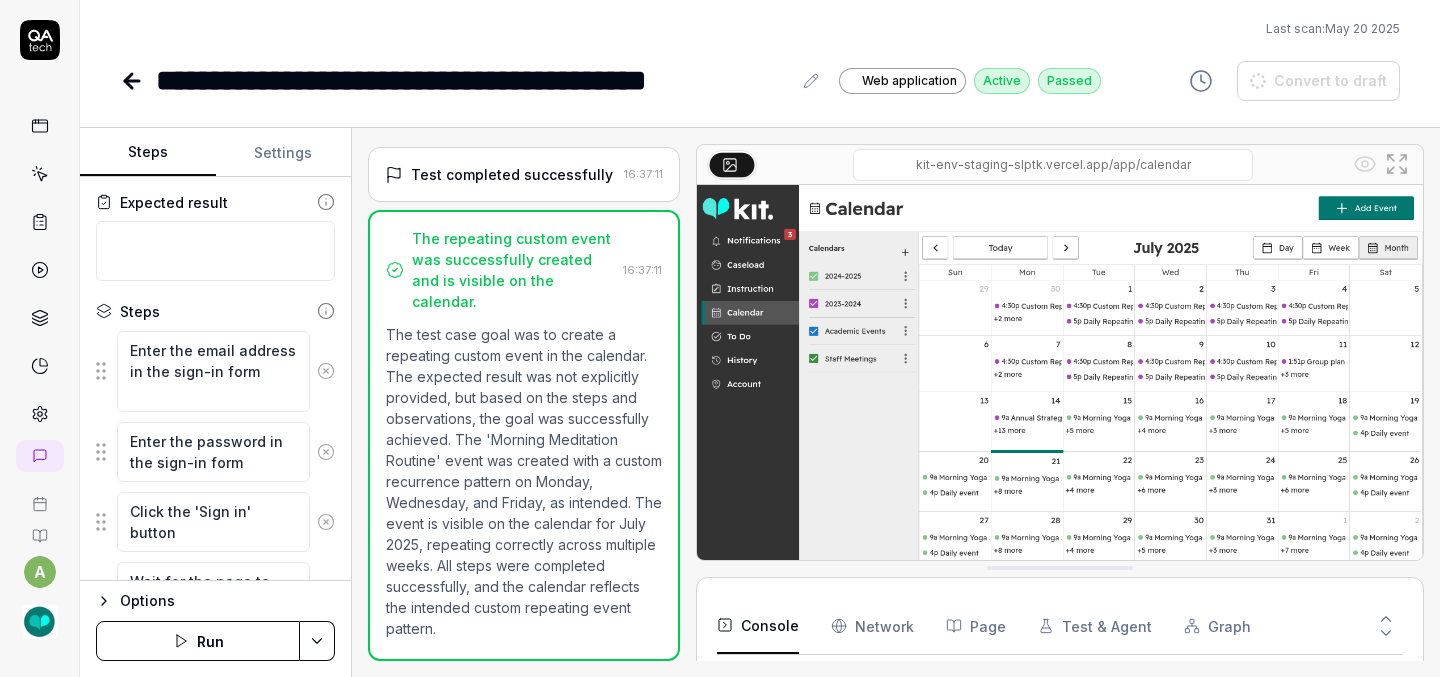 type on "*" 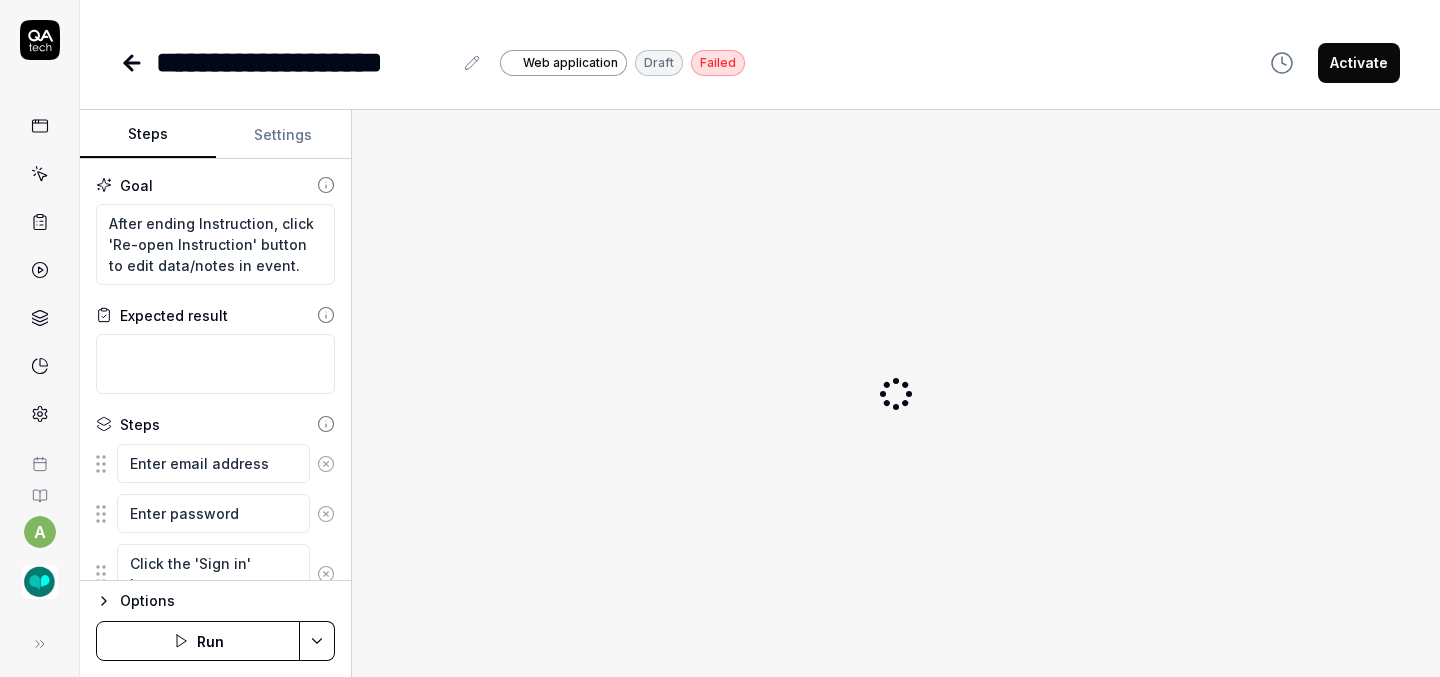 scroll, scrollTop: 0, scrollLeft: 0, axis: both 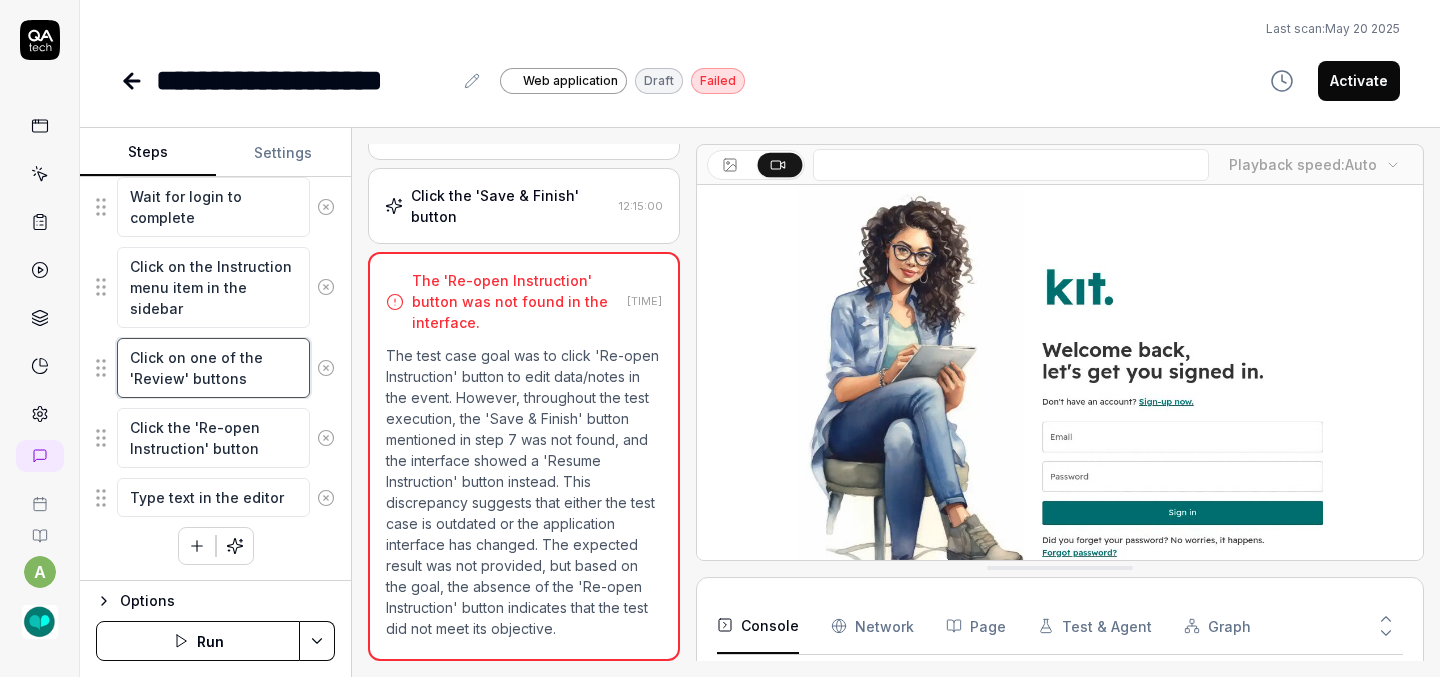 drag, startPoint x: 255, startPoint y: 353, endPoint x: 72, endPoint y: 353, distance: 183 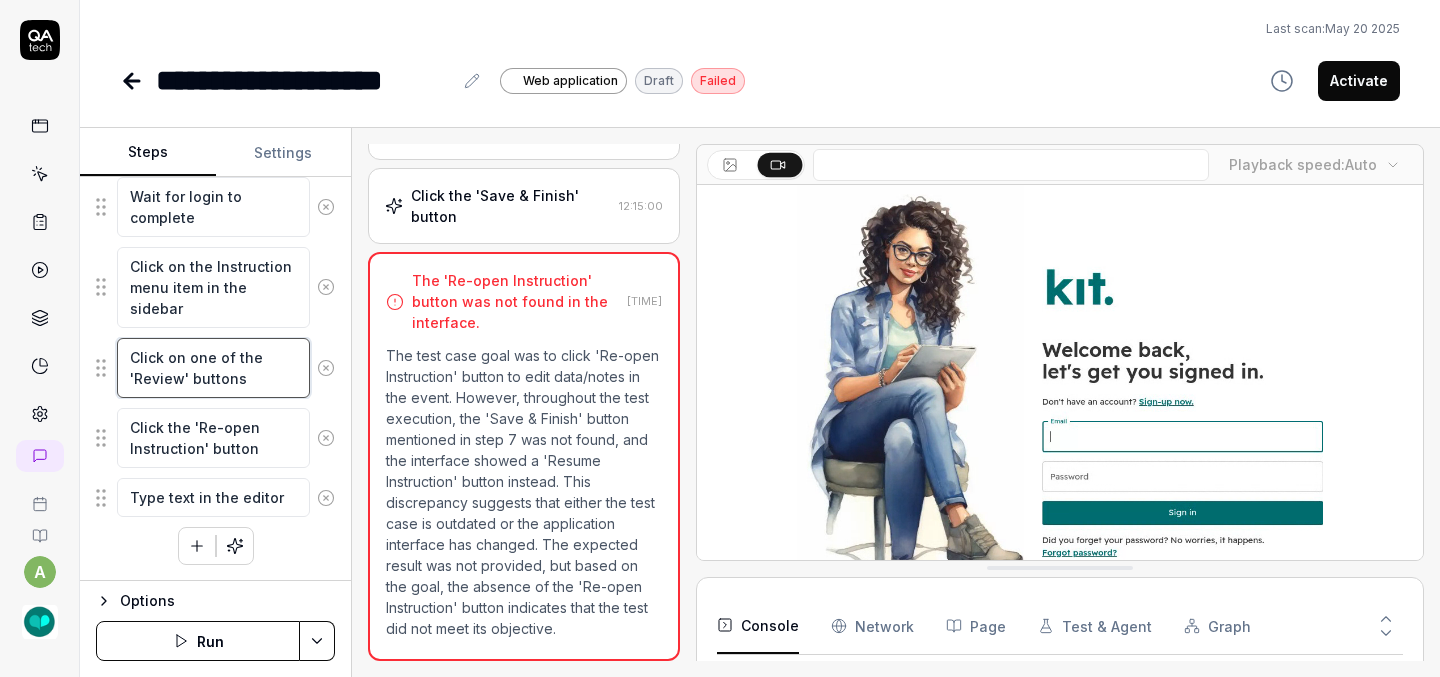 click on "**********" at bounding box center [720, 338] 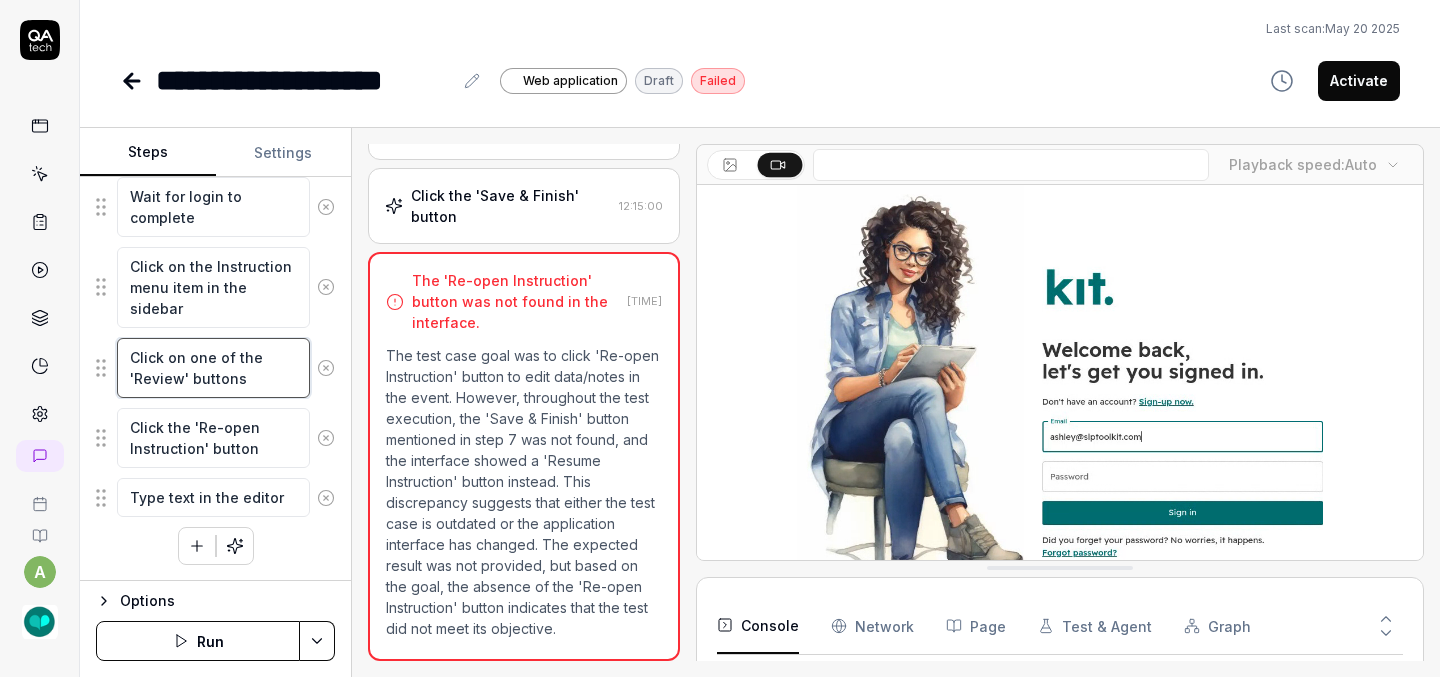 type on "*" 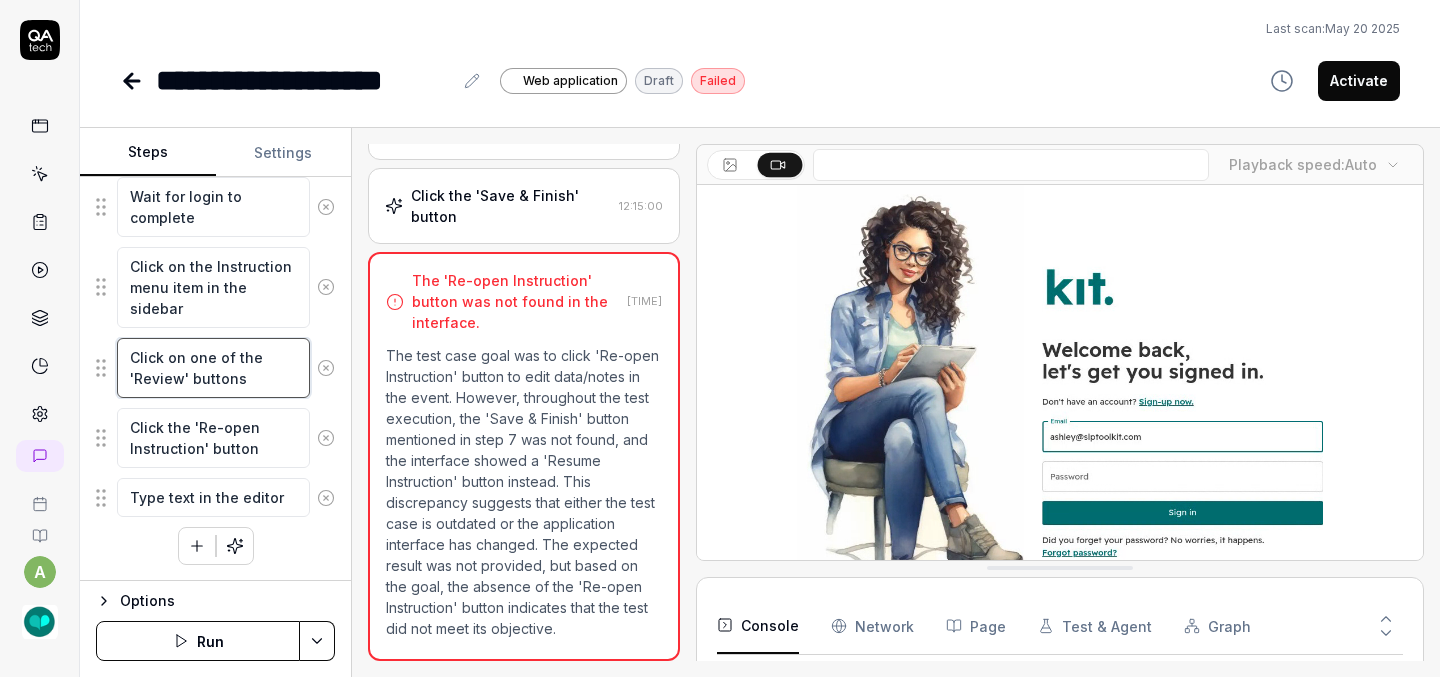 type on "F 'Review' buttons" 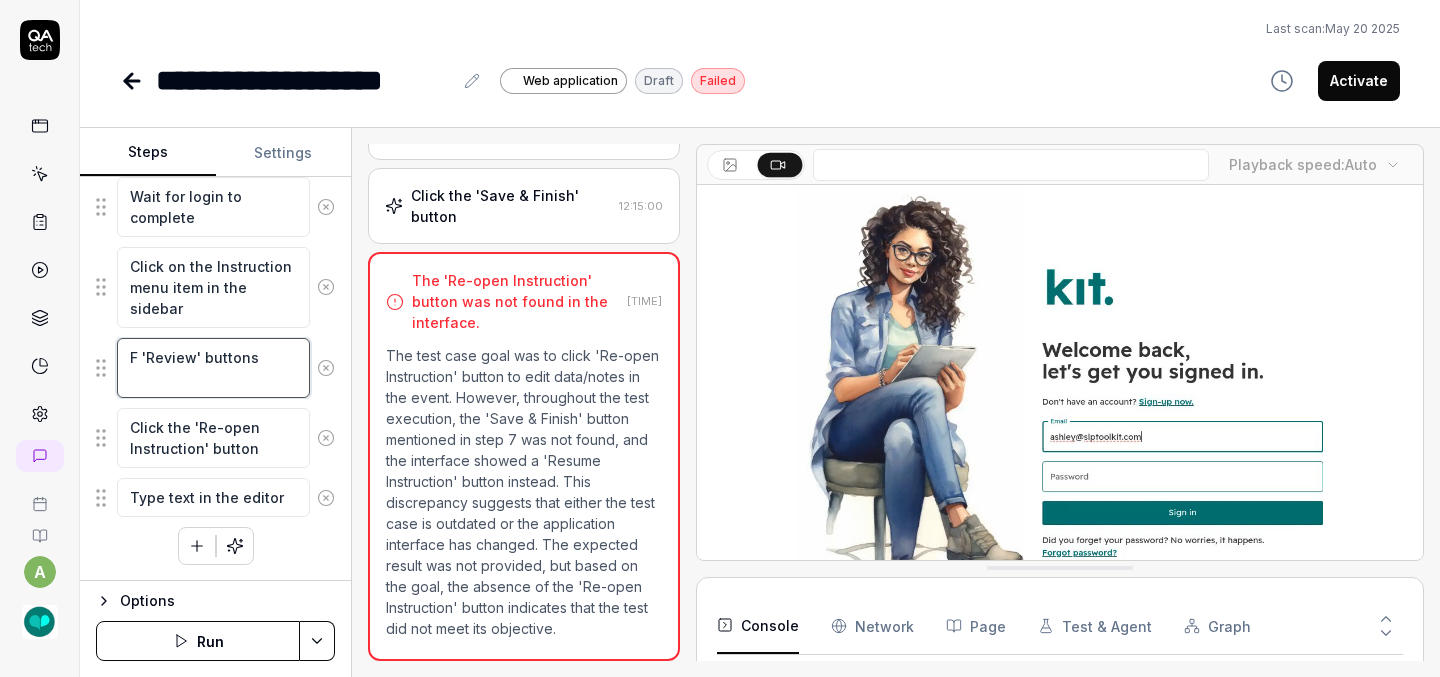 scroll, scrollTop: 435, scrollLeft: 0, axis: vertical 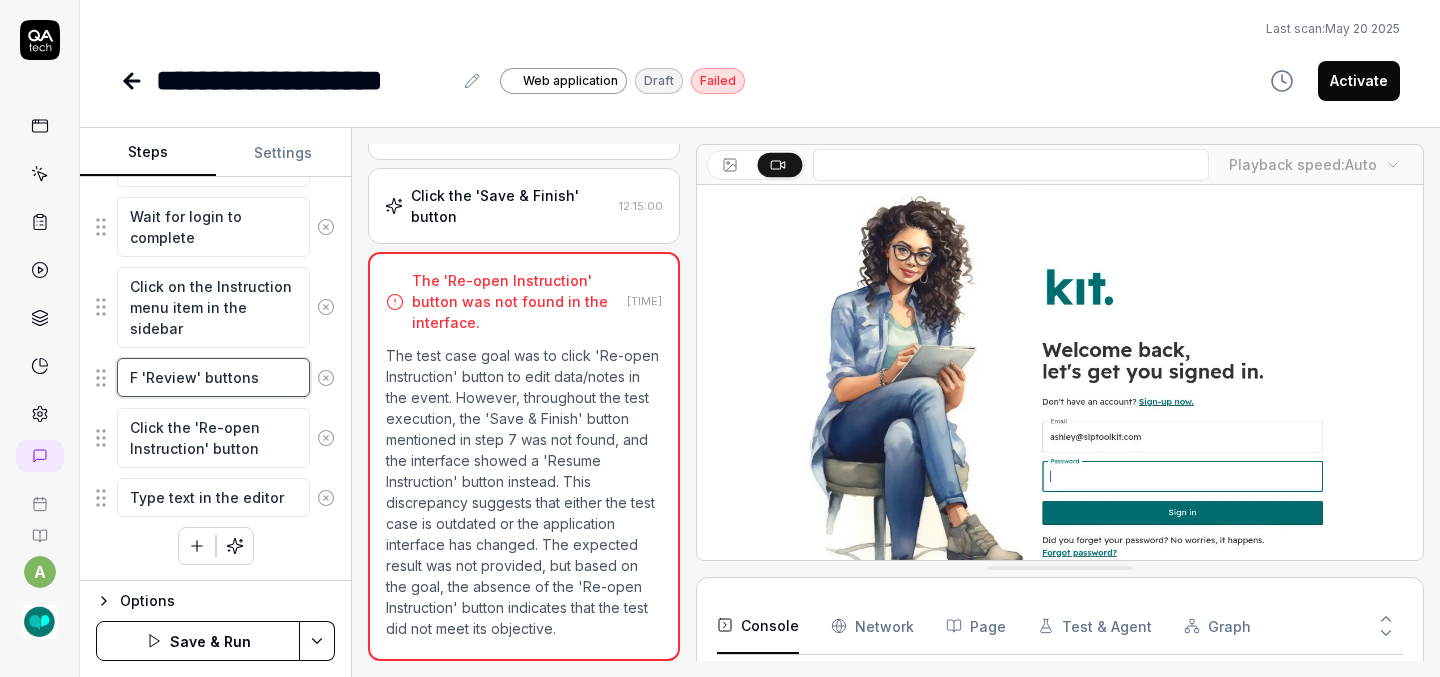 type on "*" 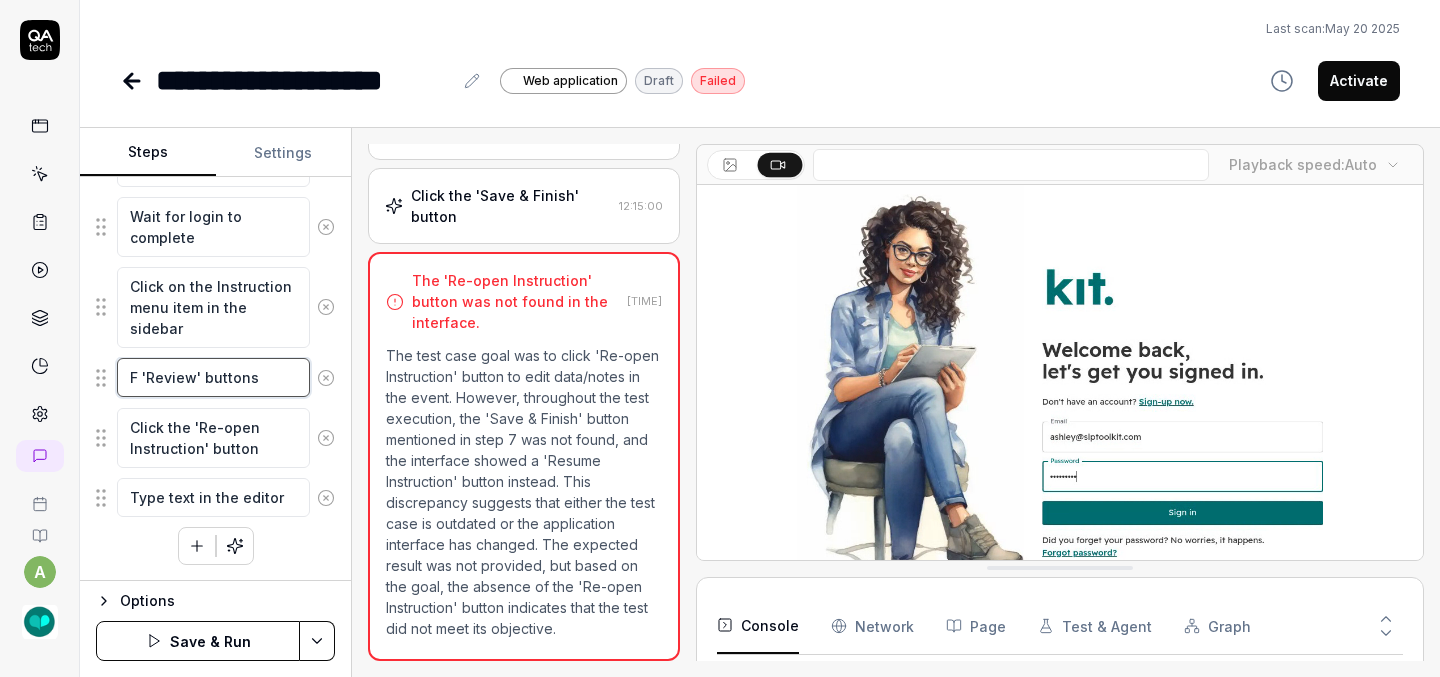 type on "Fi 'Review' buttons" 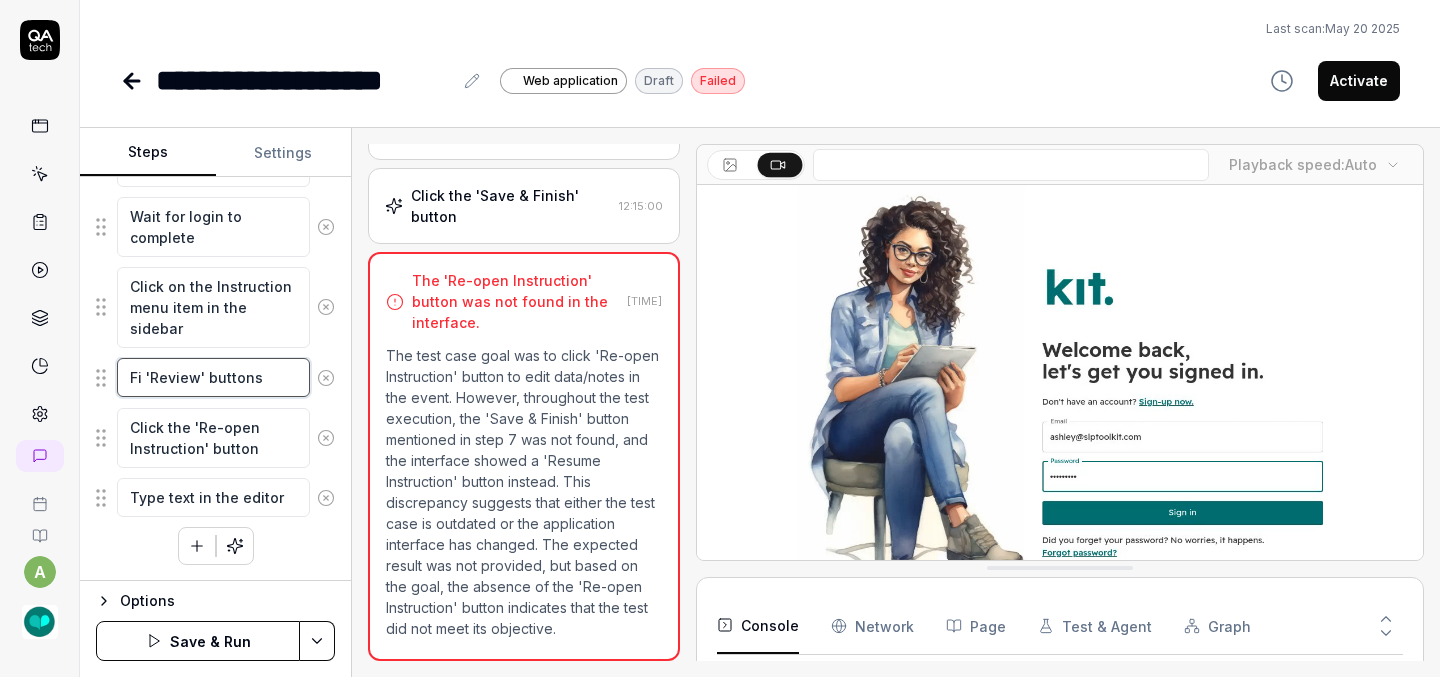 type on "*" 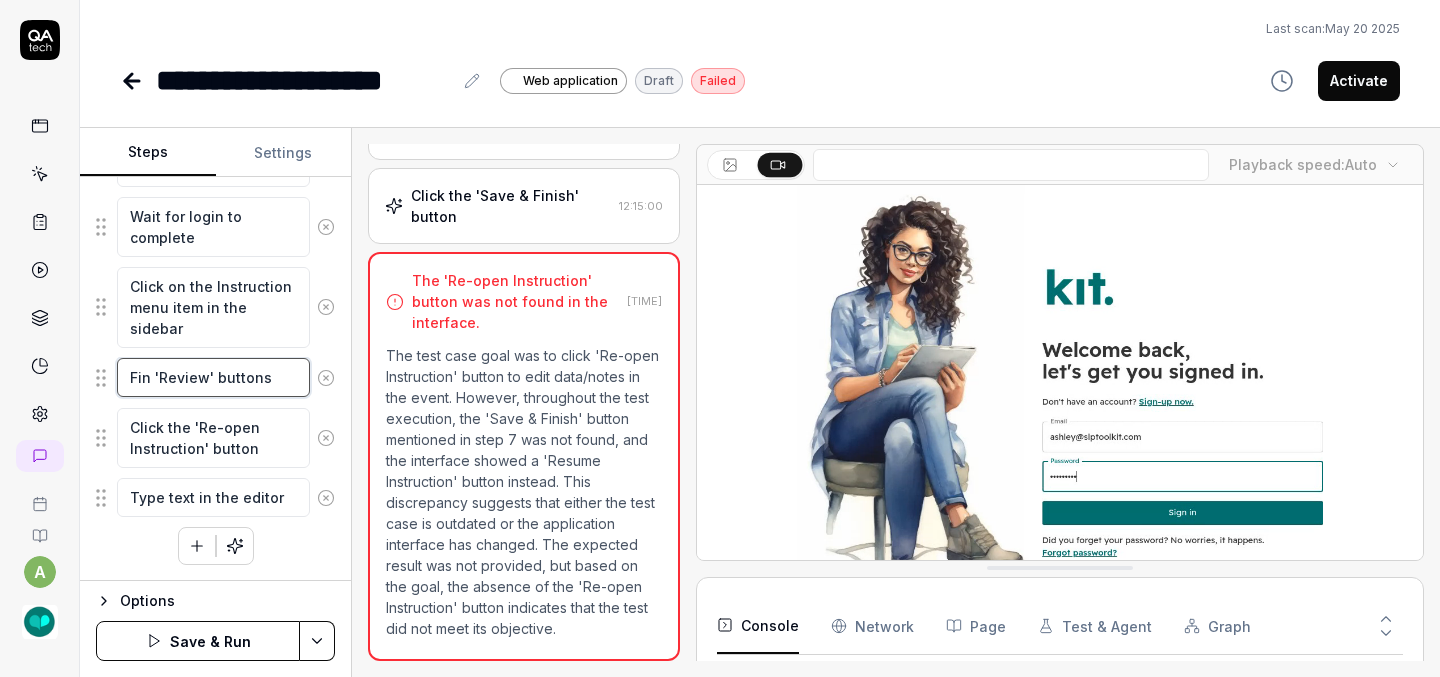 type on "Find 'Review' buttons" 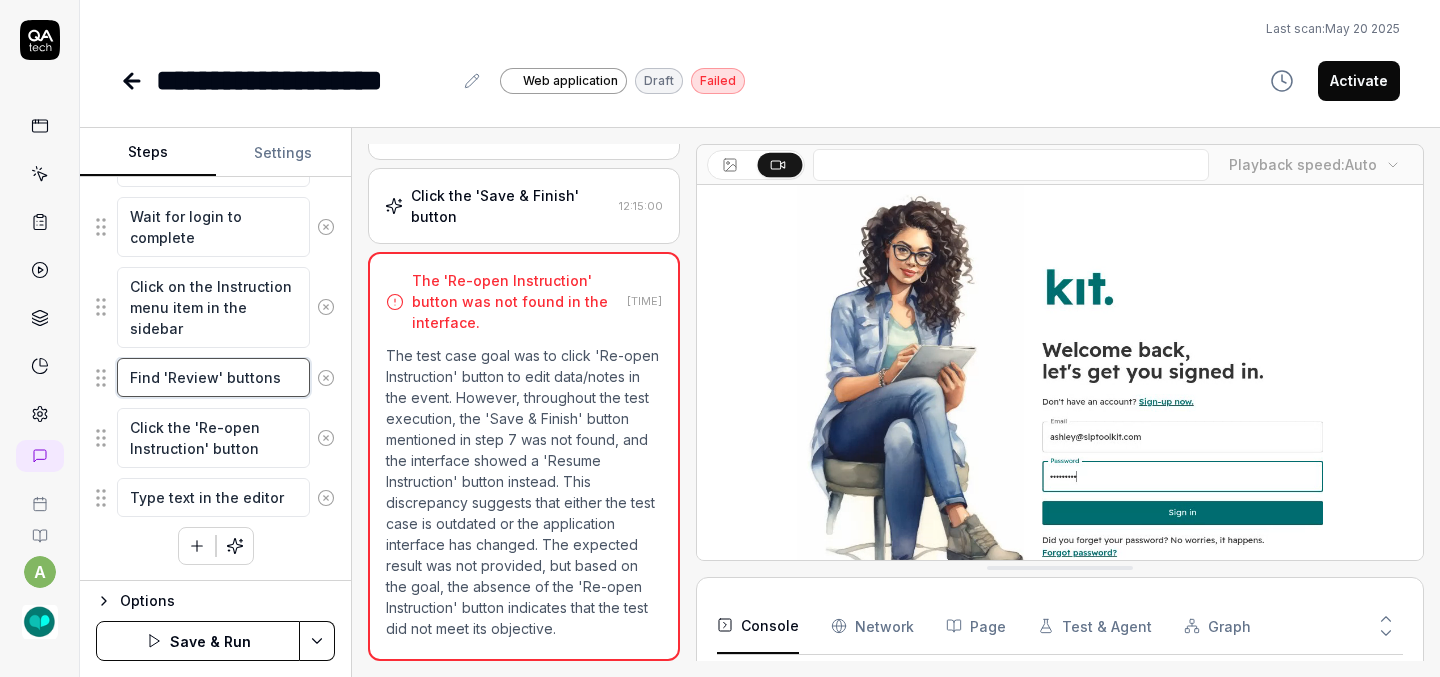 type on "*" 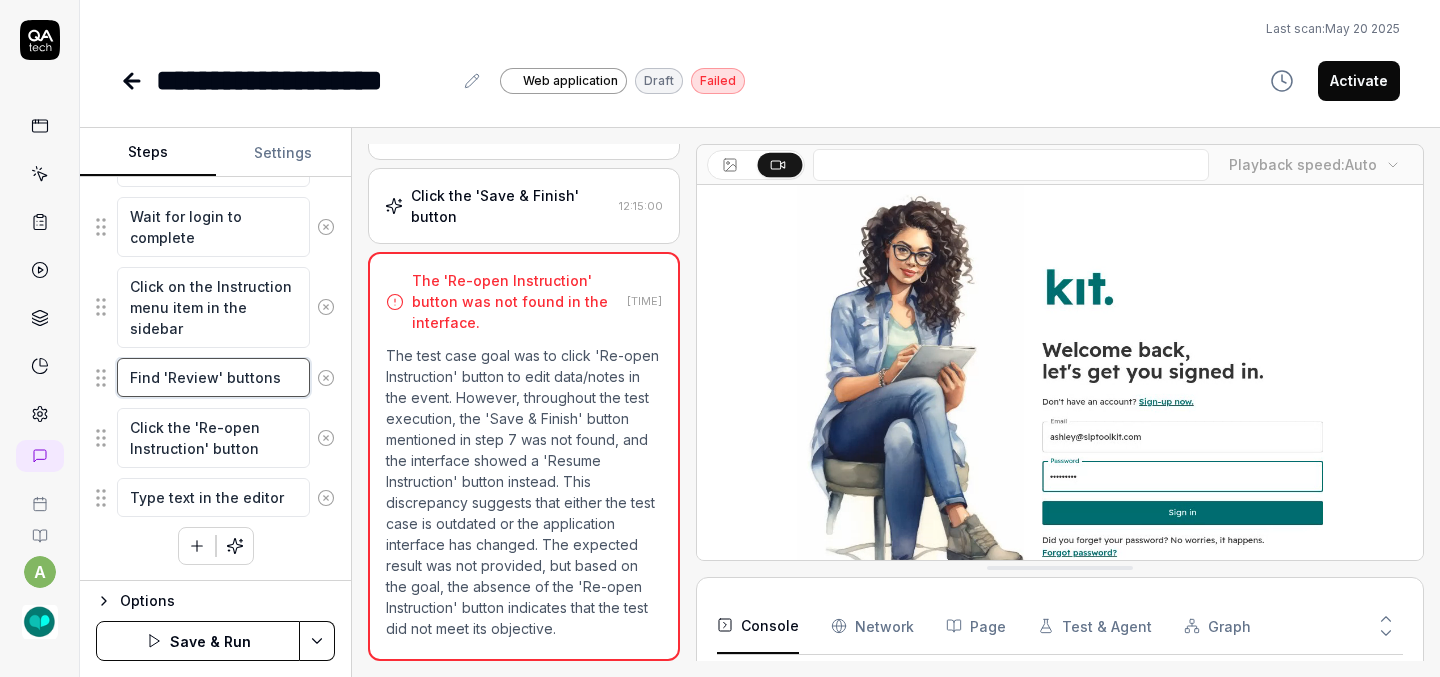 type on "Find  'Review' buttons" 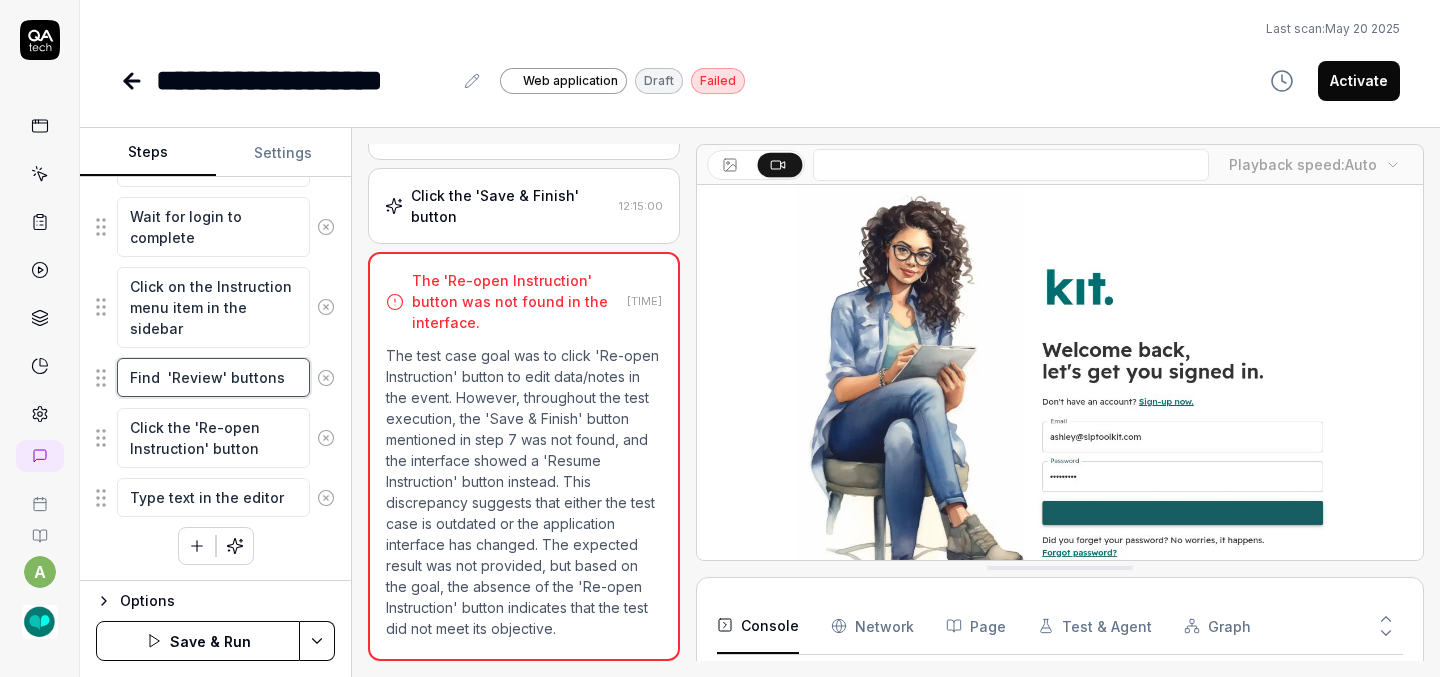 type on "*" 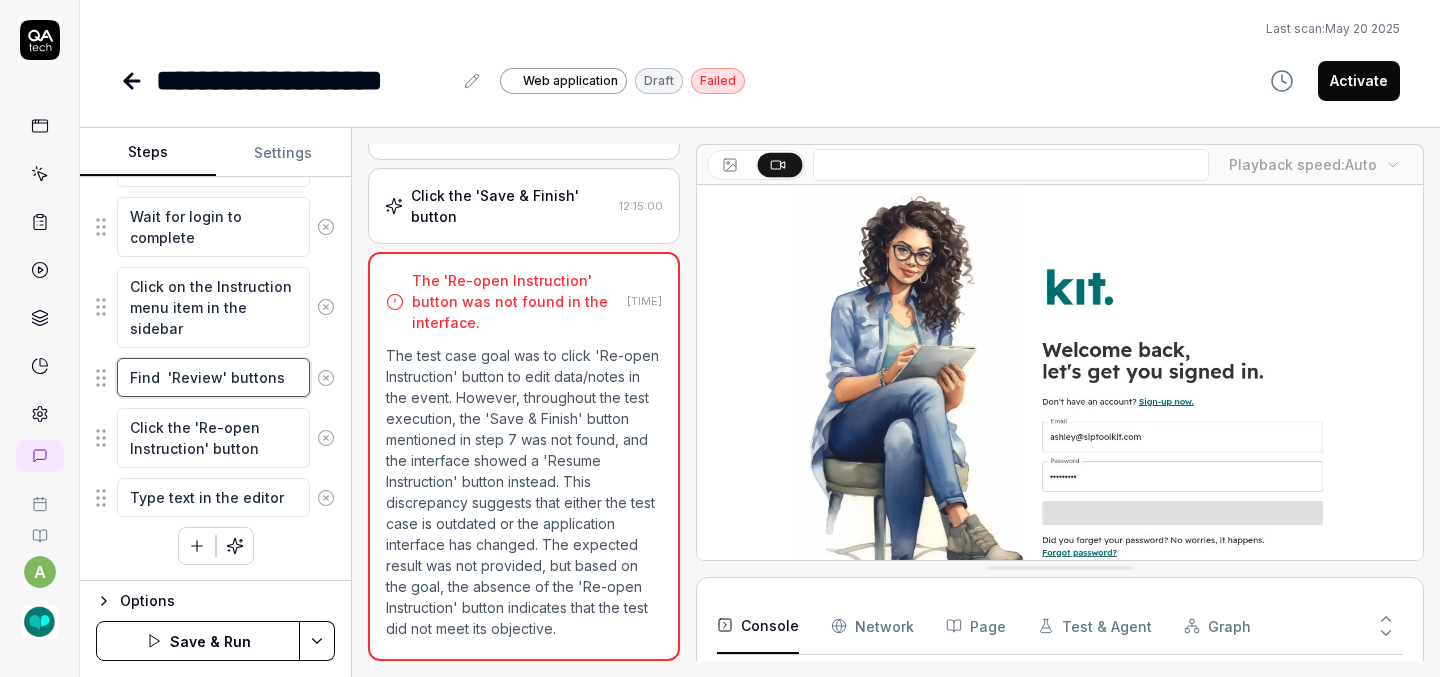type on "Find a 'Review' buttons" 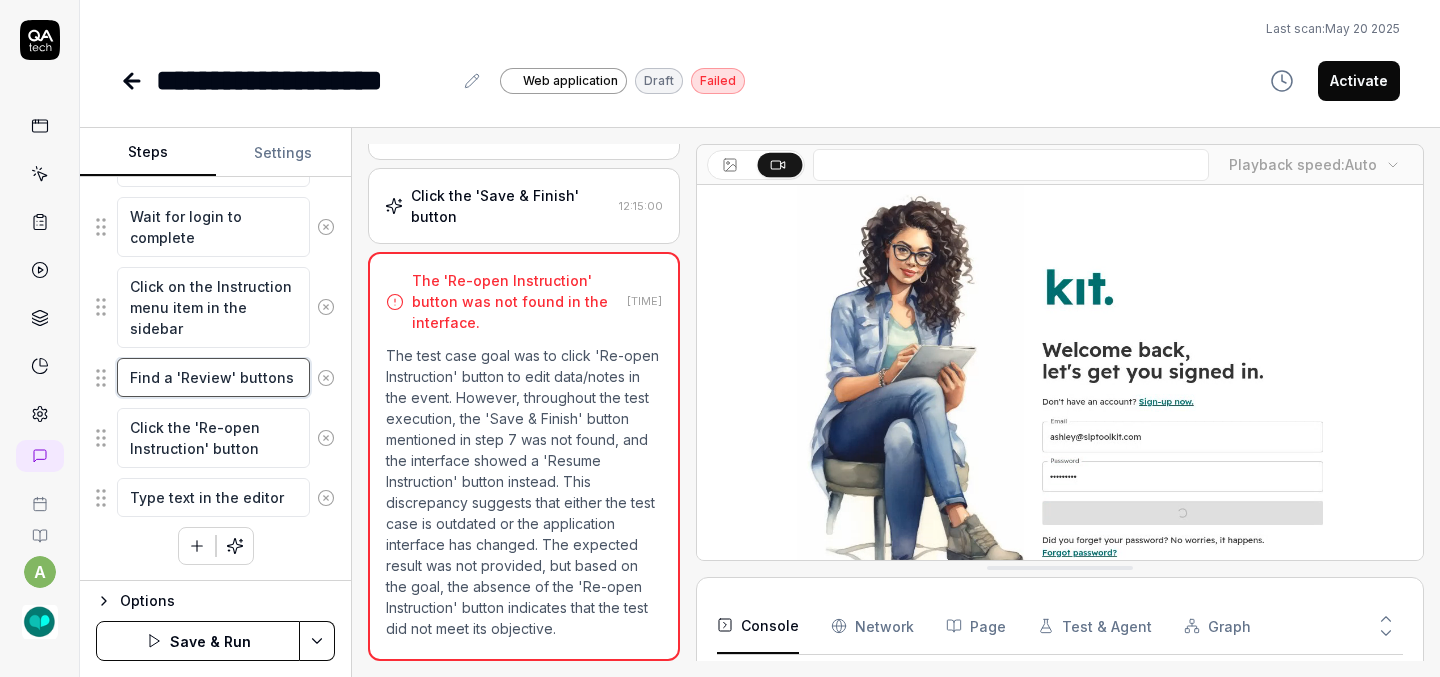 scroll, scrollTop: 455, scrollLeft: 0, axis: vertical 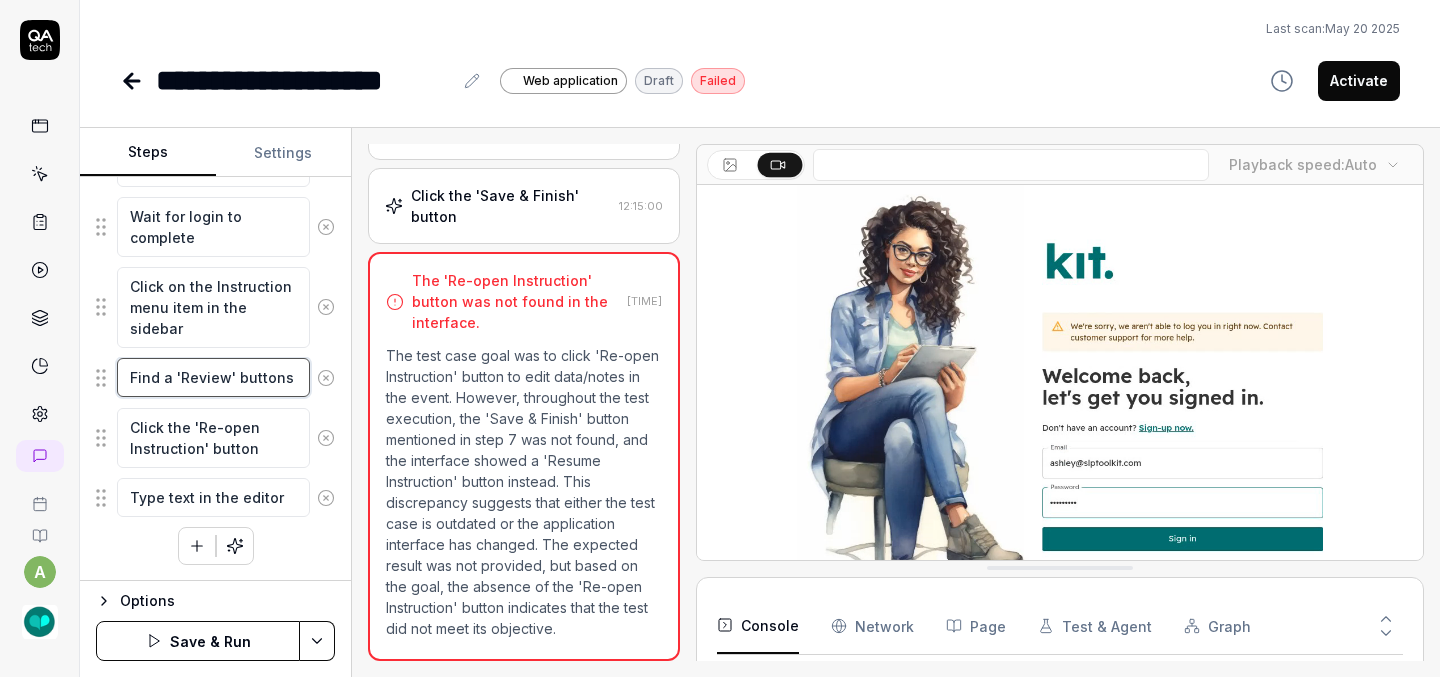 type on "*" 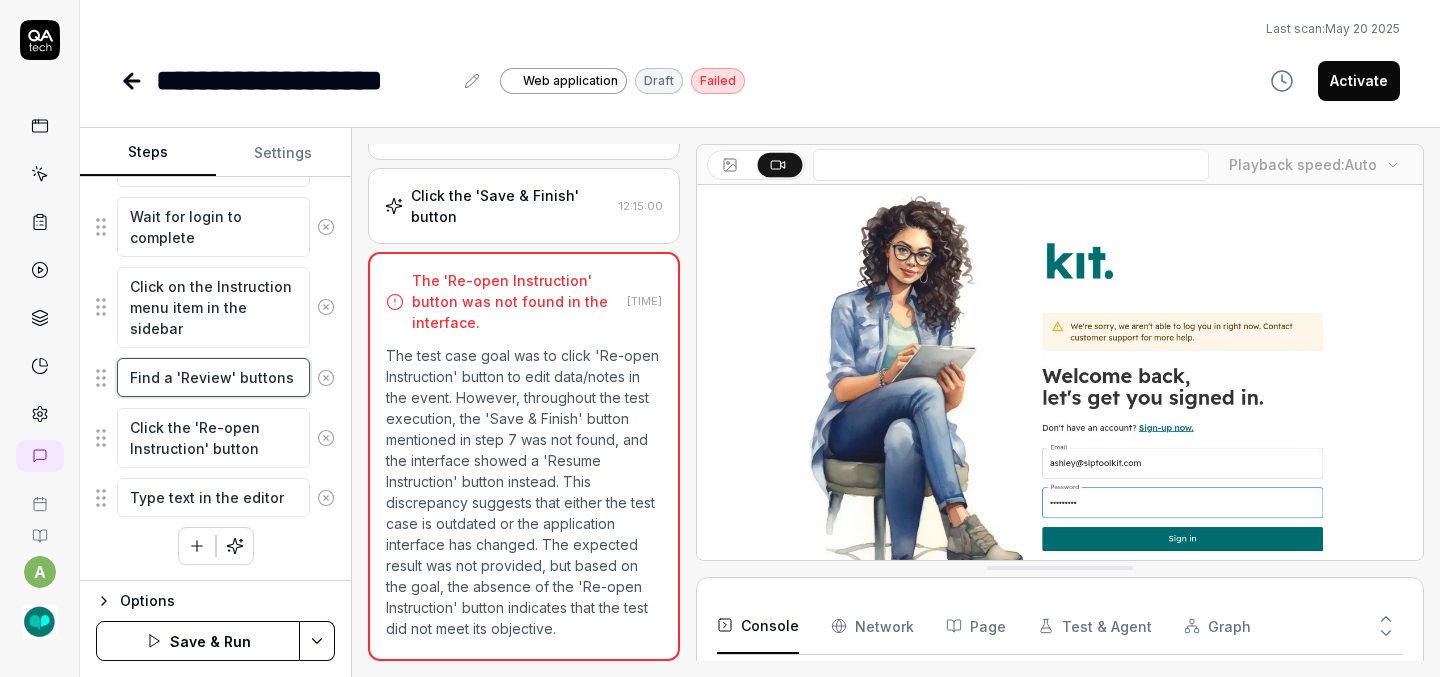 type on "Find an 'Review' buttons" 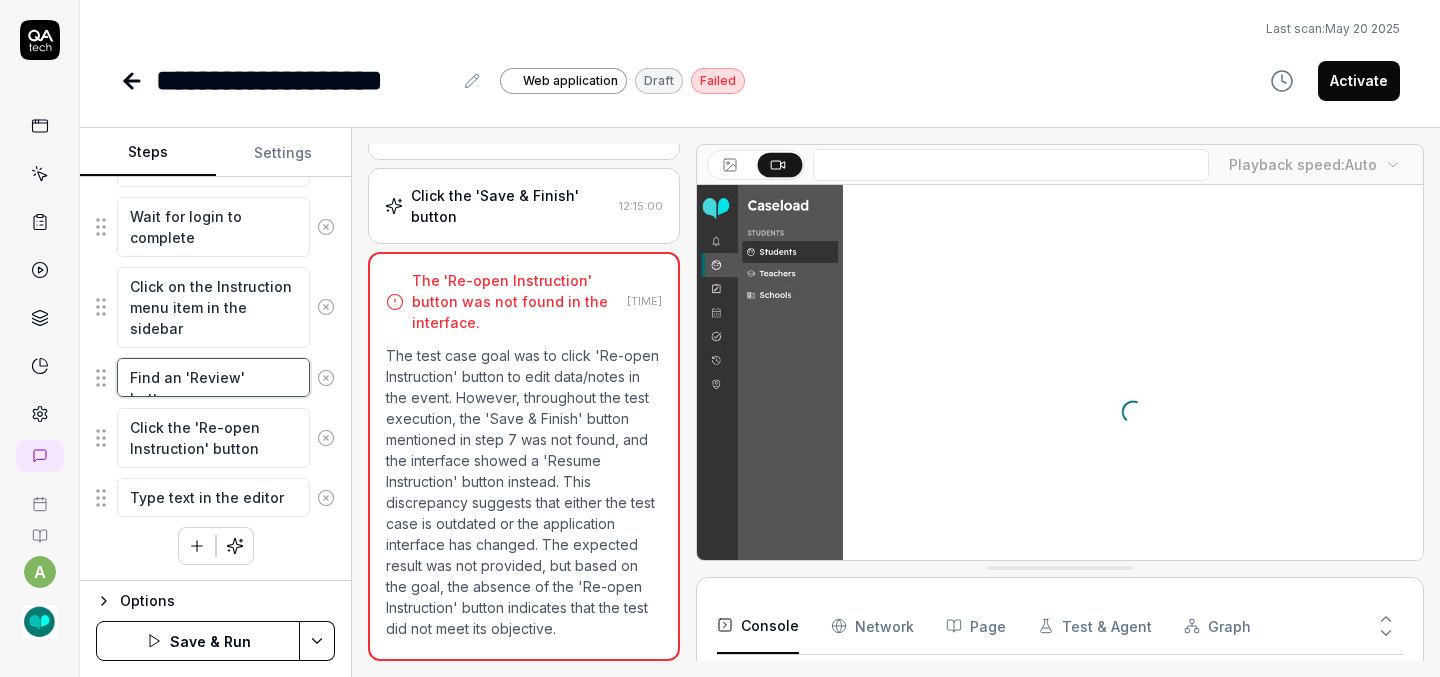 type on "*" 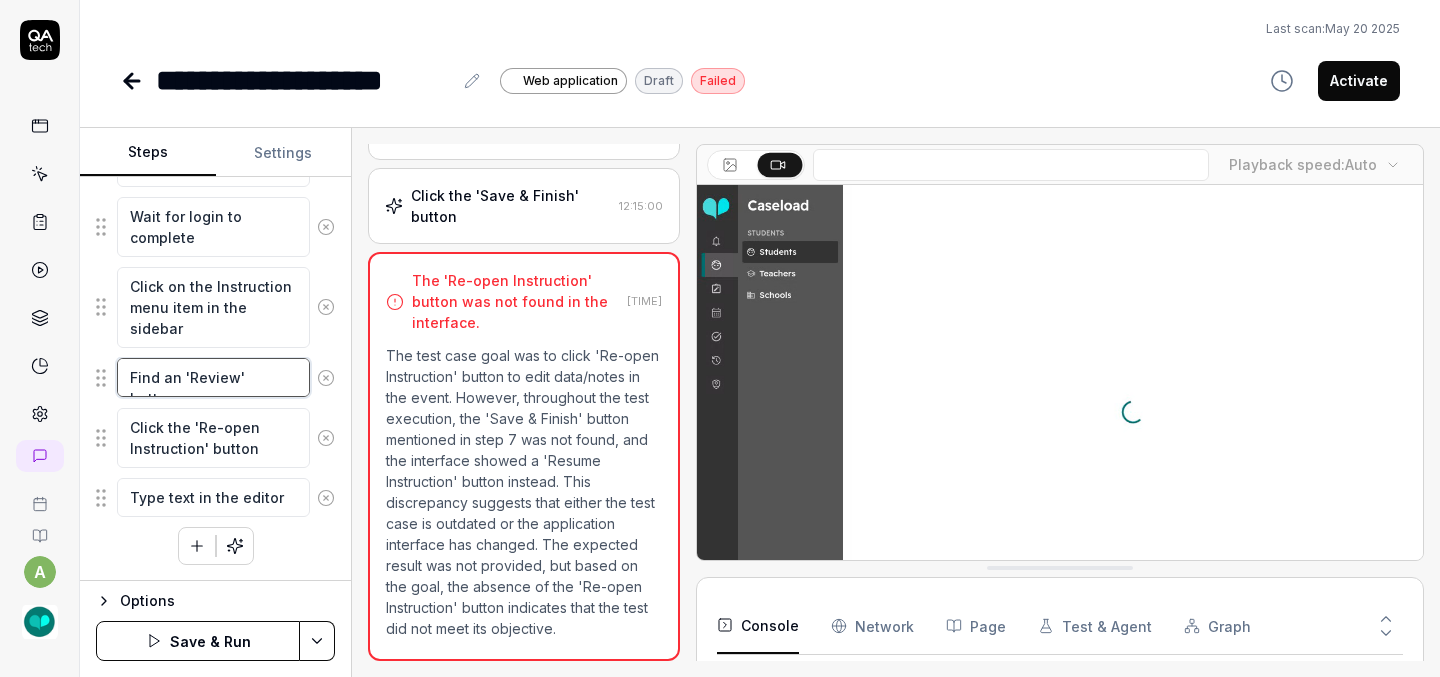 type on "Find an  'Review' buttons" 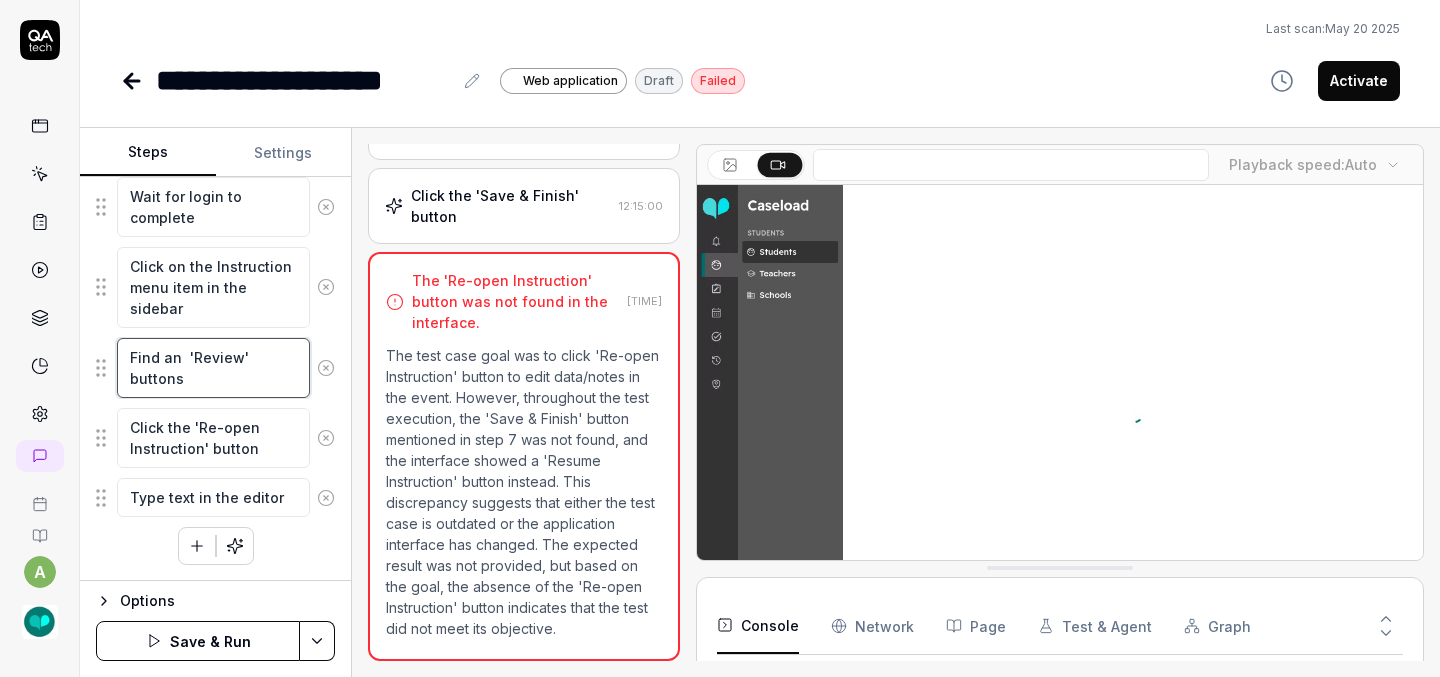 type on "*" 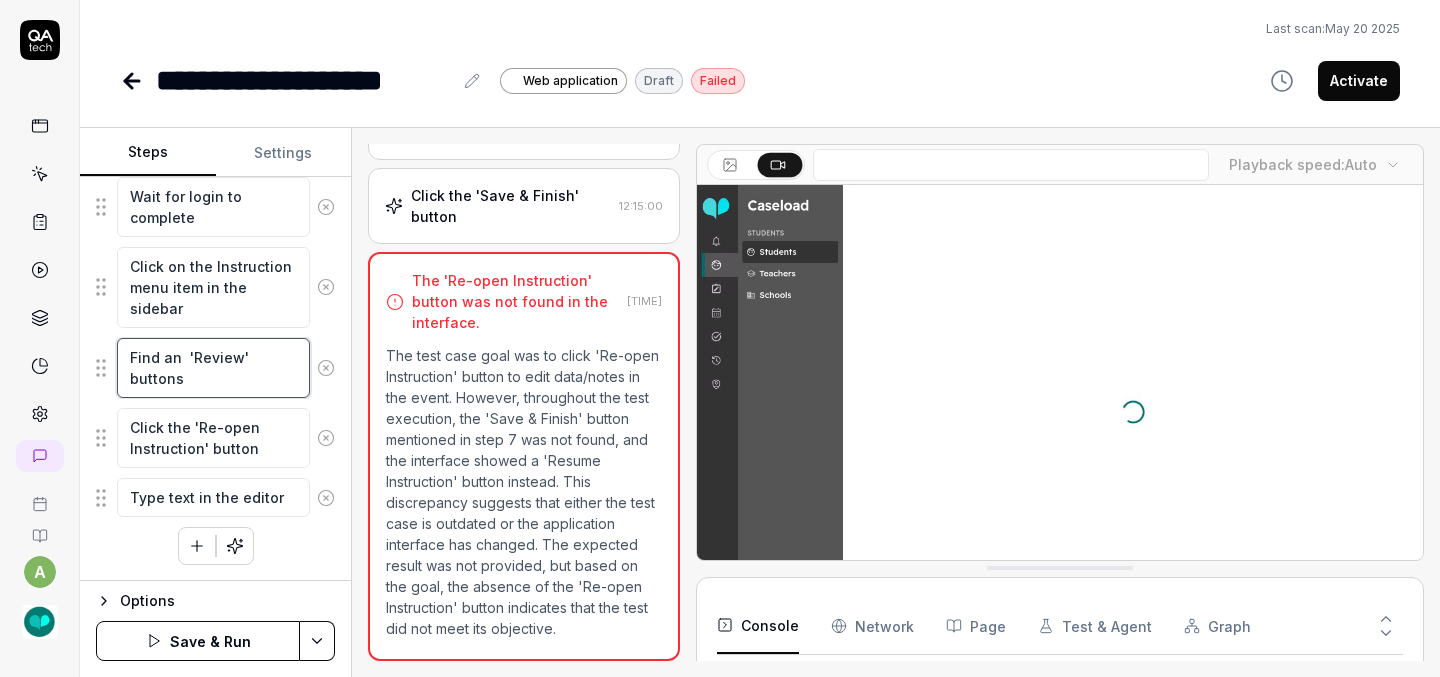 type on "Find an e 'Review' buttons" 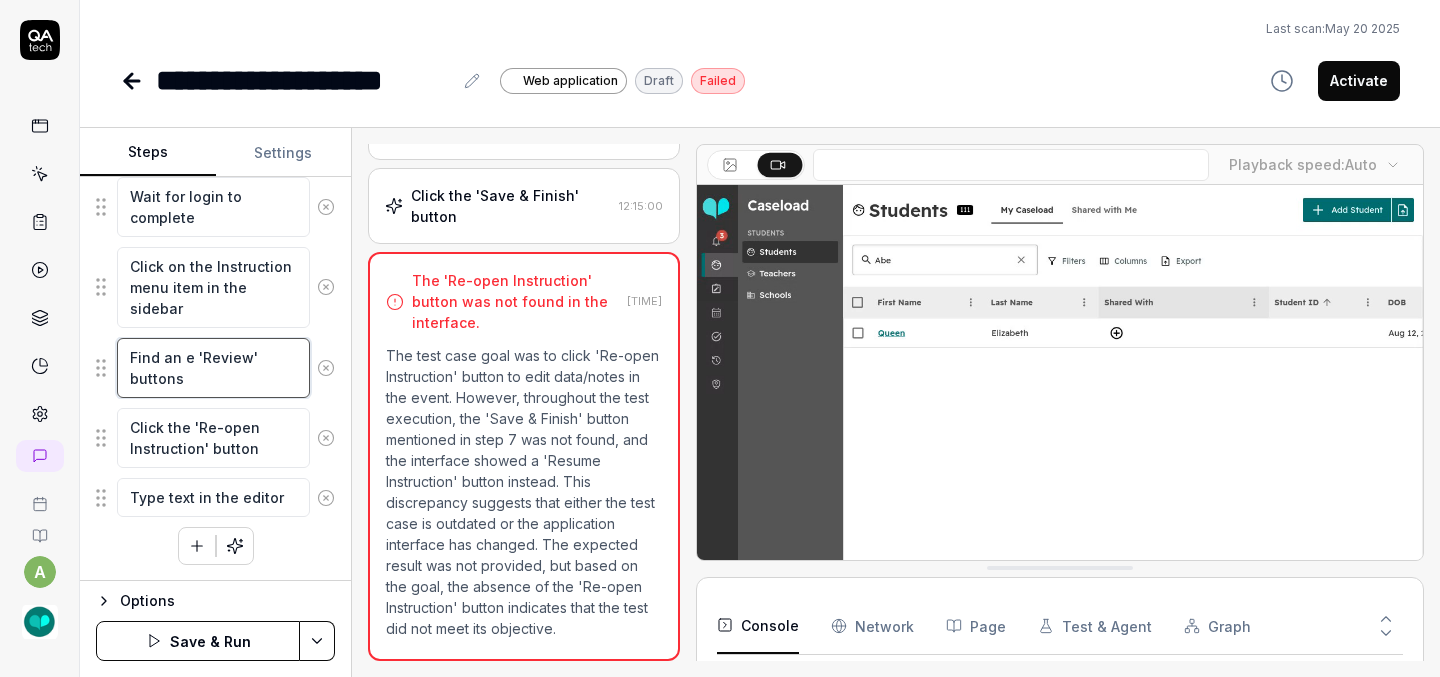 type on "*" 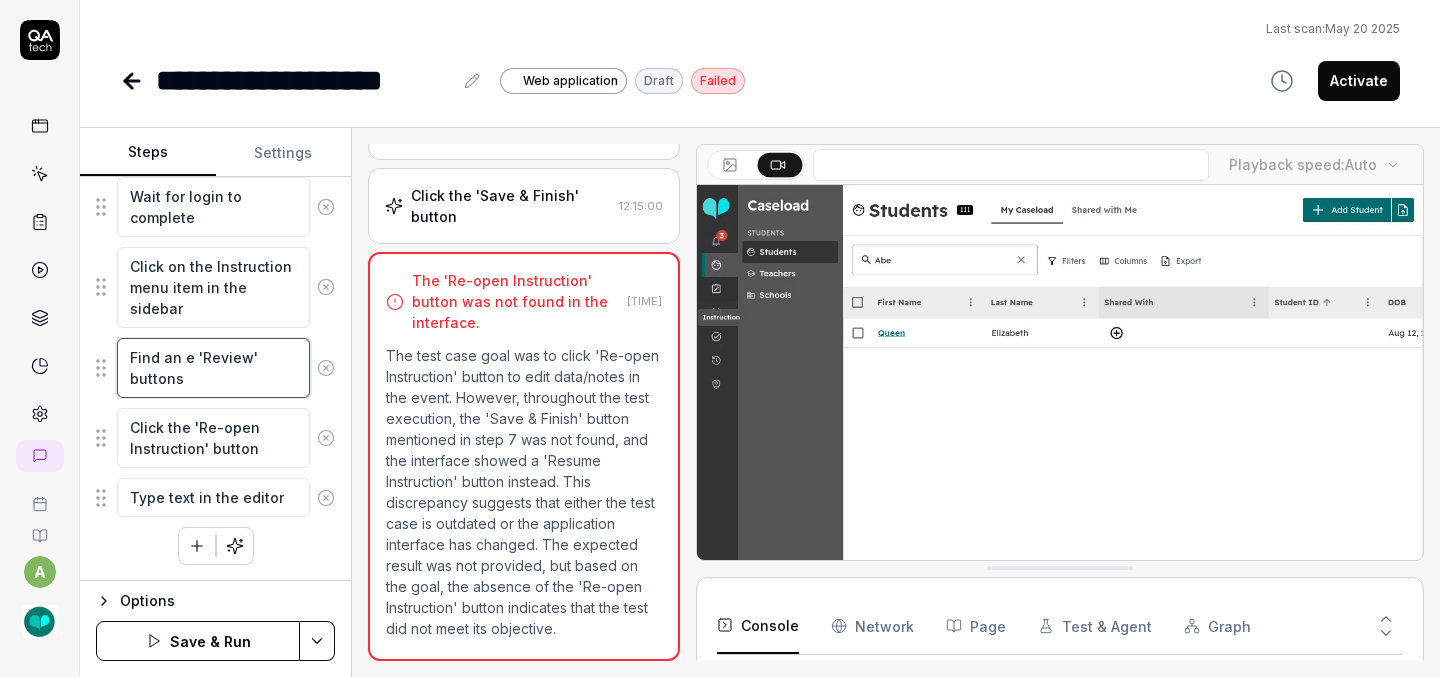 type on "Find an ev 'Review' buttons" 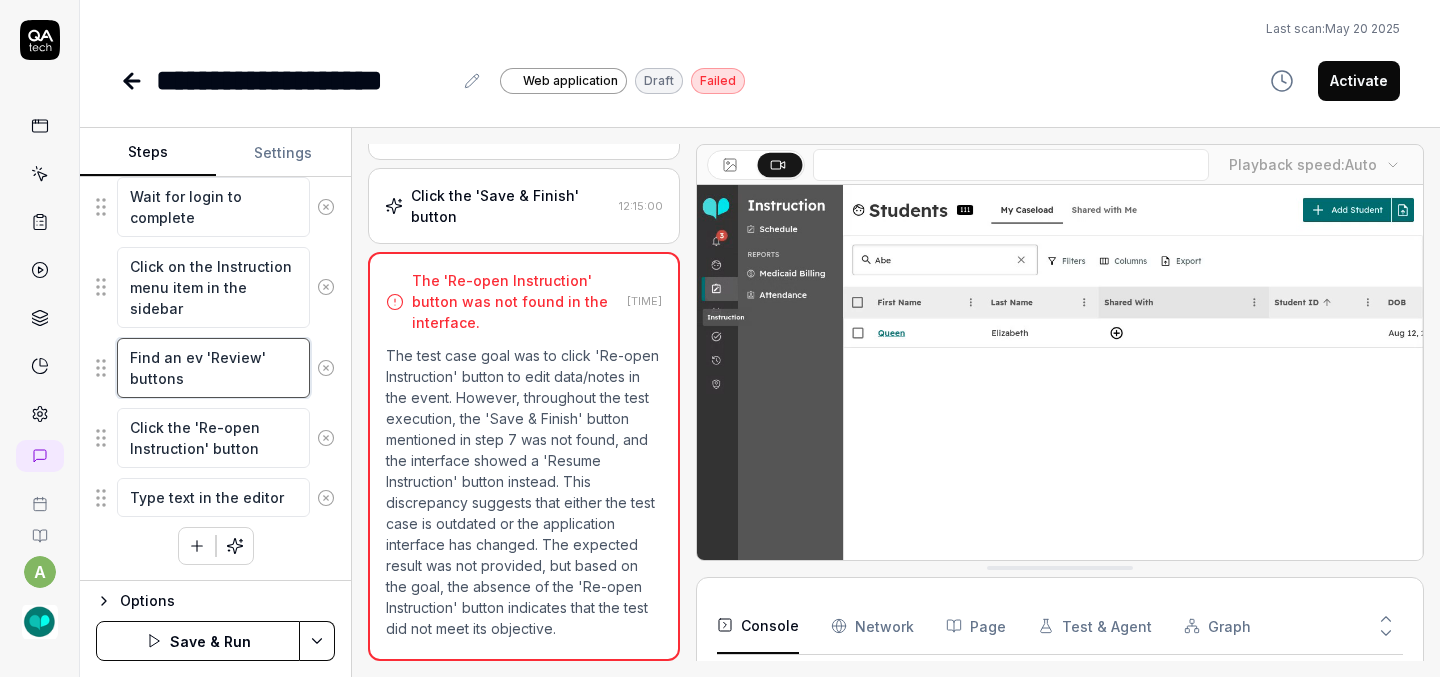 type on "*" 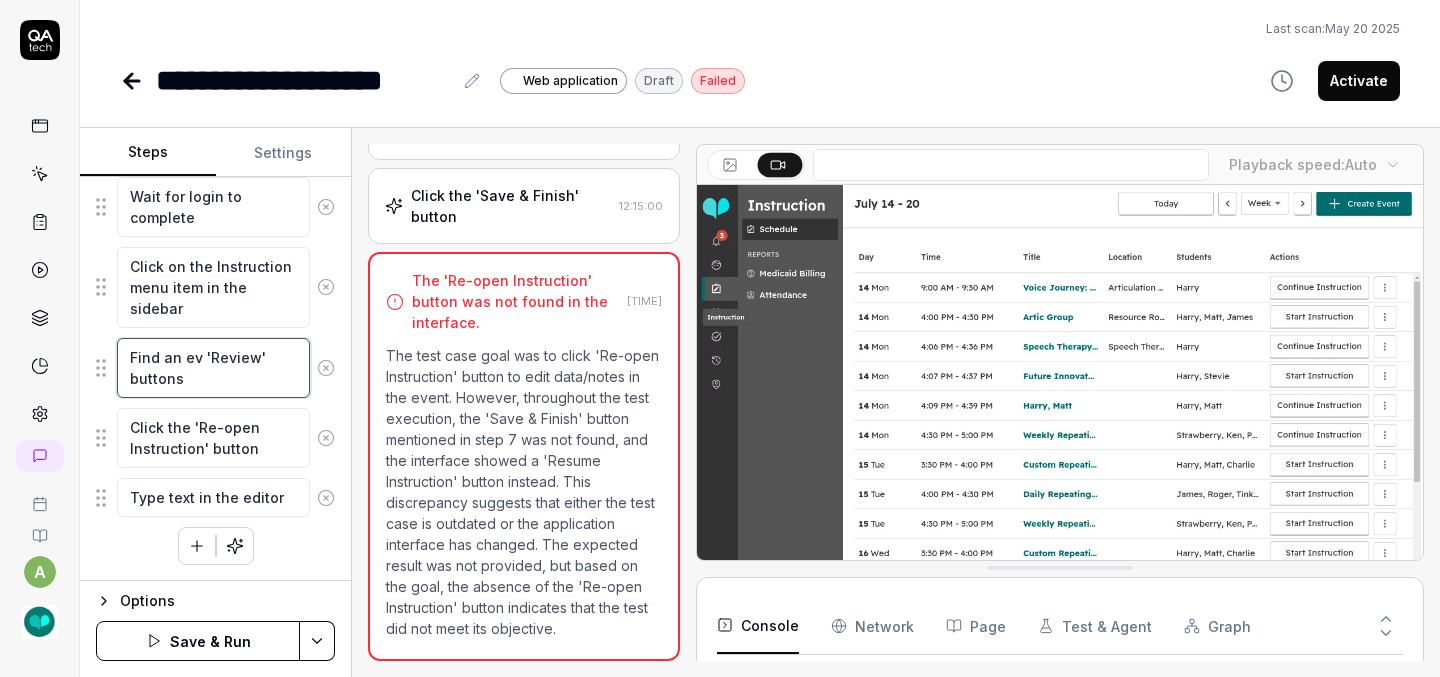 type on "Find an eve 'Review' buttons" 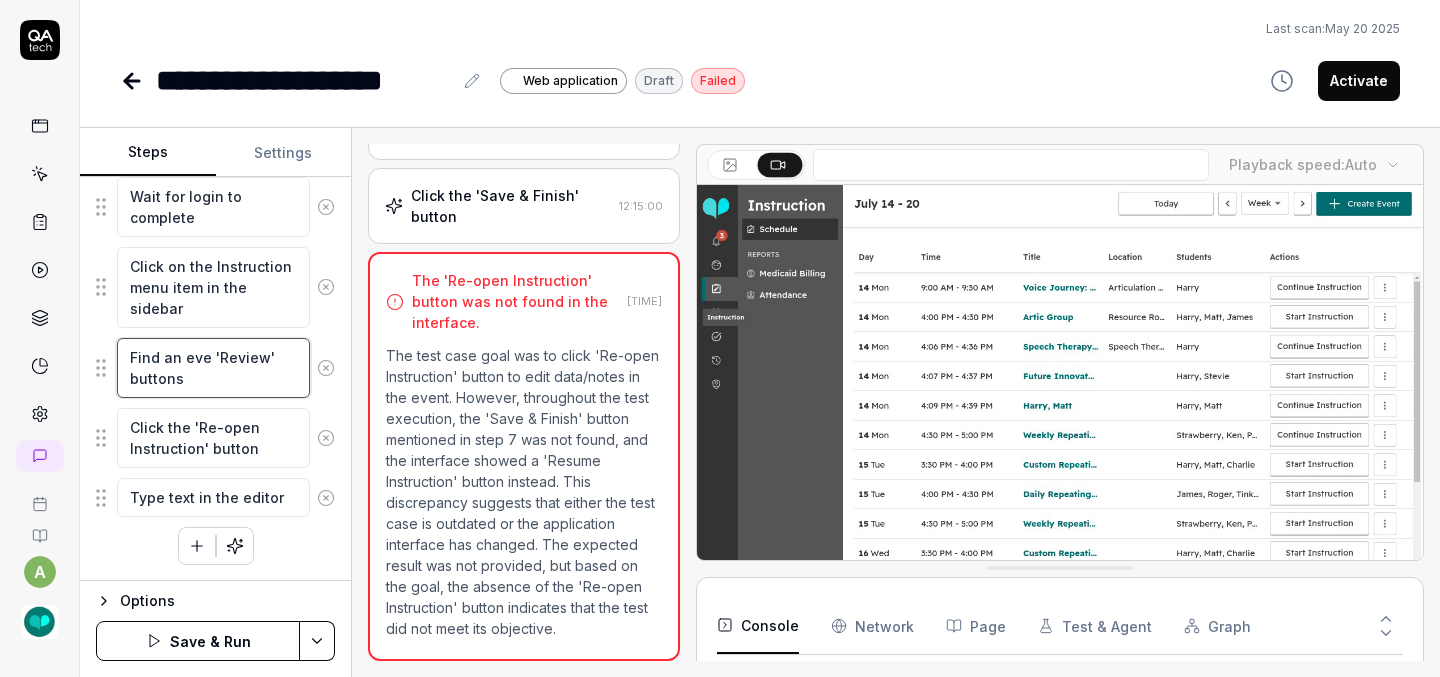 type on "*" 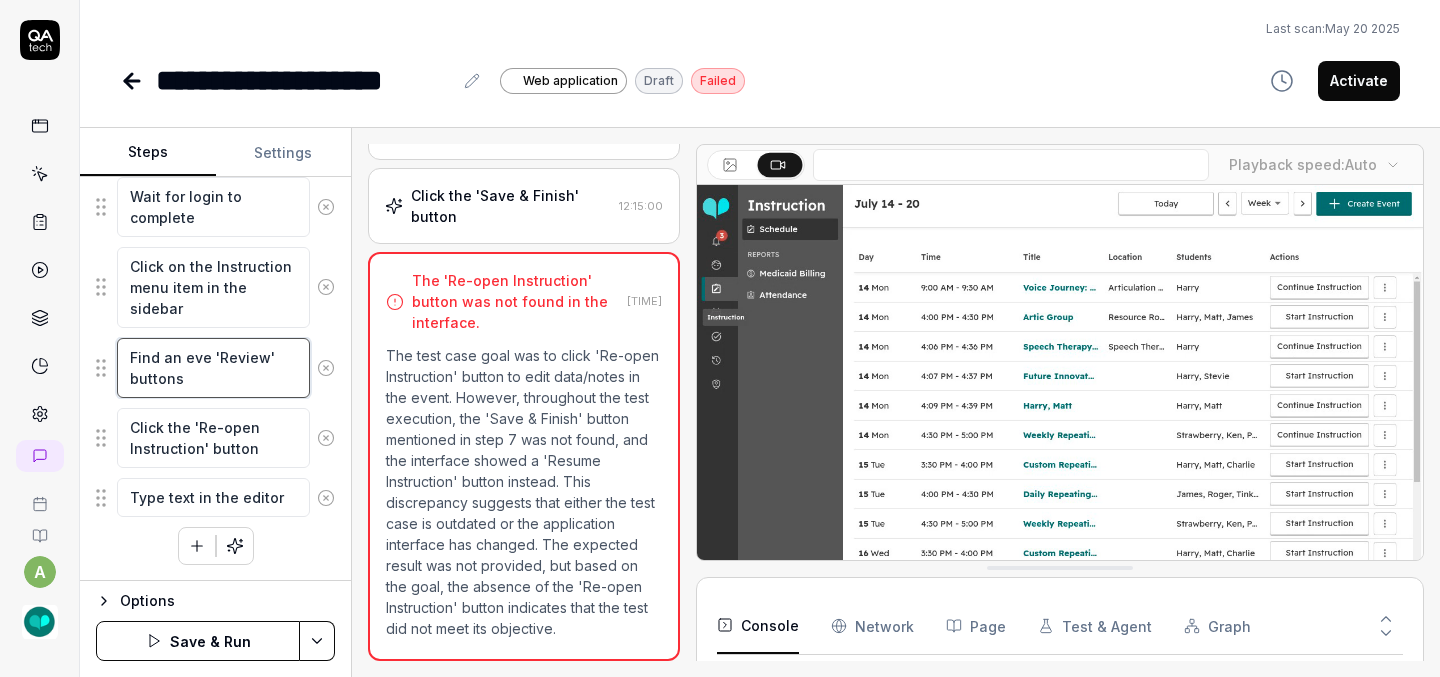 type on "Find an even 'Review' buttons" 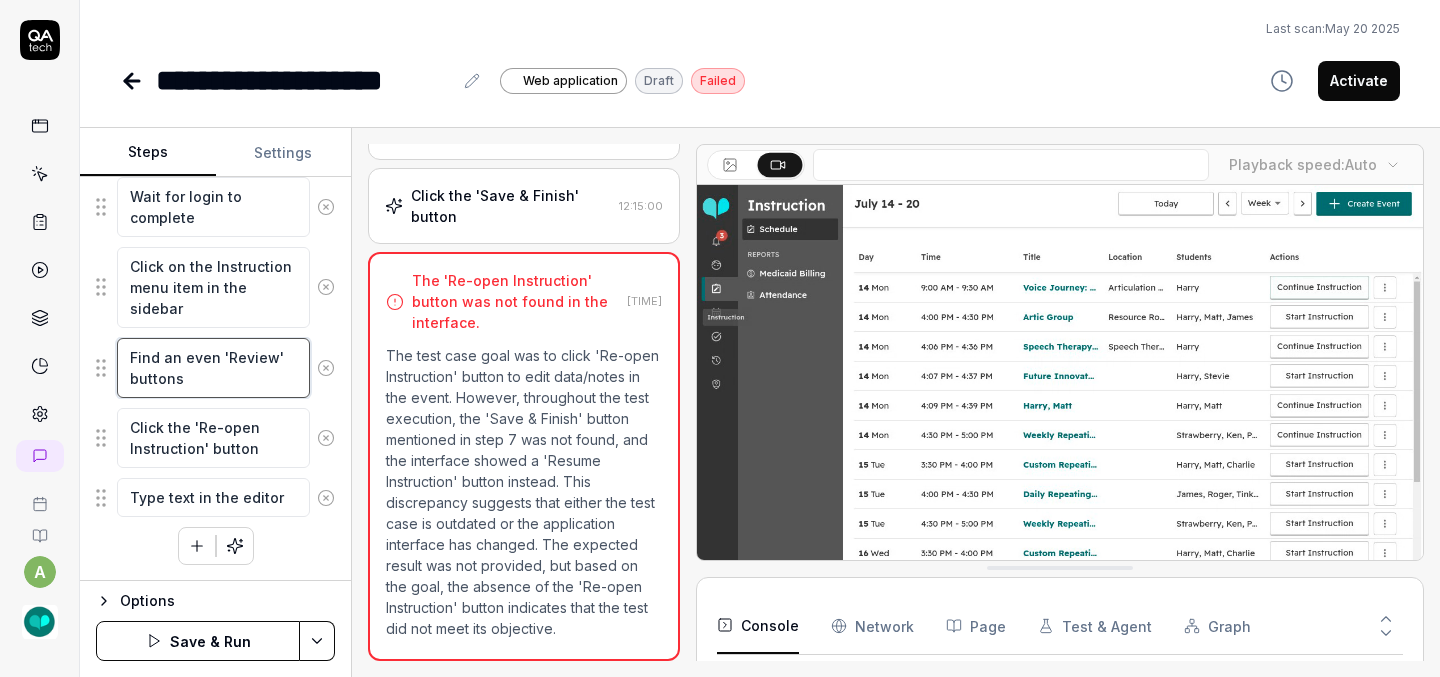 type on "*" 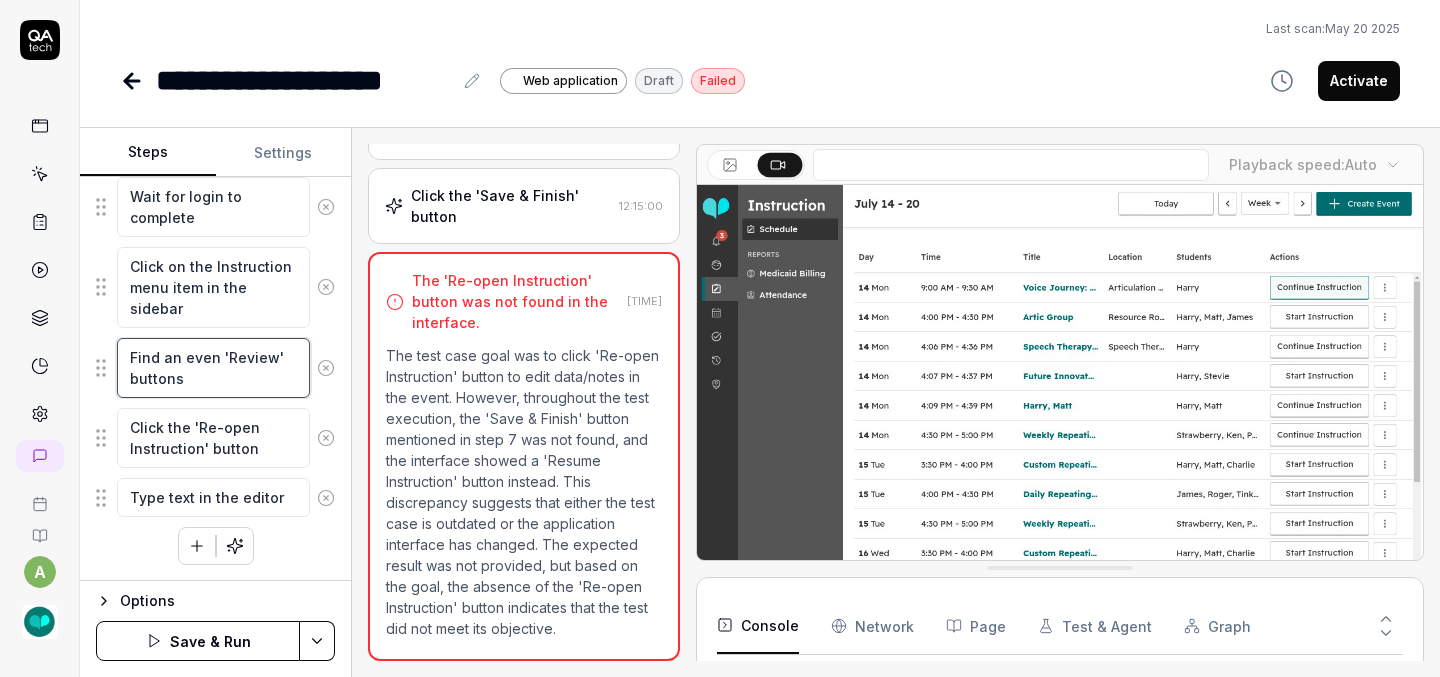 type on "Find an event 'Review' buttons" 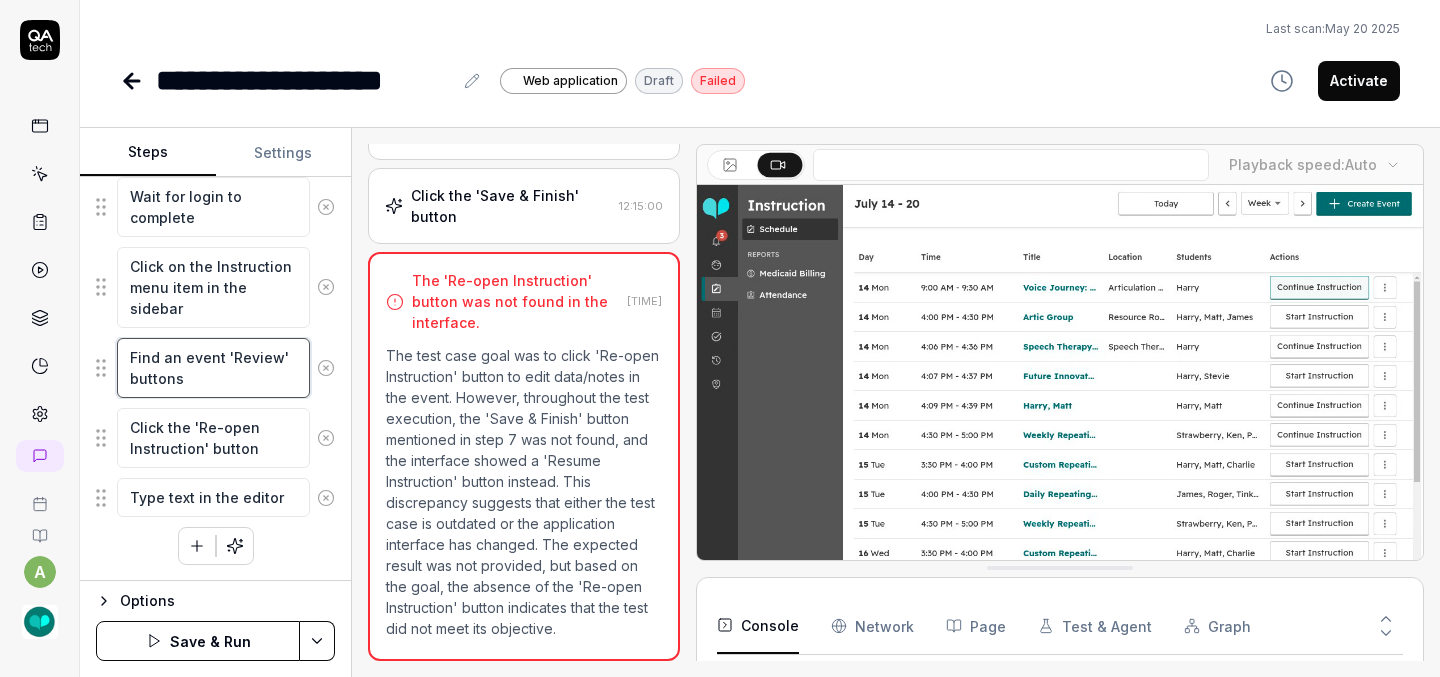 type on "*" 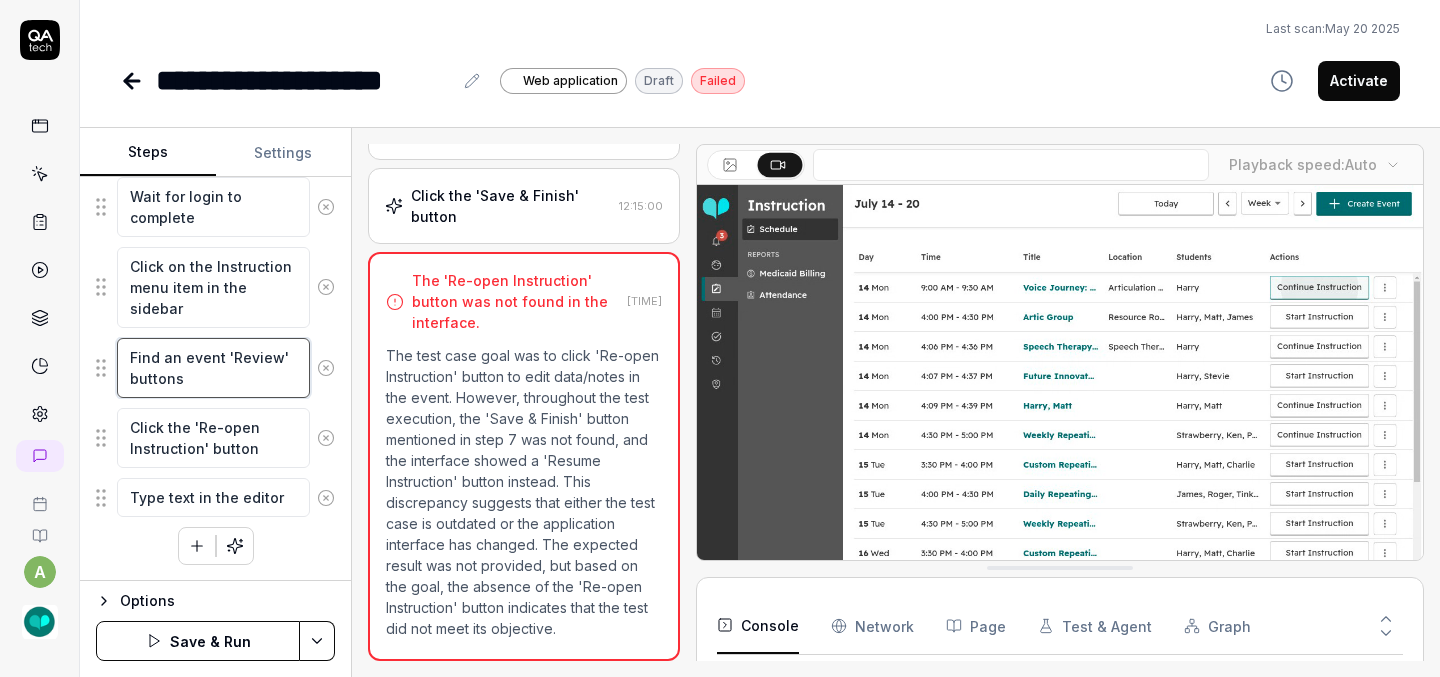type on "Find an event  'Review' buttons" 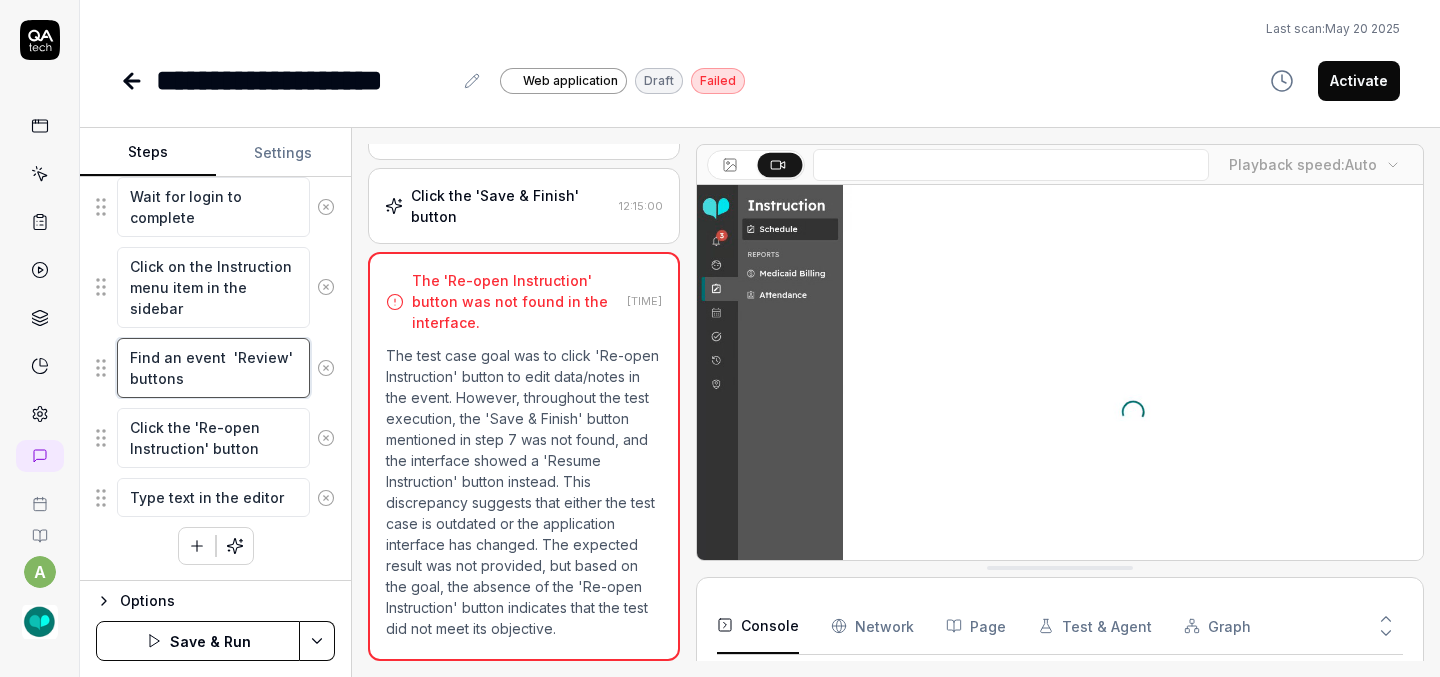type on "*" 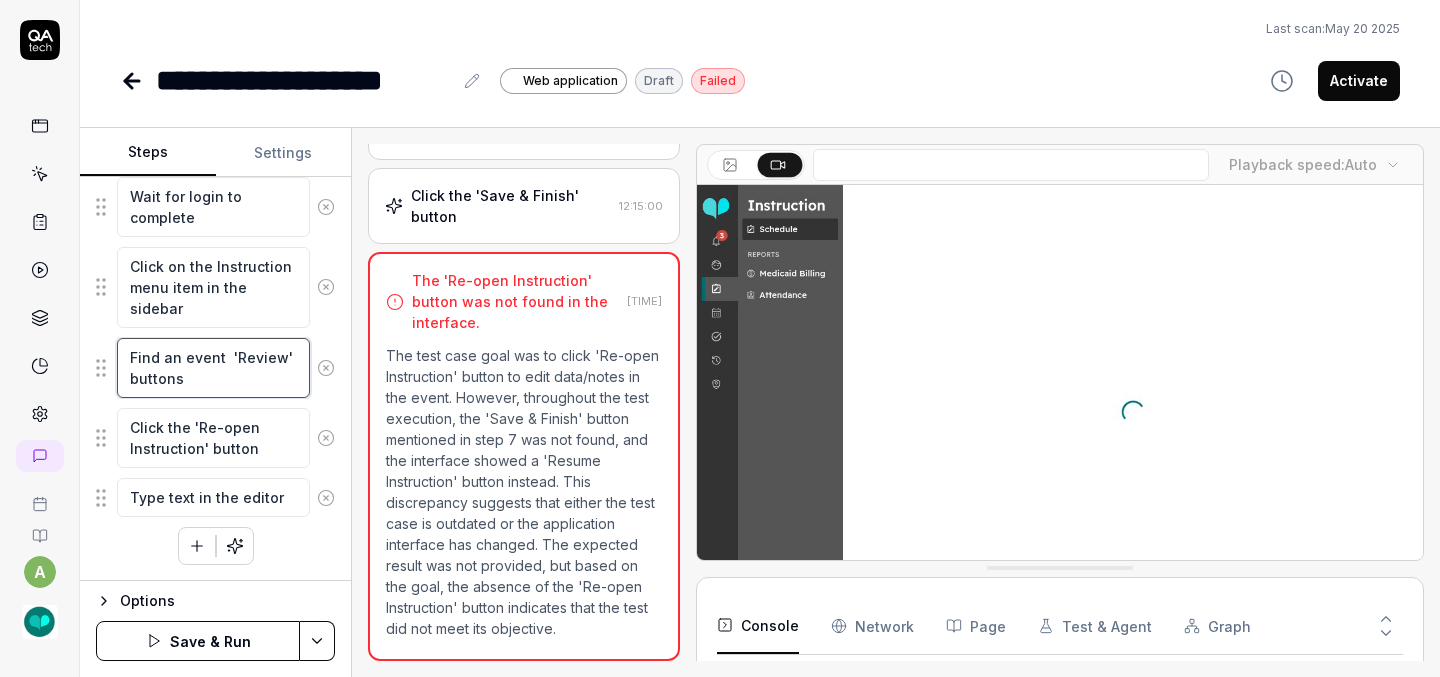 type on "Find an event w 'Review' buttons" 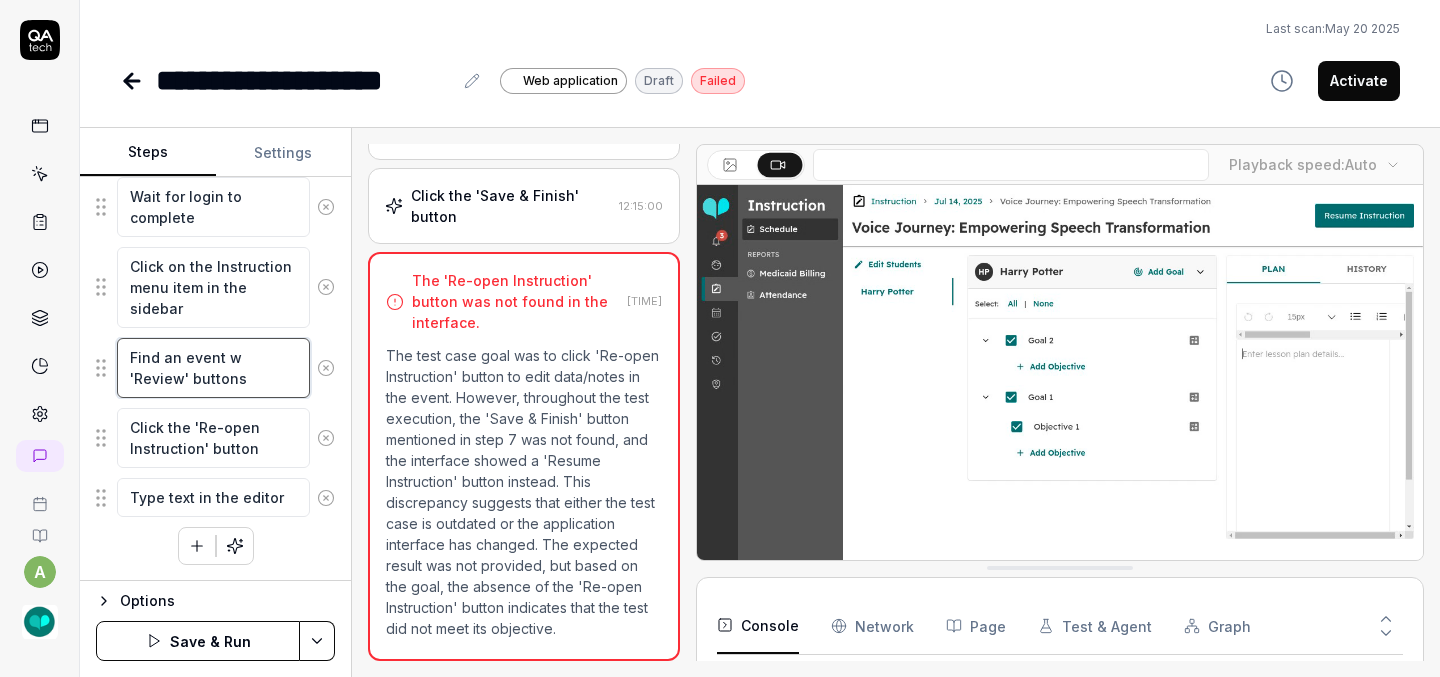 type on "*" 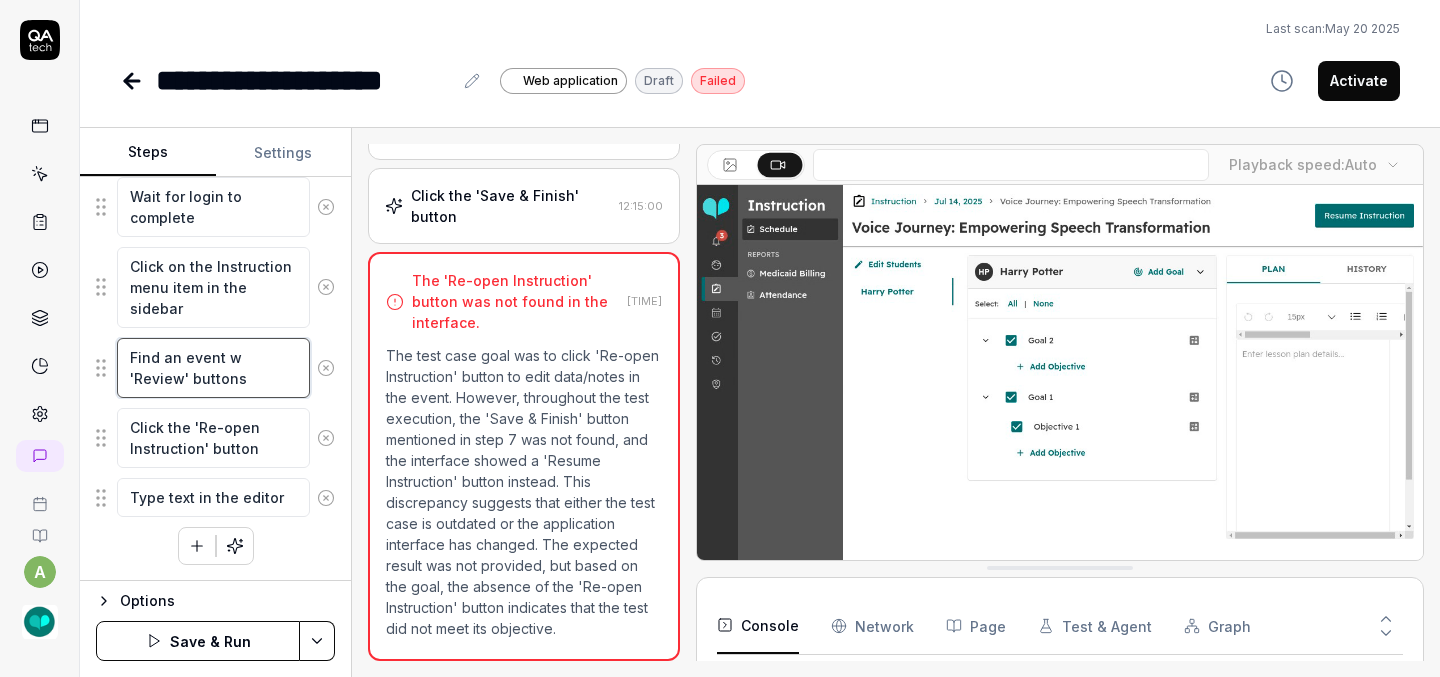 type on "Find an event wi 'Review' buttons" 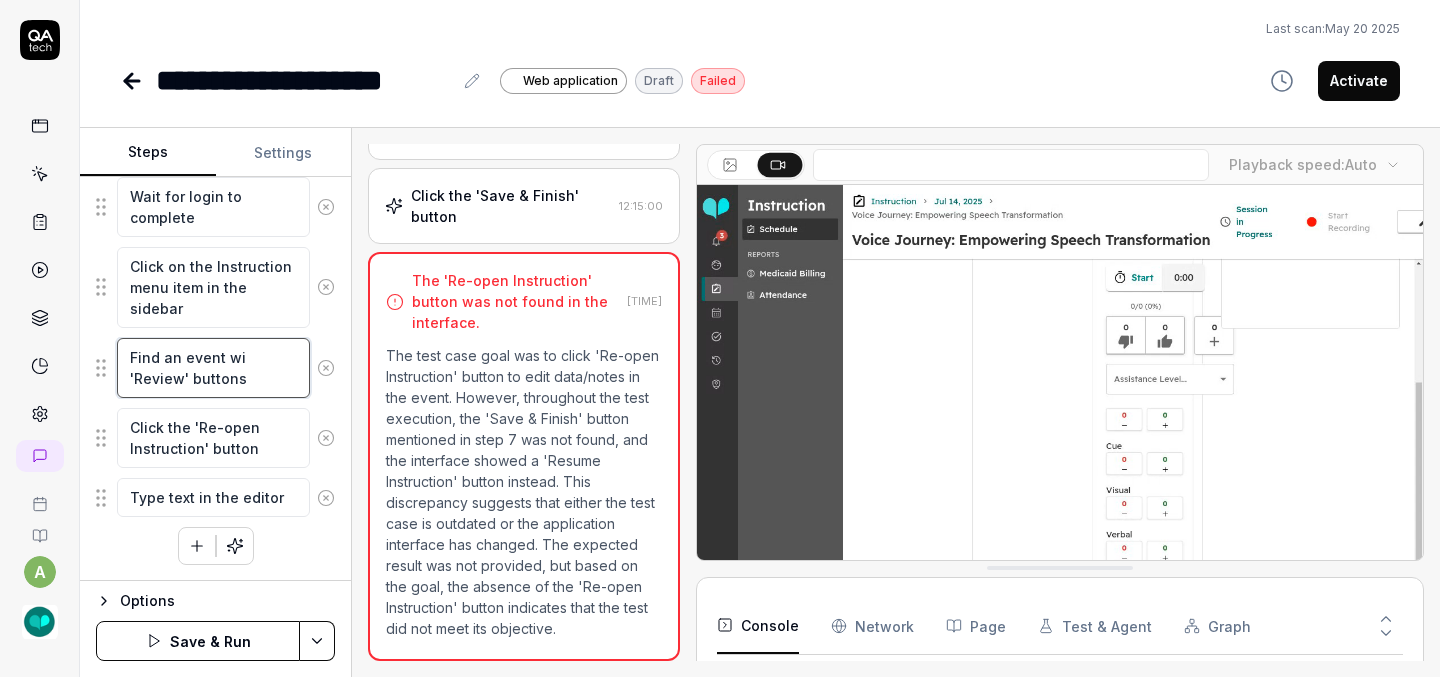 type on "*" 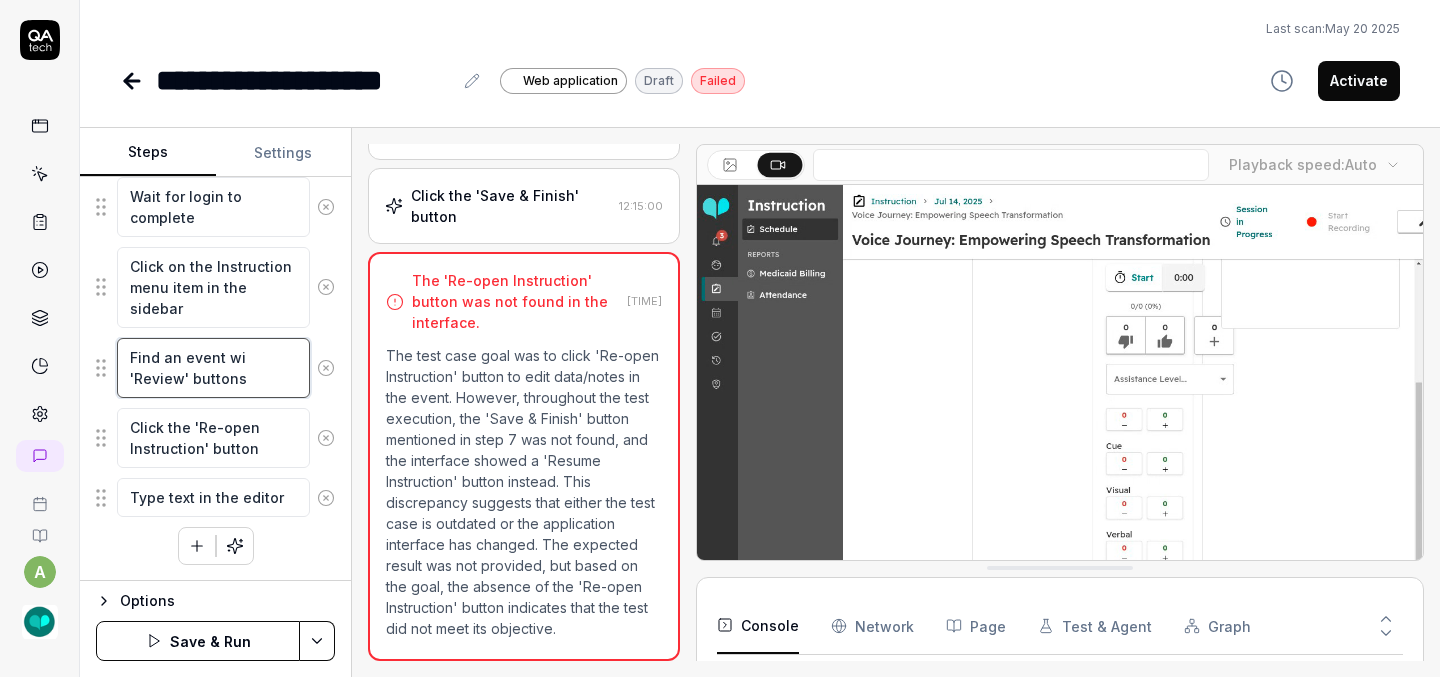 type on "Find an event wit 'Review' buttons" 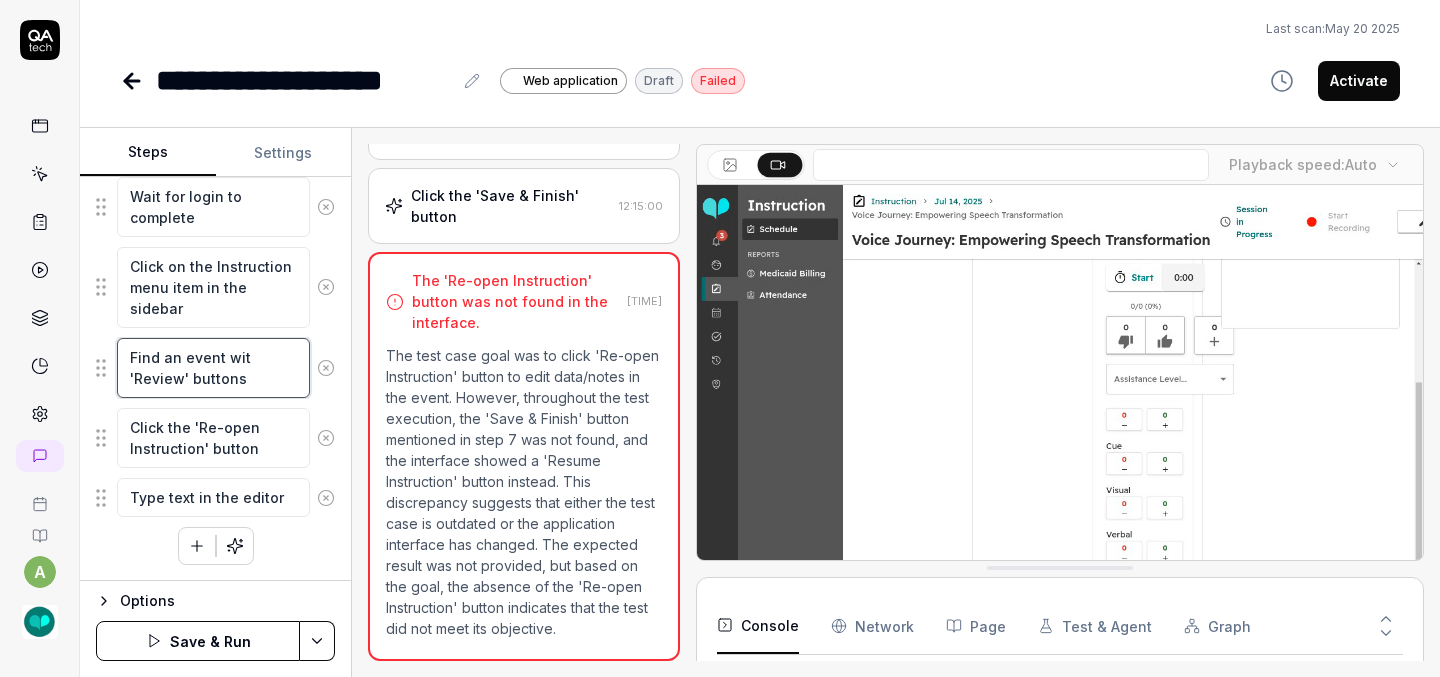 type on "*" 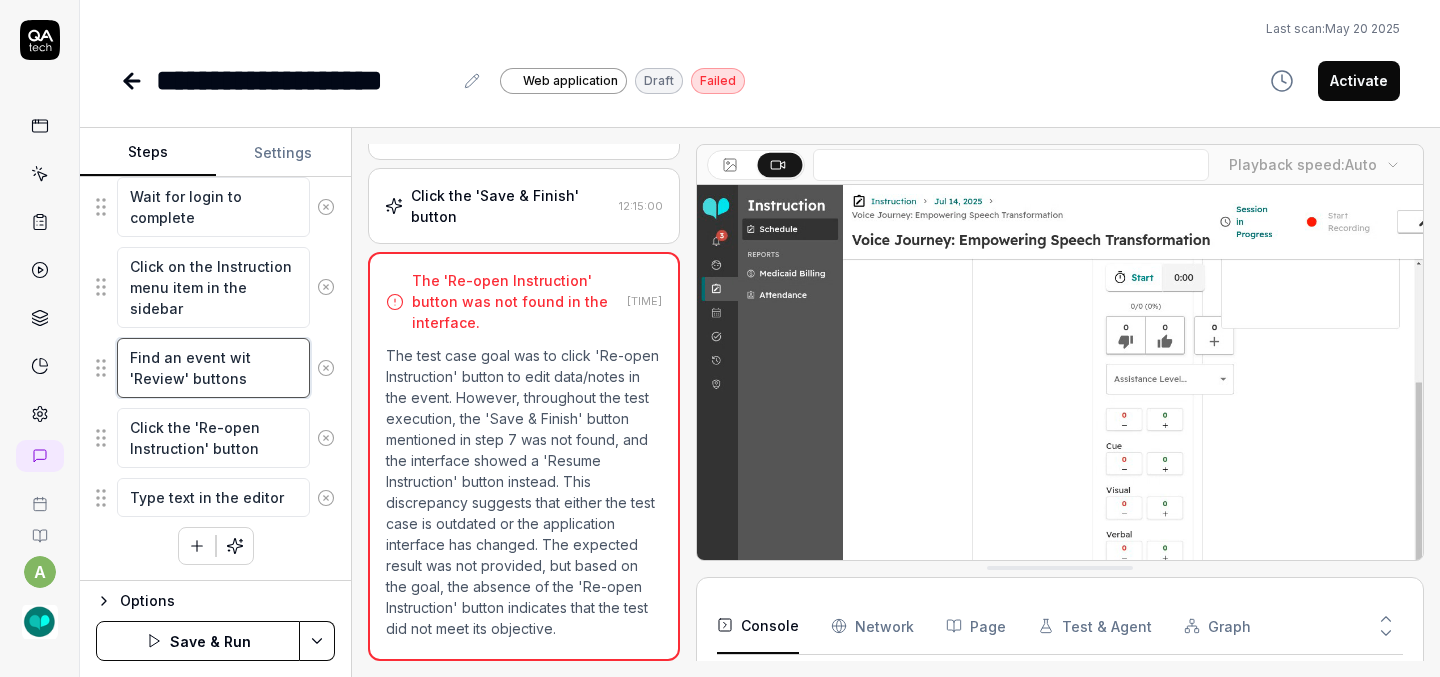 type on "Find an event with 'Review' buttons" 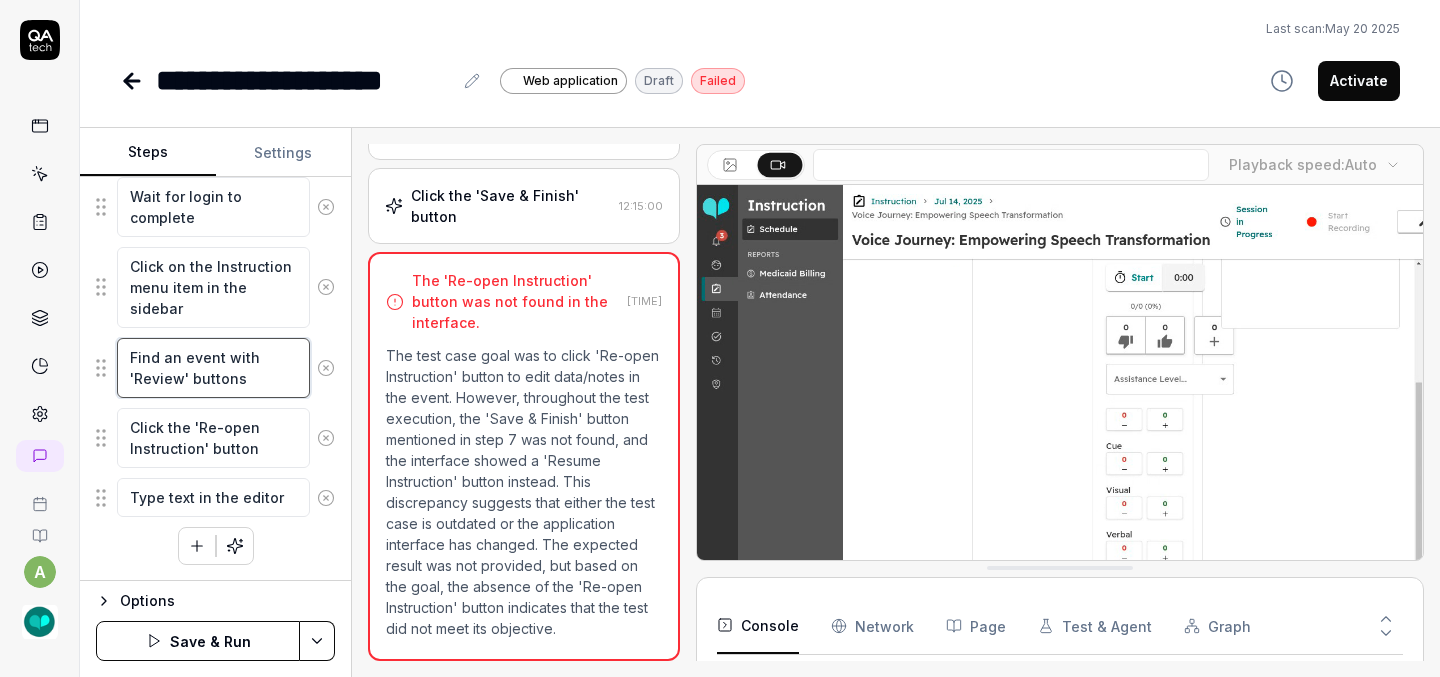 type on "*" 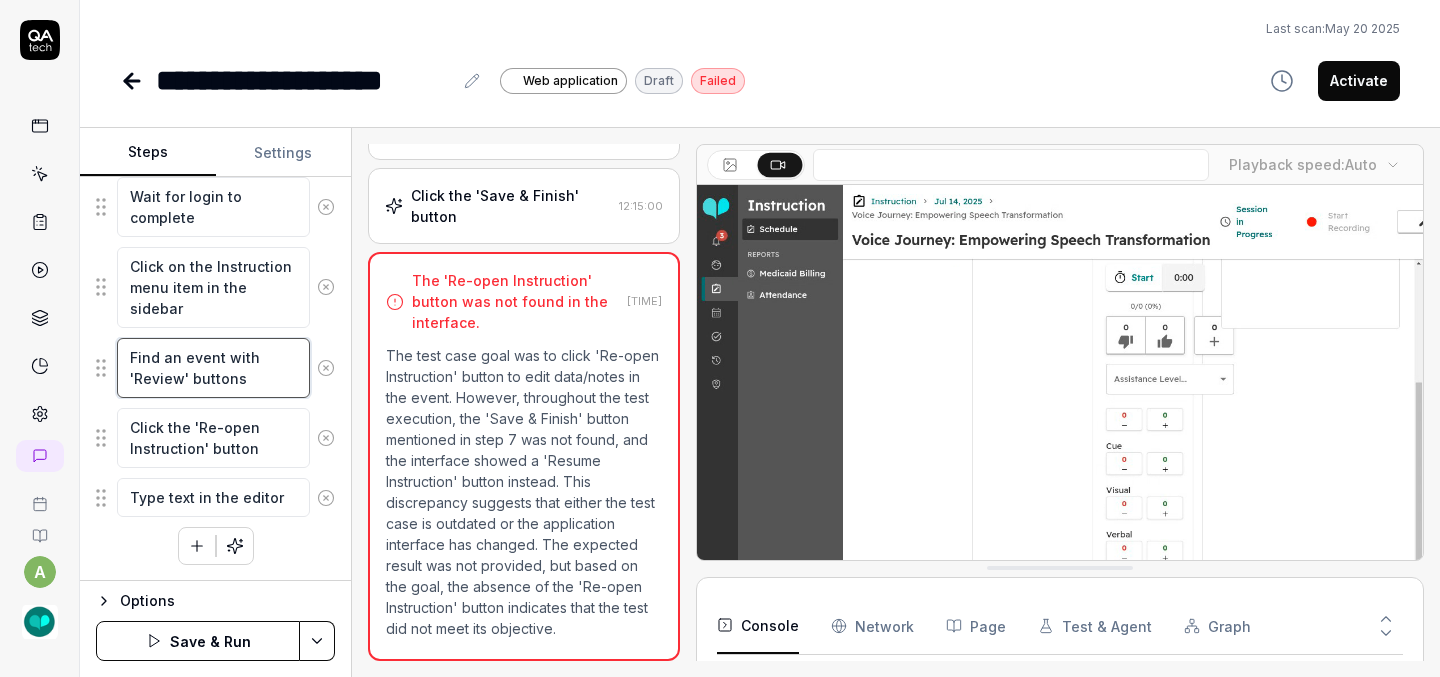 type on "Find an event with  'Review' buttons" 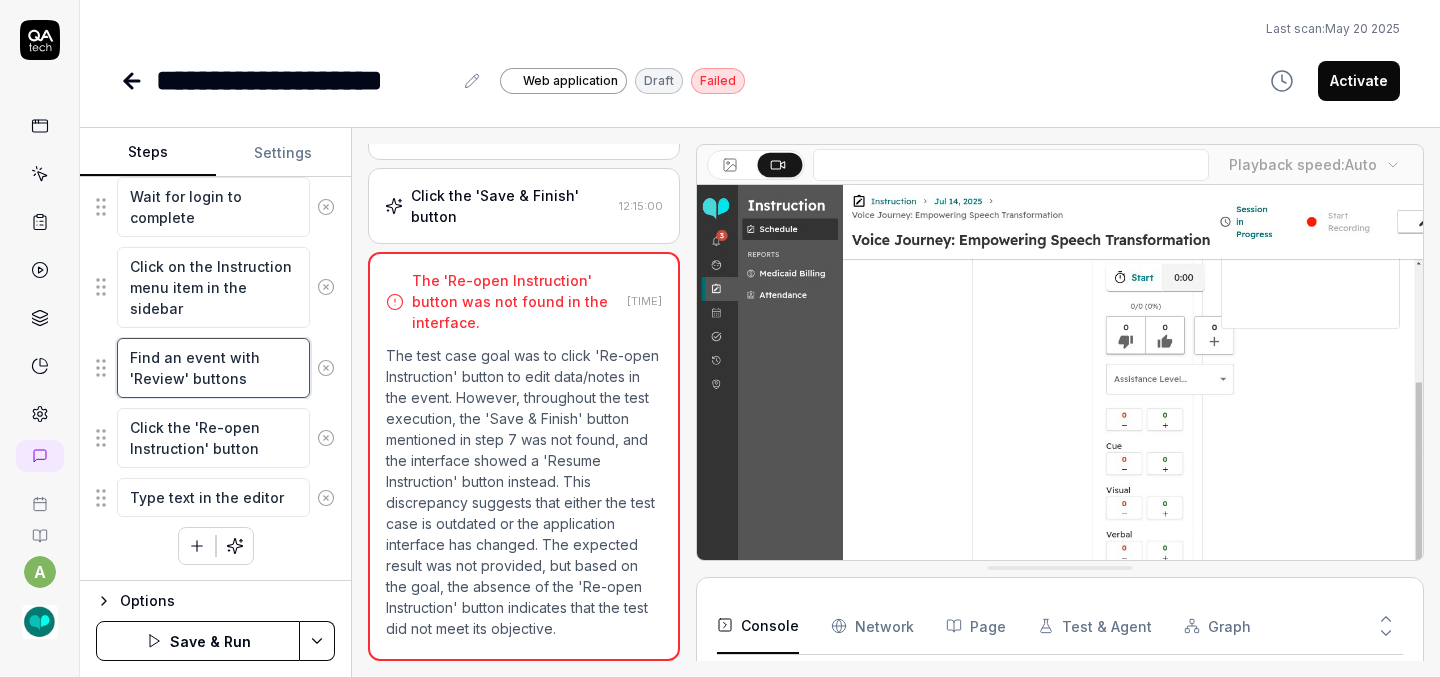 type on "*" 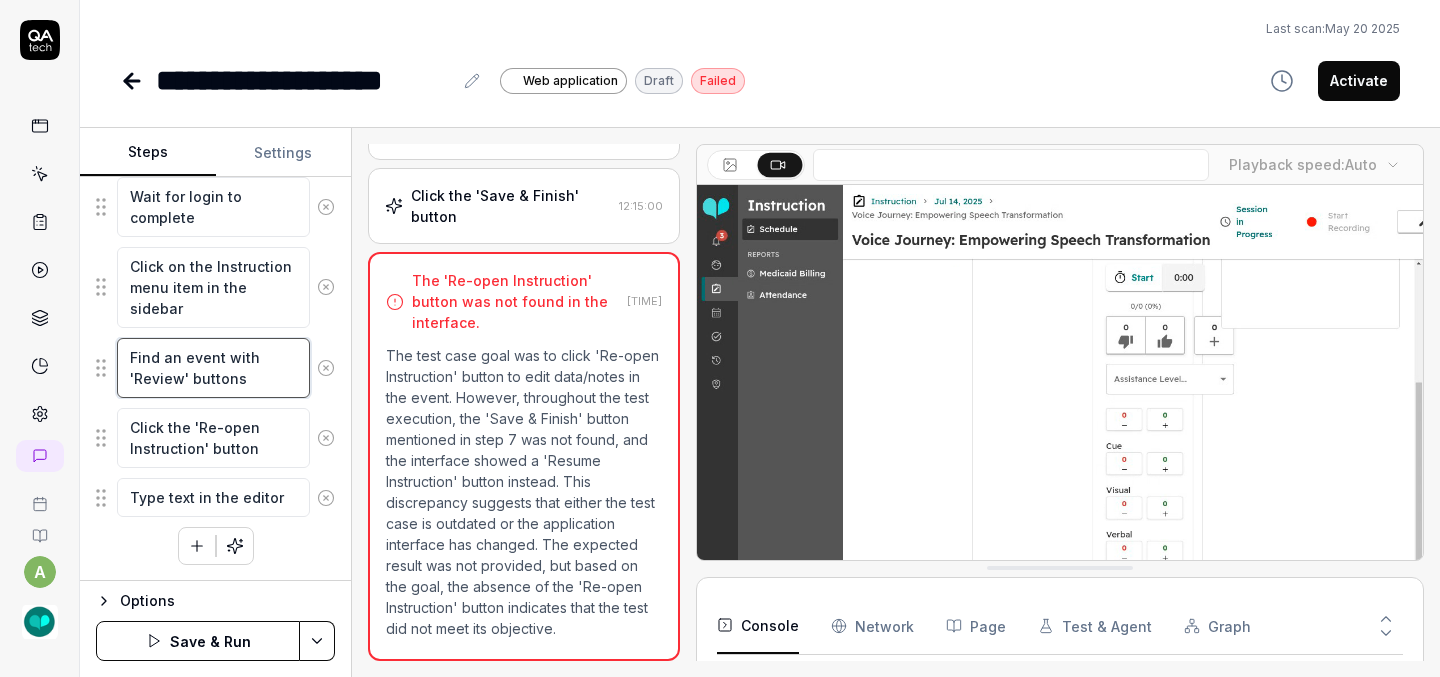 type on "Find an event with a 'Review' buttons" 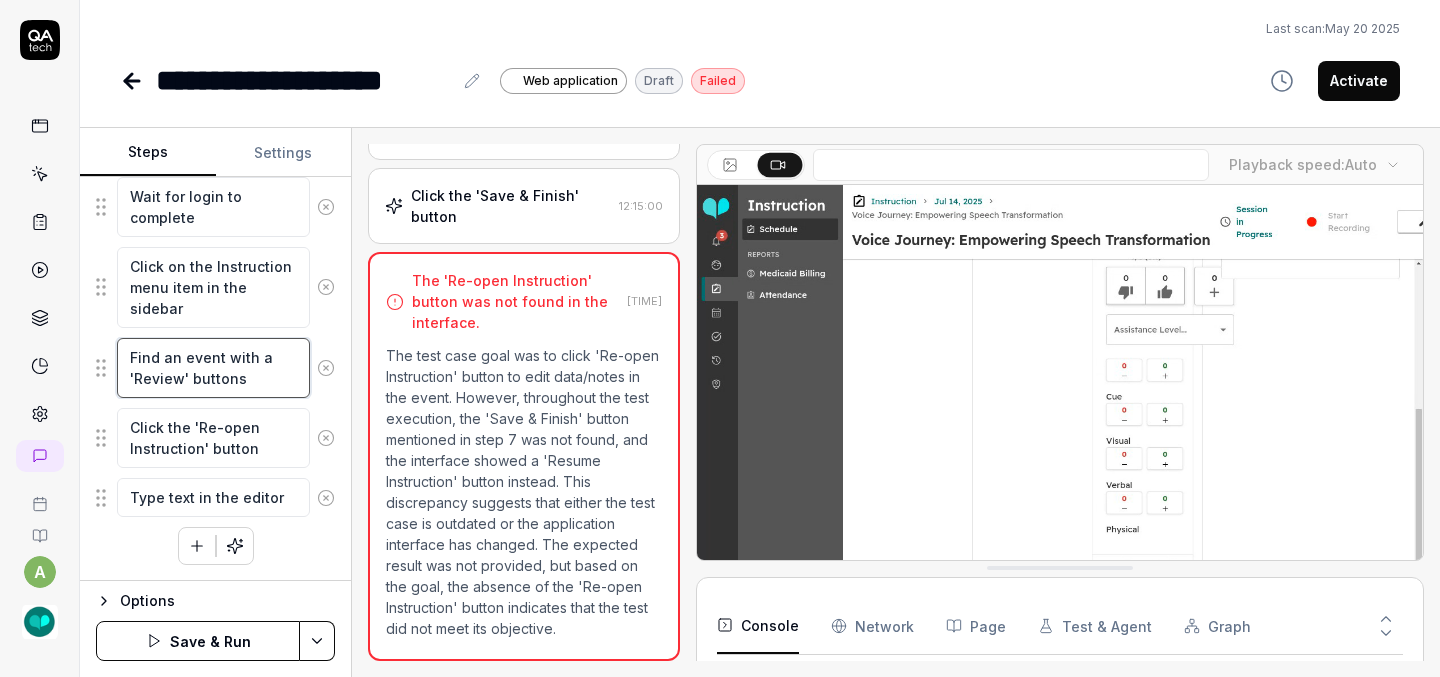 click on "Find an event with a 'Review' buttons" at bounding box center (213, 368) 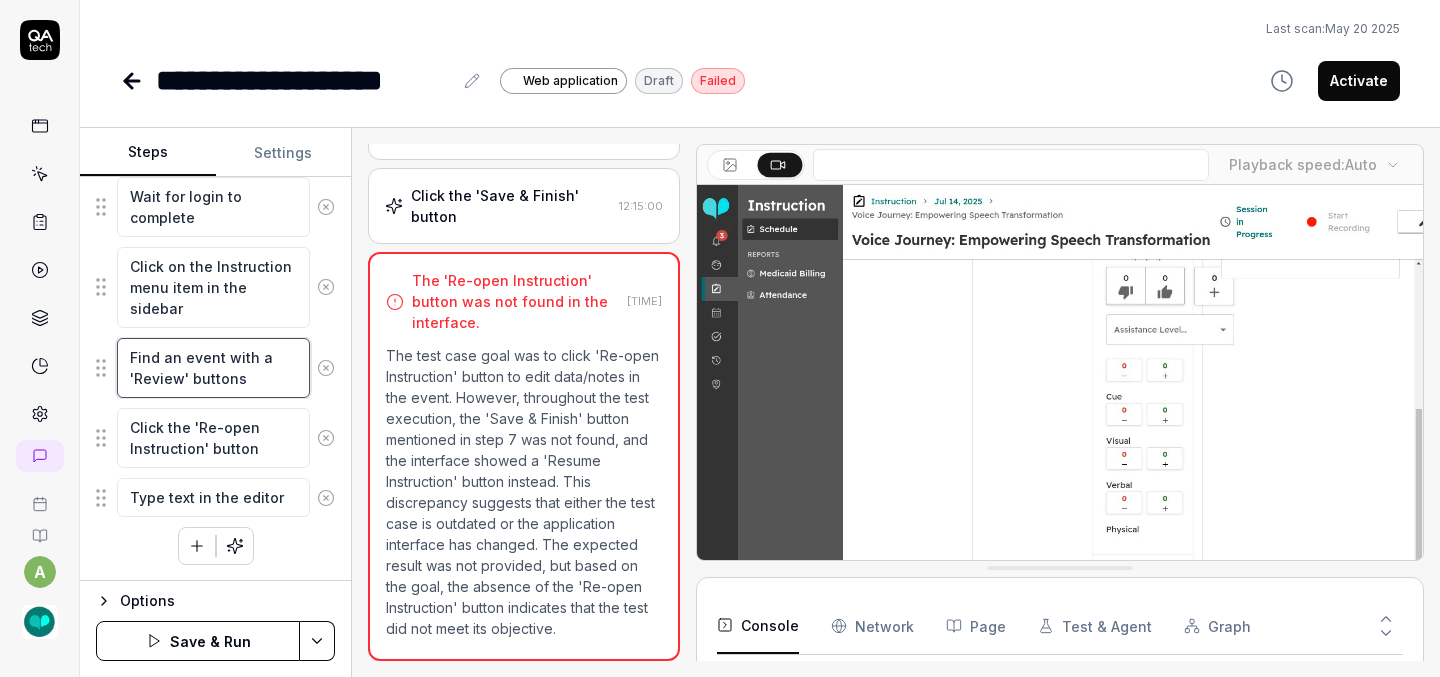 type on "*" 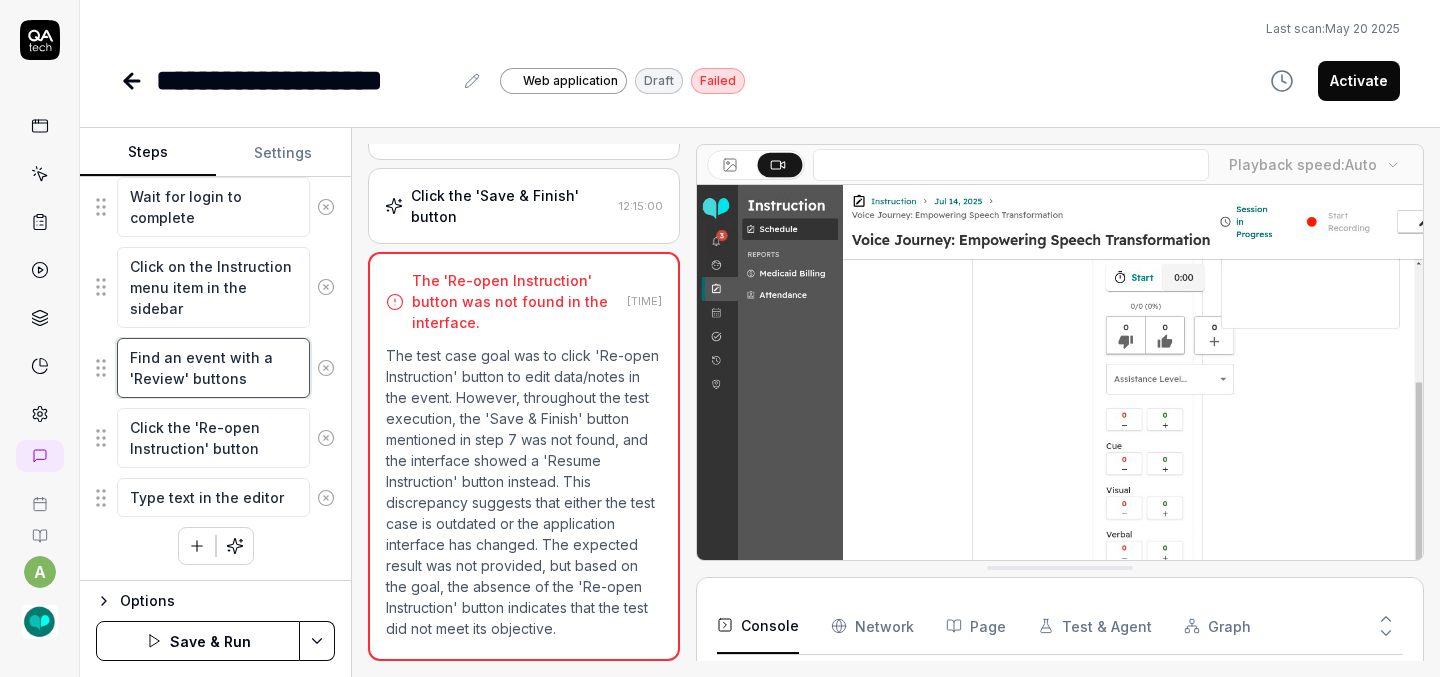 type on "Find an event with a 'Review' button" 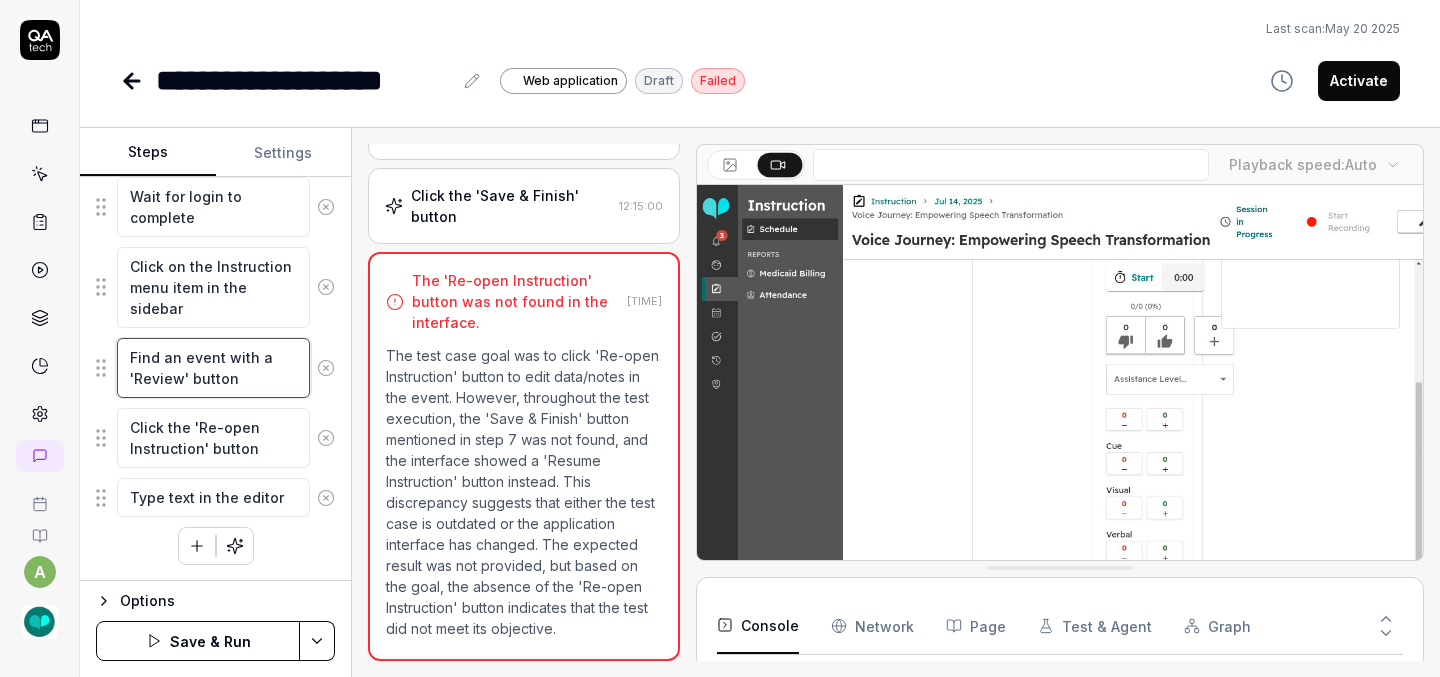 type on "*" 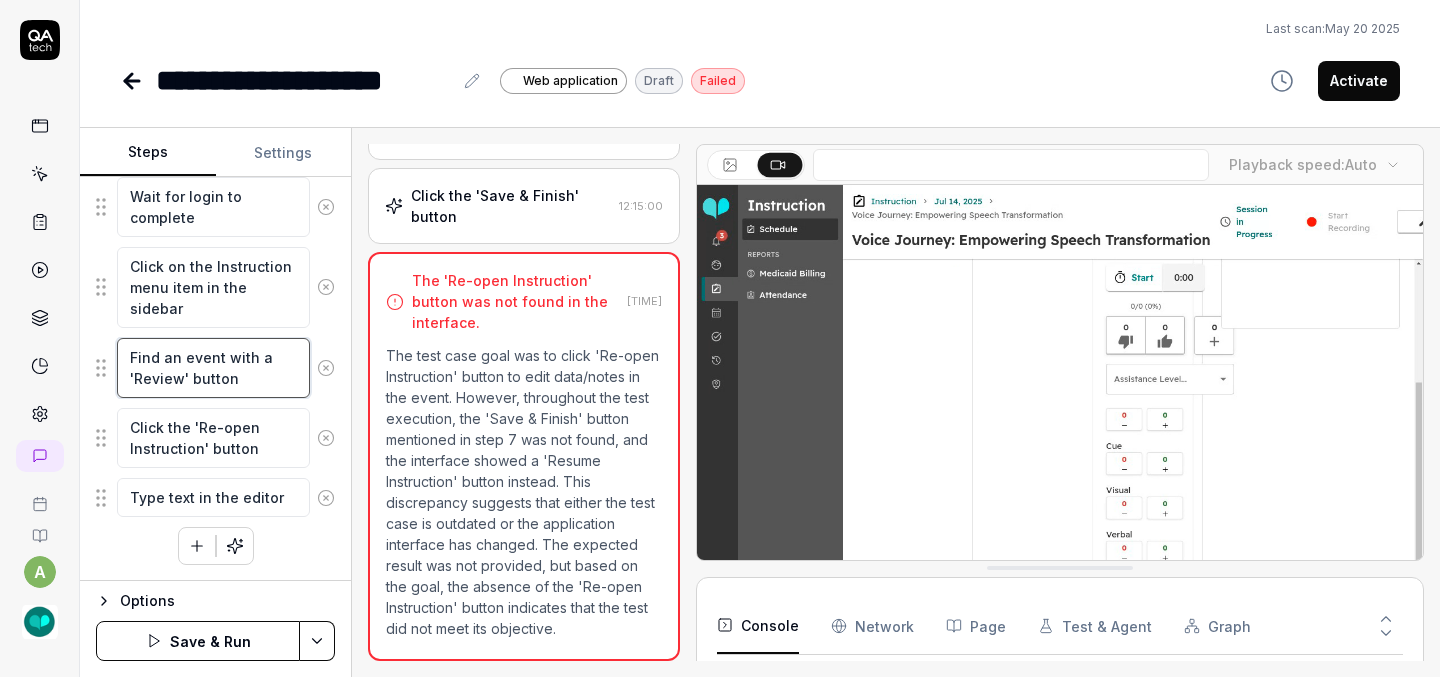 type on "Find an event with a 'Review' button" 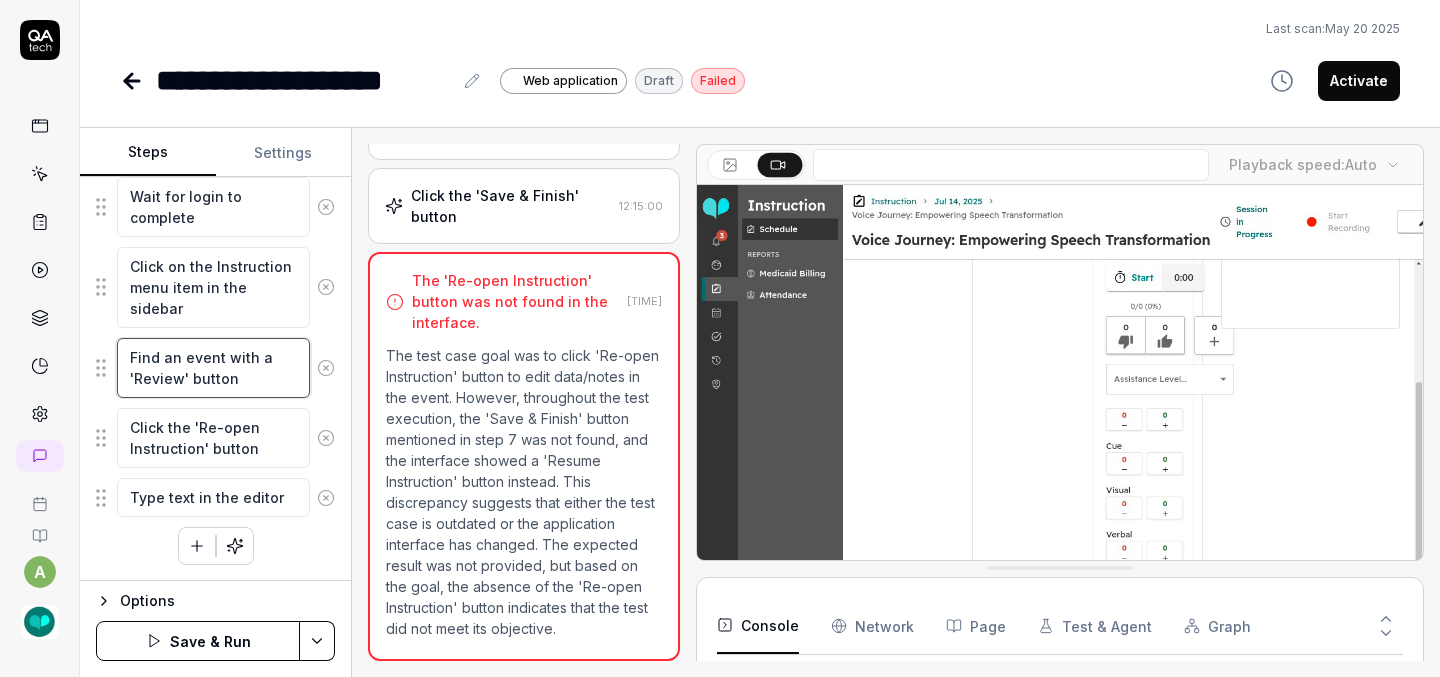type on "*" 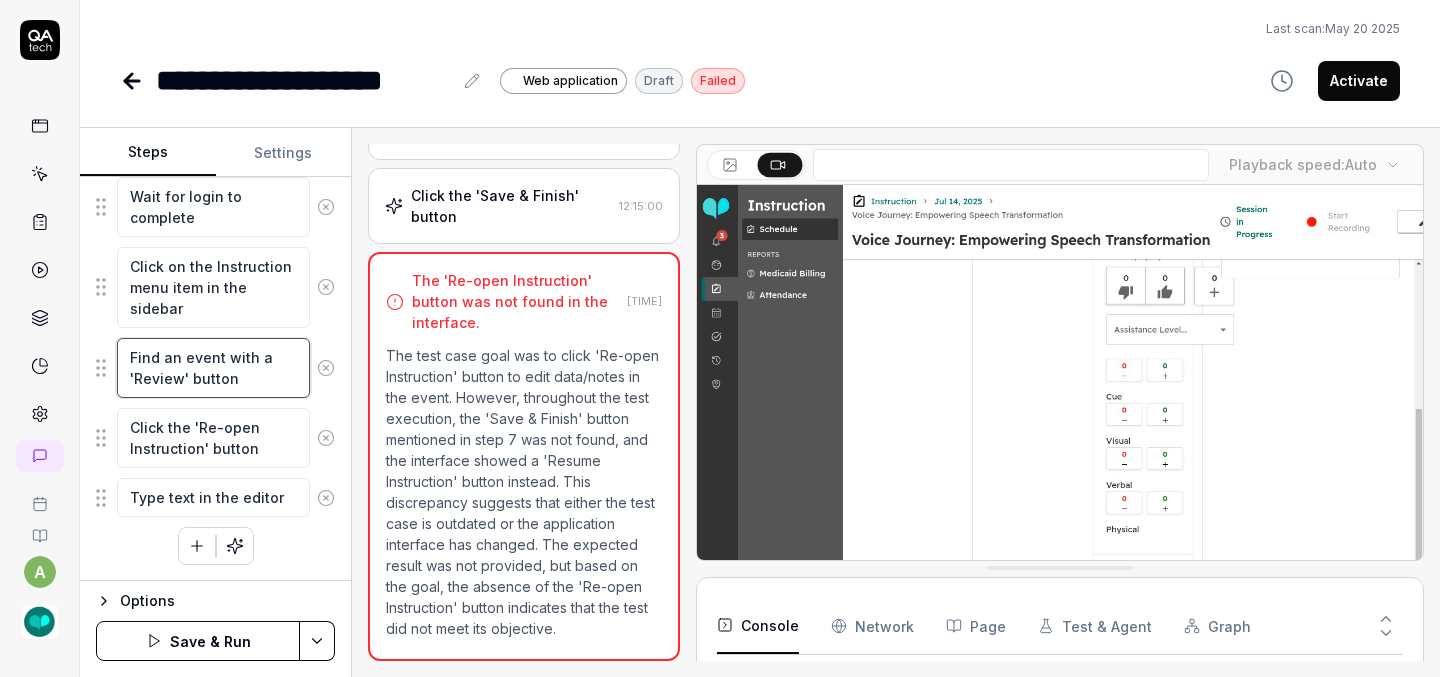 type on "Find an event with a 'Review' button -" 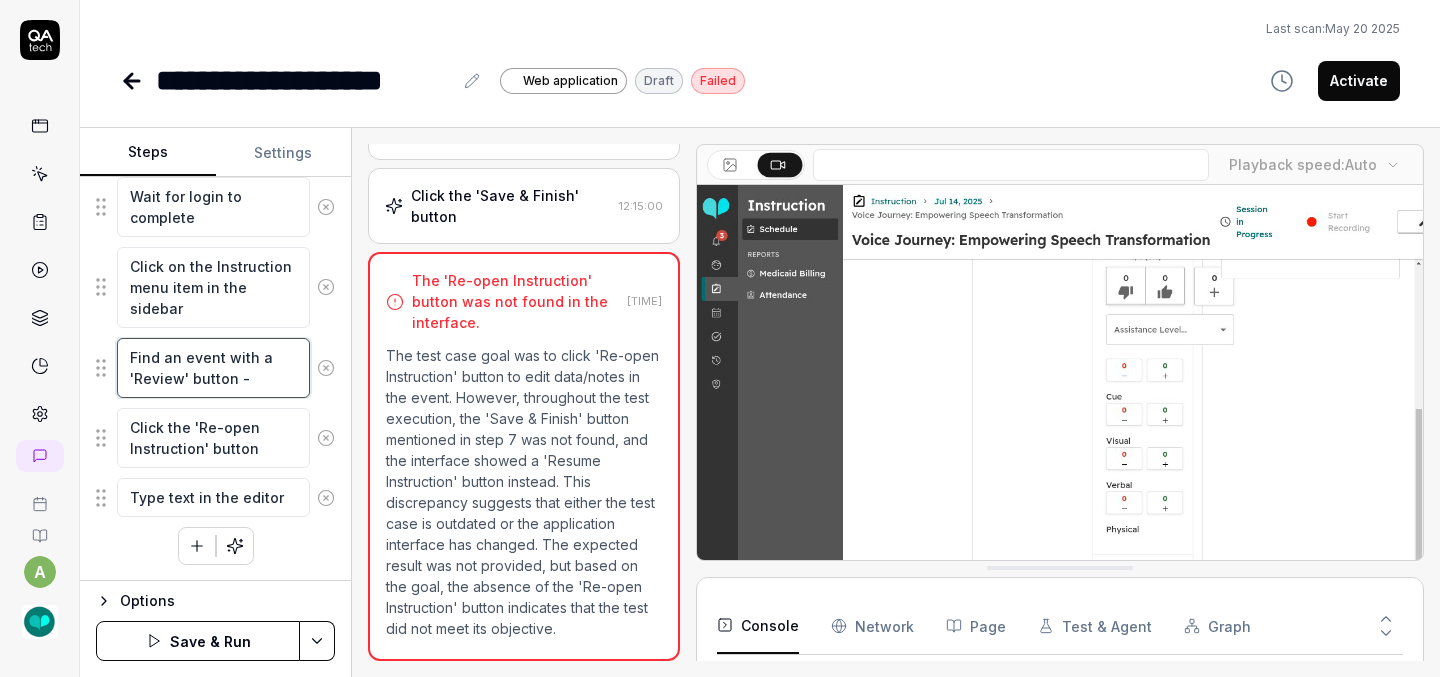 type on "*" 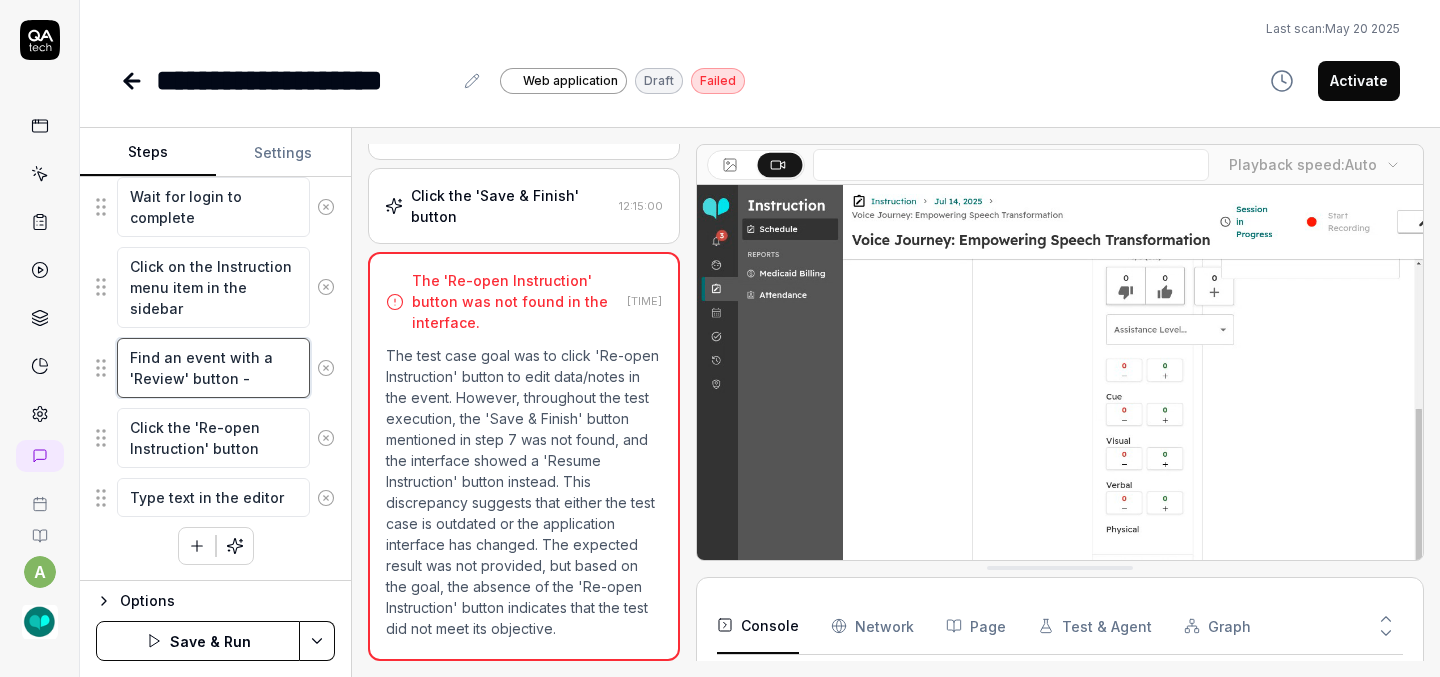 type on "Find an event with a 'Review' button -" 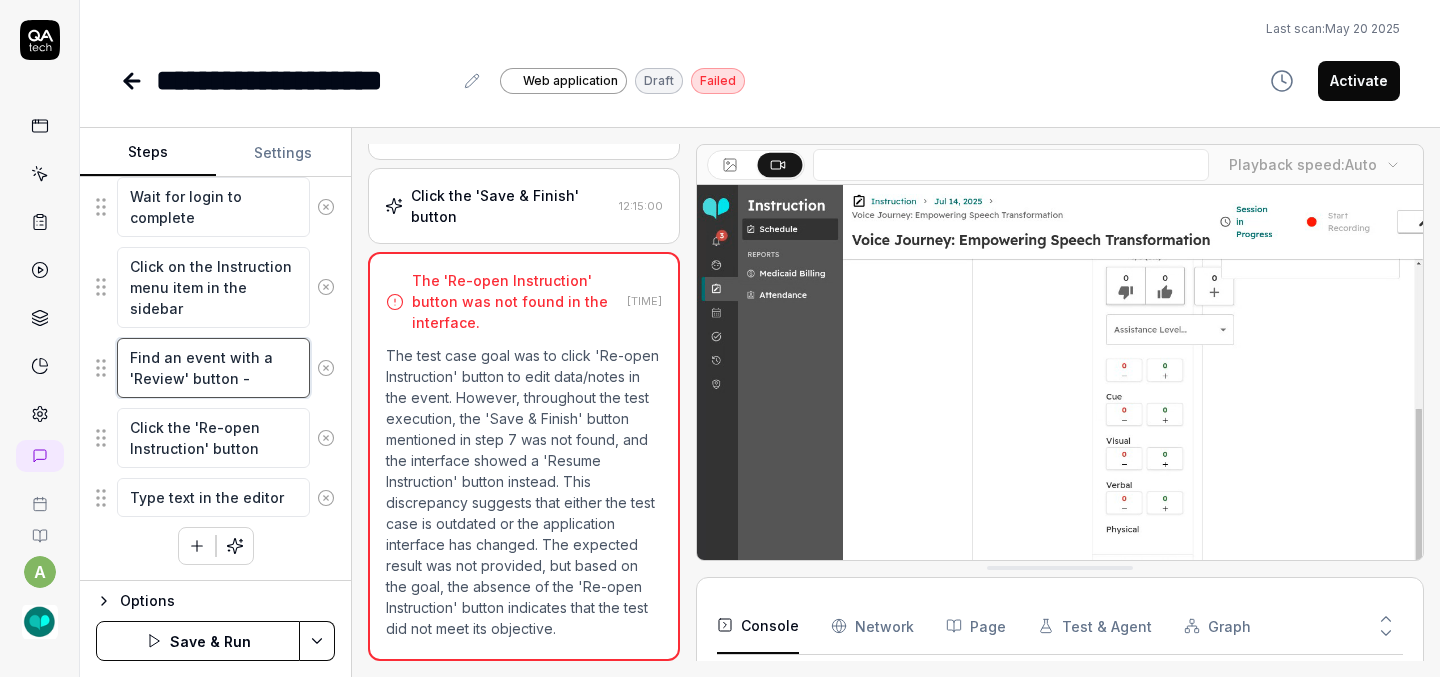 type on "*" 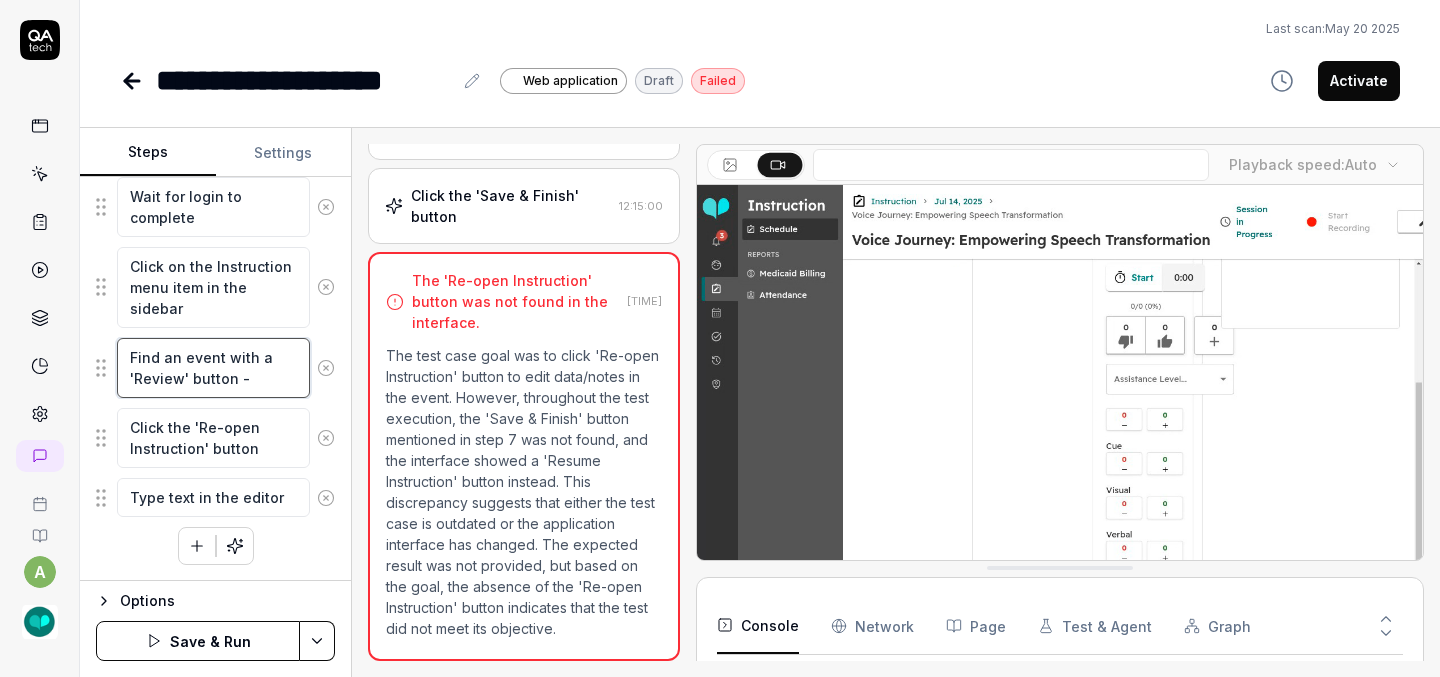 type on "Find an event with a 'Review' button - u" 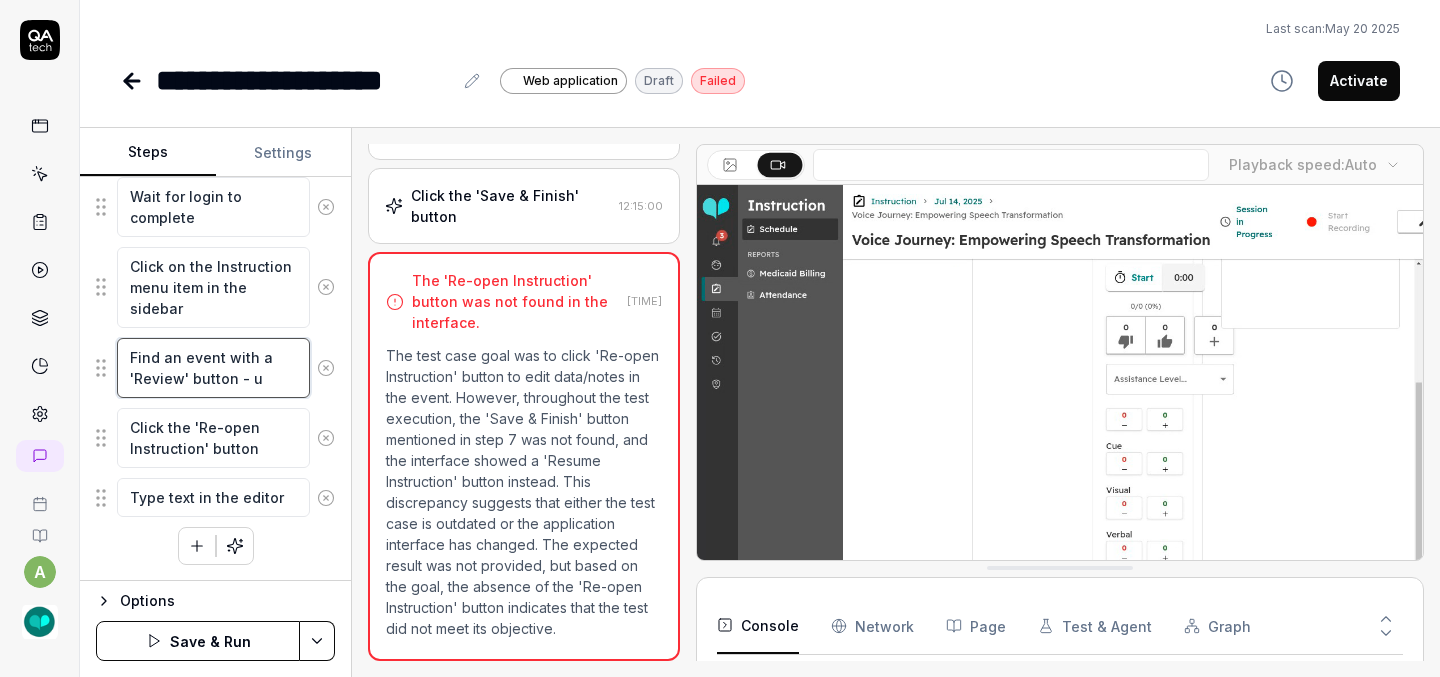type on "*" 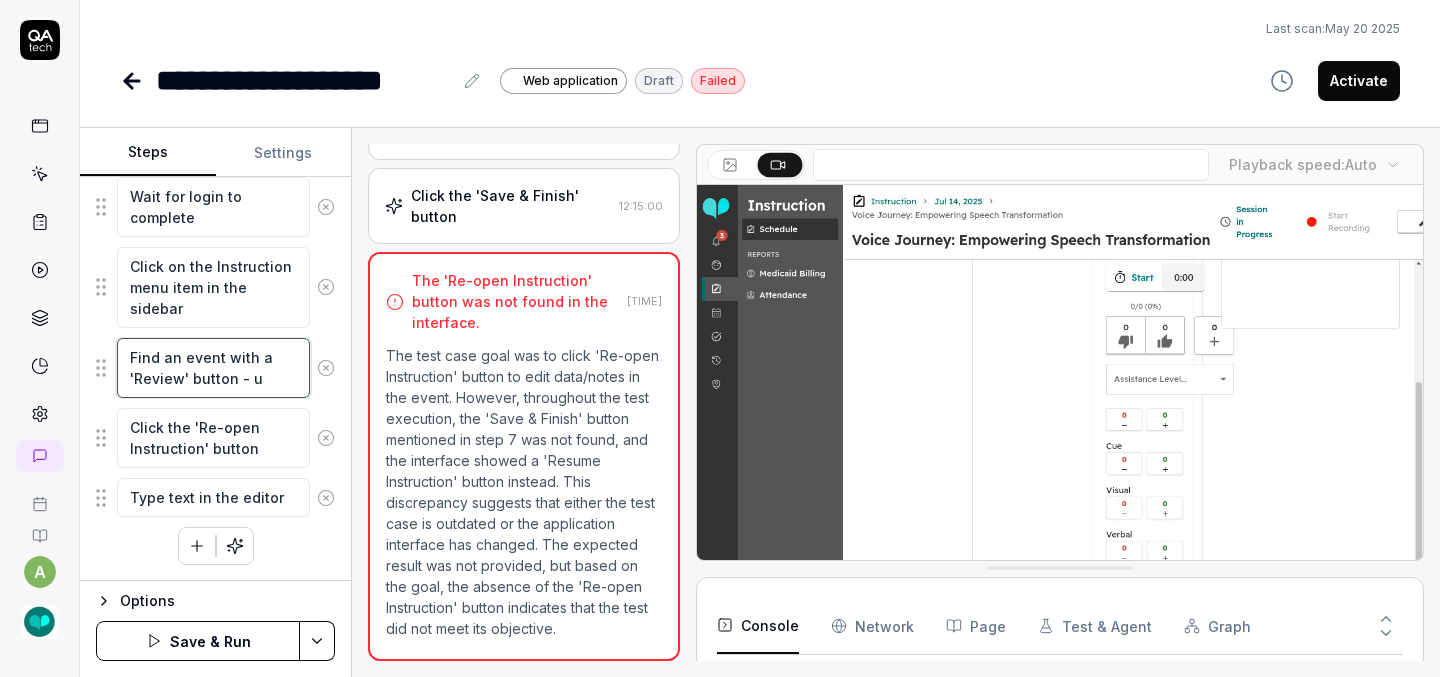 type on "Find an event with a 'Review' button - us" 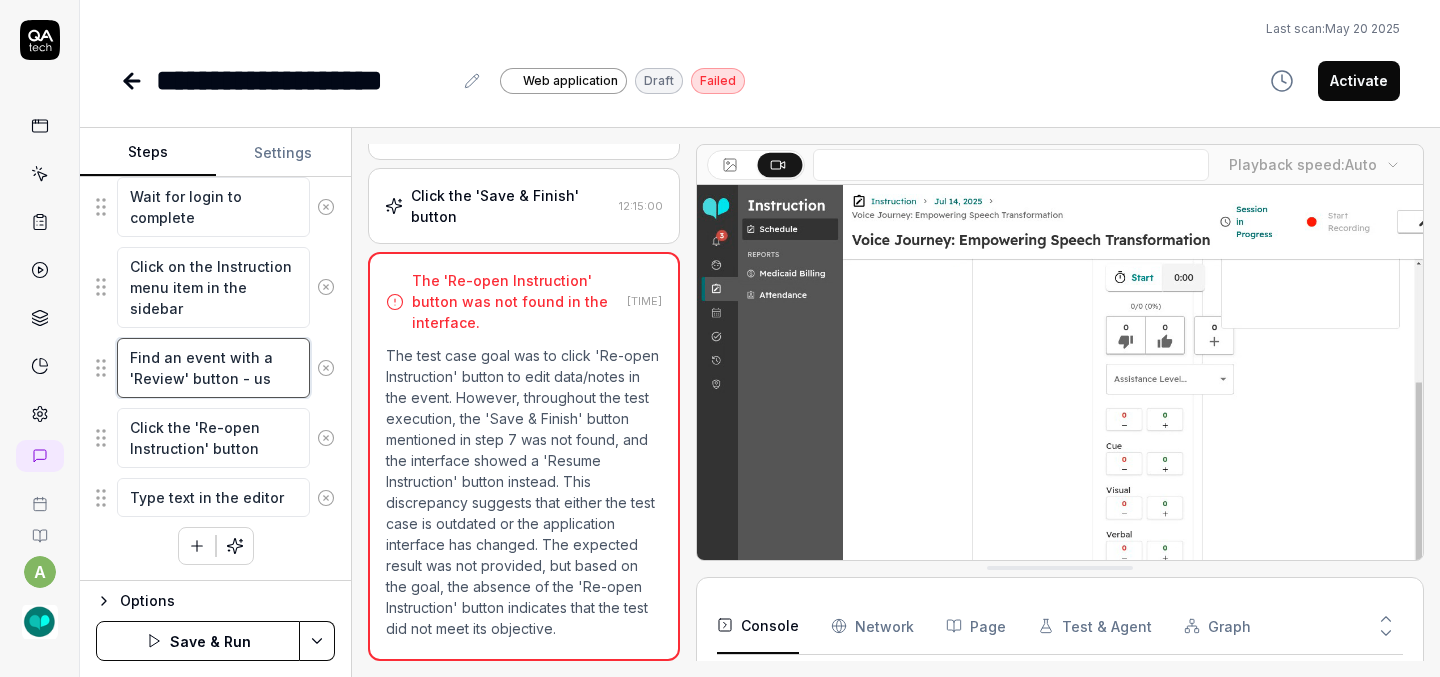type on "*" 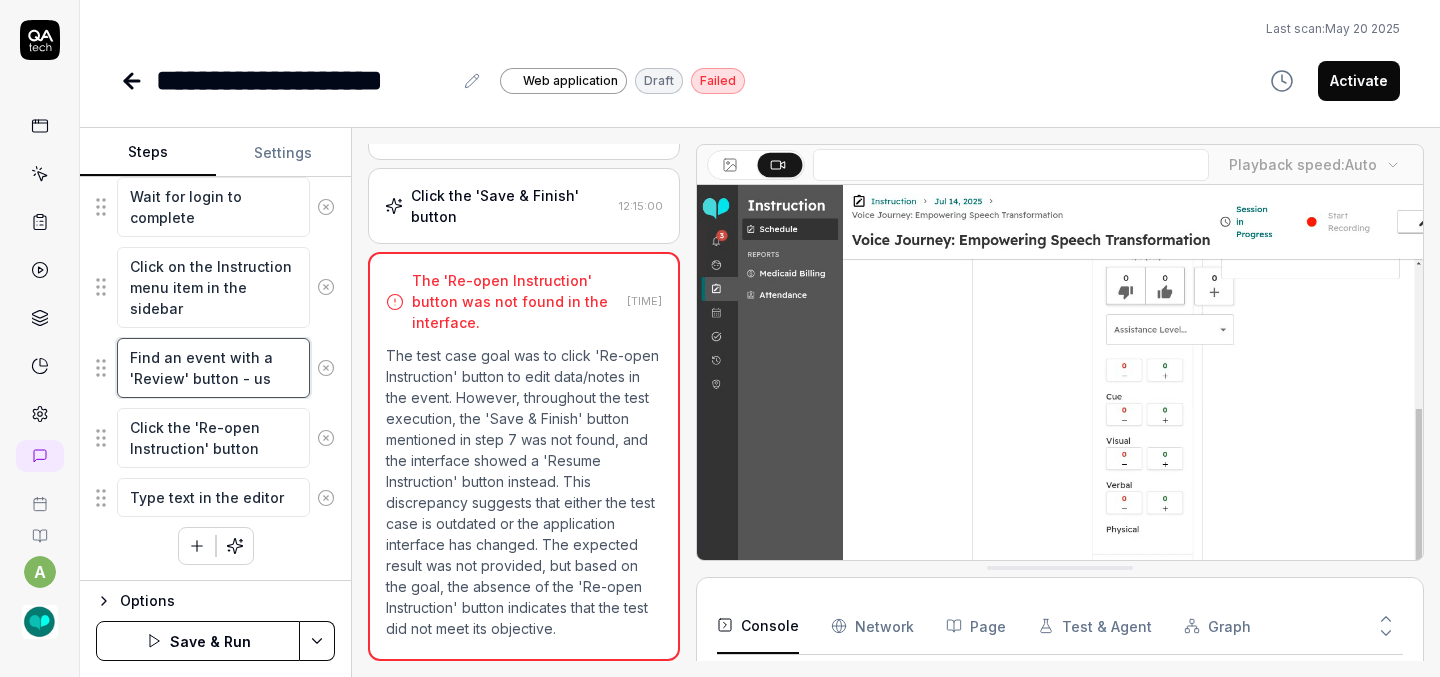 type on "Find an event with a 'Review' button - use" 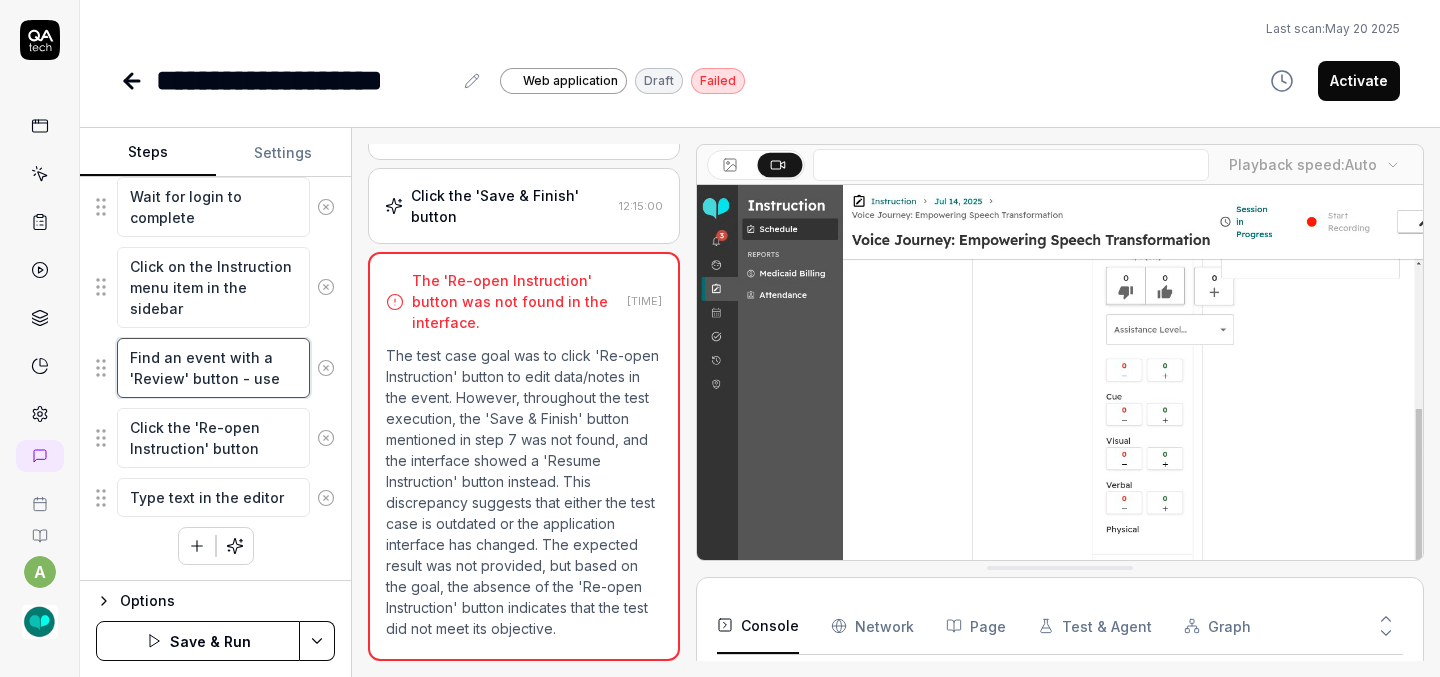 type on "*" 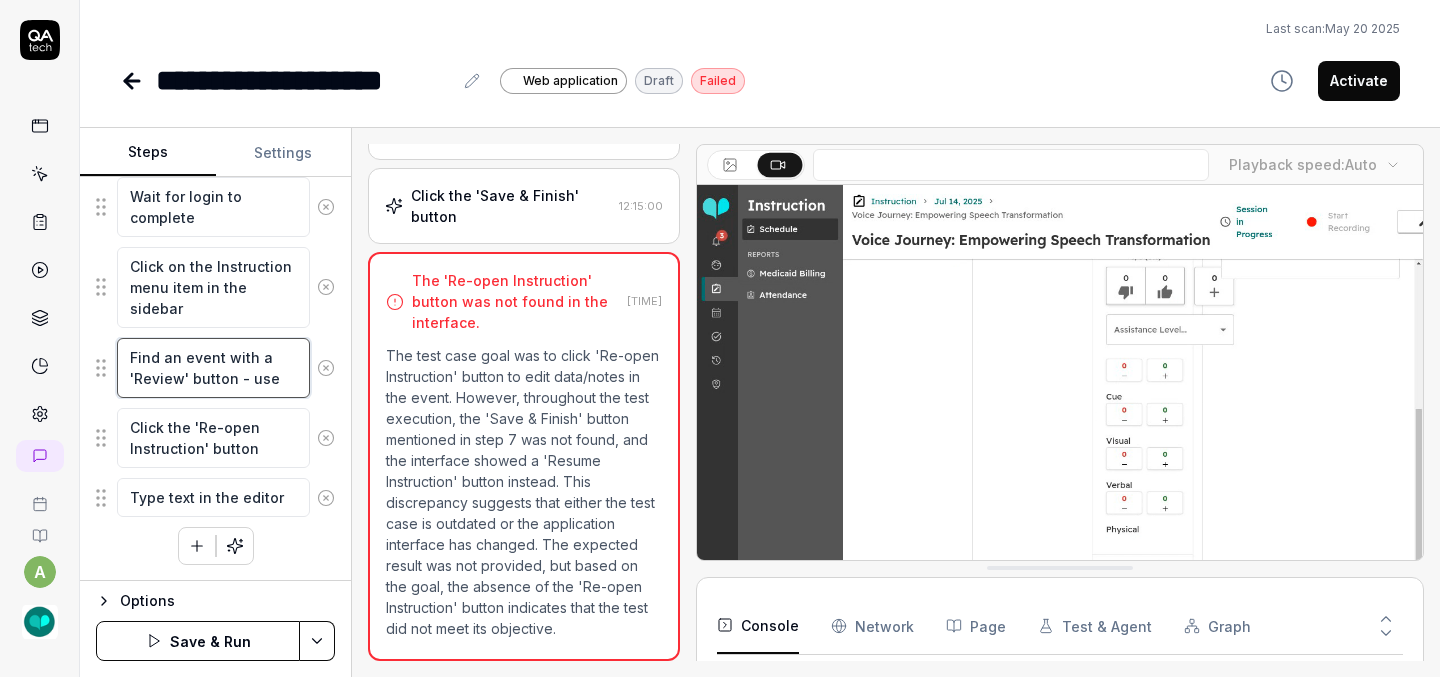 type on "Find an event with a 'Review' button - use" 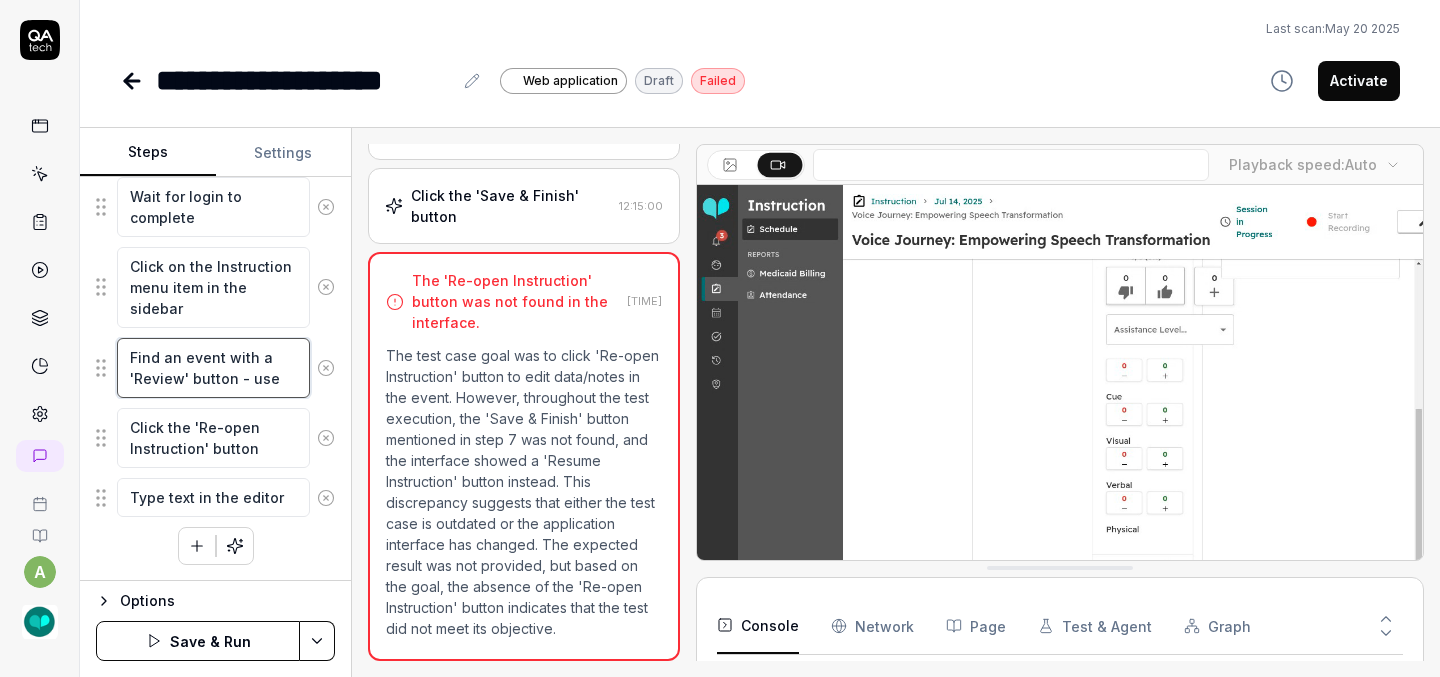 type on "*" 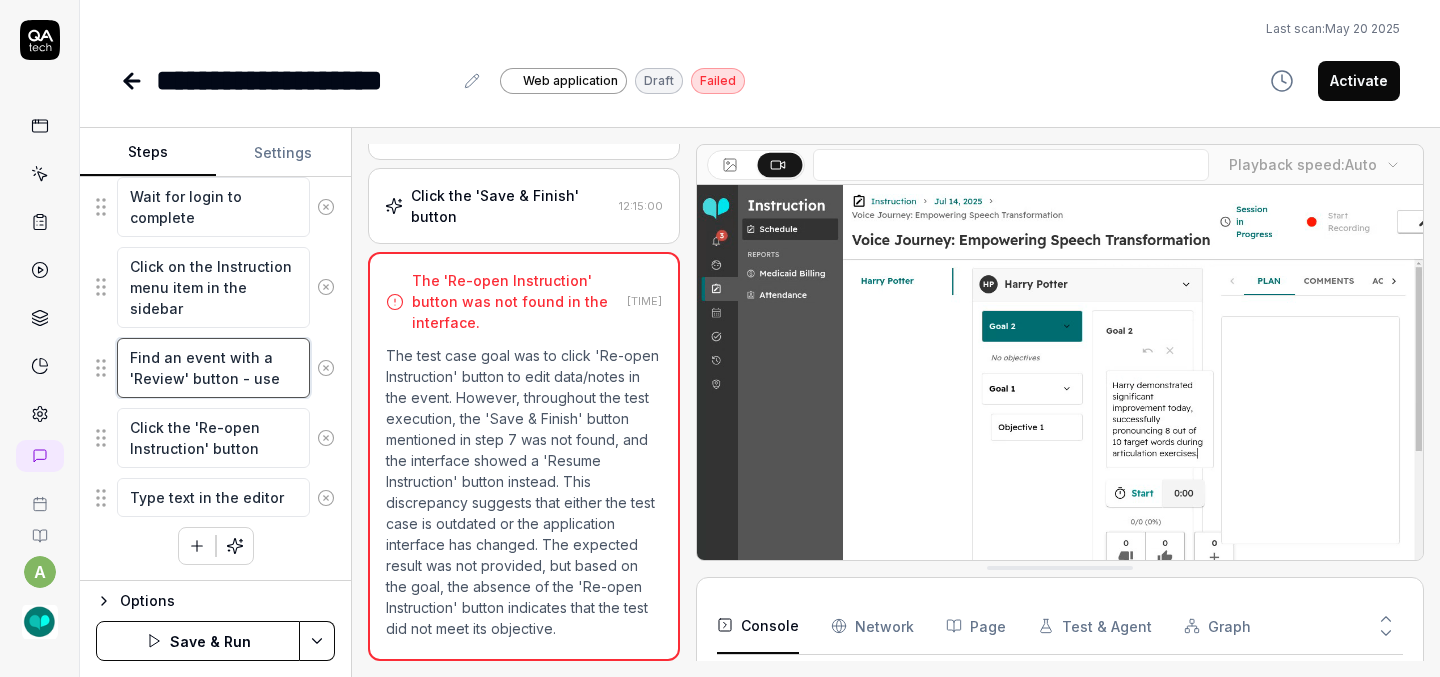 type on "Find an event with a 'Review' button - use t" 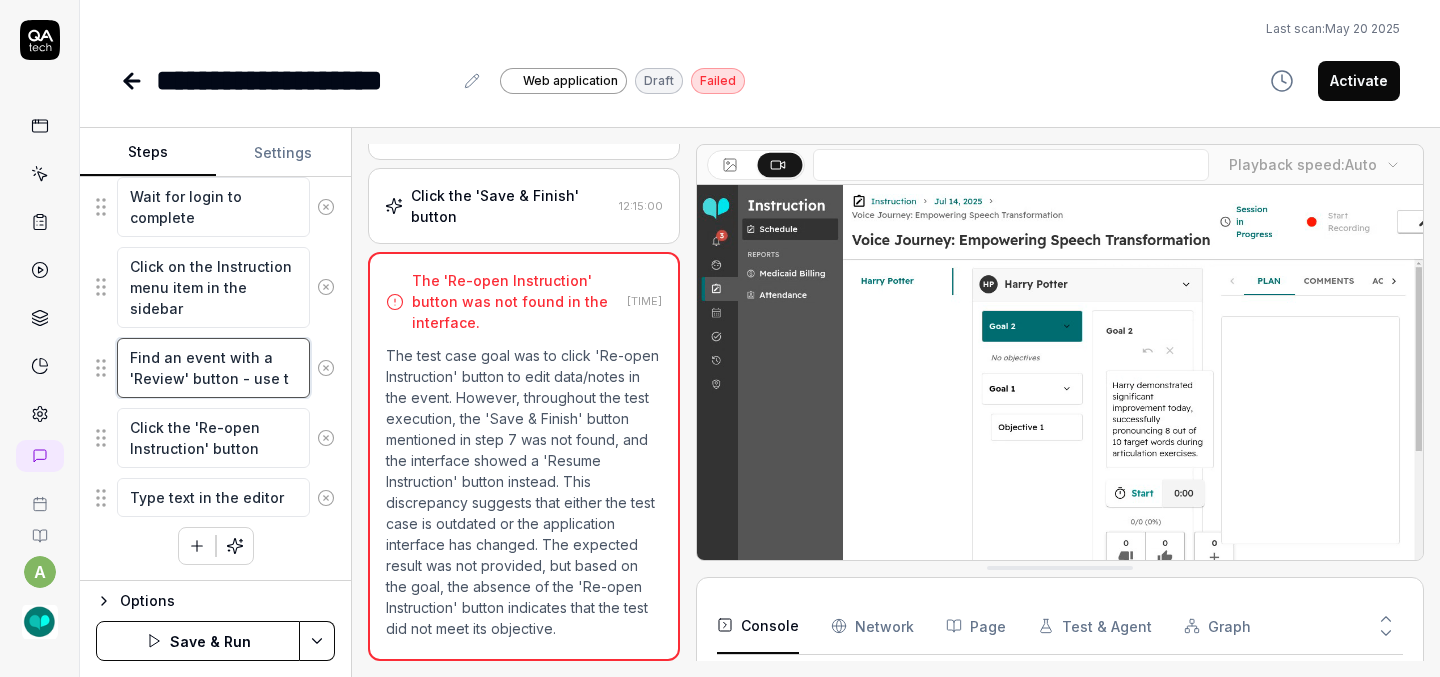 type on "*" 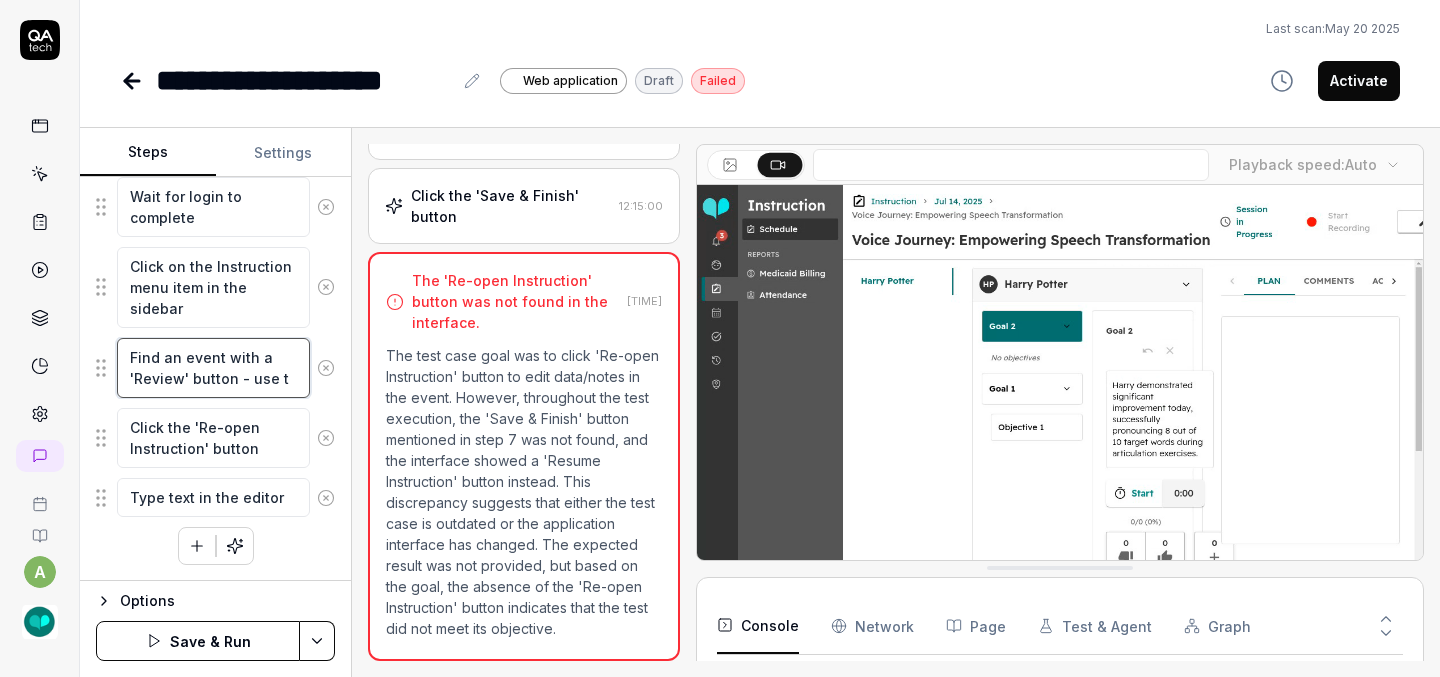 type on "Find an event with a 'Review' button - use th" 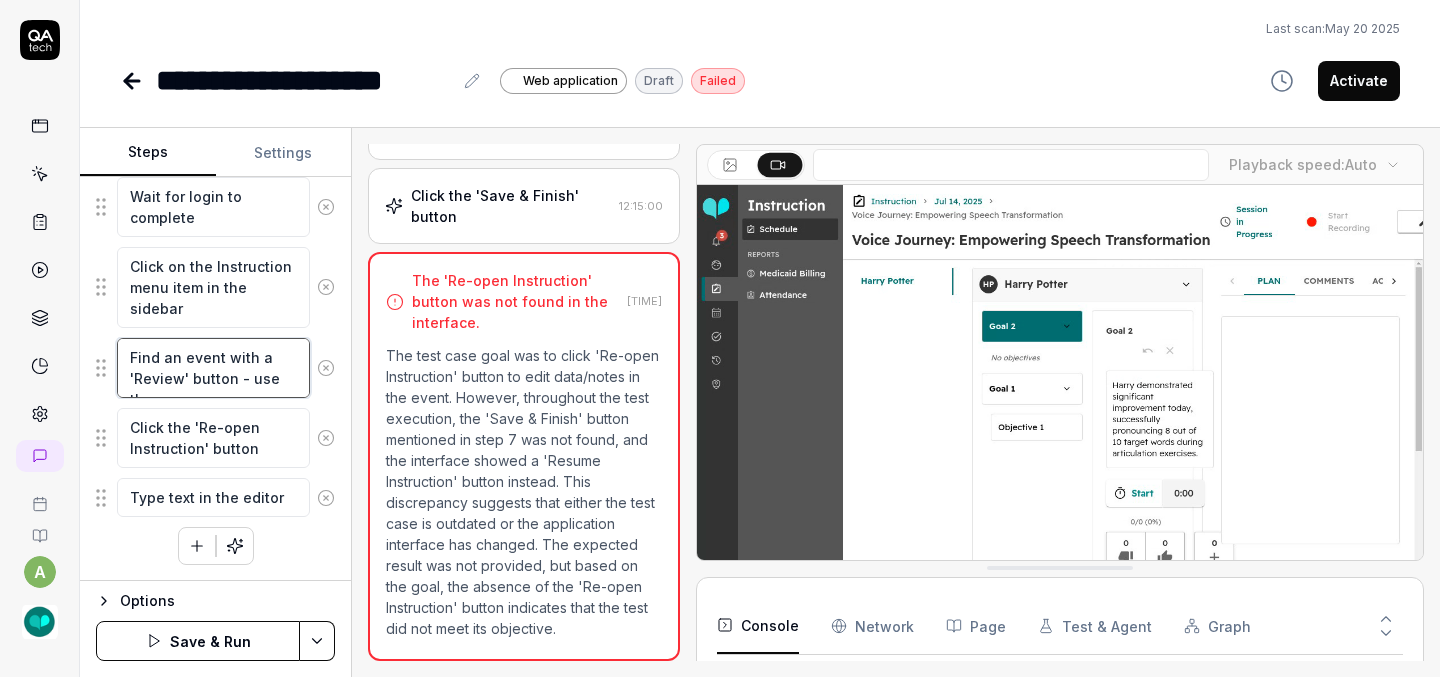 type on "*" 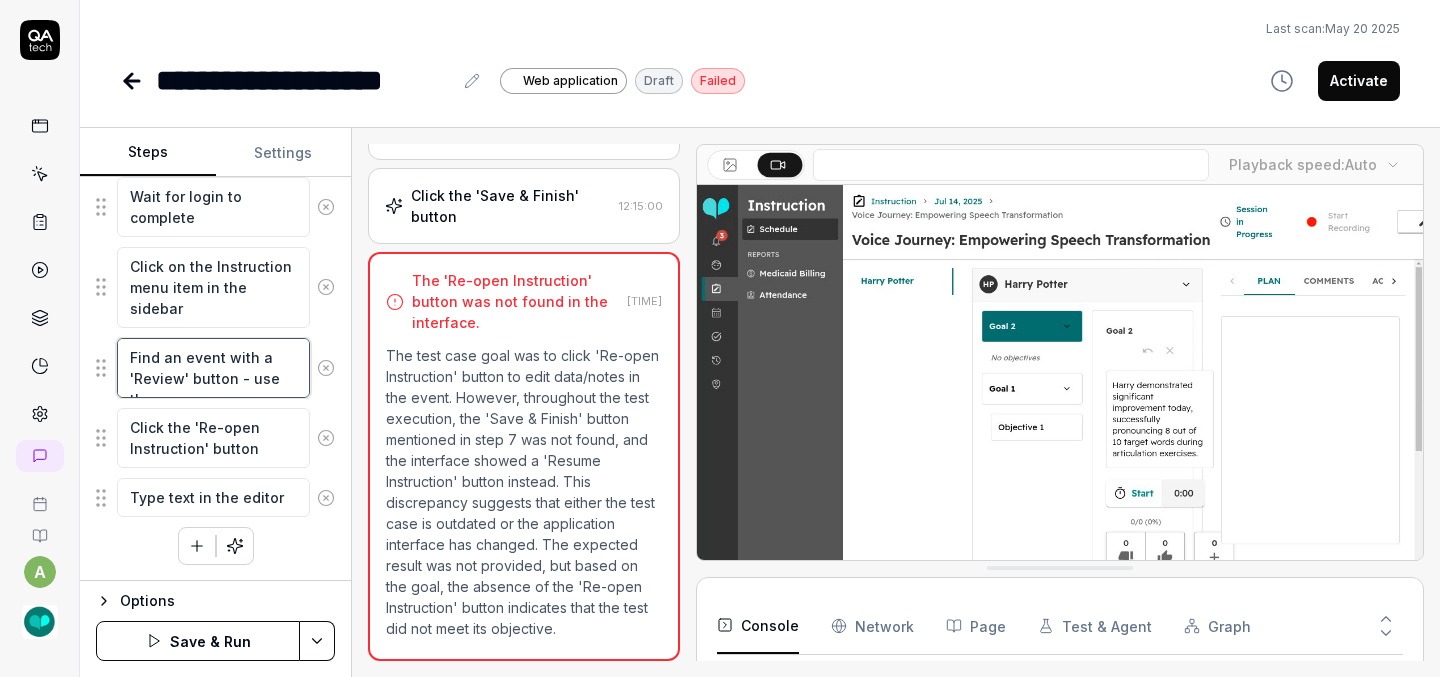 type on "Find an event with a 'Review' button - use the" 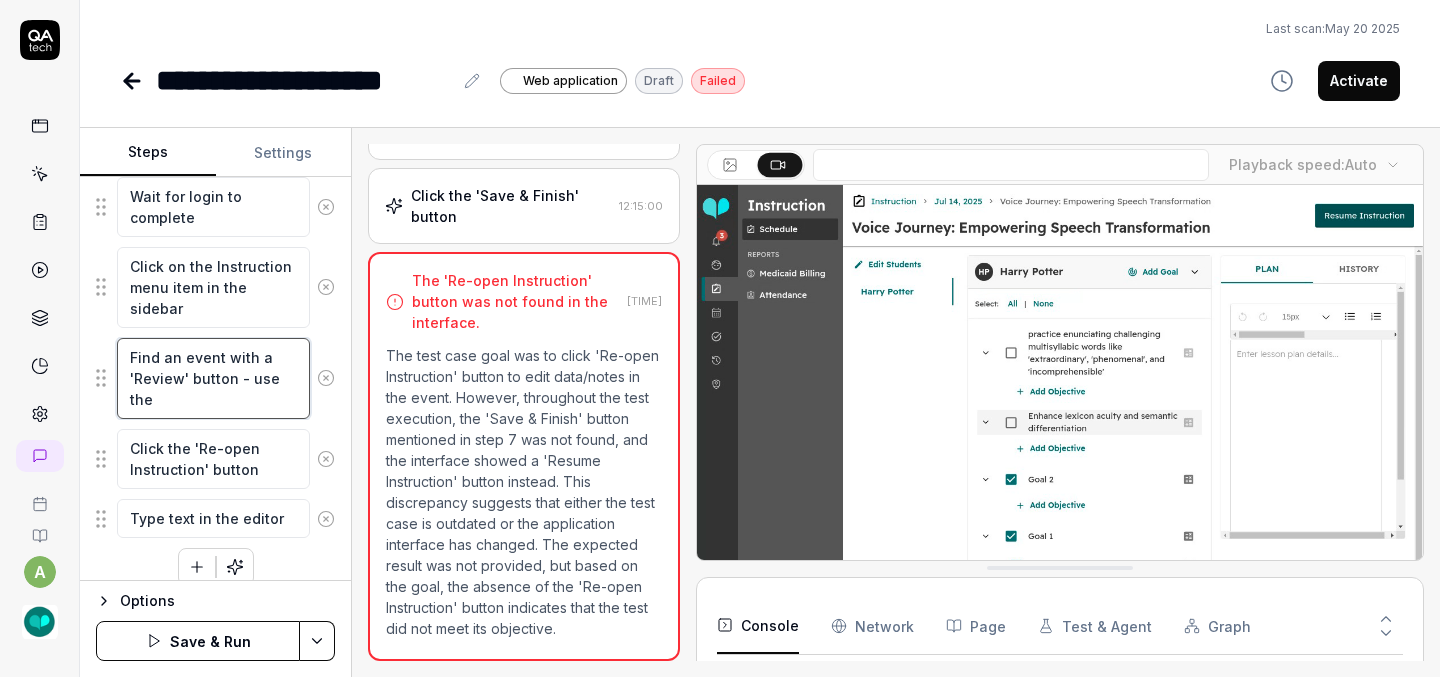 type on "*" 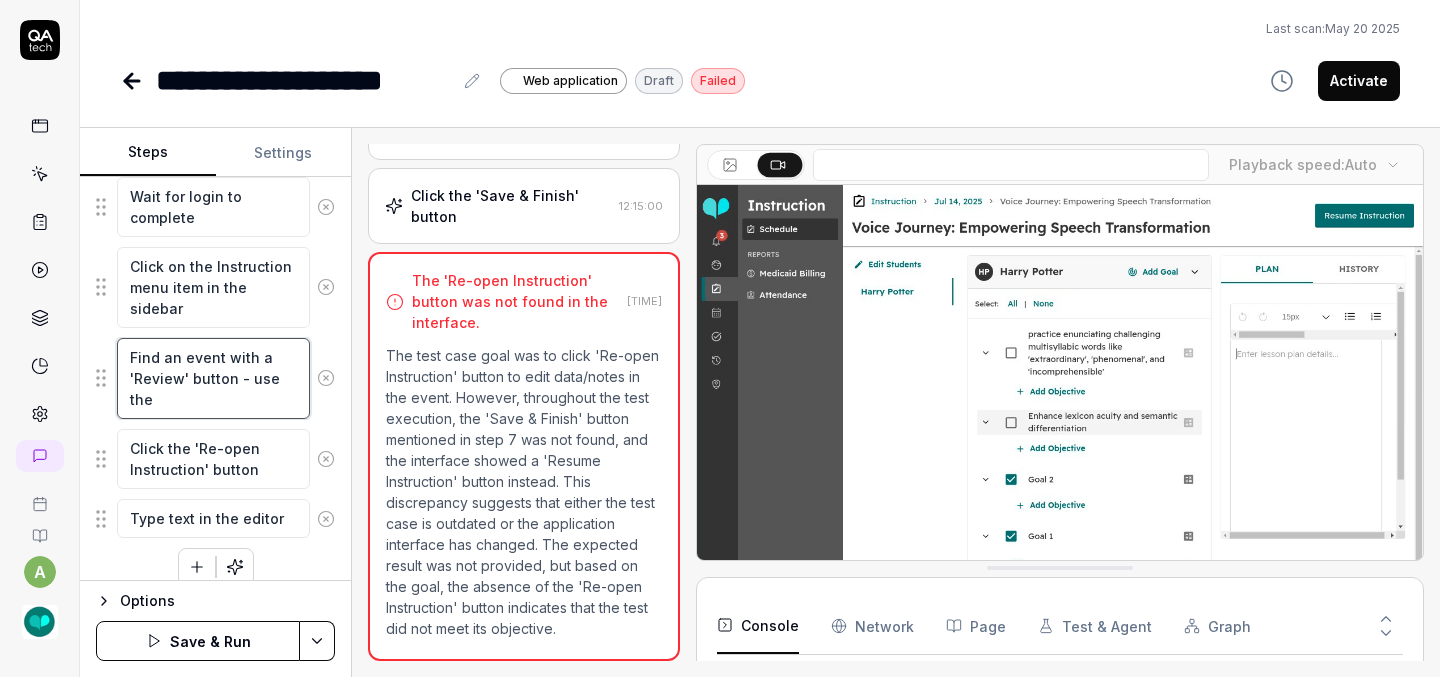 type on "Find an event with a 'Review' button - use the" 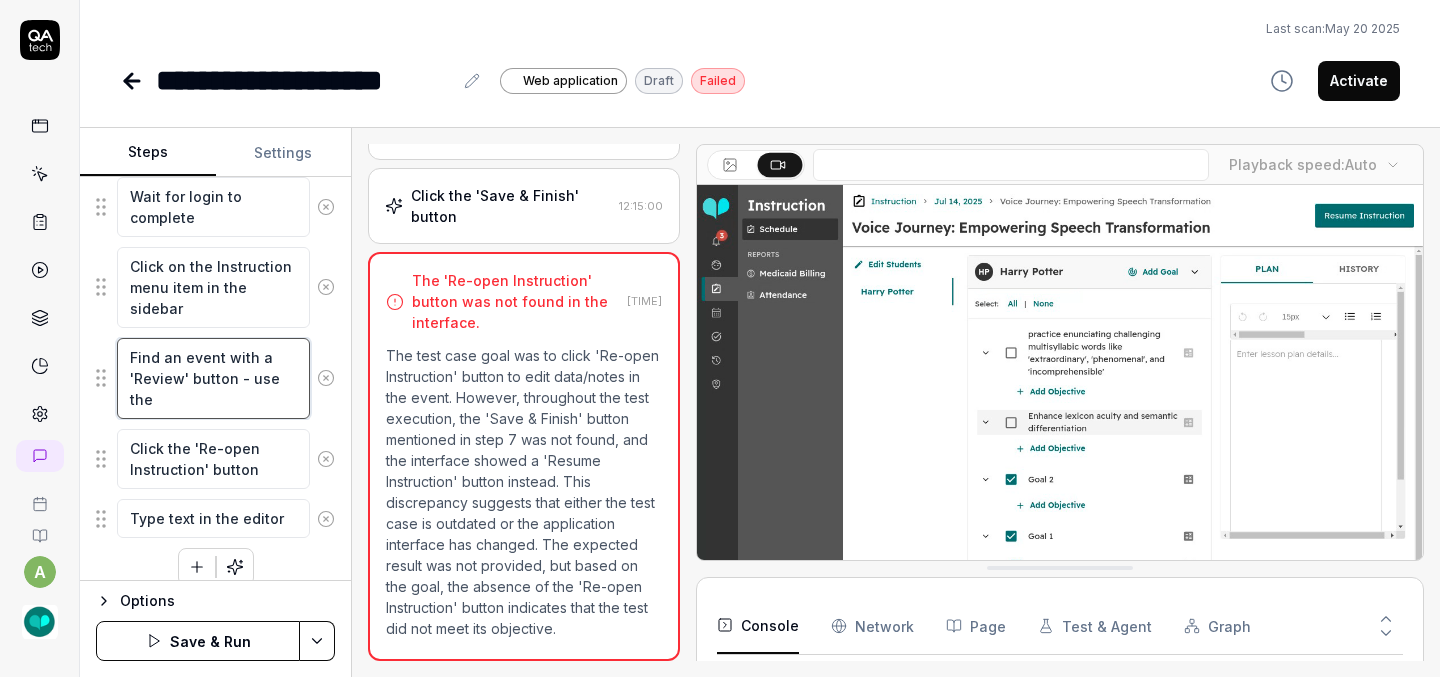 type on "*" 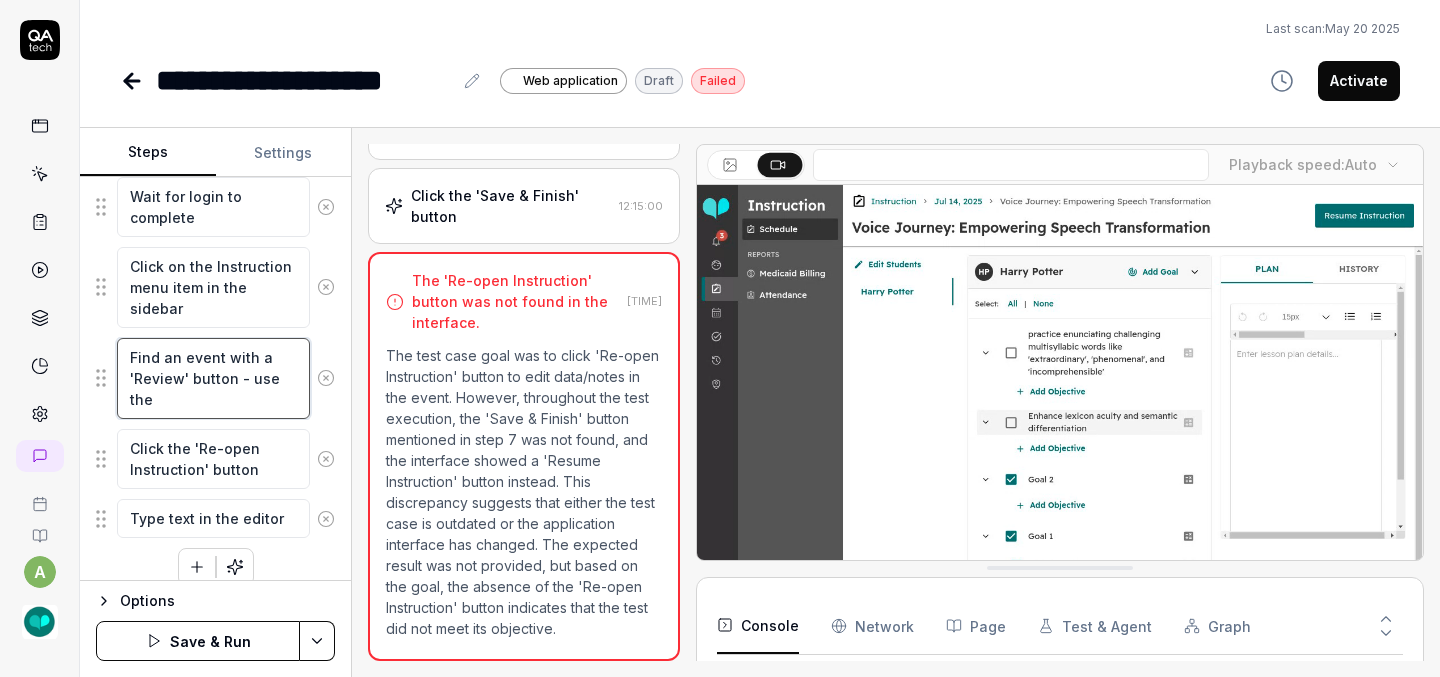 type on "Find an event with a 'Review' button - use the a" 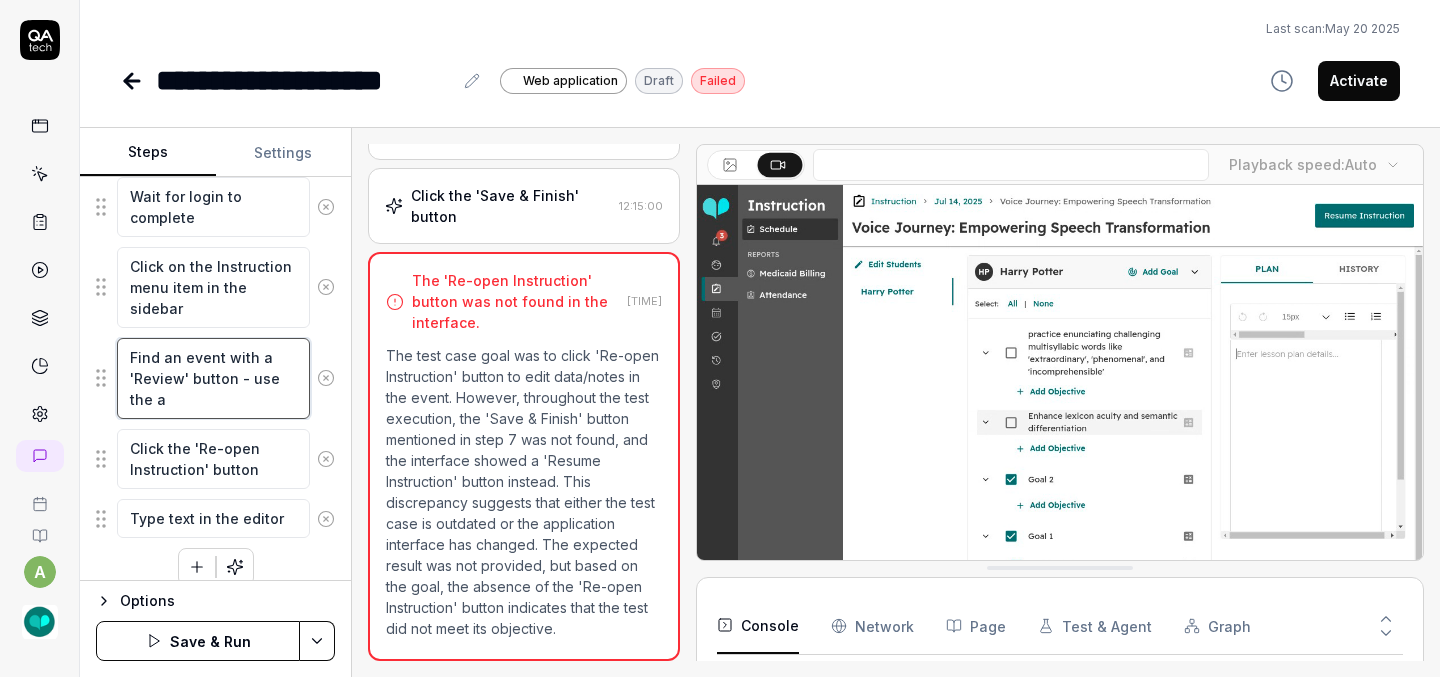 type on "*" 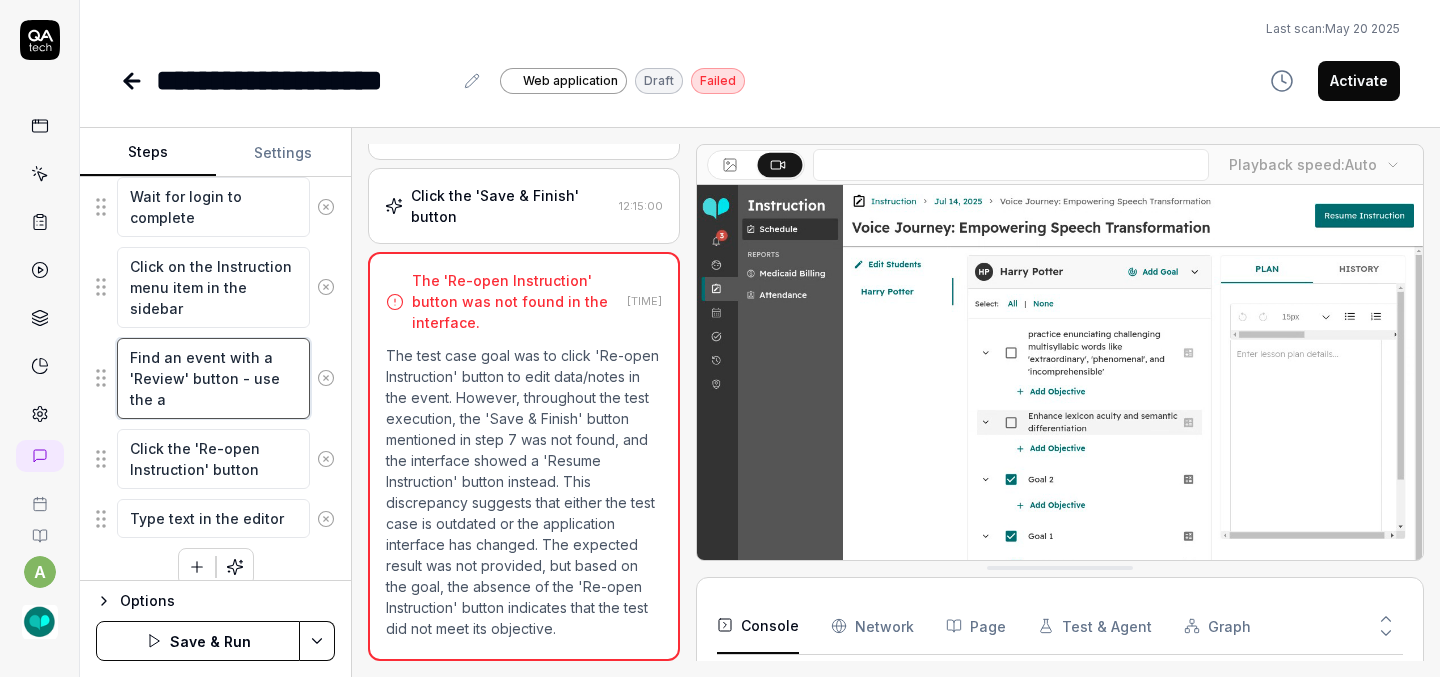 type on "Find an event with a 'Review' button - use the ar" 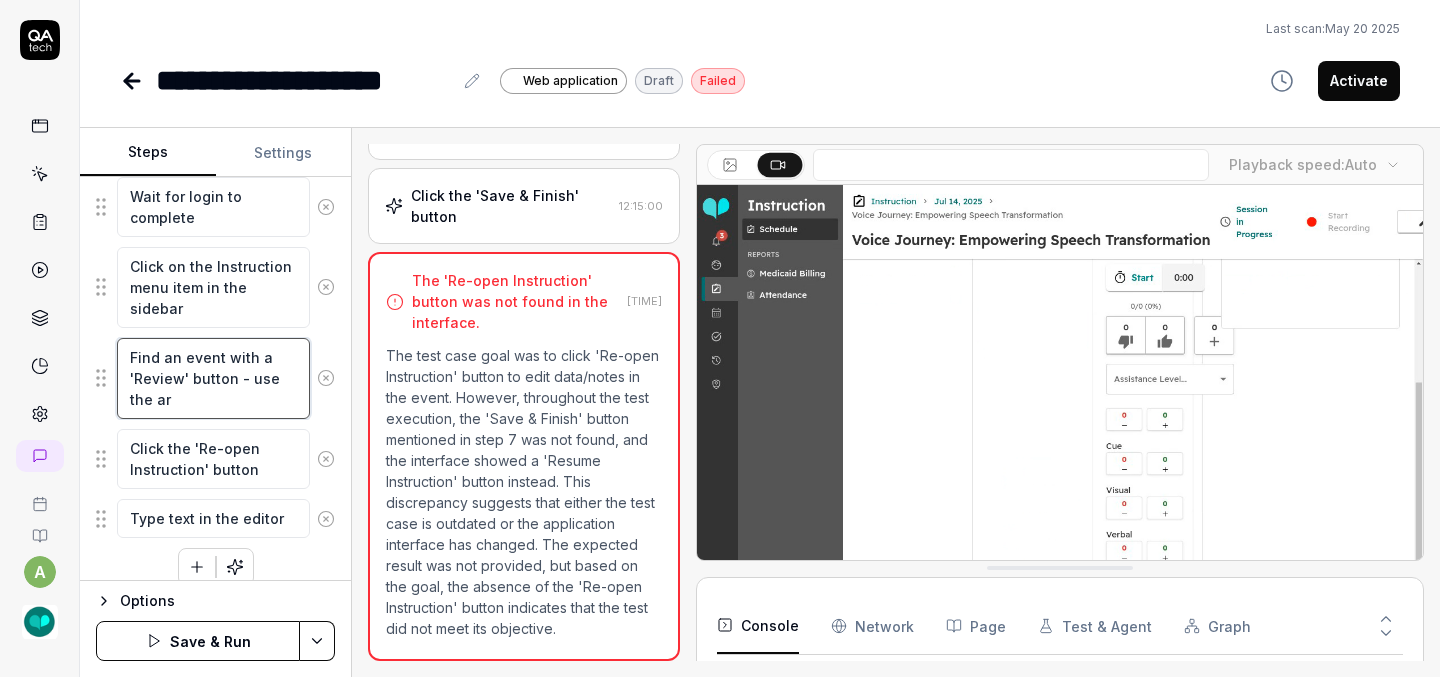 type on "*" 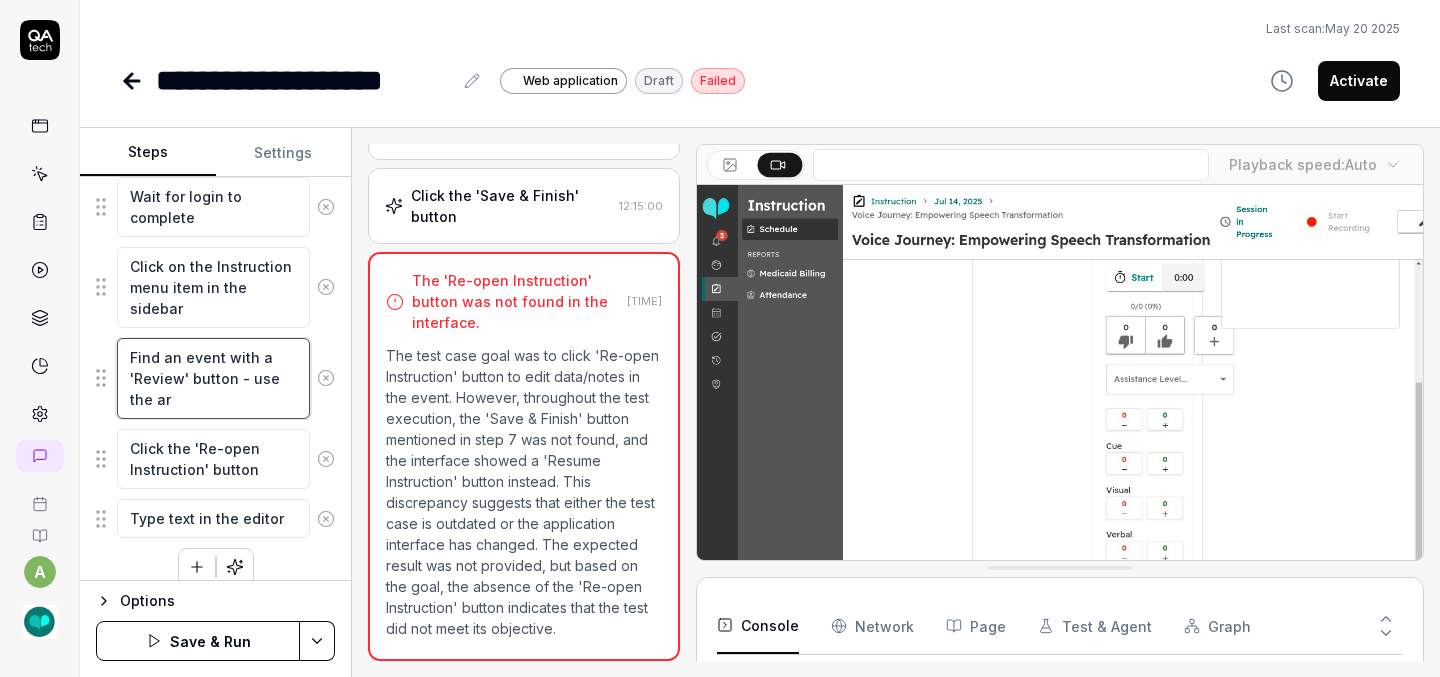 type on "Find an event with a 'Review' button - use the arr" 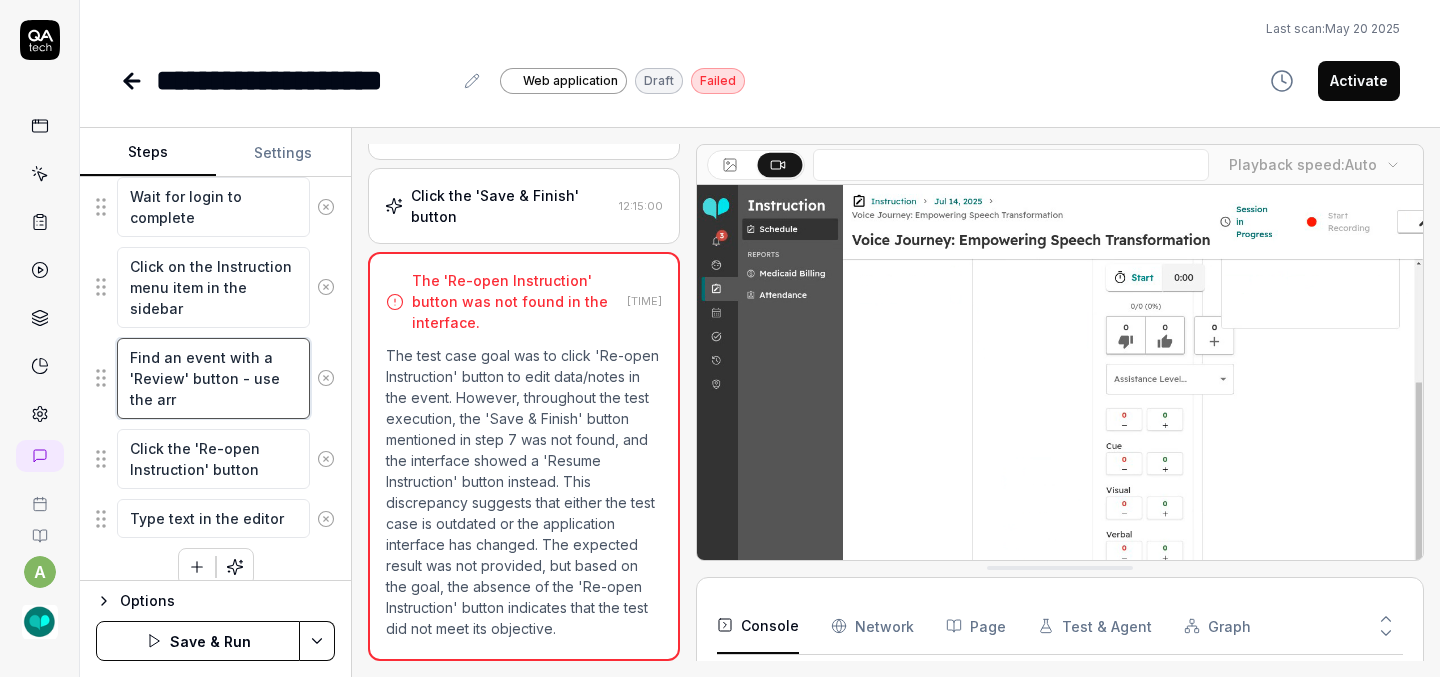 type on "*" 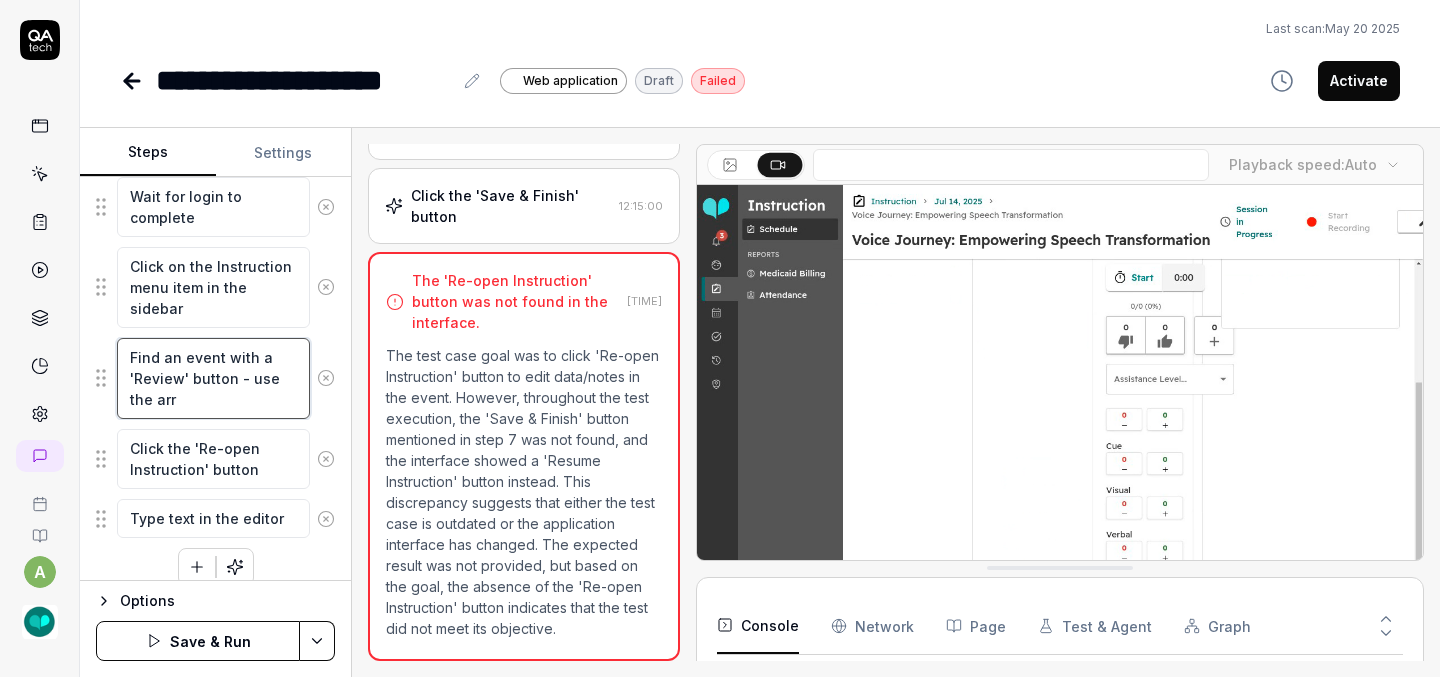type on "Find an event with a 'Review' button - use the arro" 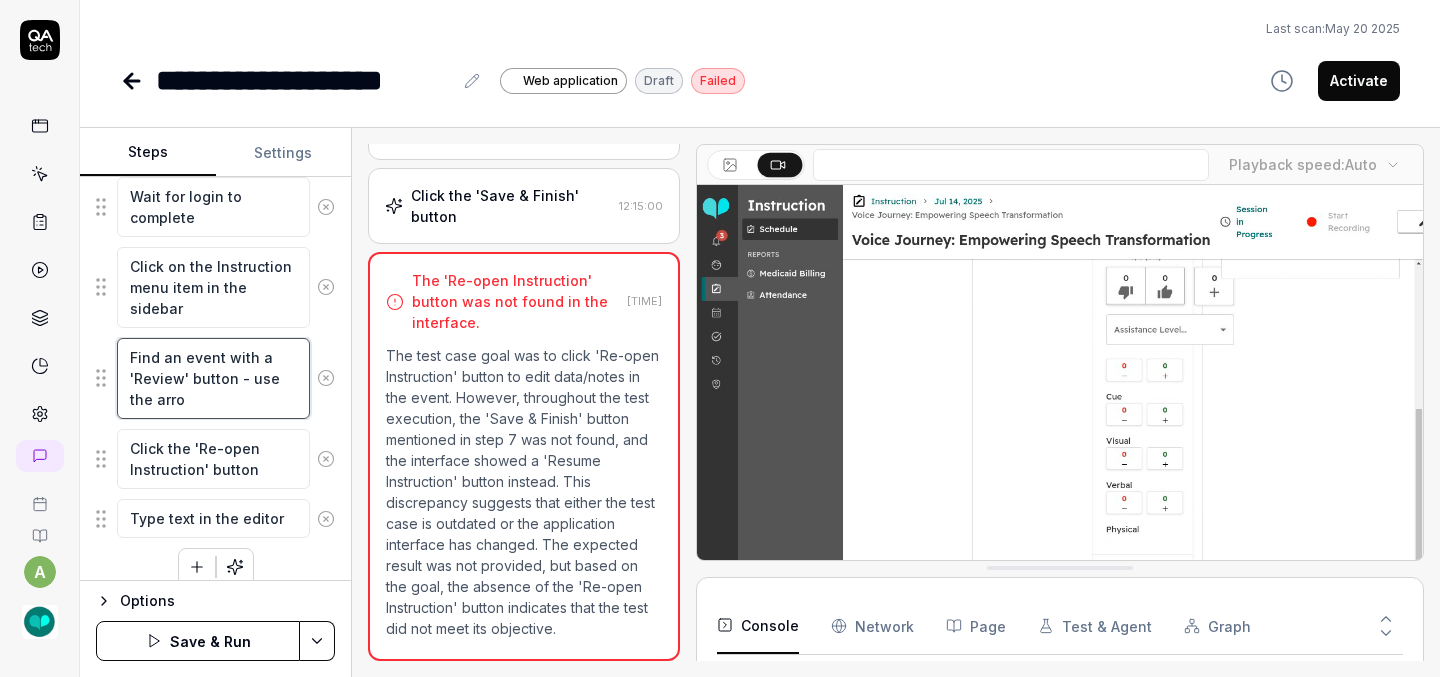 type on "*" 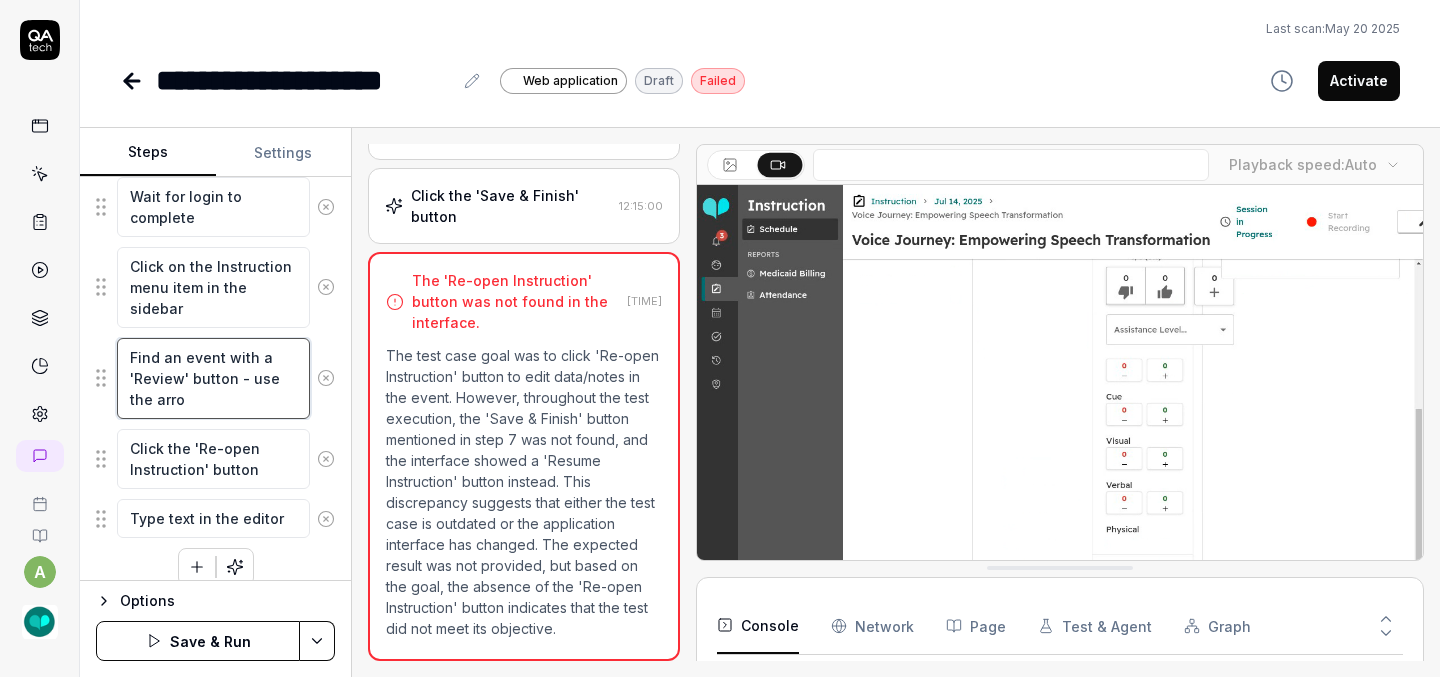 type on "Find an event with a 'Review' button - use the arrow" 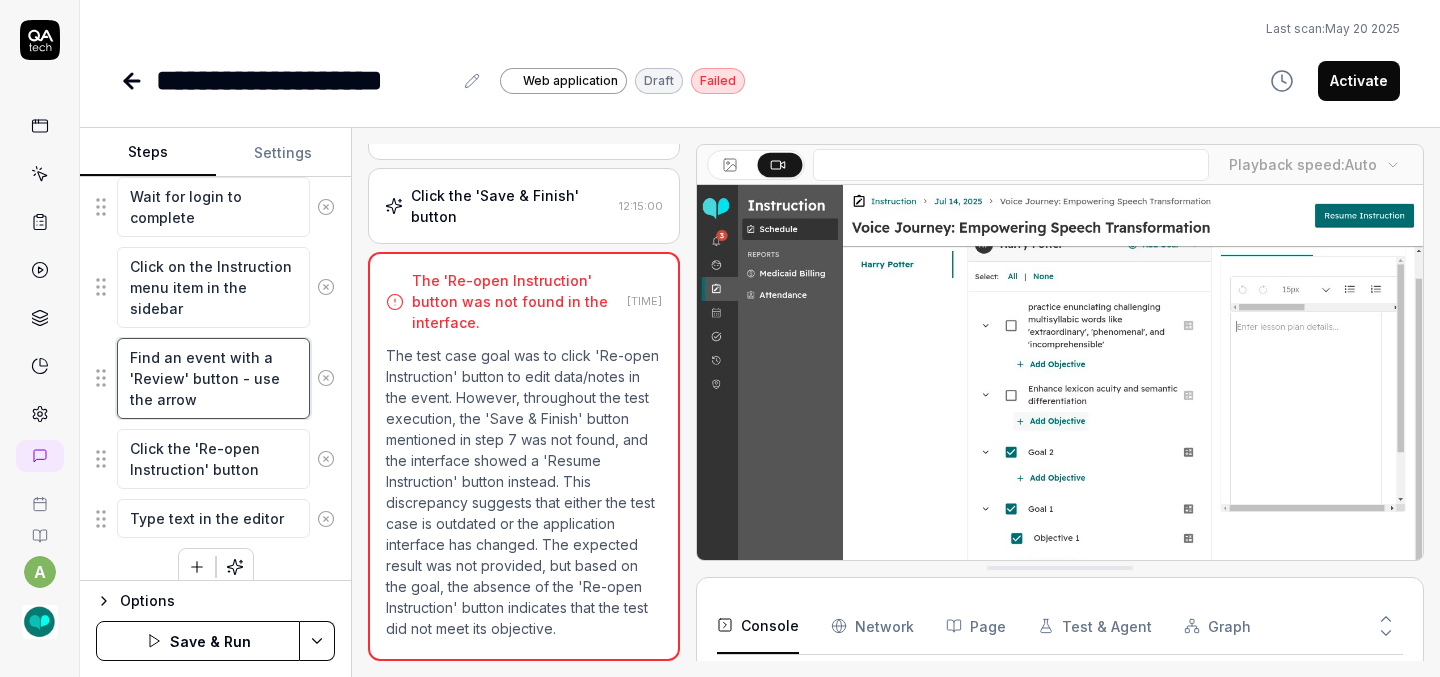 type on "*" 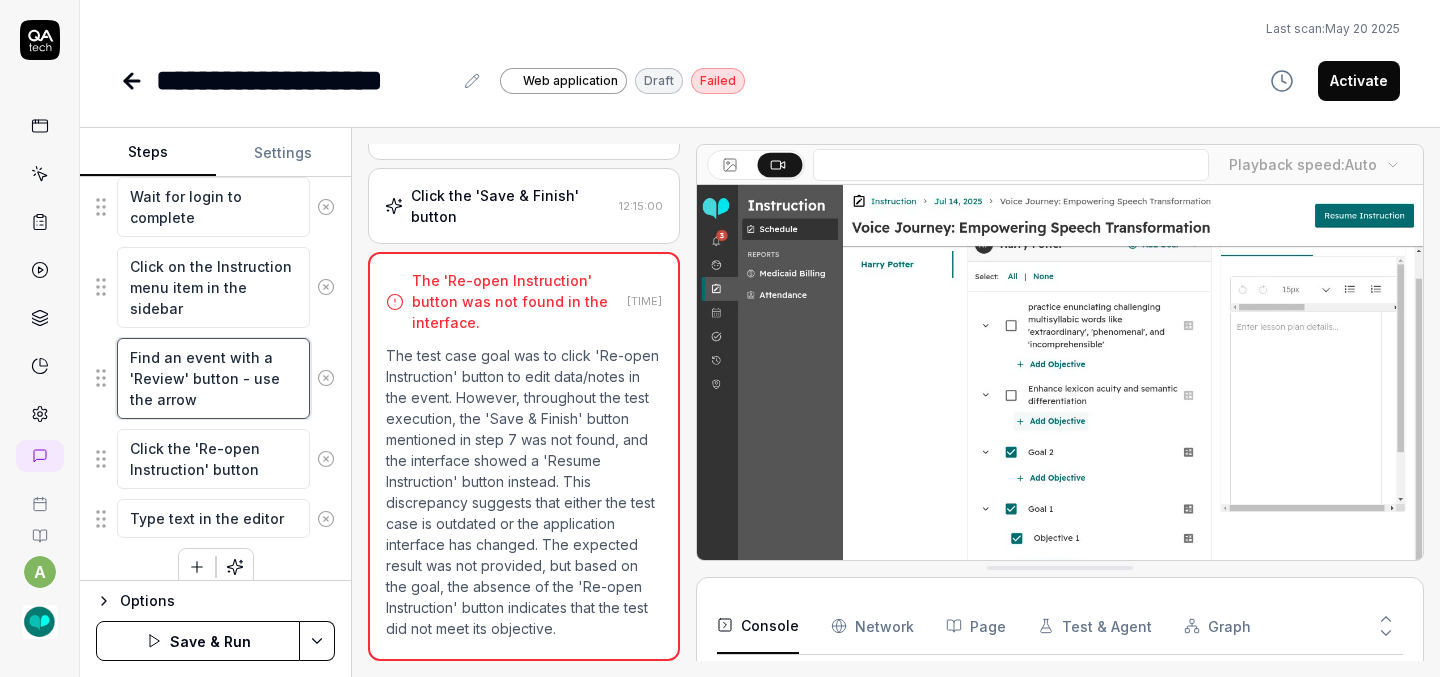 type on "Find an event with a 'Review' button - use the arrows" 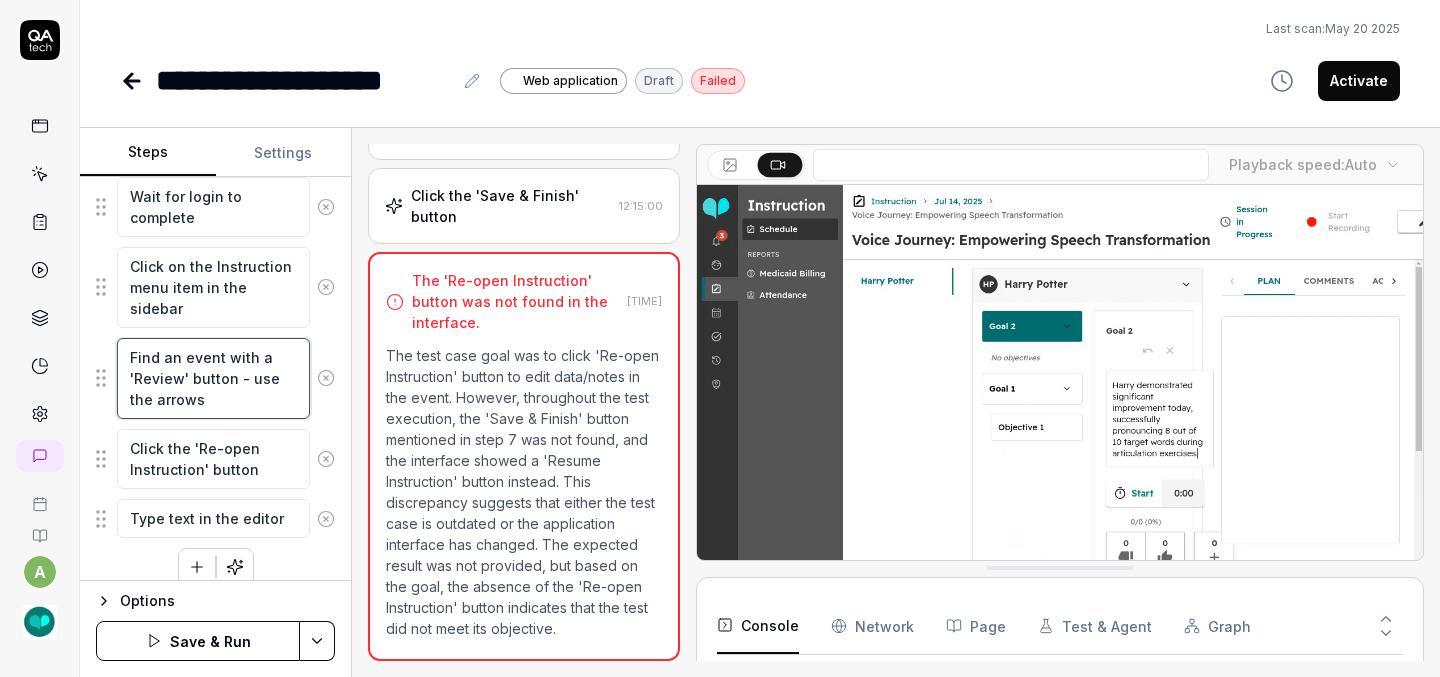 type on "*" 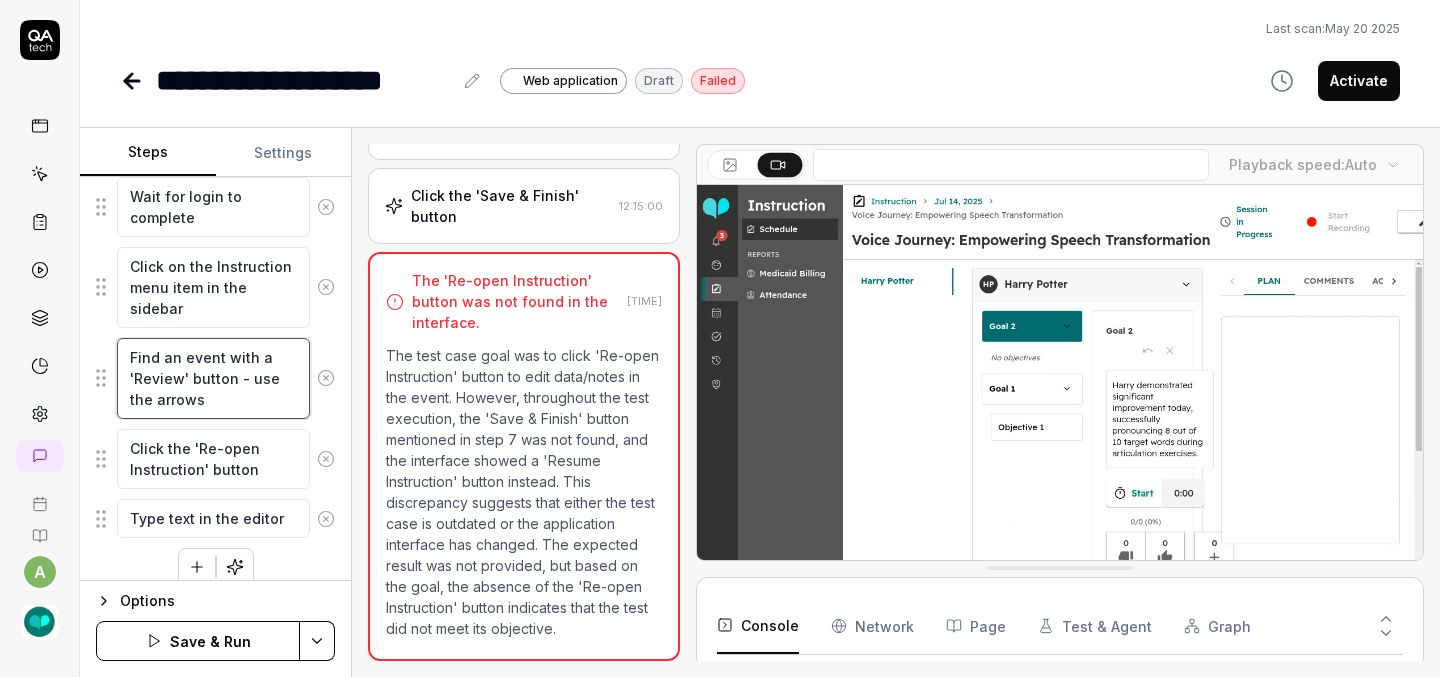 type on "Find an event with a 'Review' button - use the arrows" 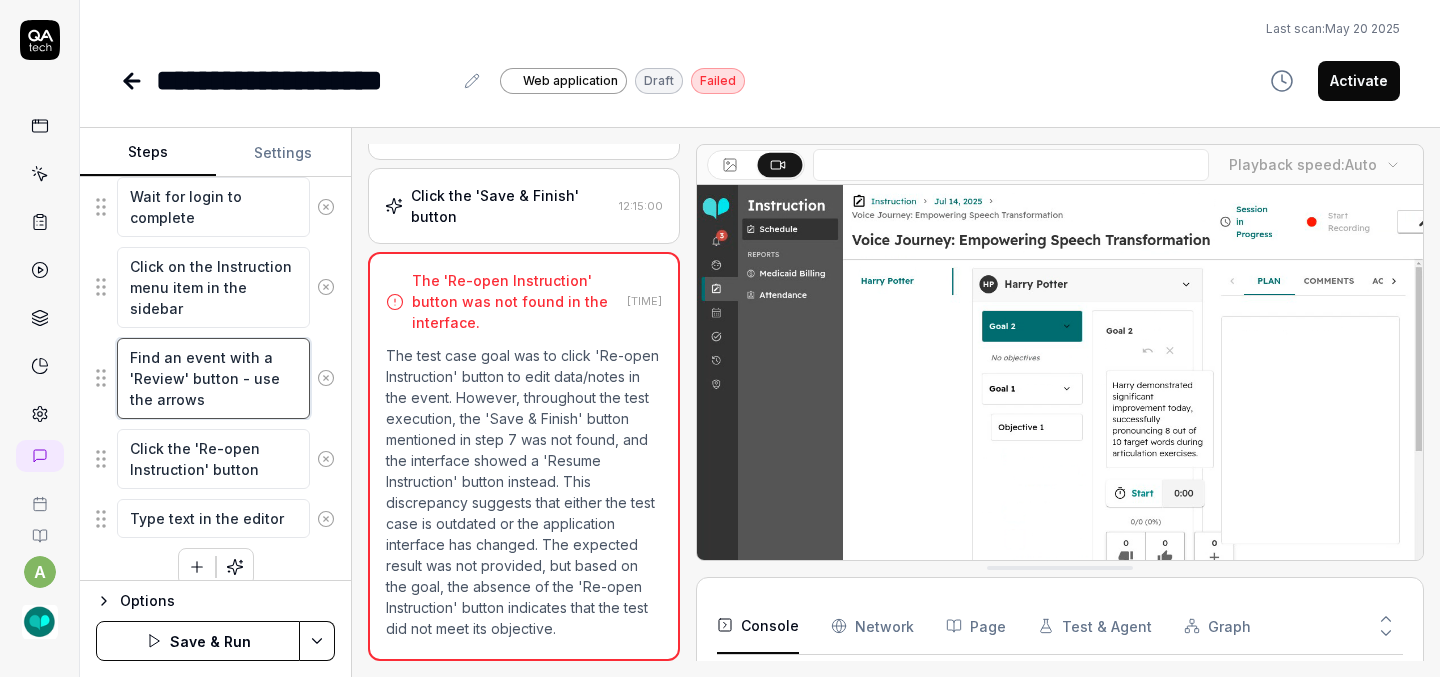 type on "*" 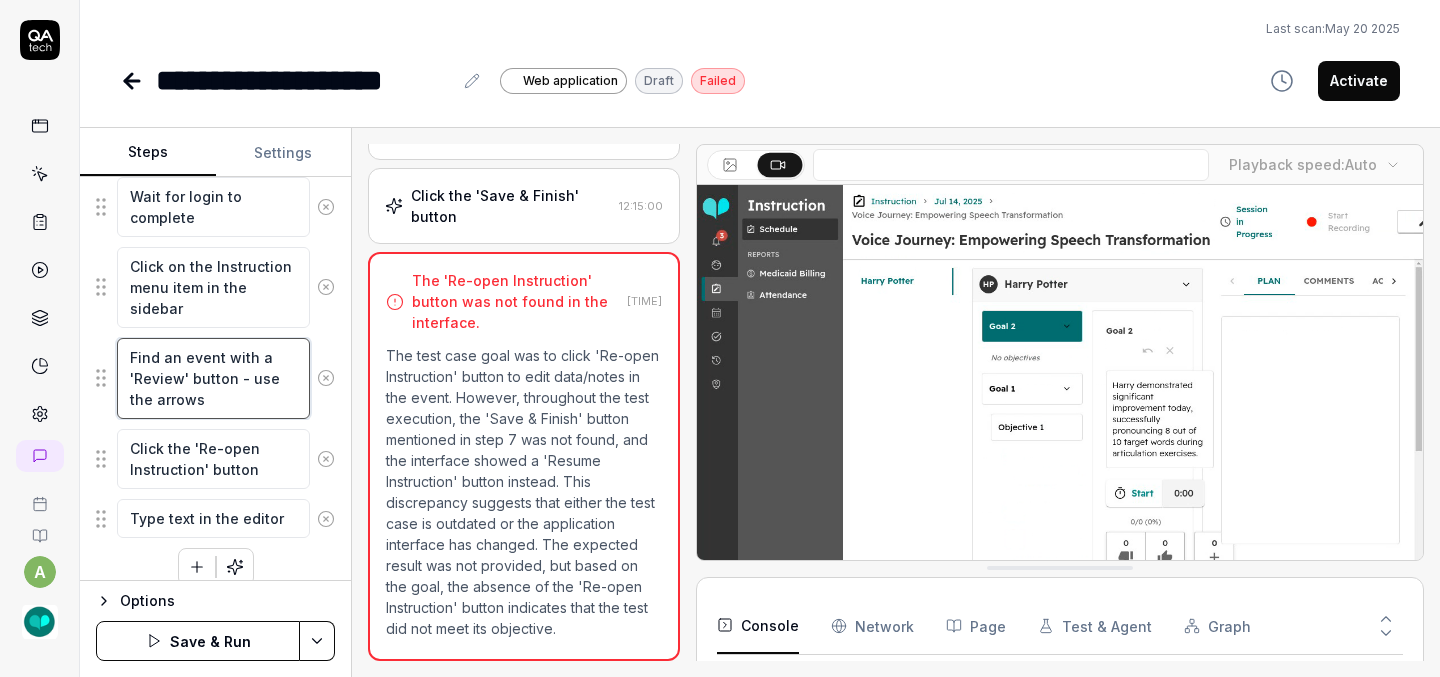 type on "Find an event with a 'Review' button - use the arrows t" 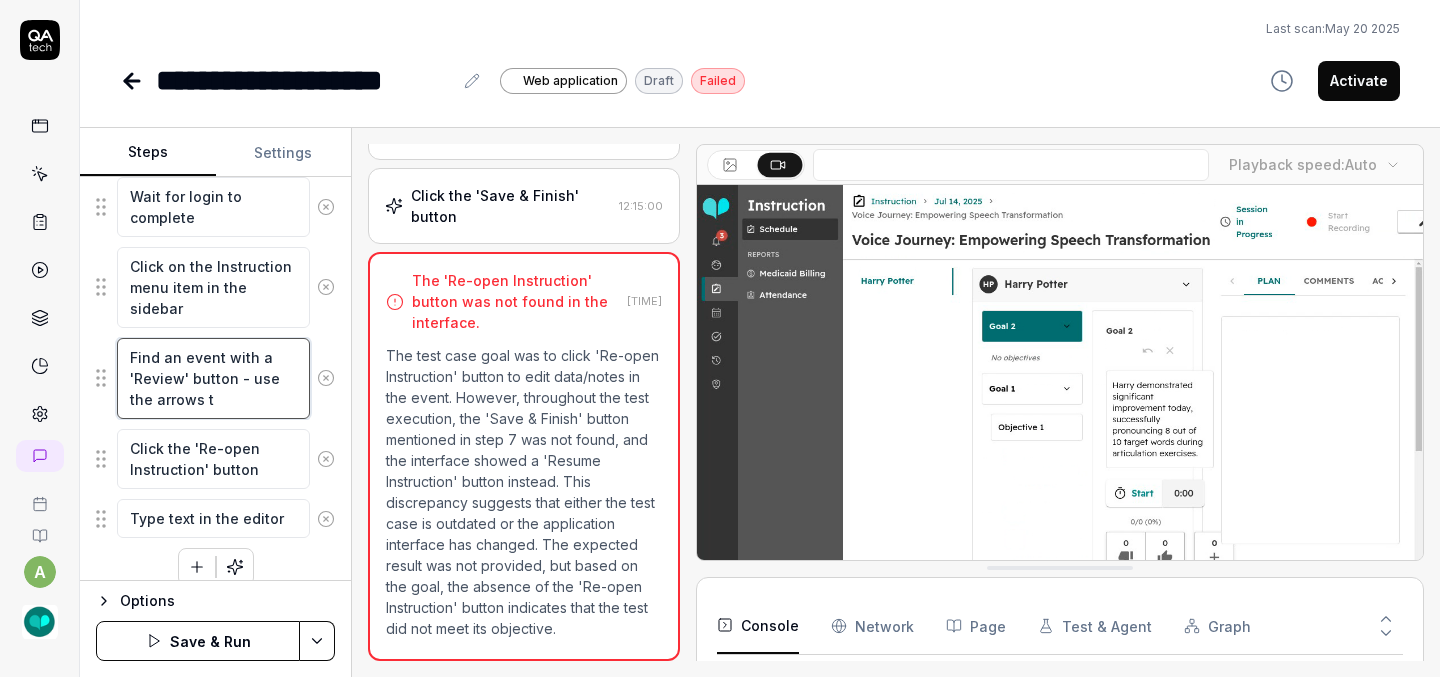 type on "*" 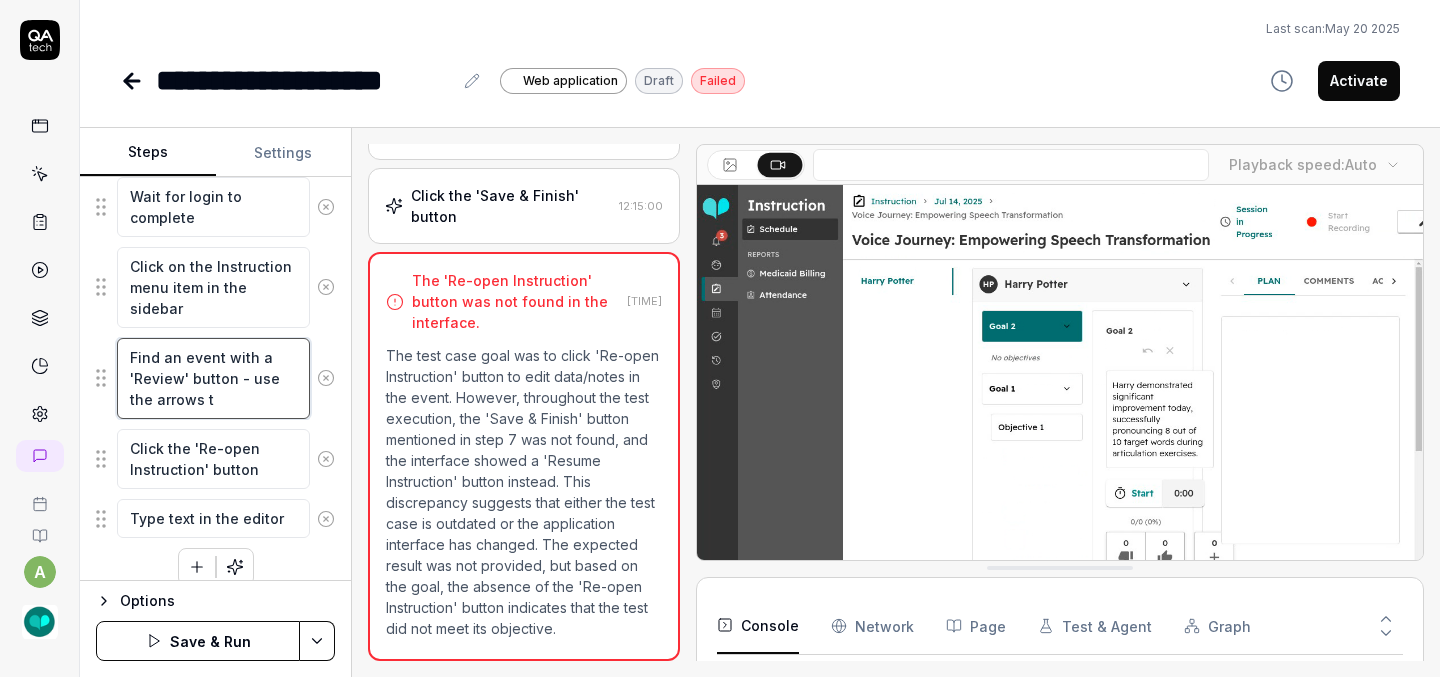 type on "Find an event with a 'Review' button - use the arrows to" 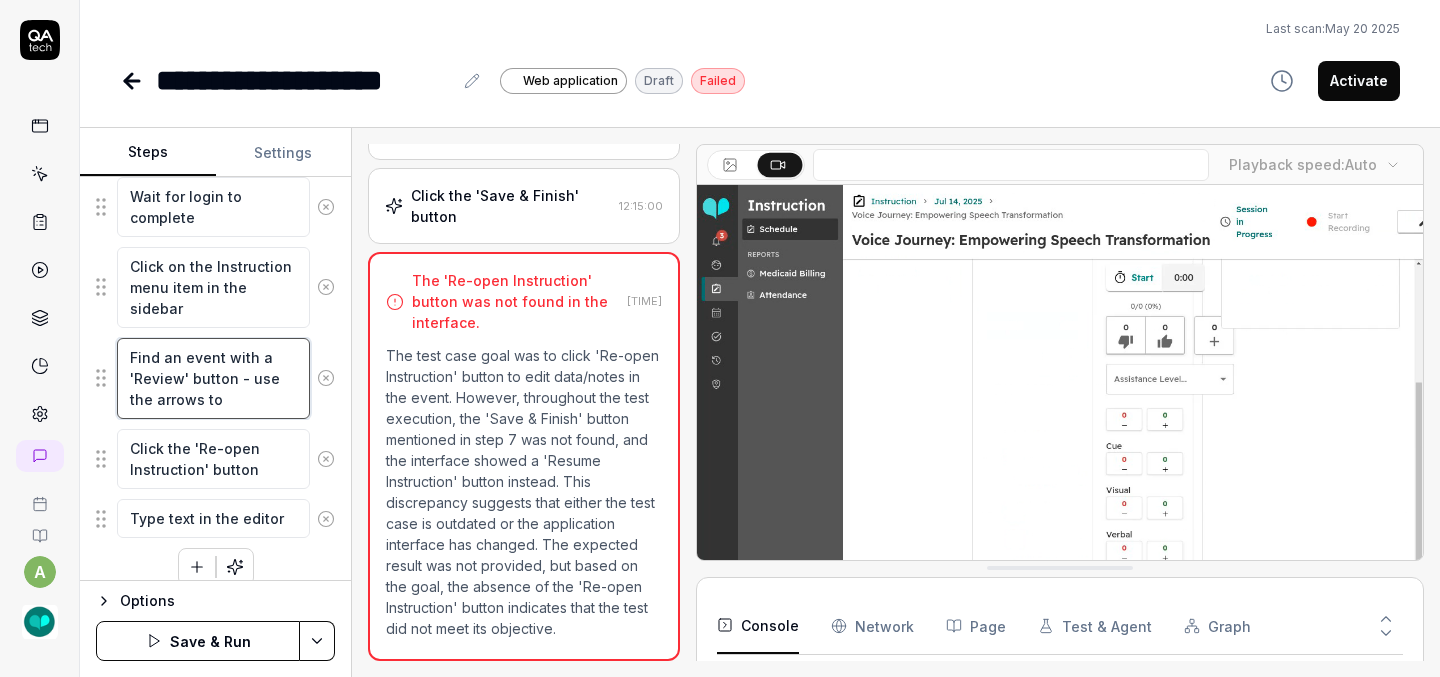 type on "*" 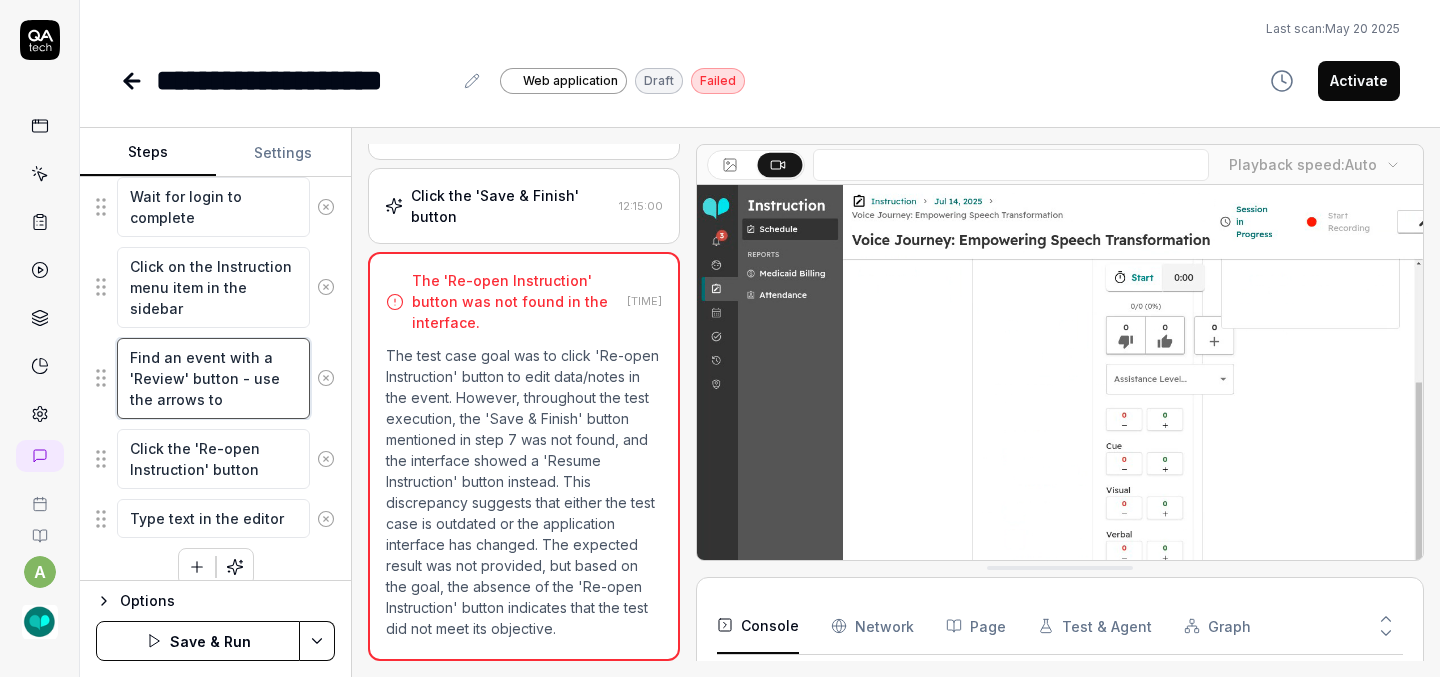 type on "Find an event with a 'Review' button - use the arrows to" 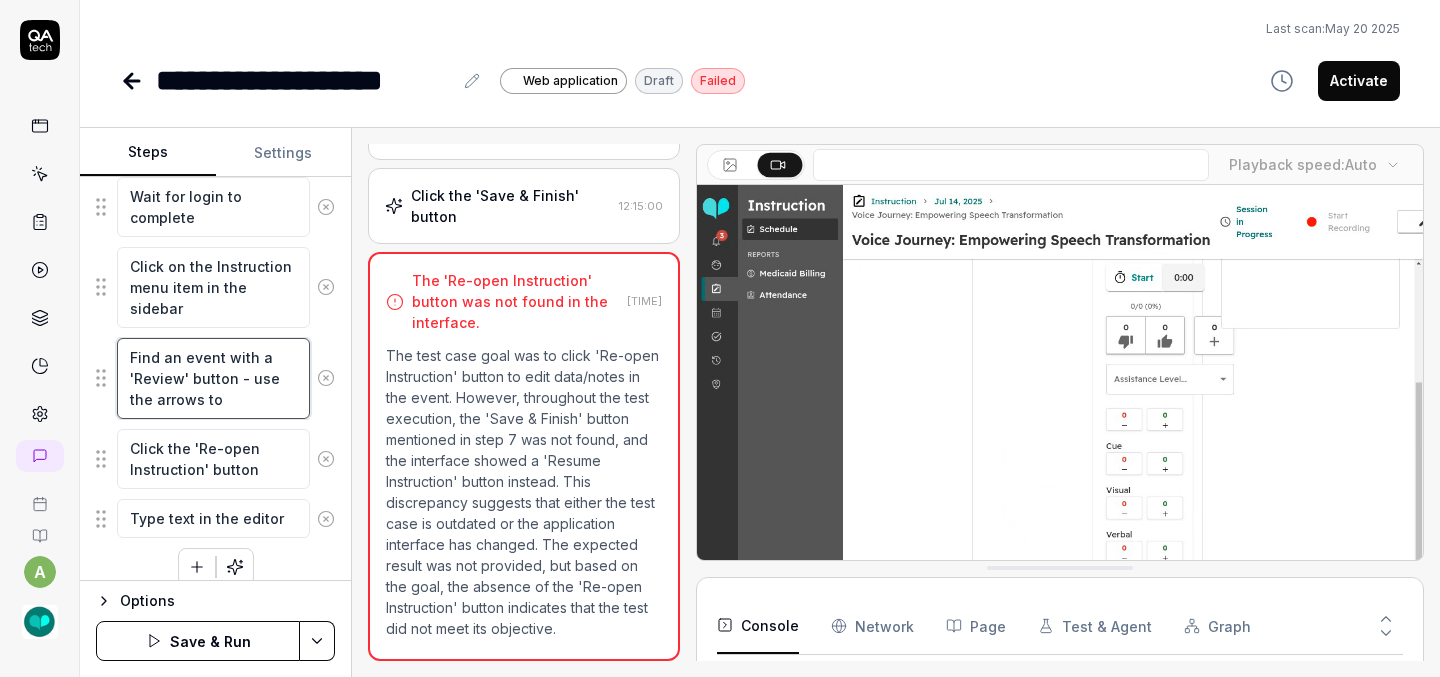 type on "*" 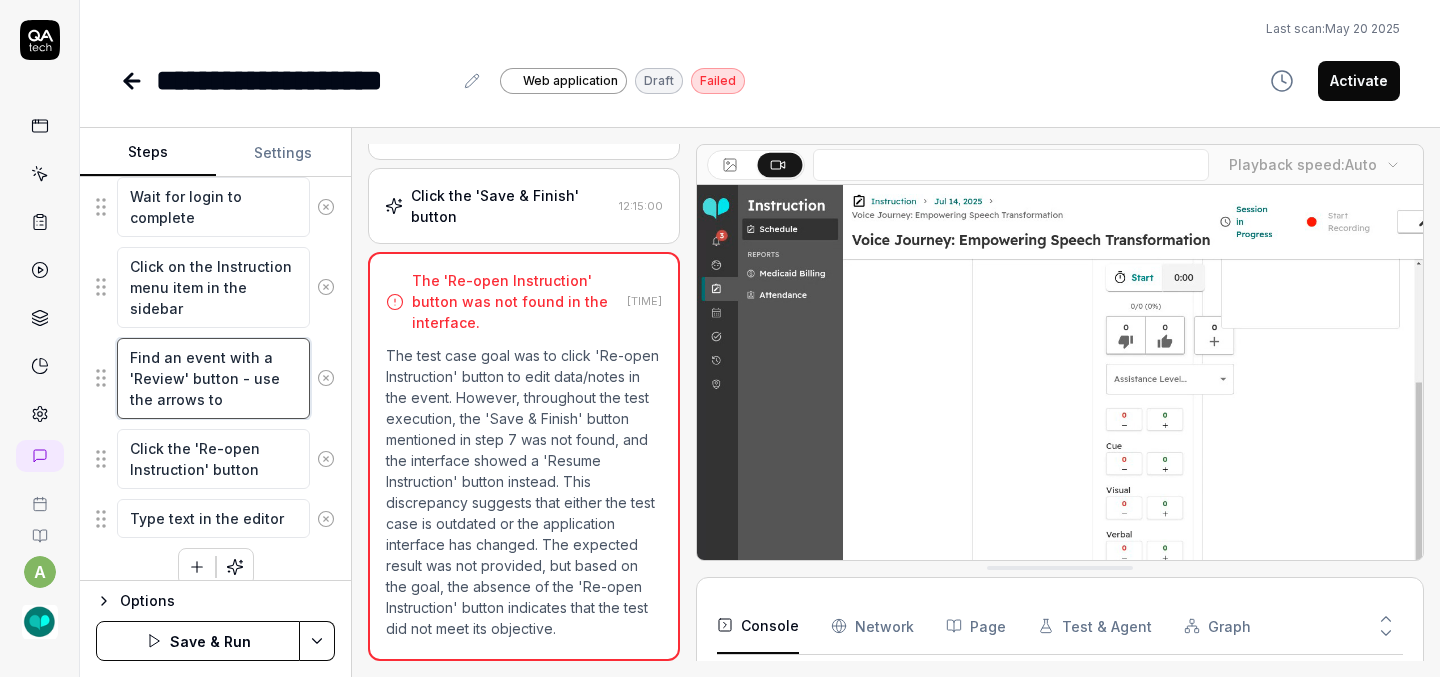 type on "Find an event with a 'Review' button - use the arrows to c" 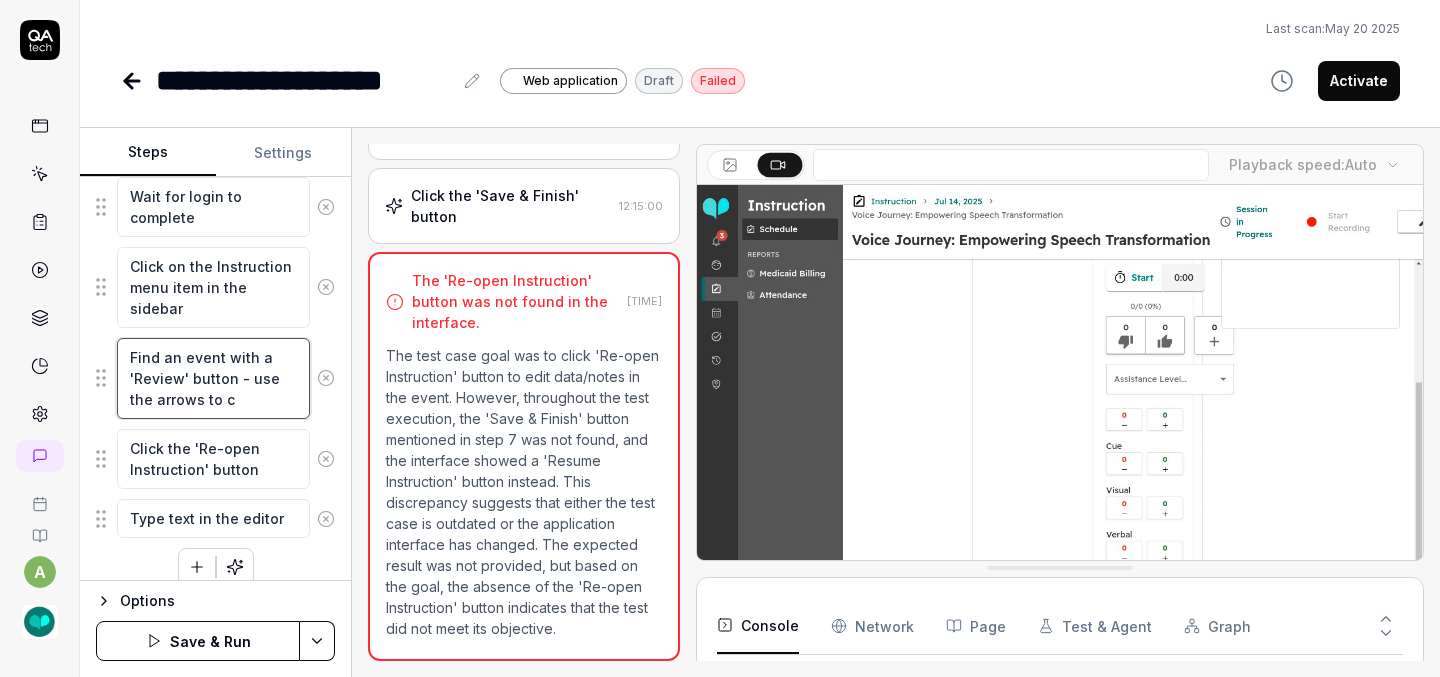 type on "*" 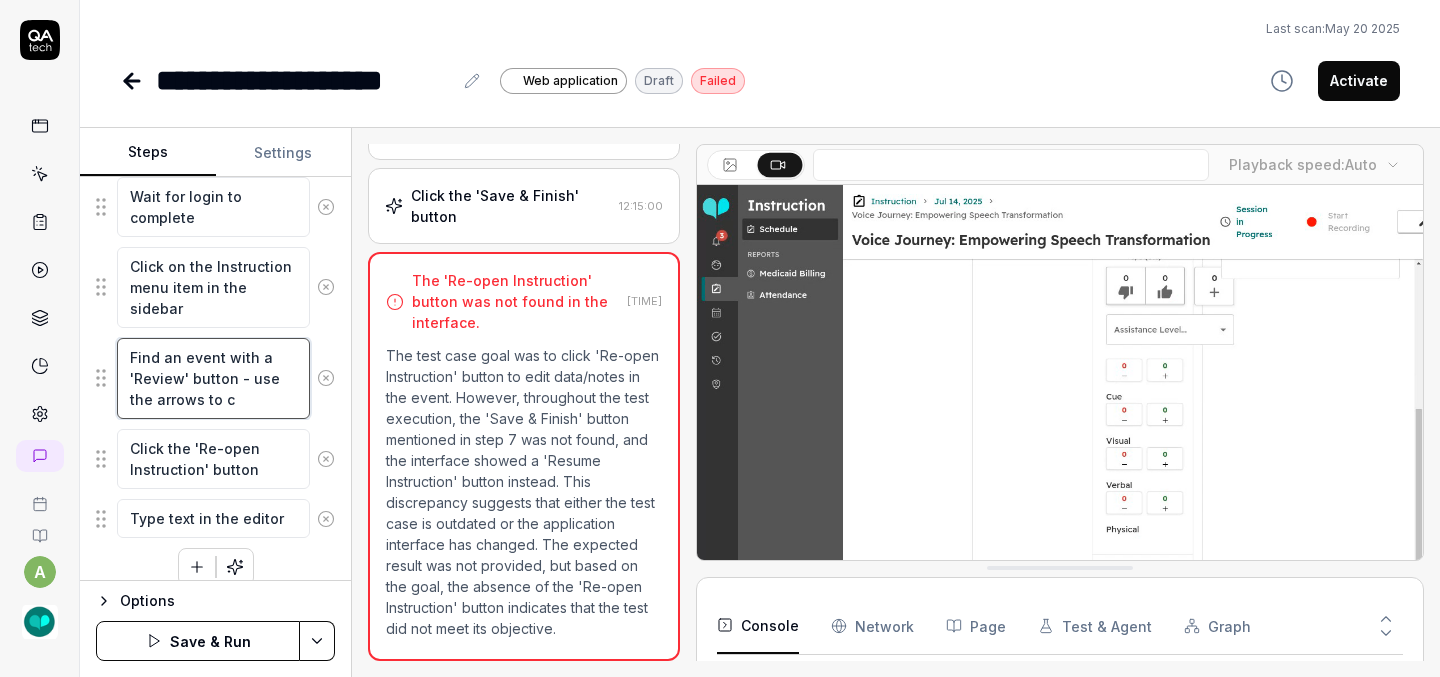 type on "Find an event with a 'Review' button - use the arrows to ch" 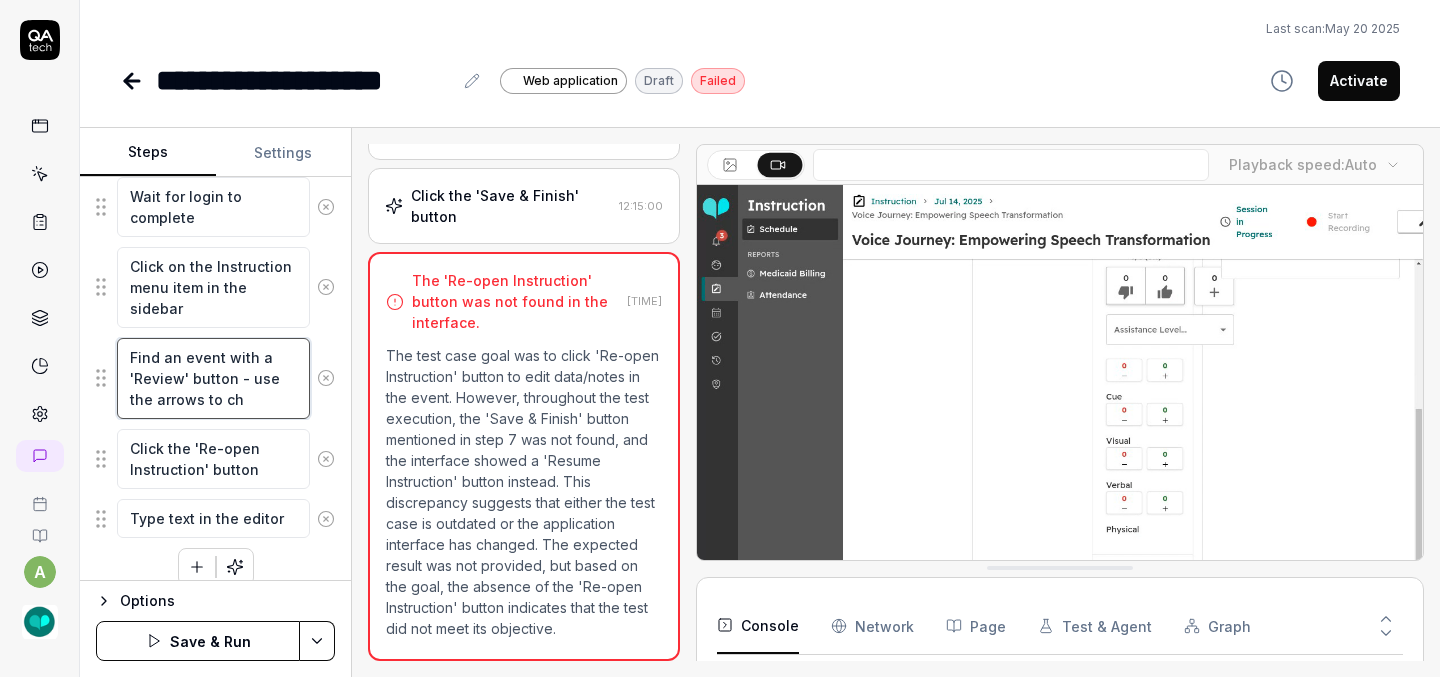 type on "*" 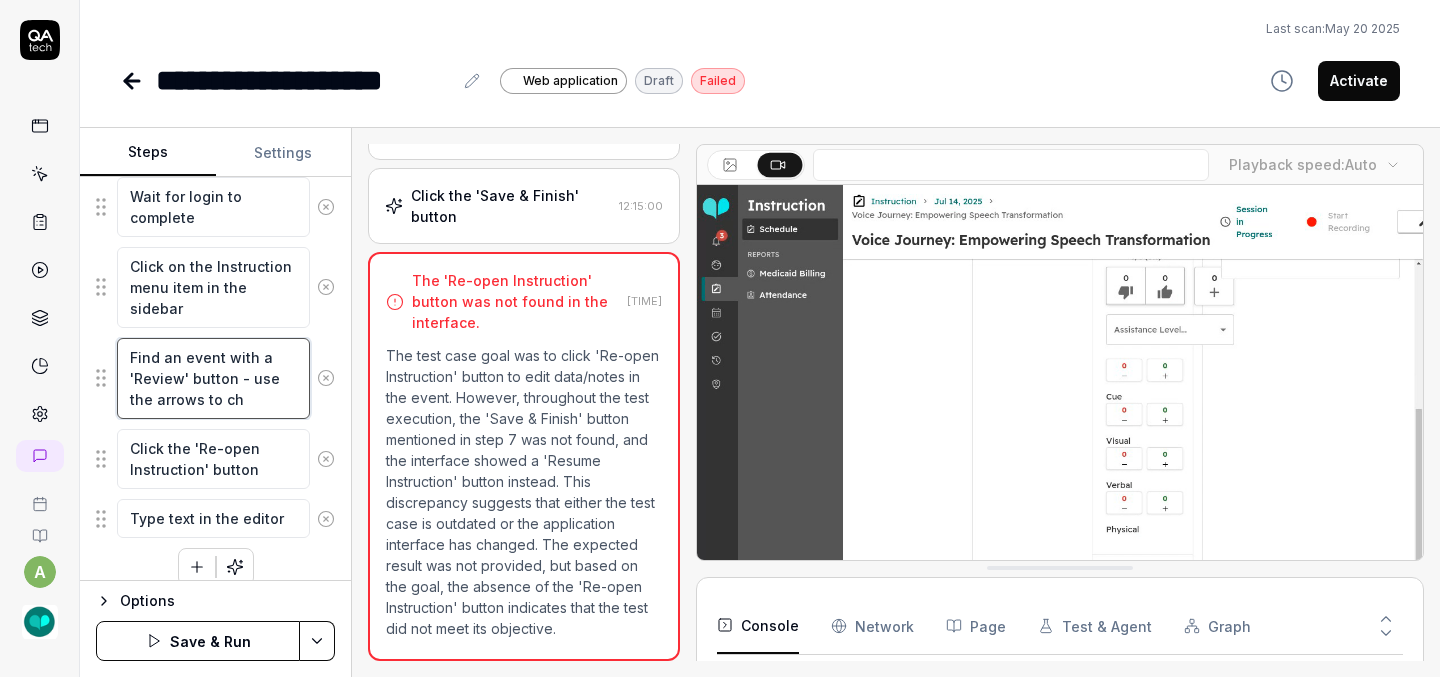 type on "Find an event with a 'Review' button - use the arrows to cha" 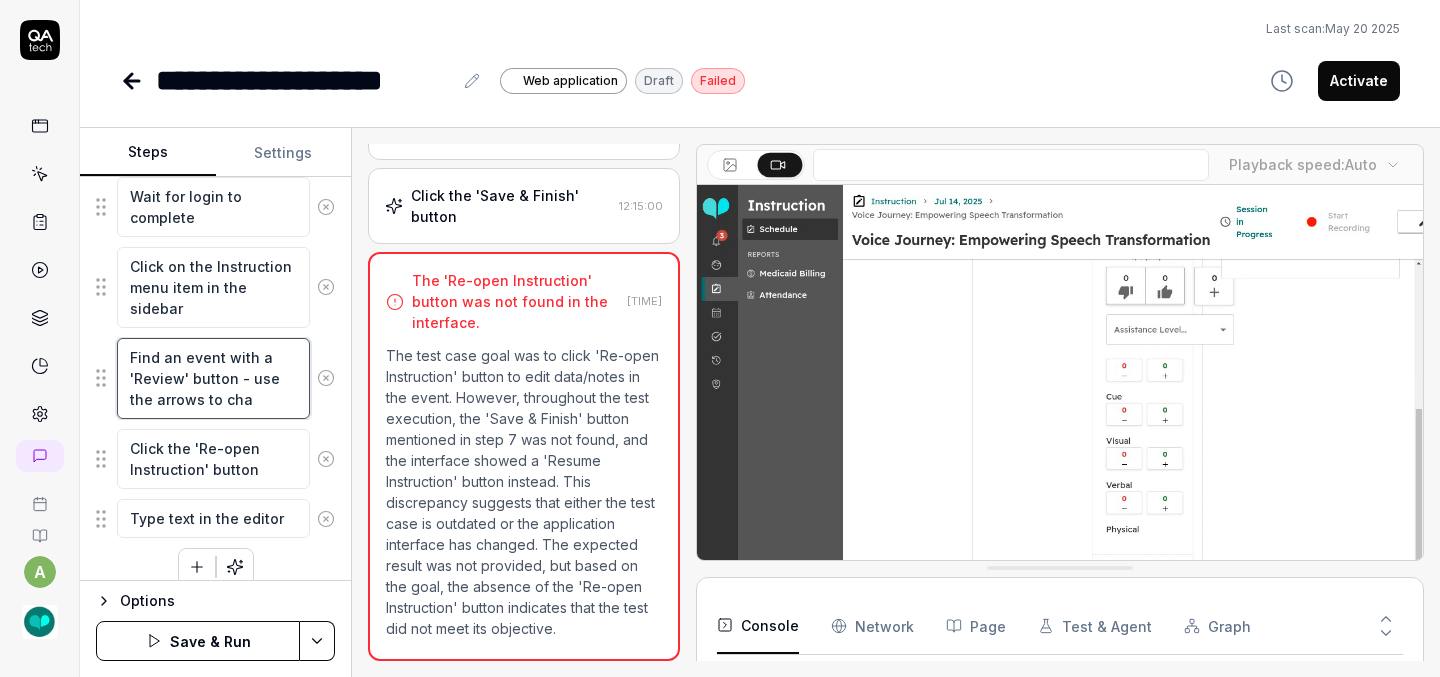 type on "*" 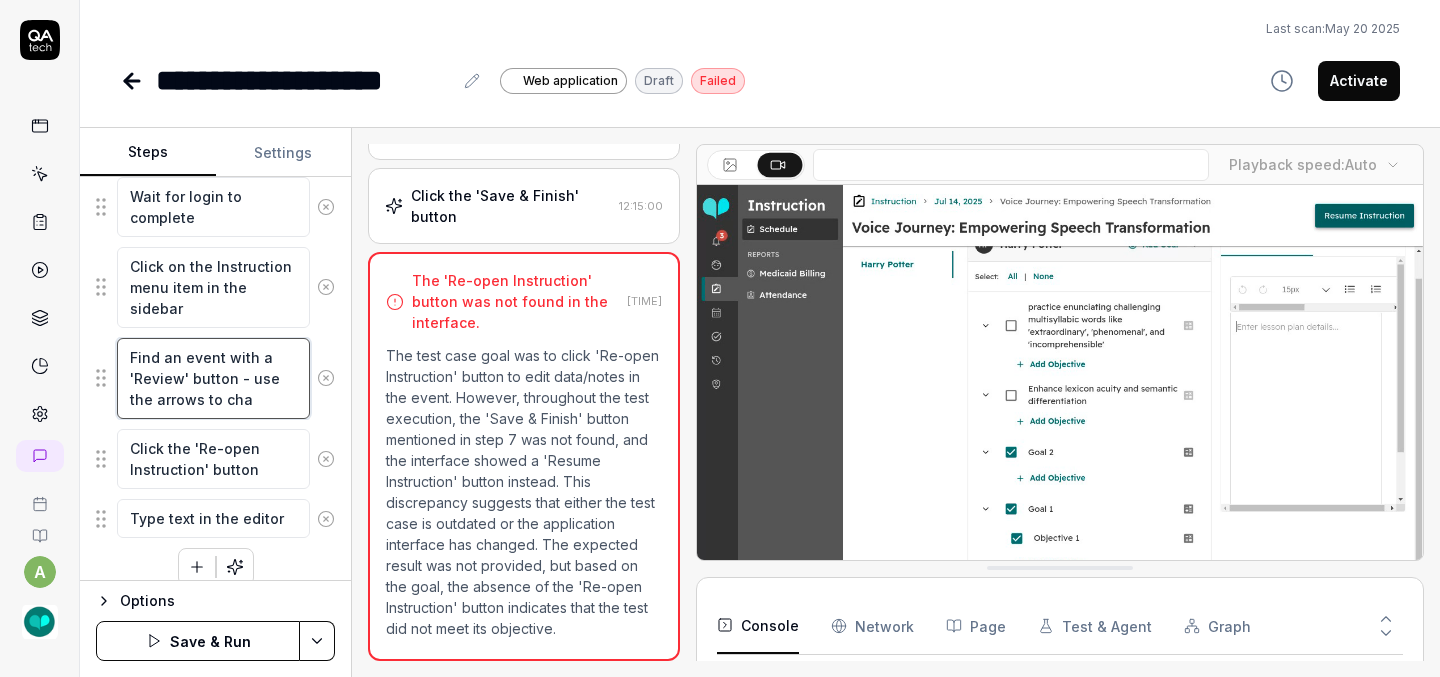 type on "Find an event with a 'Review' button - use the arrows to chan" 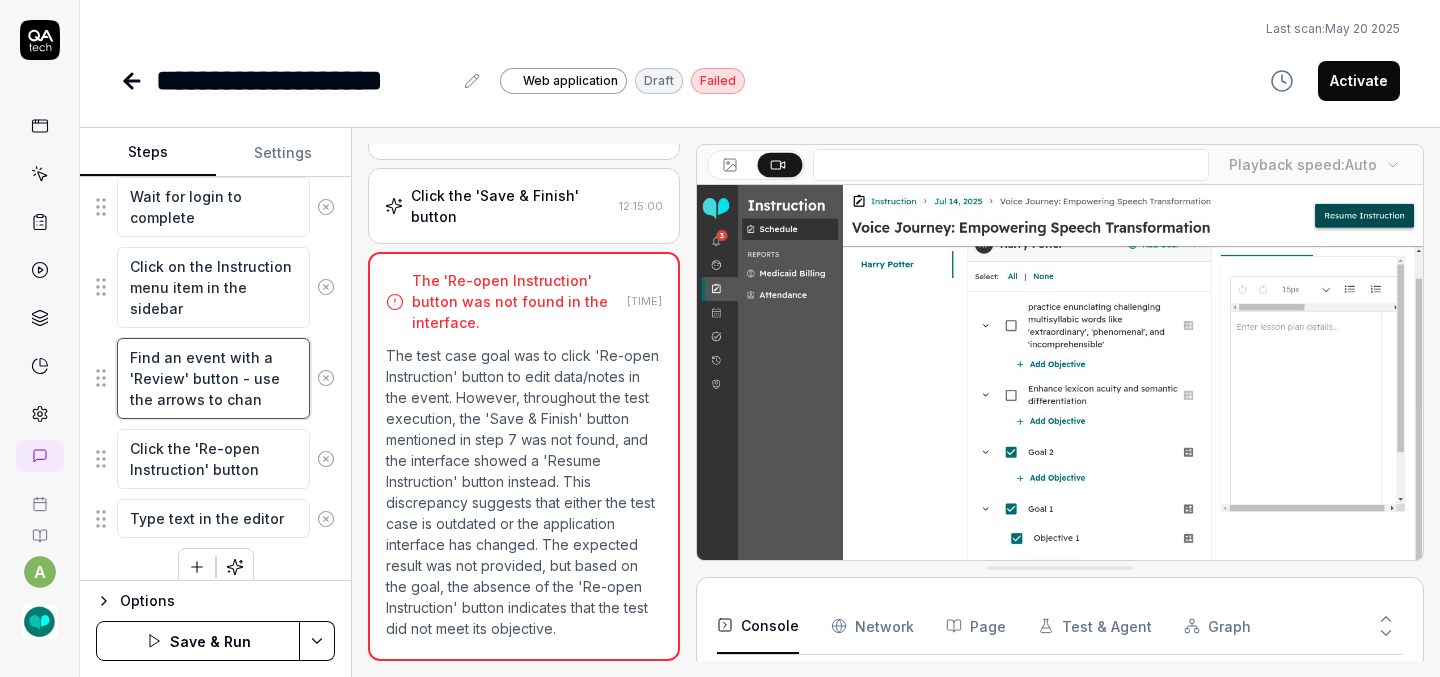 type on "*" 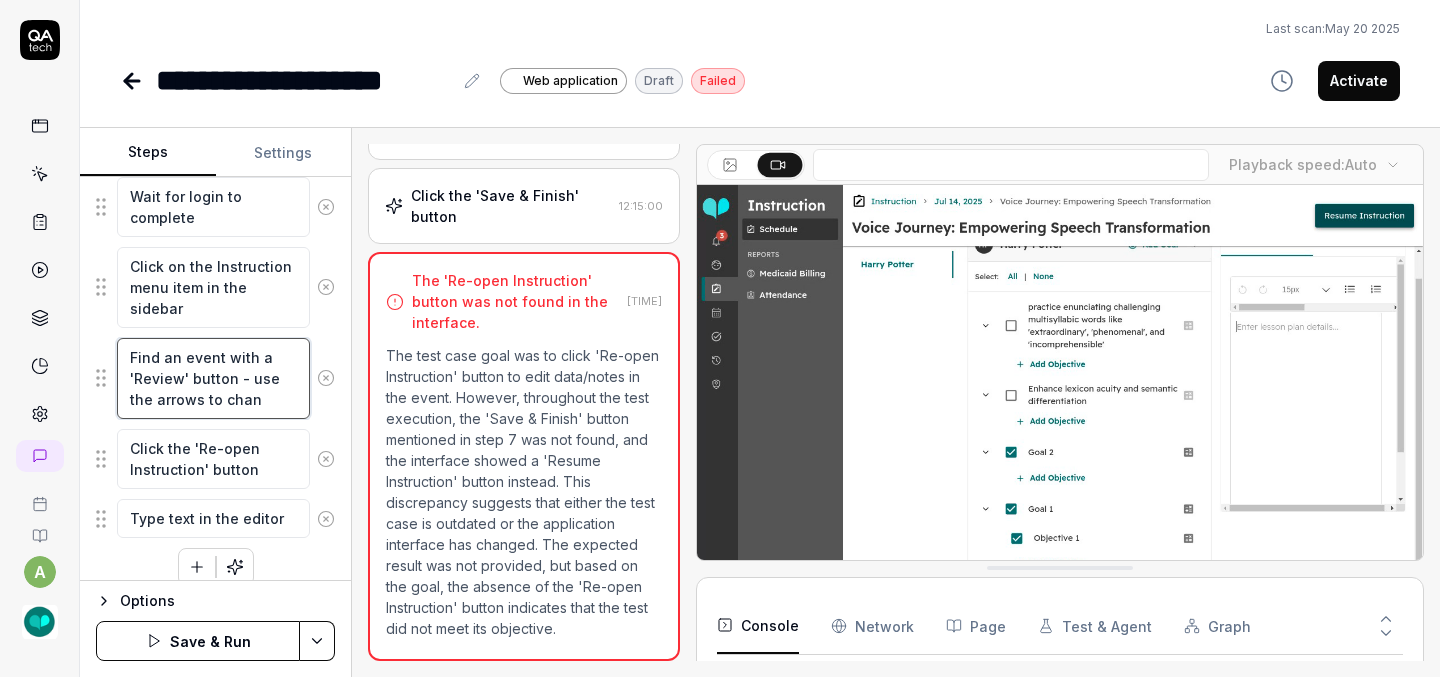 type on "Find an event with a 'Review' button - use the arrows to chang" 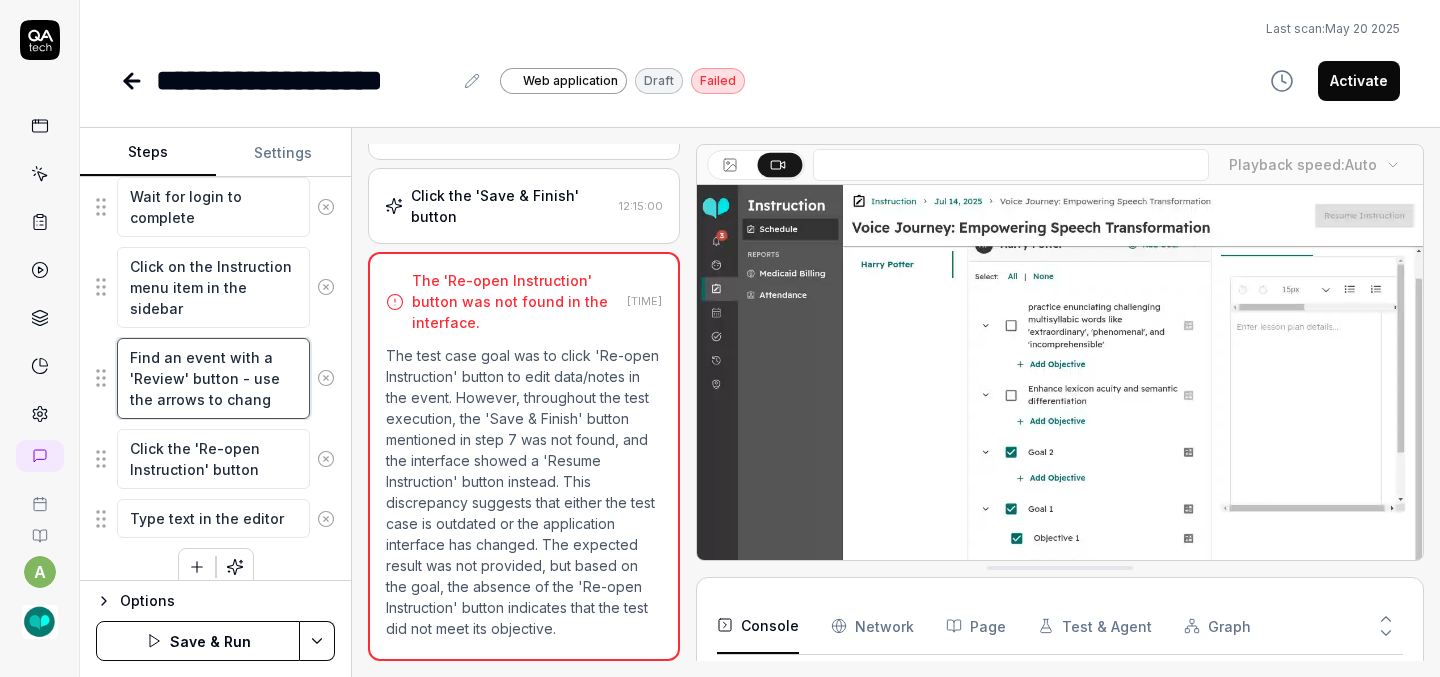 type on "*" 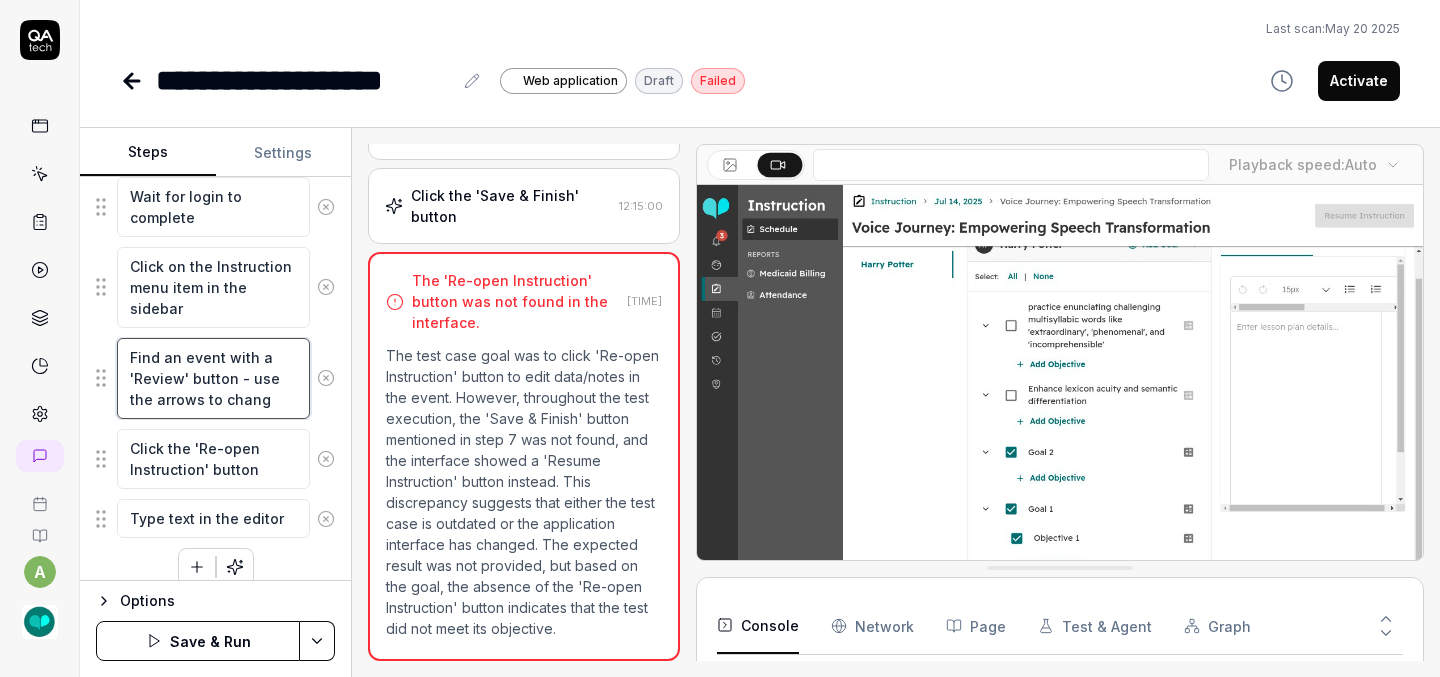 type on "Find an event with a 'Review' button - use the arrows to change" 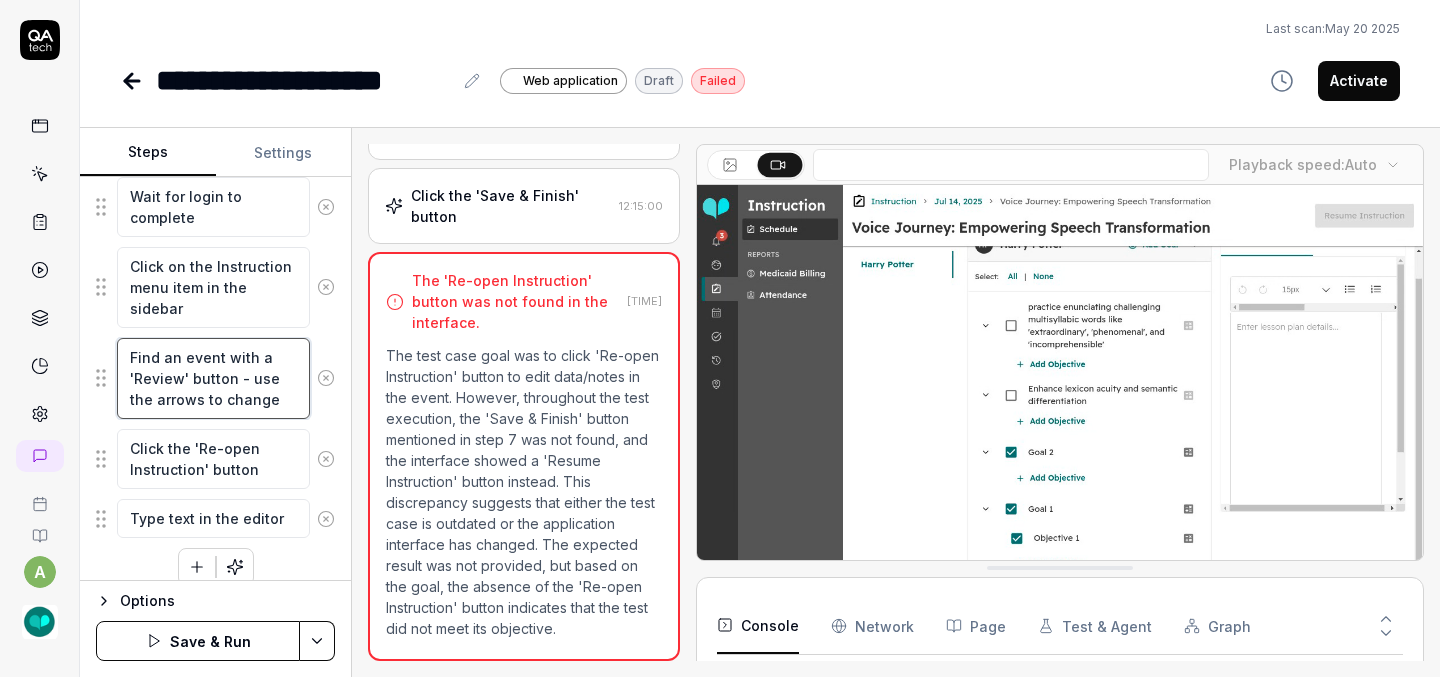 type on "*" 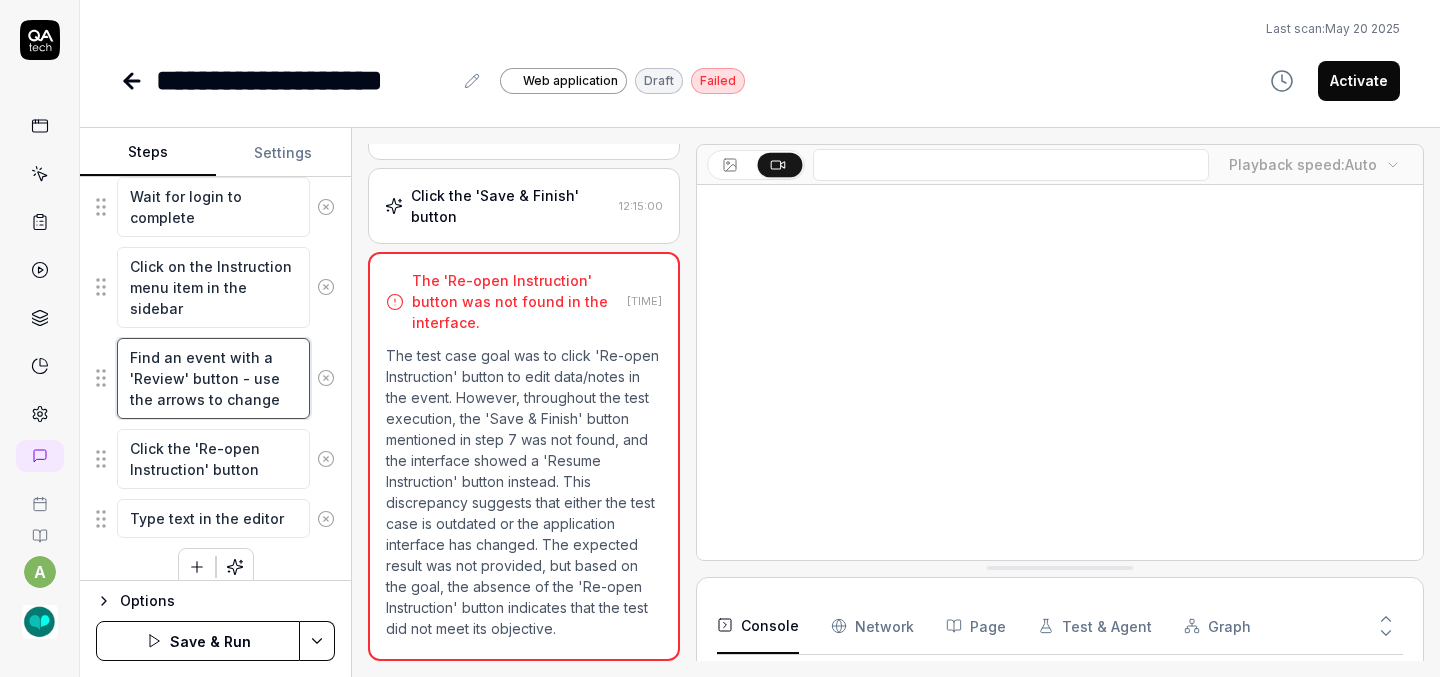 type on "Find an event with a 'Review' button - use the arrows to change" 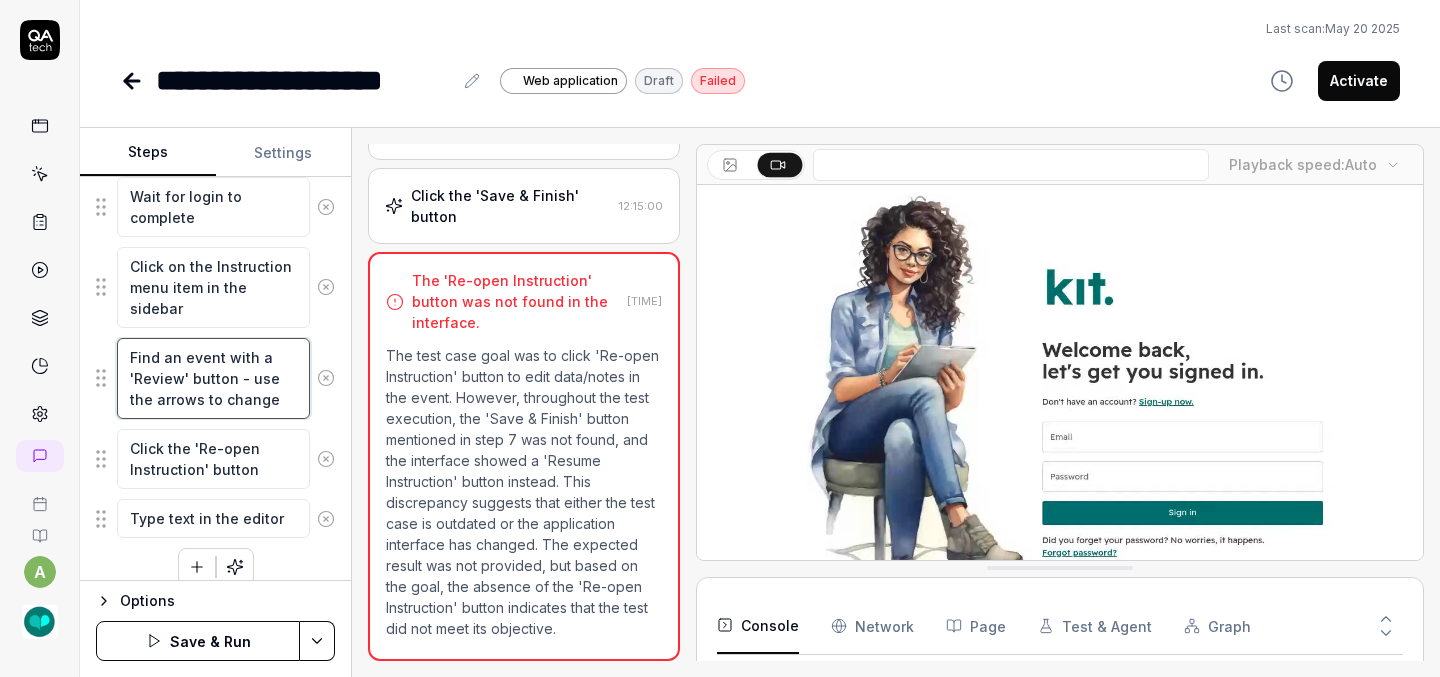 type on "*" 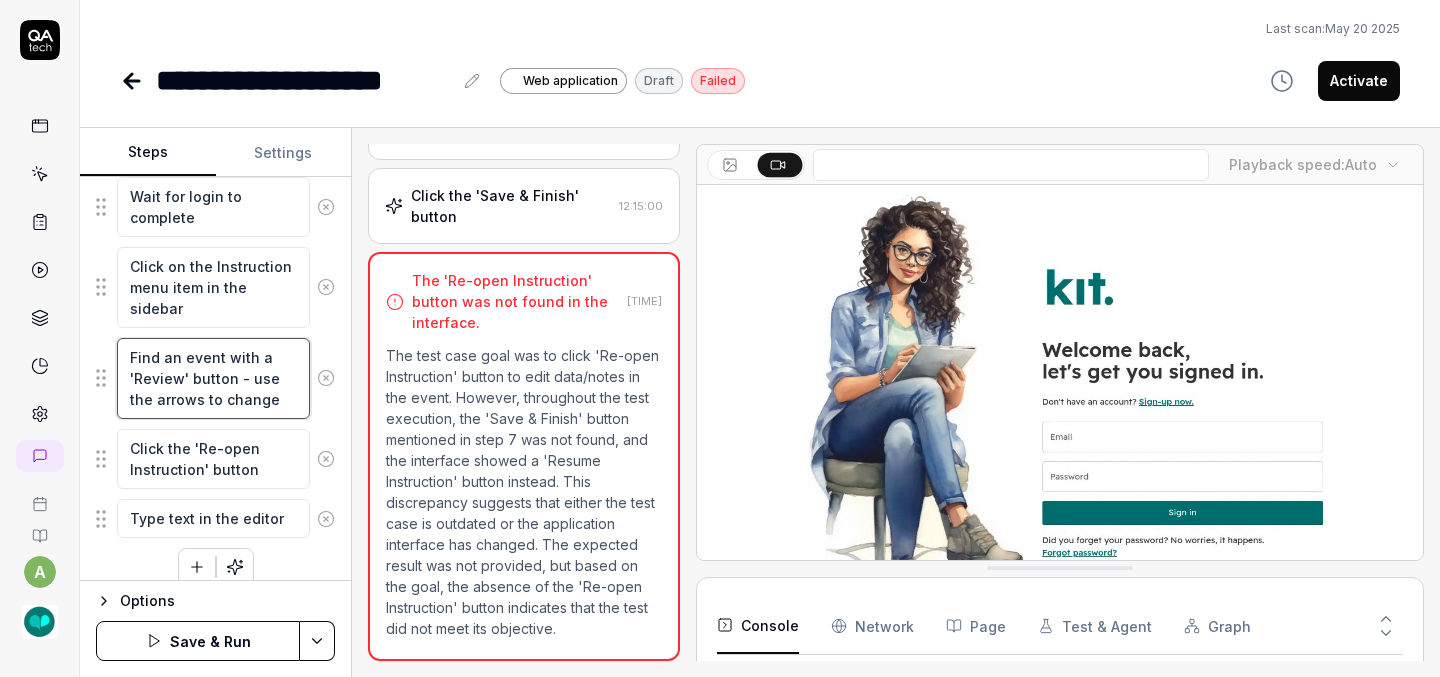 type on "Find an event with a 'Review' button - use the arrows to change t" 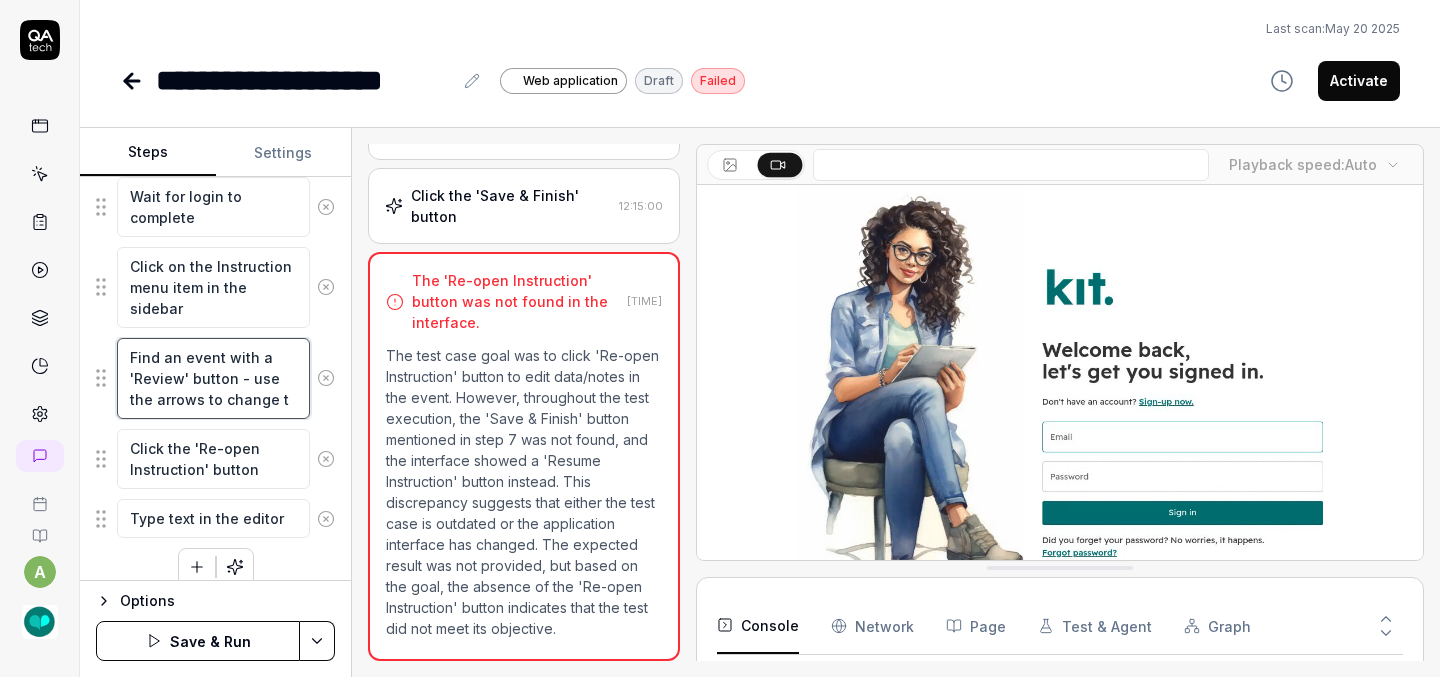 type on "*" 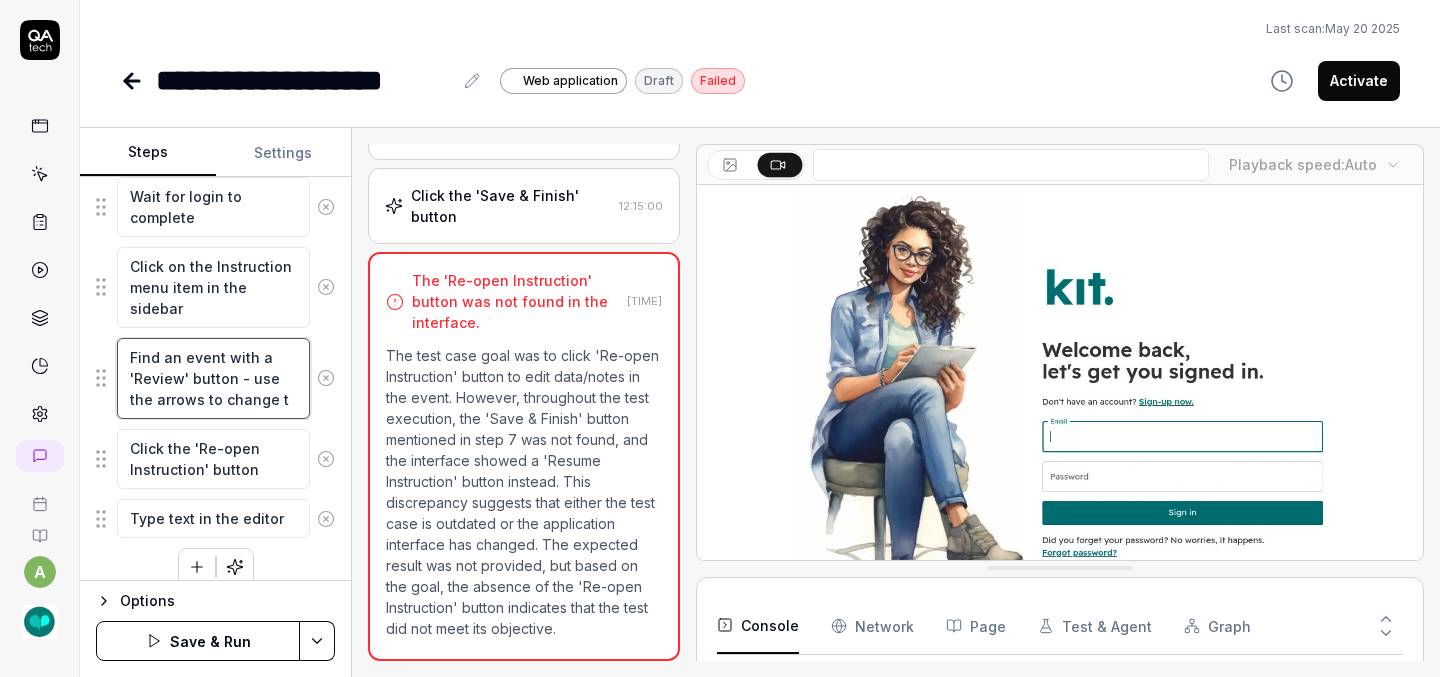 type on "Find an event with a 'Review' button - use the arrows to change to" 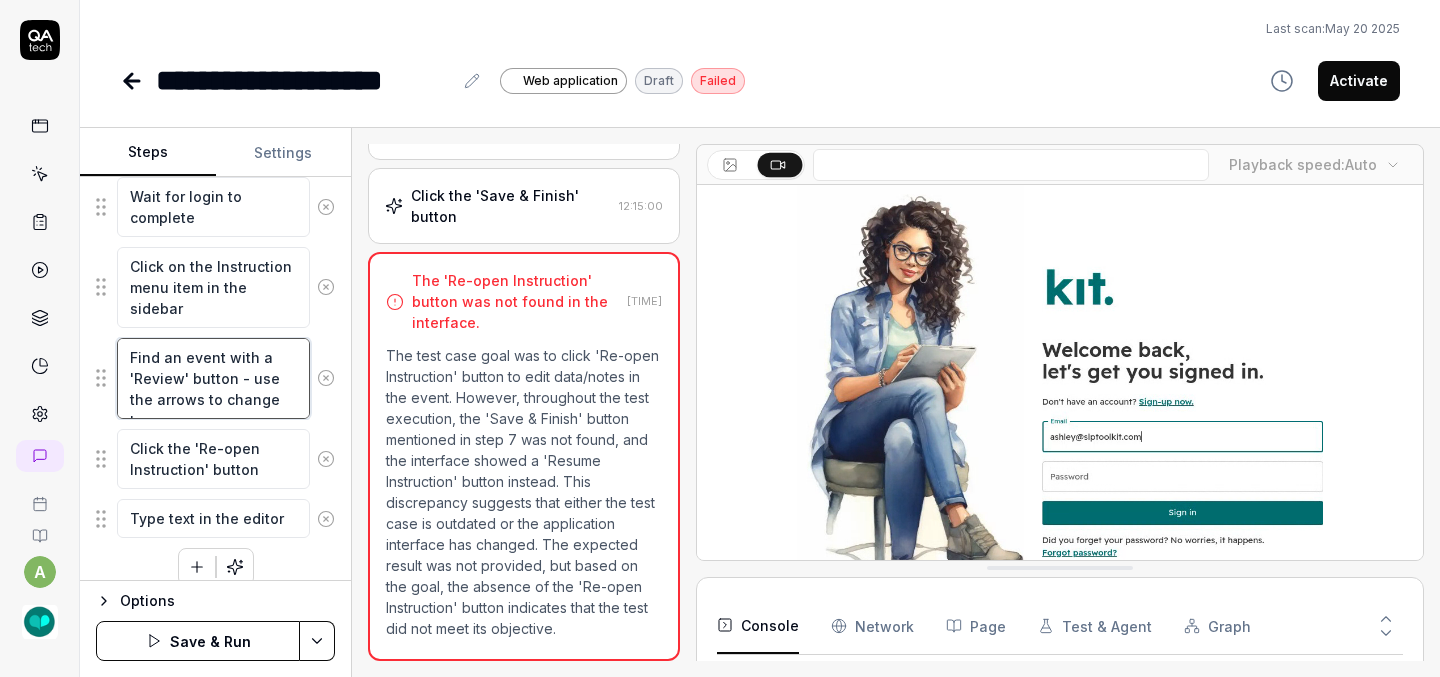 type on "*" 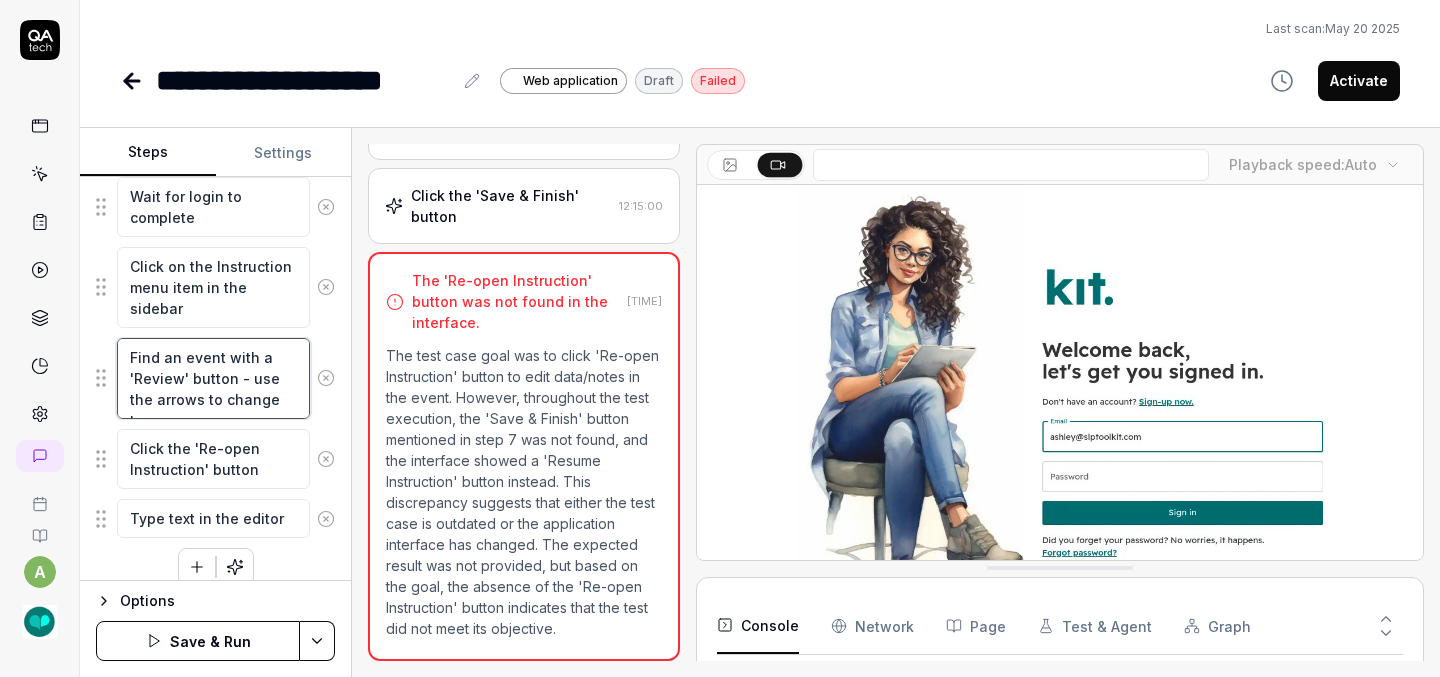 type on "Find an event with a 'Review' button - use the arrows to change to" 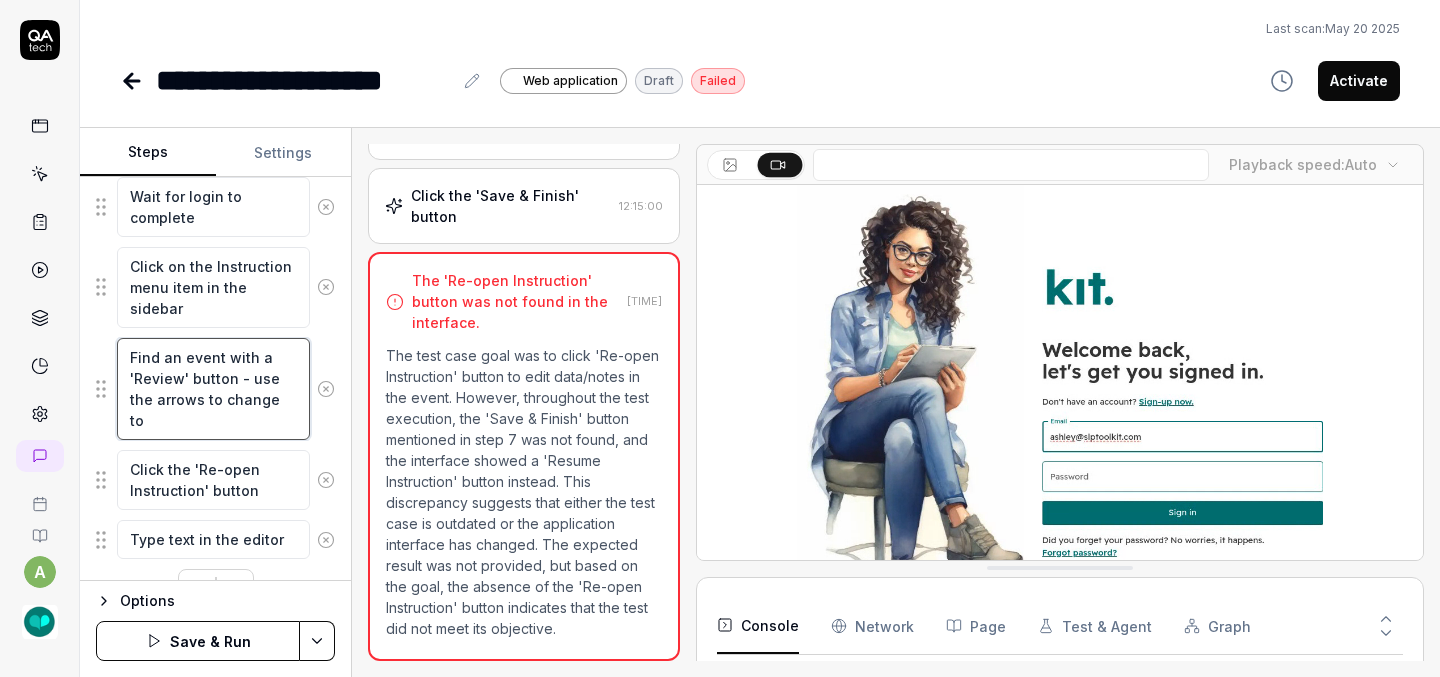 type on "*" 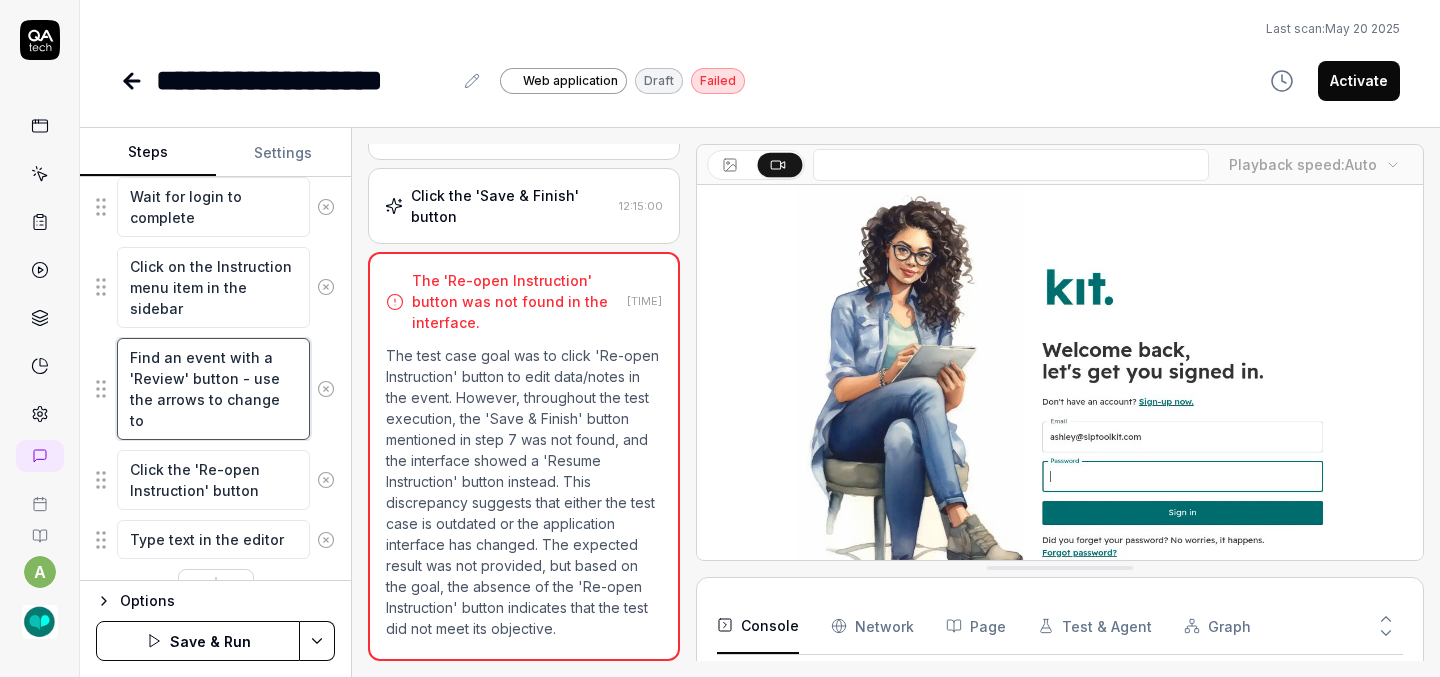type on "Find an event with a 'Review' button - use the arrows to change to d" 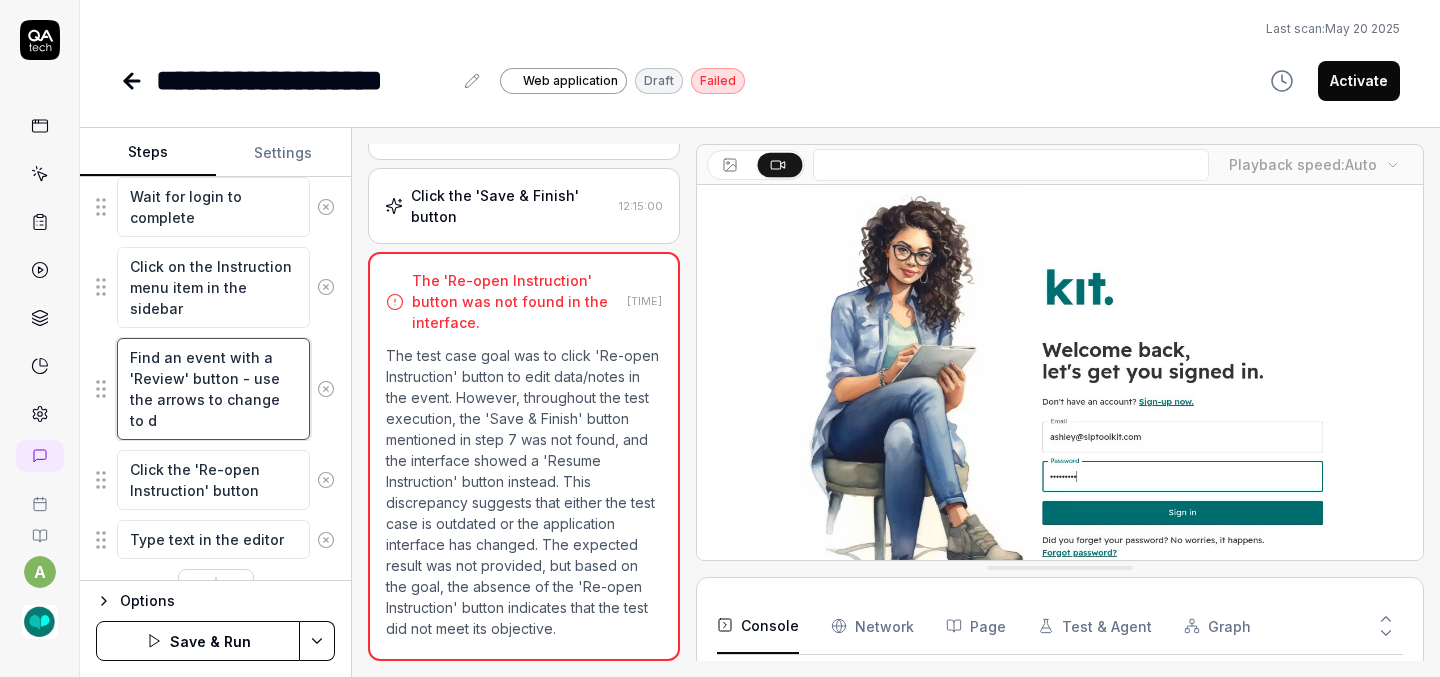 type on "*" 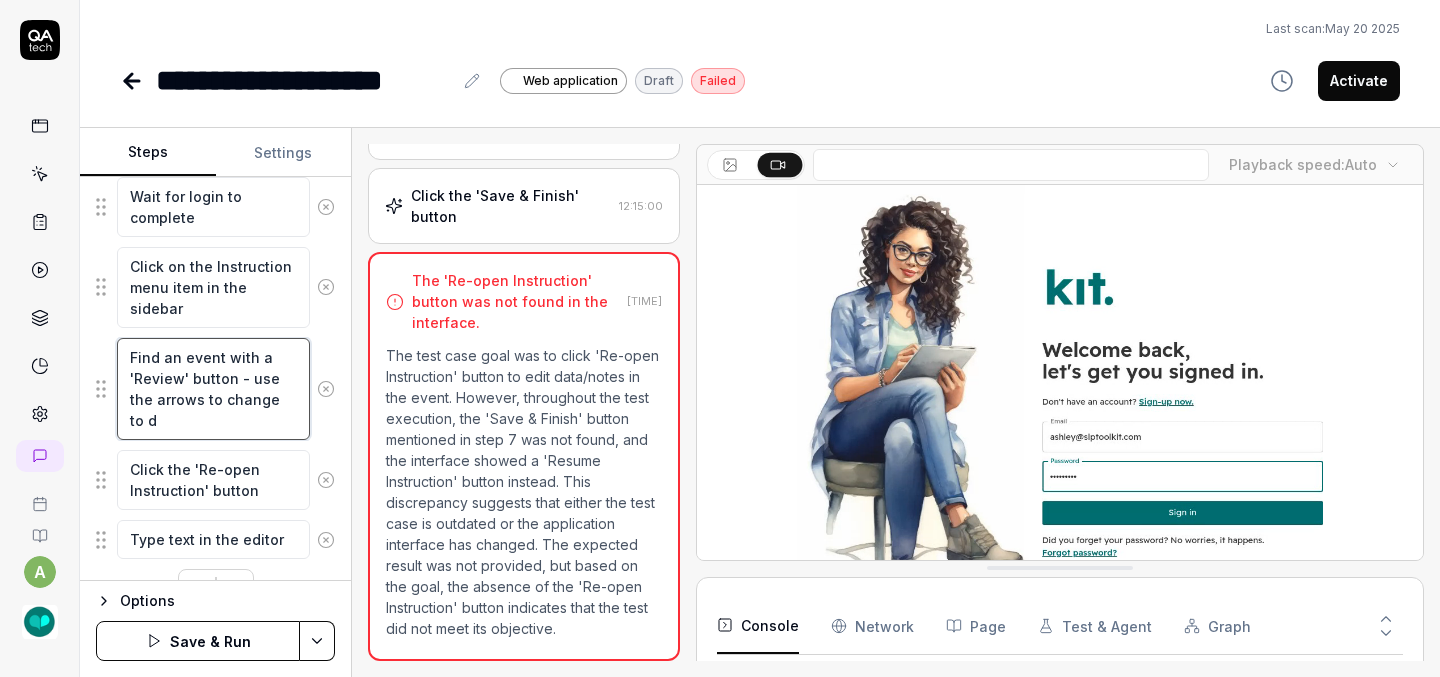 type on "Find an event with a 'Review' button - use the arrows to change to di" 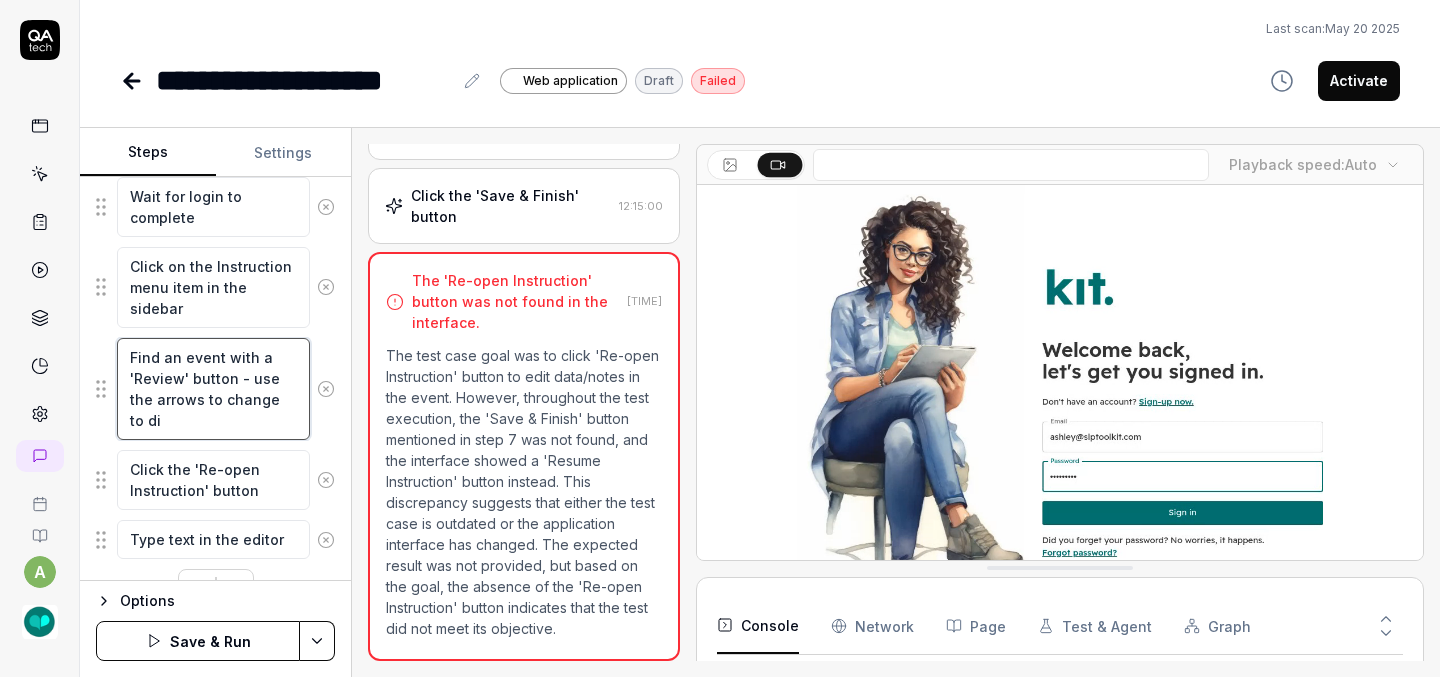 type on "*" 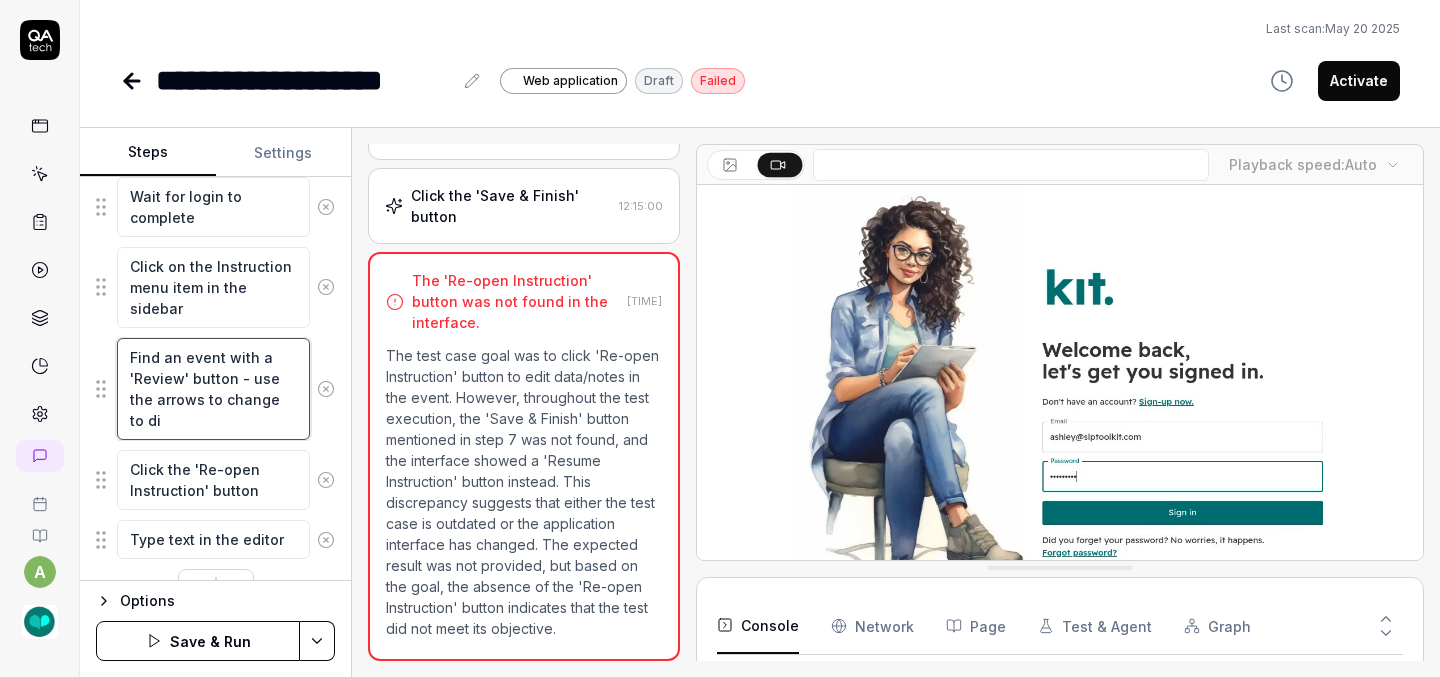 type on "Find an event with a 'Review' button - use the arrows to change to dif" 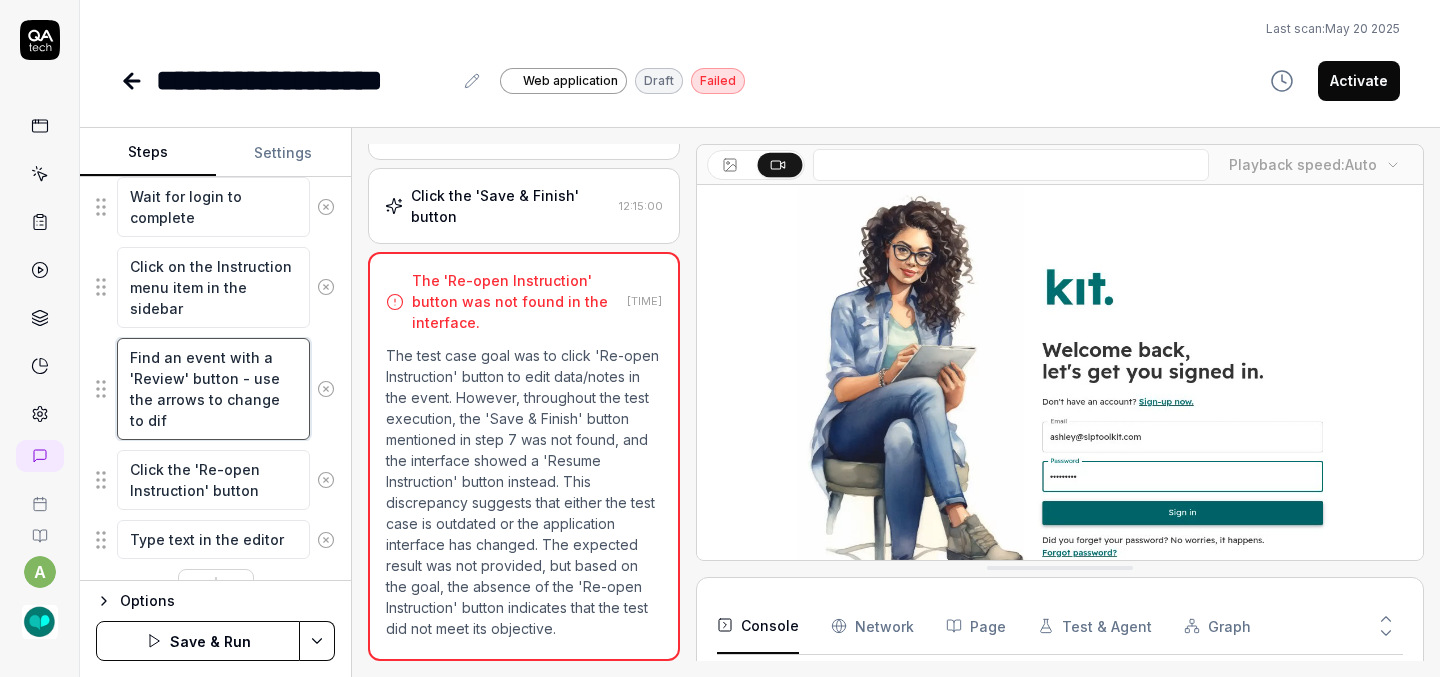 type on "*" 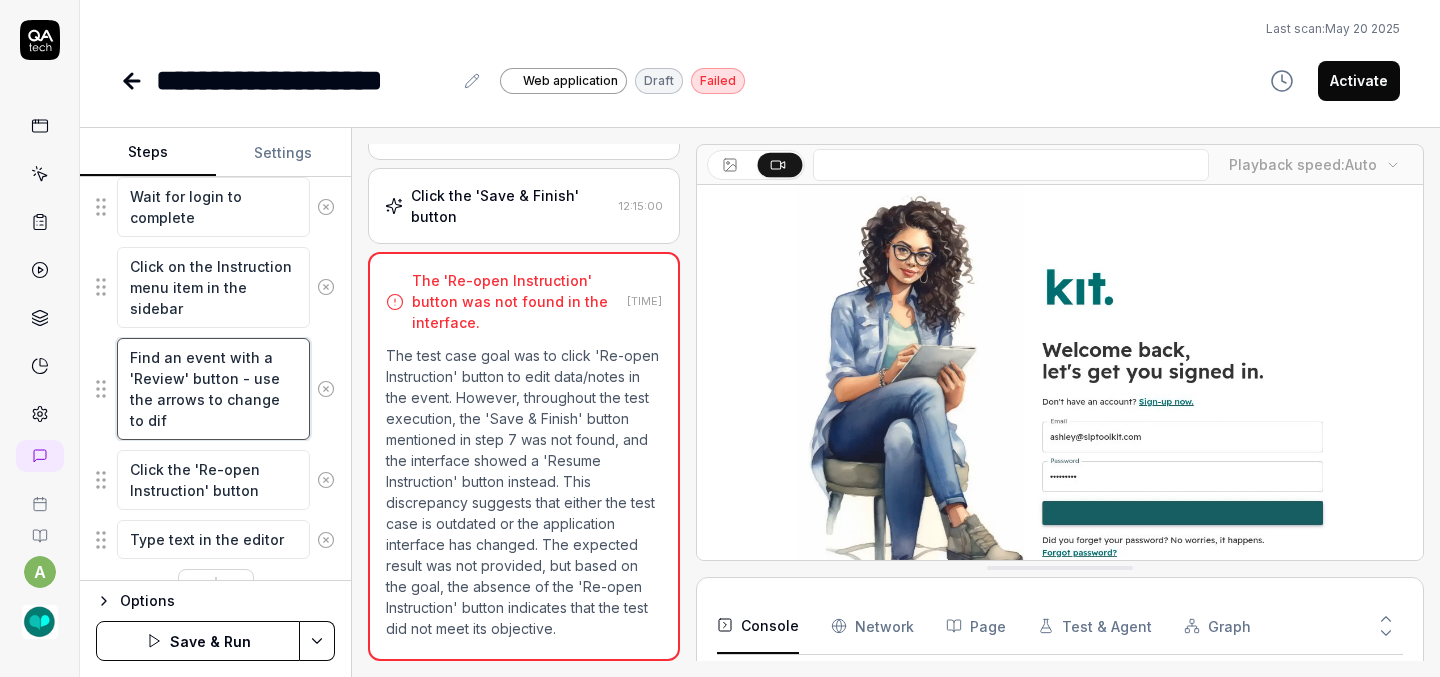 type on "Find an event with a 'Review' button - use the arrows to change to diff" 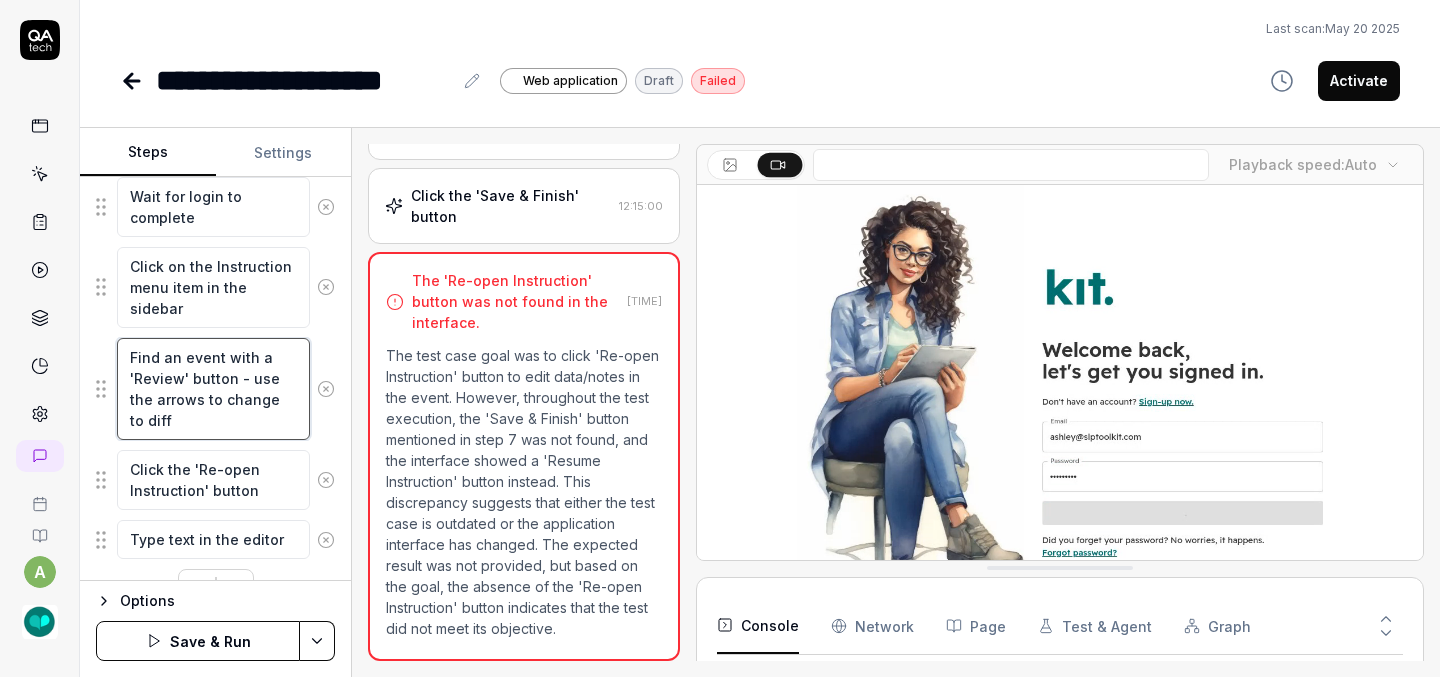 type on "*" 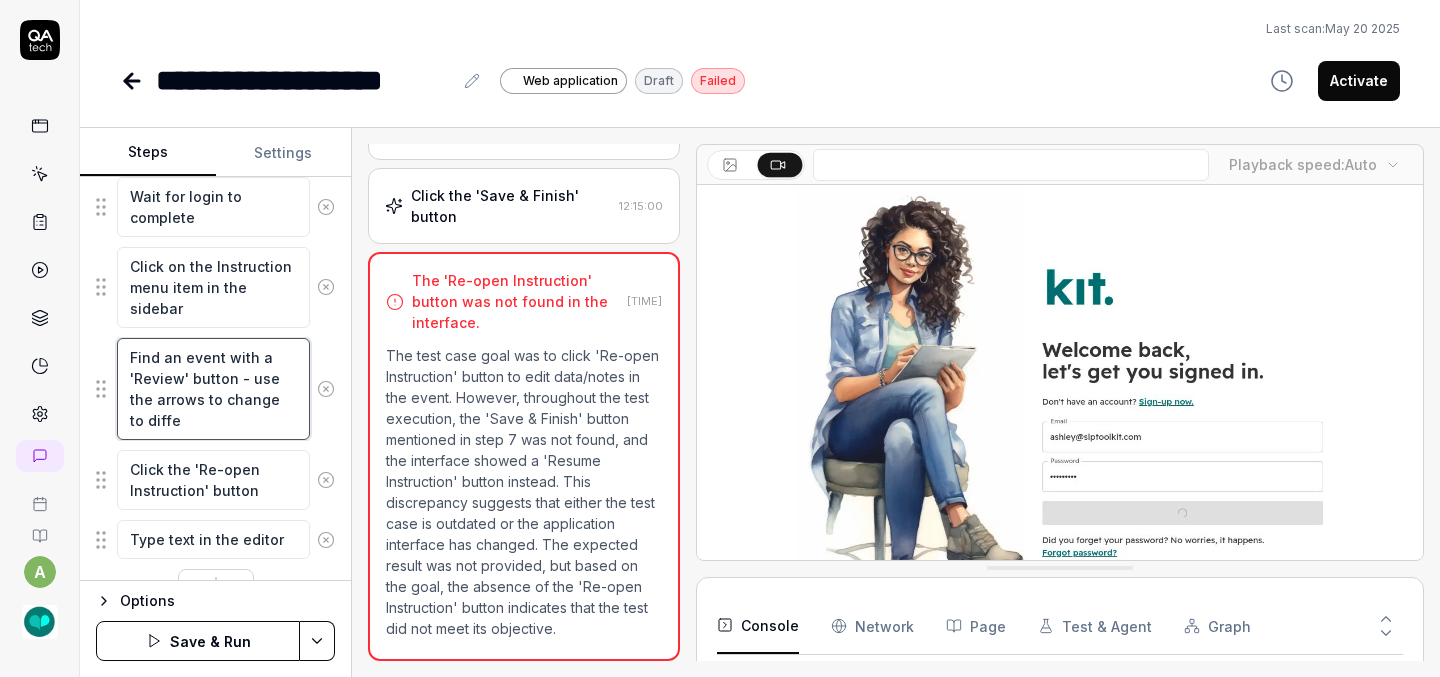 type on "Find an event with a 'Review' button - use the arrows to change to differ" 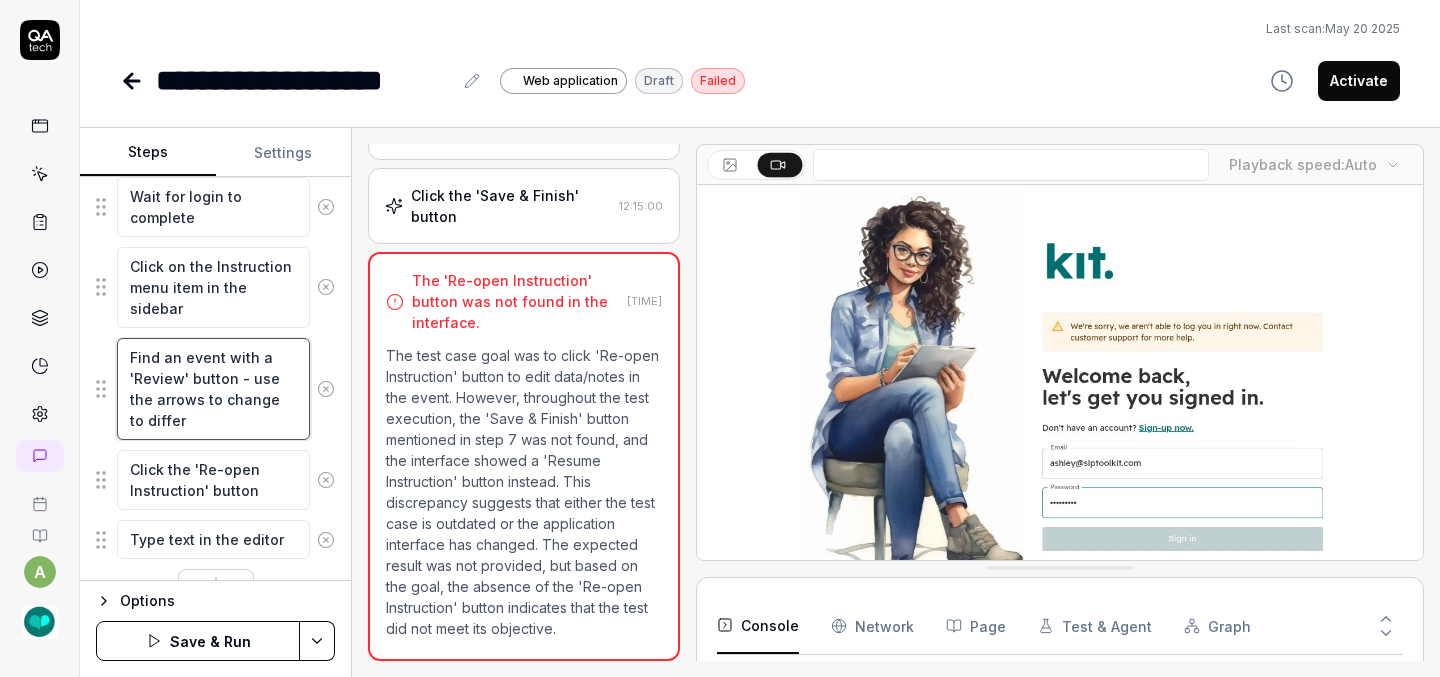 type on "*" 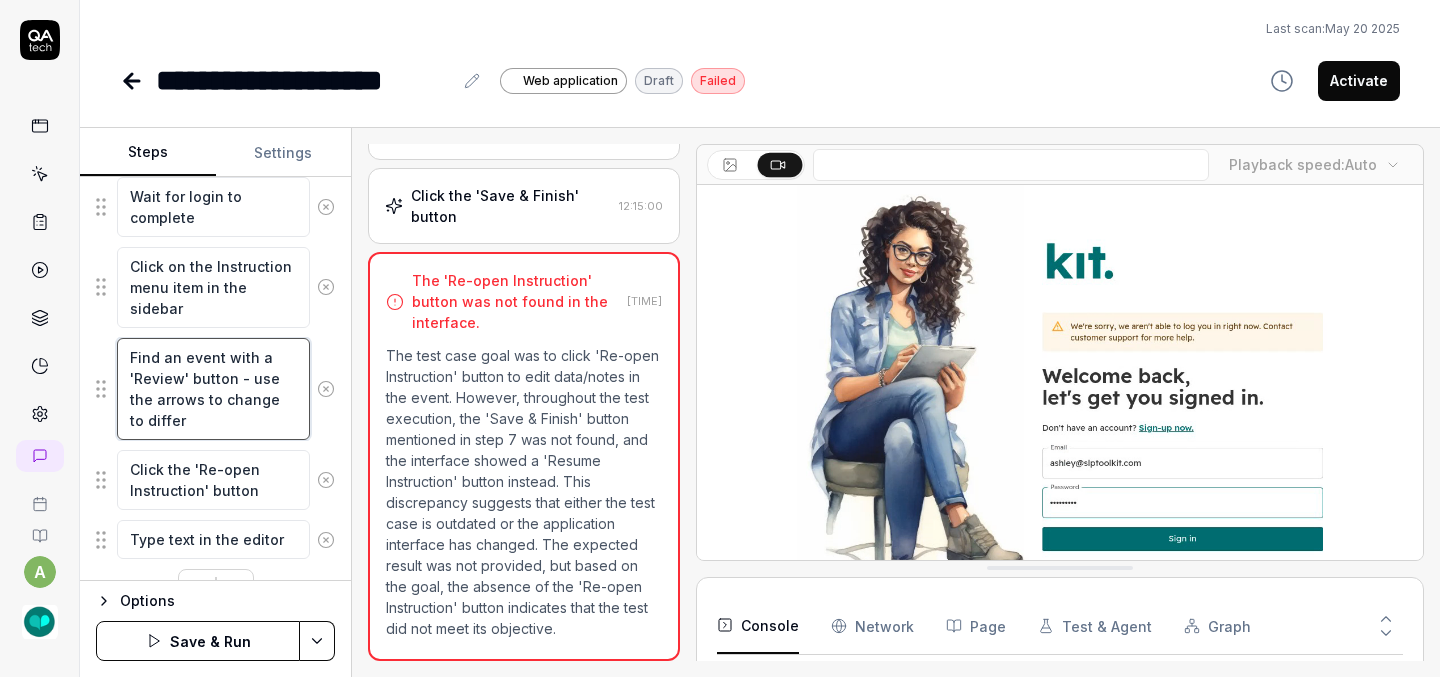 type on "Find an event with a 'Review' button - use the arrows to change to differe" 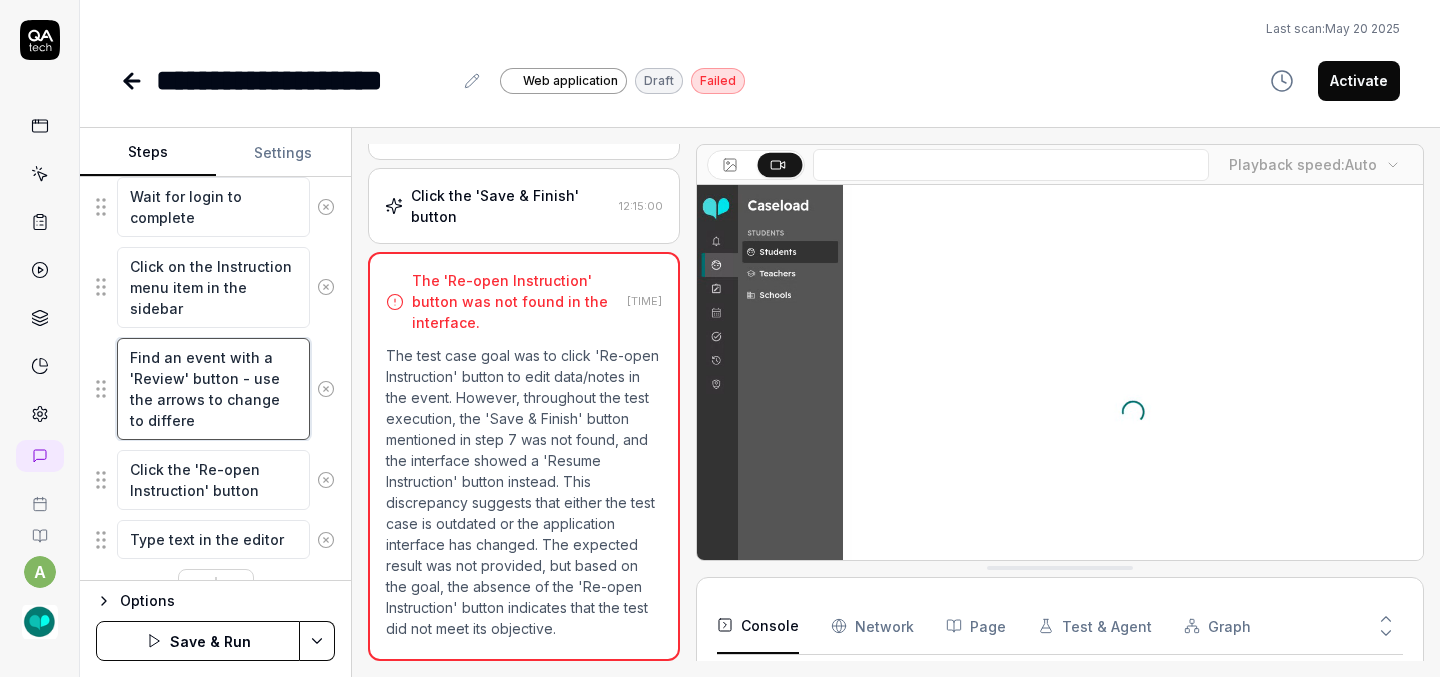 type on "*" 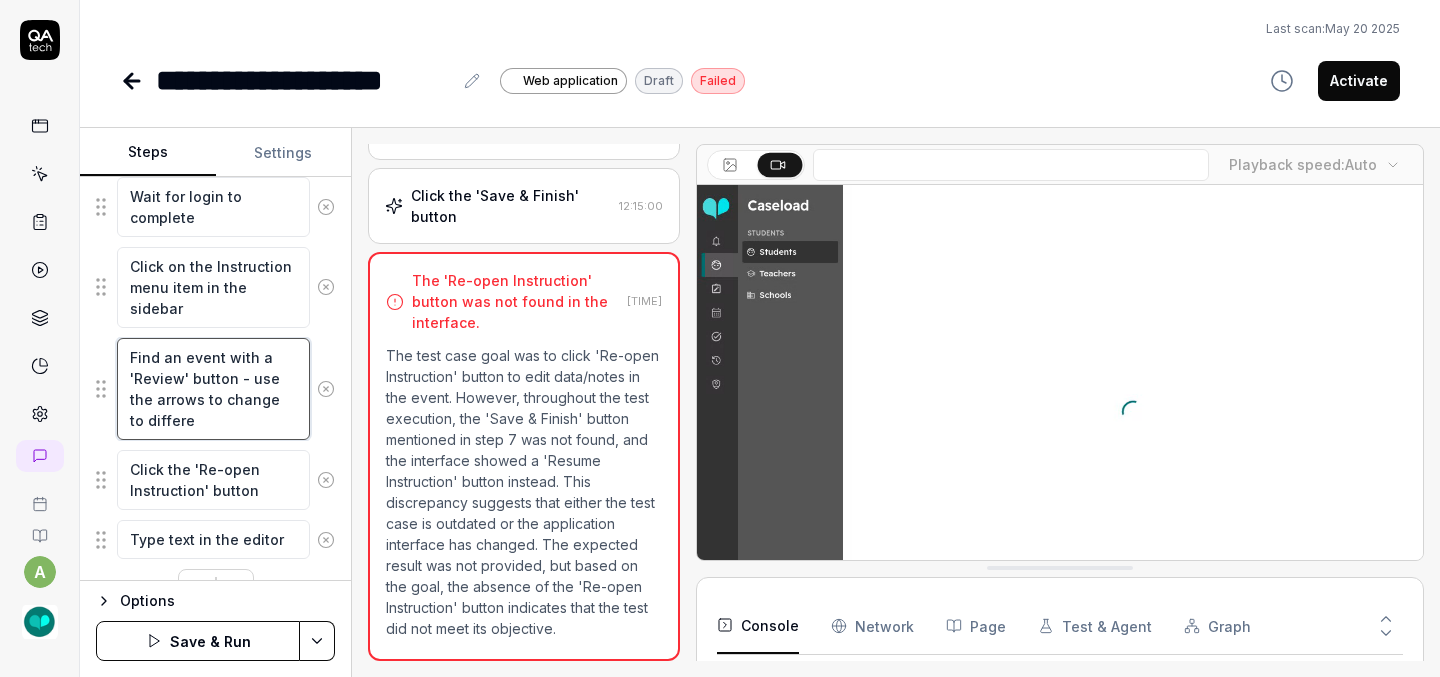 type on "Find an event with a 'Review' button - use the arrows to change to differen" 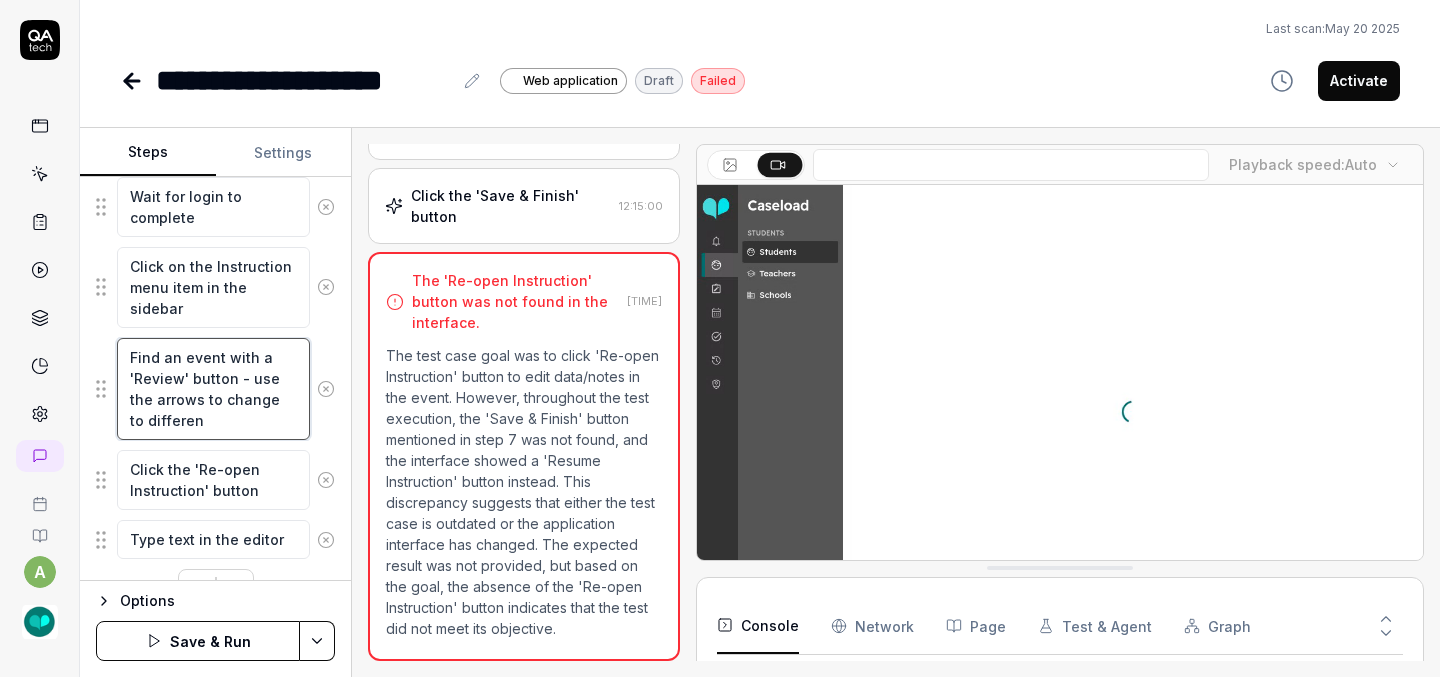 type on "*" 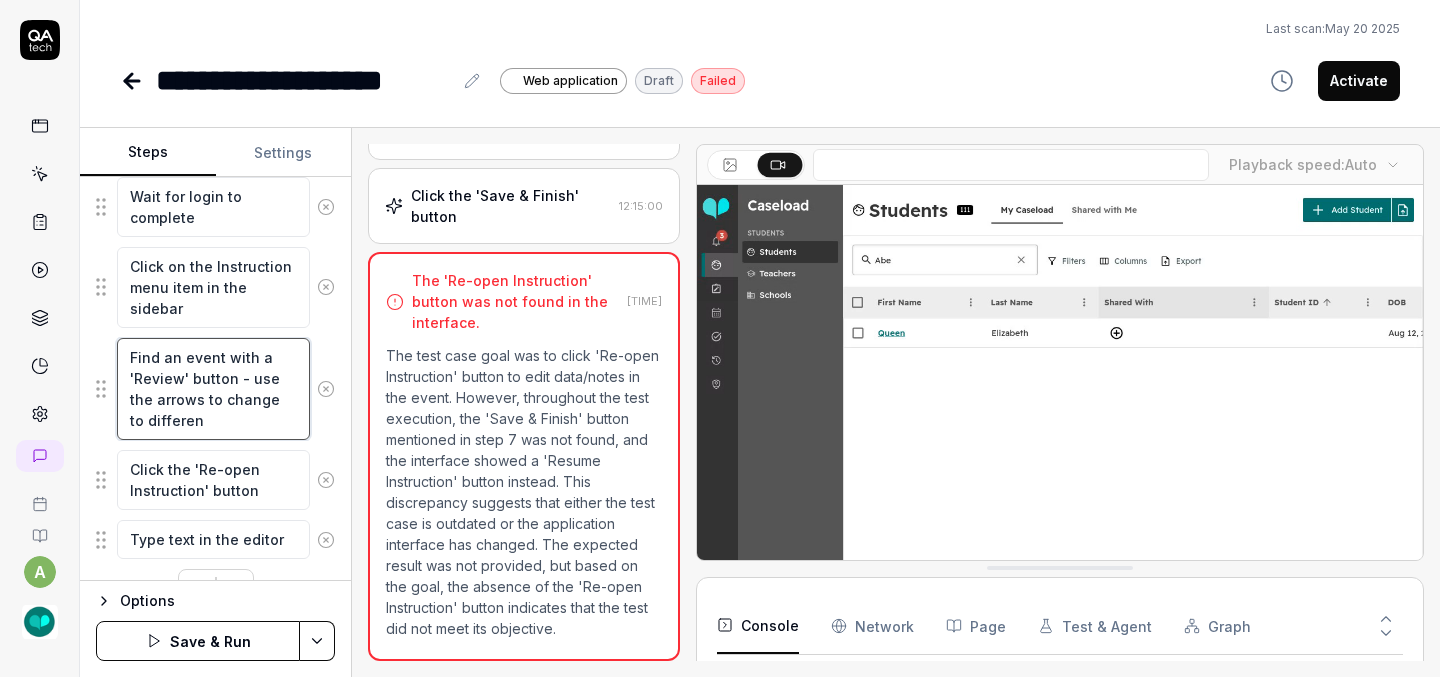 type on "Find an event with a 'Review' button - use the arrows to change to different" 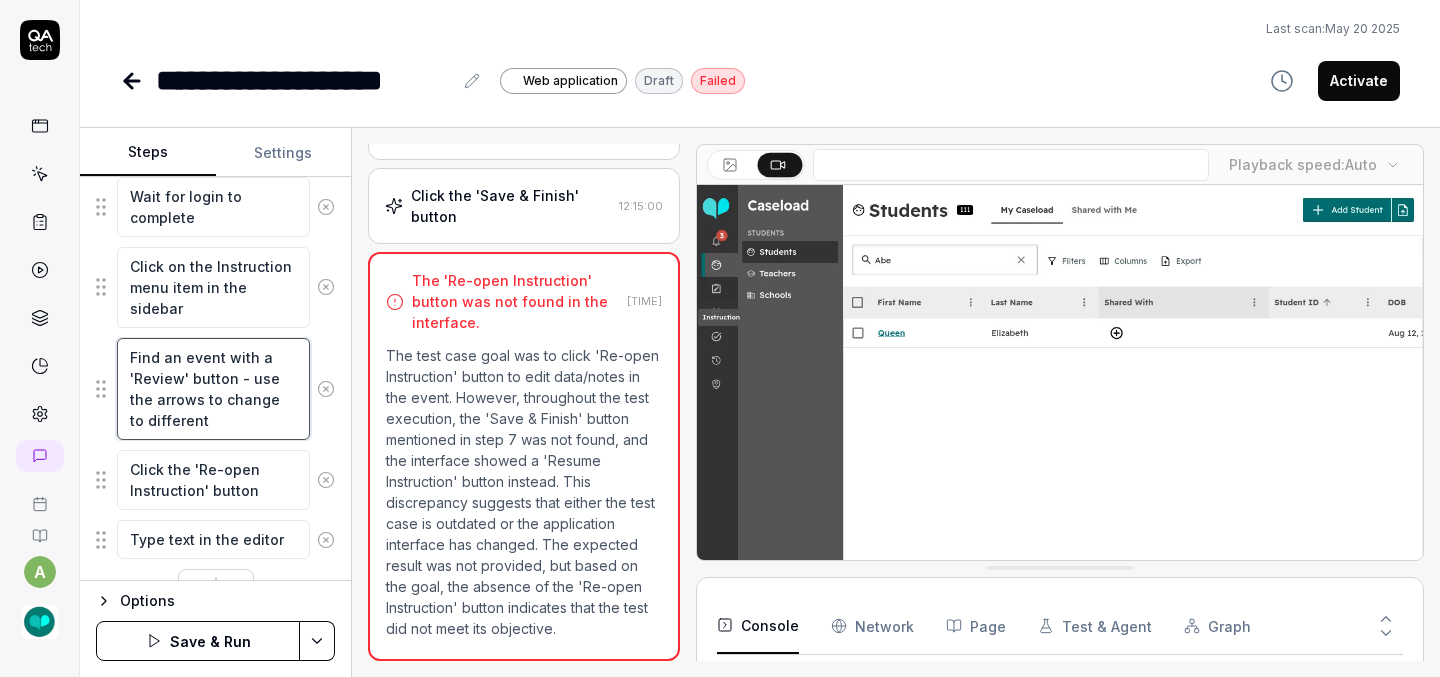 type on "*" 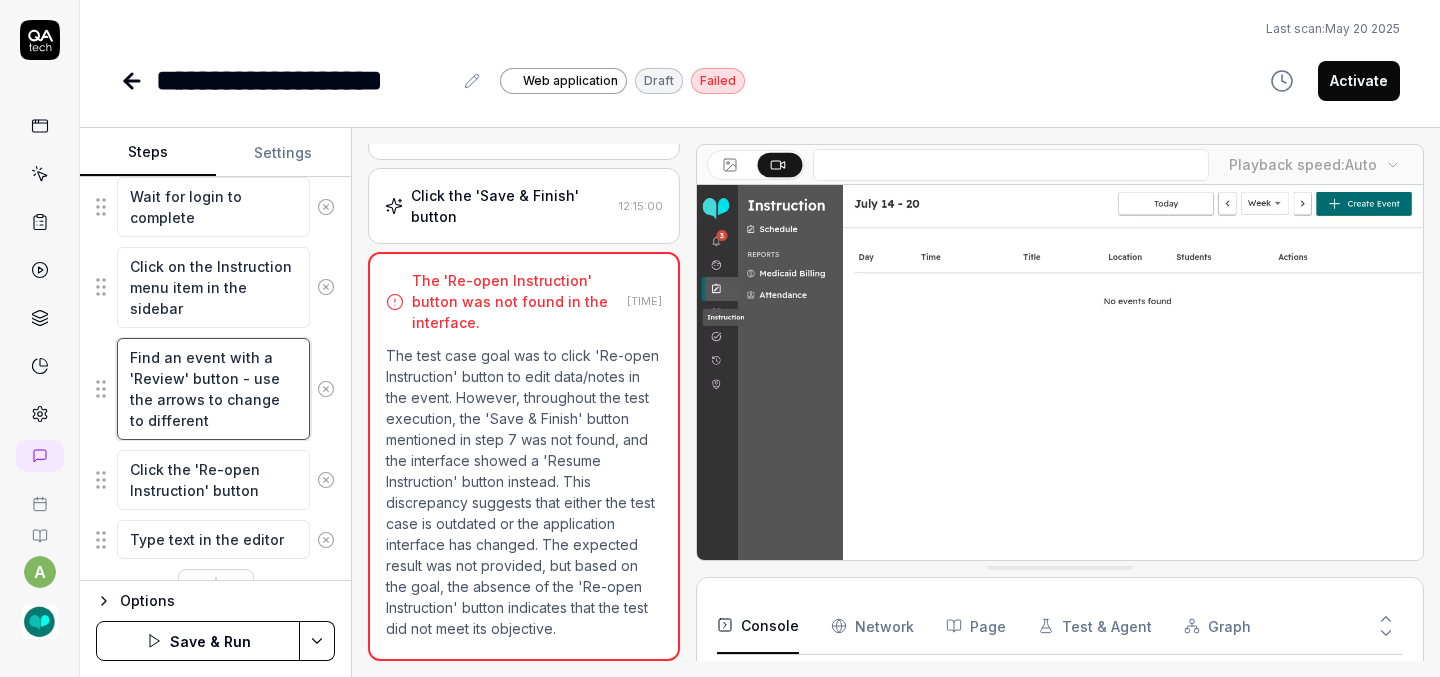 type on "Find an event with a 'Review' button - use the arrows to change to different" 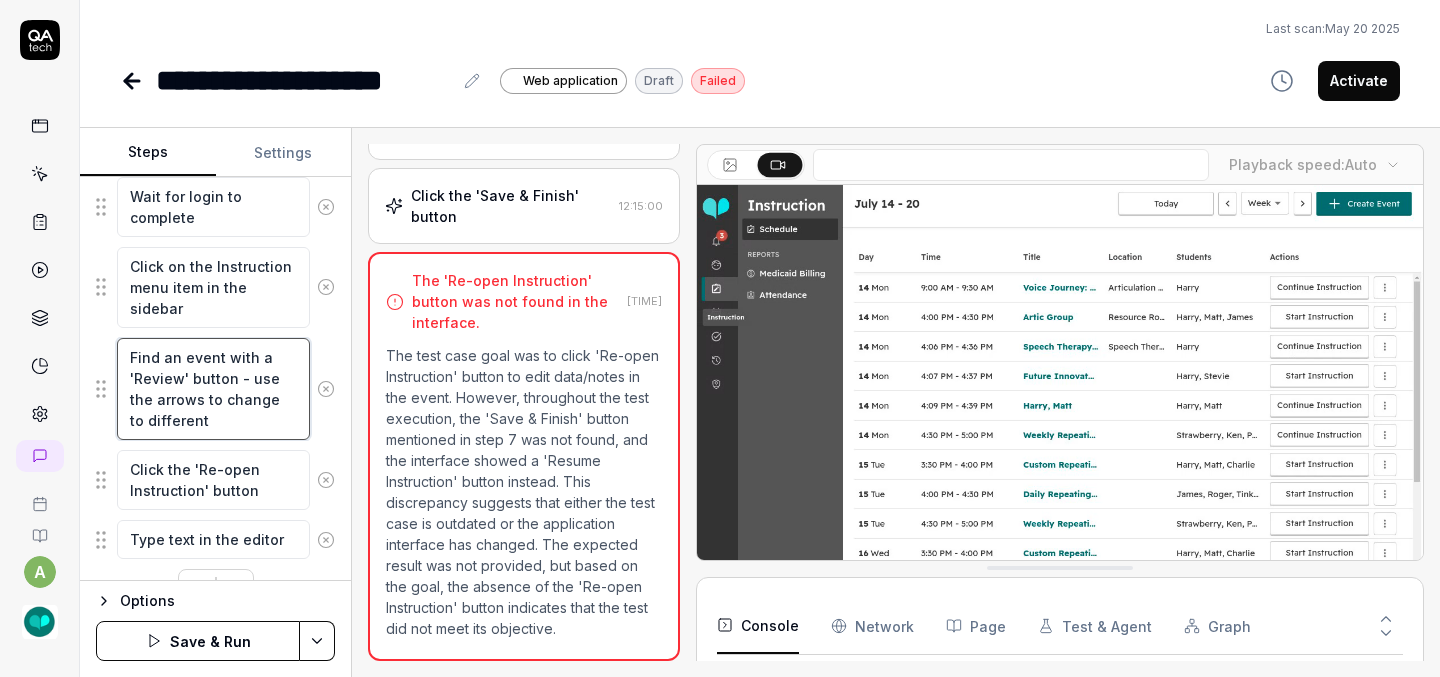 type on "*" 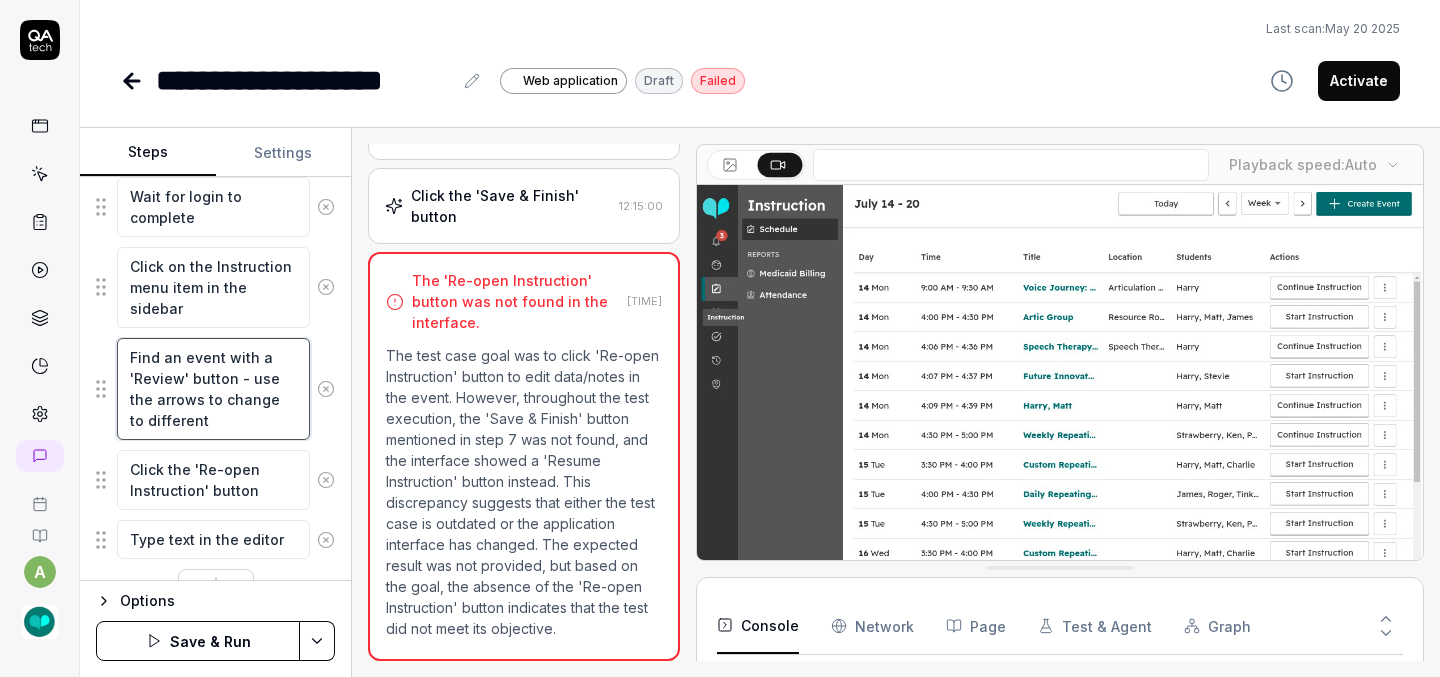 type on "Find an event with a 'Review' button - use the arrows to change to different a" 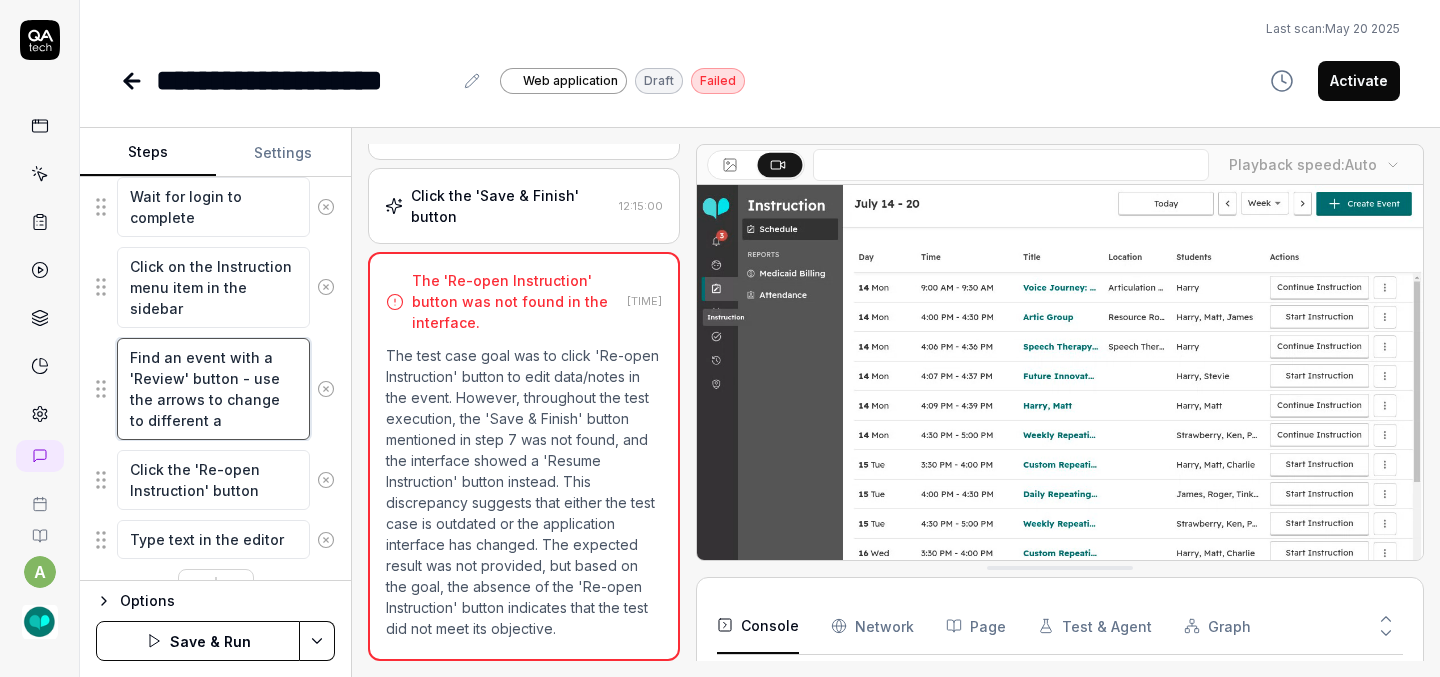 type on "*" 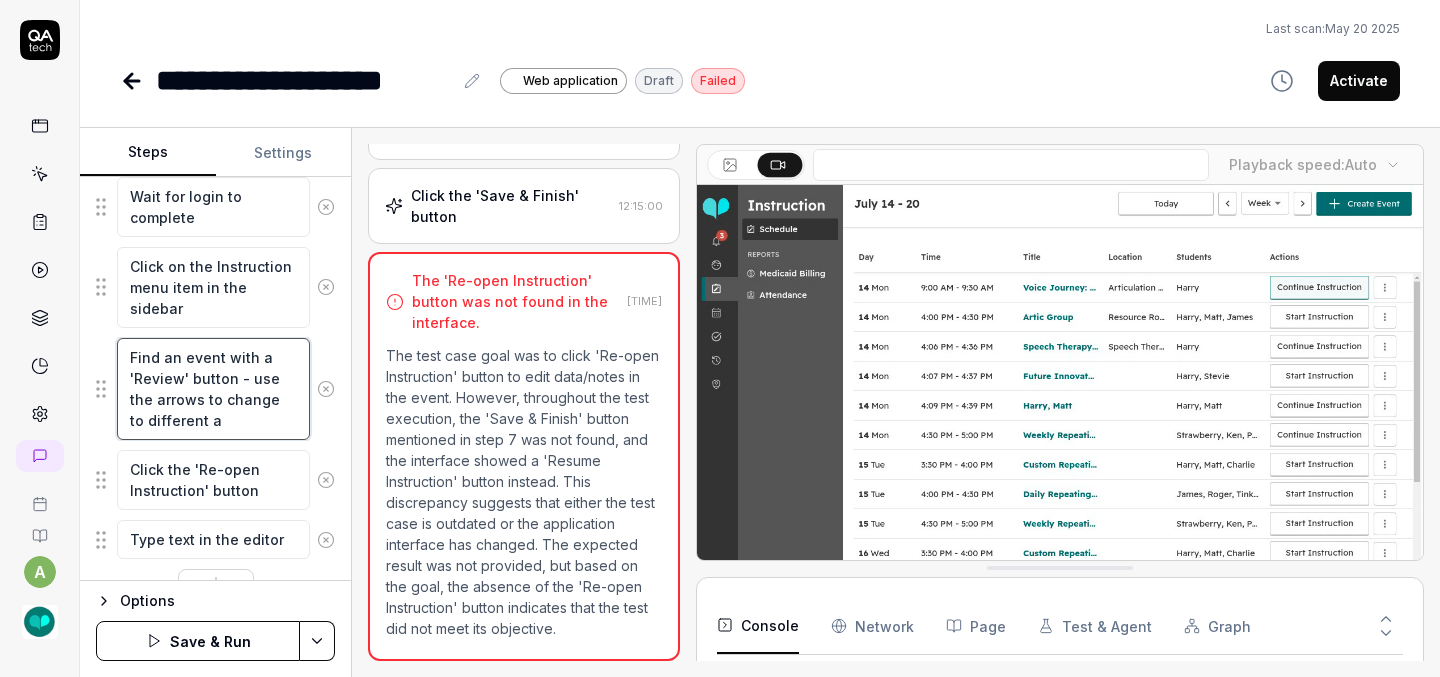 type on "Find an event with a 'Review' button - use the arrows to change to different ay" 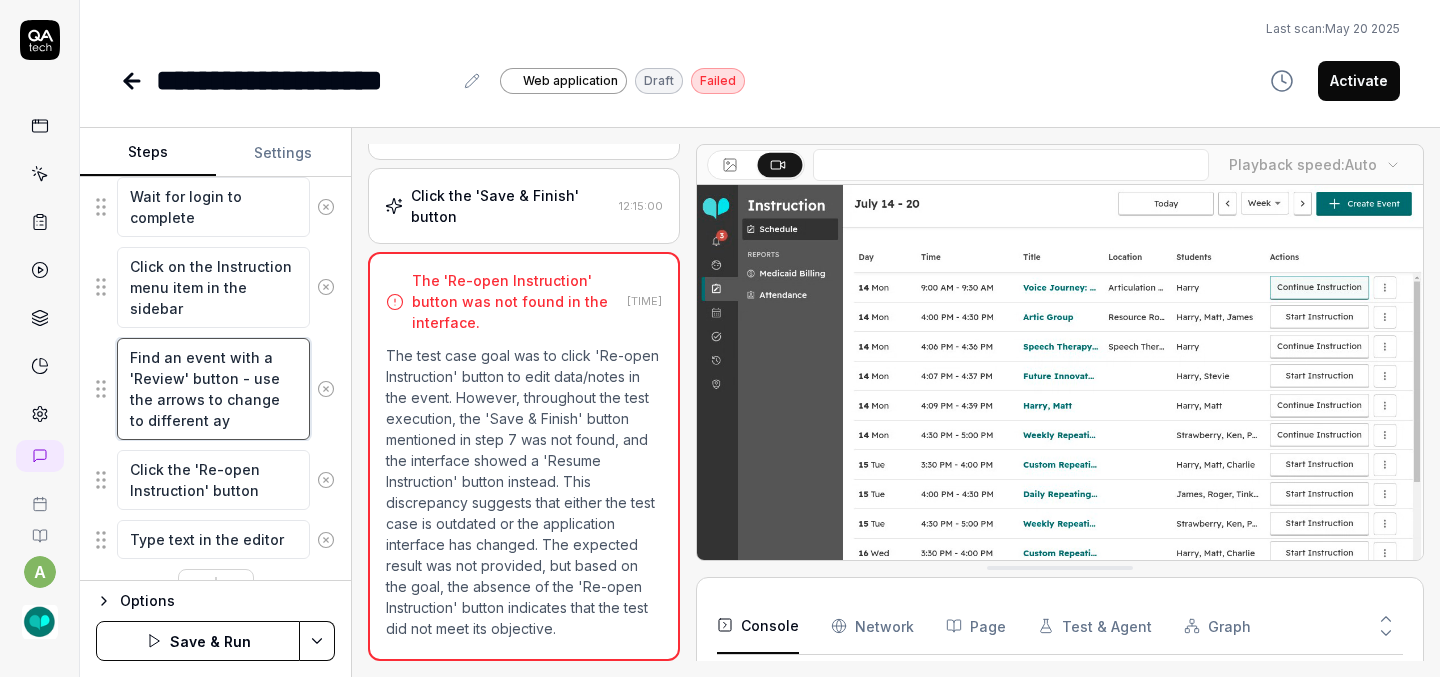 type on "*" 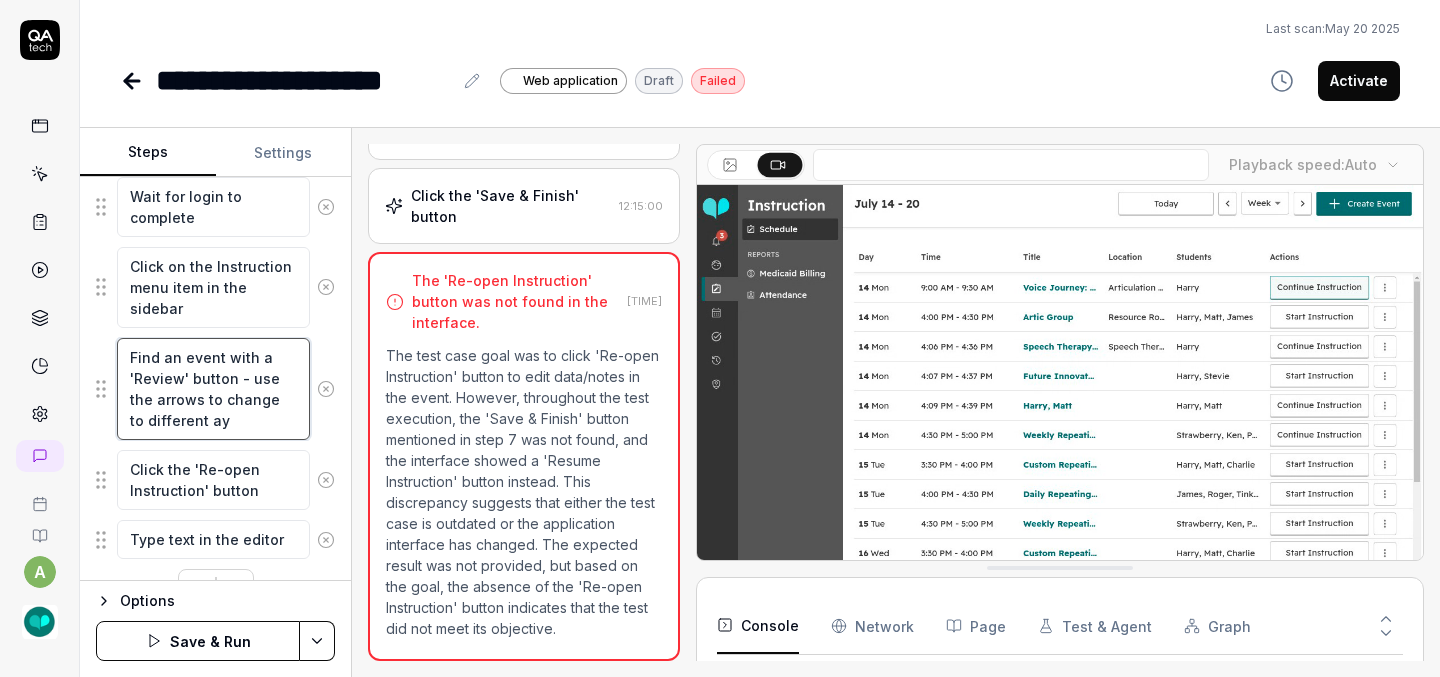 type on "Find an event with a 'Review' button - use the arrows to change to different a" 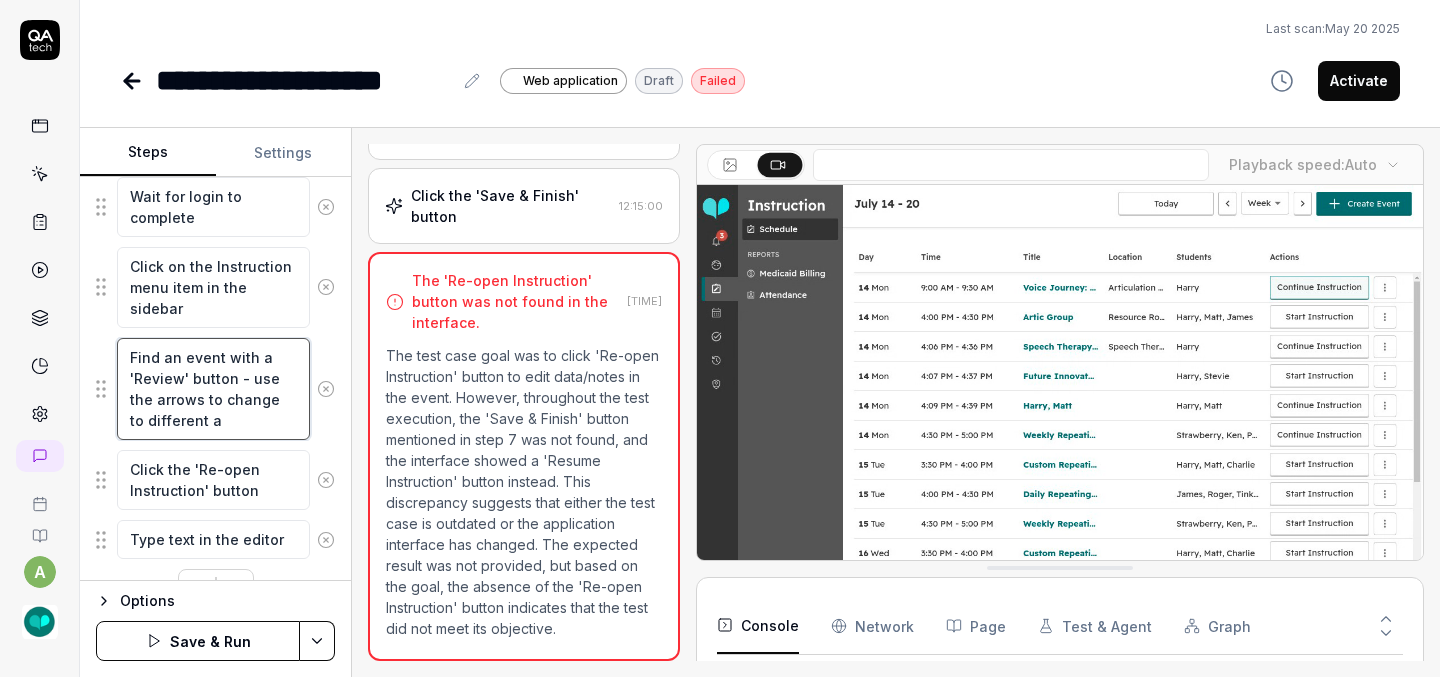 type on "*" 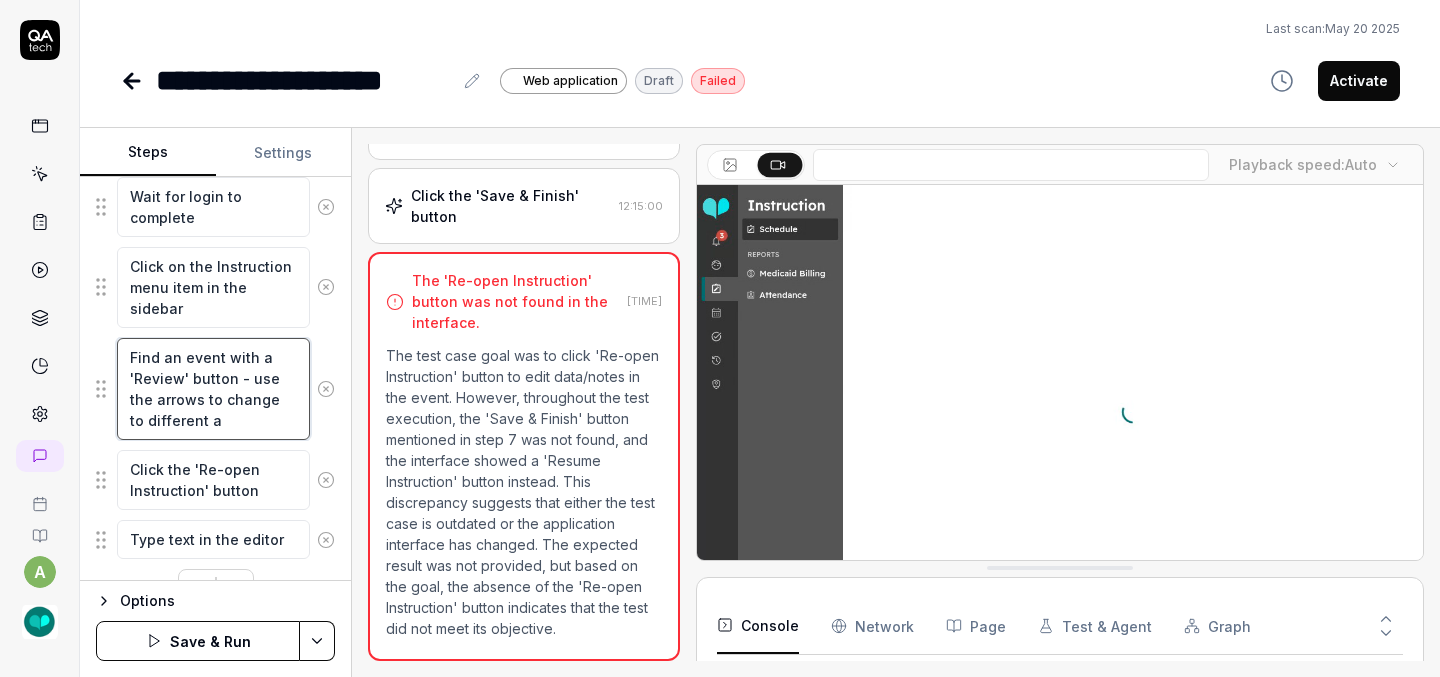 type on "Find an event with a 'Review' button - use the arrows to change to different" 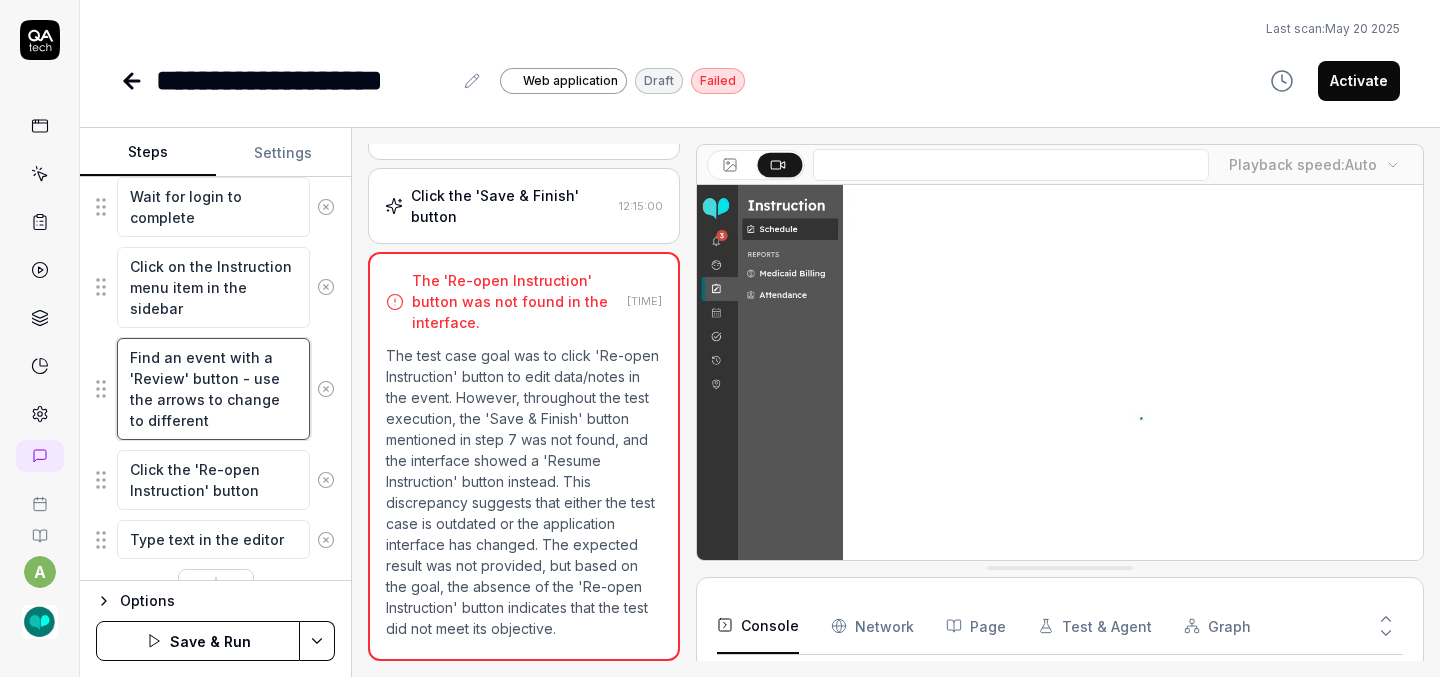 type on "*" 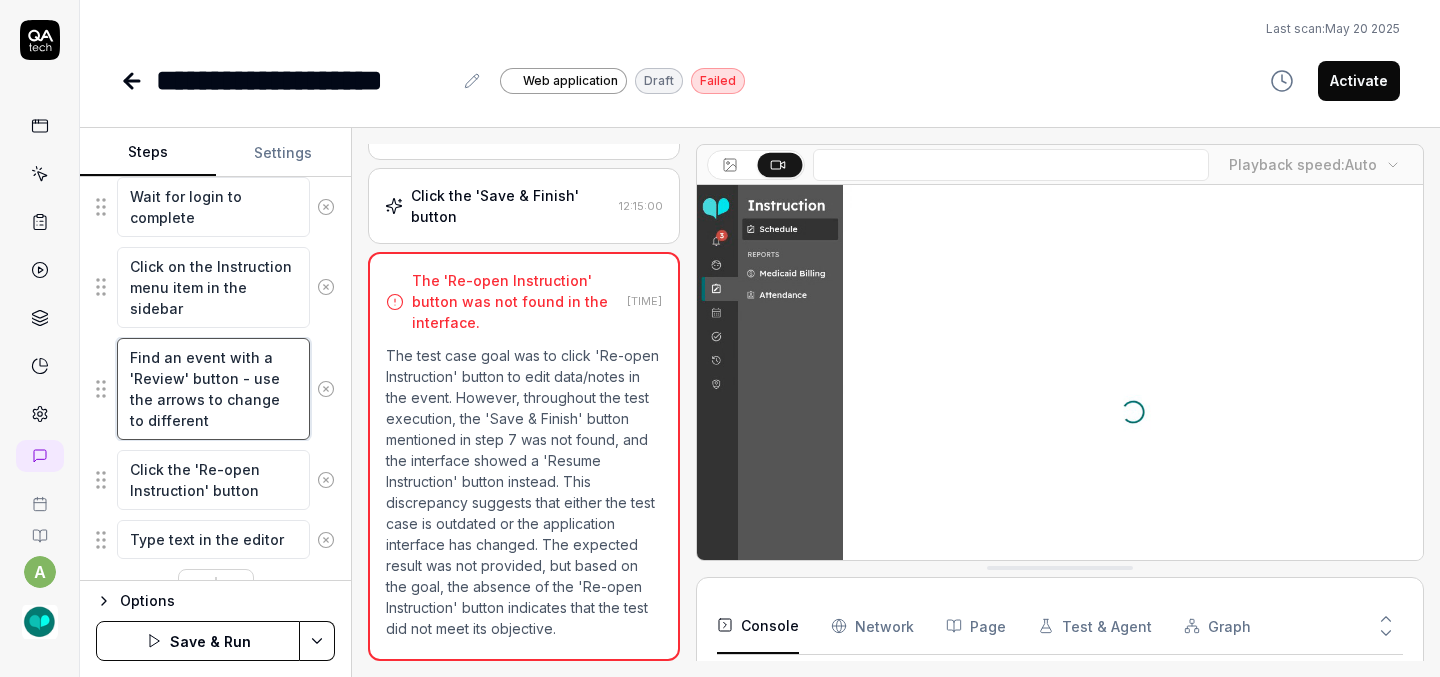 type on "Find an event with a 'Review' button - use the arrows to change to different d" 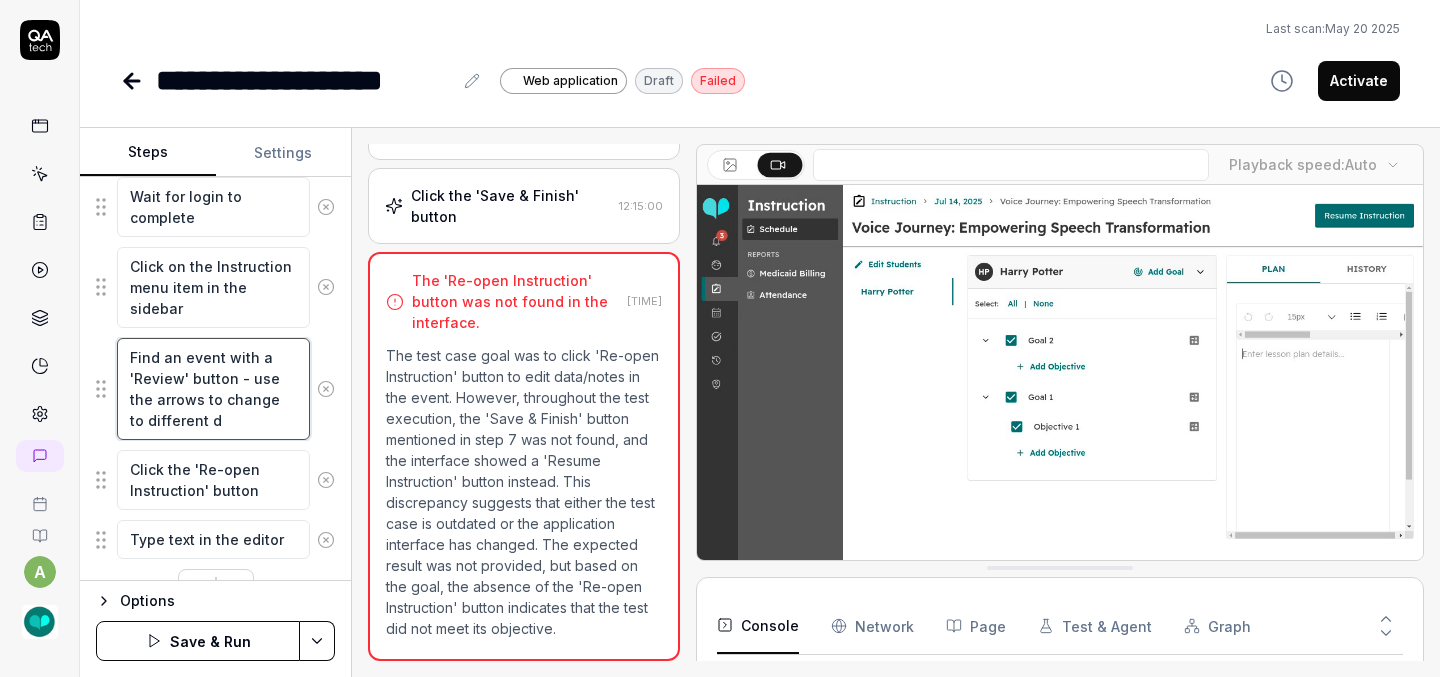 type on "*" 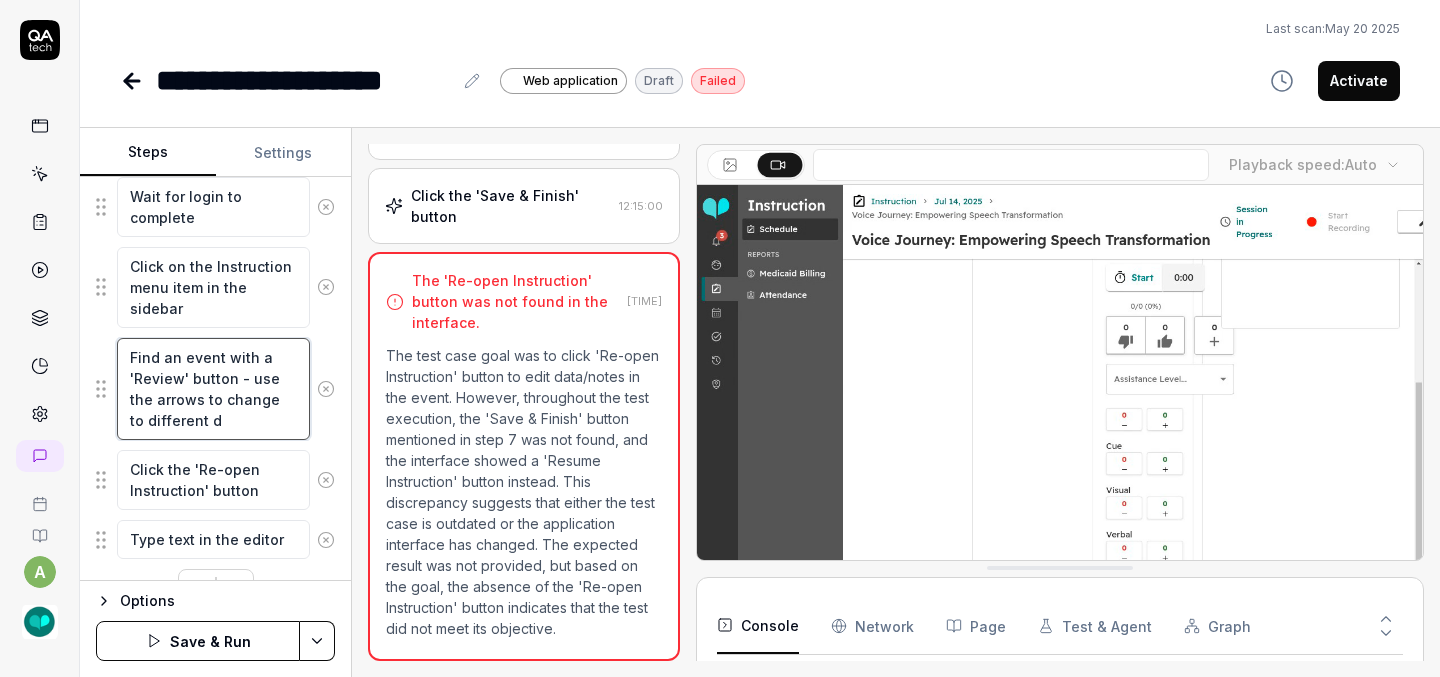 type on "Find an event with a 'Review' button - use the arrows to change to different da" 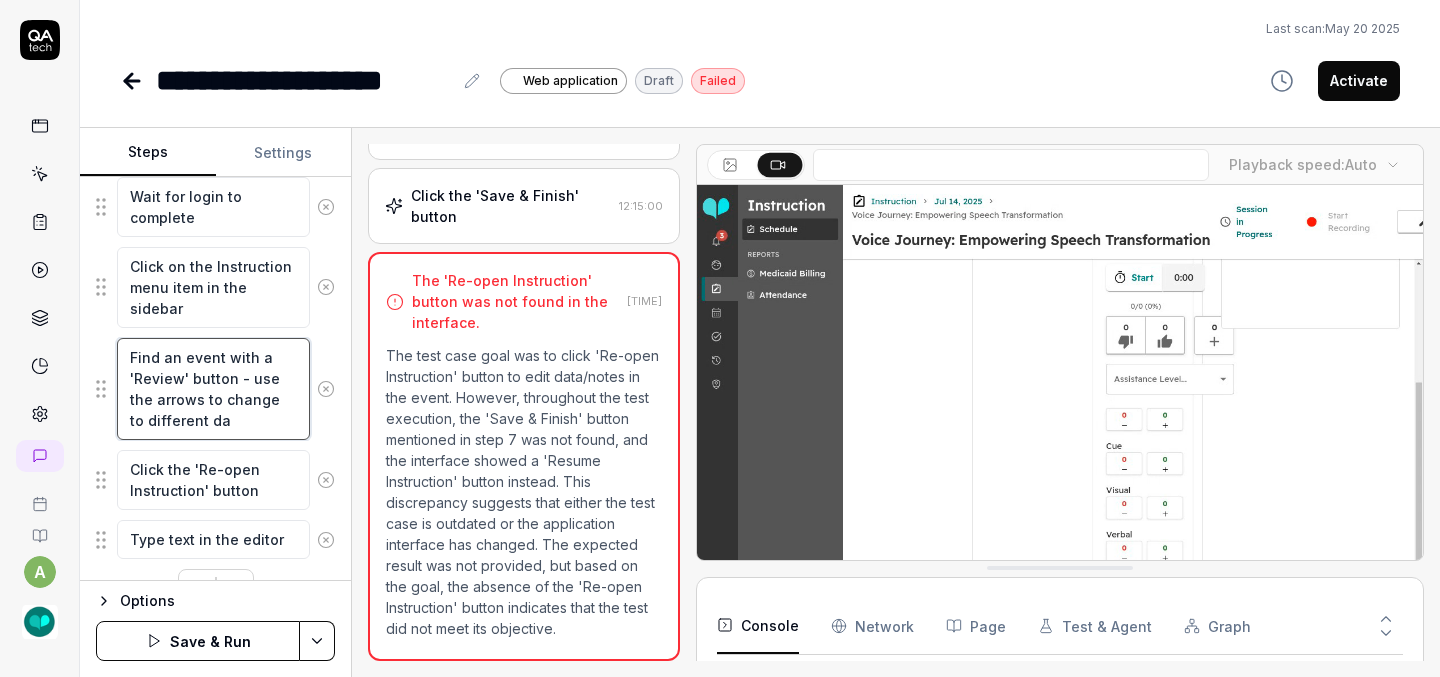 type on "*" 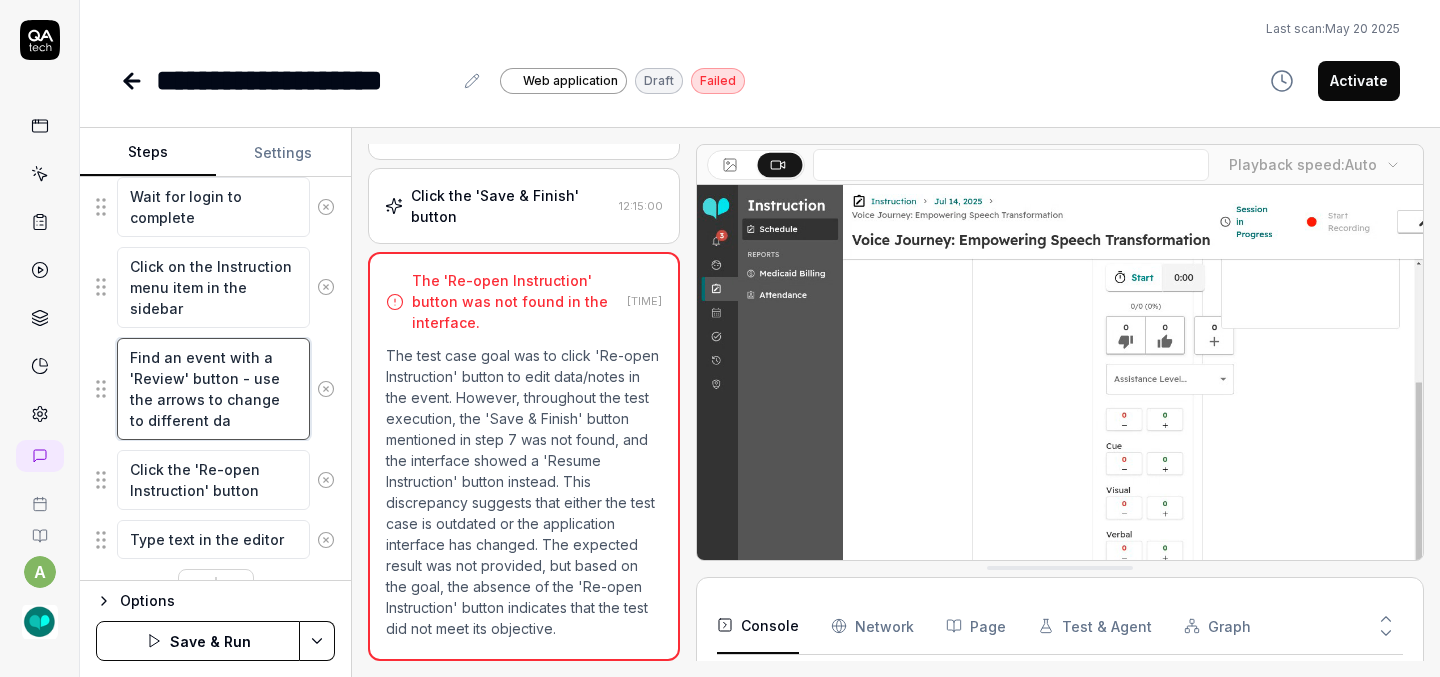 type on "Find an event with a 'Review' button - use the arrows to change to different day" 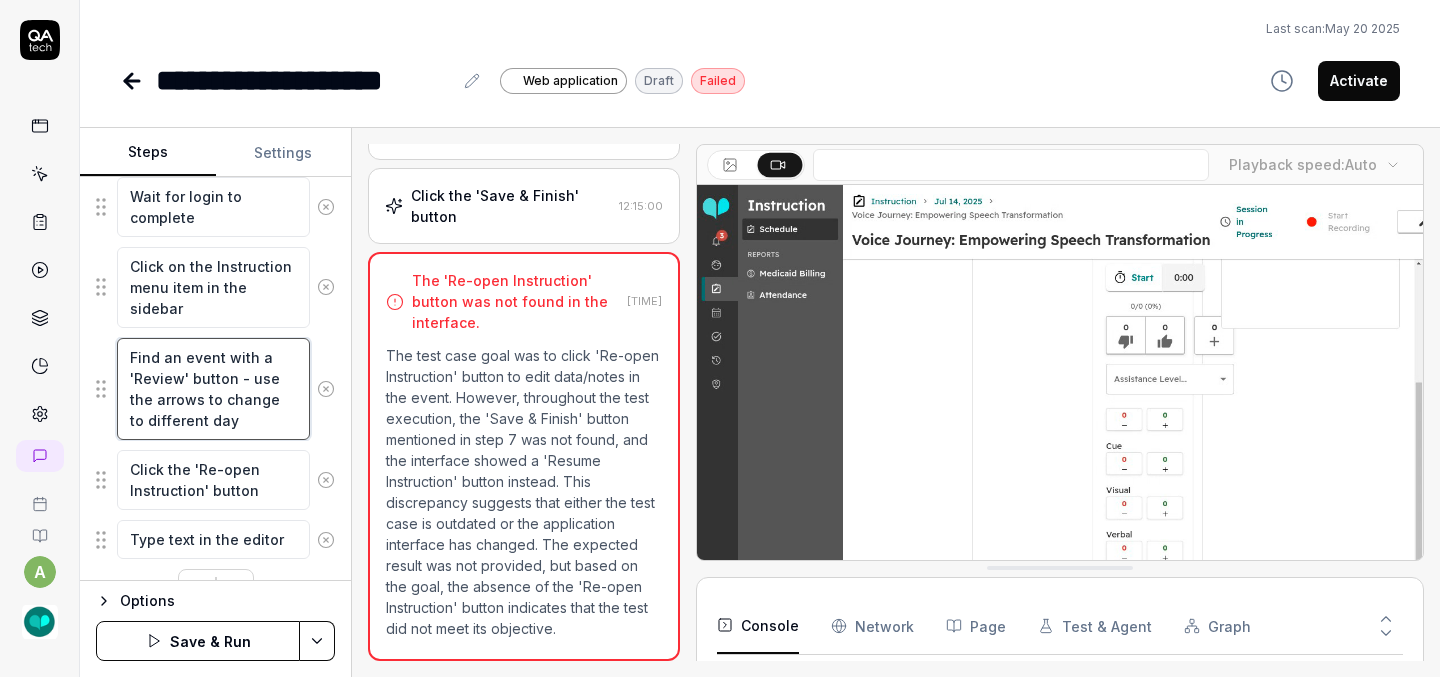 type on "*" 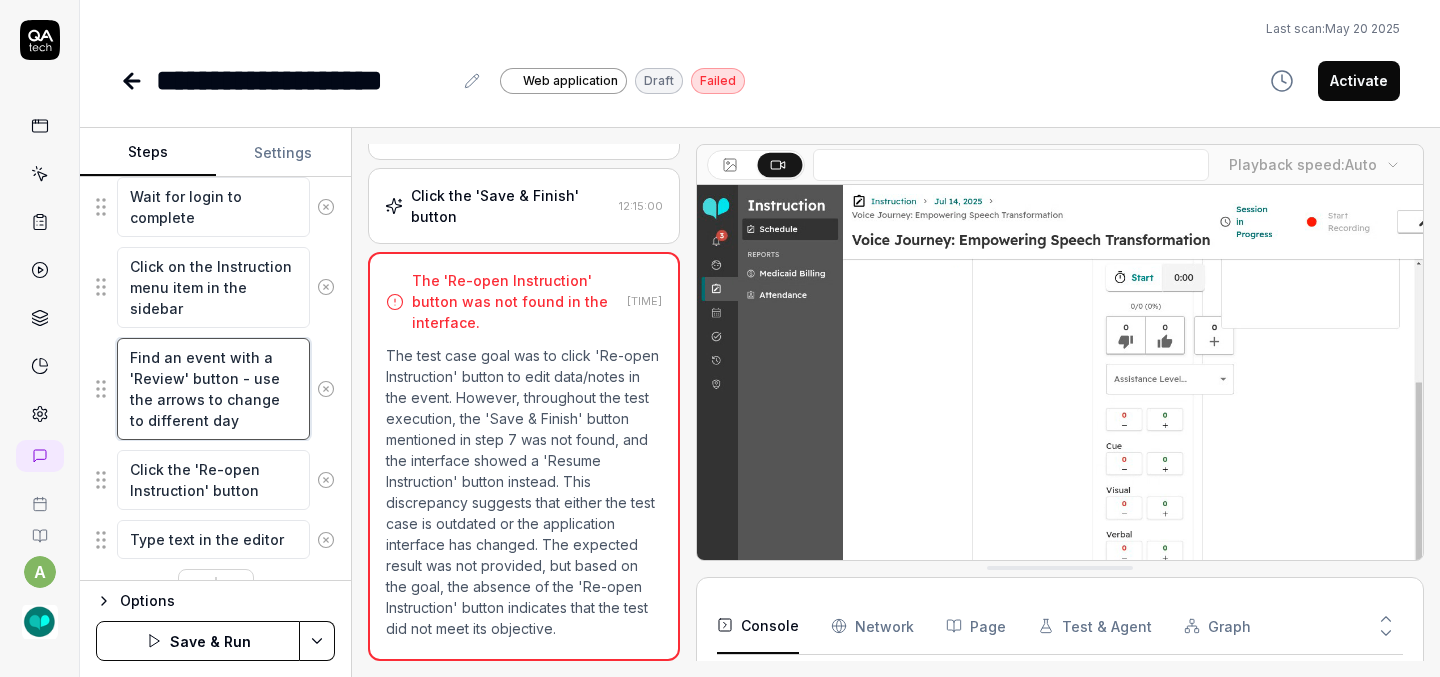 type on "Find an event with a 'Review' button - use the arrows to change to different day" 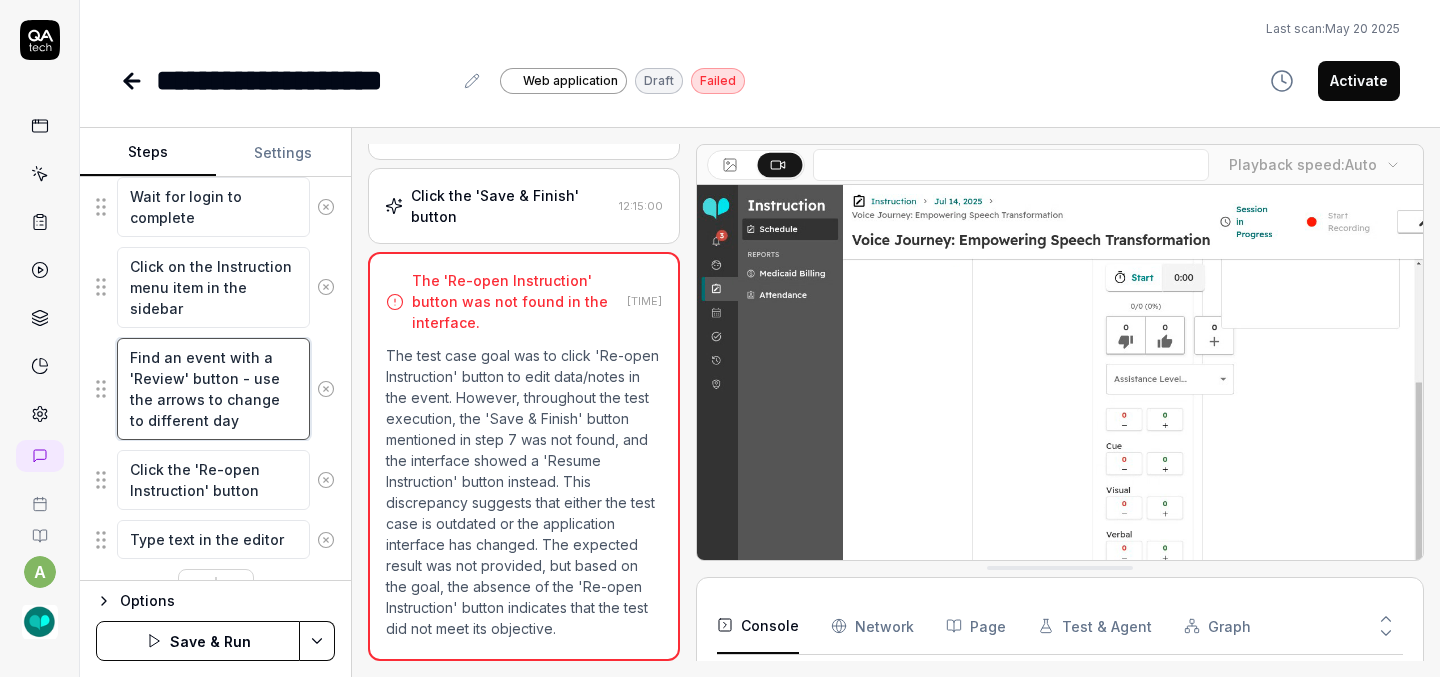 type on "*" 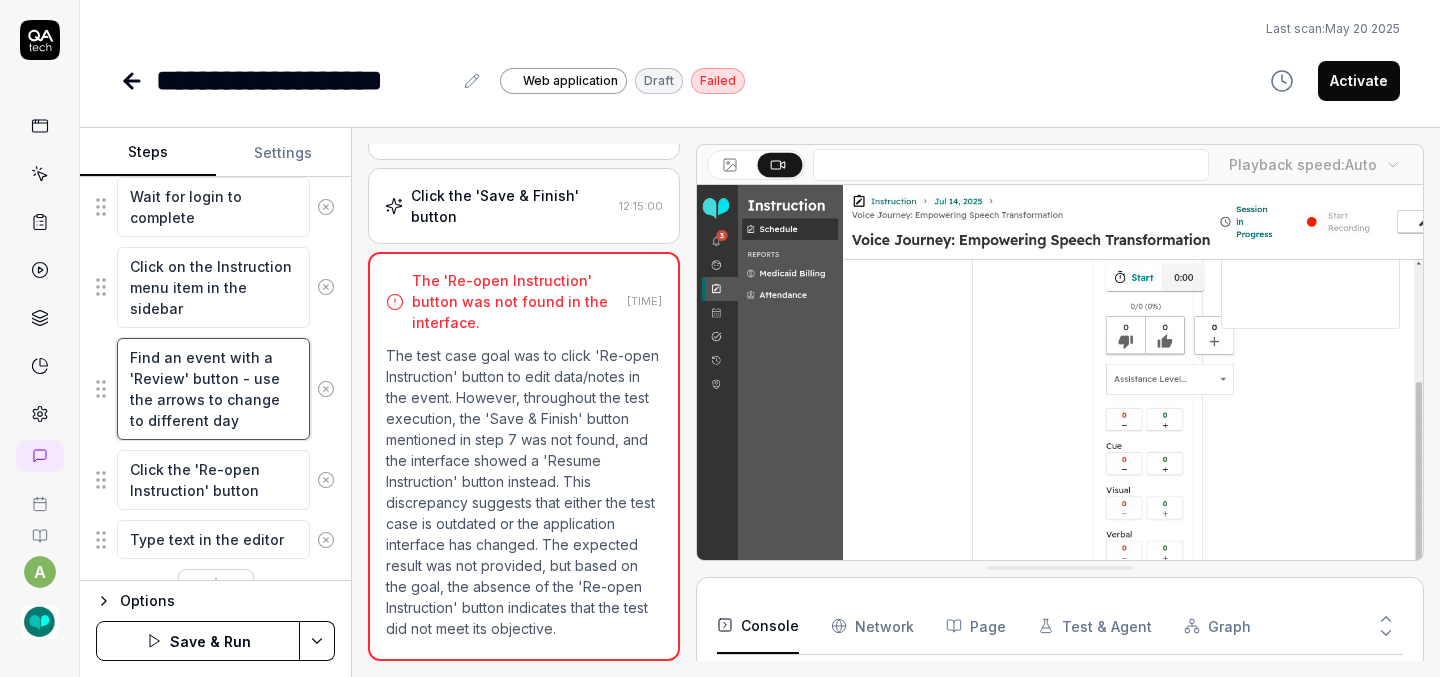 type on "Find an event with a 'Review' button - use the arrows to change to different day i" 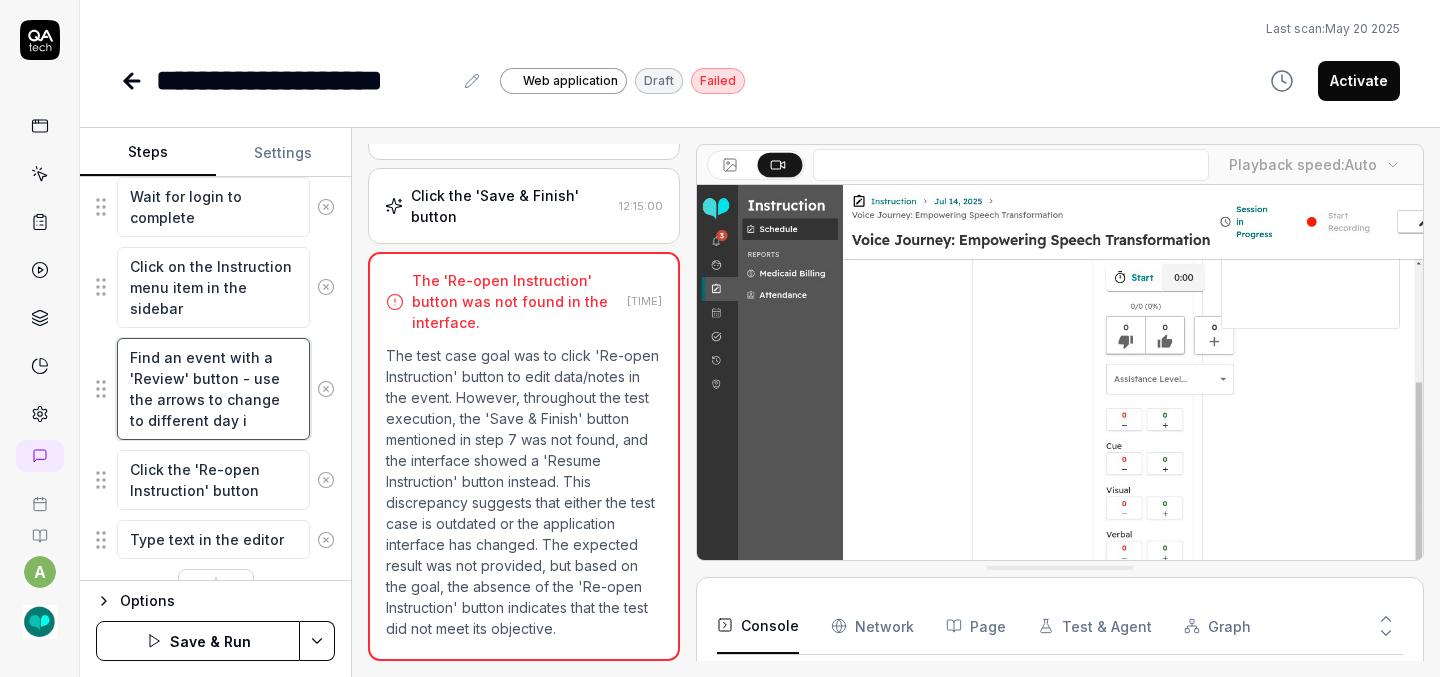 type on "*" 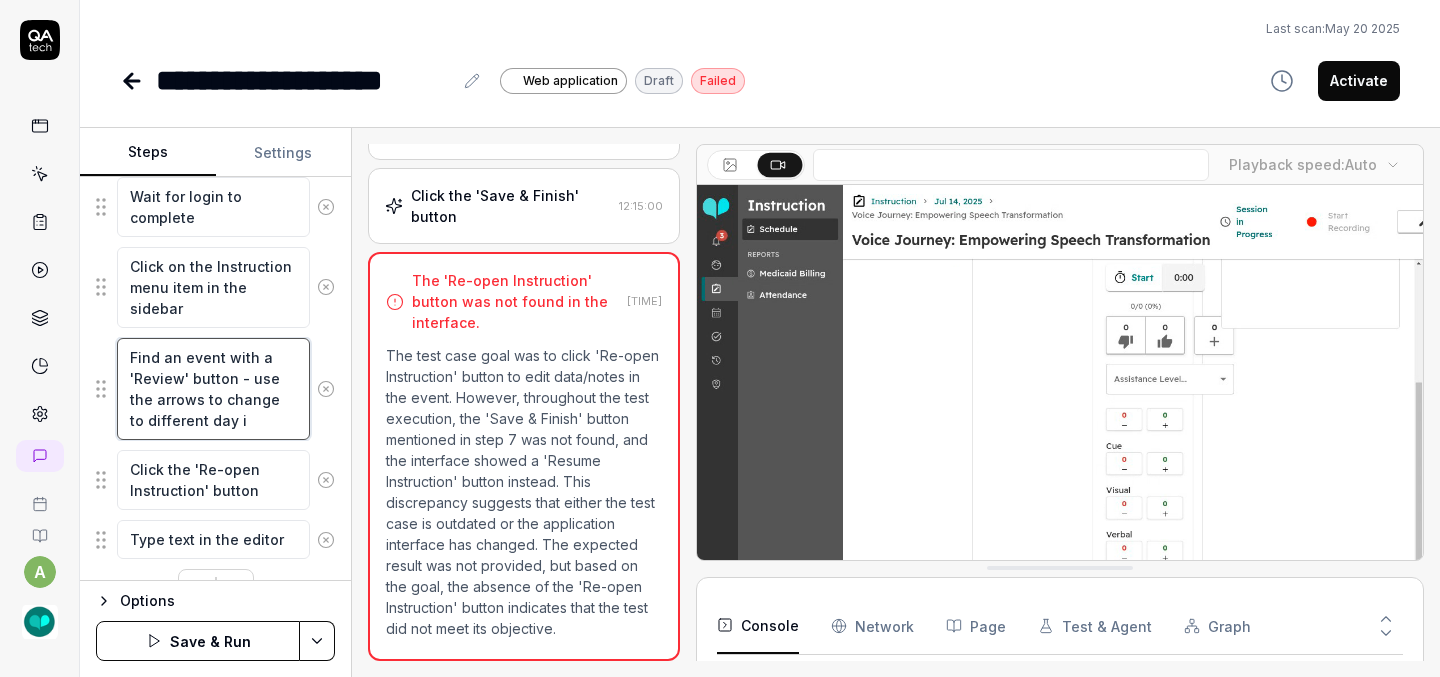 type on "Find an event with a 'Review' button - use the arrows to change to different day if" 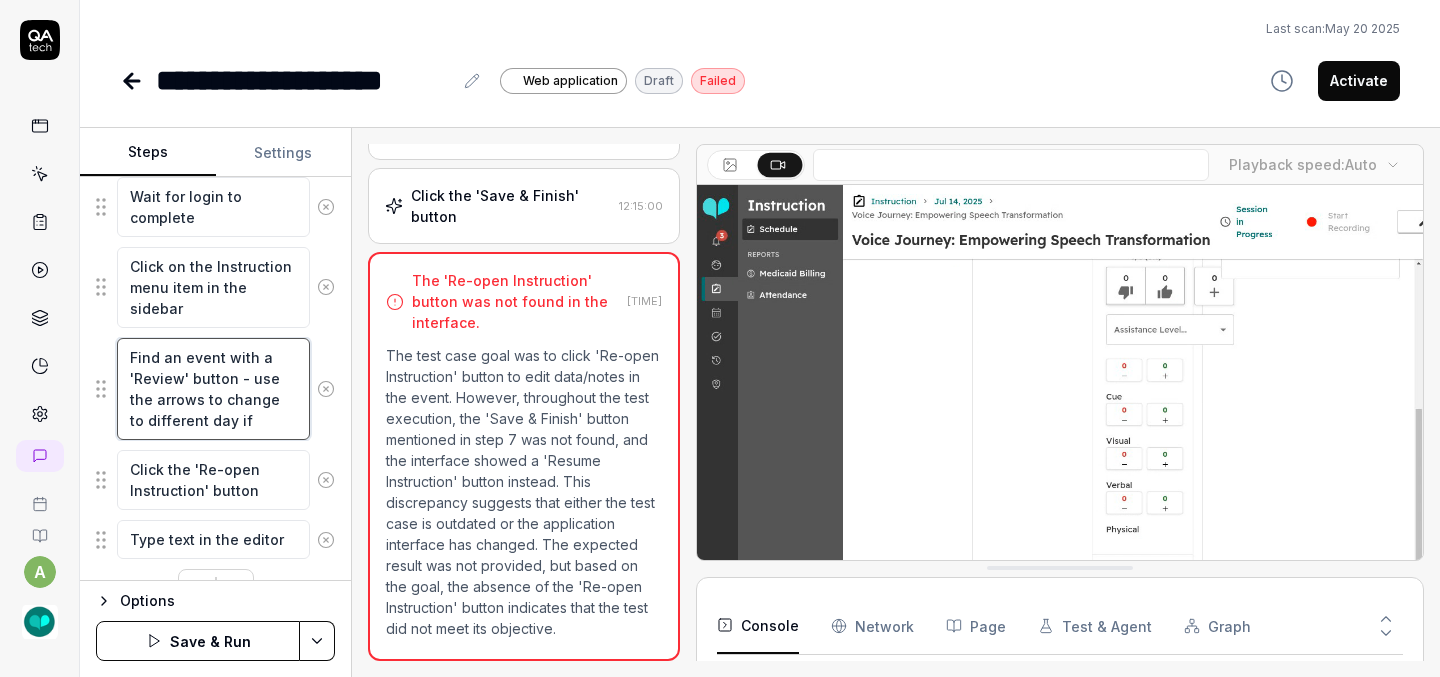 type on "*" 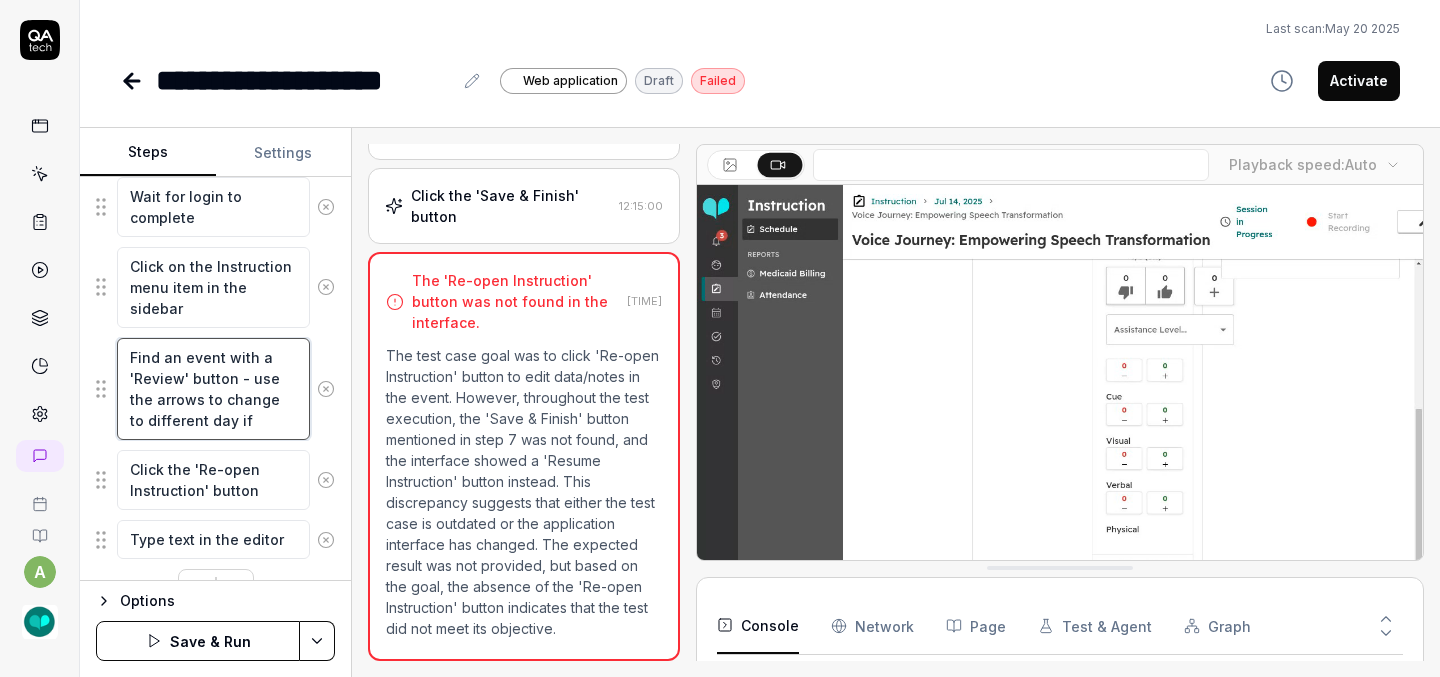 type on "Find an event with a 'Review' button - use the arrows to change to different day if" 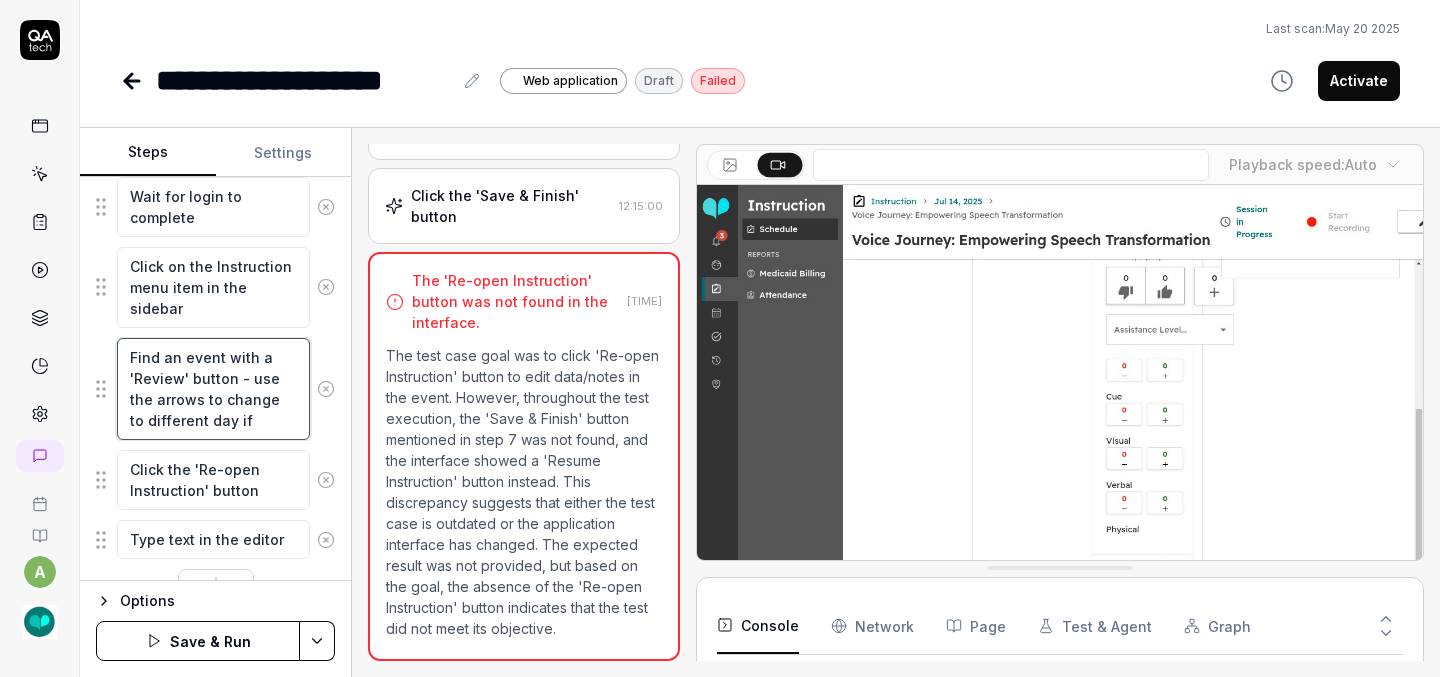 type on "*" 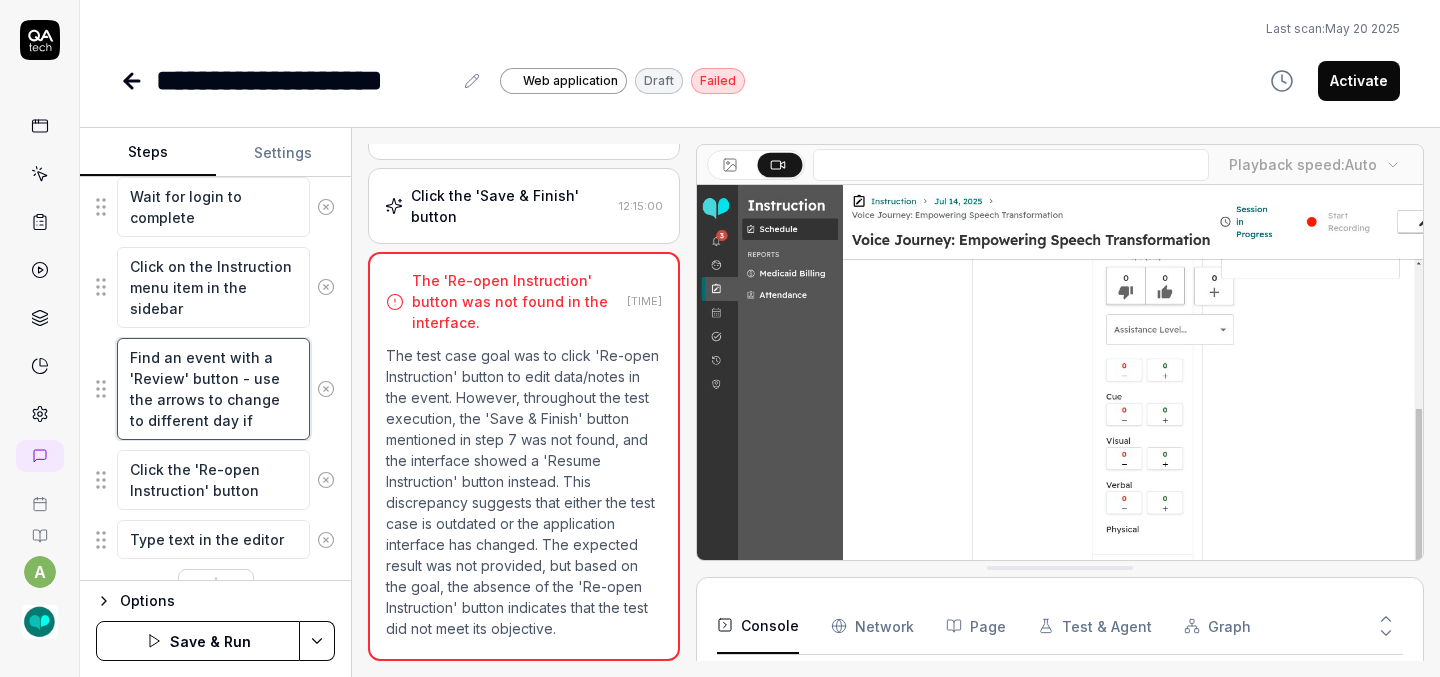 type on "Find an event with a 'Review' button - use the arrows to change to different day if n" 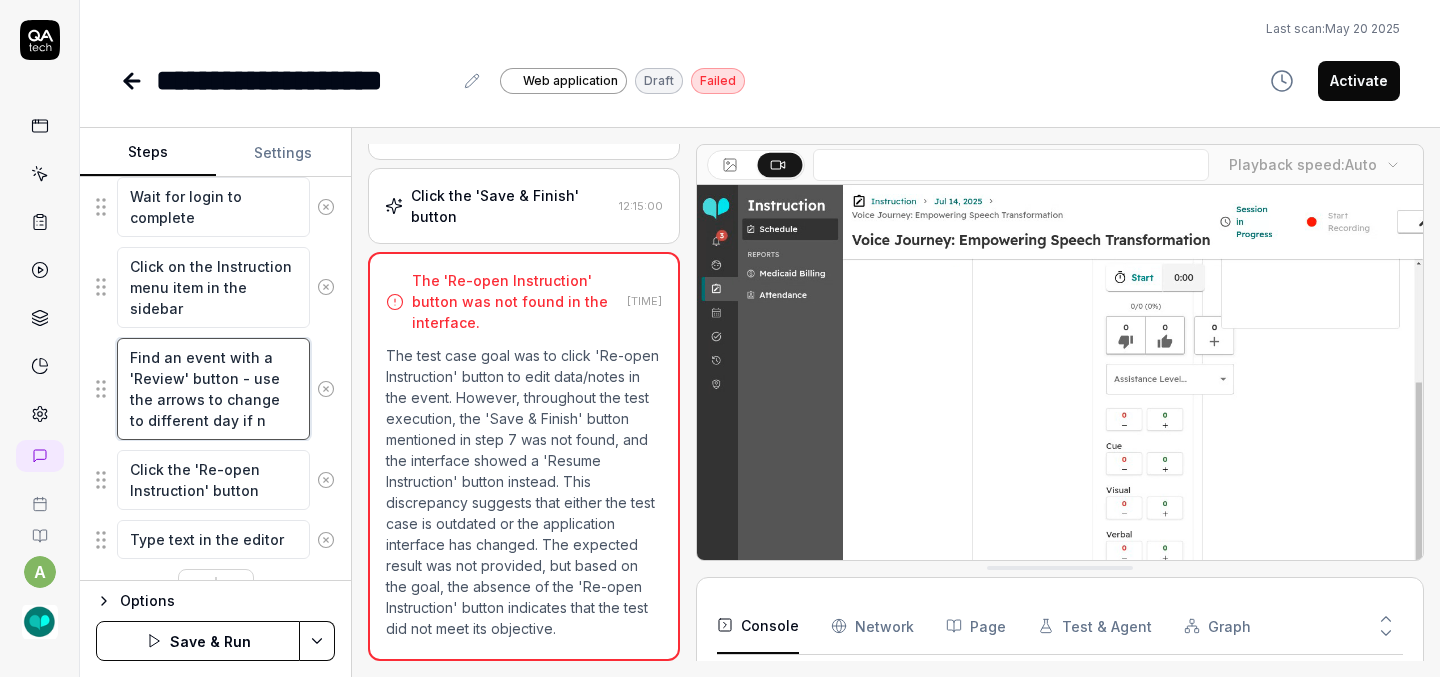 type on "*" 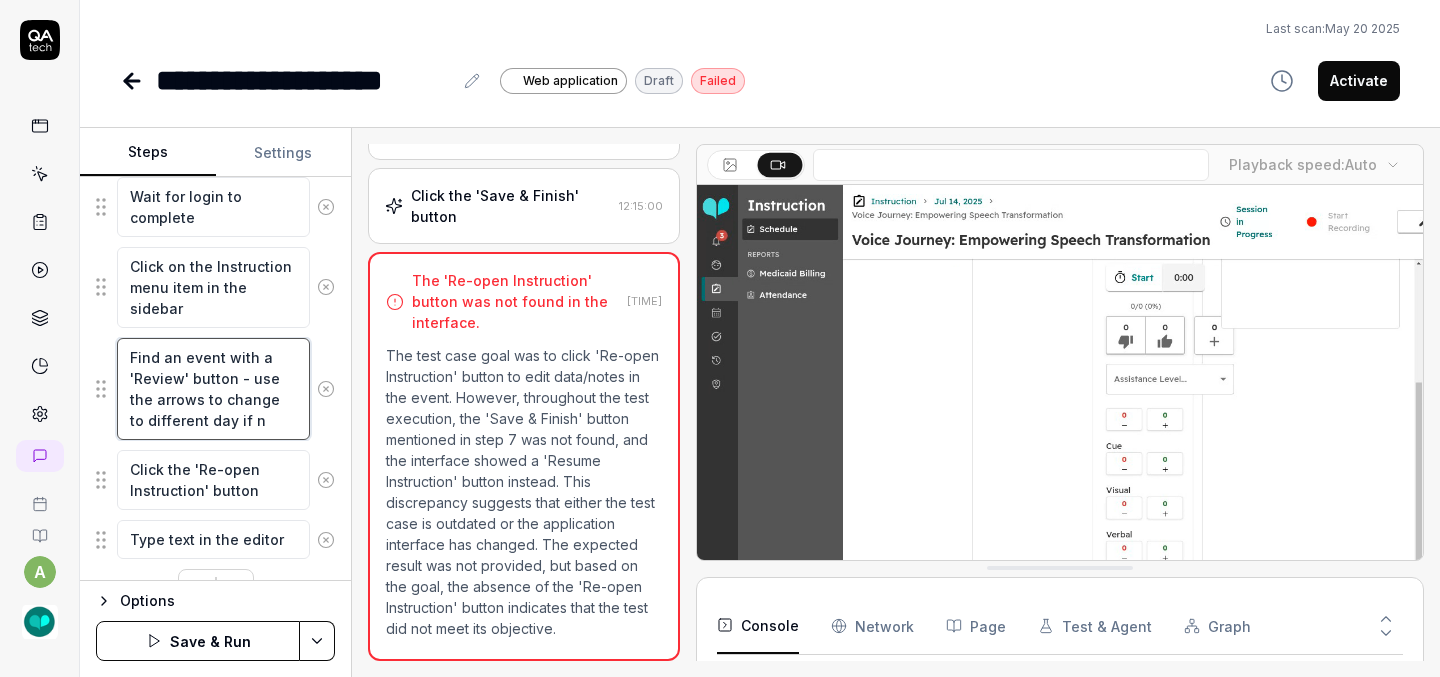 type on "Find an event with a 'Review' button - use the arrows to change to different day if ne" 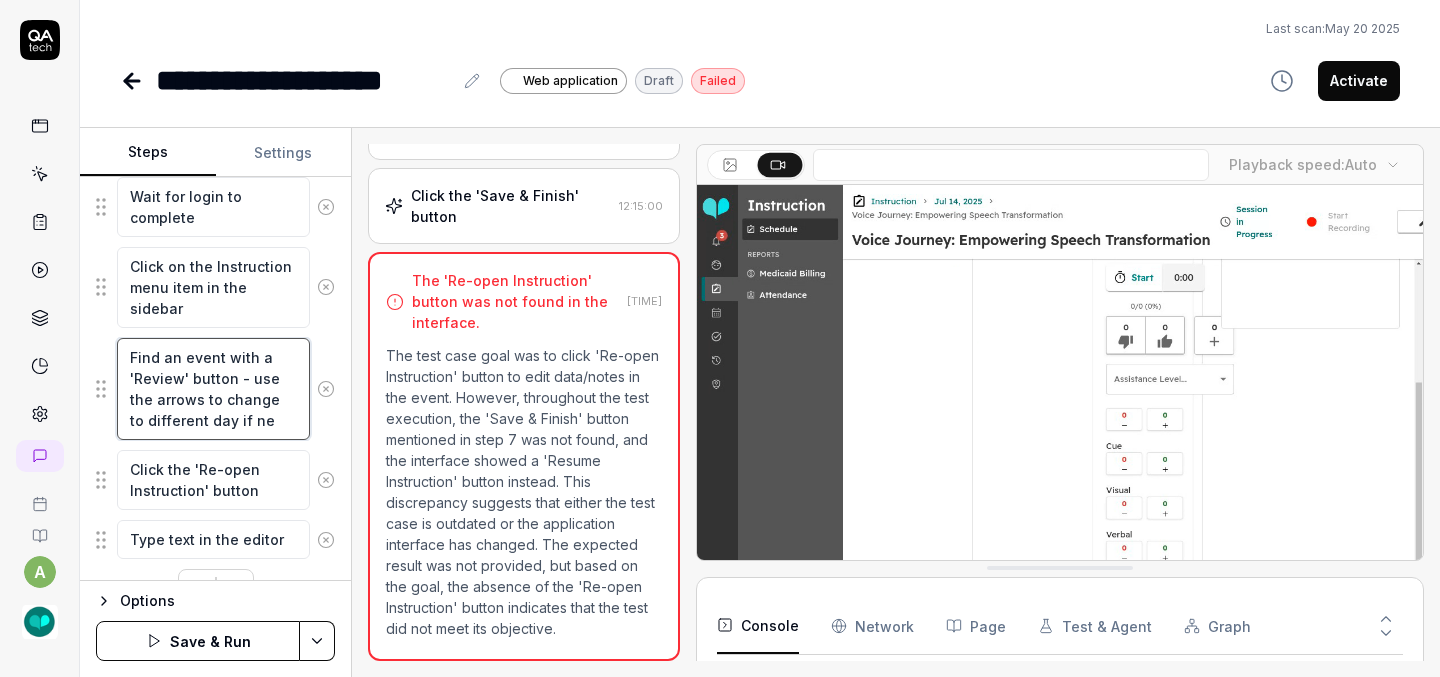 type on "*" 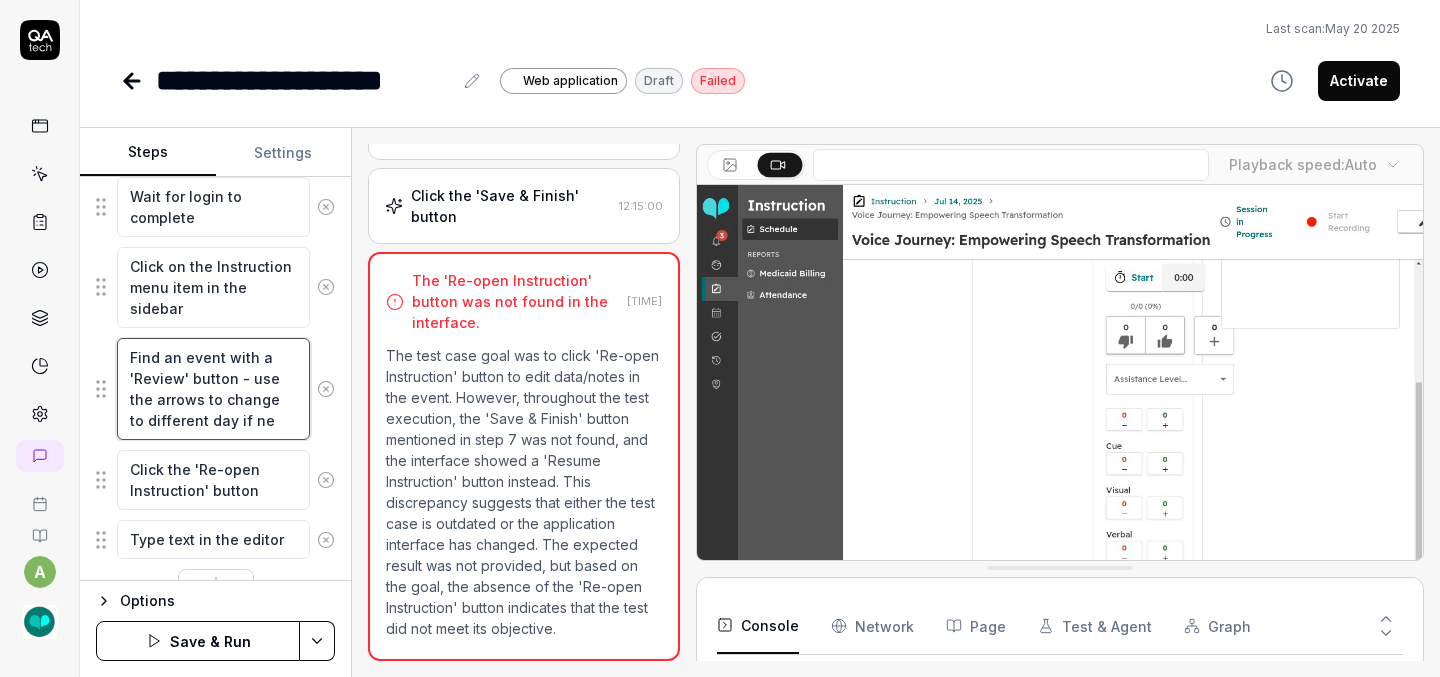 type on "Find an event with a 'Review' button - use the arrows to change to different day if nee" 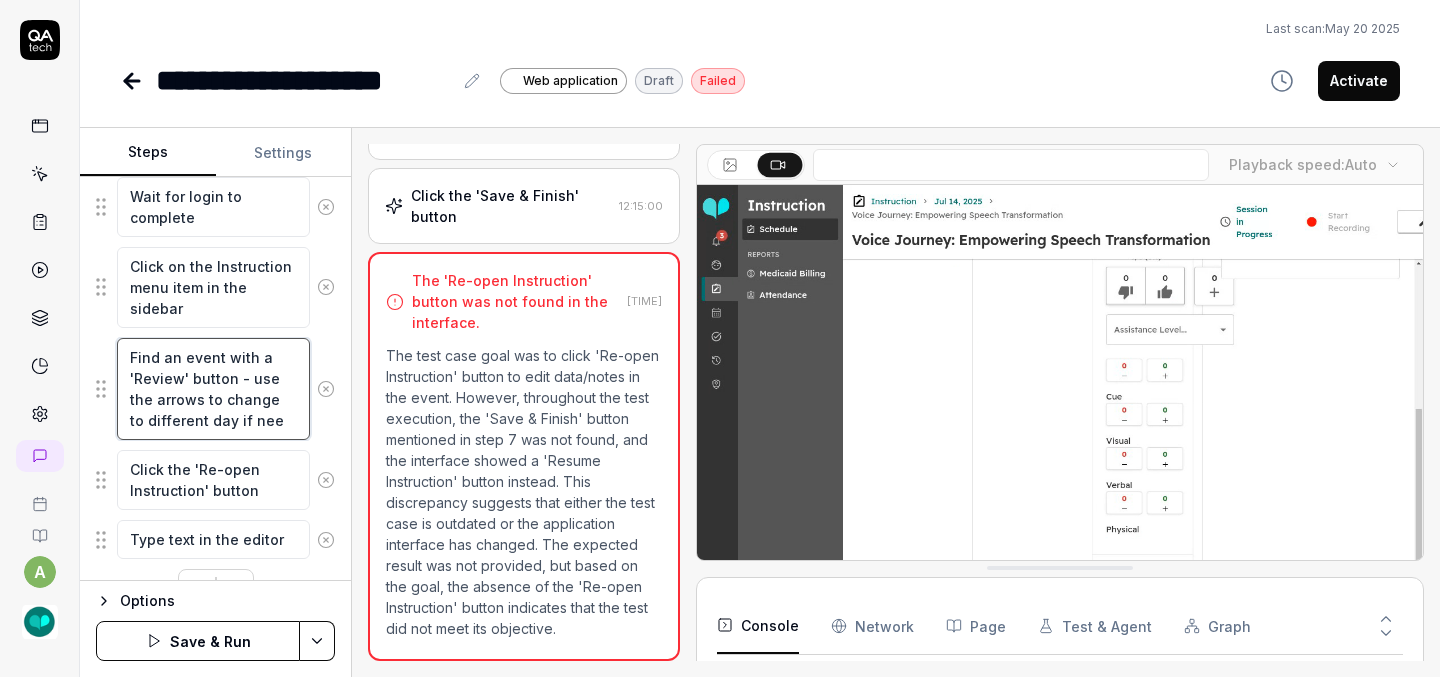 type on "*" 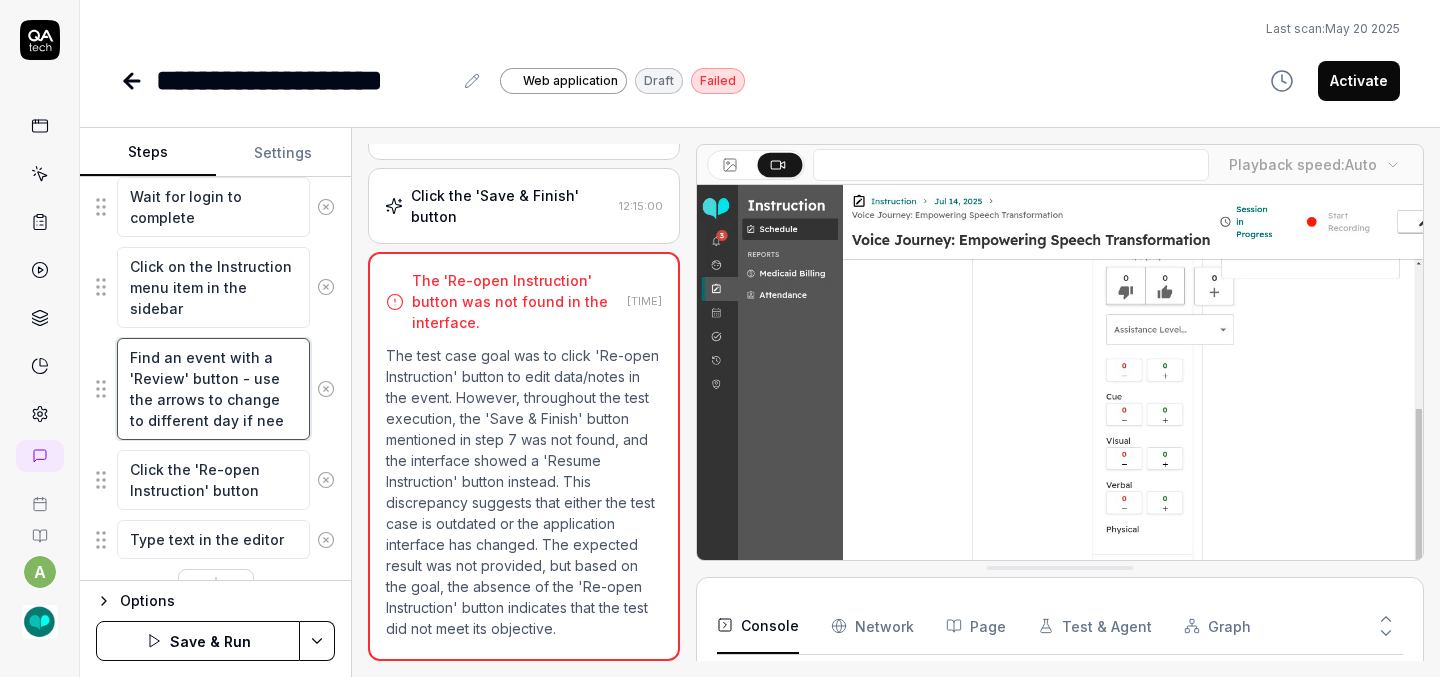 type on "Find an event with a 'Review' button - use the arrows to change to different day if need" 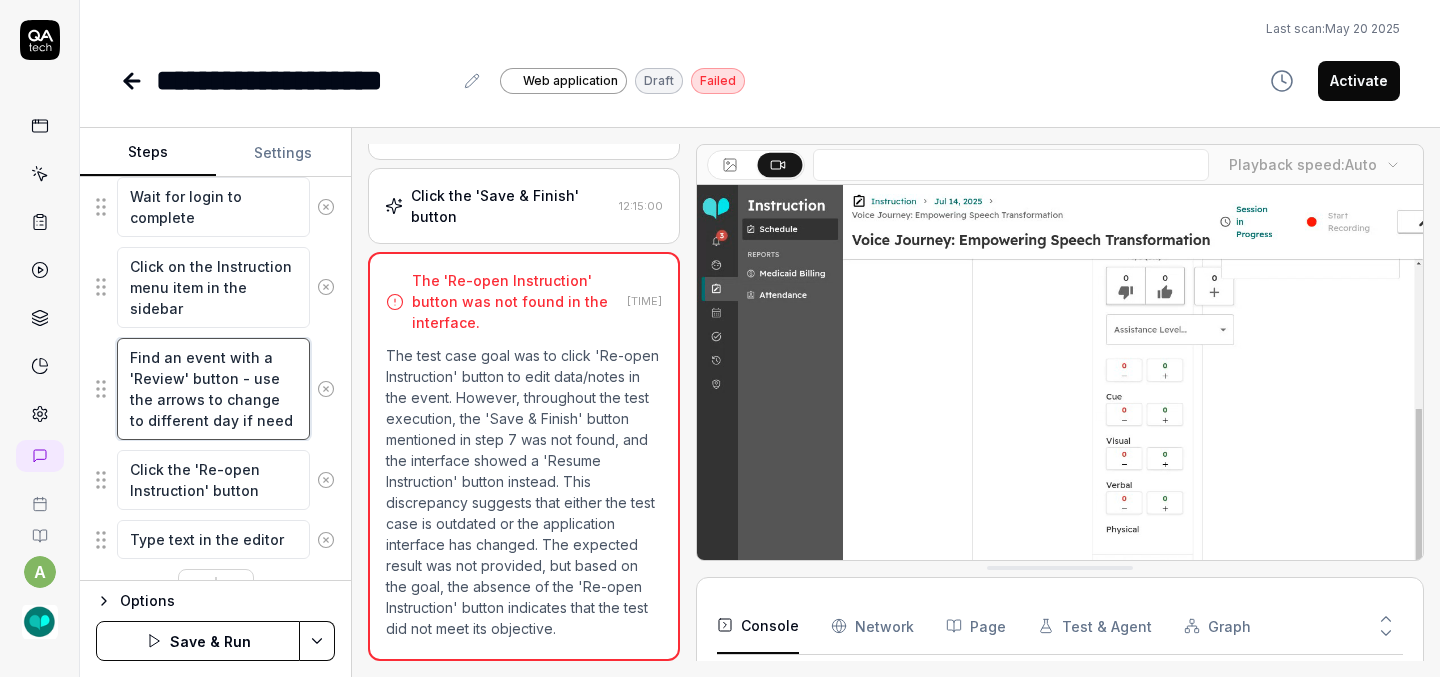 type on "*" 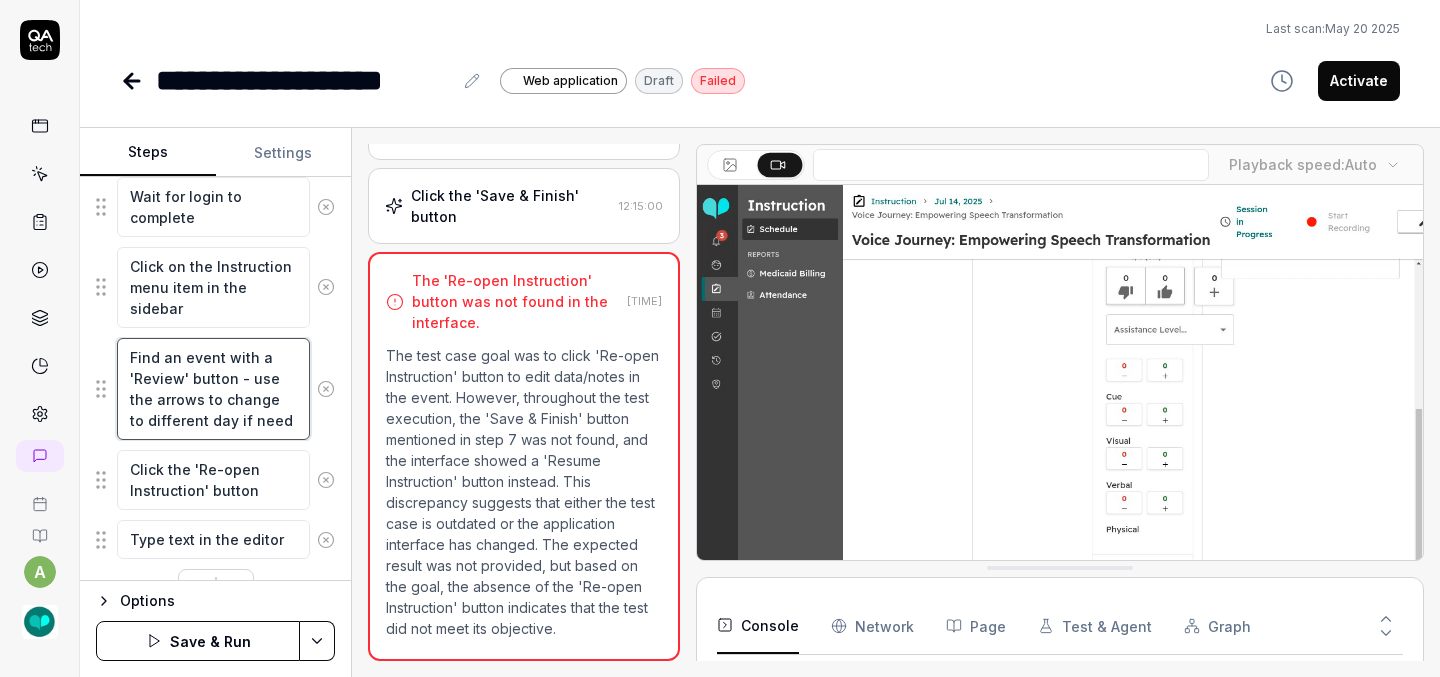 type on "Find an event with a 'Review' button - use the arrows to change to different day if neede" 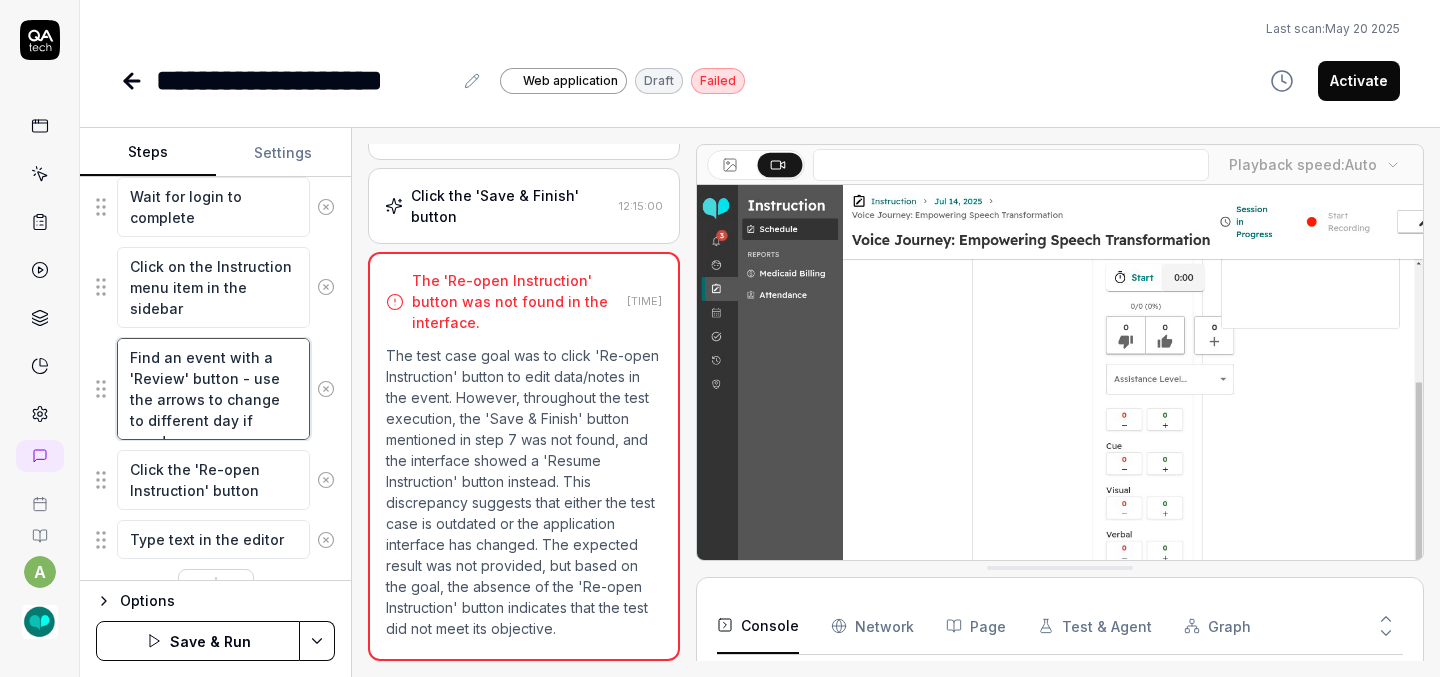 type on "*" 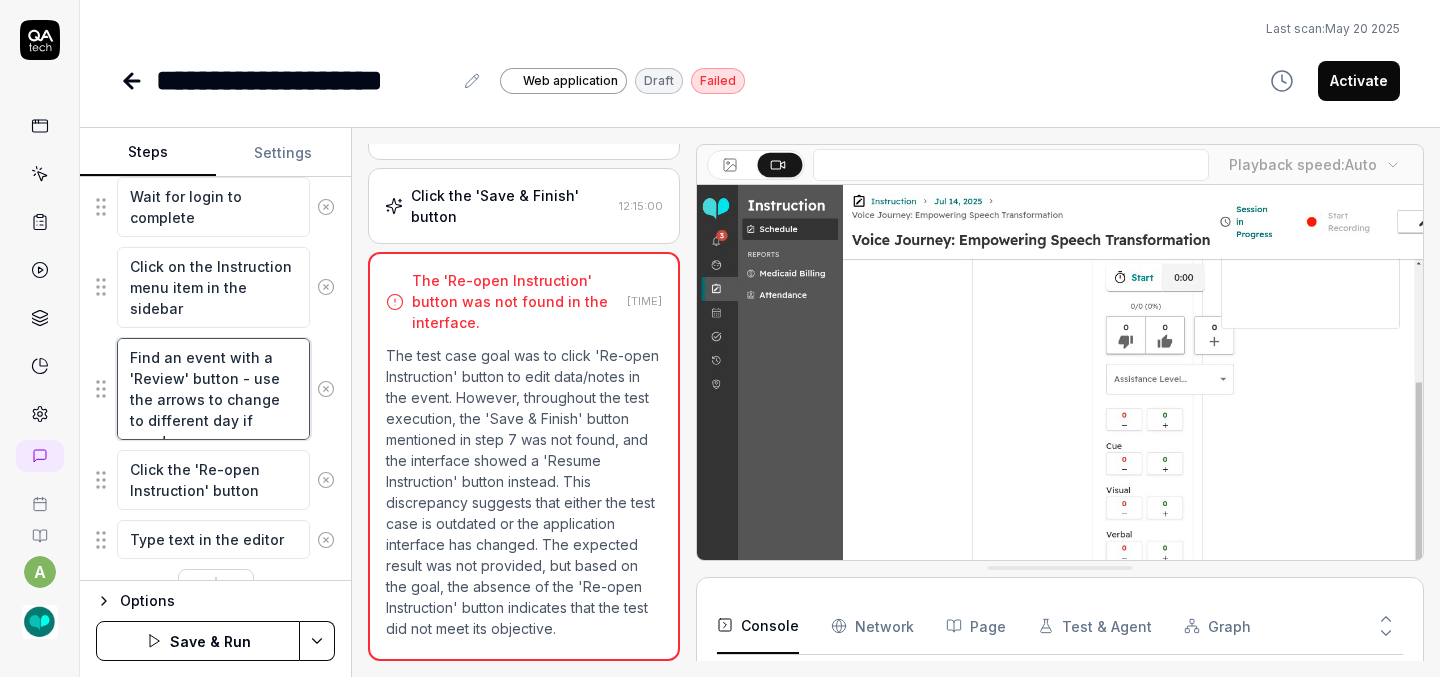 type on "Find an event with a 'Review' button - use the arrows to change to different day if needed" 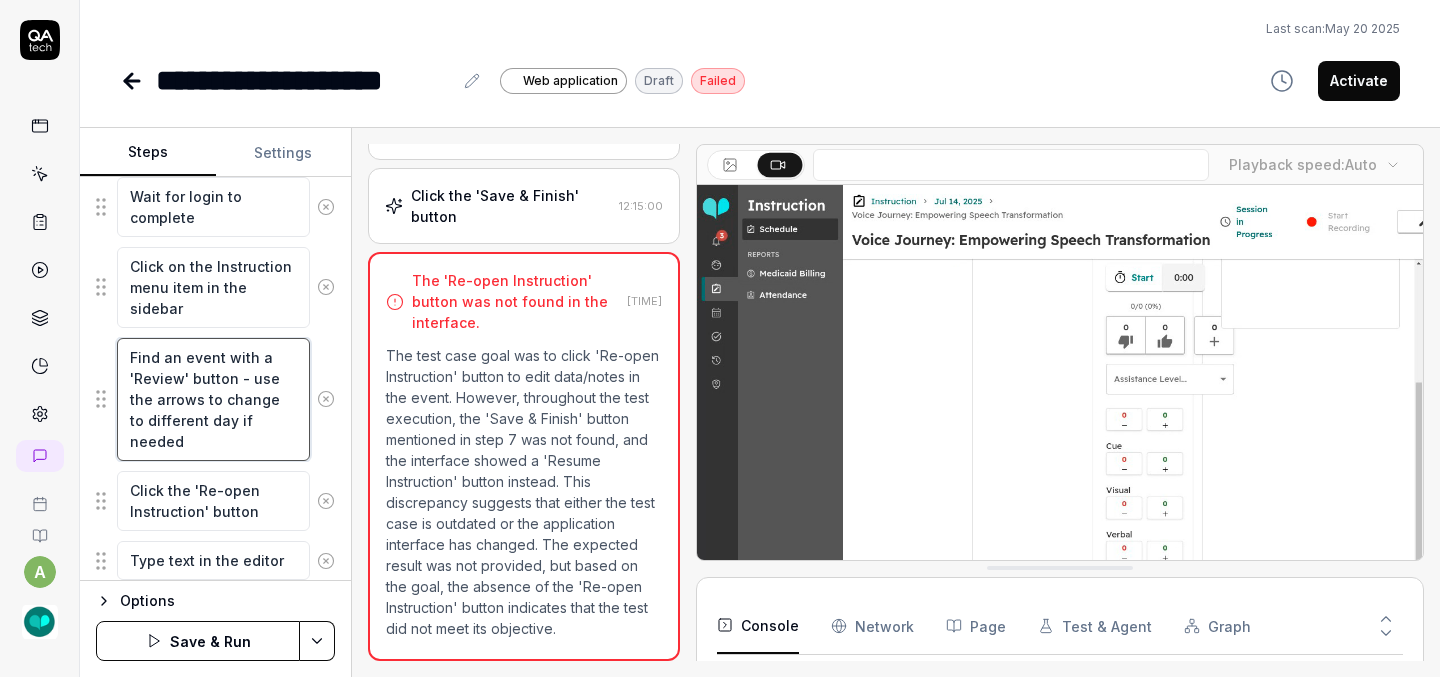 type on "*" 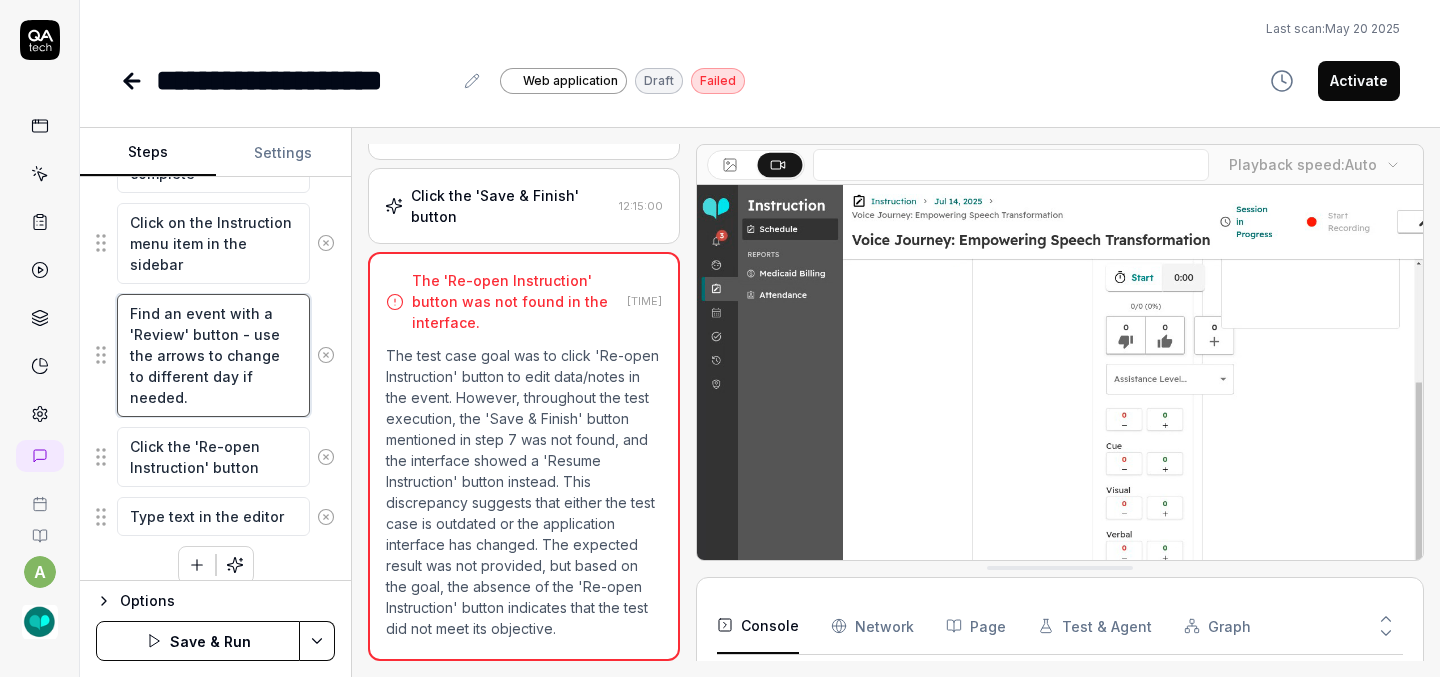 scroll, scrollTop: 518, scrollLeft: 0, axis: vertical 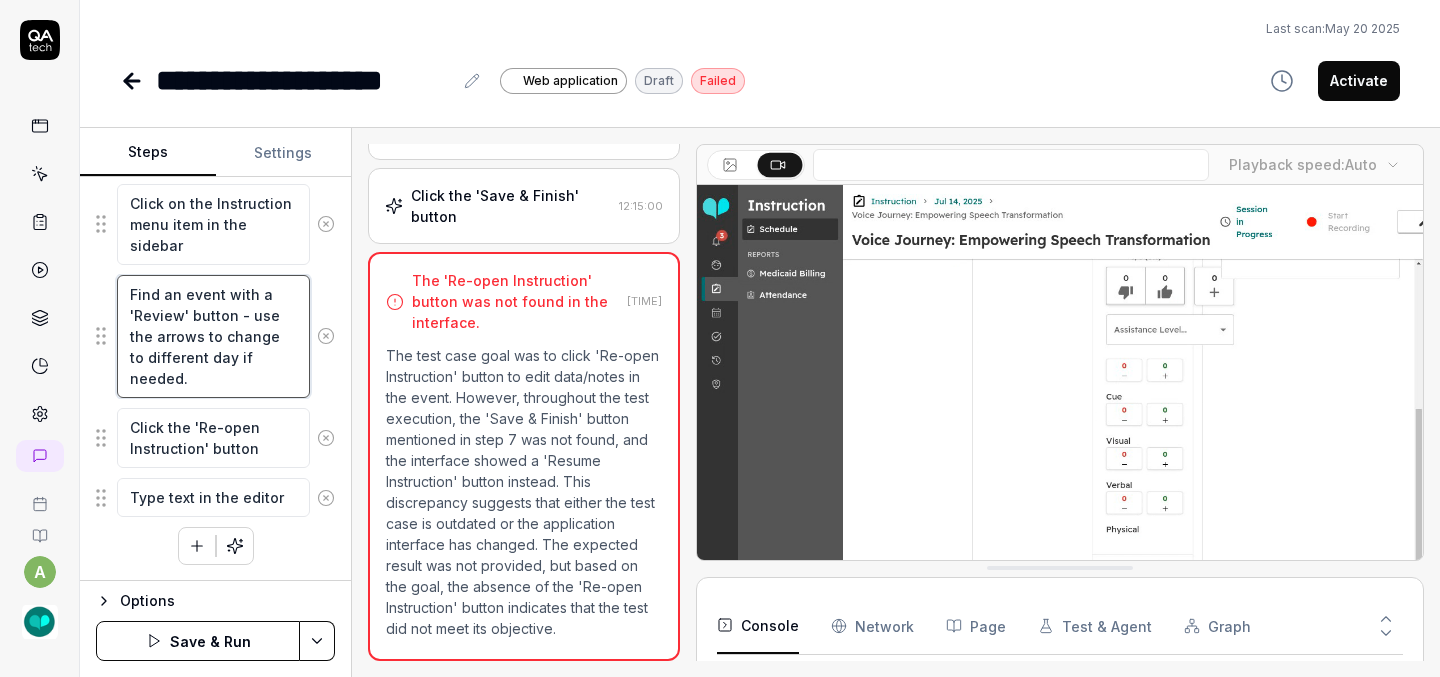 type on "Find an event with a 'Review' button - use the arrows to change to different day if needed." 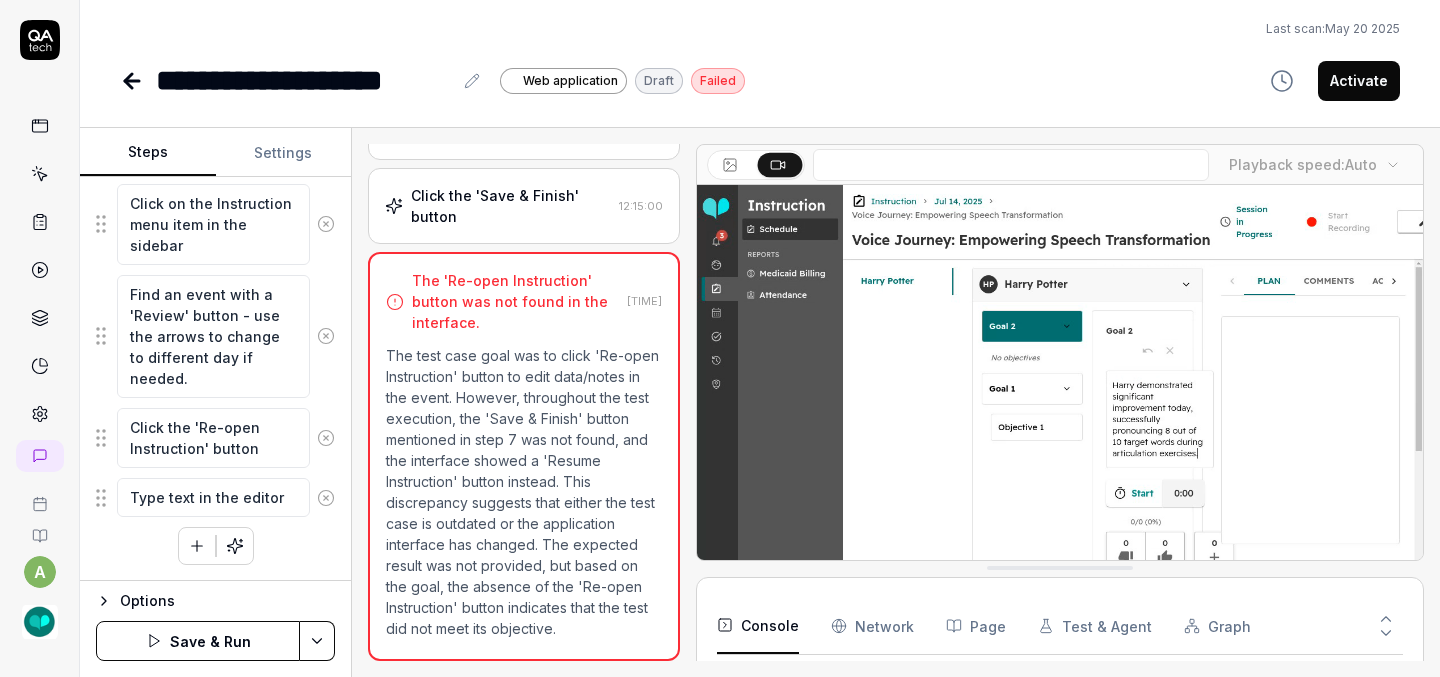 click 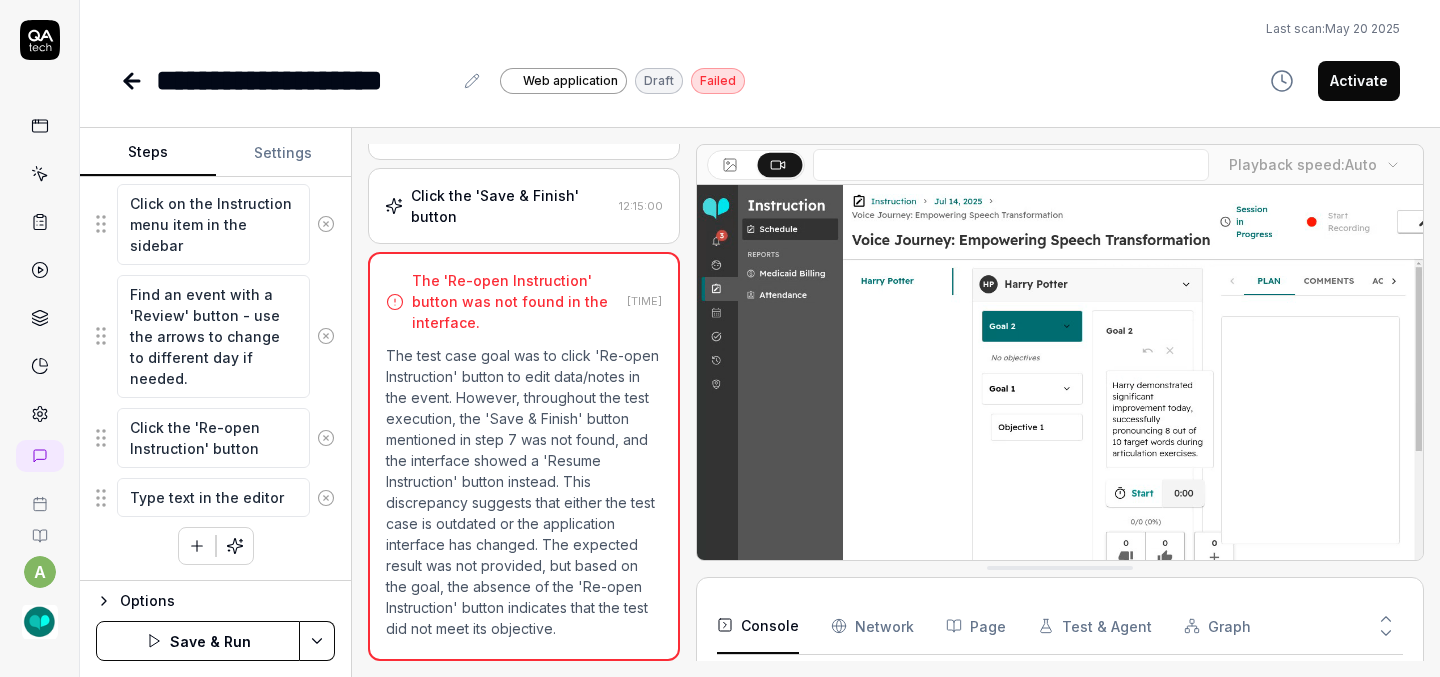 scroll, scrollTop: 468, scrollLeft: 0, axis: vertical 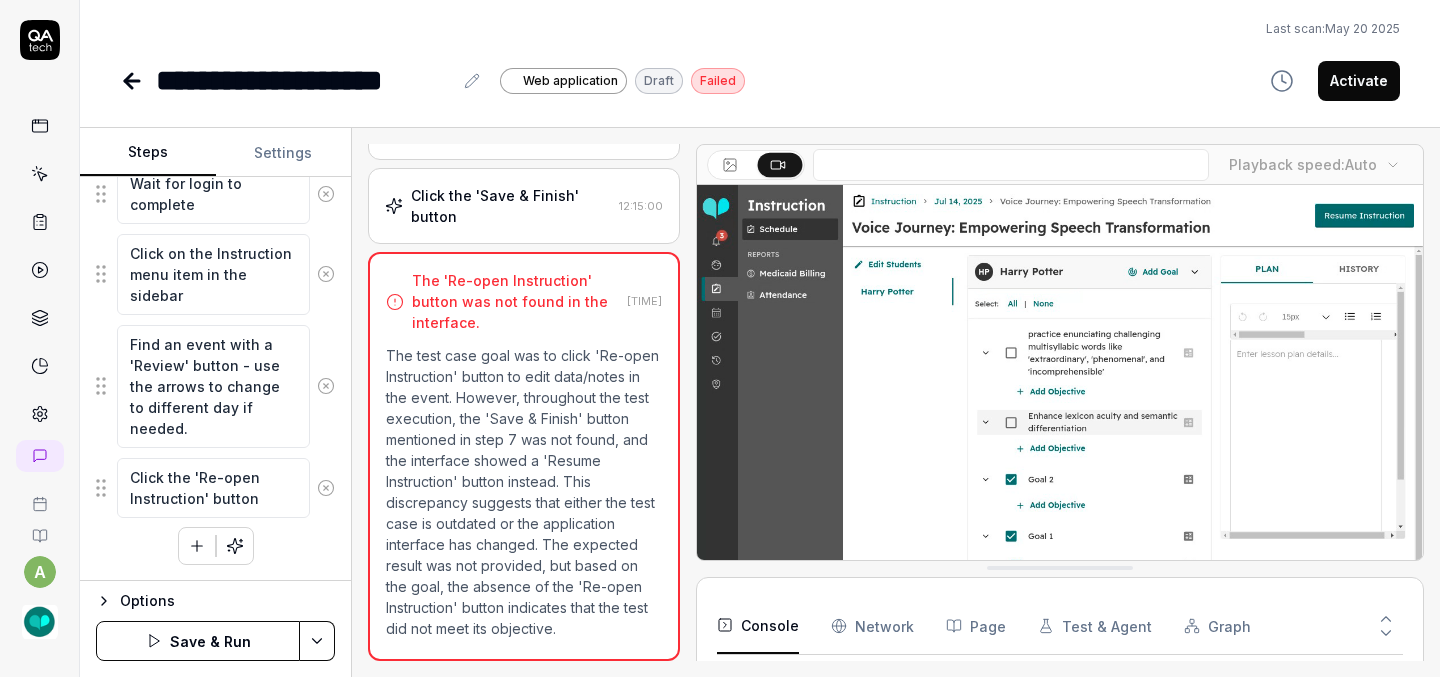 click on "Save & Run" at bounding box center (198, 641) 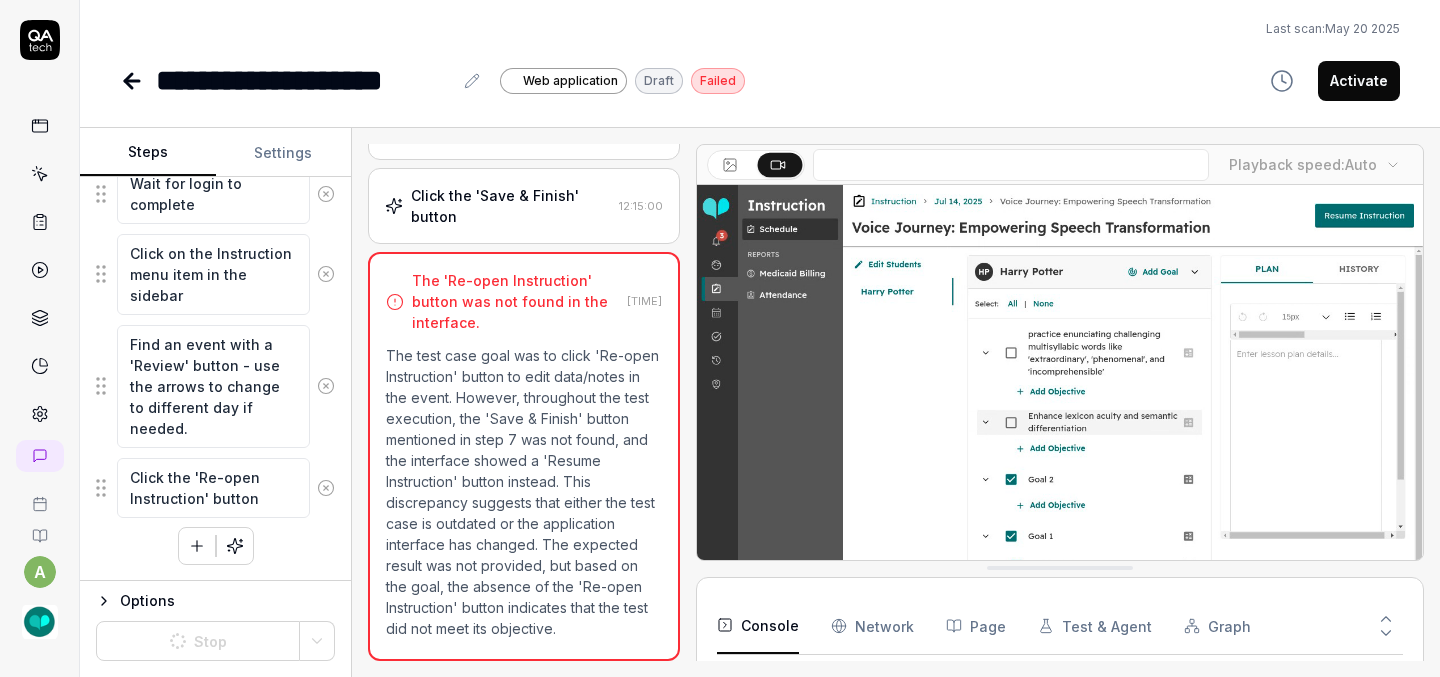 click 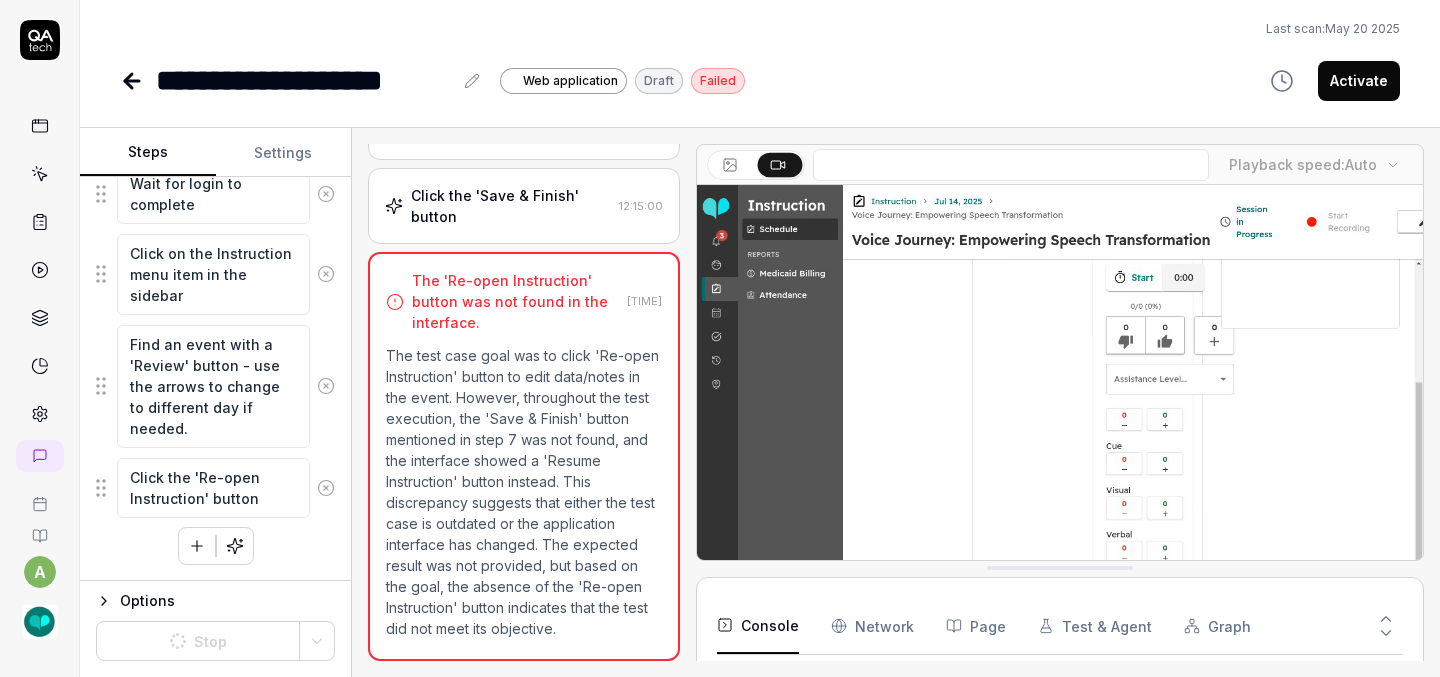 scroll, scrollTop: 335, scrollLeft: 0, axis: vertical 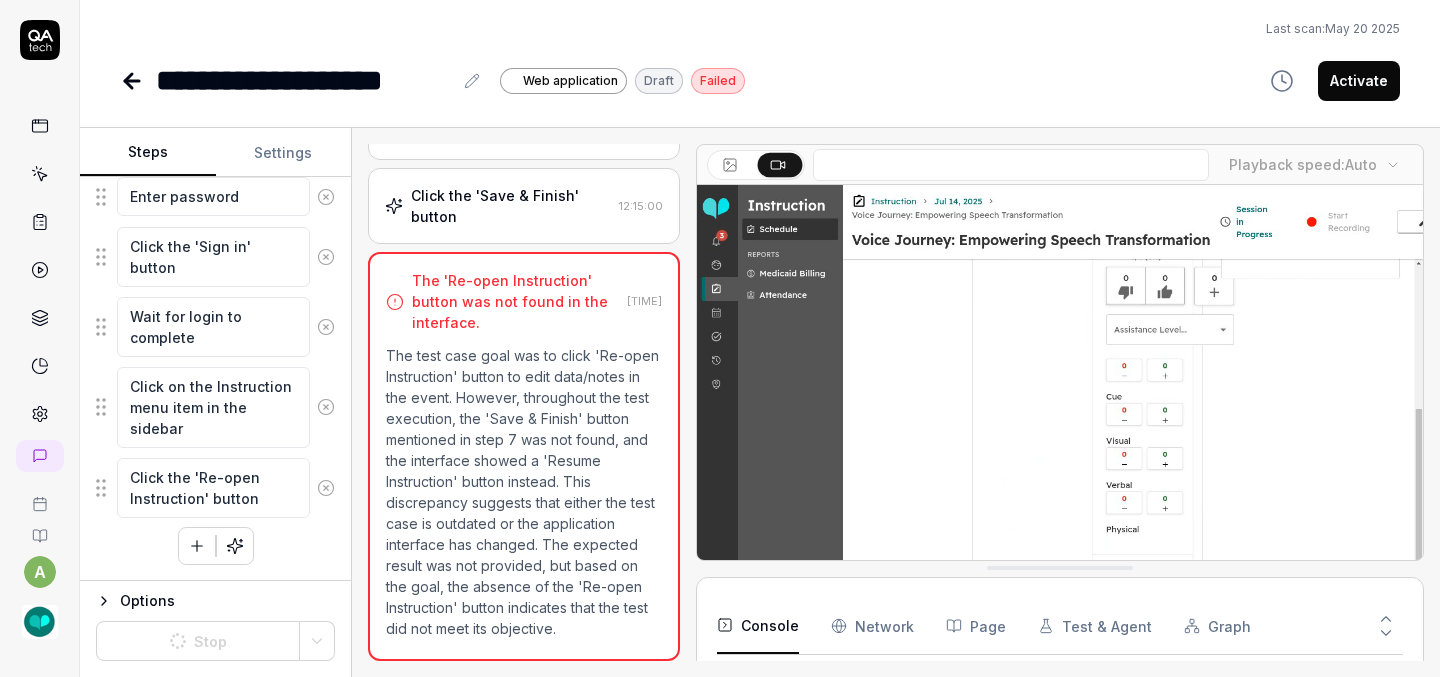 click 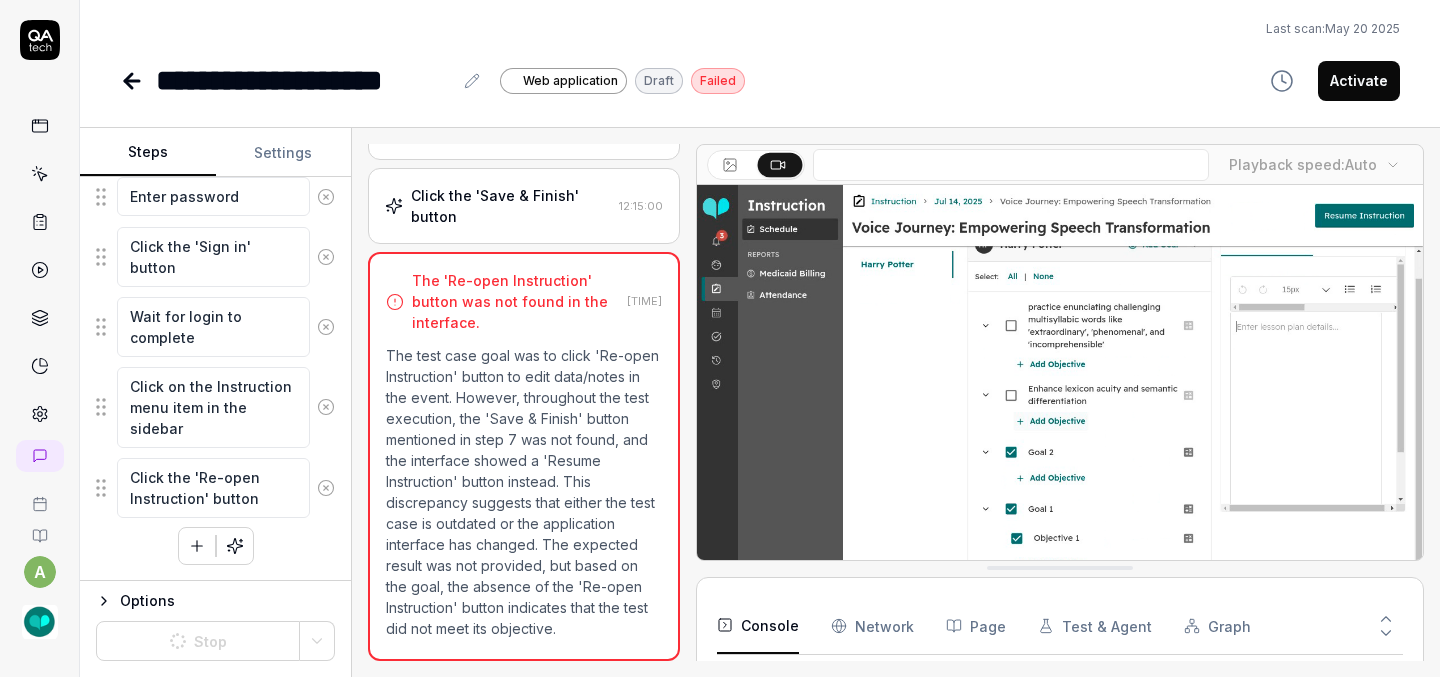 scroll, scrollTop: 265, scrollLeft: 0, axis: vertical 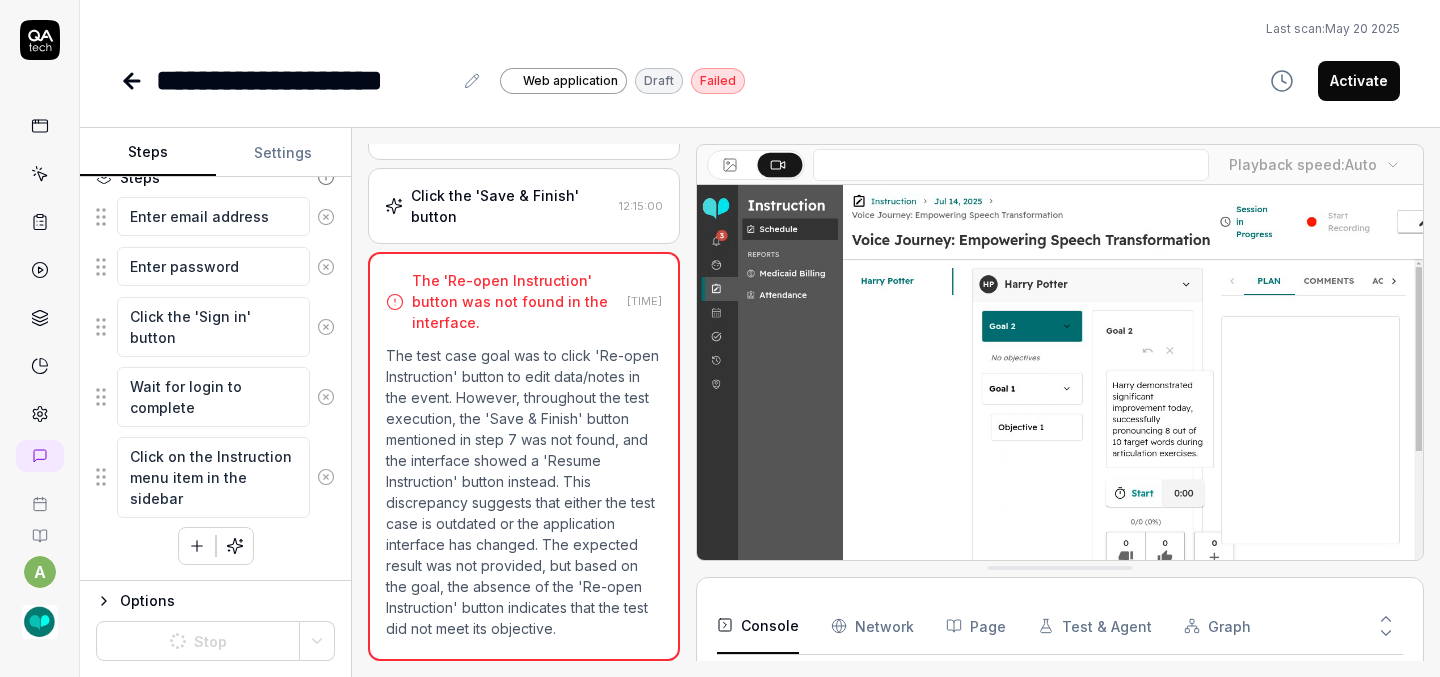 click 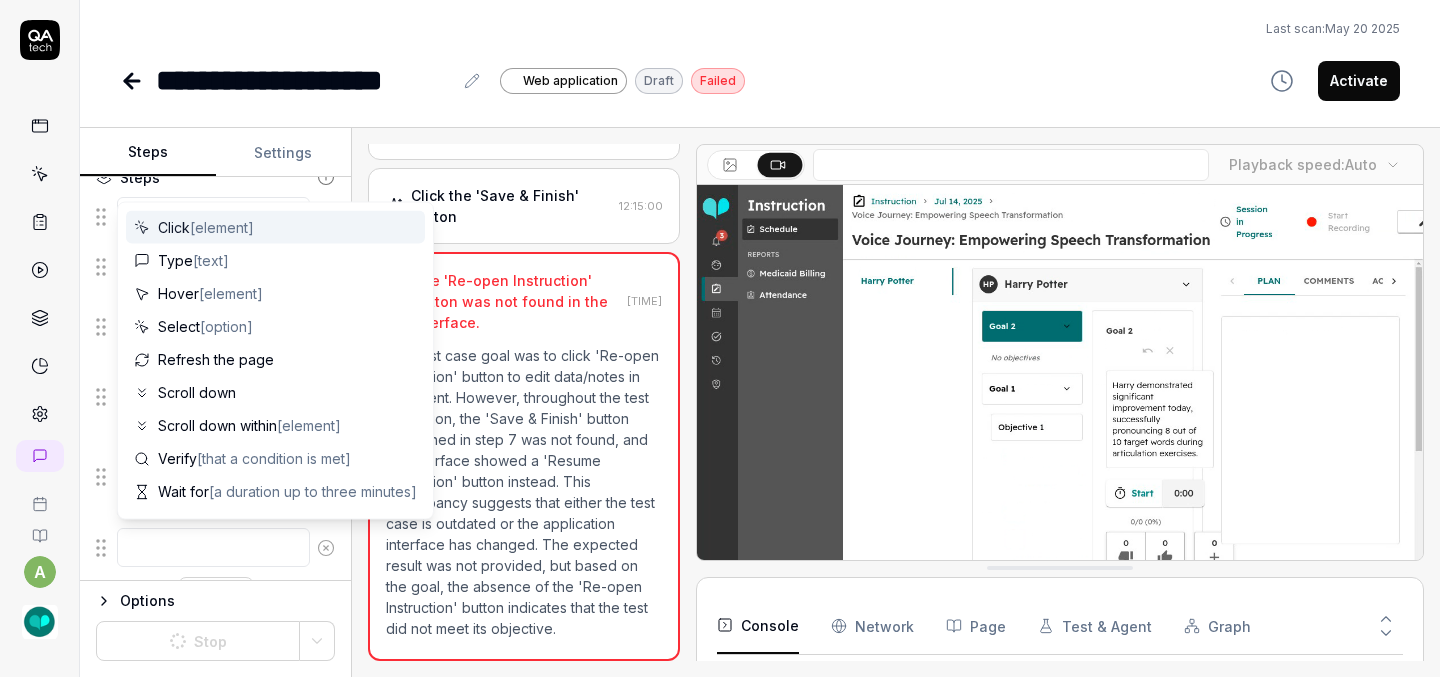 type on "*" 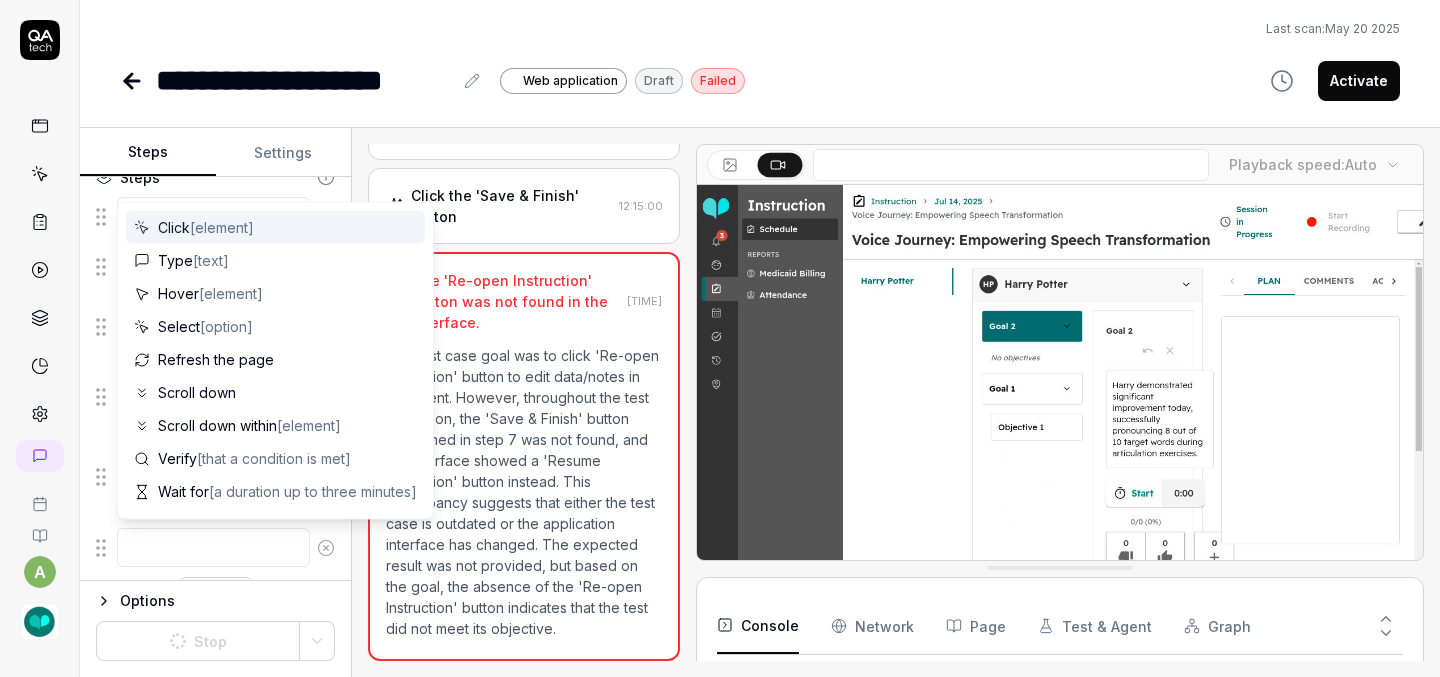 type on "C" 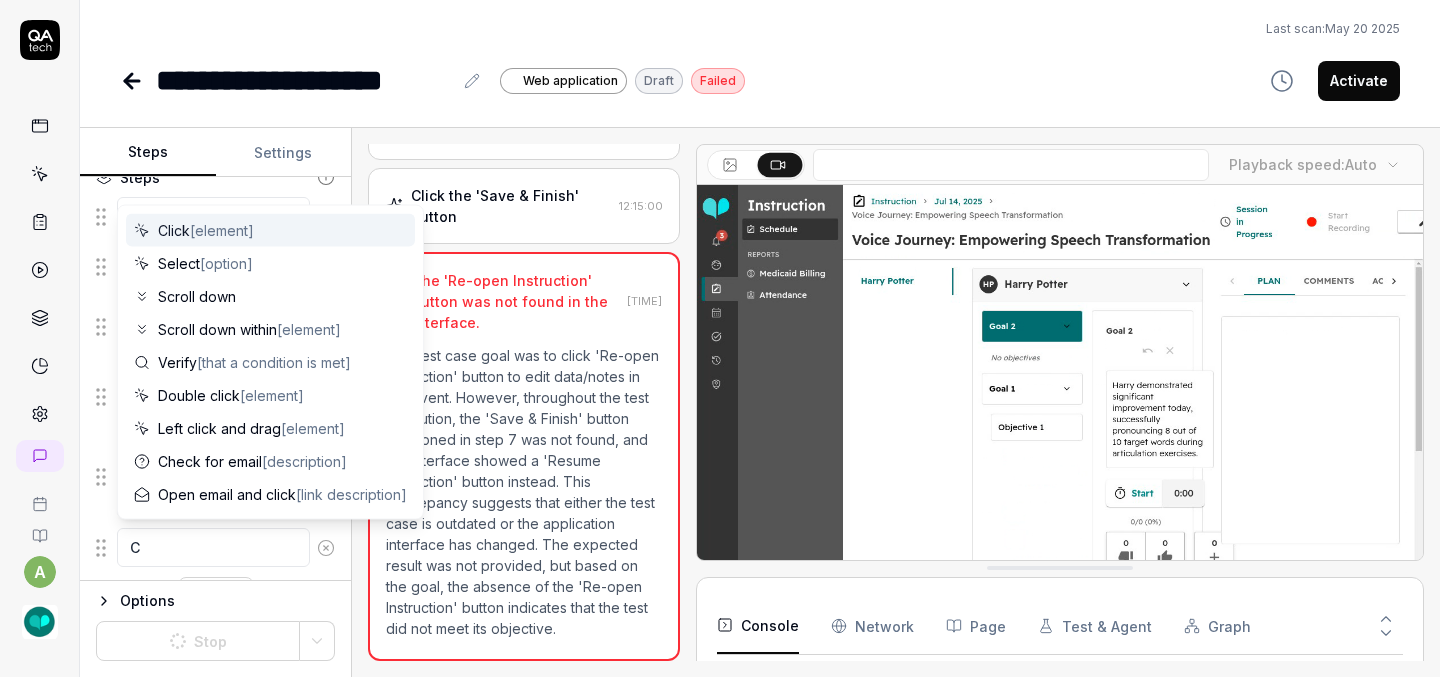 type on "*" 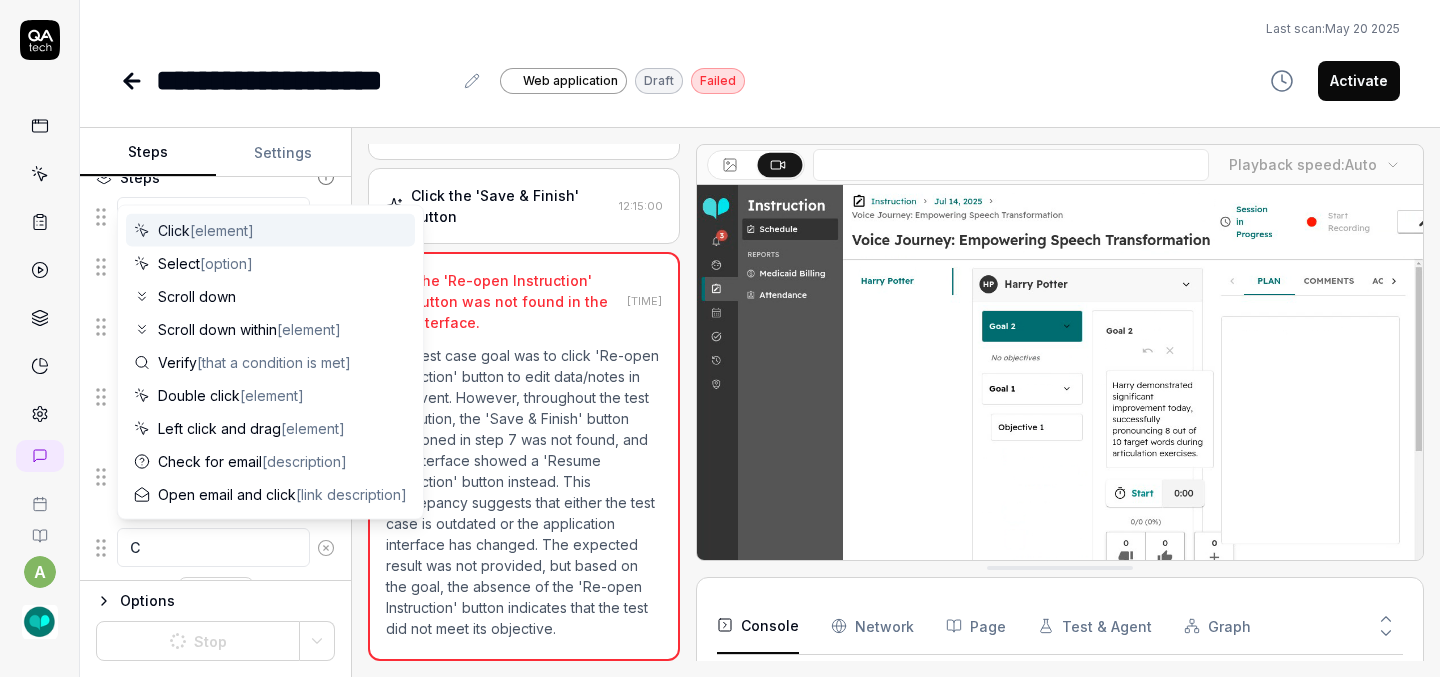 type on "Cl" 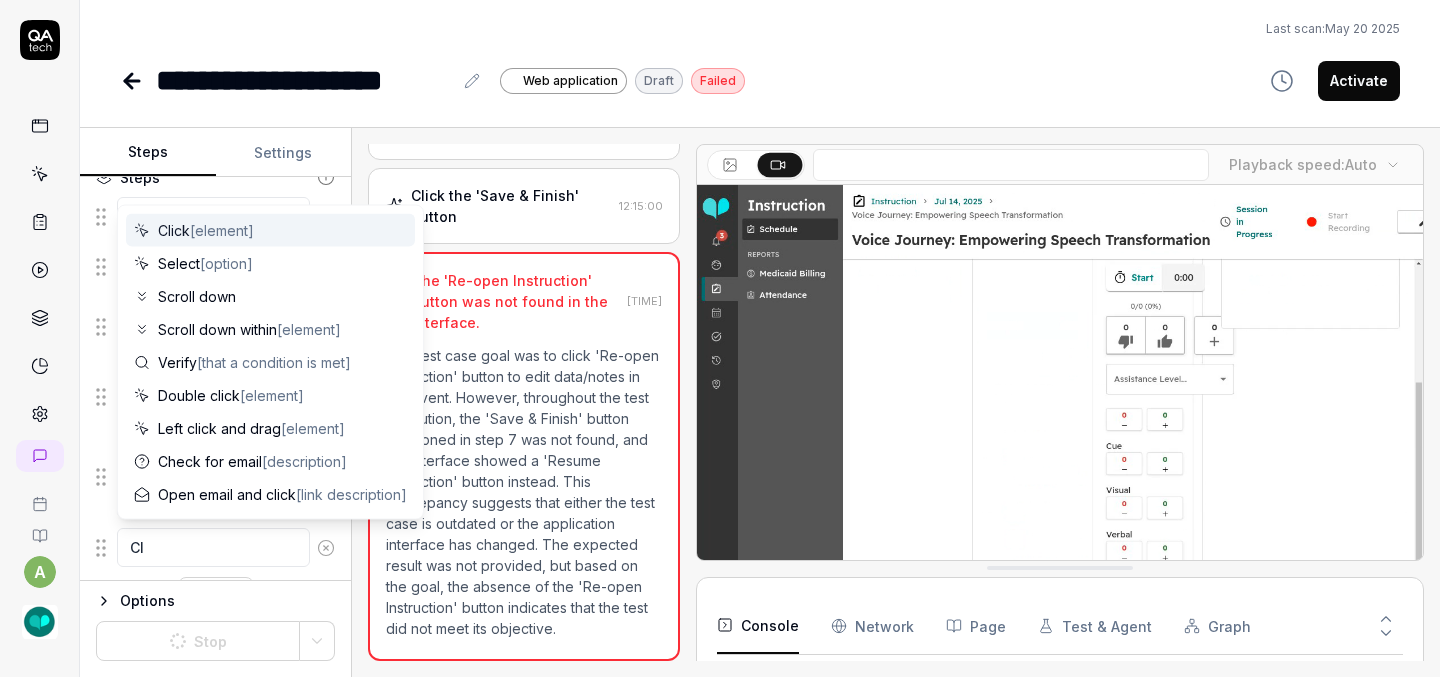 type on "*" 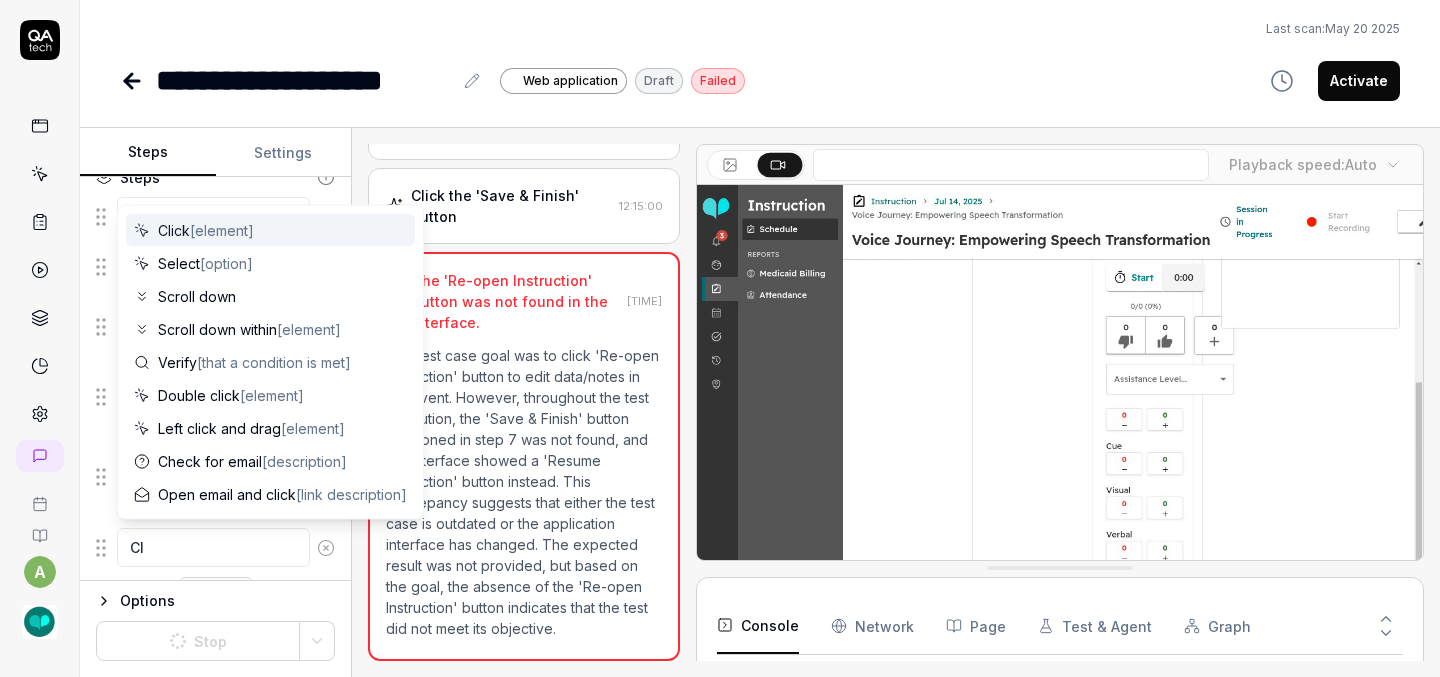 type on "Cli" 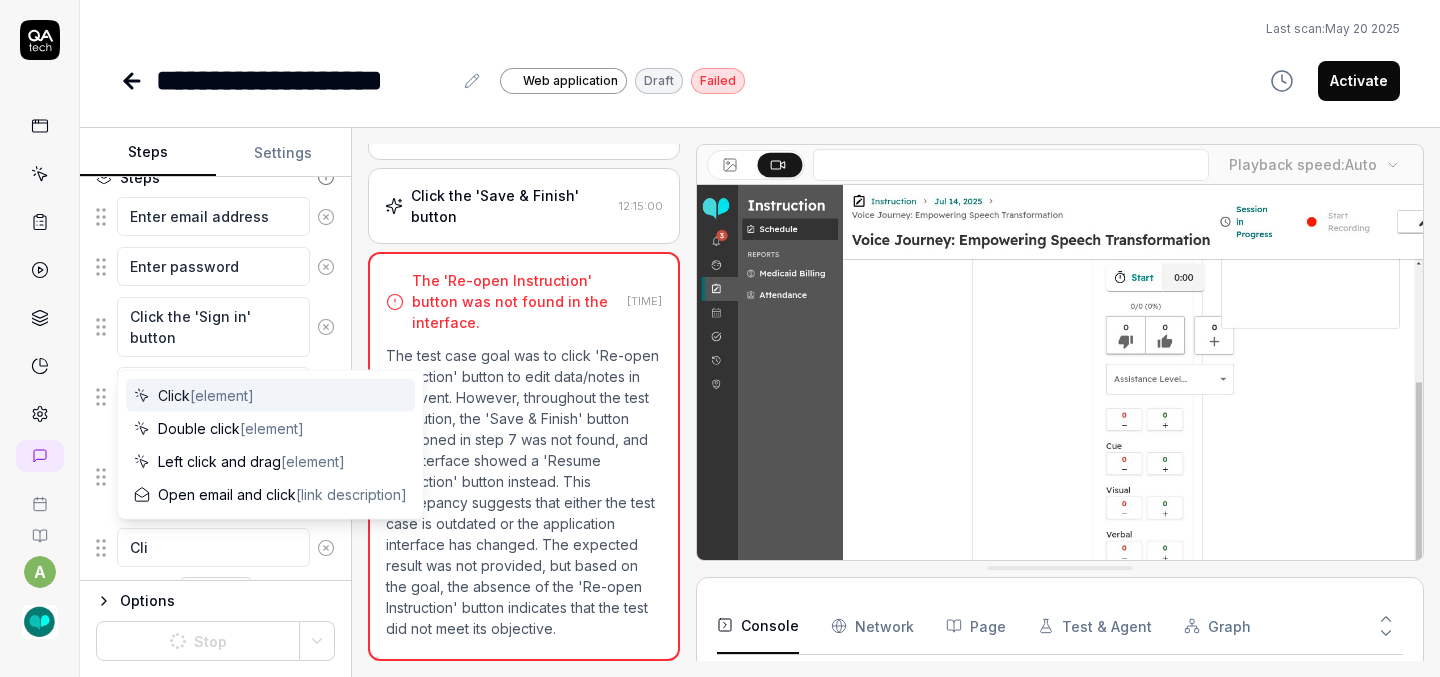 type on "*" 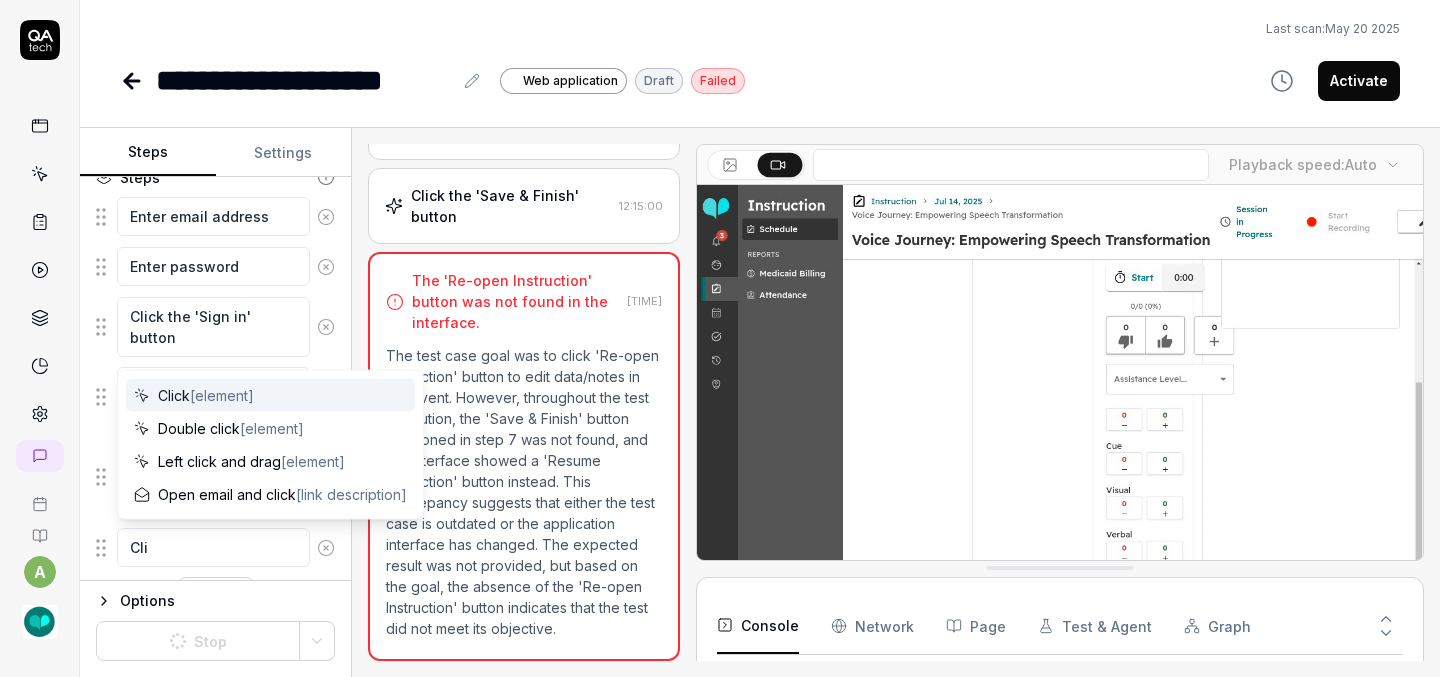 type on "Clic" 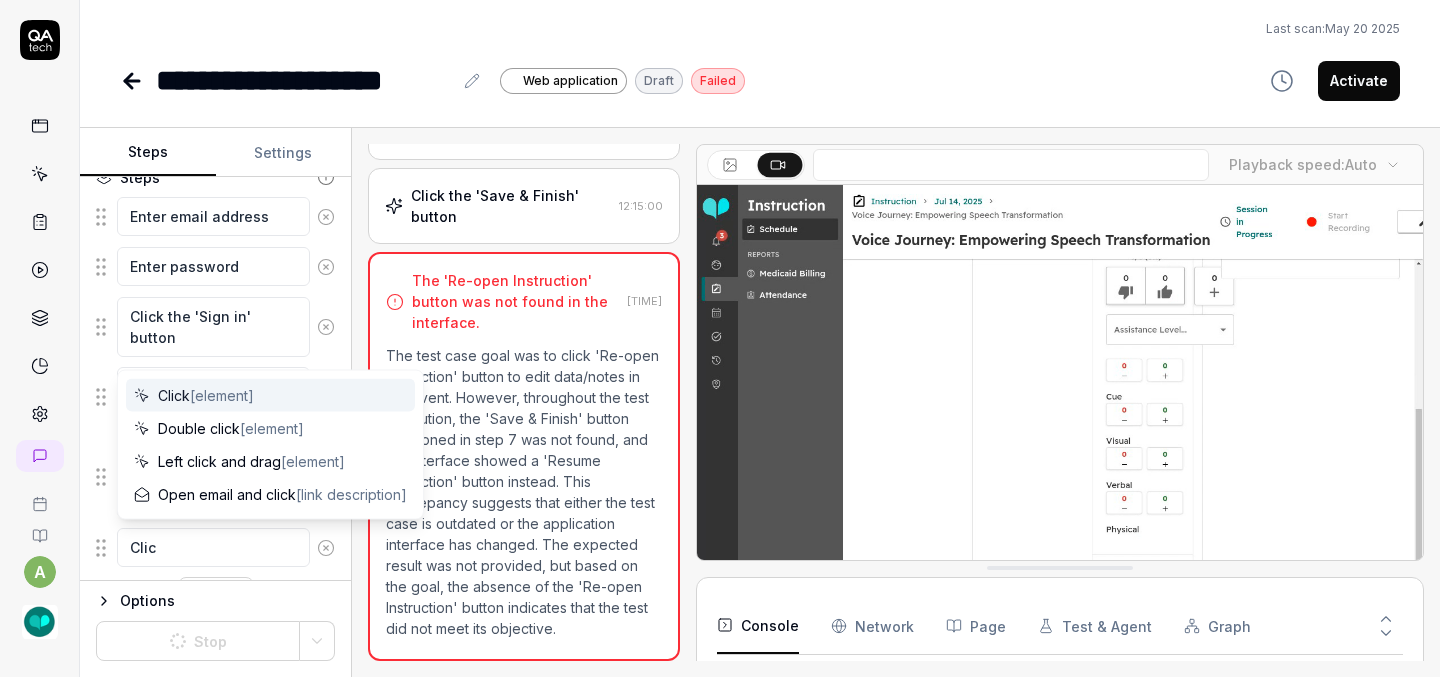 type on "*" 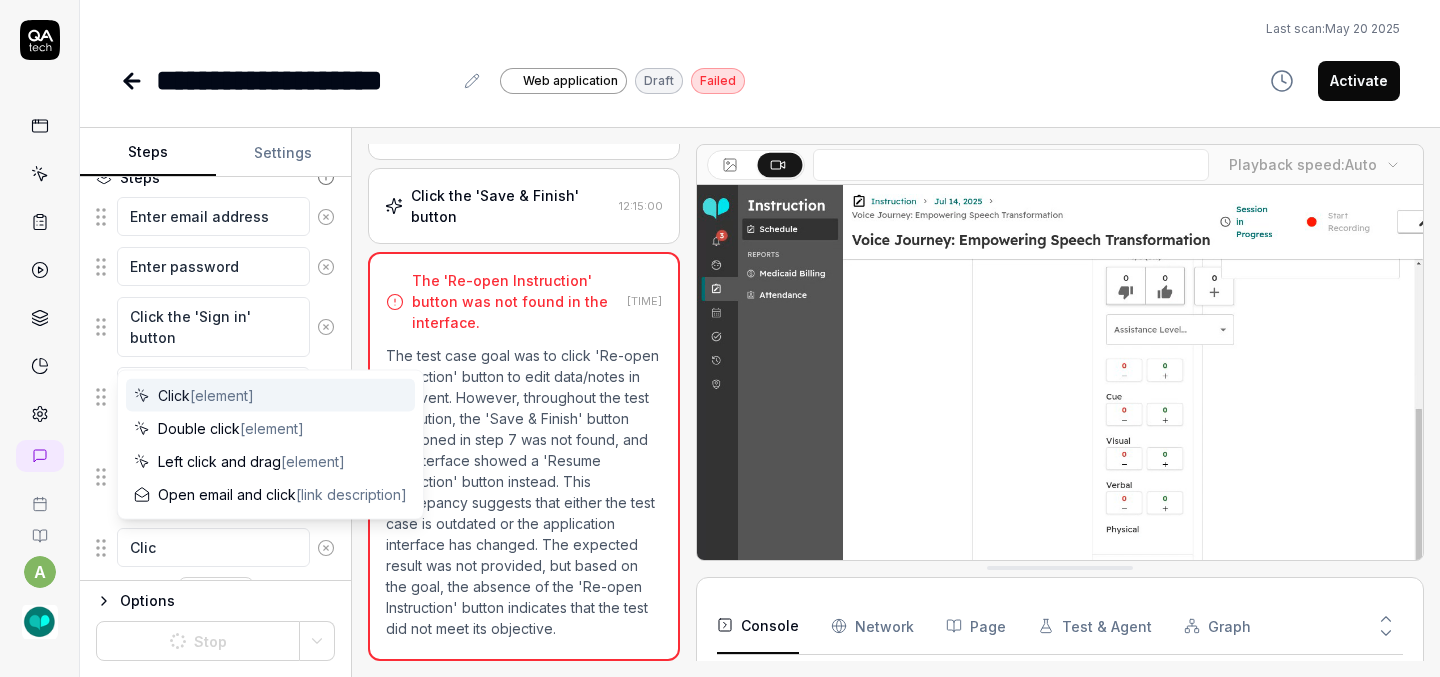 type on "Click" 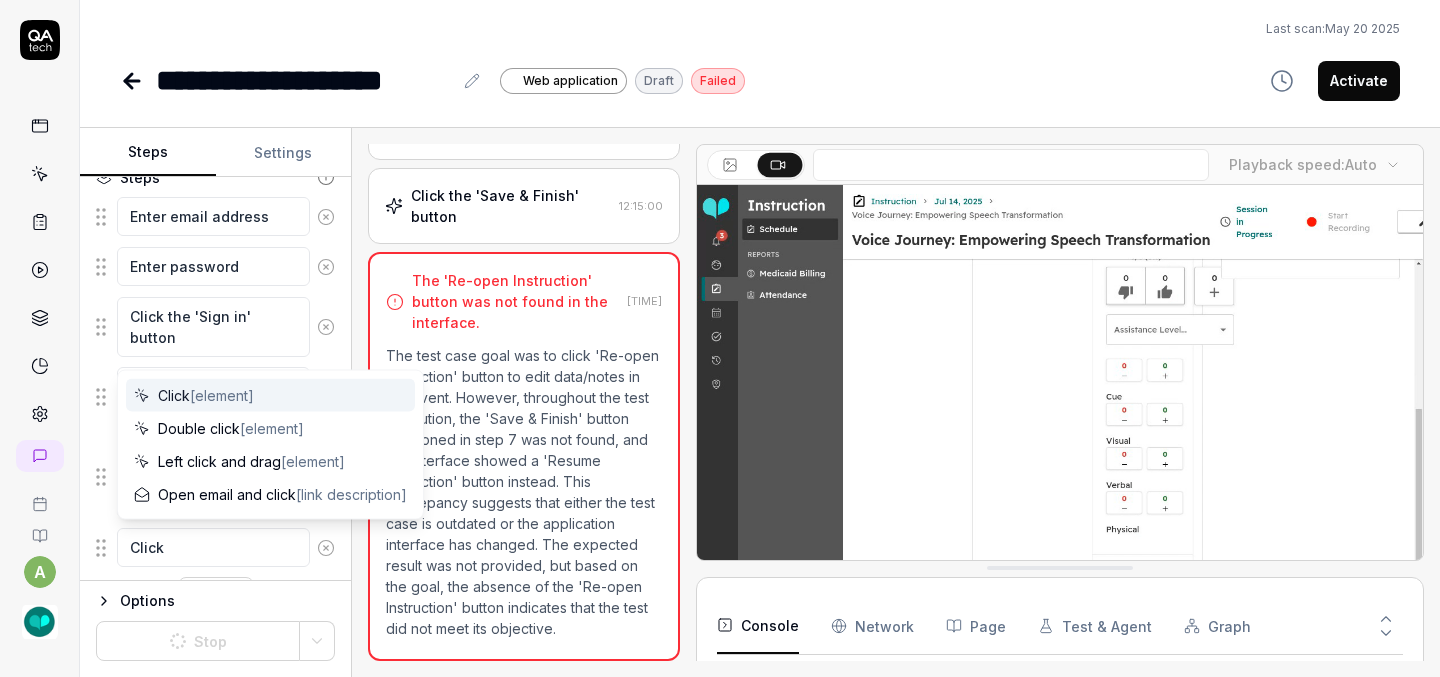 type on "*" 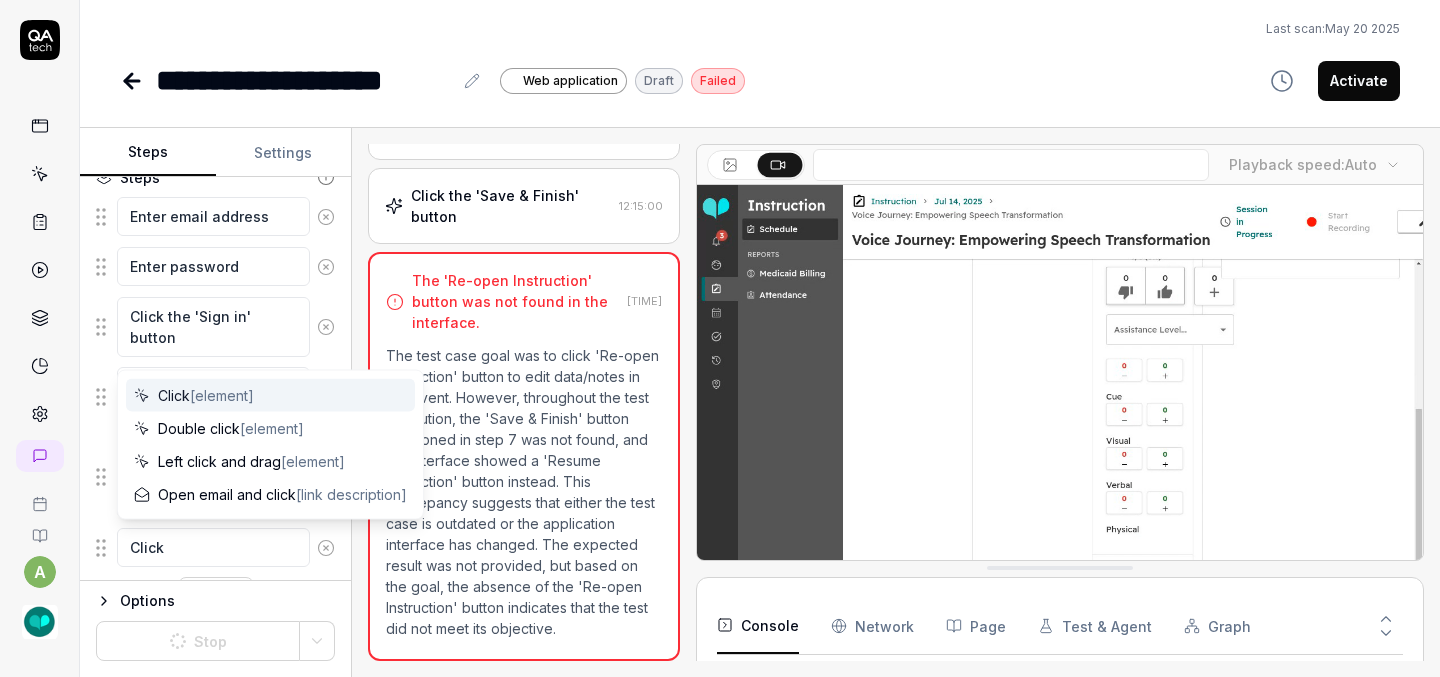 type on "Click" 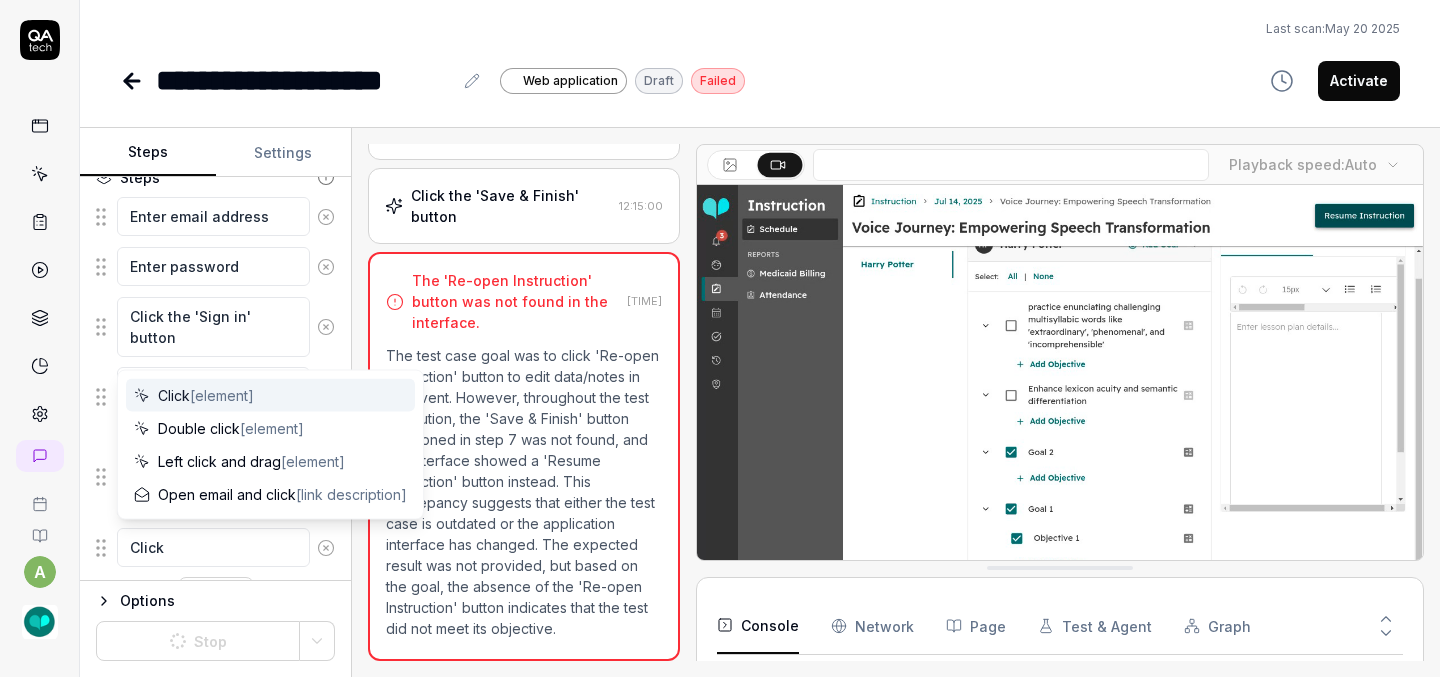type on "*" 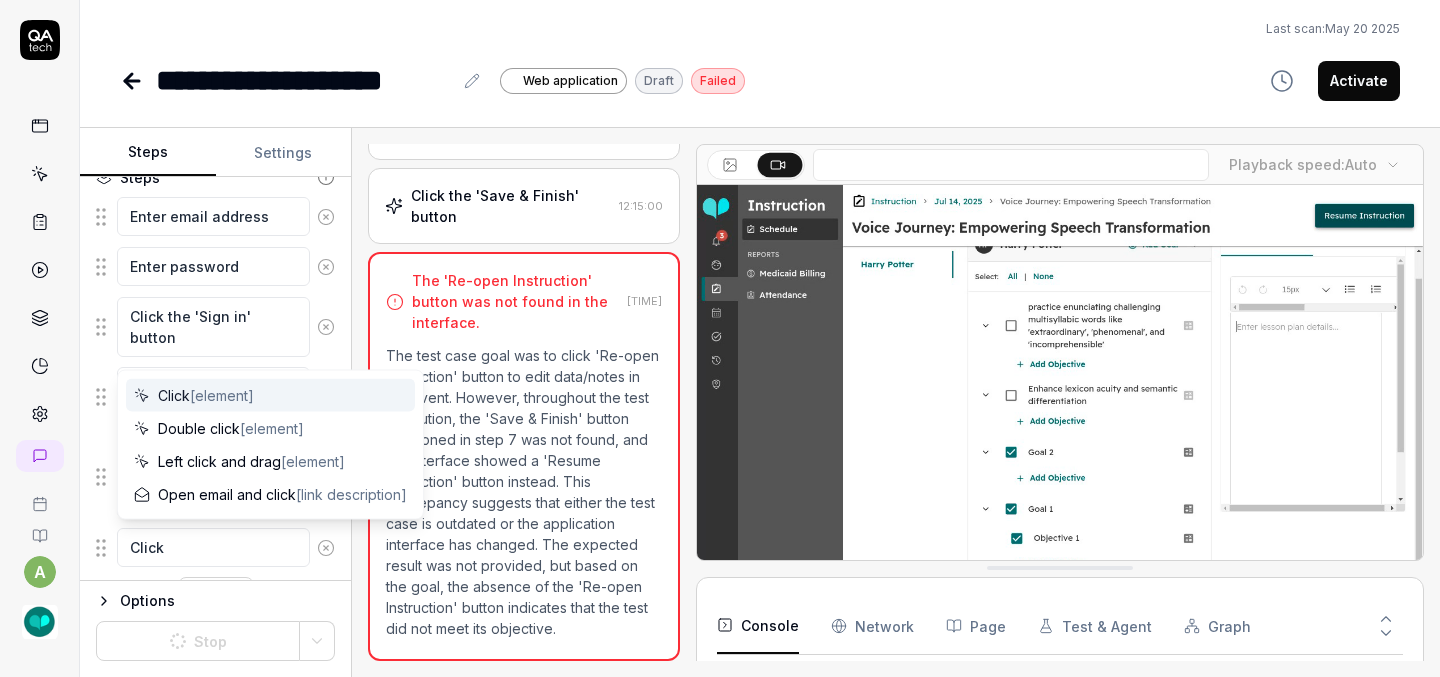 type on "Click S" 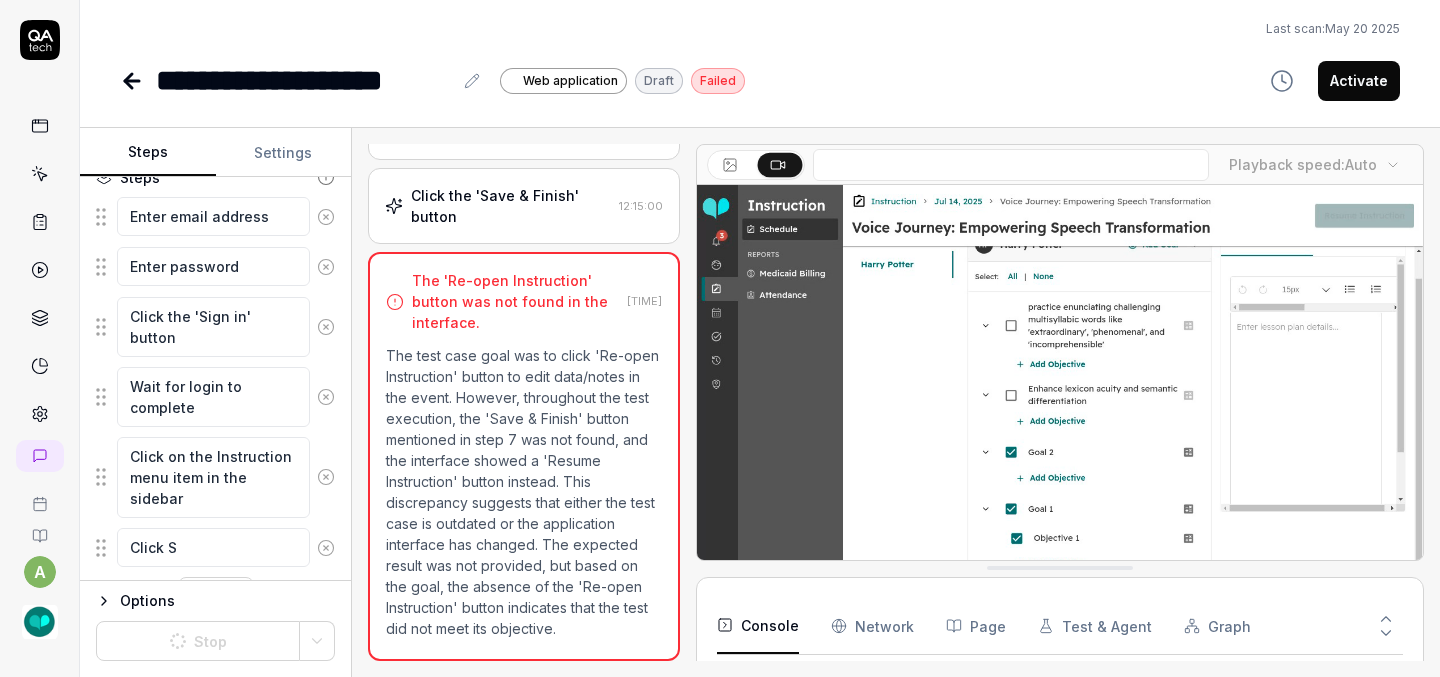 type on "*" 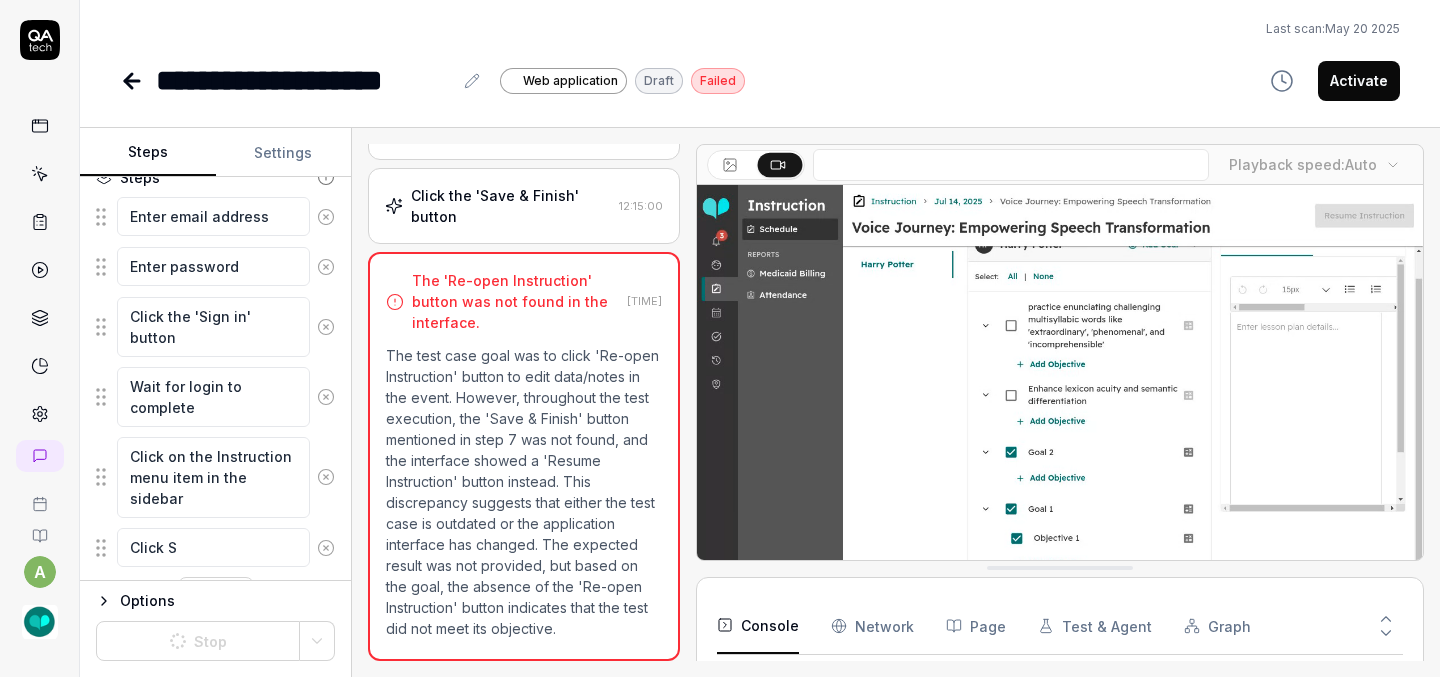 type on "Click St" 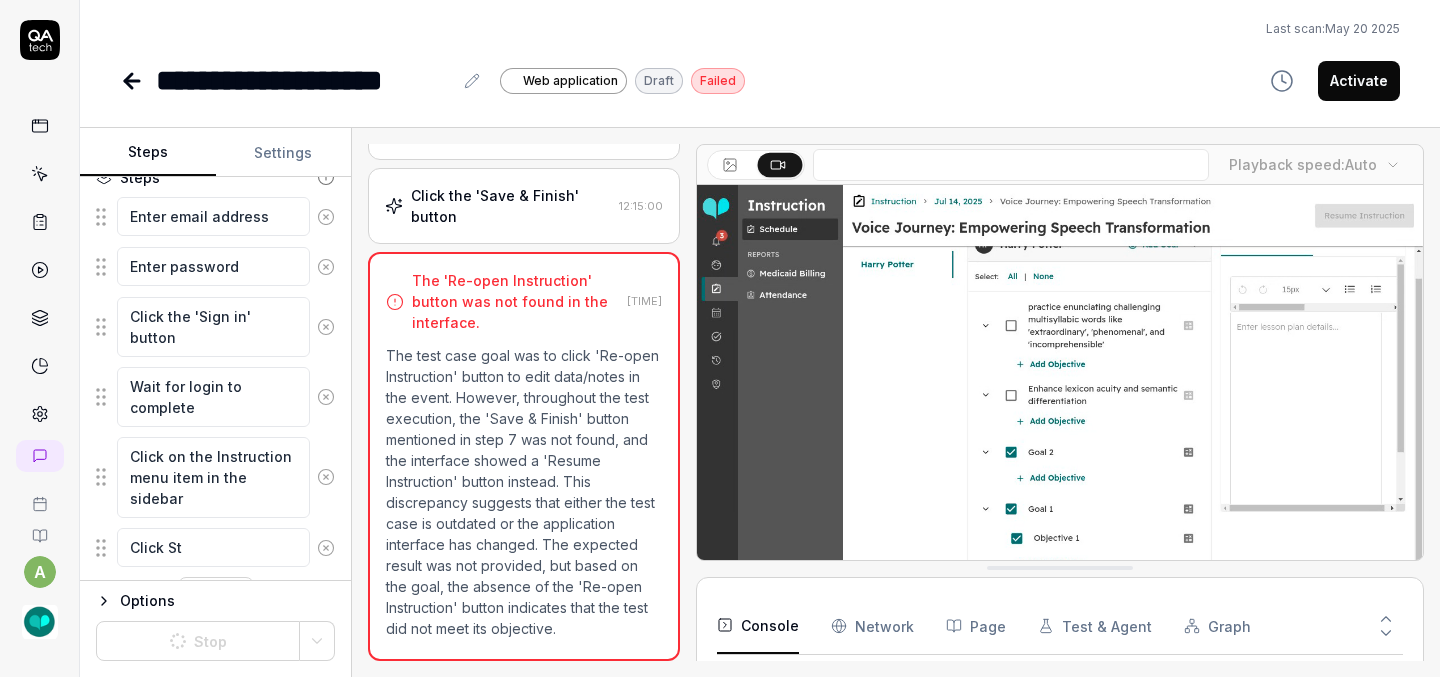 type on "*" 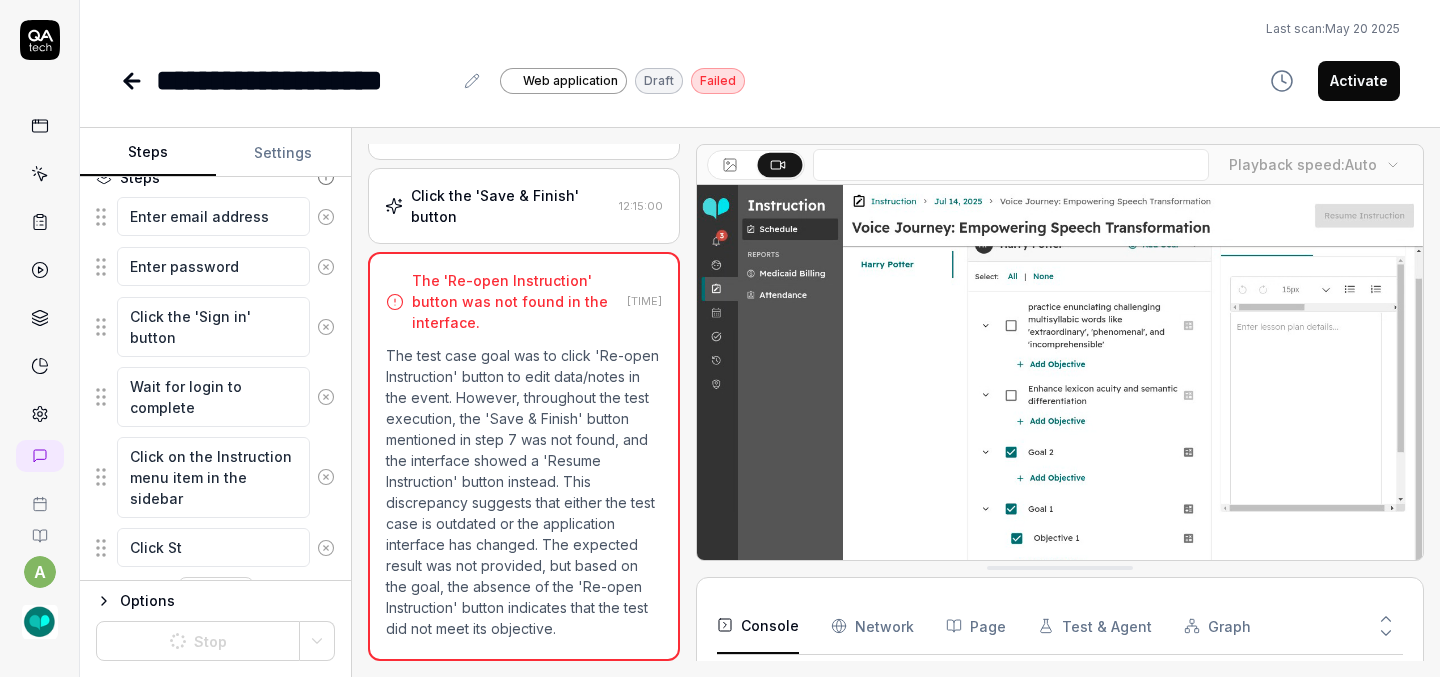 type on "Click Sta" 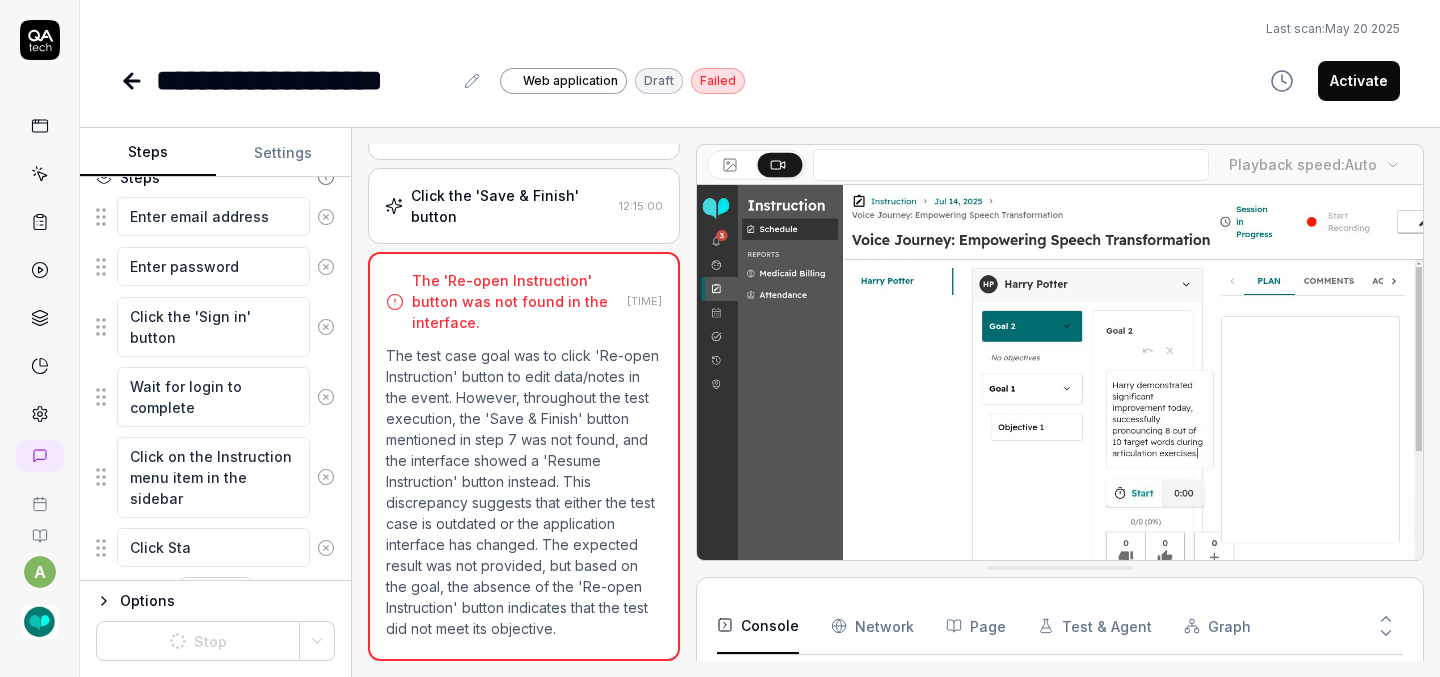 type on "*" 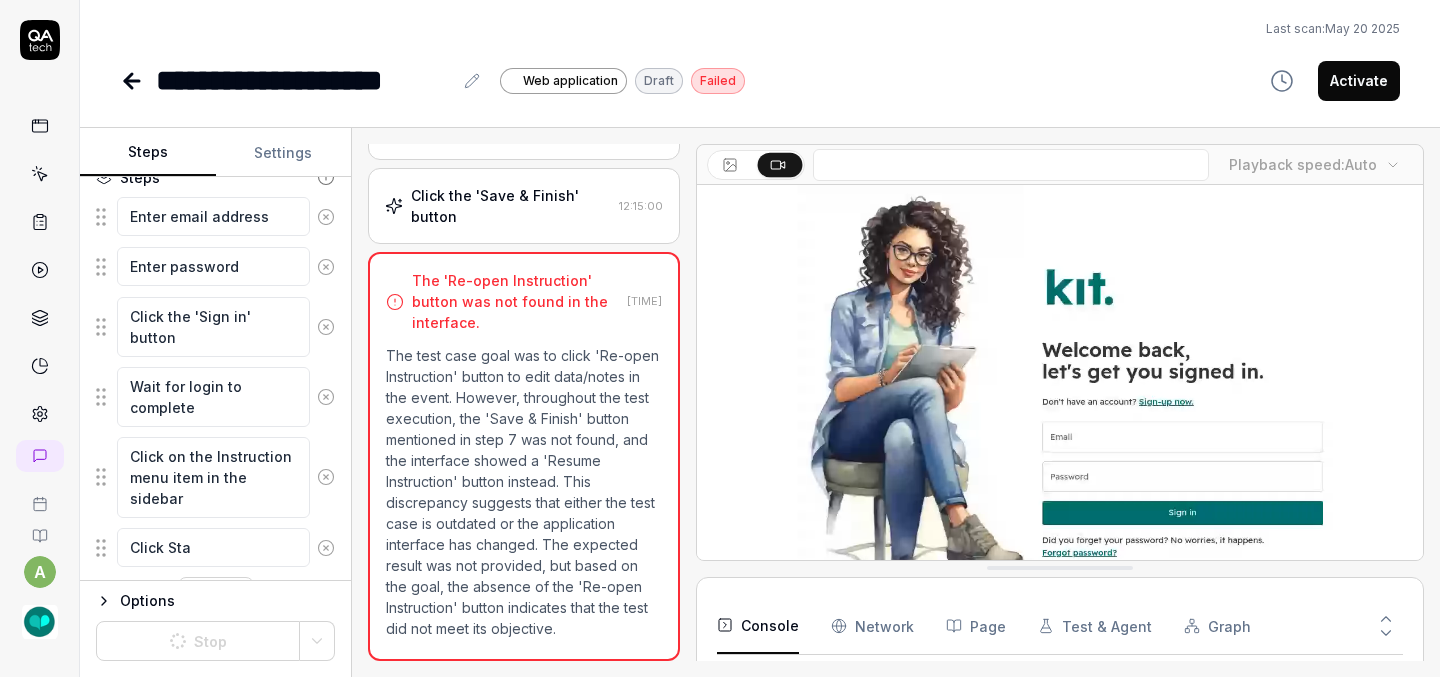 type on "Click Star" 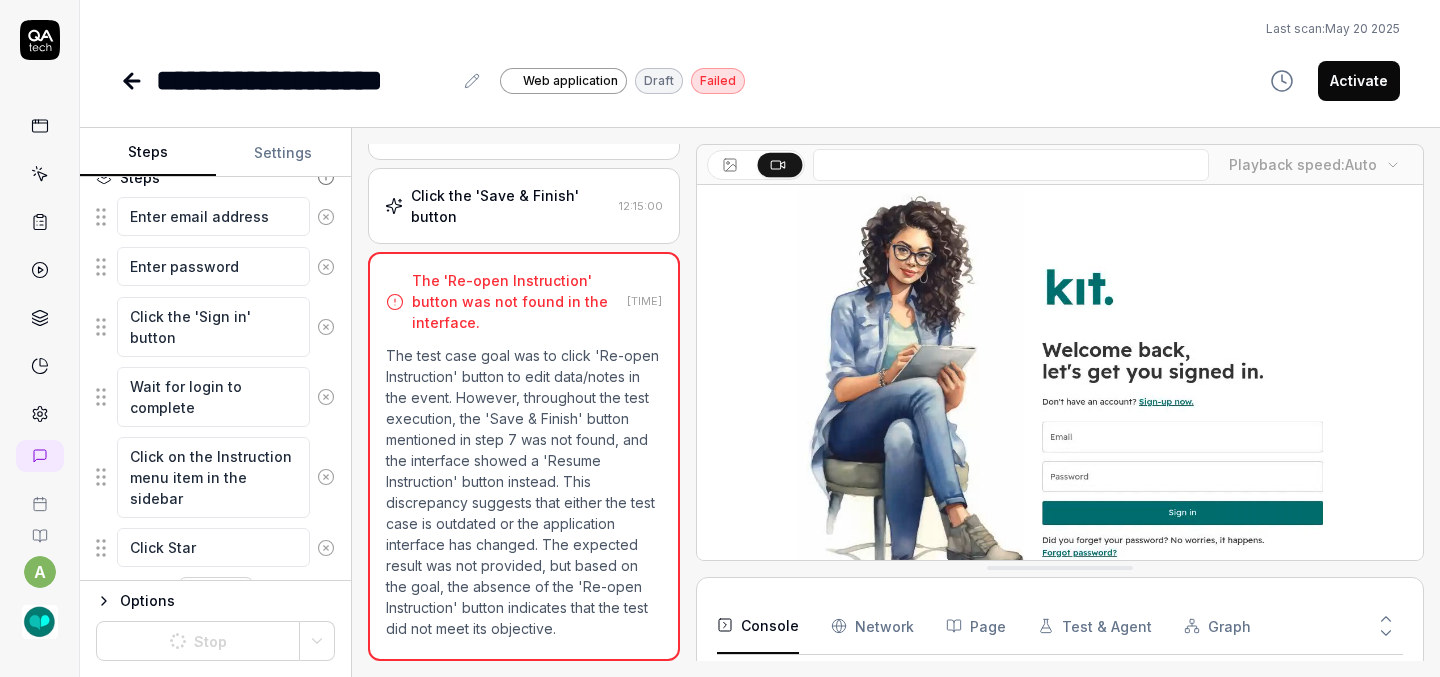 type on "*" 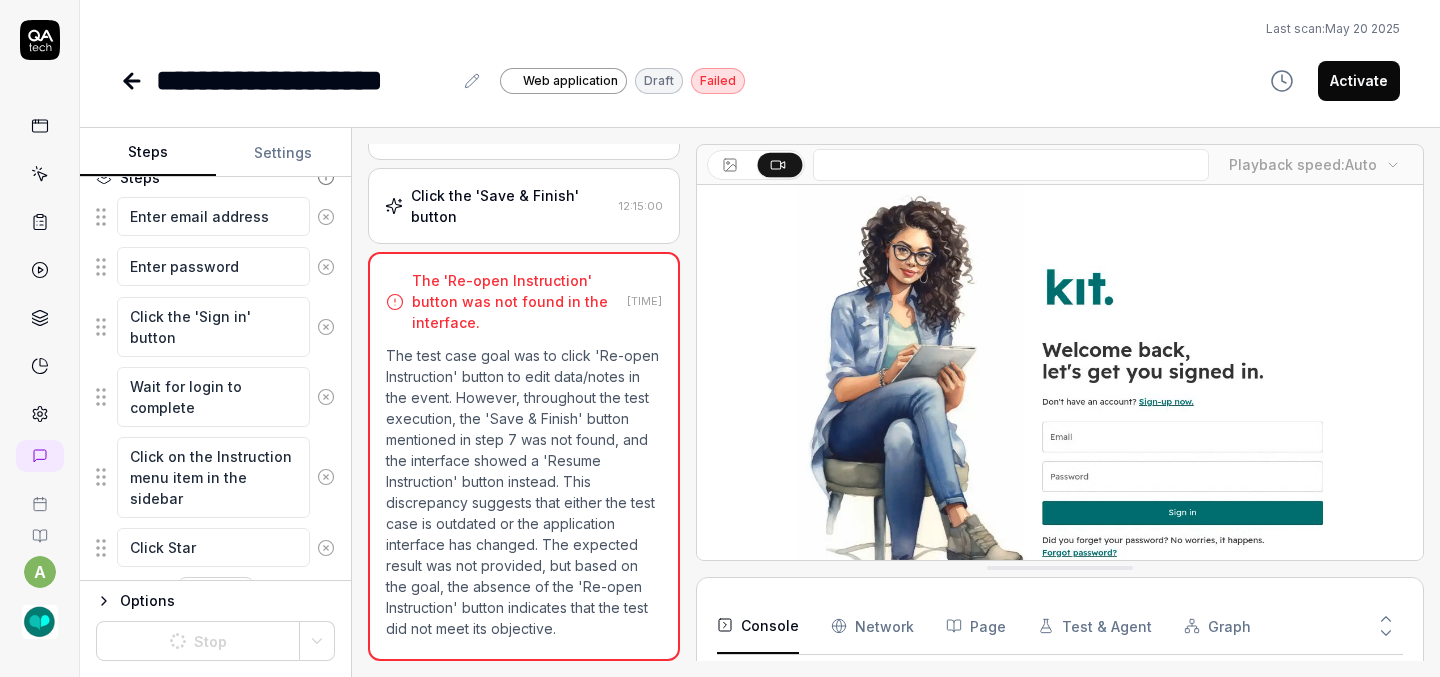 type on "Click Start" 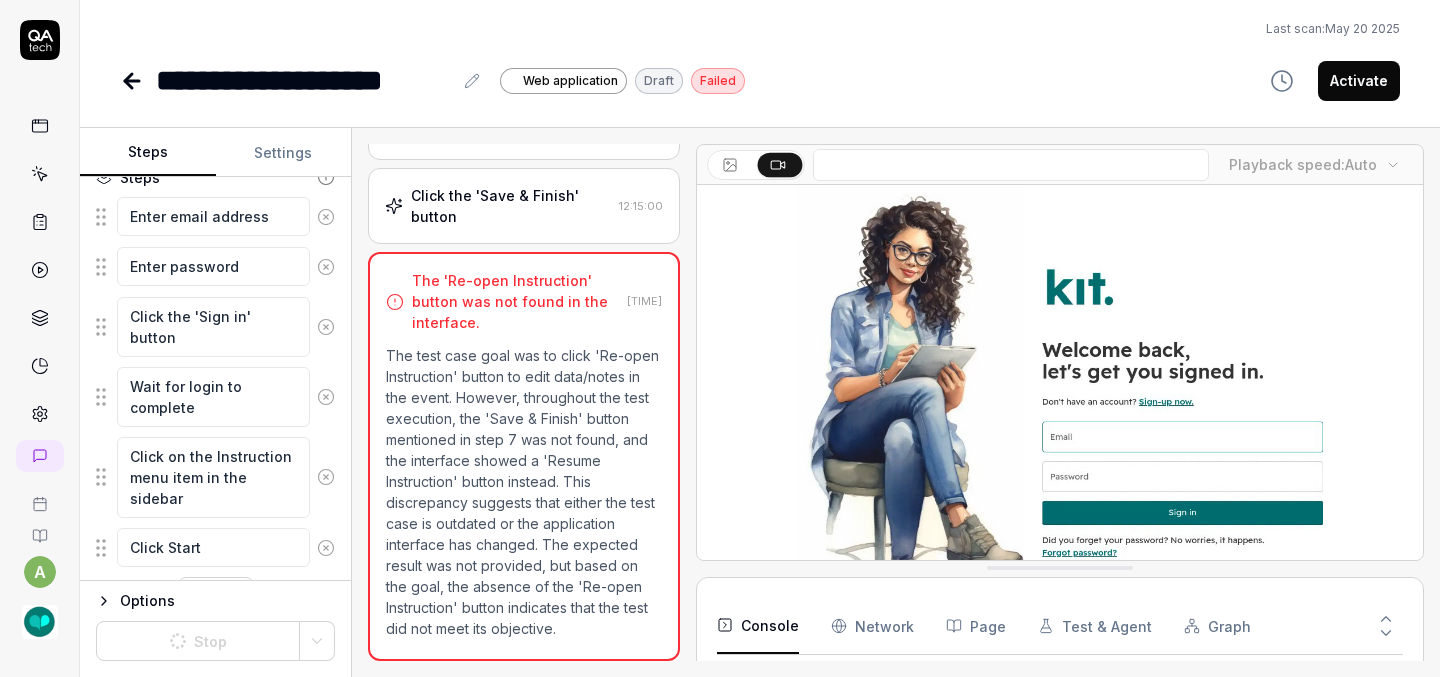 type on "*" 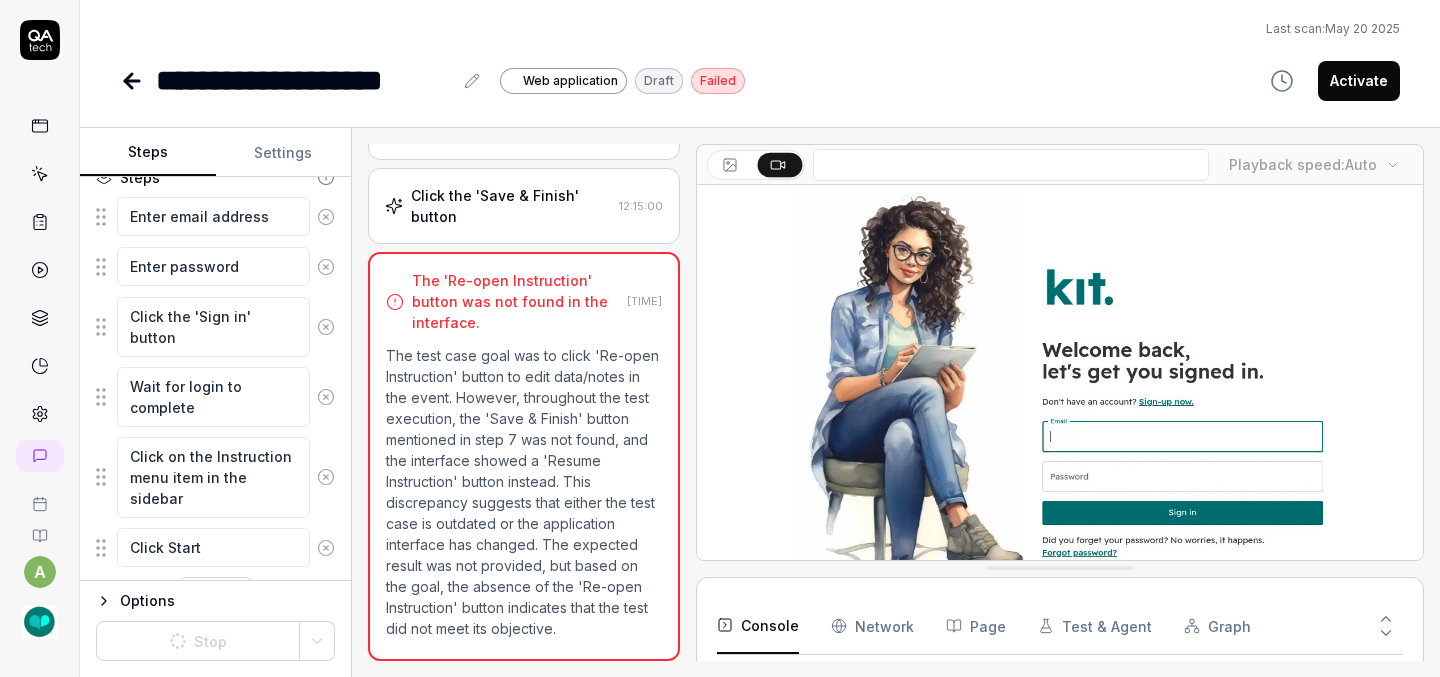 type on "Click Start" 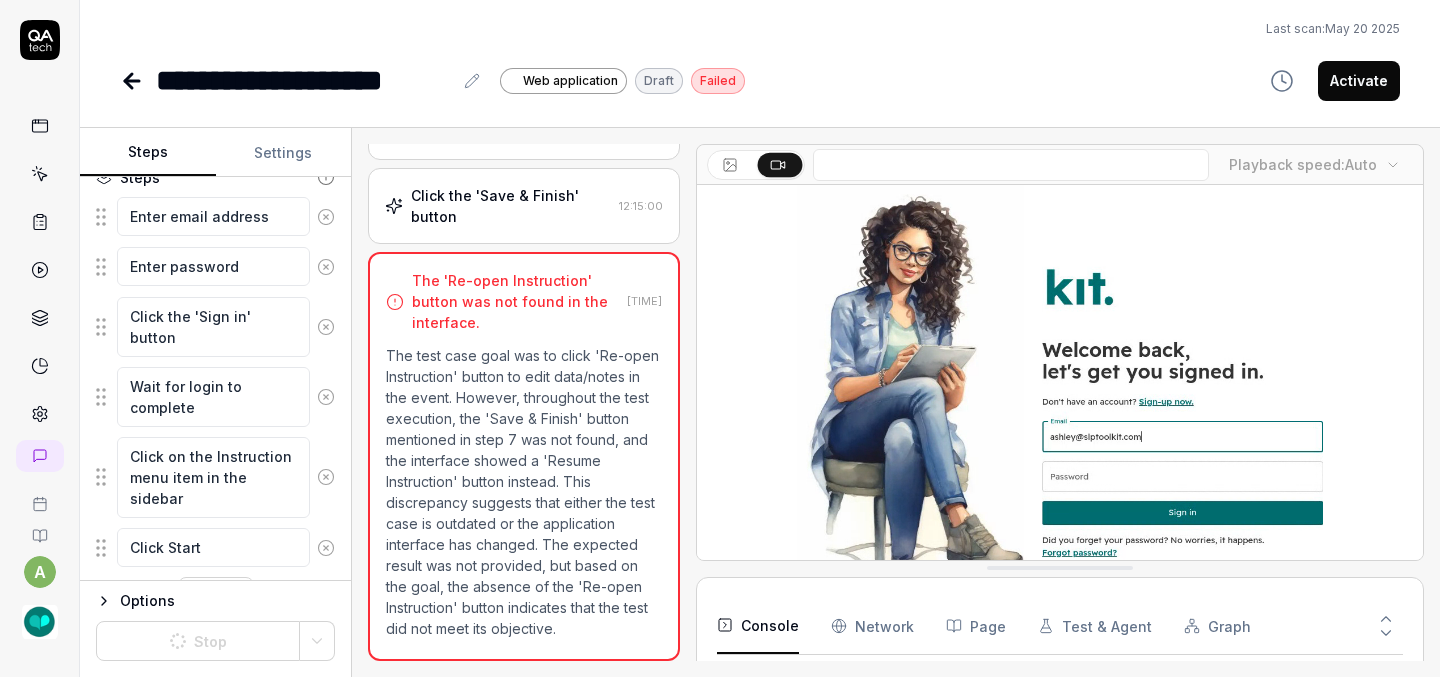 type on "*" 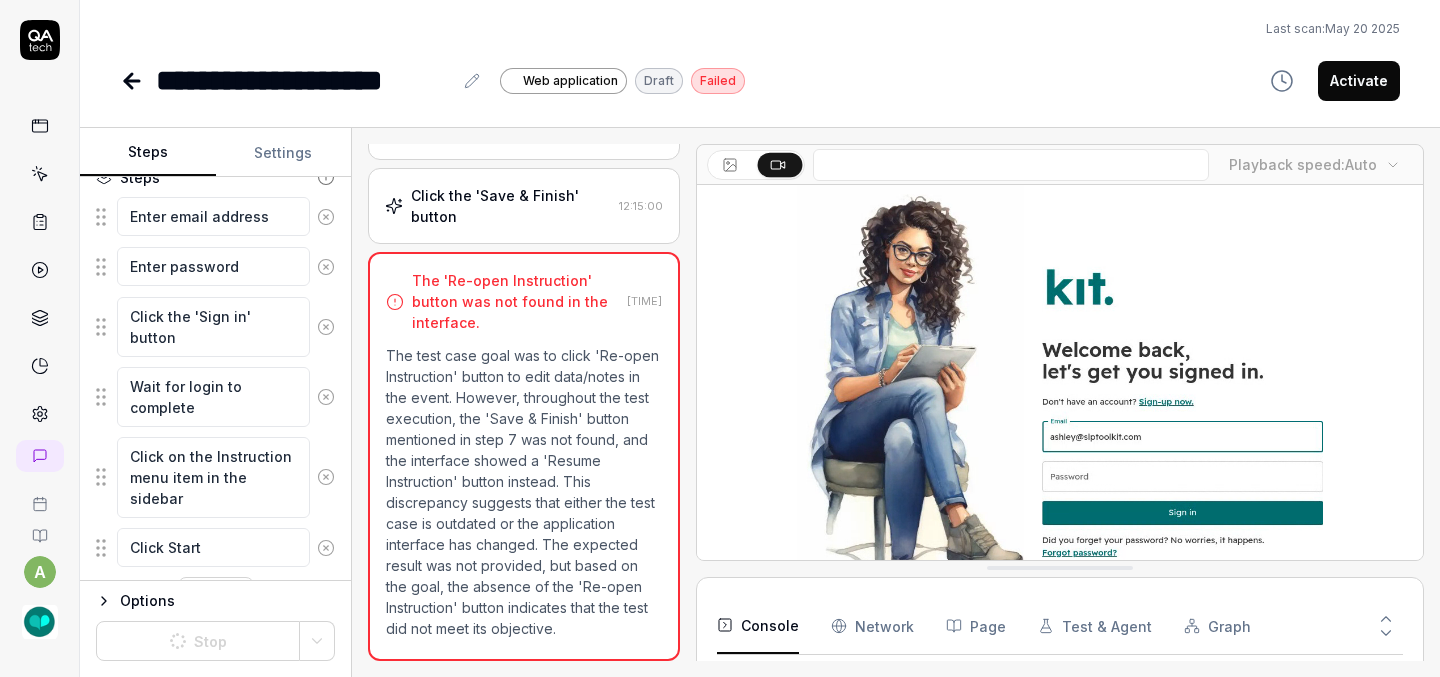 type on "Click Start I" 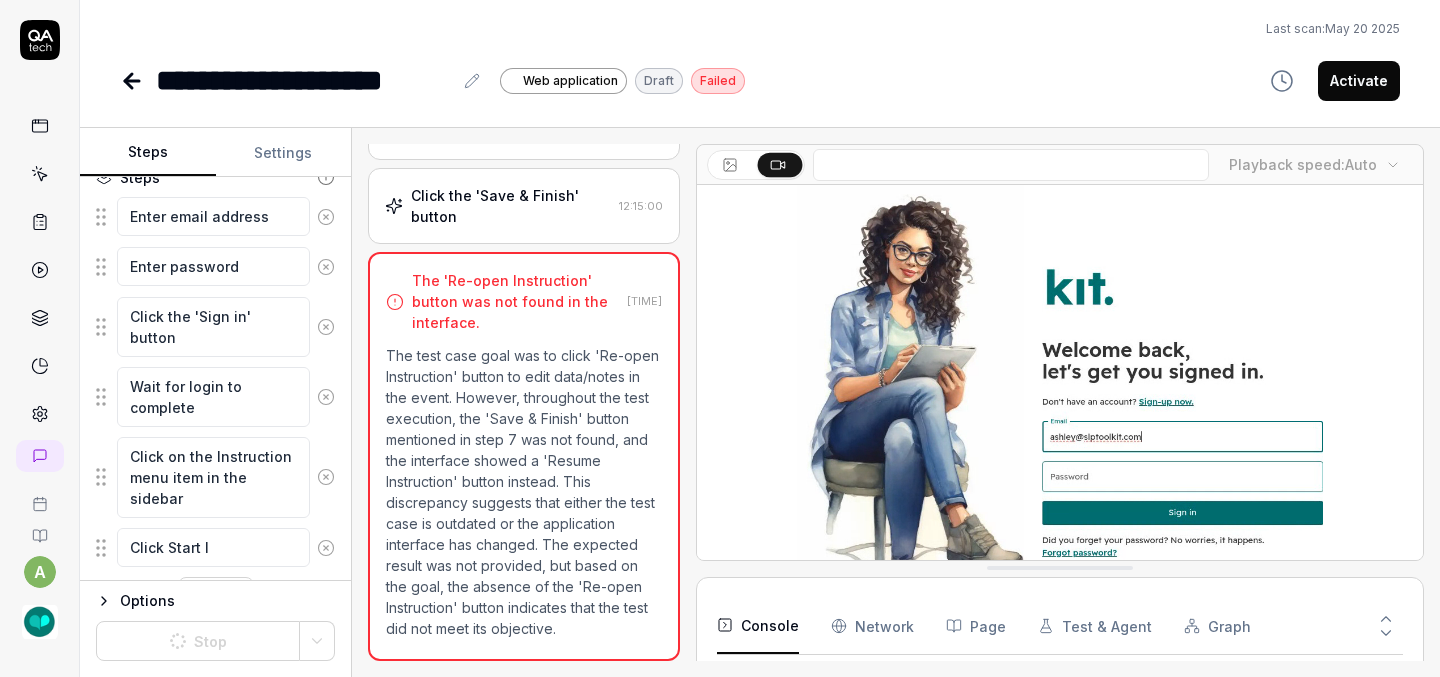 type on "*" 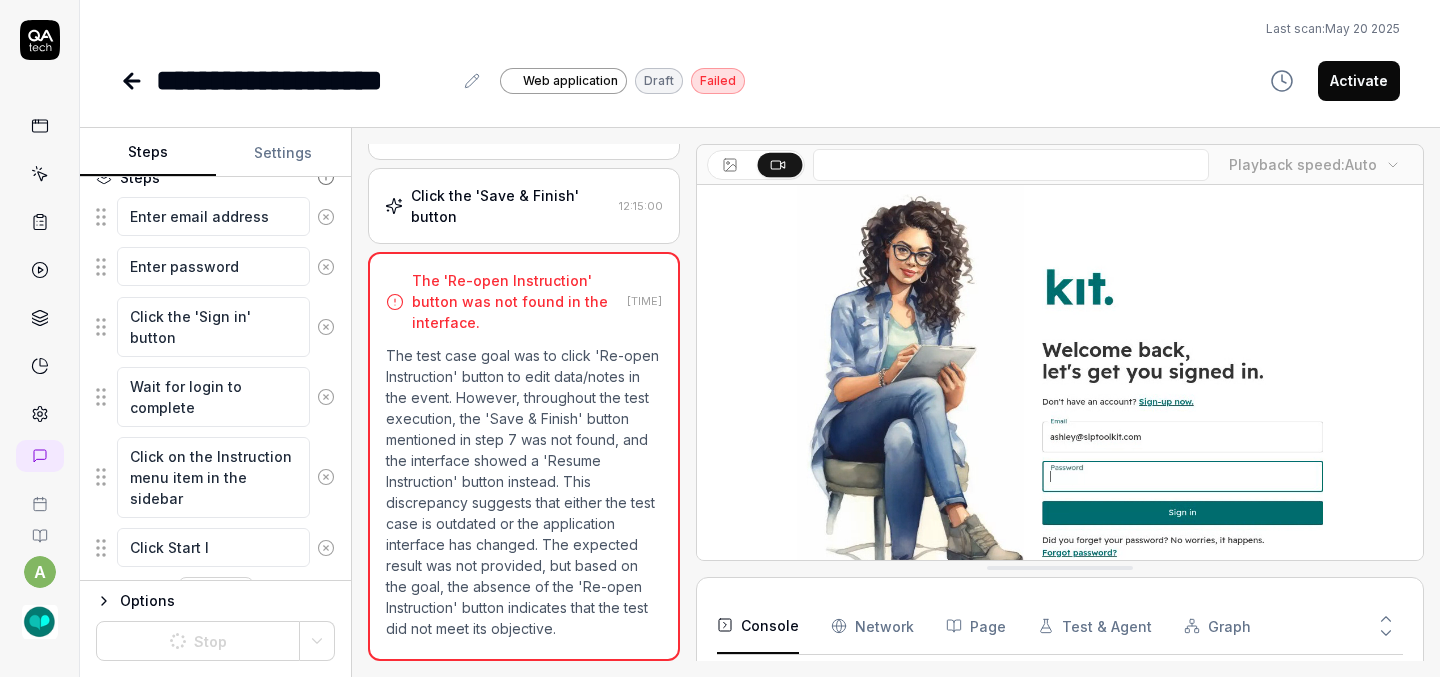 type on "Click Start In" 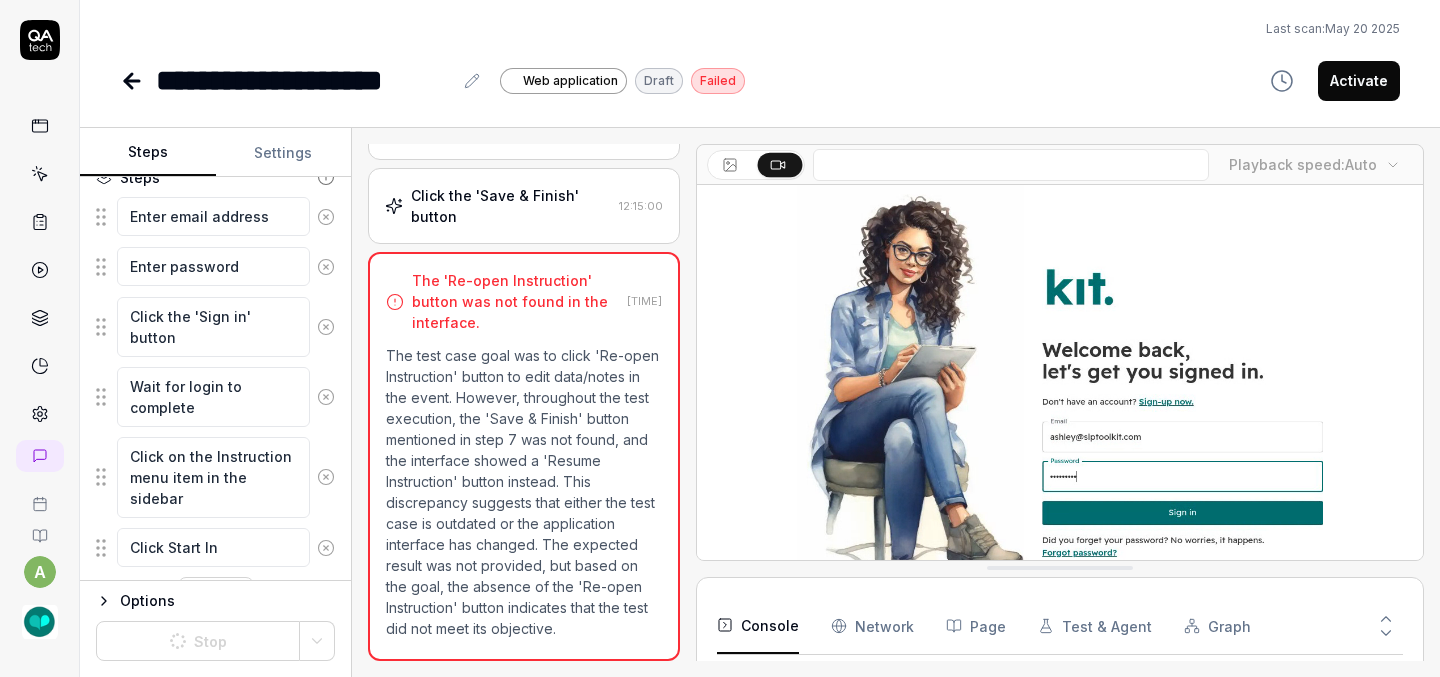 type on "*" 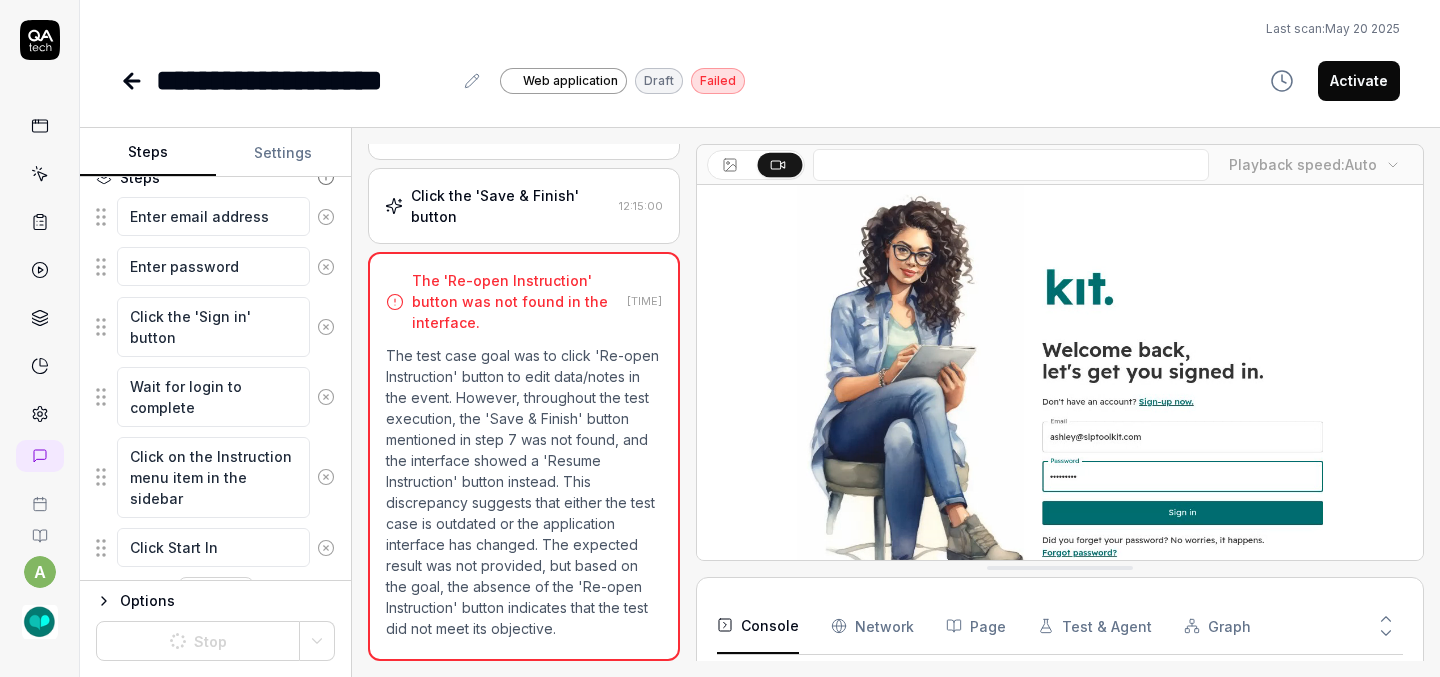 type on "Click Start Ins" 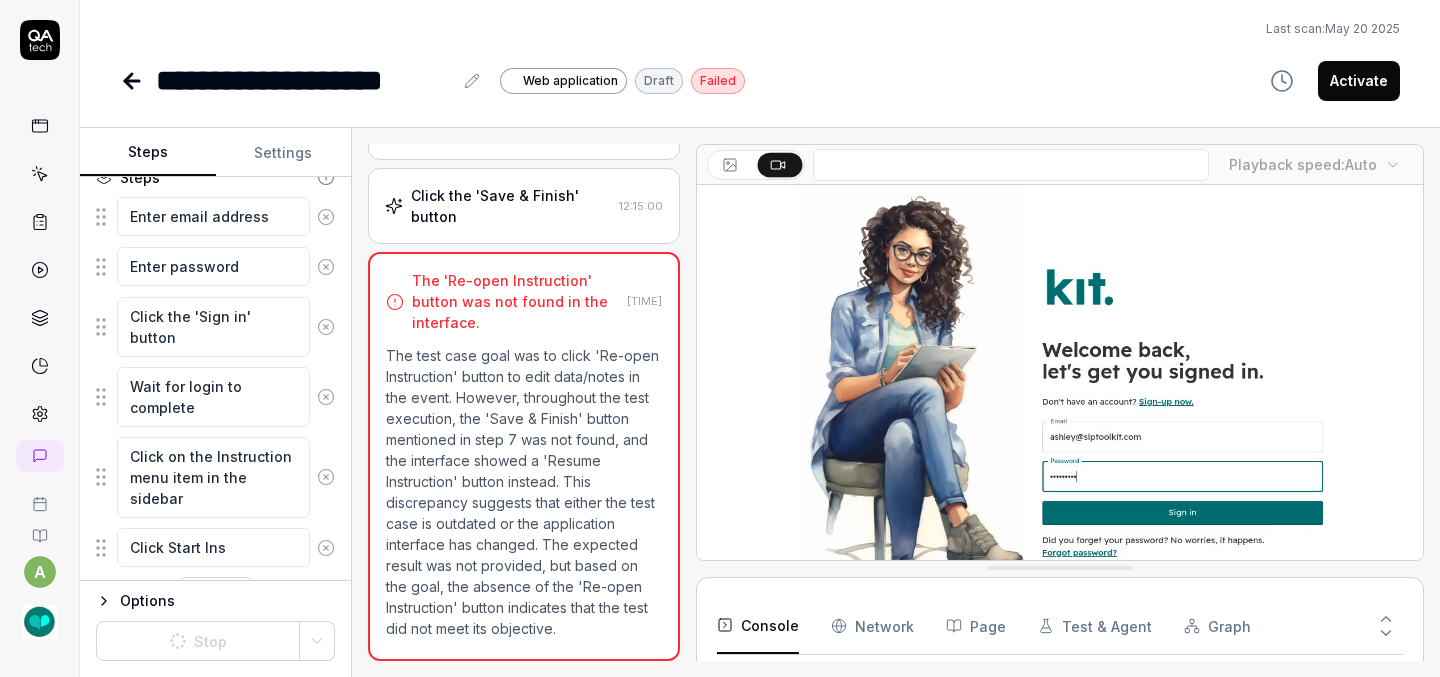type on "*" 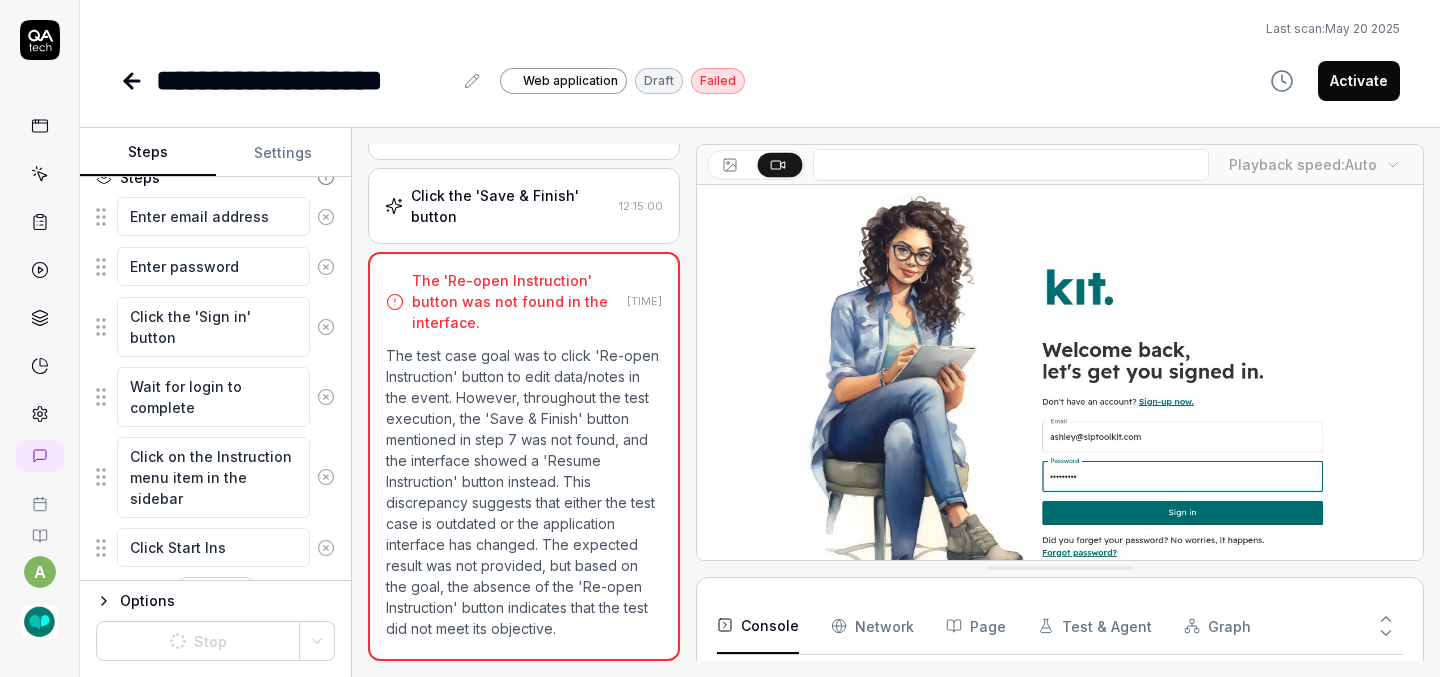 type on "Click Start Inst" 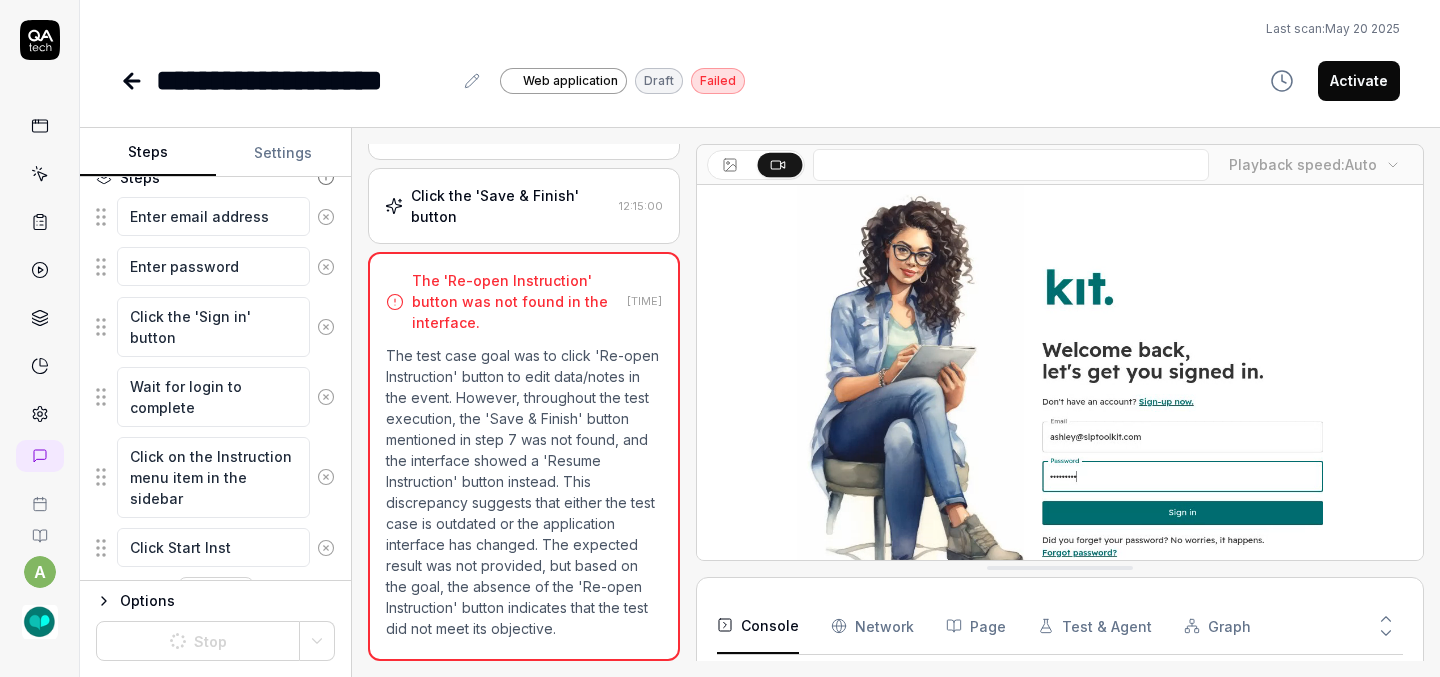 type on "*" 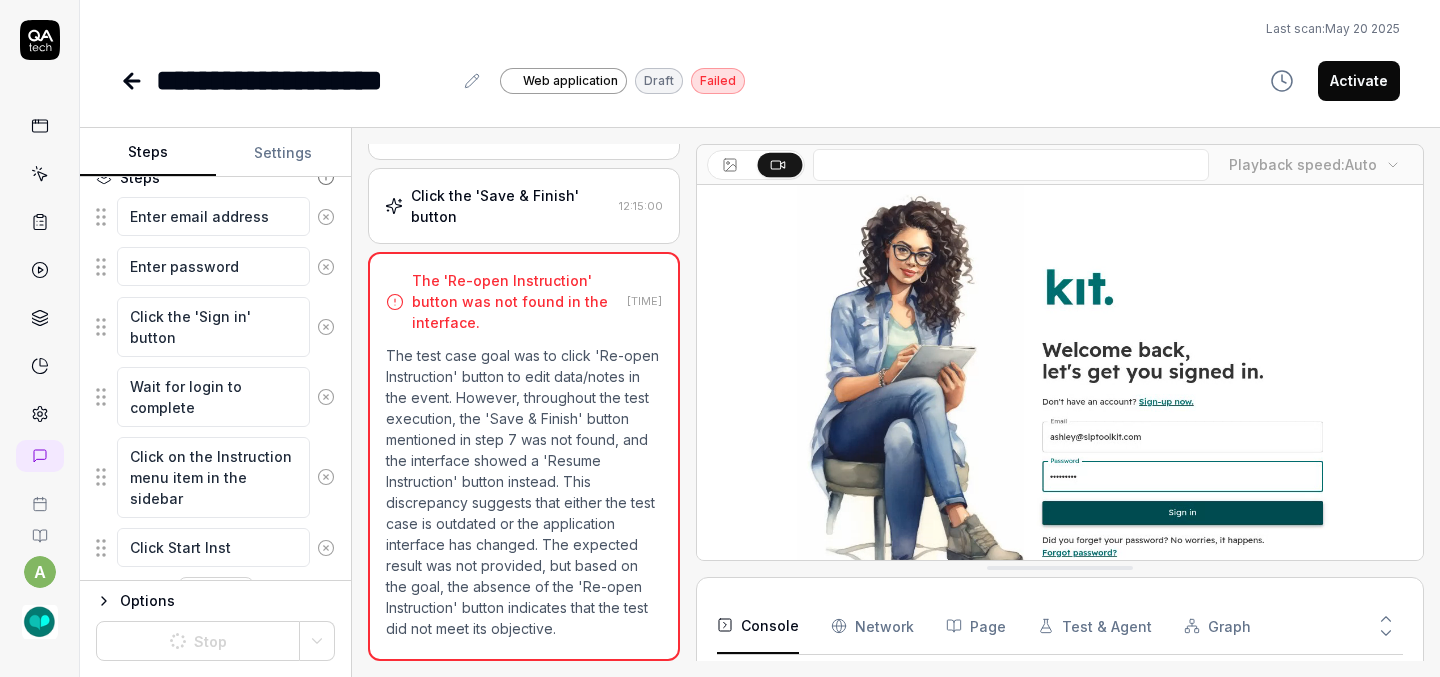 type on "Click Start Instr" 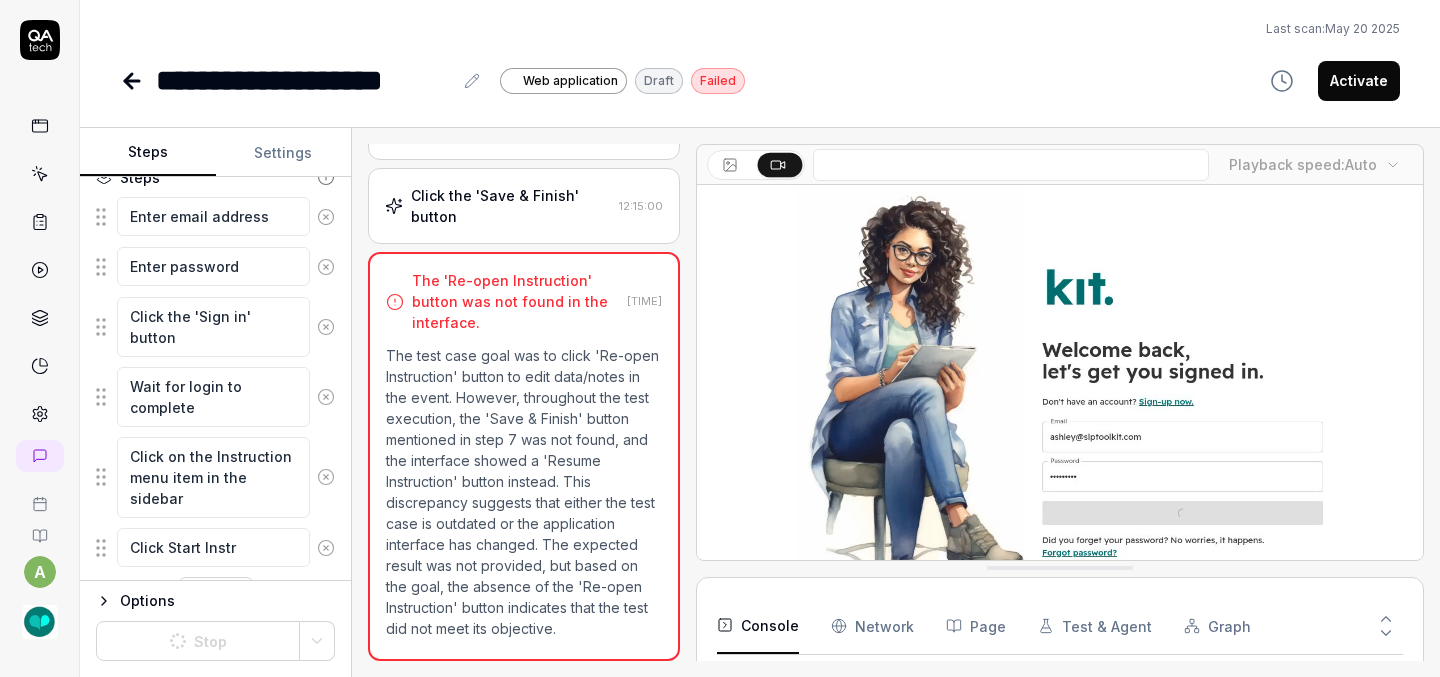 type on "*" 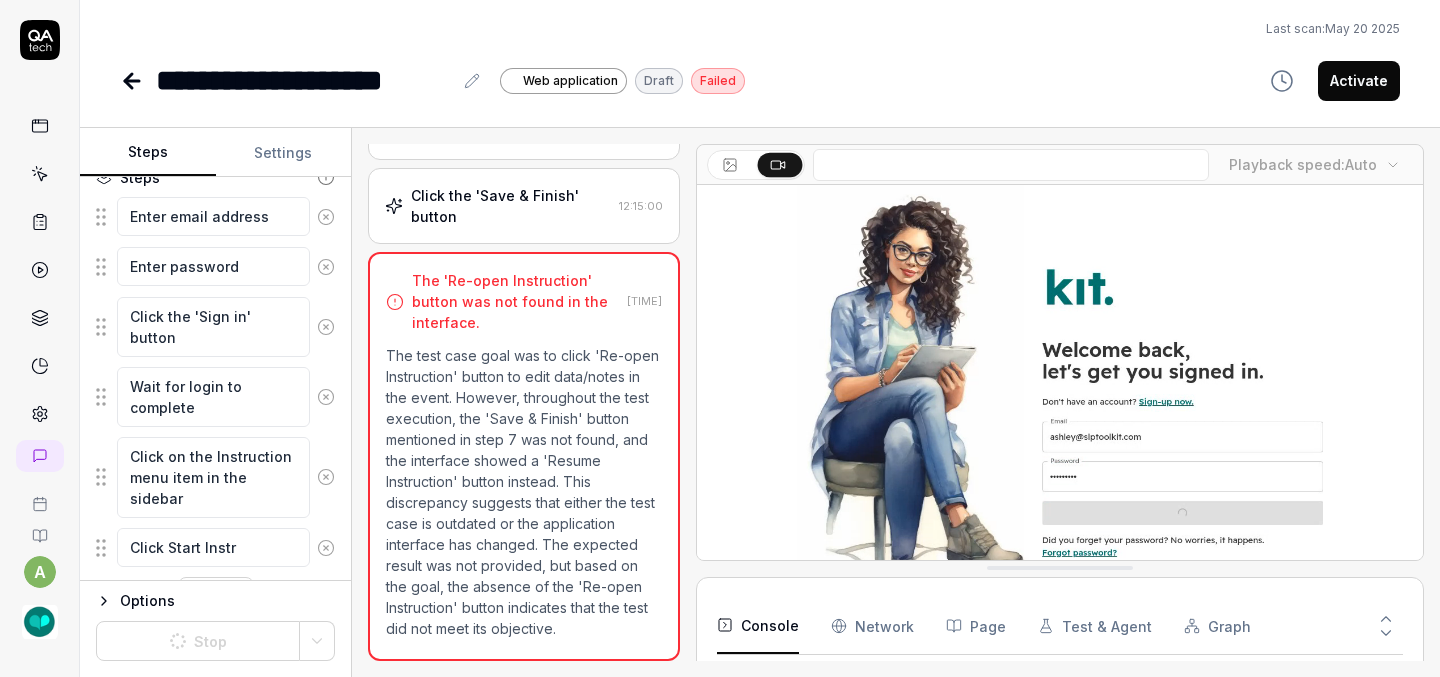 type on "Click Start Instru" 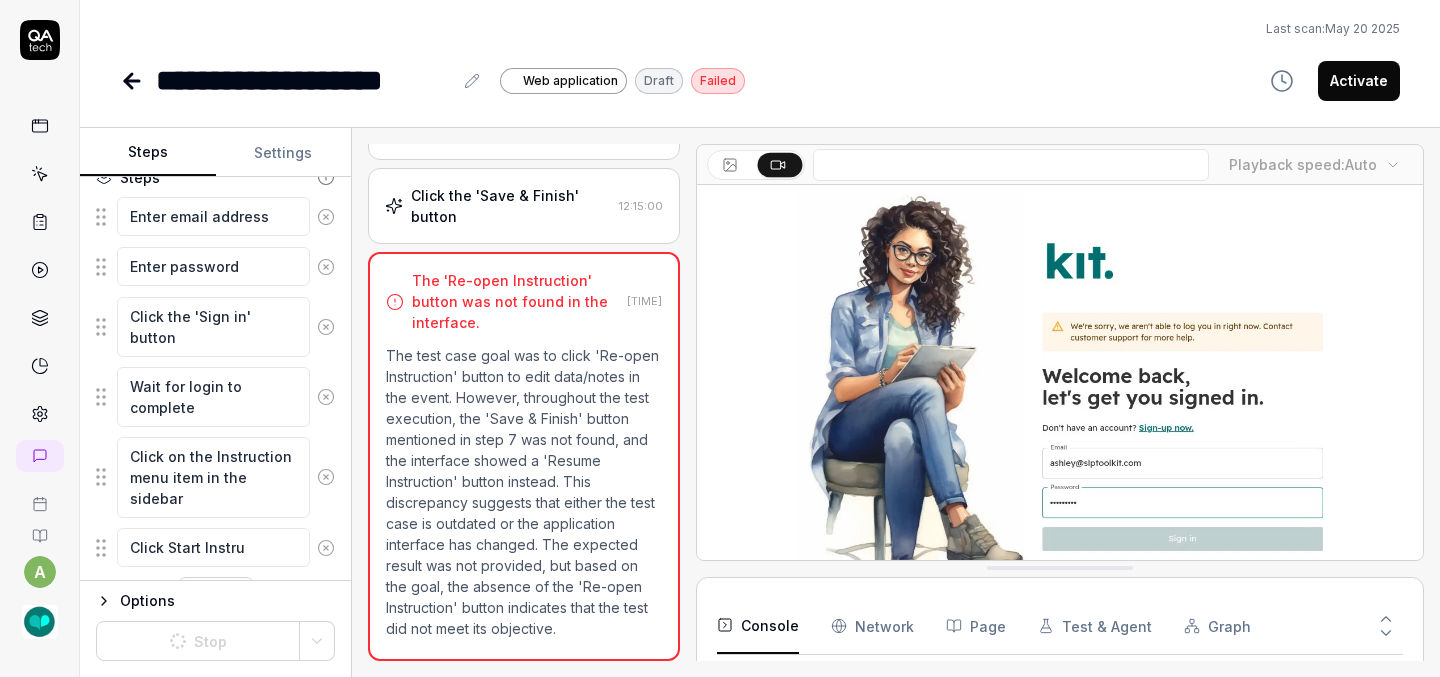 type on "*" 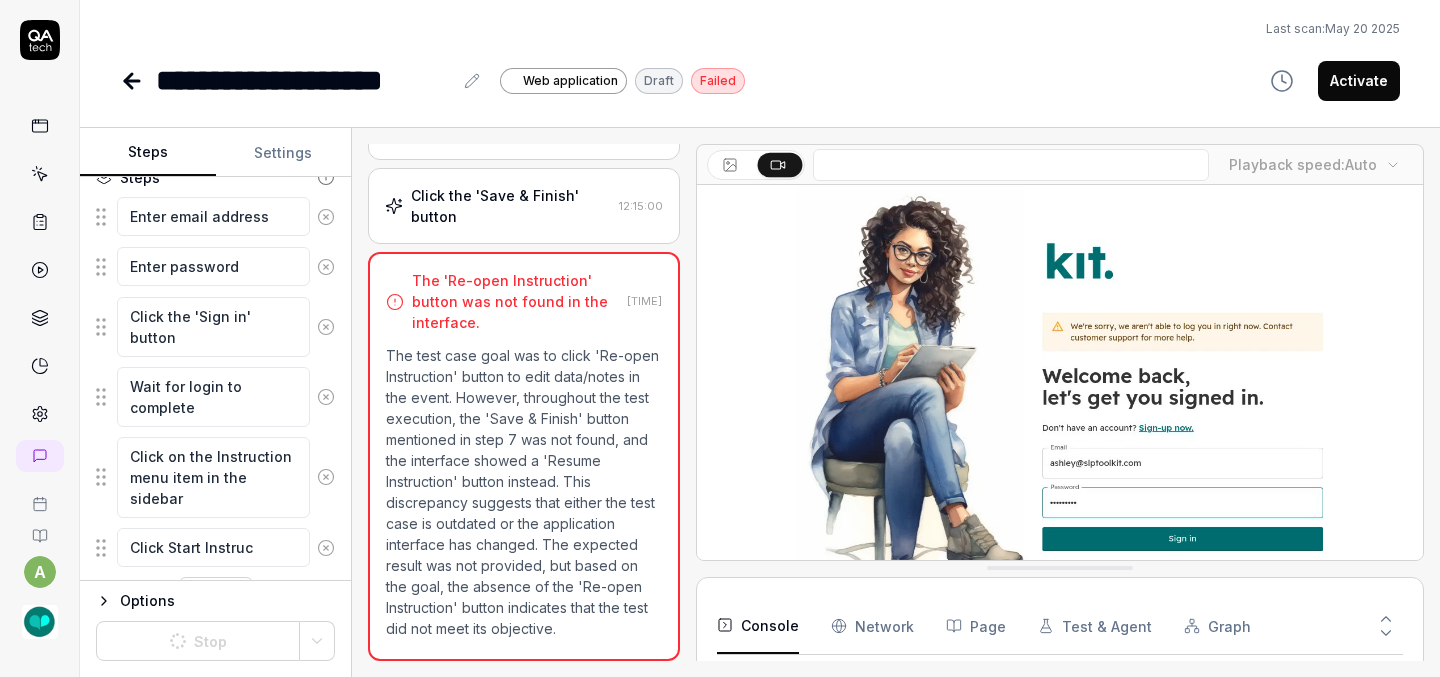type on "Click Start Instruct" 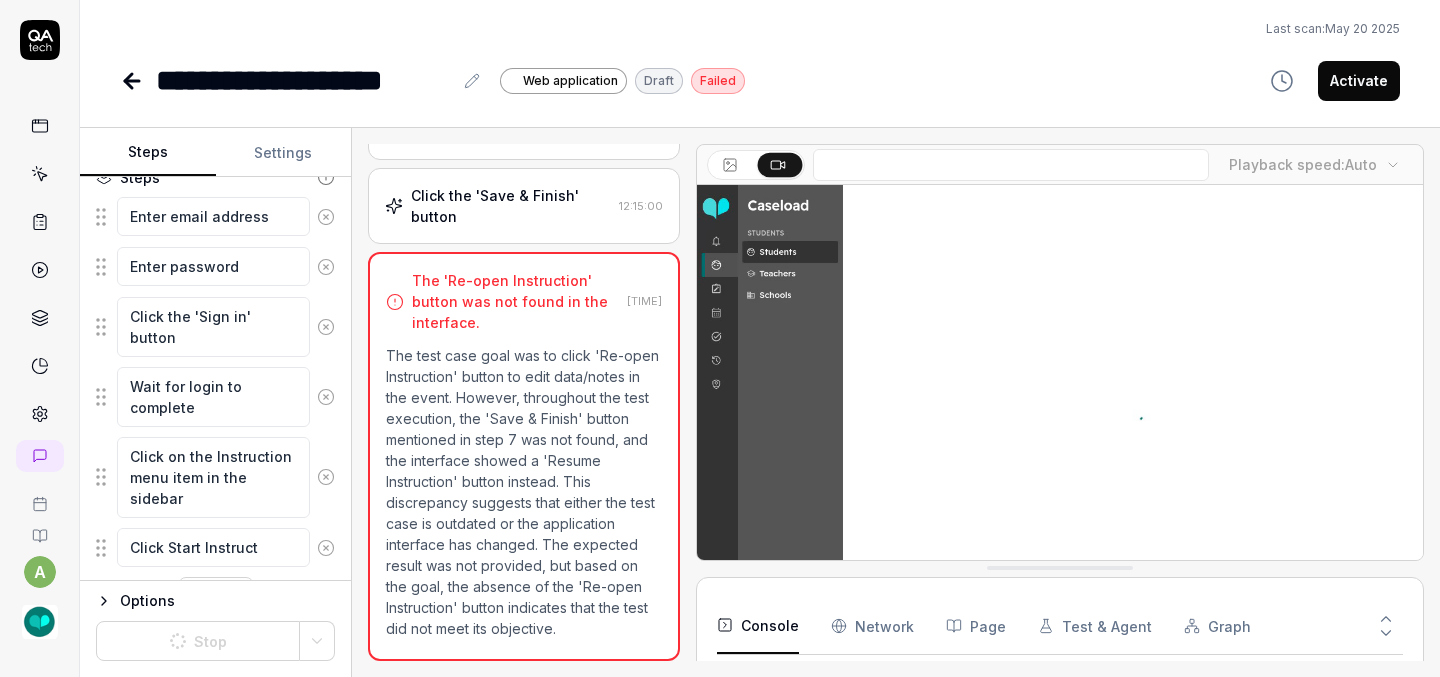 type on "*" 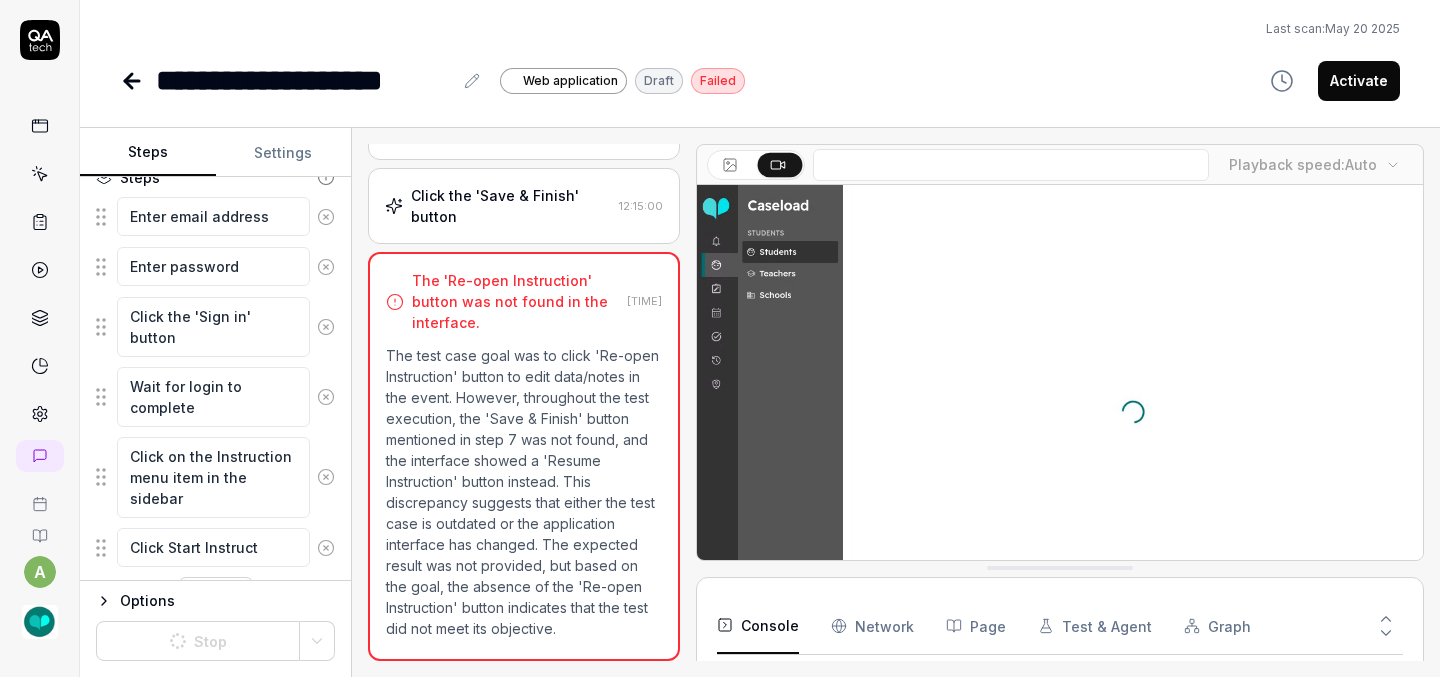 type on "Click Start Instructi" 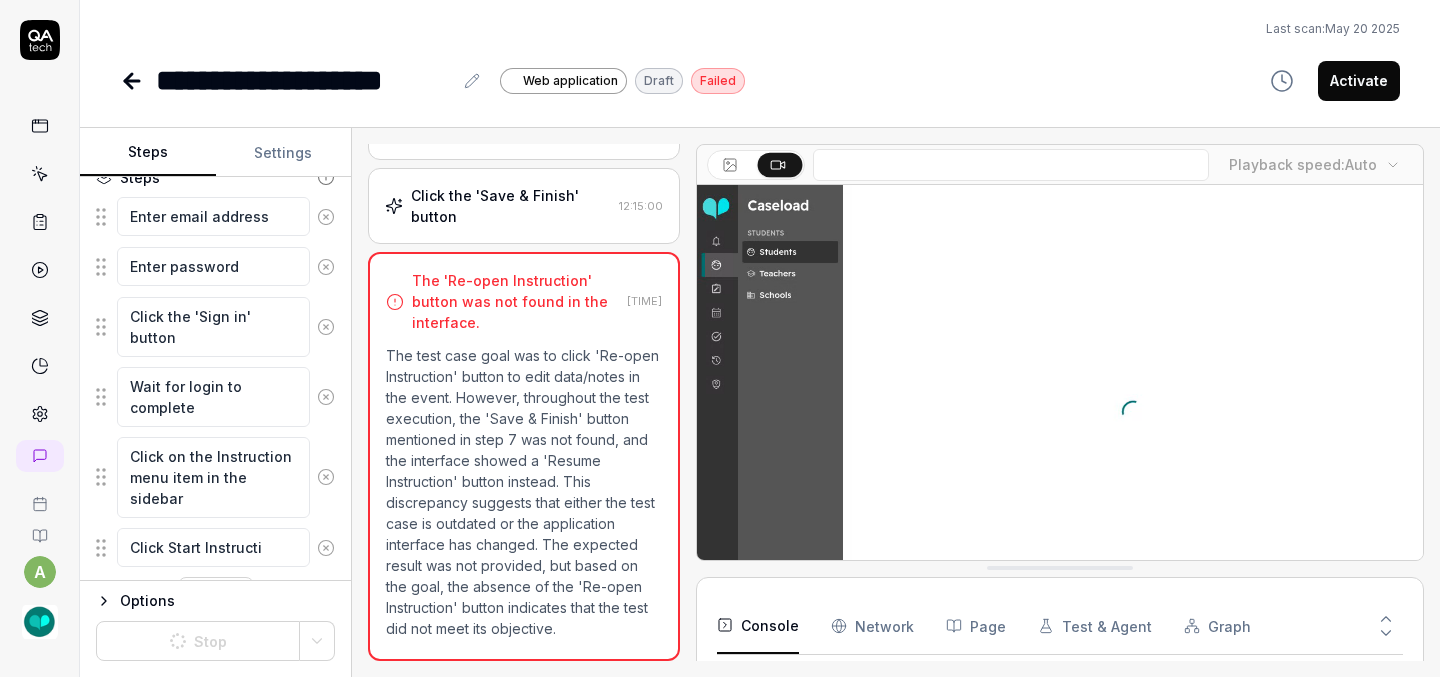 type on "*" 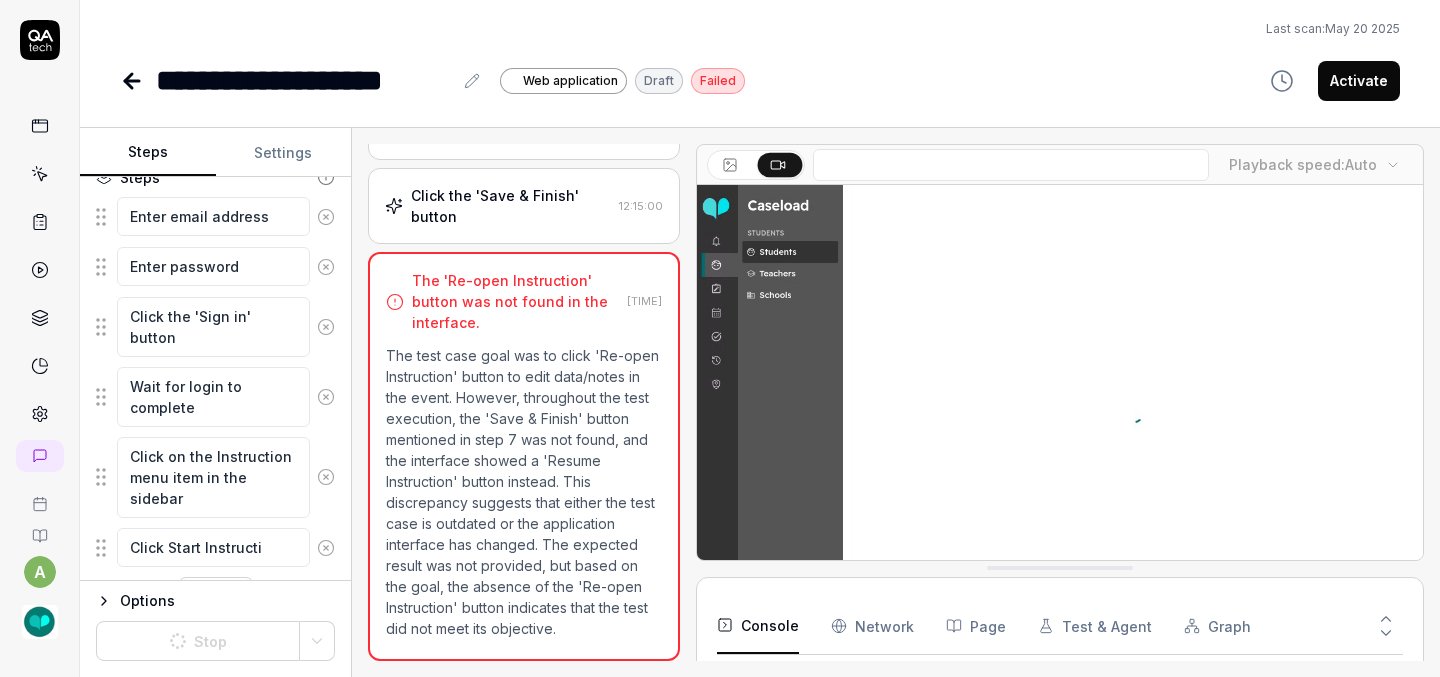 type on "Click Start Instructio" 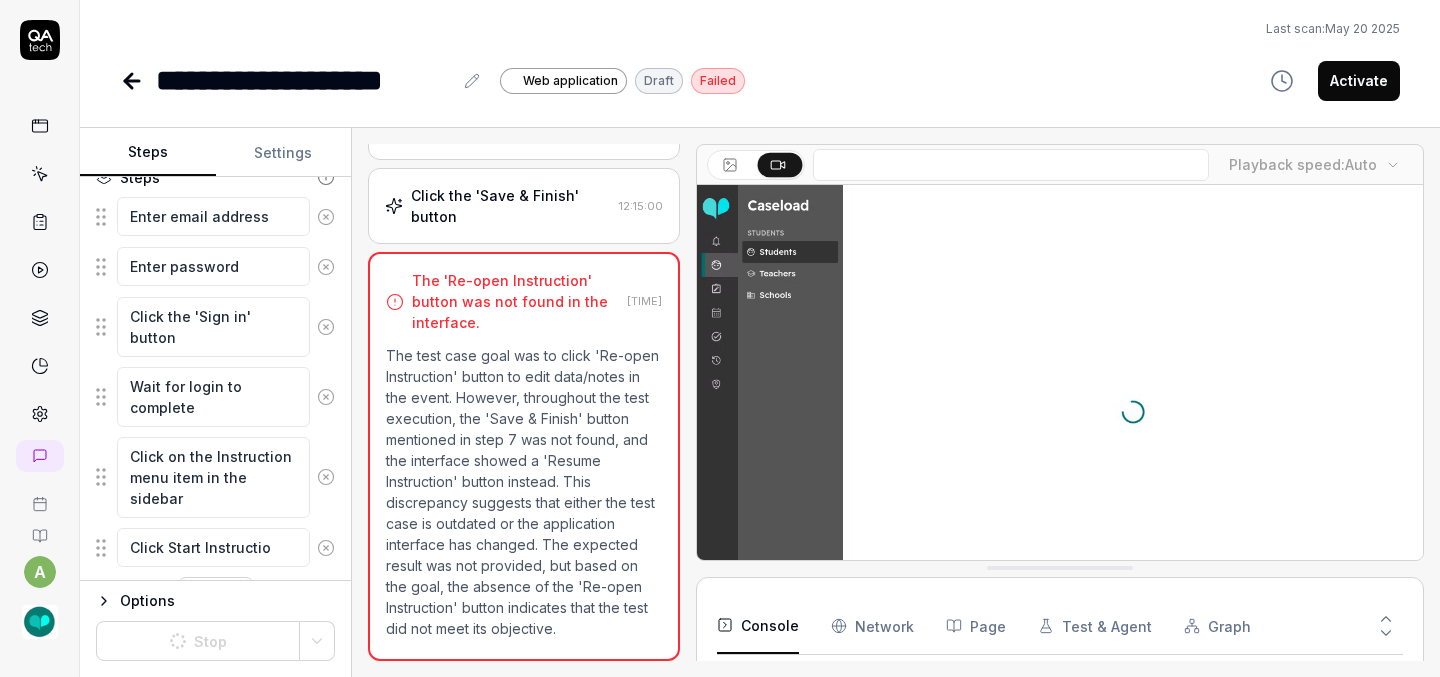 type on "*" 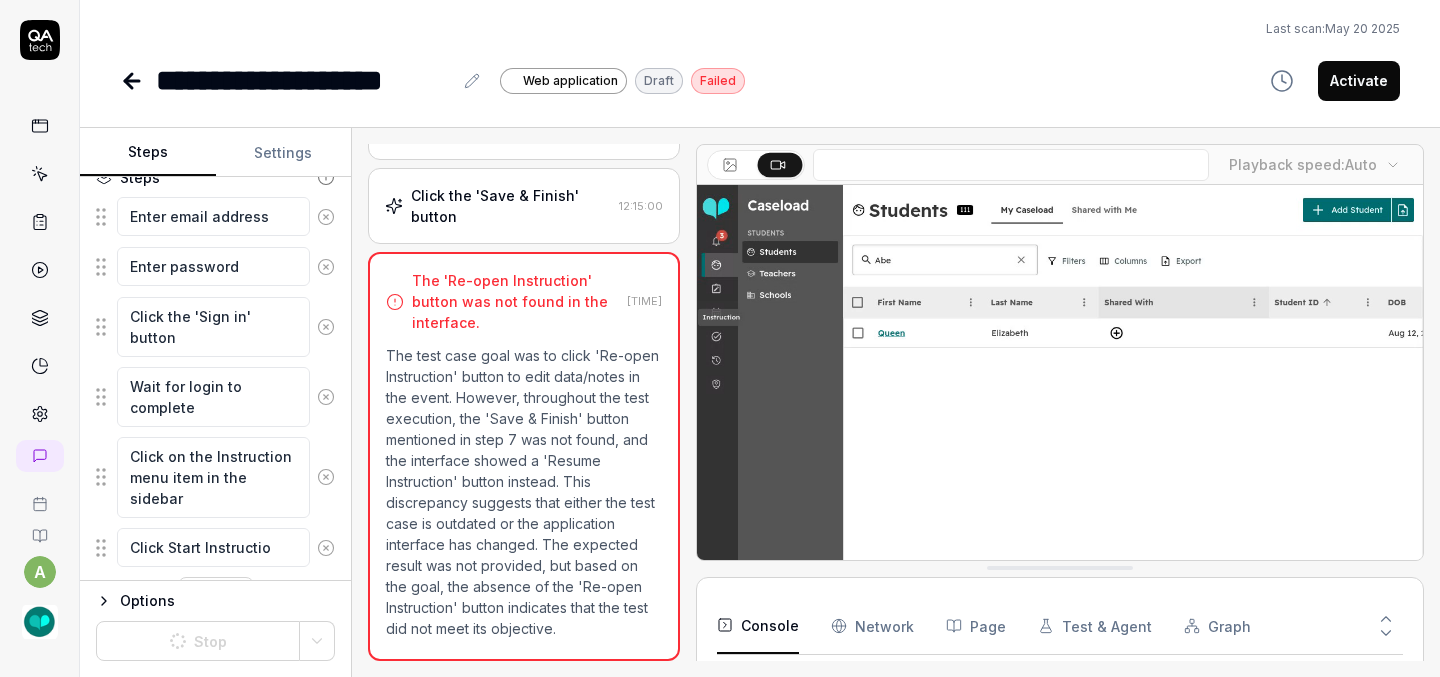 type on "Click Start Instruction" 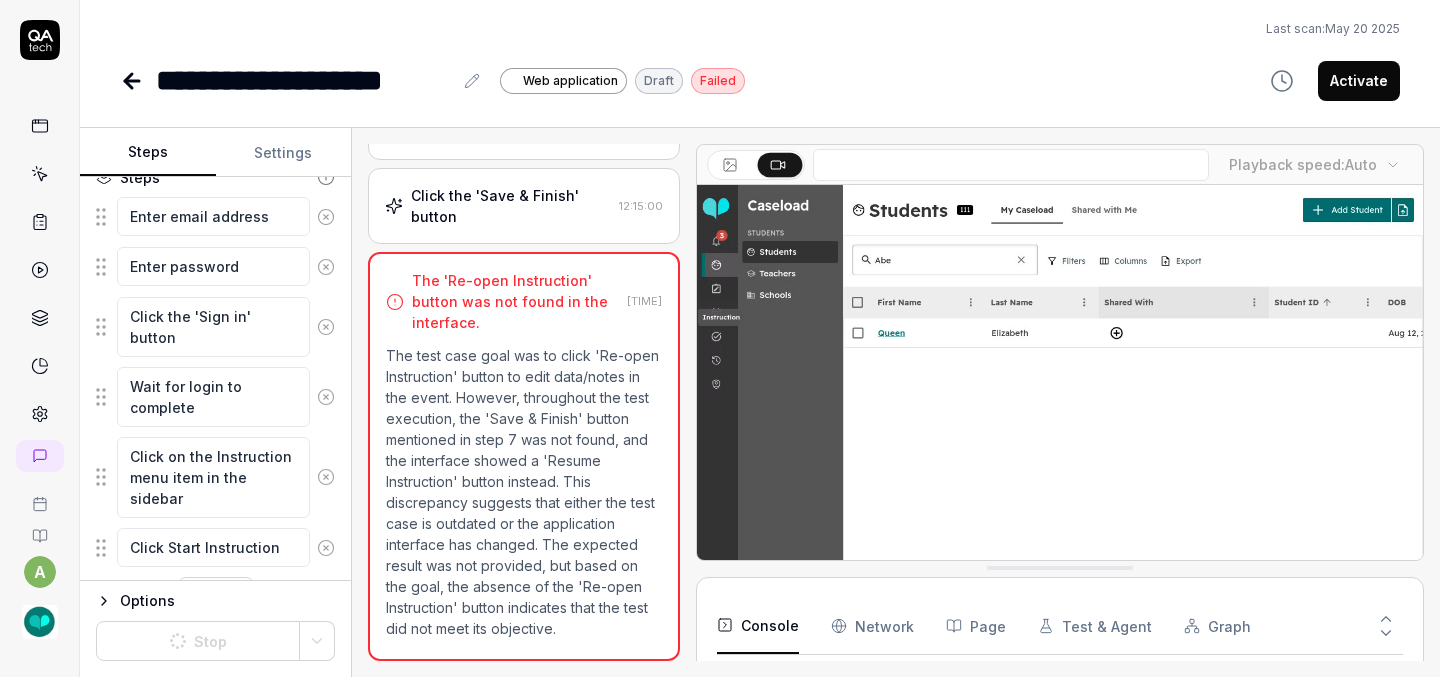 type 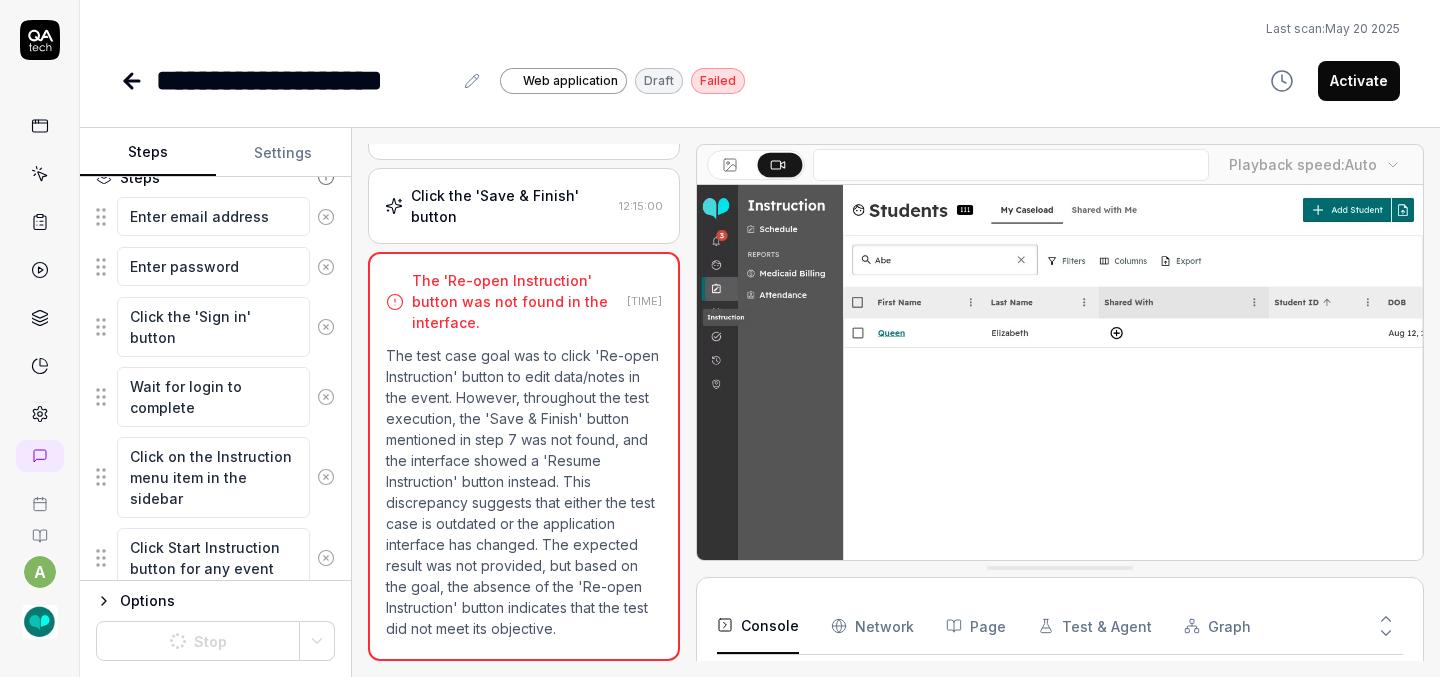 scroll, scrollTop: 335, scrollLeft: 0, axis: vertical 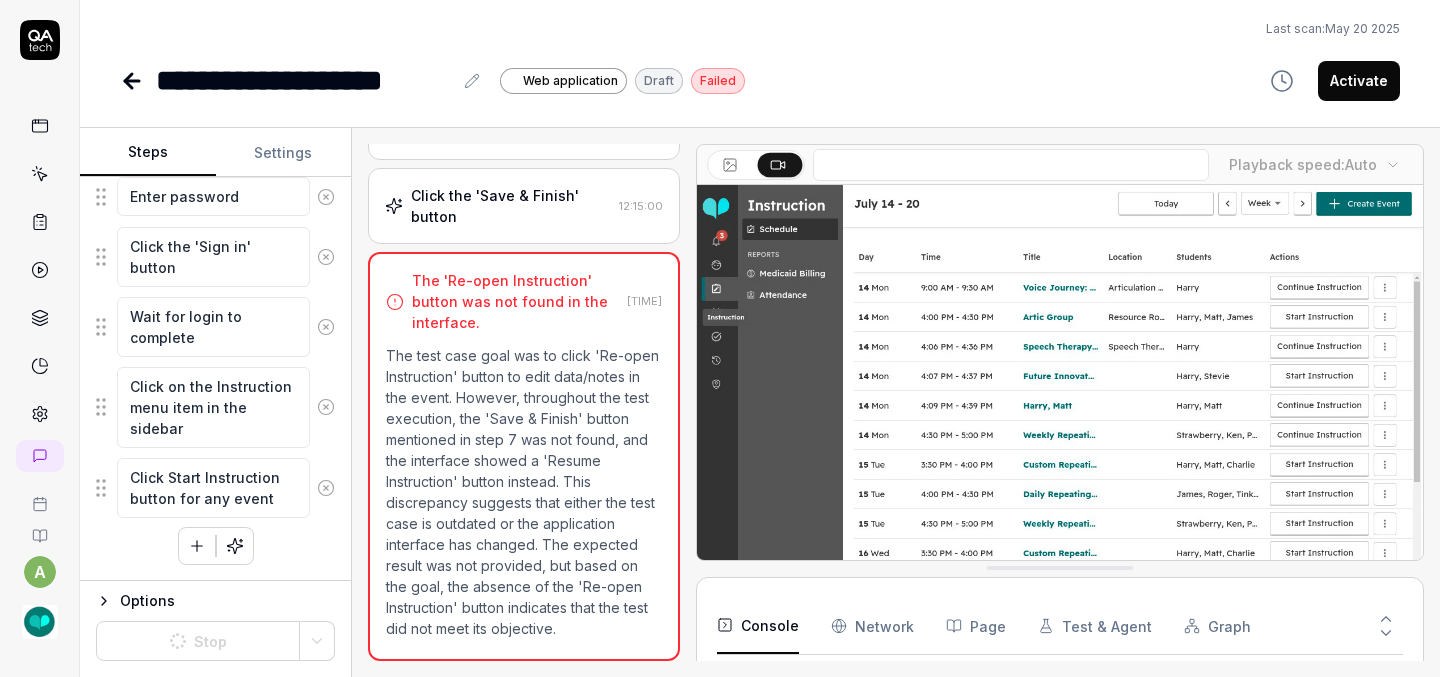 click 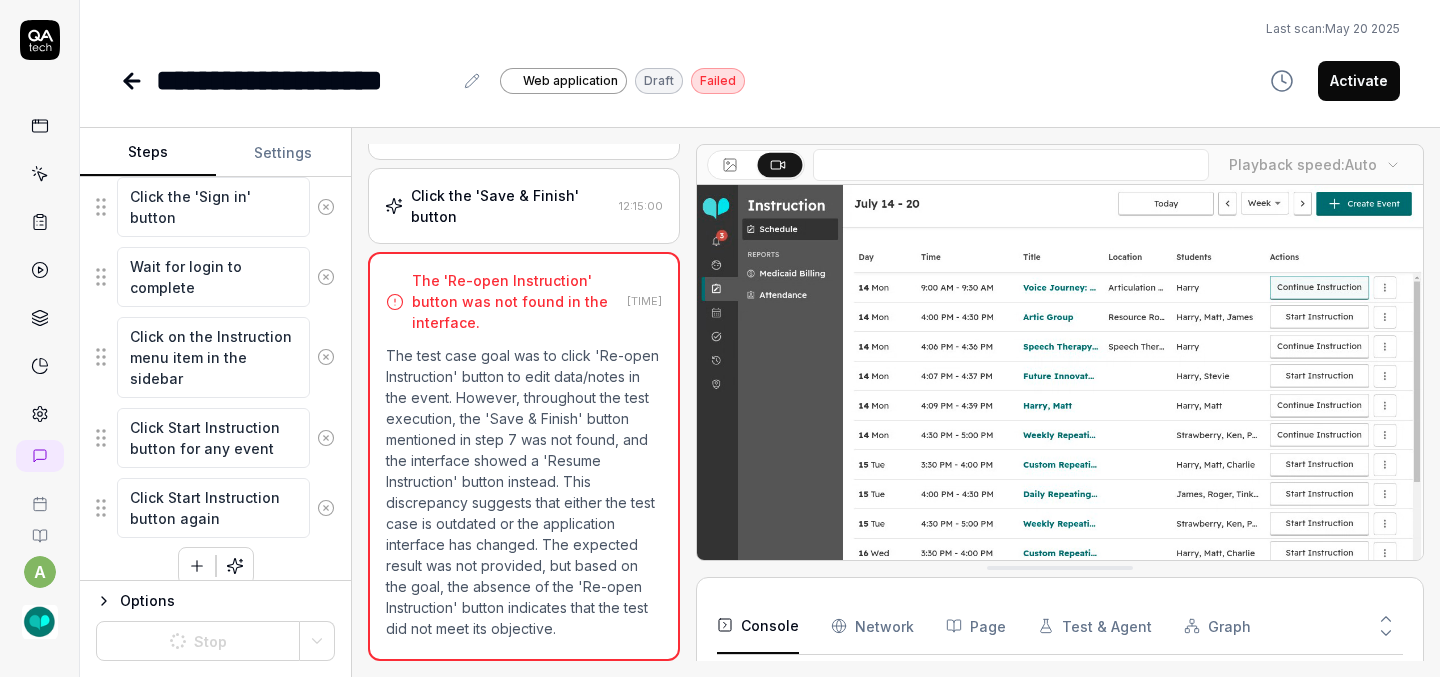 scroll, scrollTop: 405, scrollLeft: 0, axis: vertical 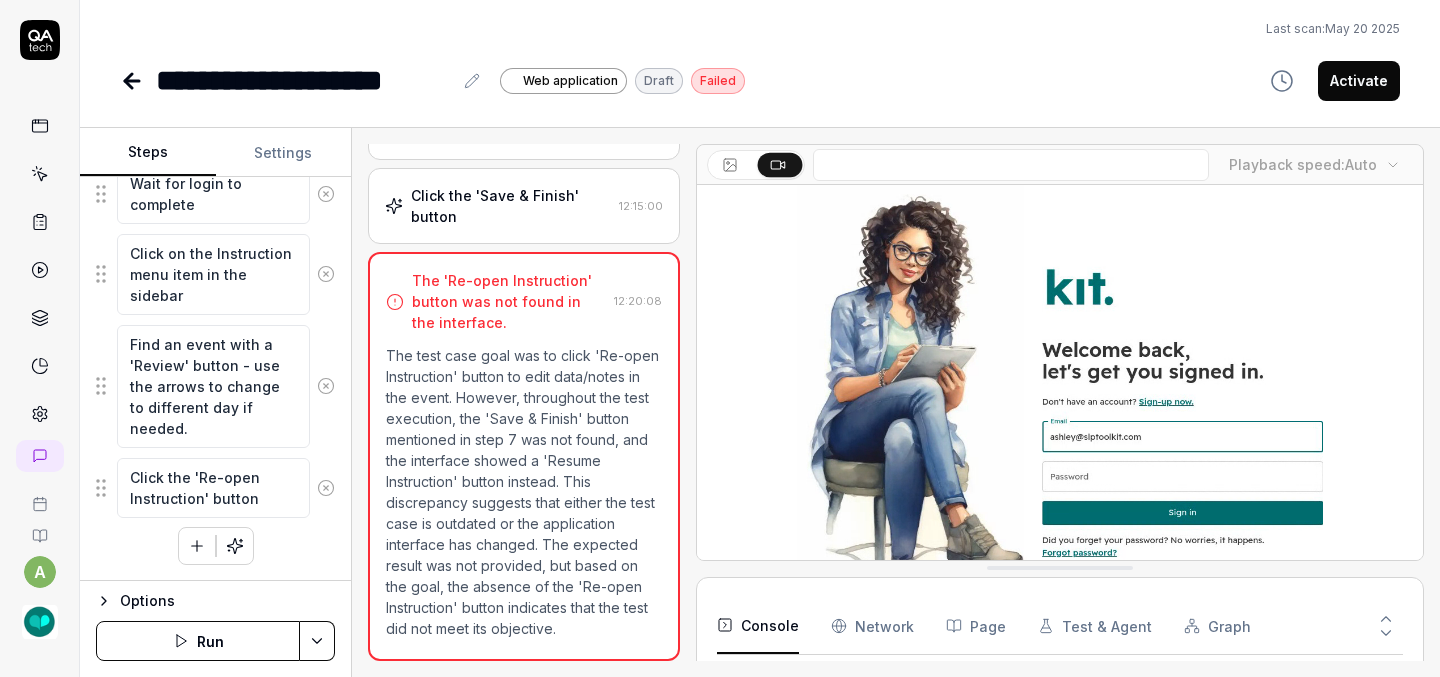 click 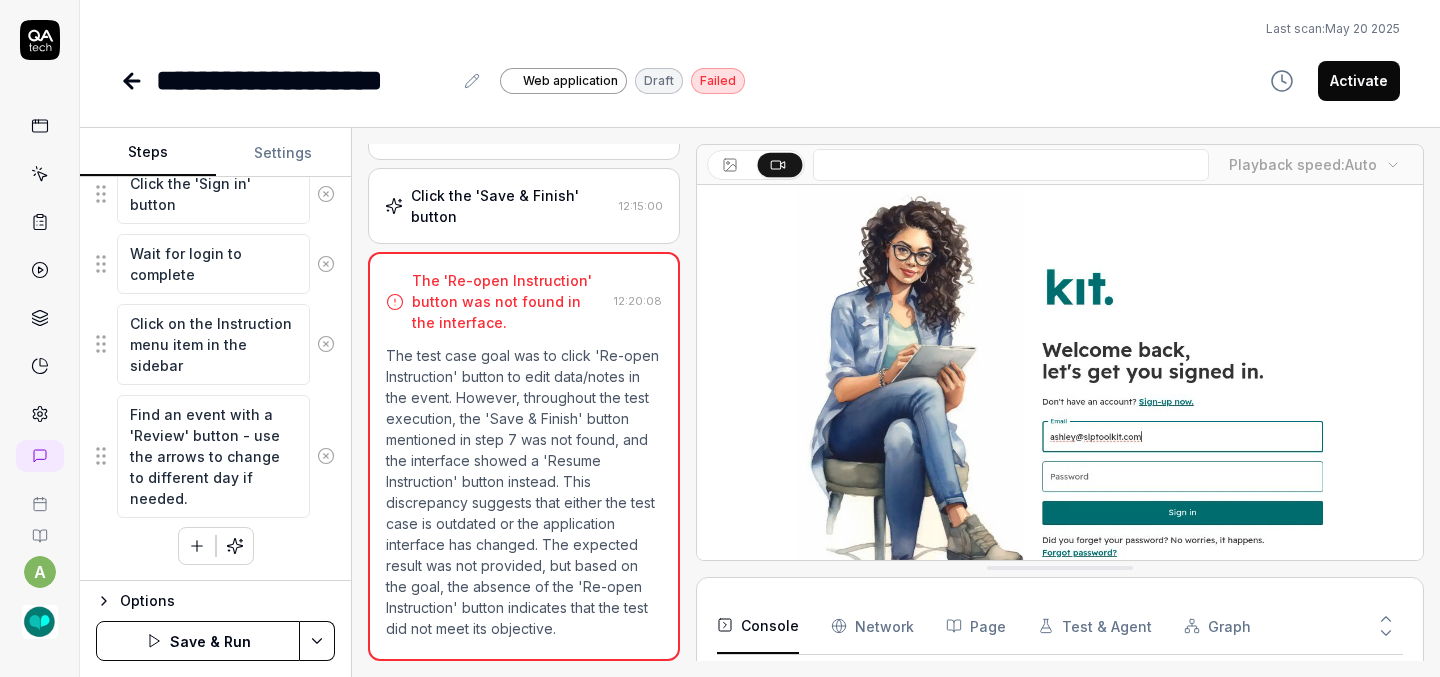 scroll, scrollTop: 398, scrollLeft: 0, axis: vertical 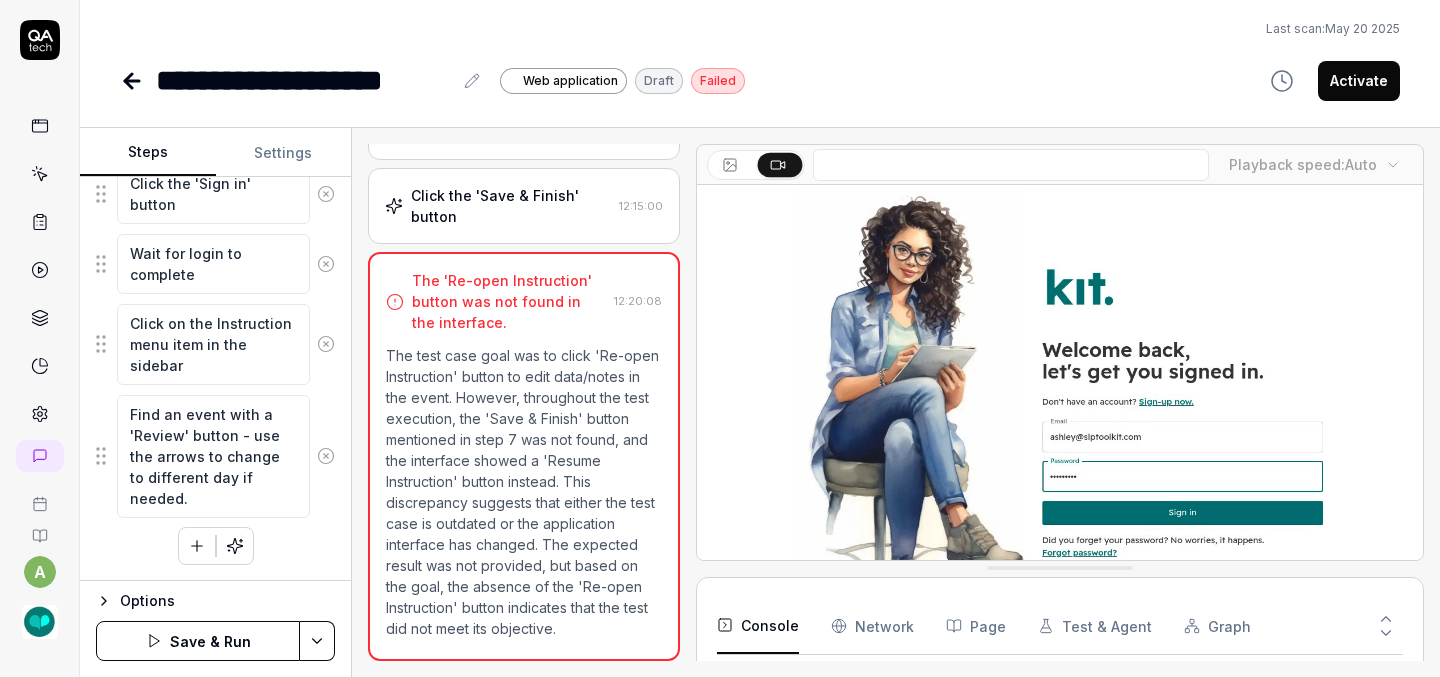click 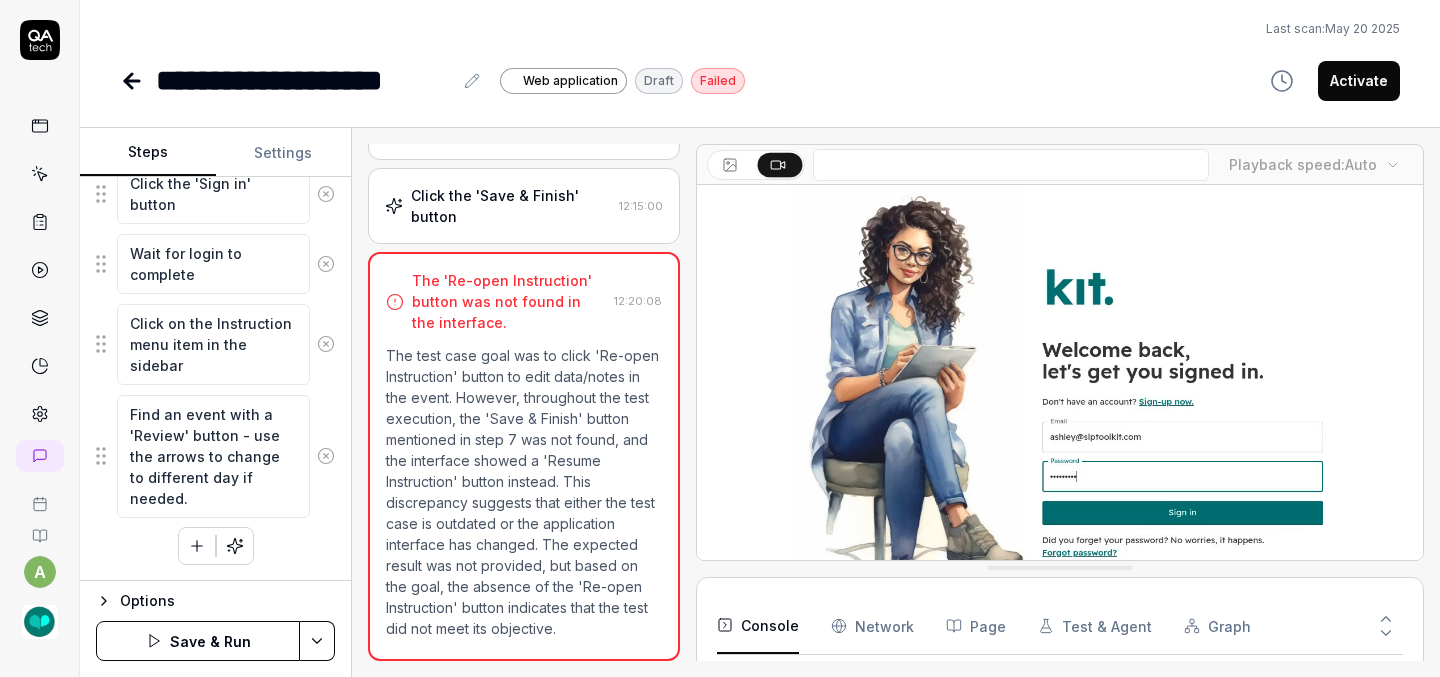 scroll, scrollTop: 265, scrollLeft: 0, axis: vertical 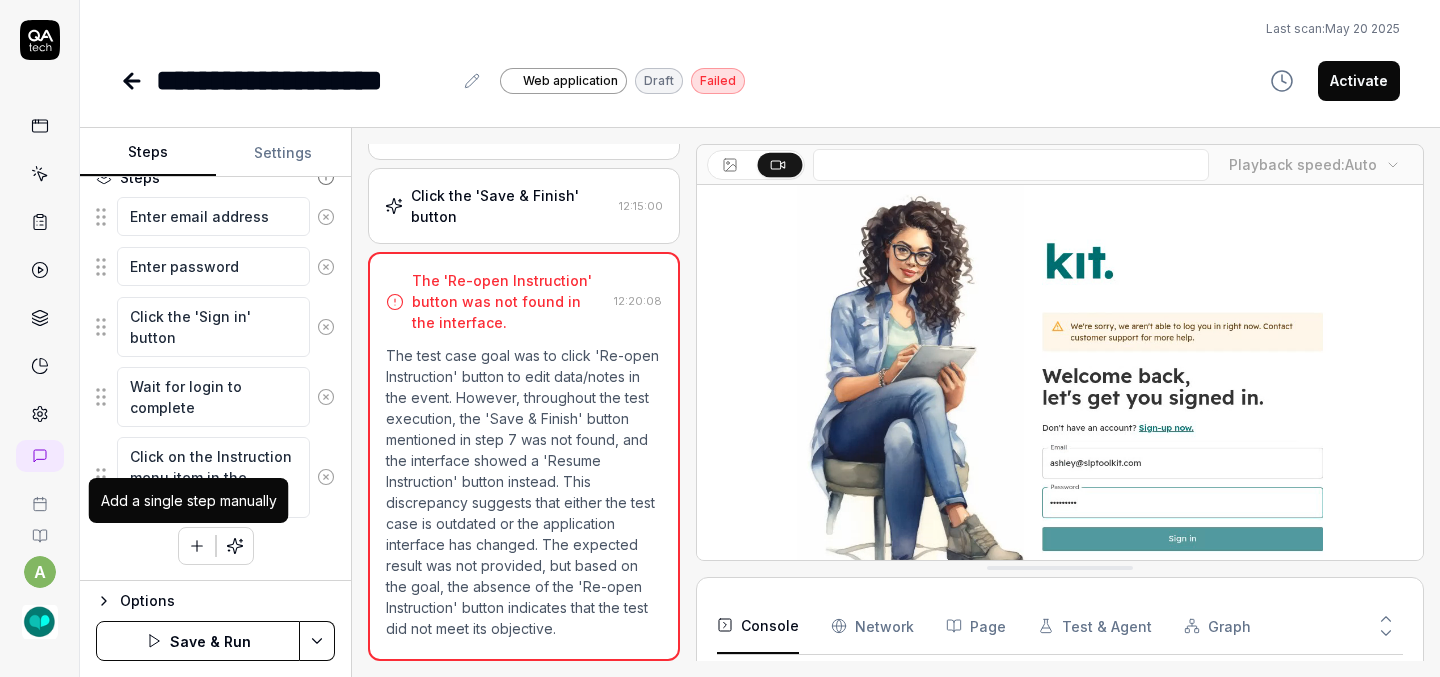 click 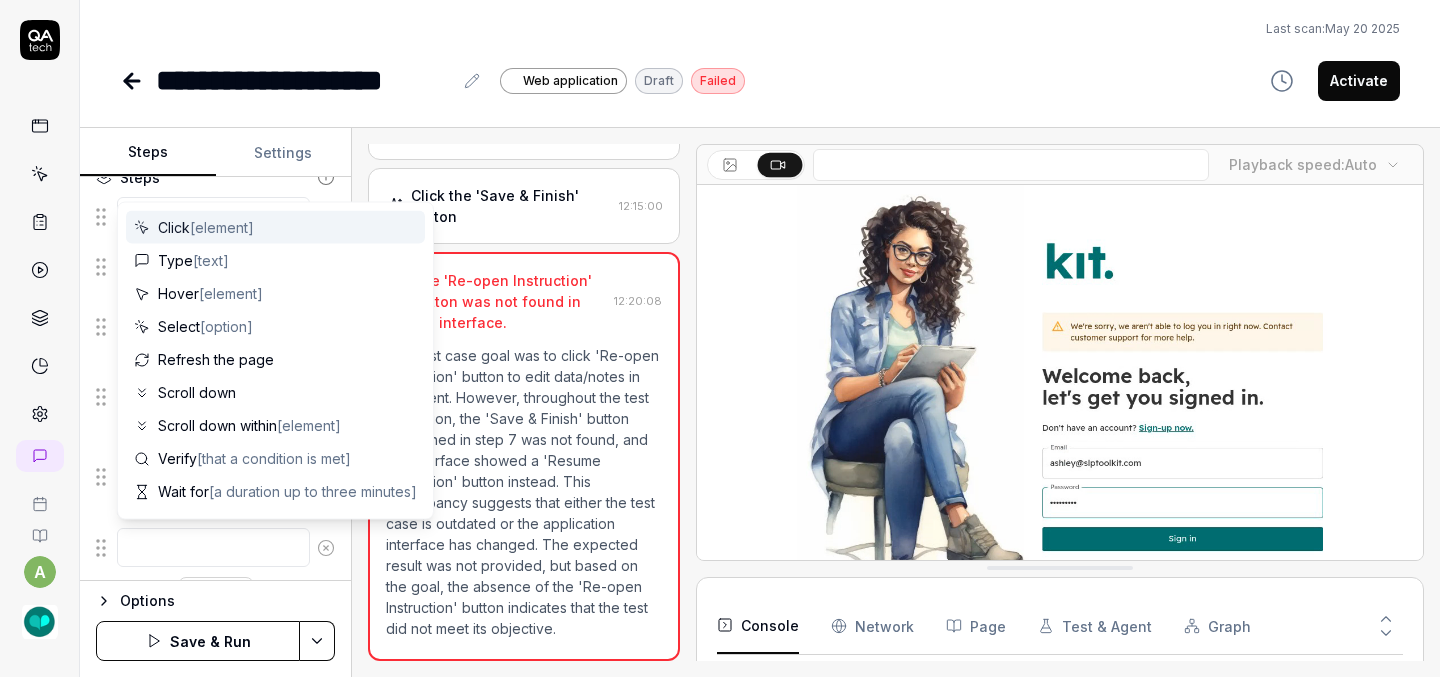 type on "*" 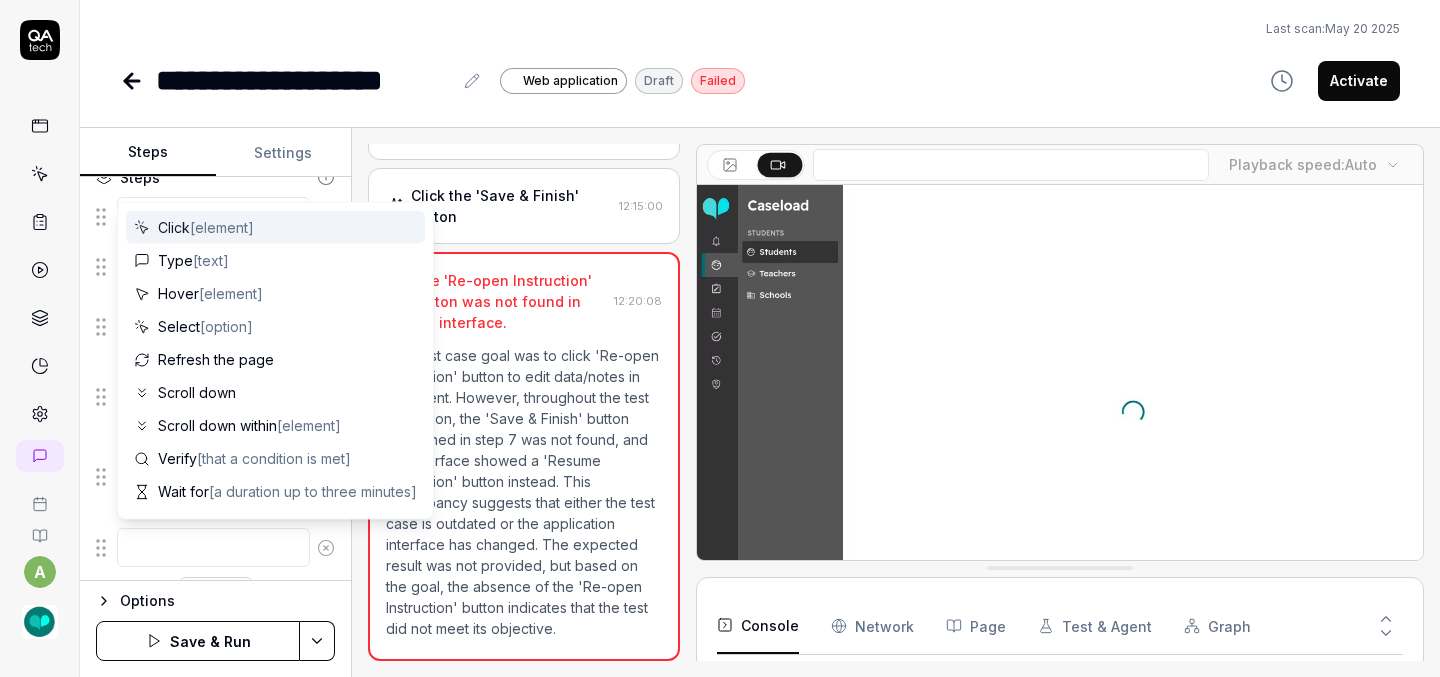type on "C" 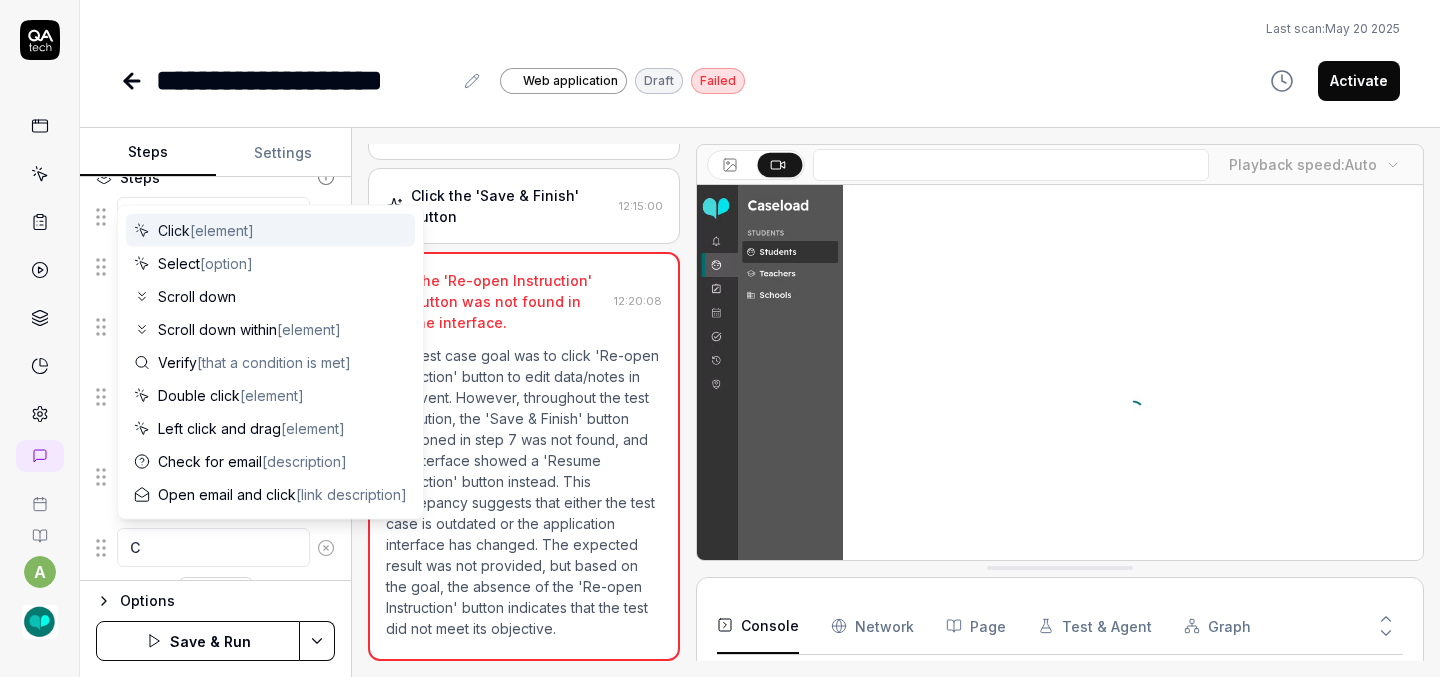 type on "*" 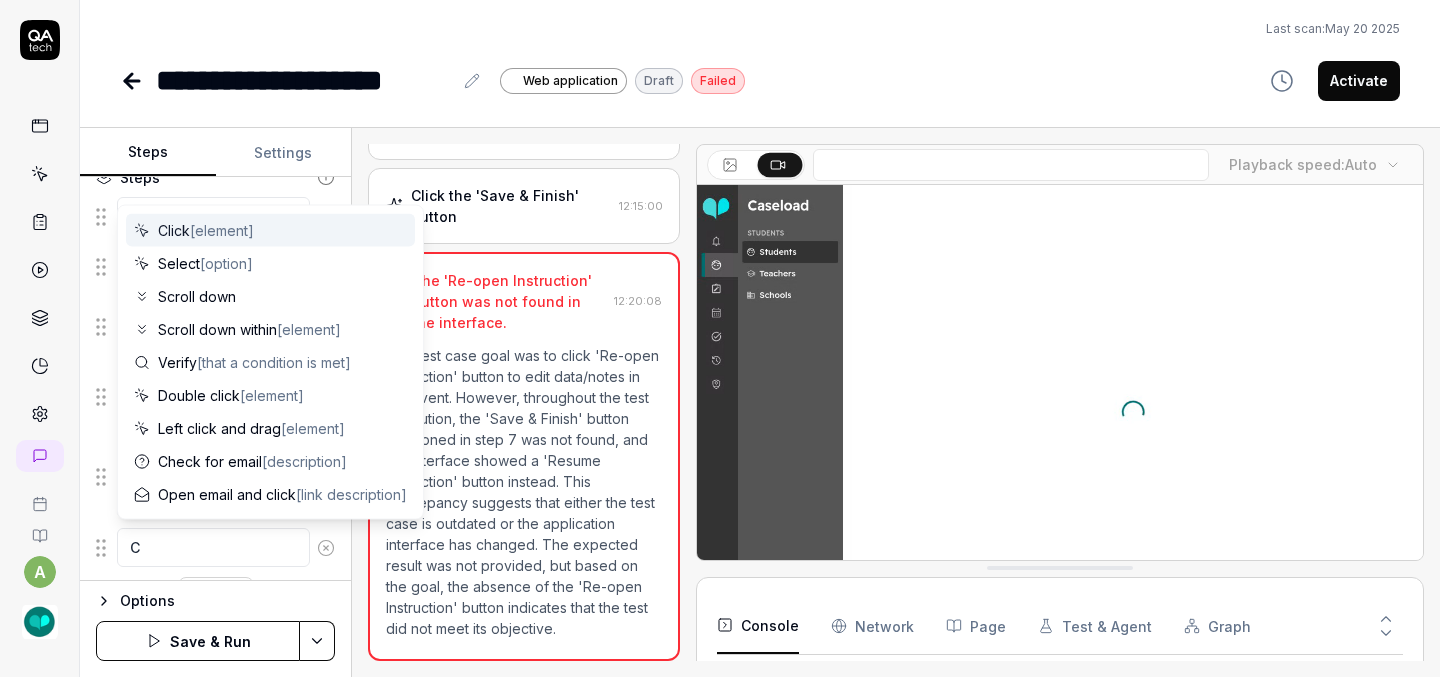 type on "Cl" 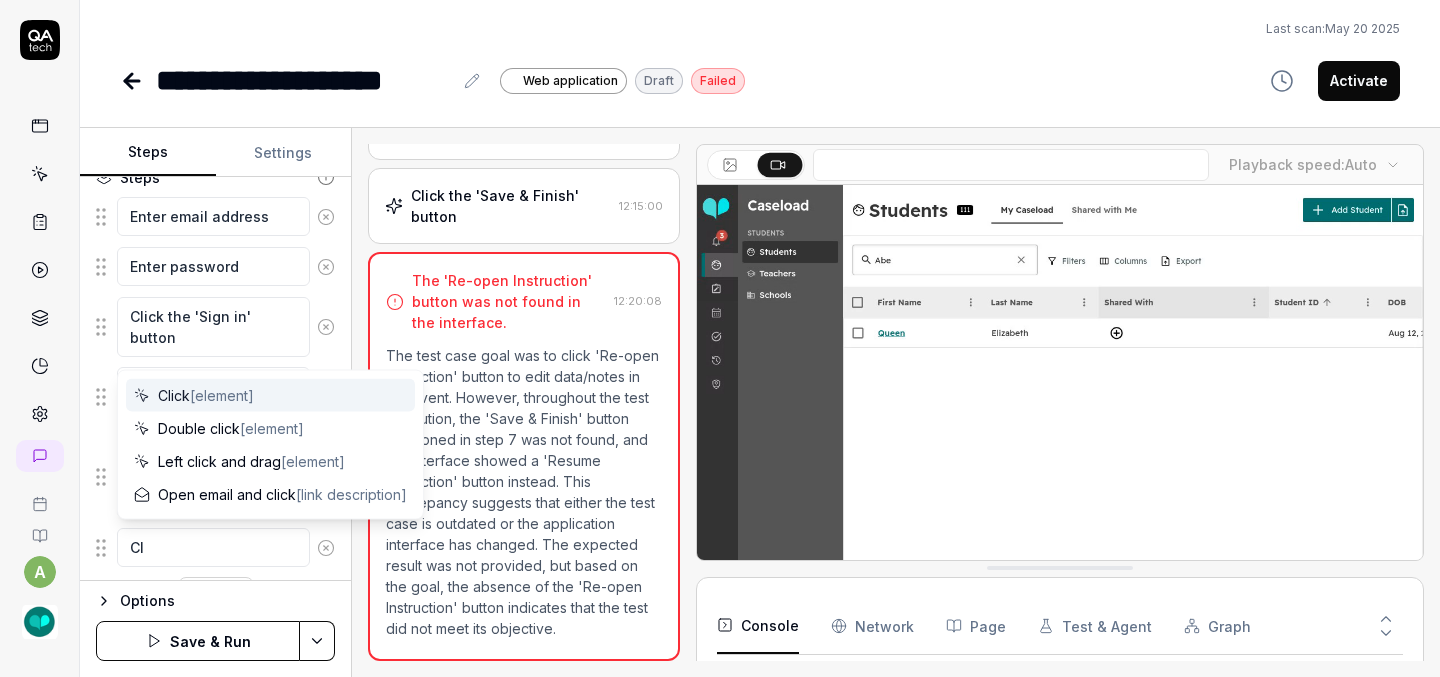 type on "*" 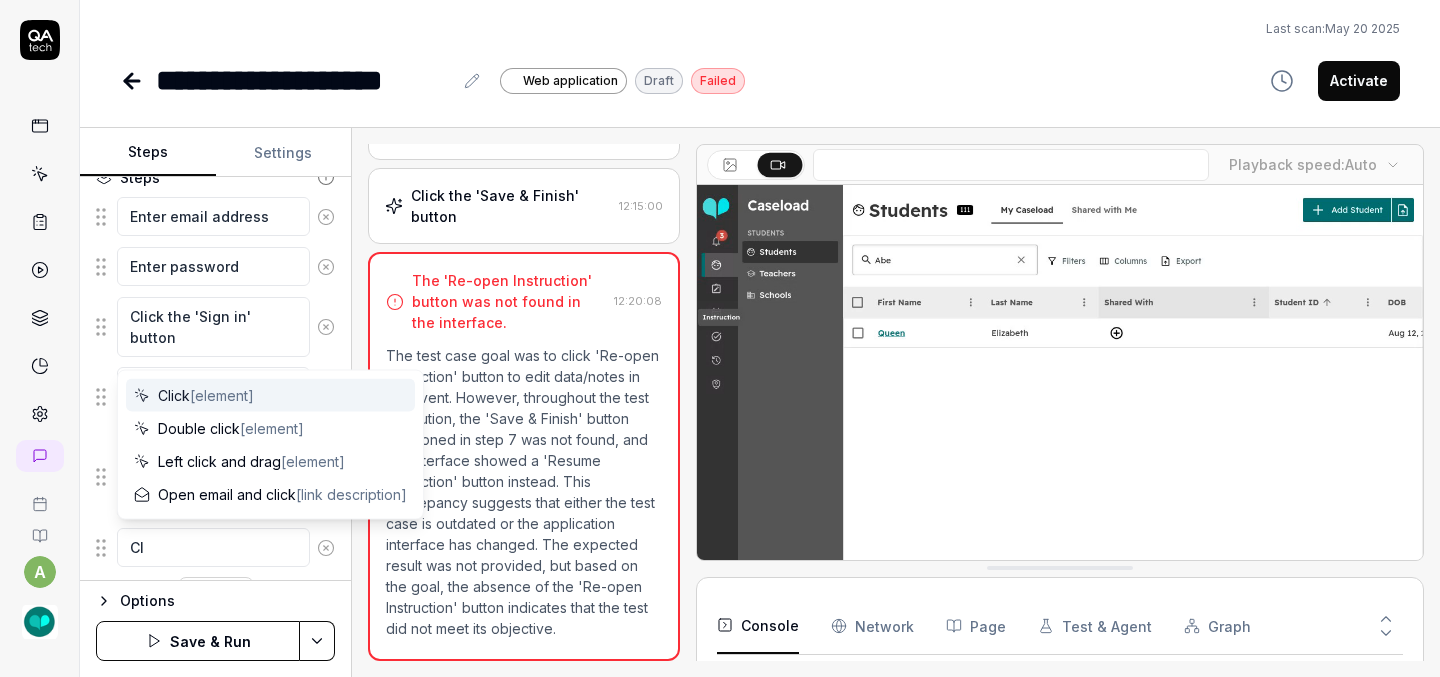 type on "Cli" 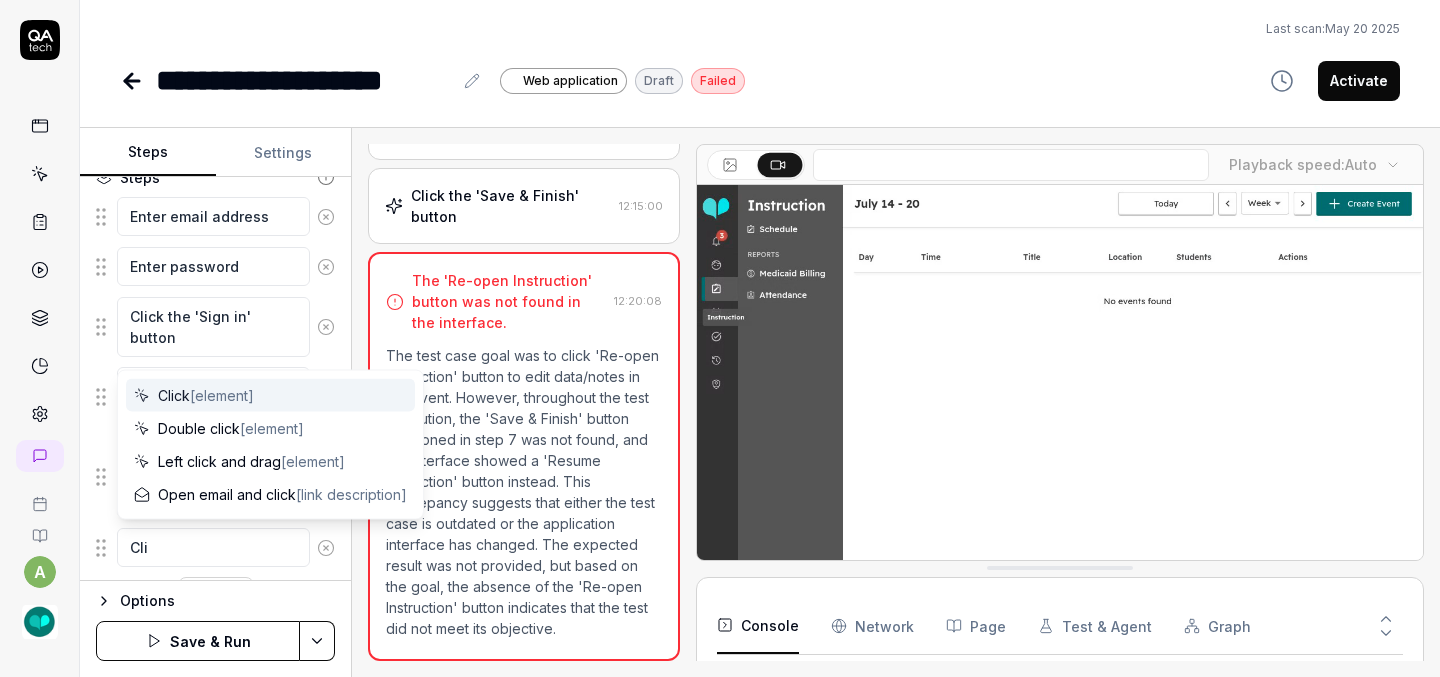 type on "*" 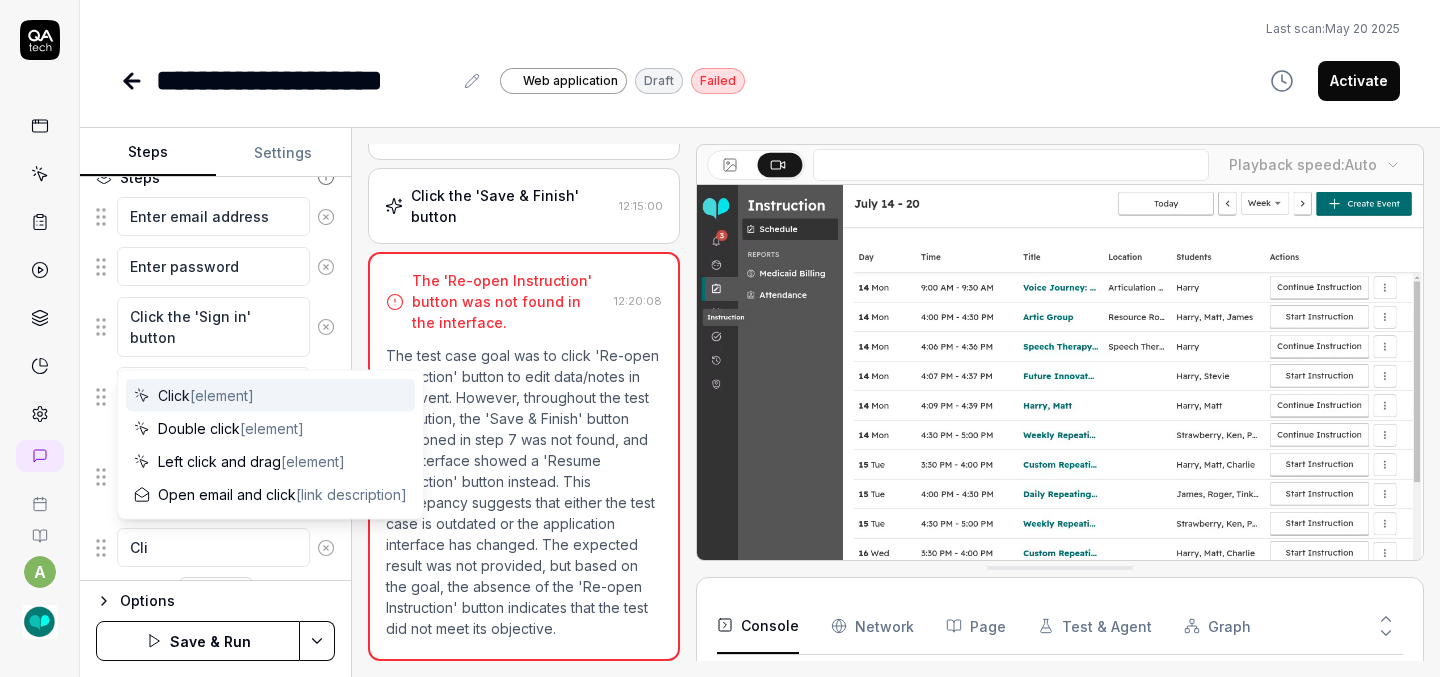 type on "Clic" 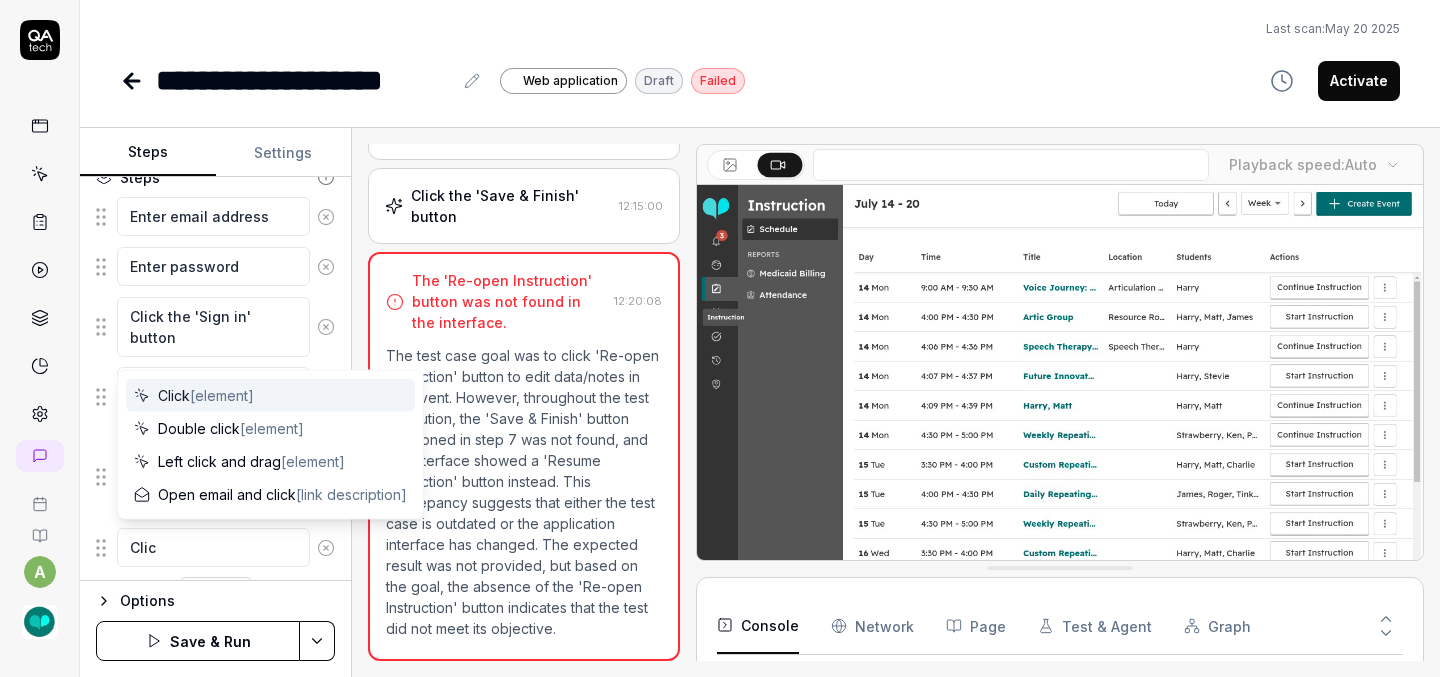 type on "*" 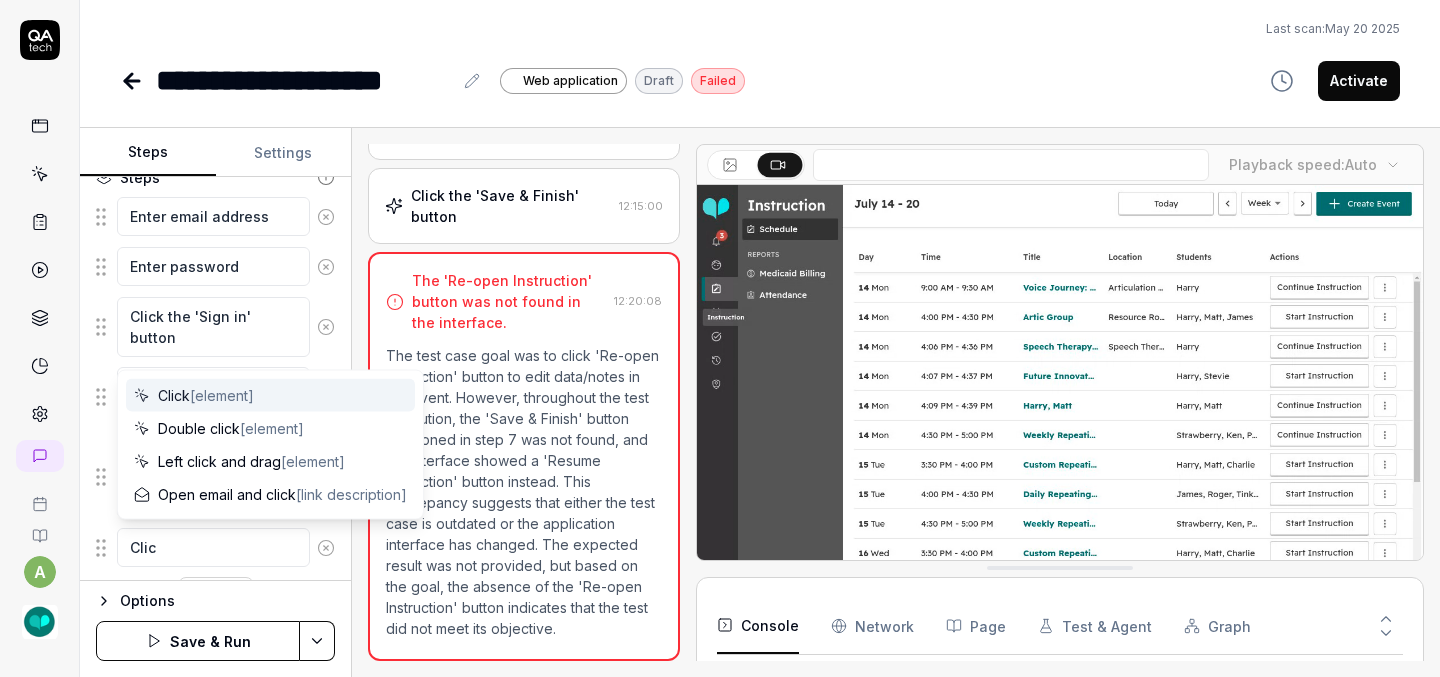 type on "Click" 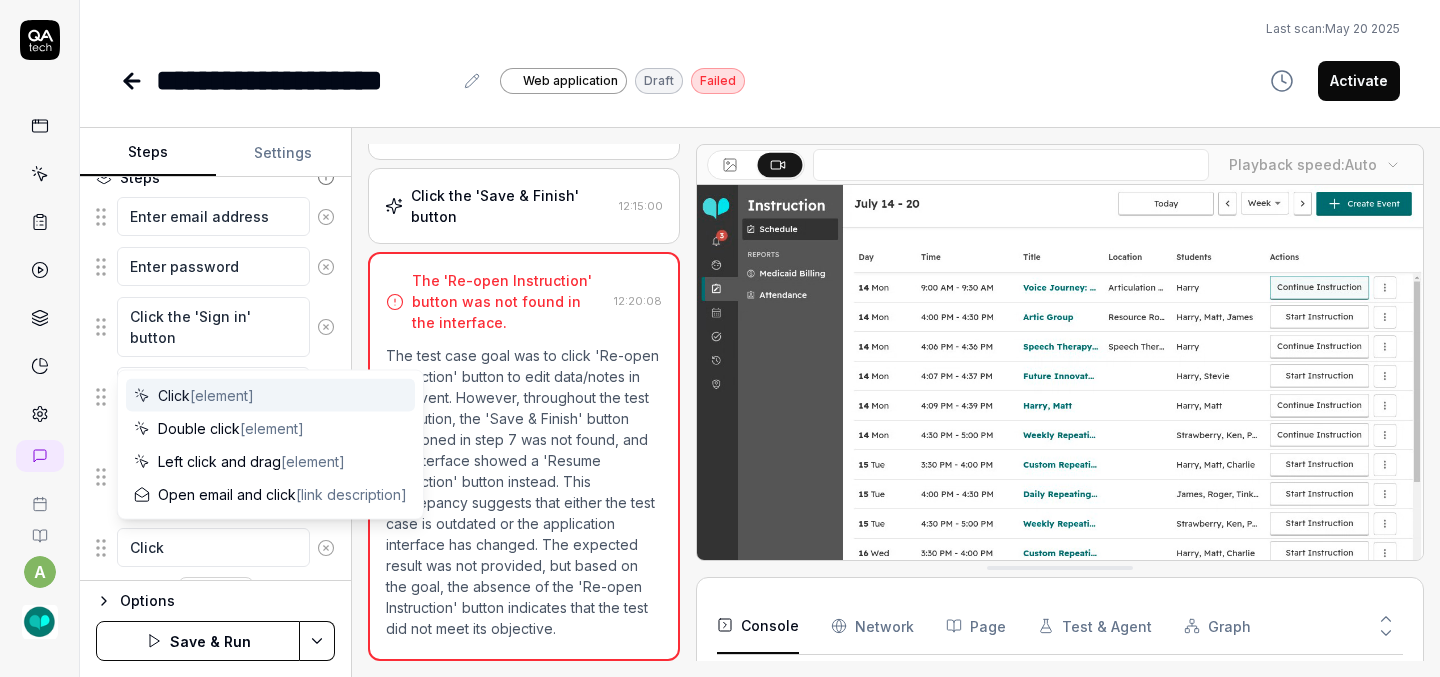 type on "*" 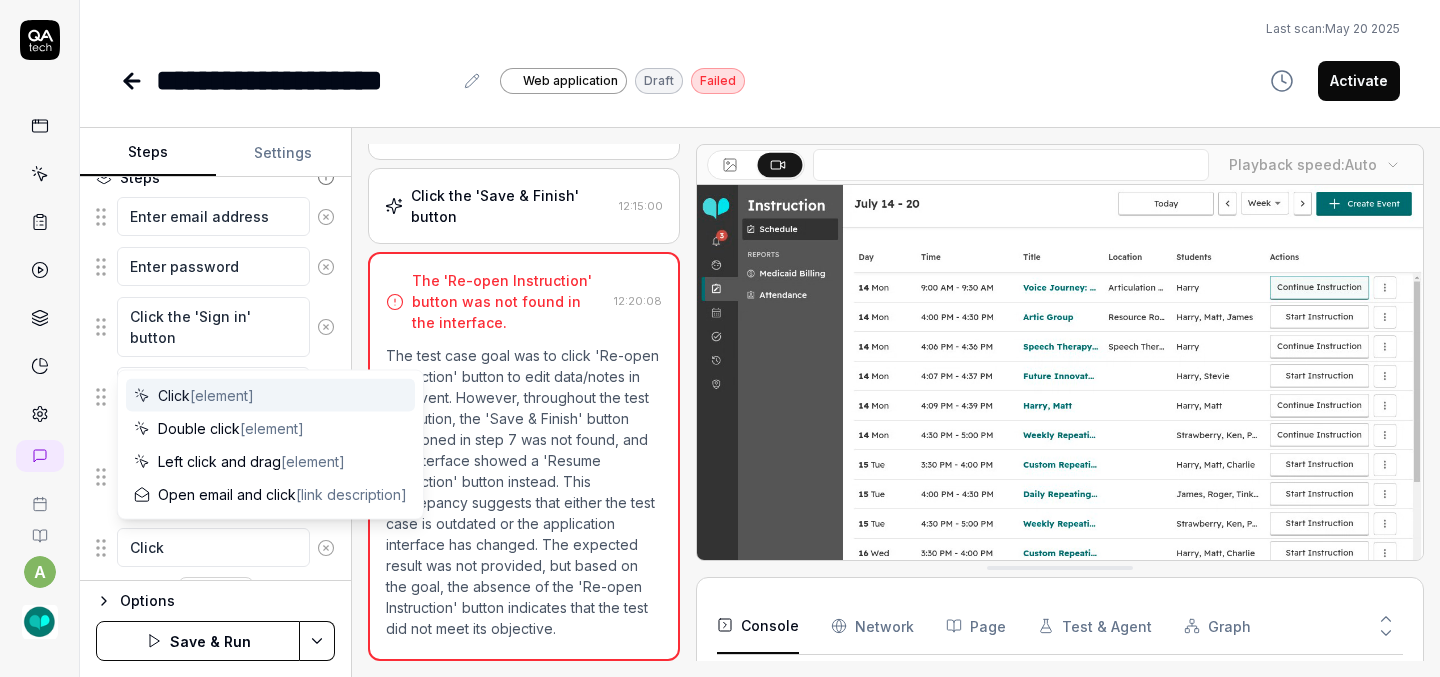 type on "Click" 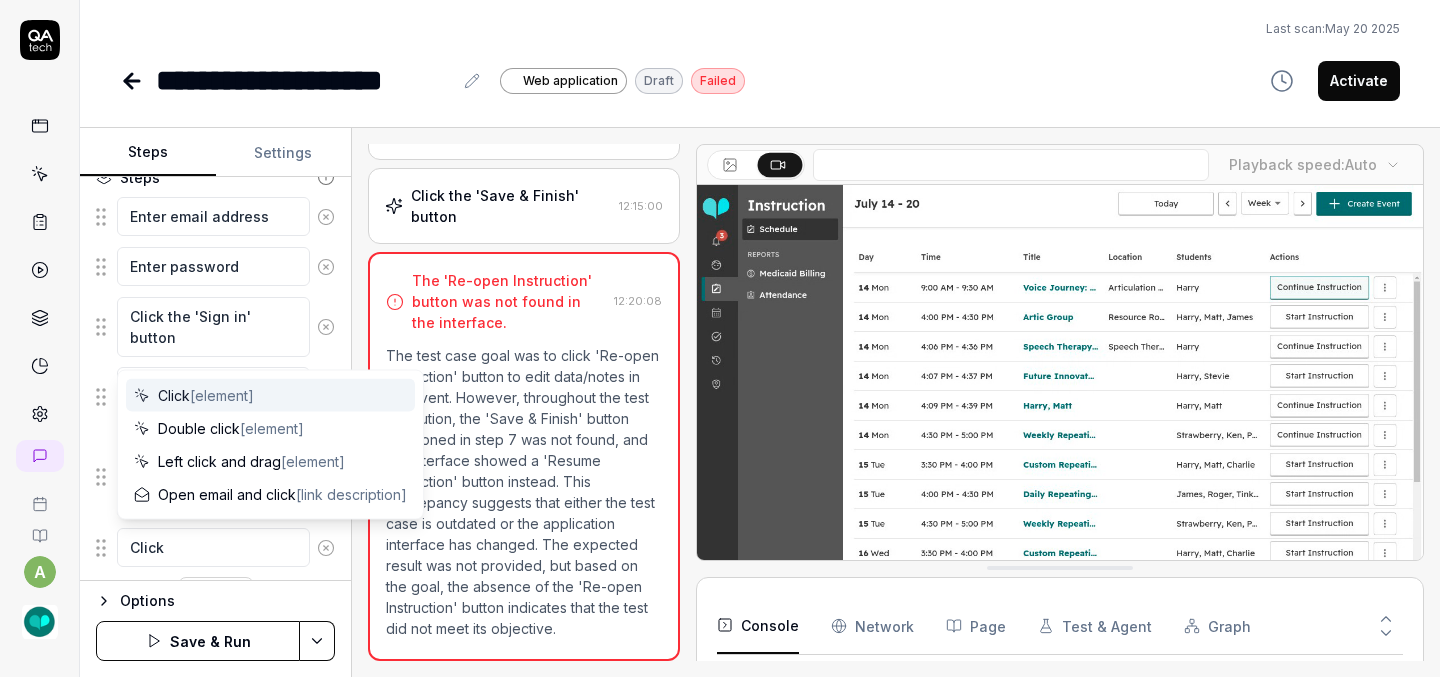 type on "*" 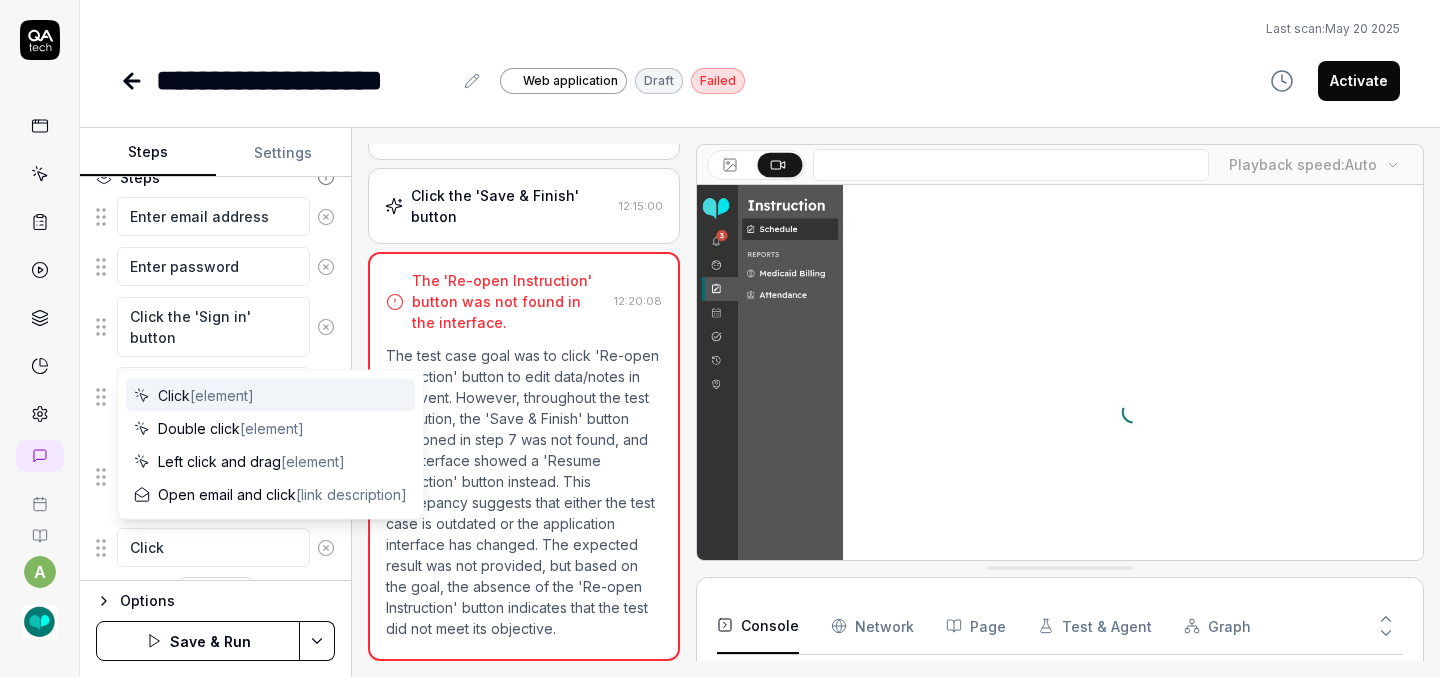 type on "Click S" 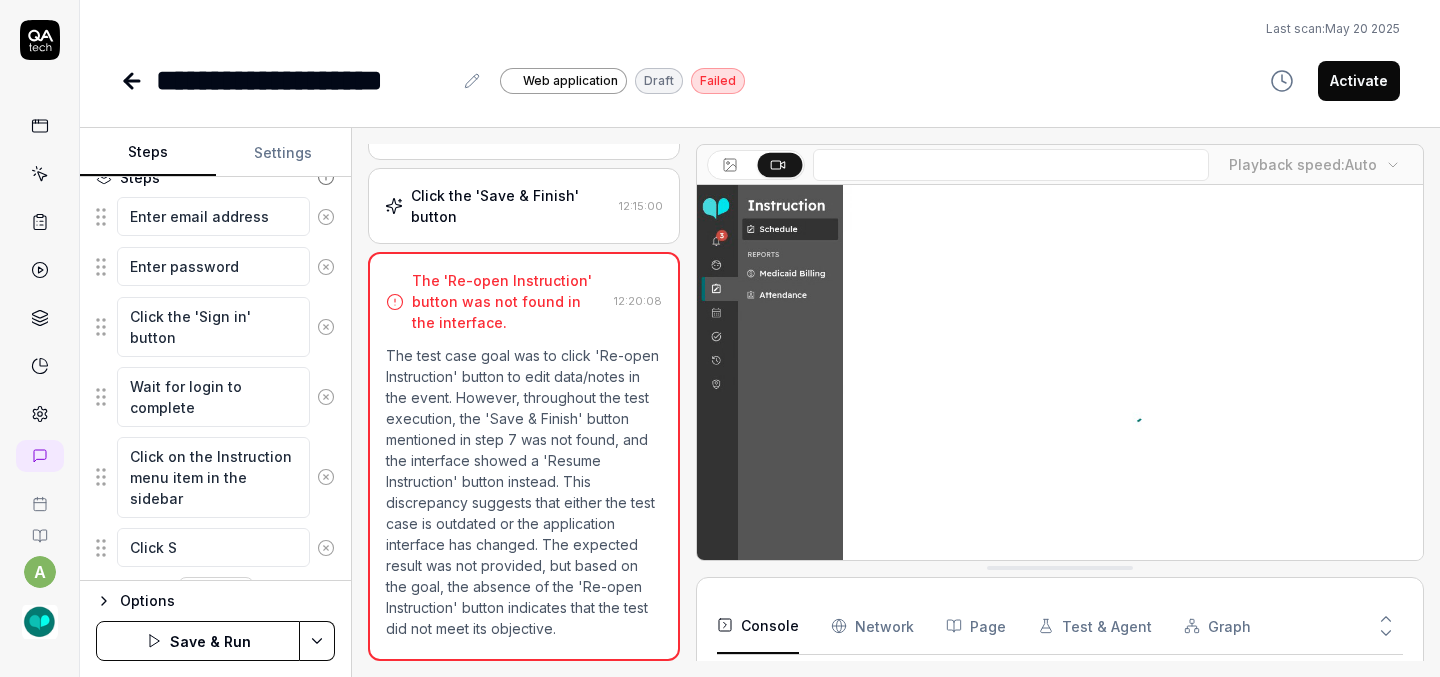 type on "*" 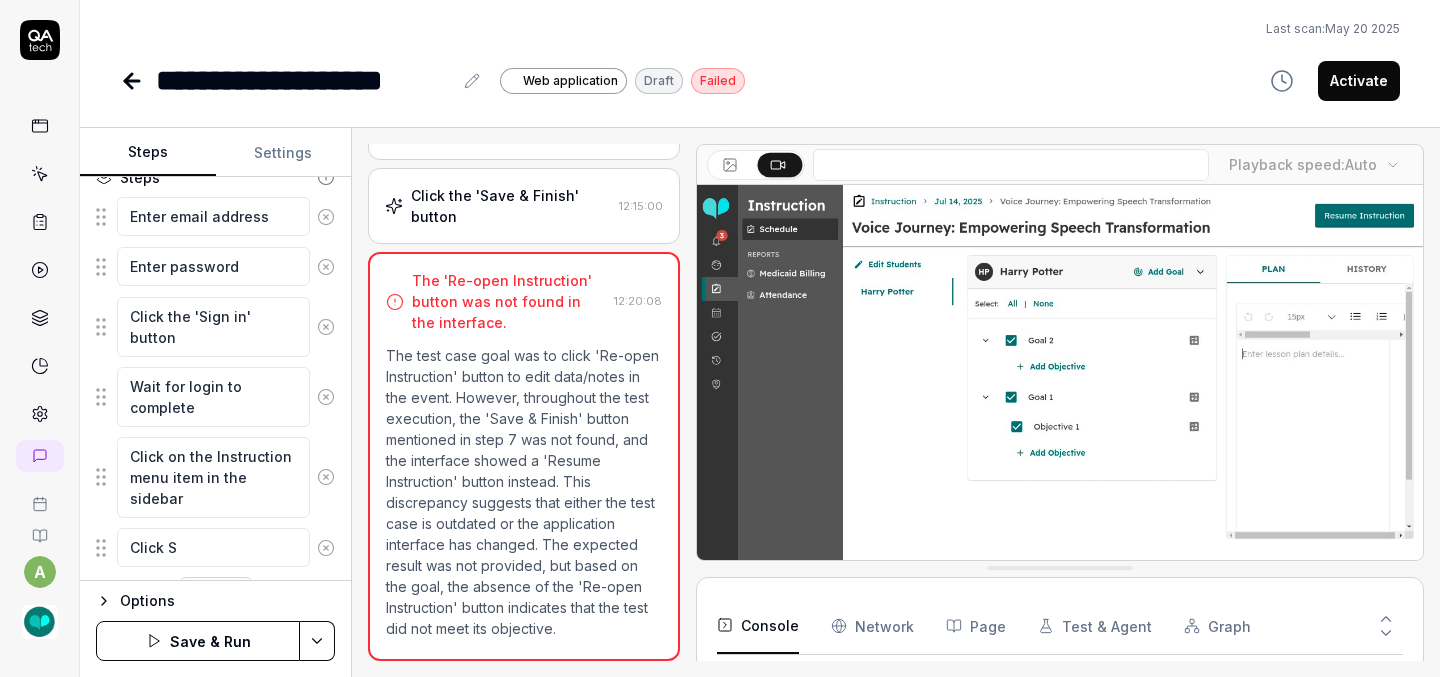 type on "Click St" 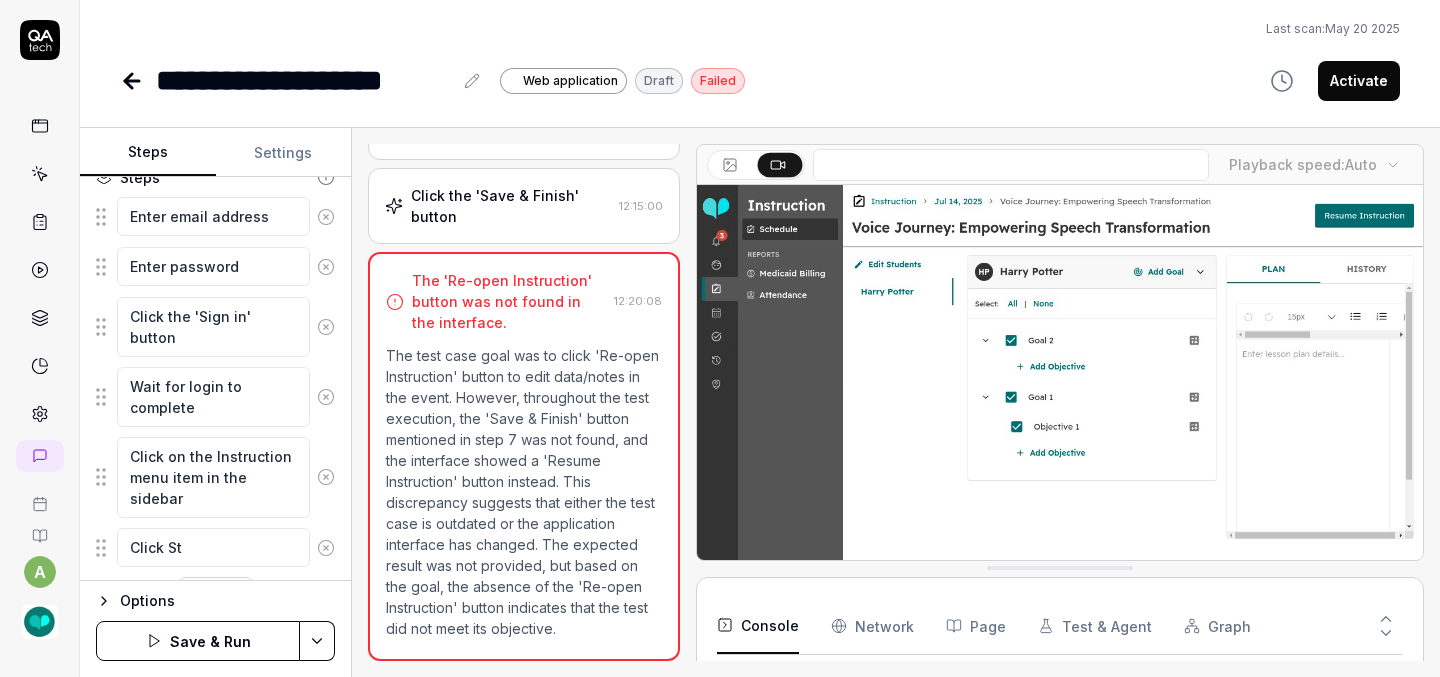 type on "*" 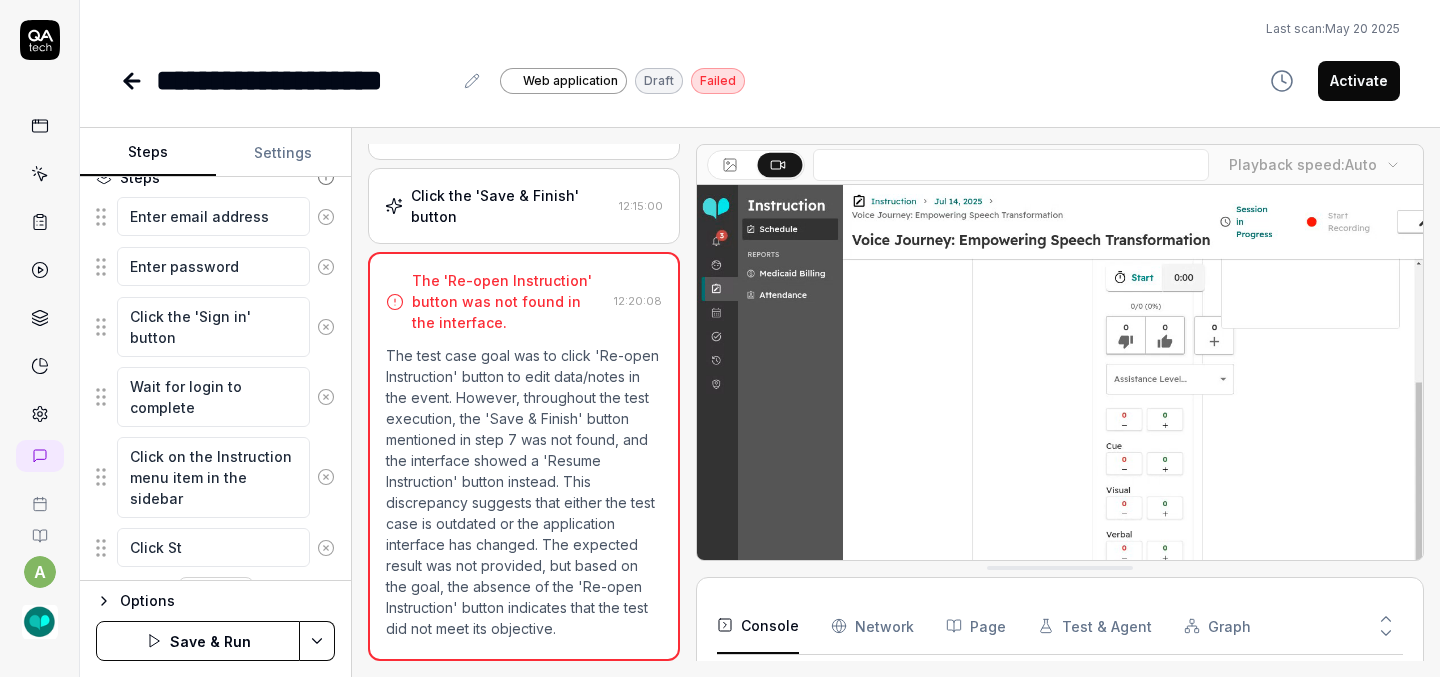 type on "Click Sta" 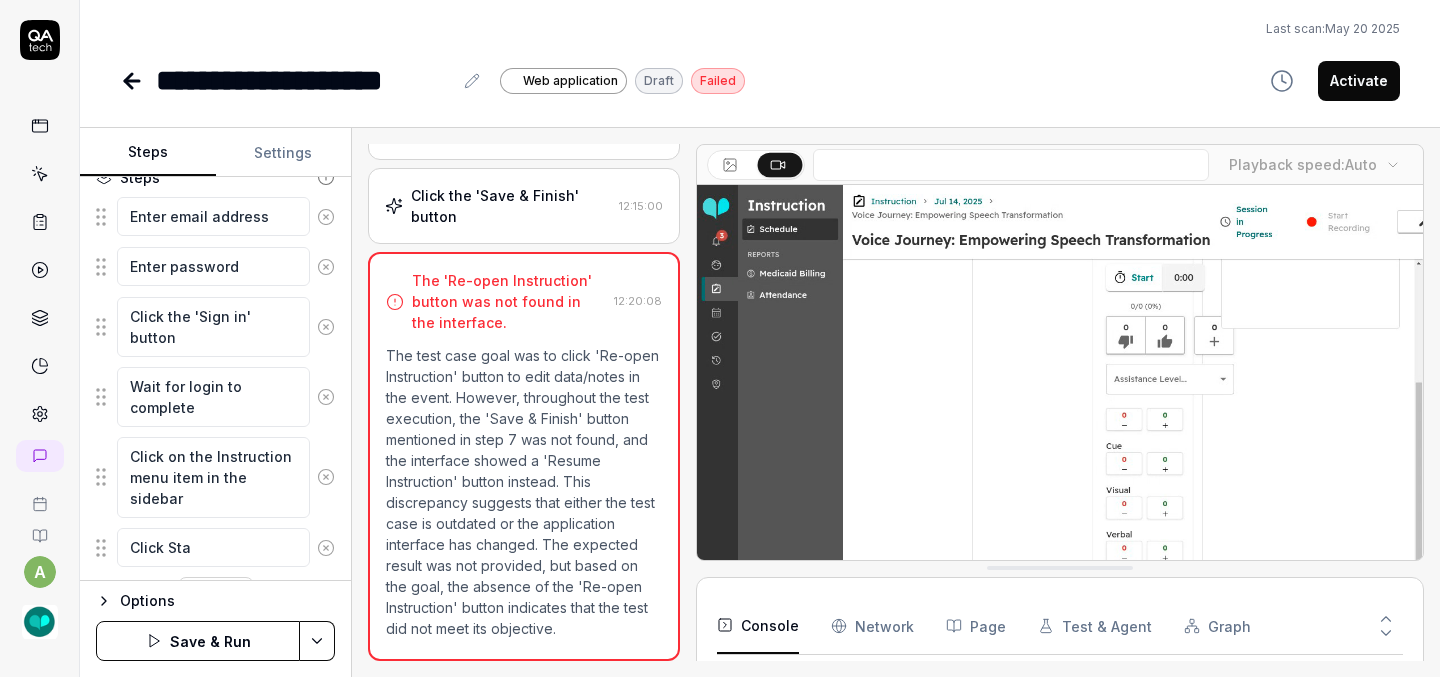 type on "*" 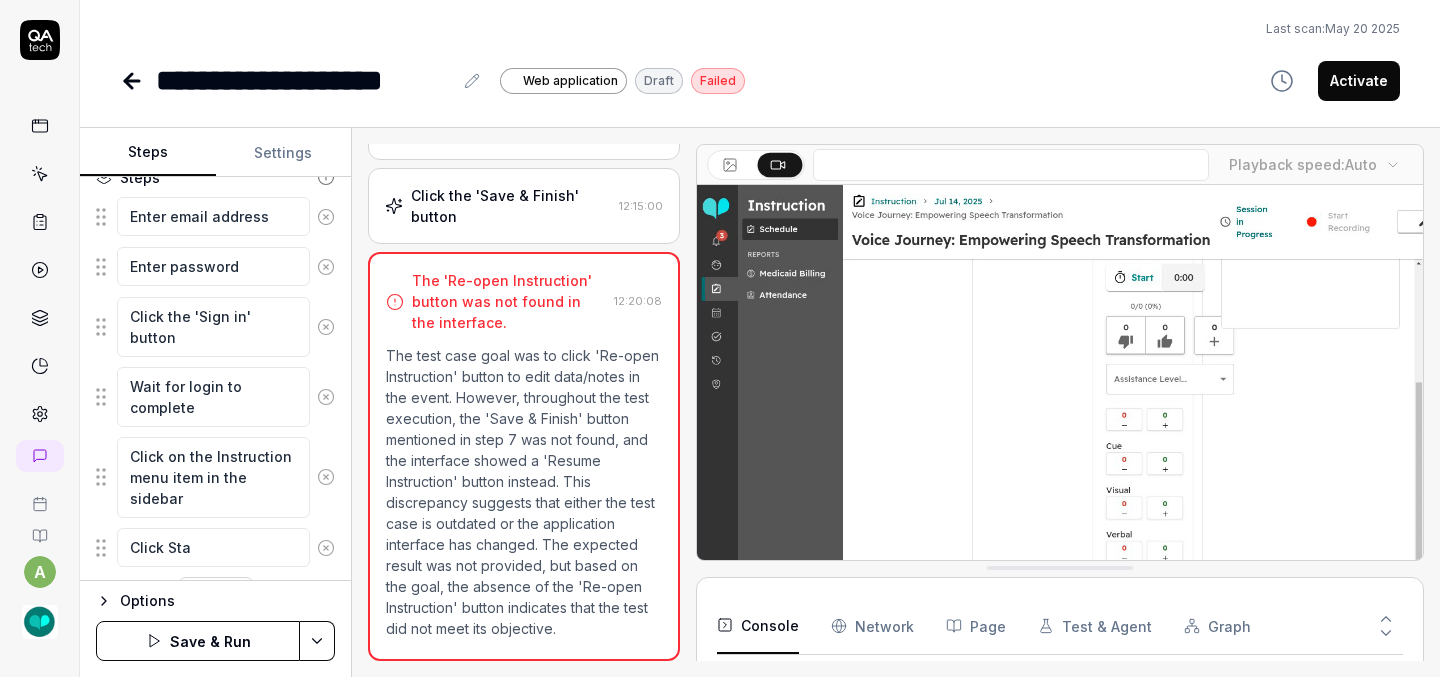 type on "Click Star" 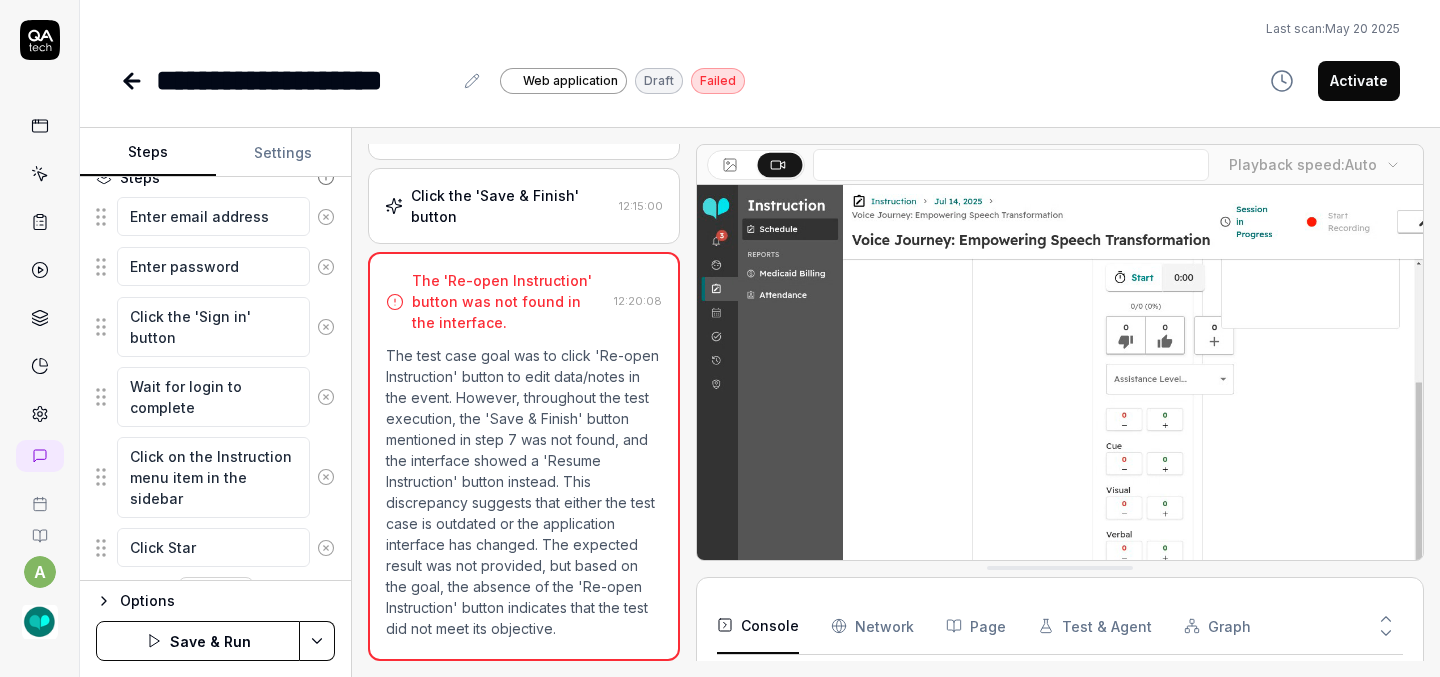 type on "*" 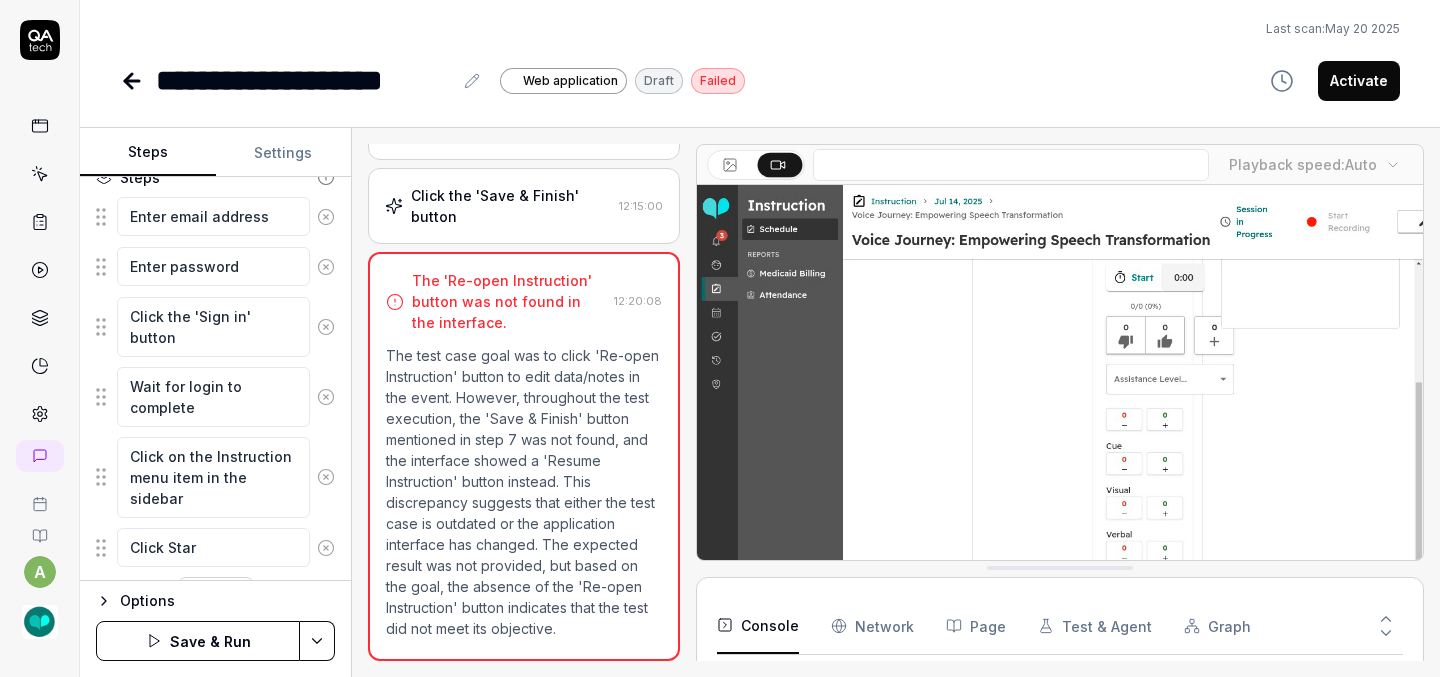 type on "Click Start" 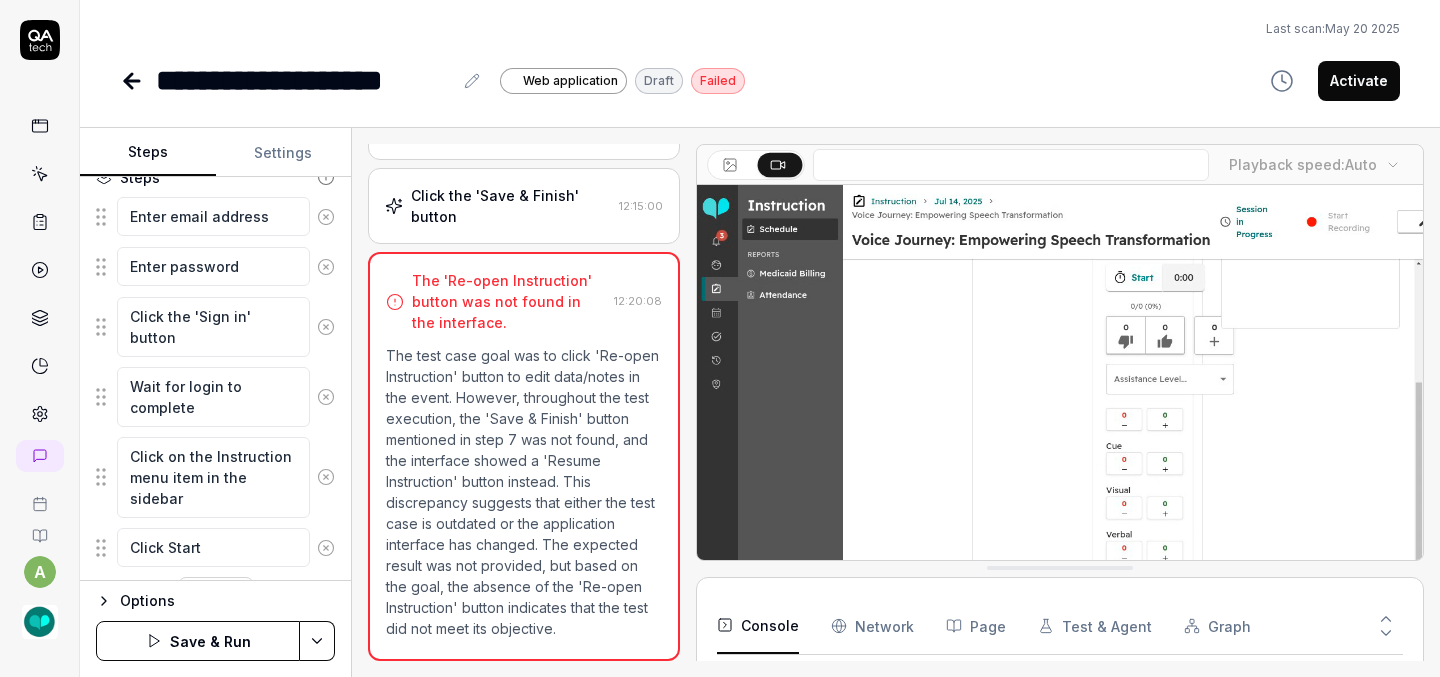 type on "*" 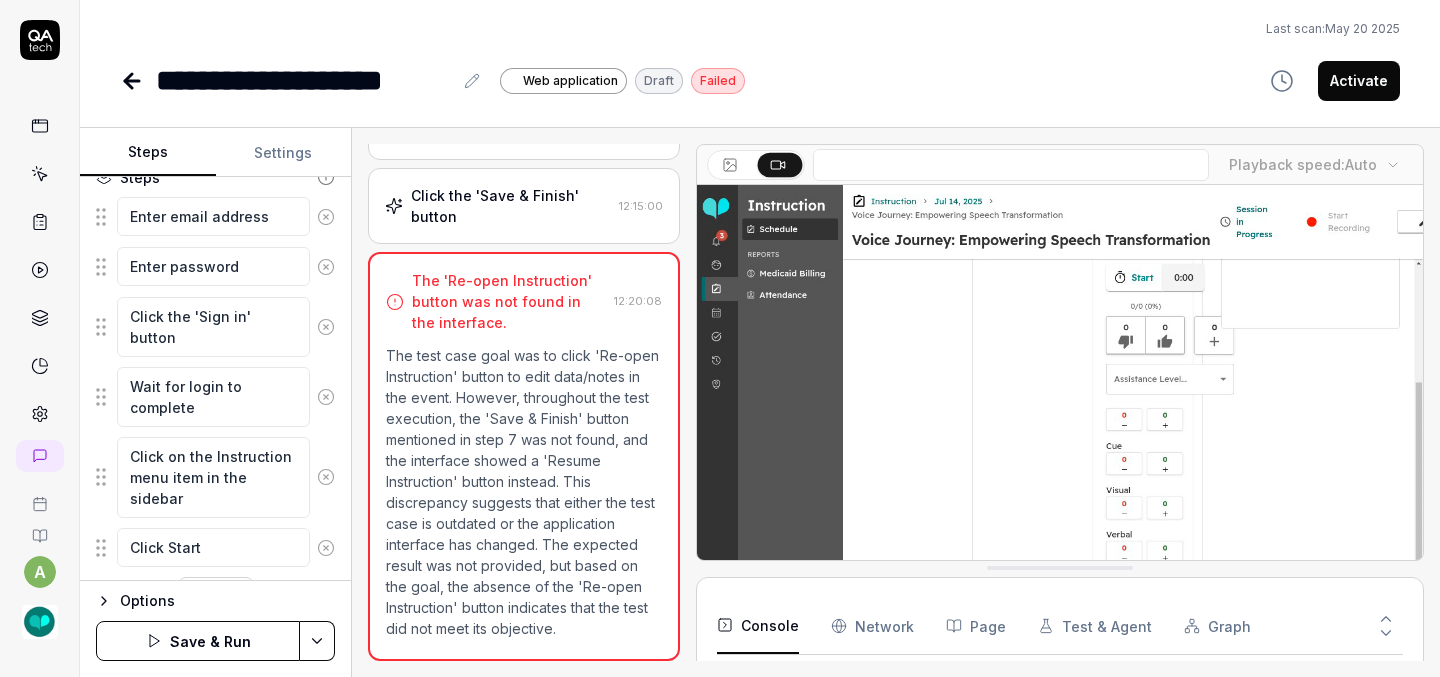 type on "Click Start" 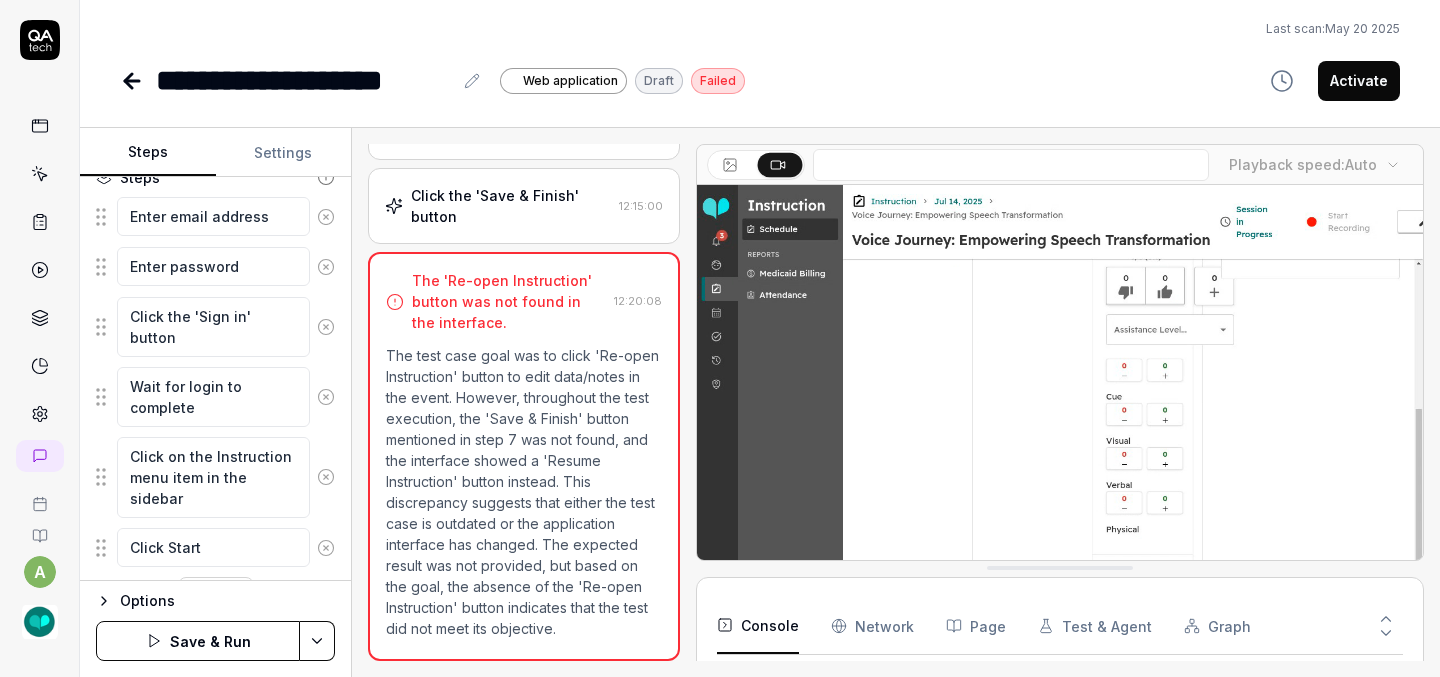 type on "*" 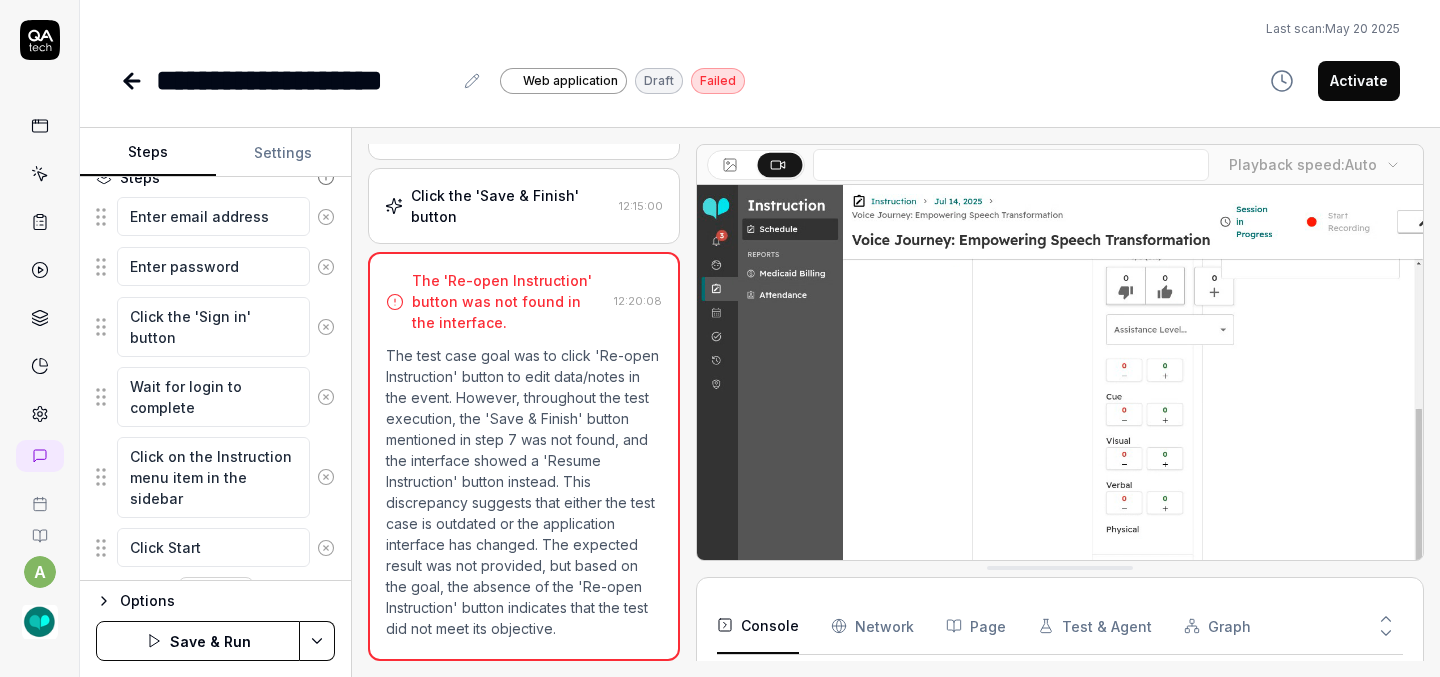 type on "Click Start I" 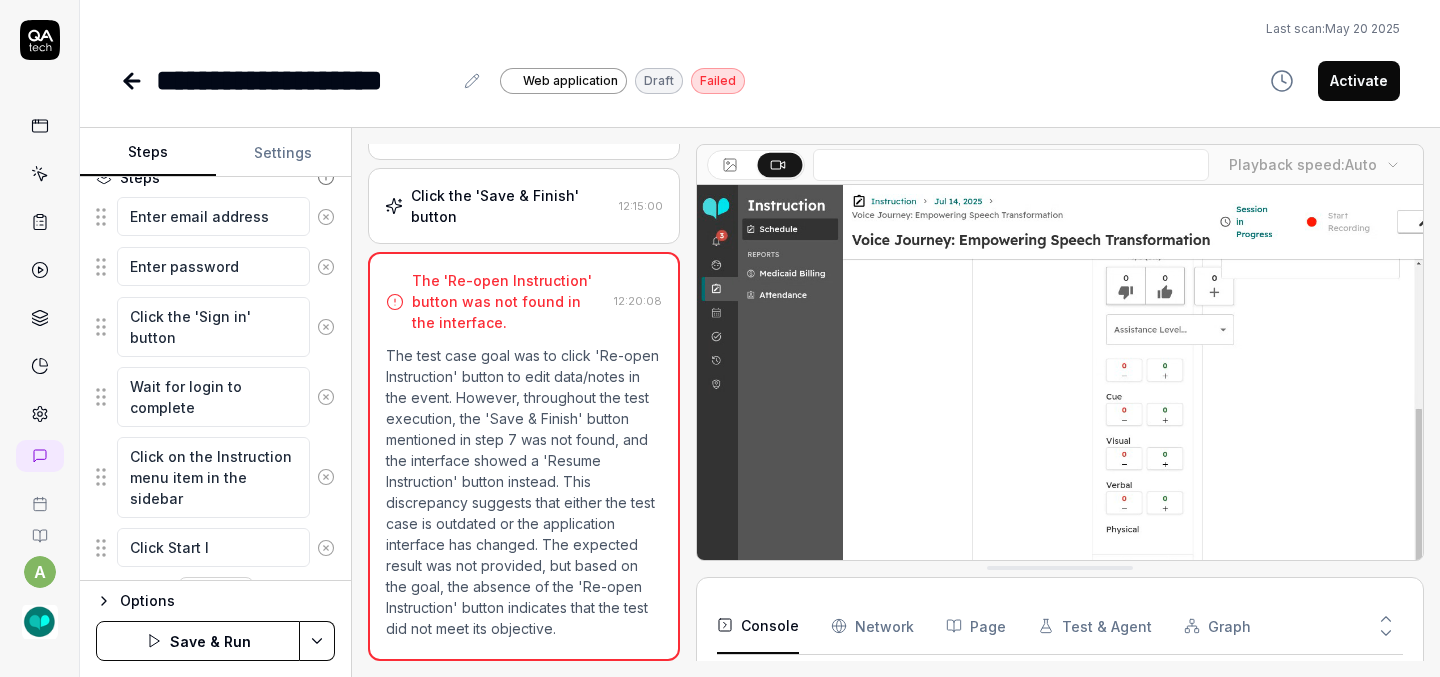 type on "*" 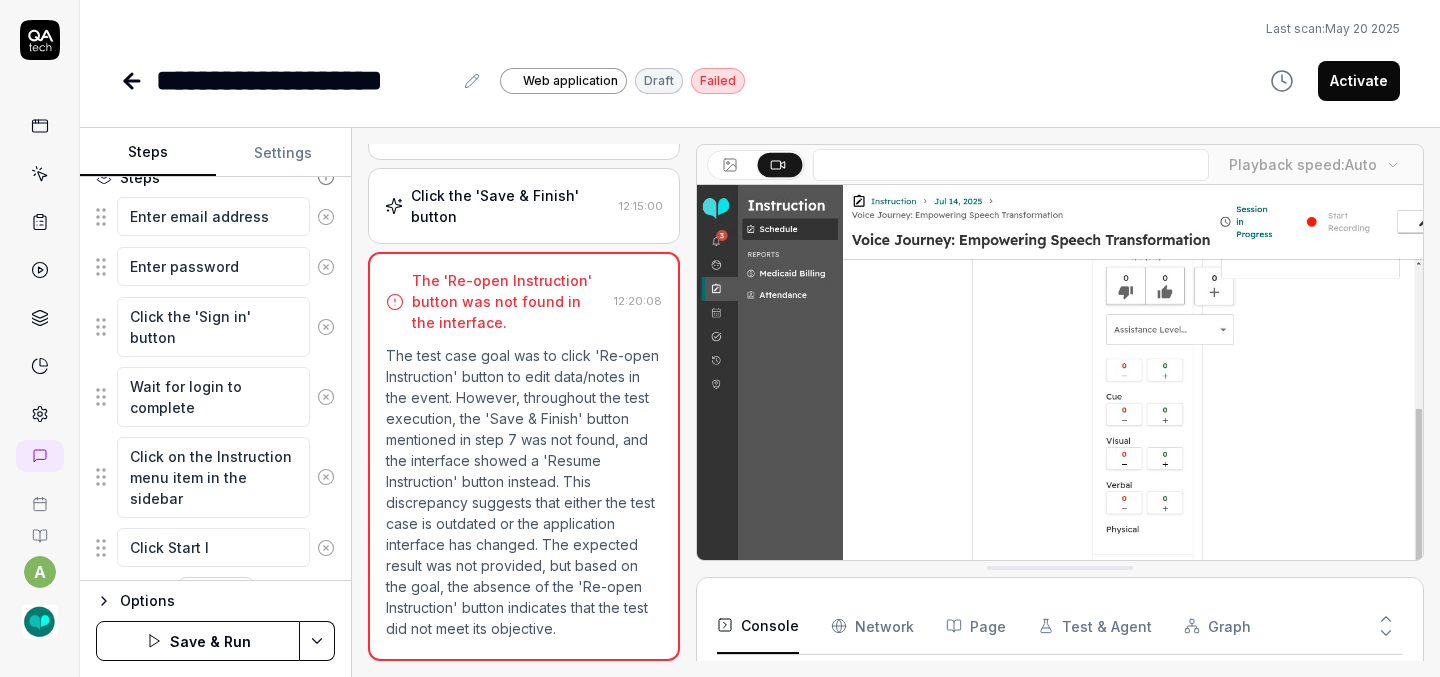type on "Click Start In" 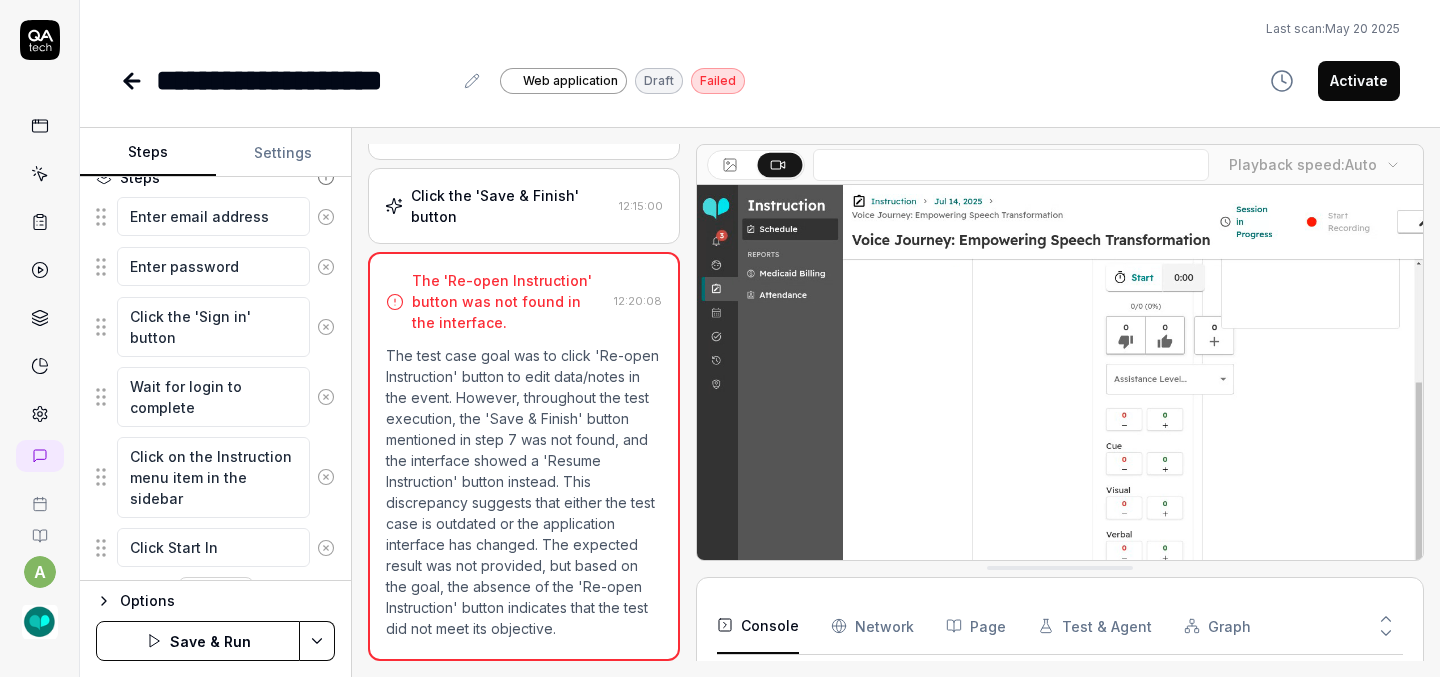 type on "*" 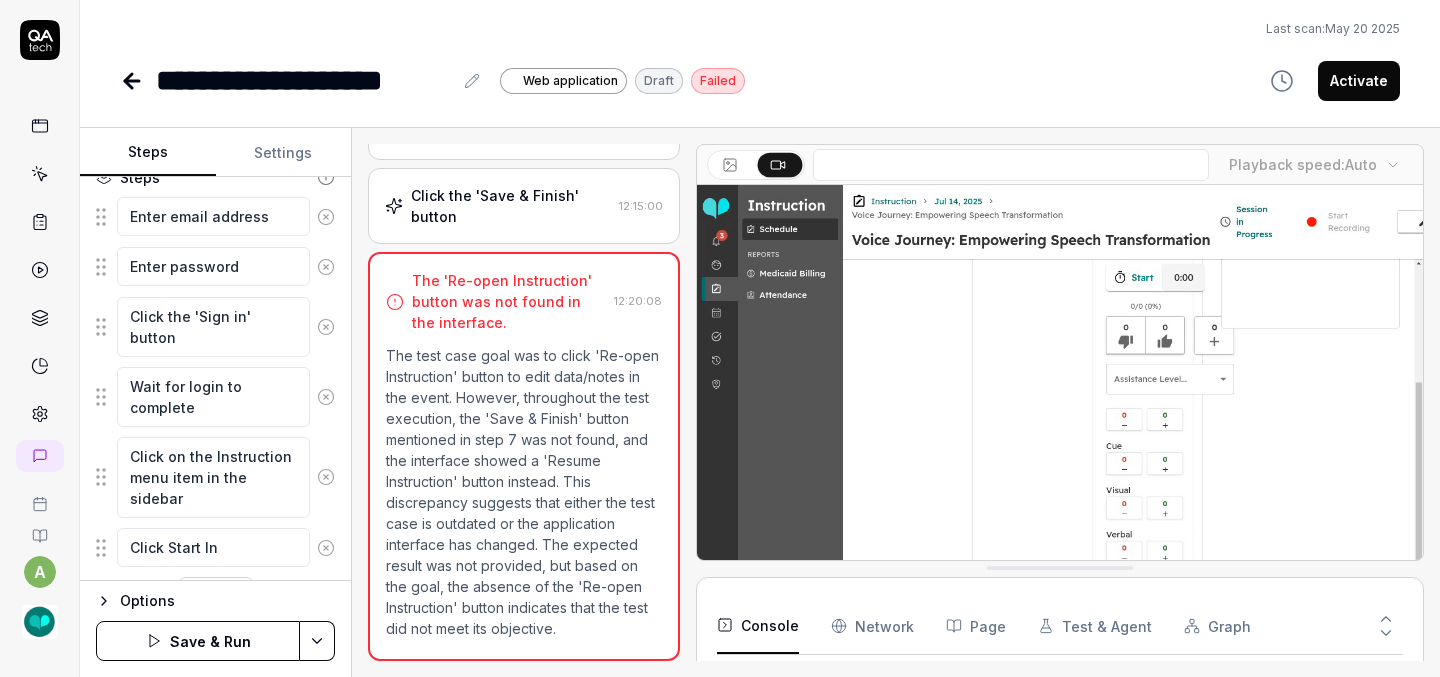 type on "Click Start Ins" 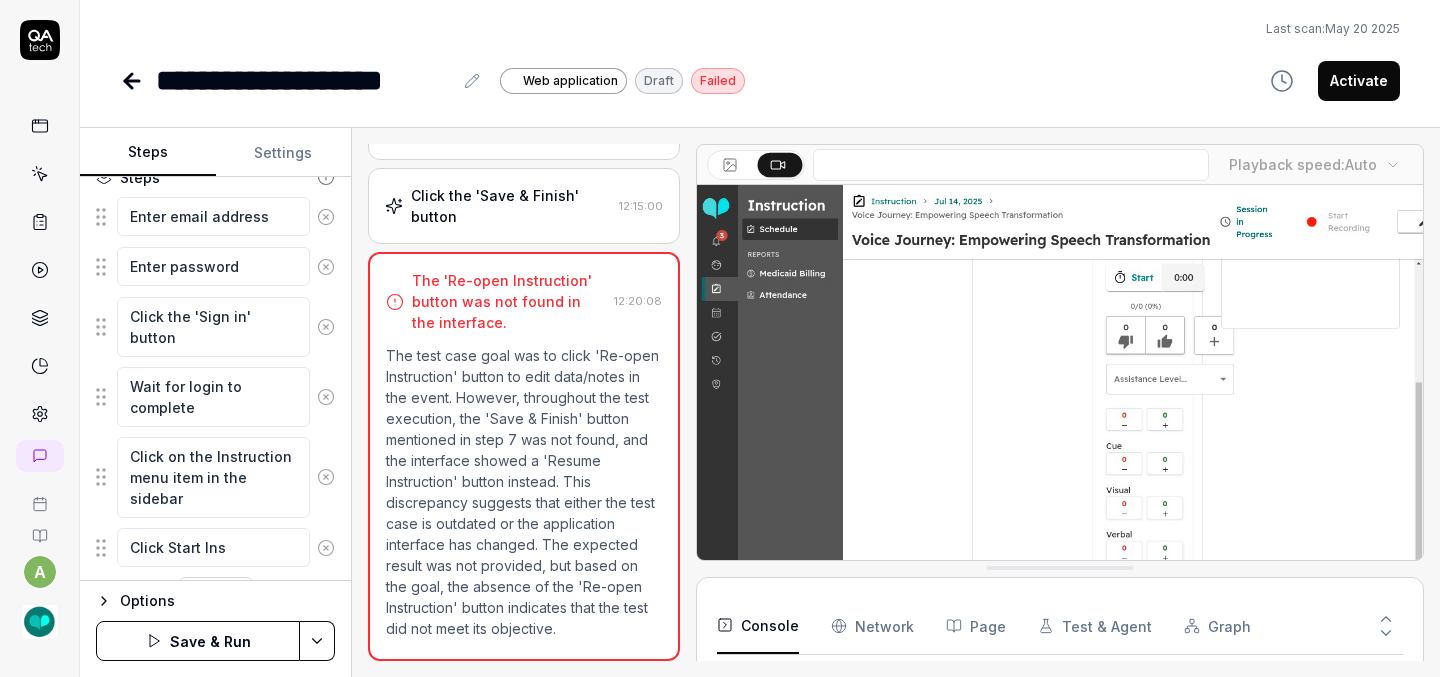 type on "*" 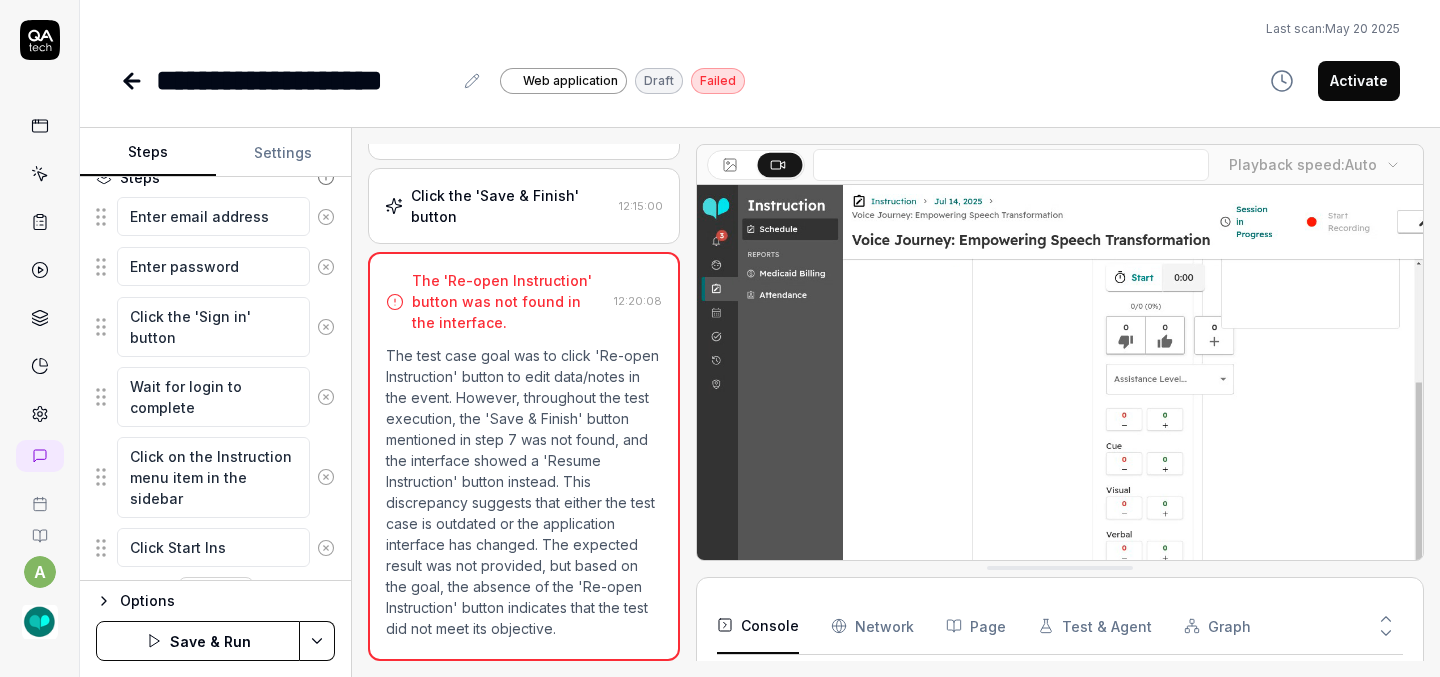 type on "Click Start Inst" 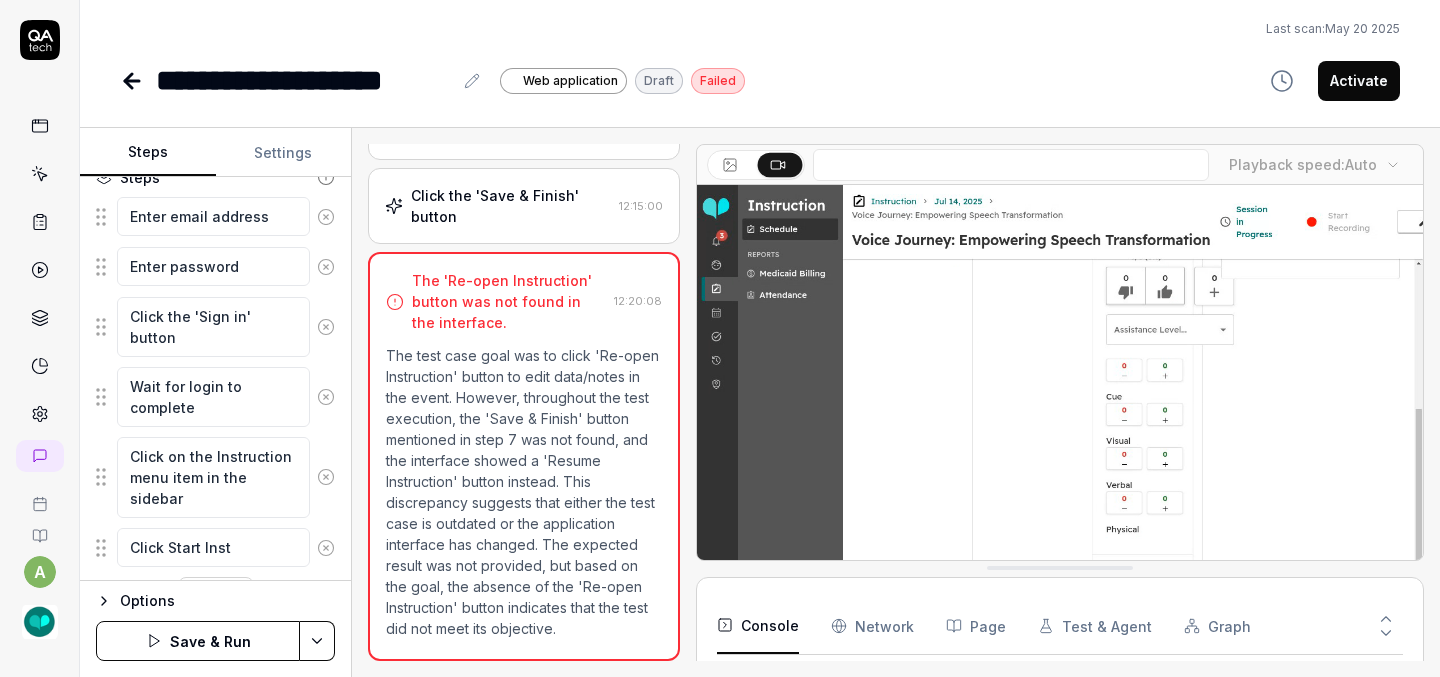 type on "*" 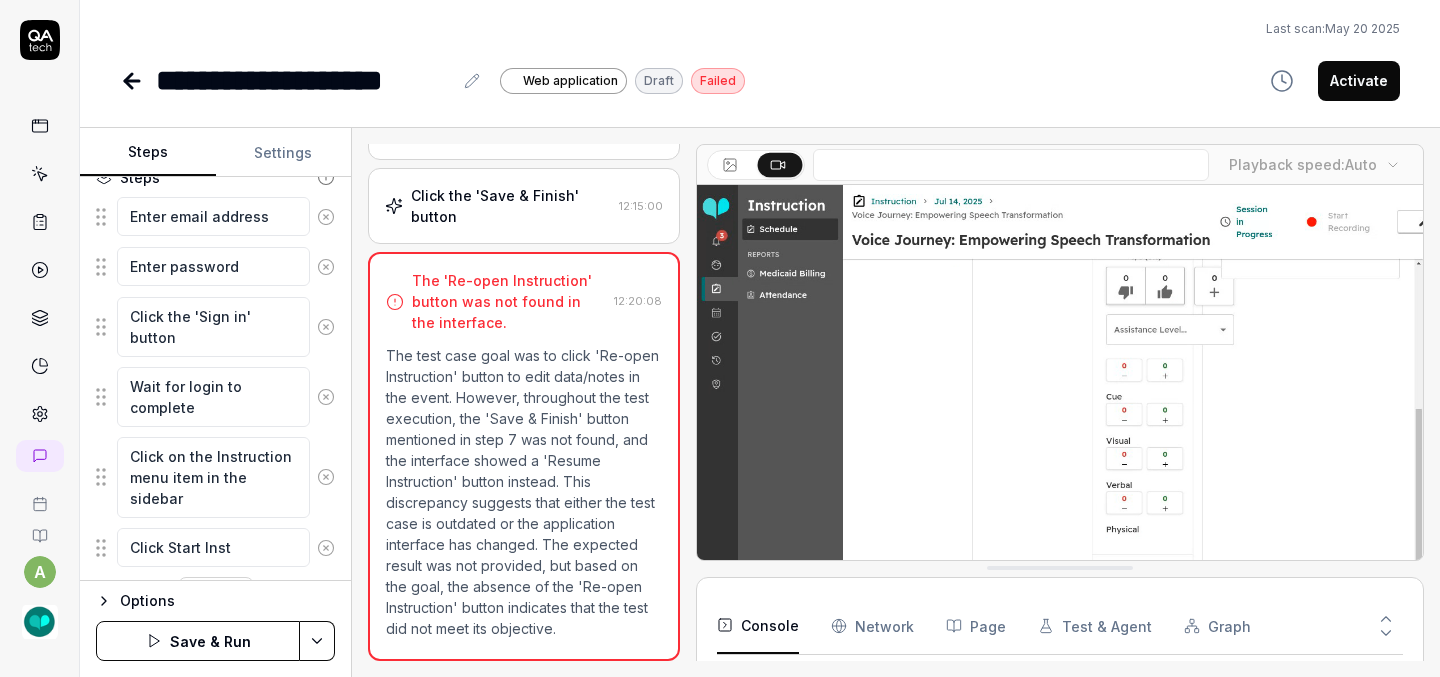 type on "Click Start Instr" 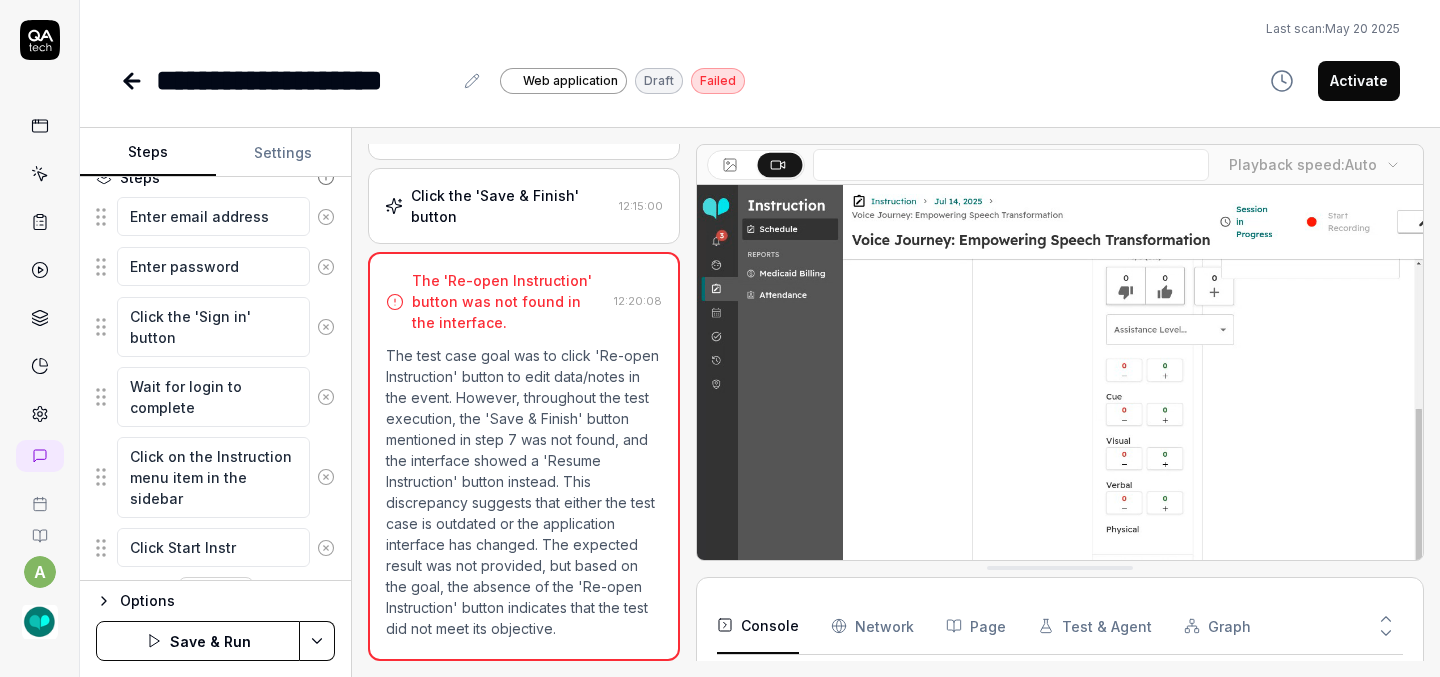 type on "*" 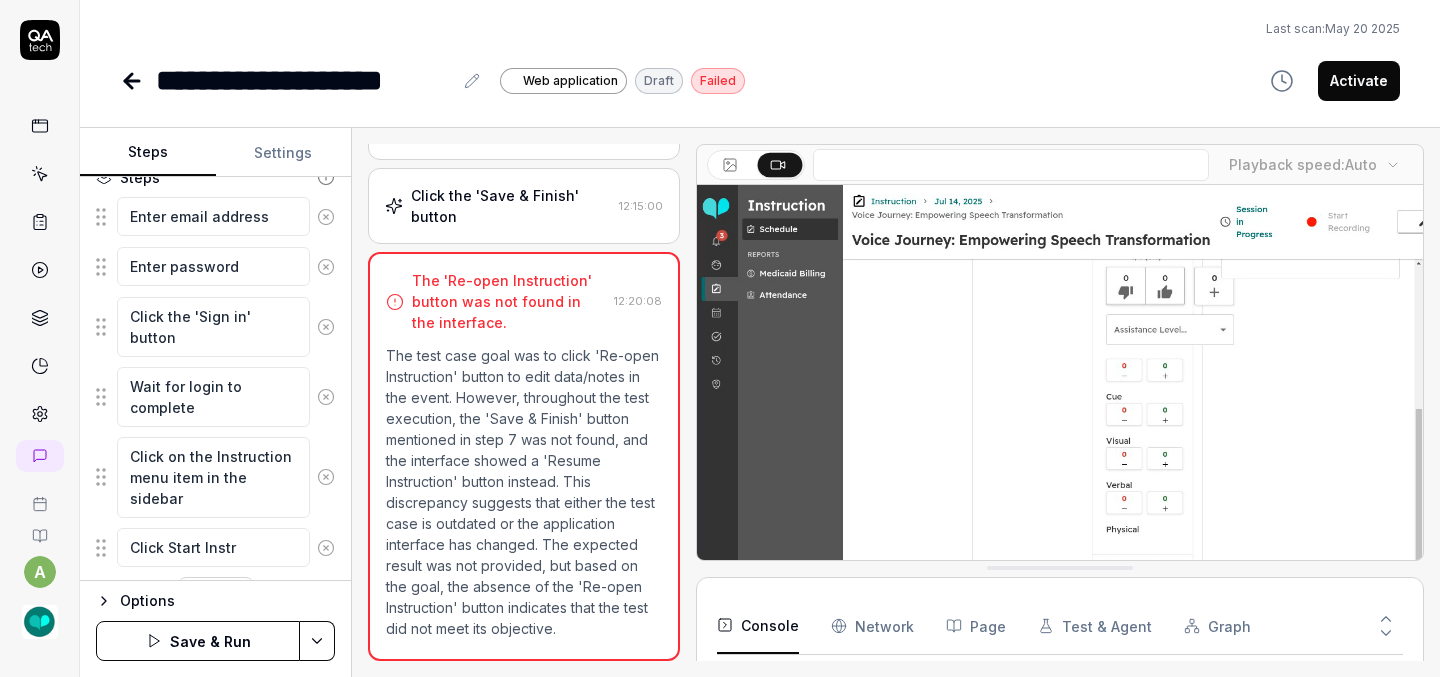 type on "Click Start Instru" 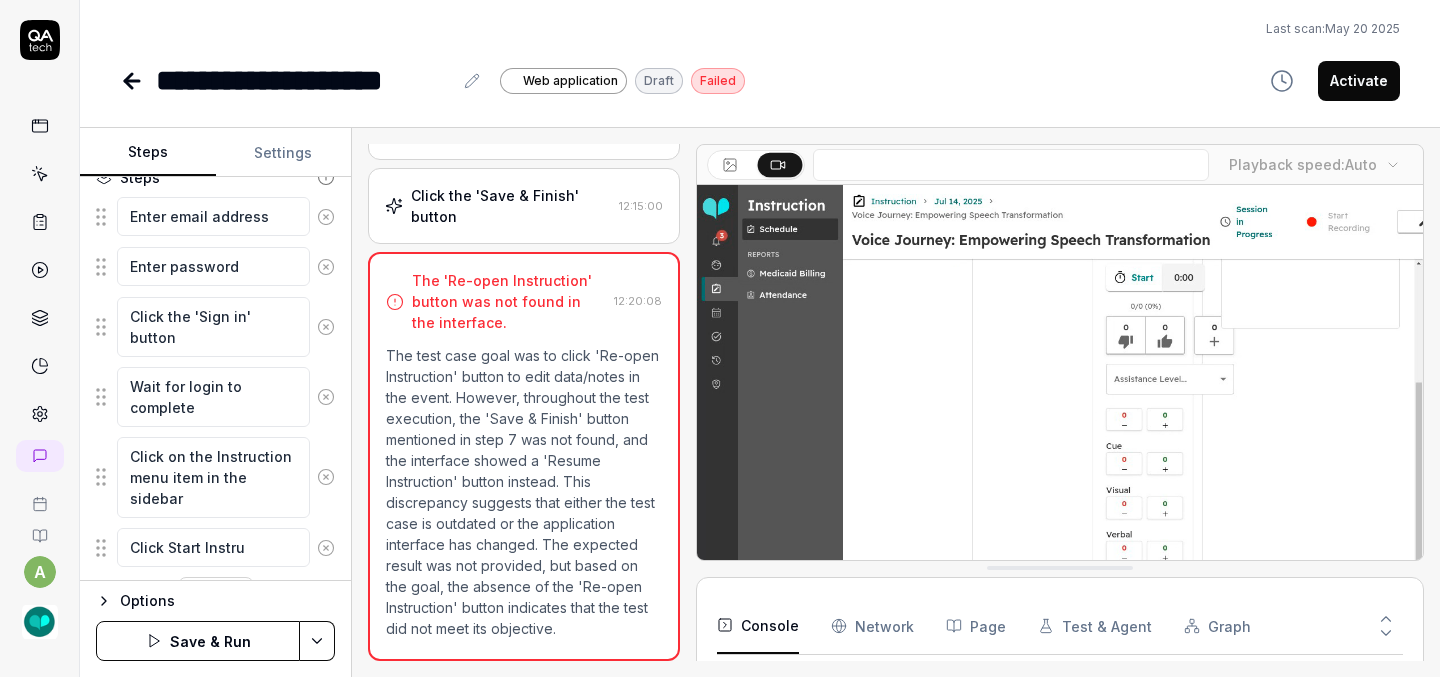 type on "*" 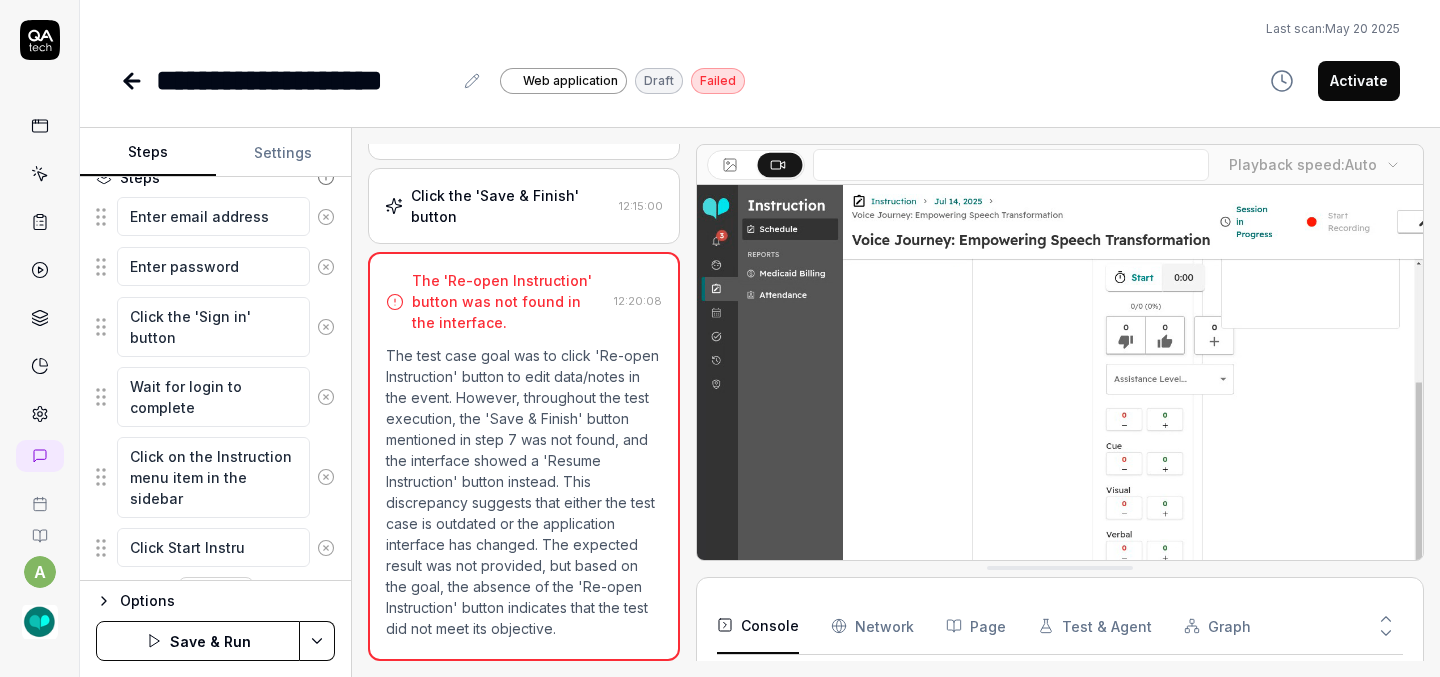 type on "Click Start Instruc" 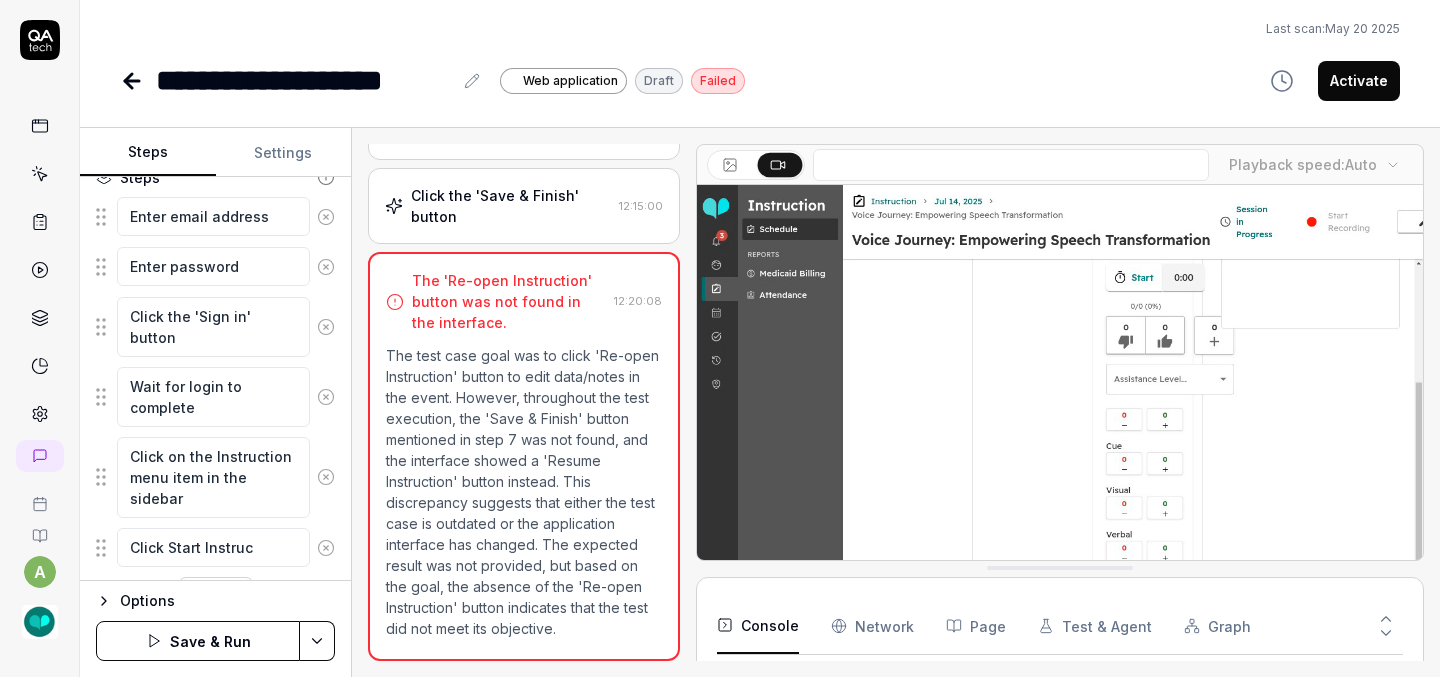 type on "*" 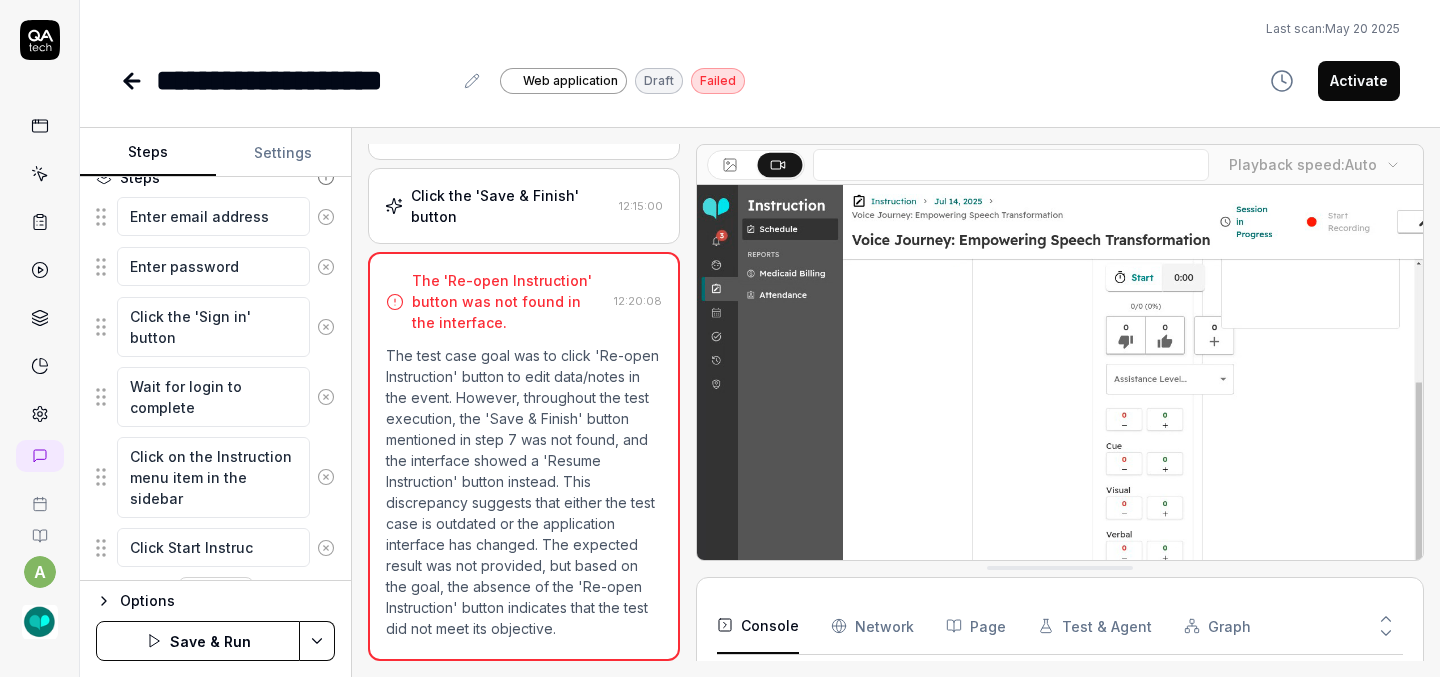 type on "Click Start Instruct" 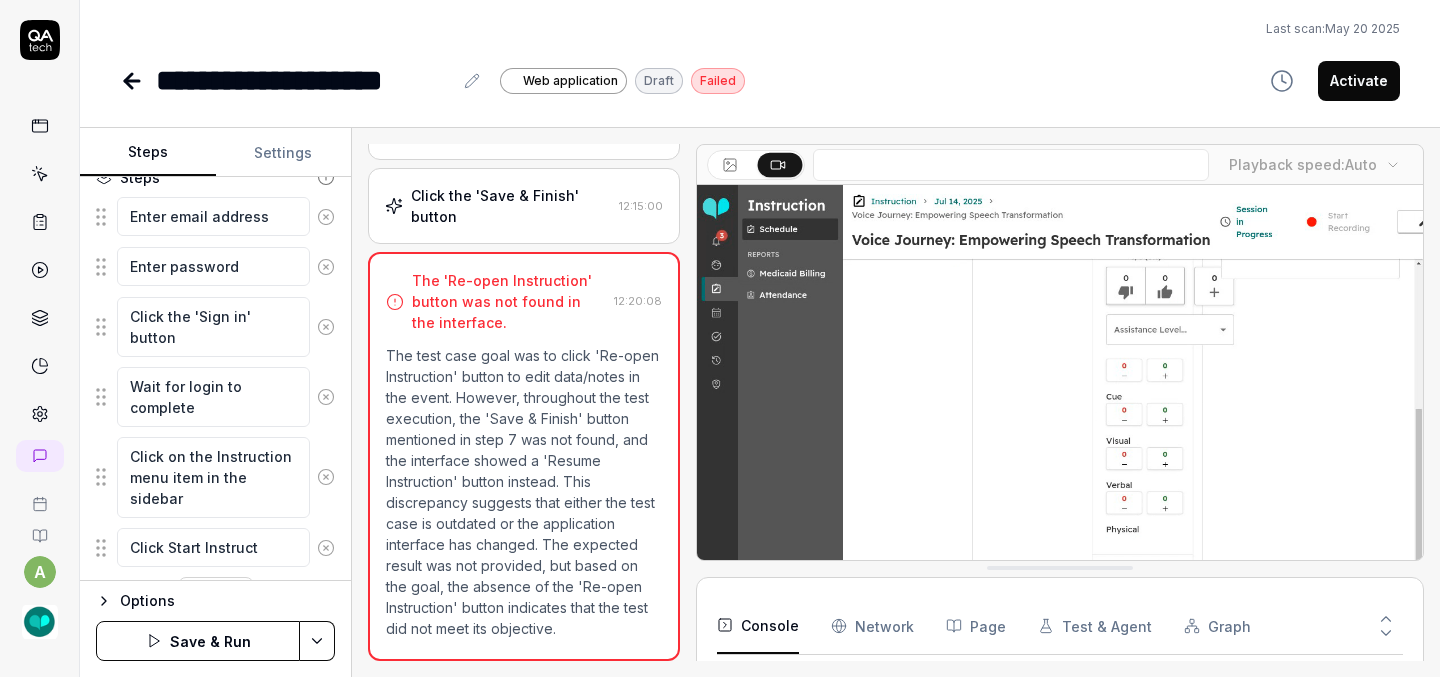 type on "*" 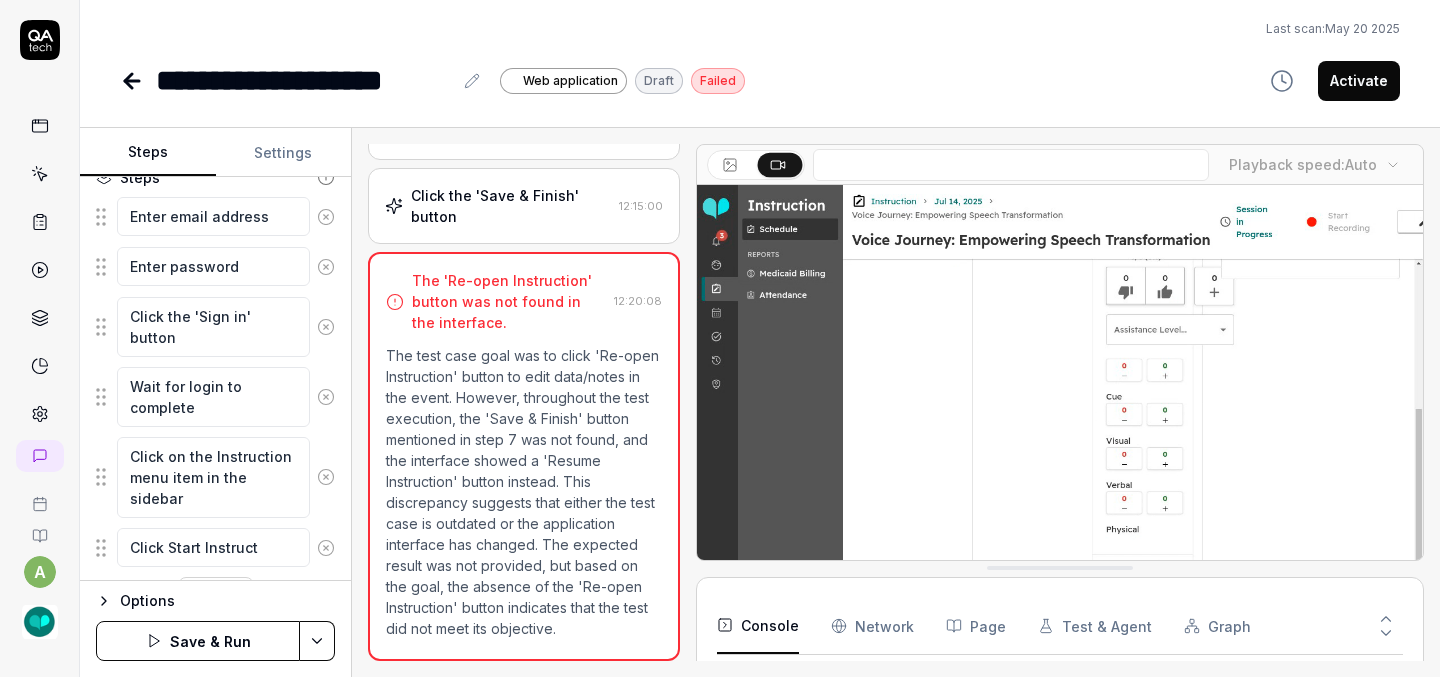 type on "Click Start Instructi" 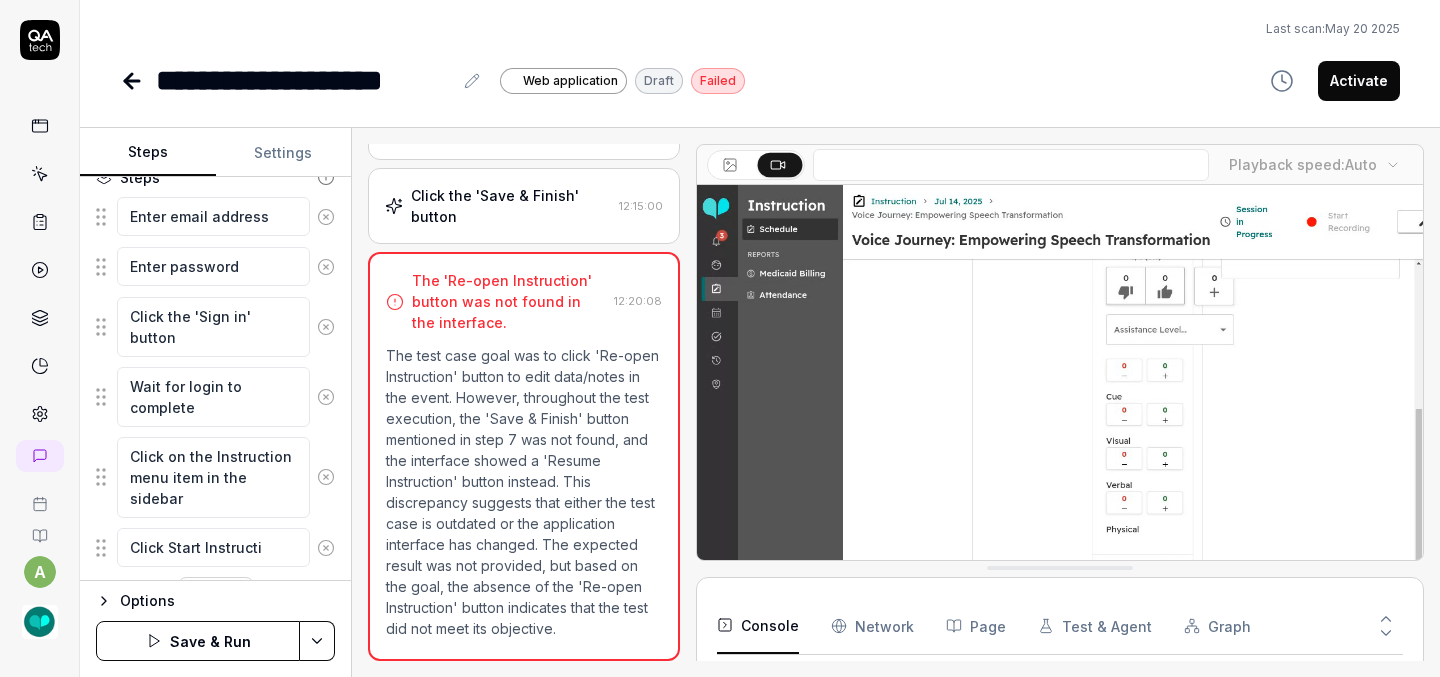 type on "*" 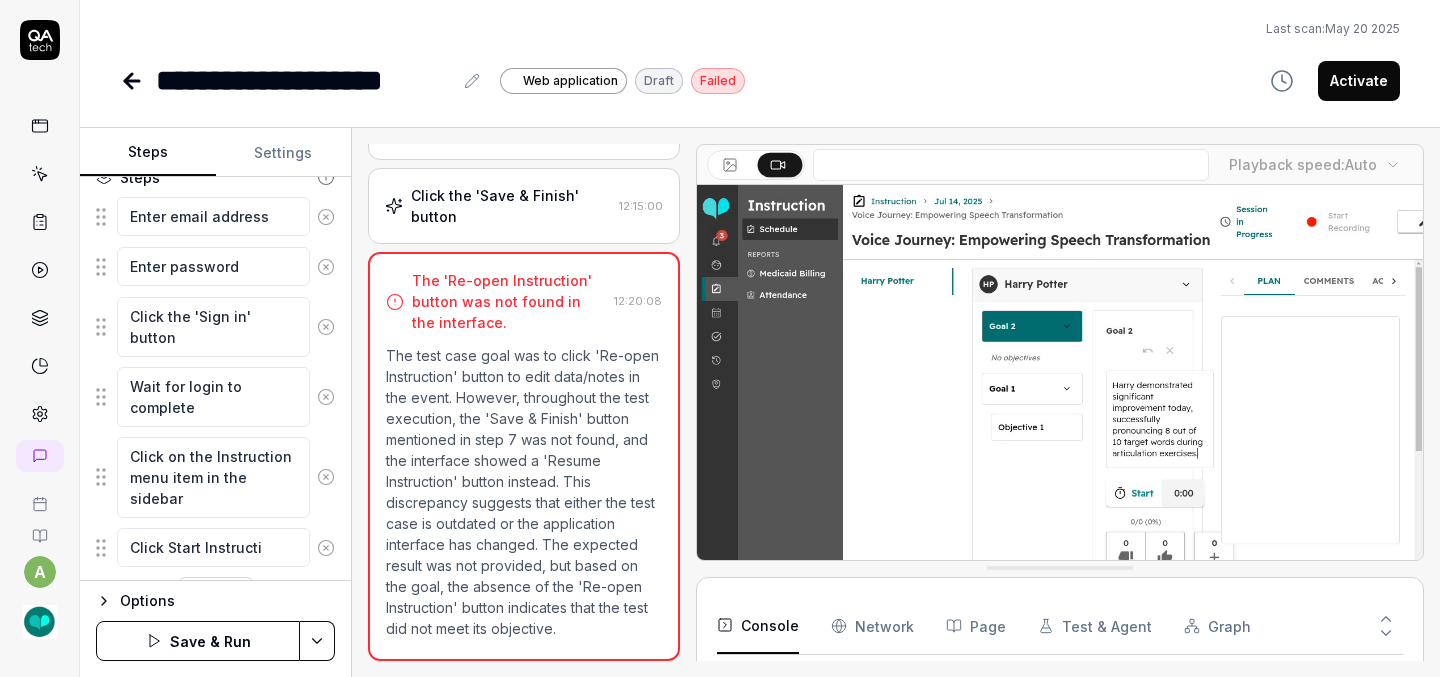 type on "Click Start Instructio" 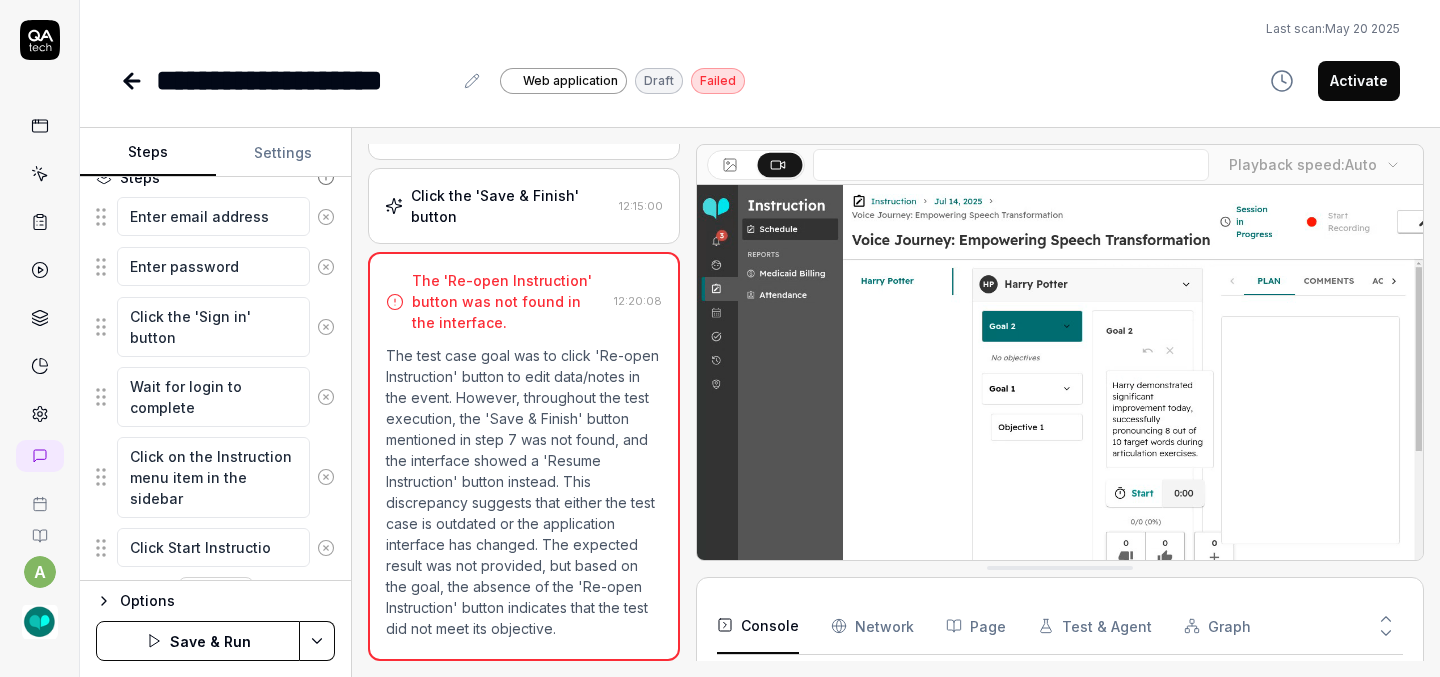 type on "*" 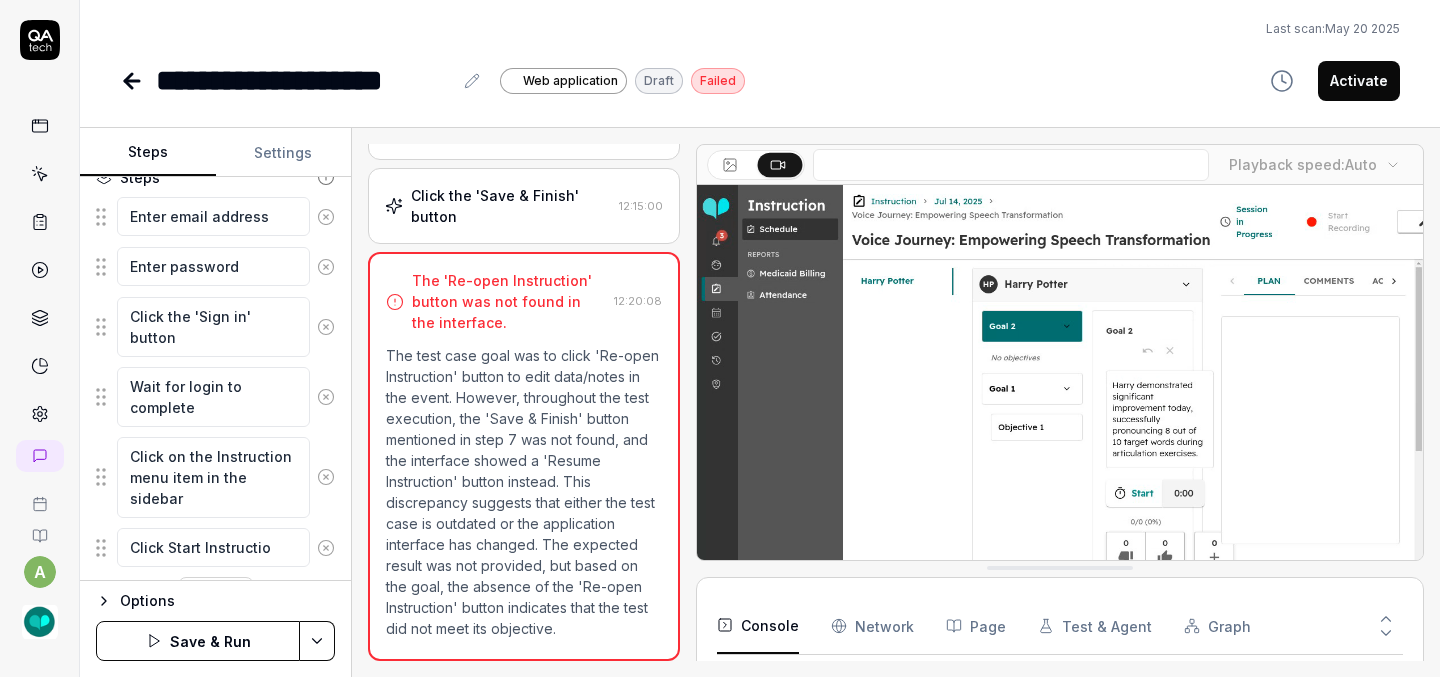 type on "Click Start Instruction" 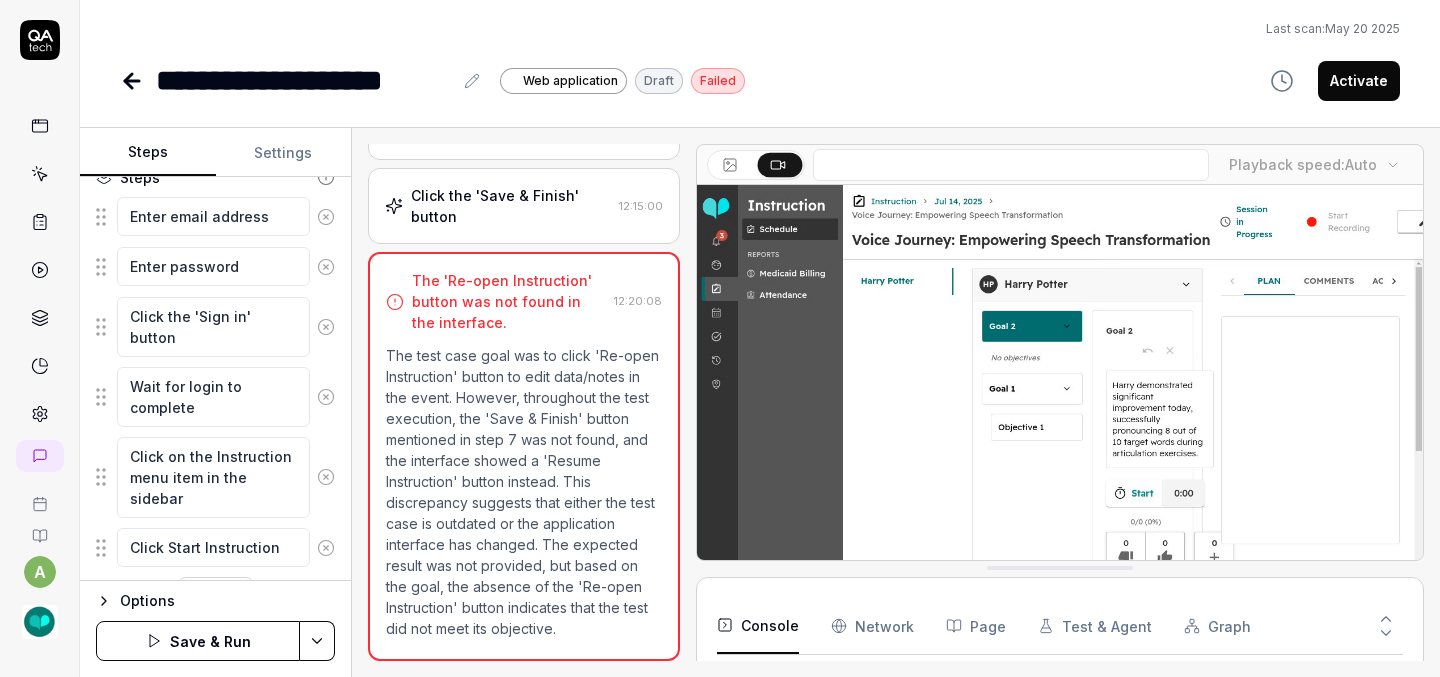 type on "*" 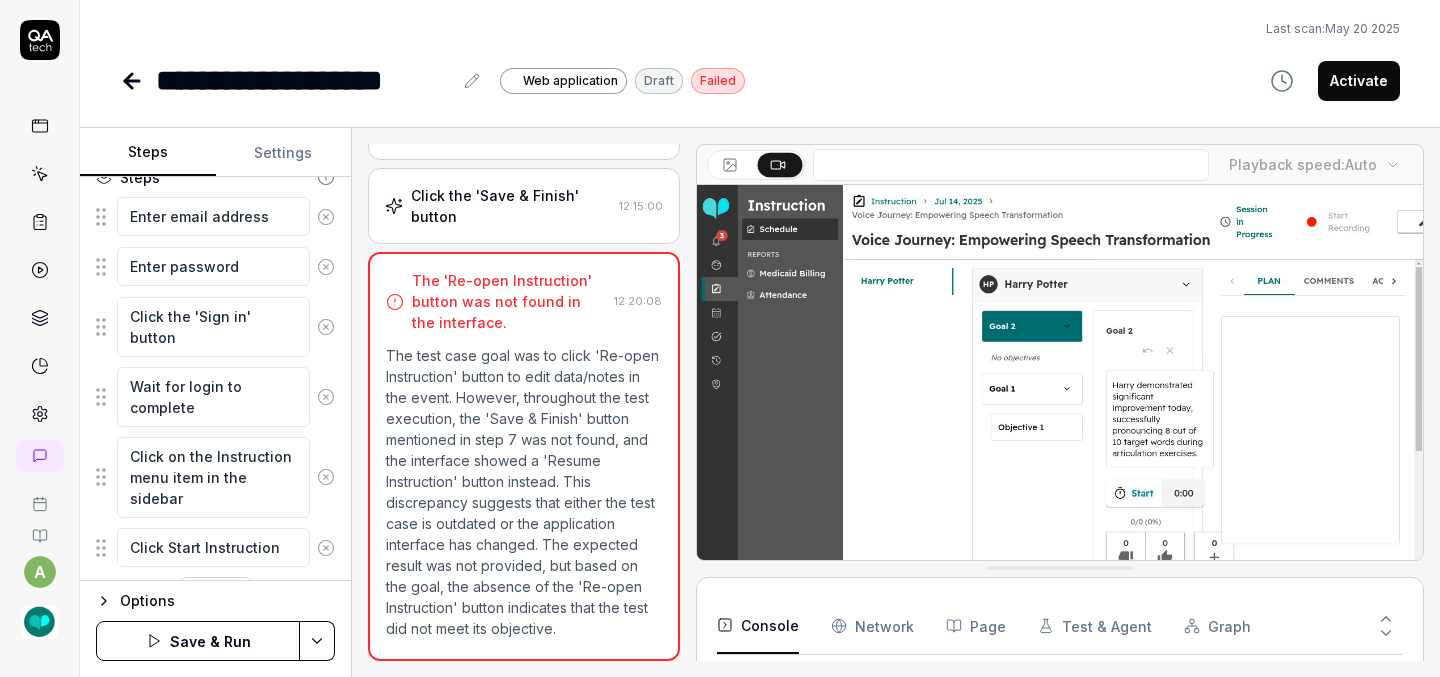 type on "Click Start Instruction" 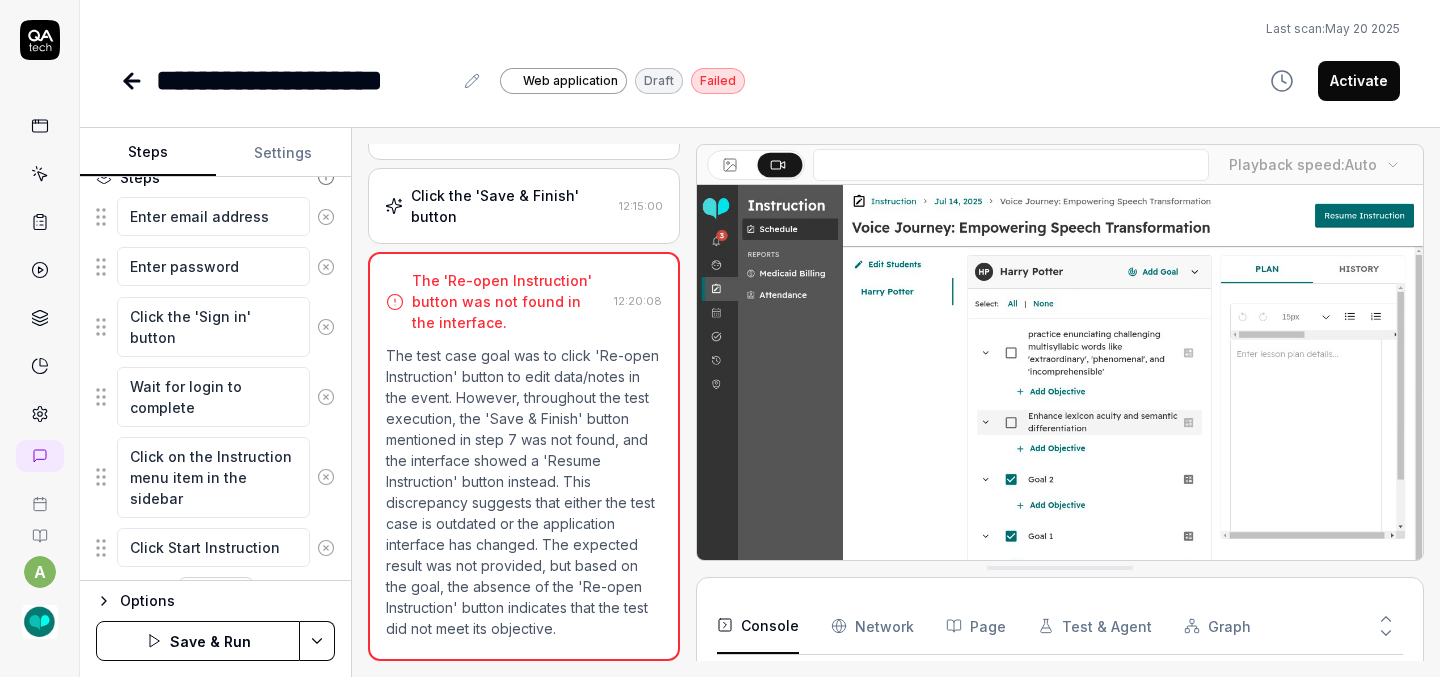 type on "*" 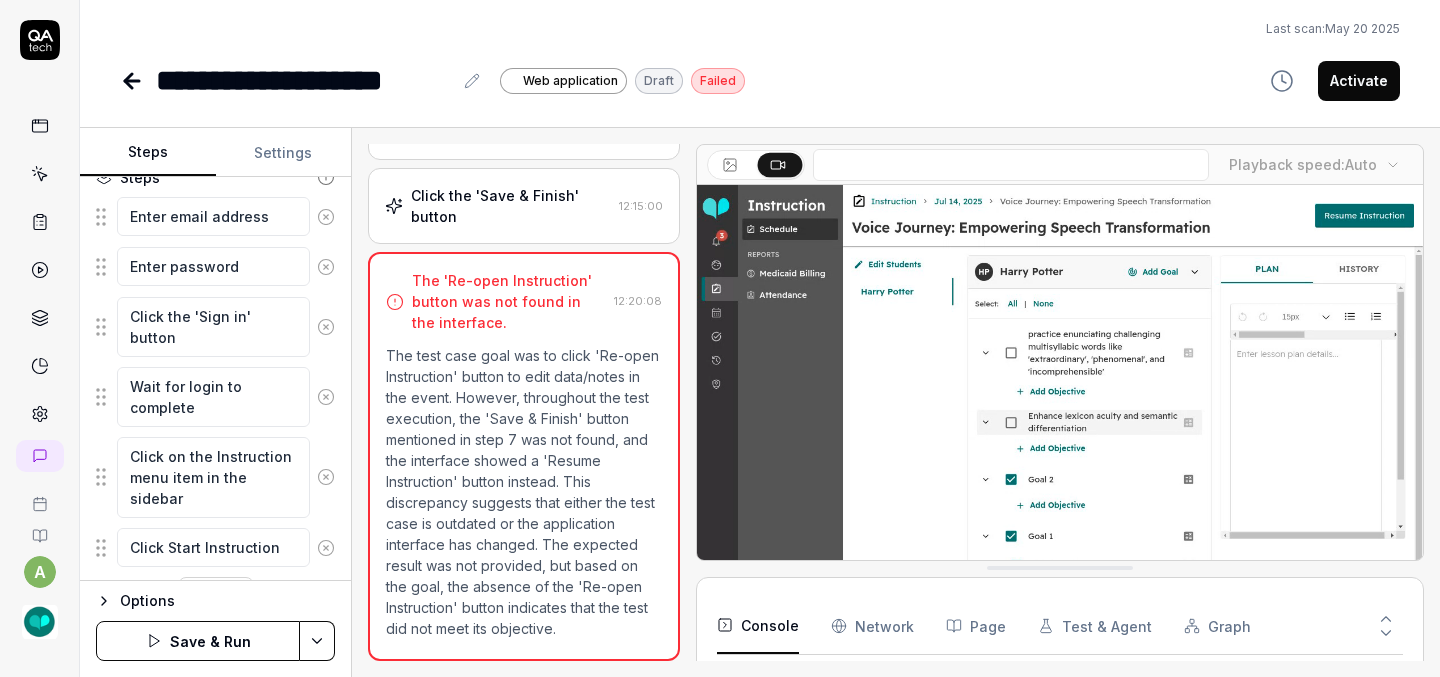 type on "Click Start Instruction b" 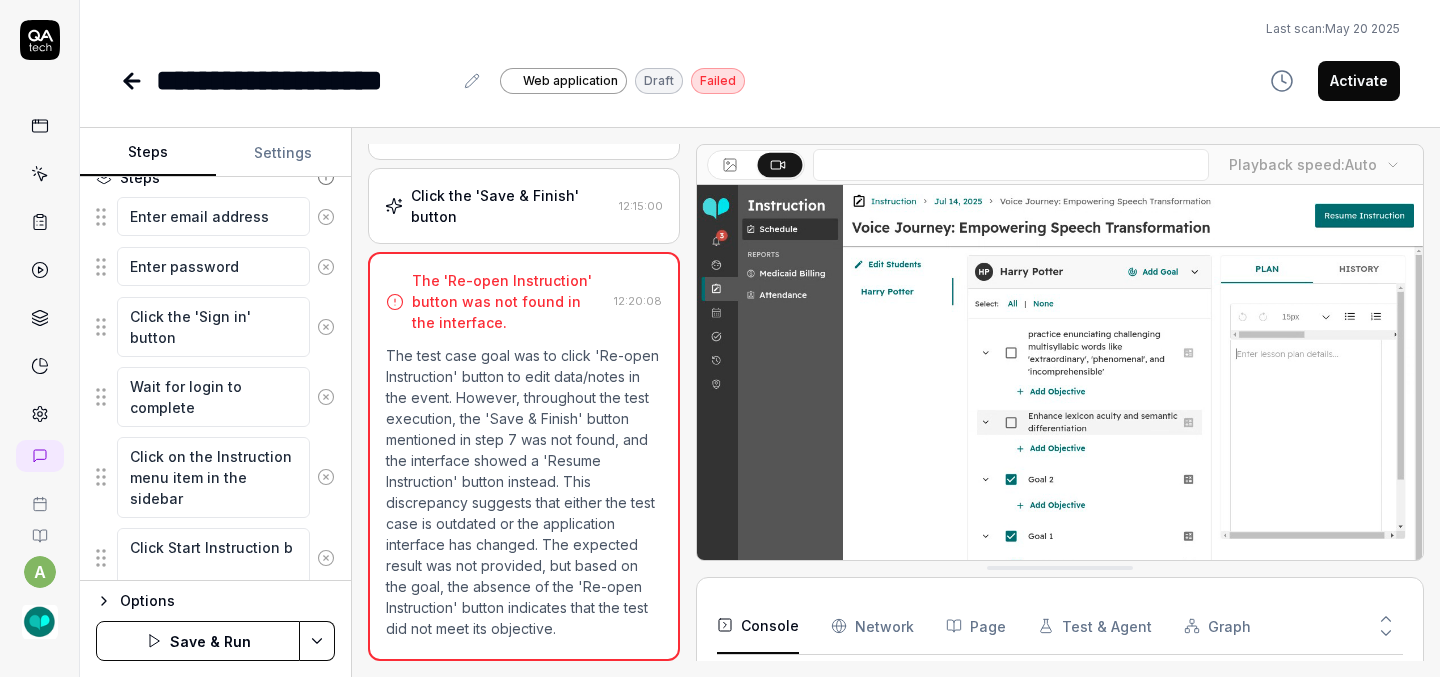 type on "*" 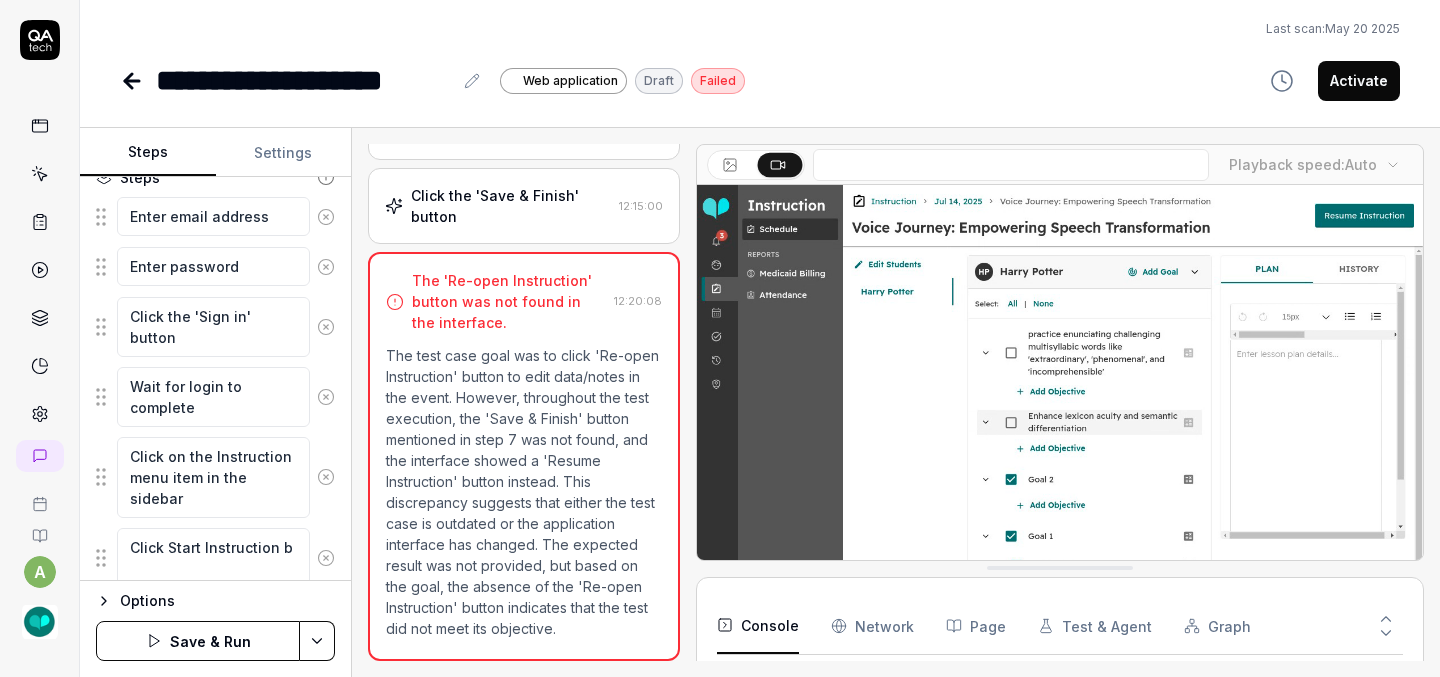 type on "Click Start Instruction bu" 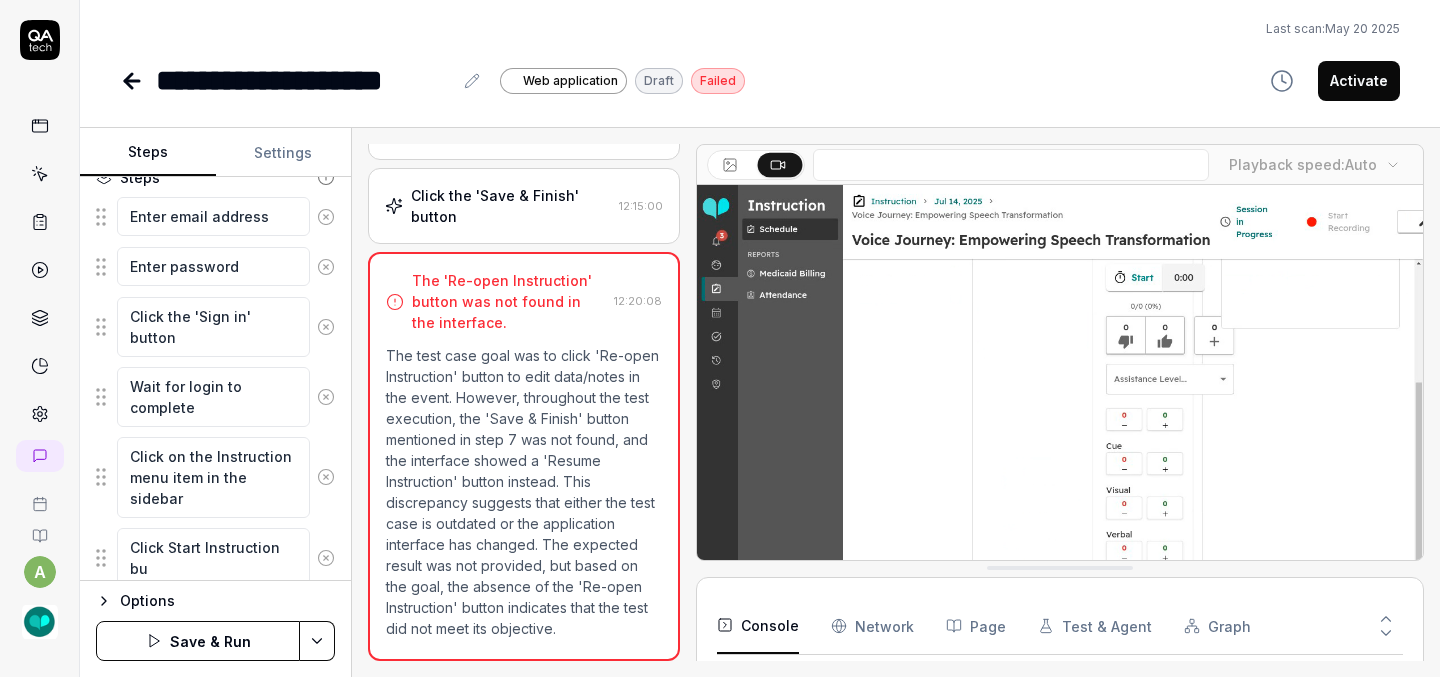 type on "*" 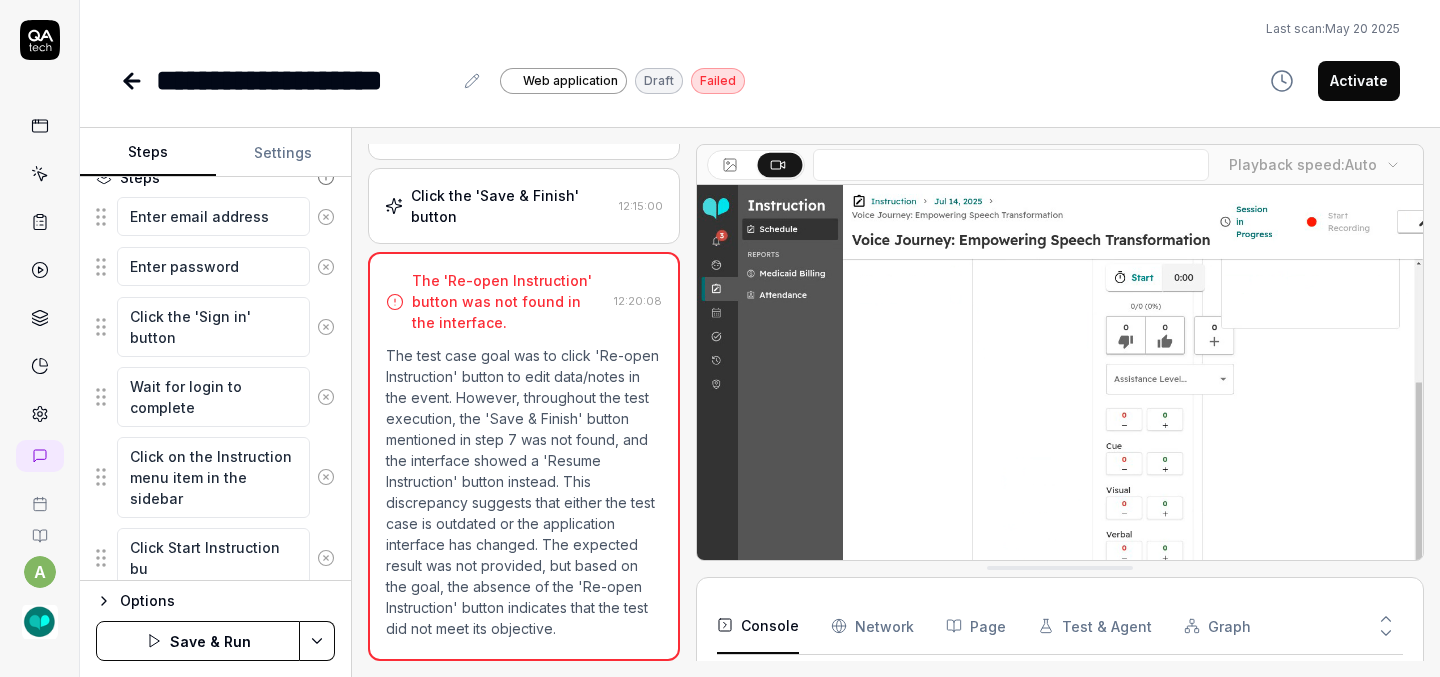 type on "Click Start Instruction but" 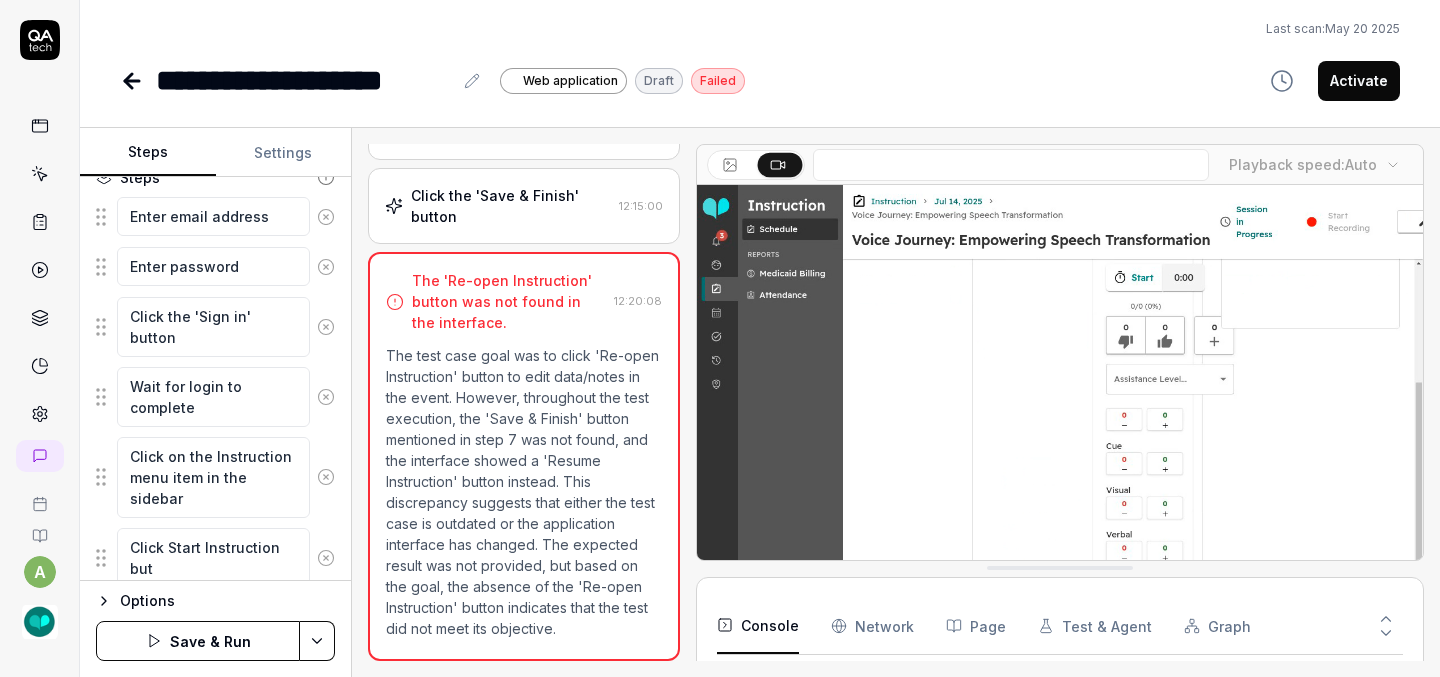 type on "*" 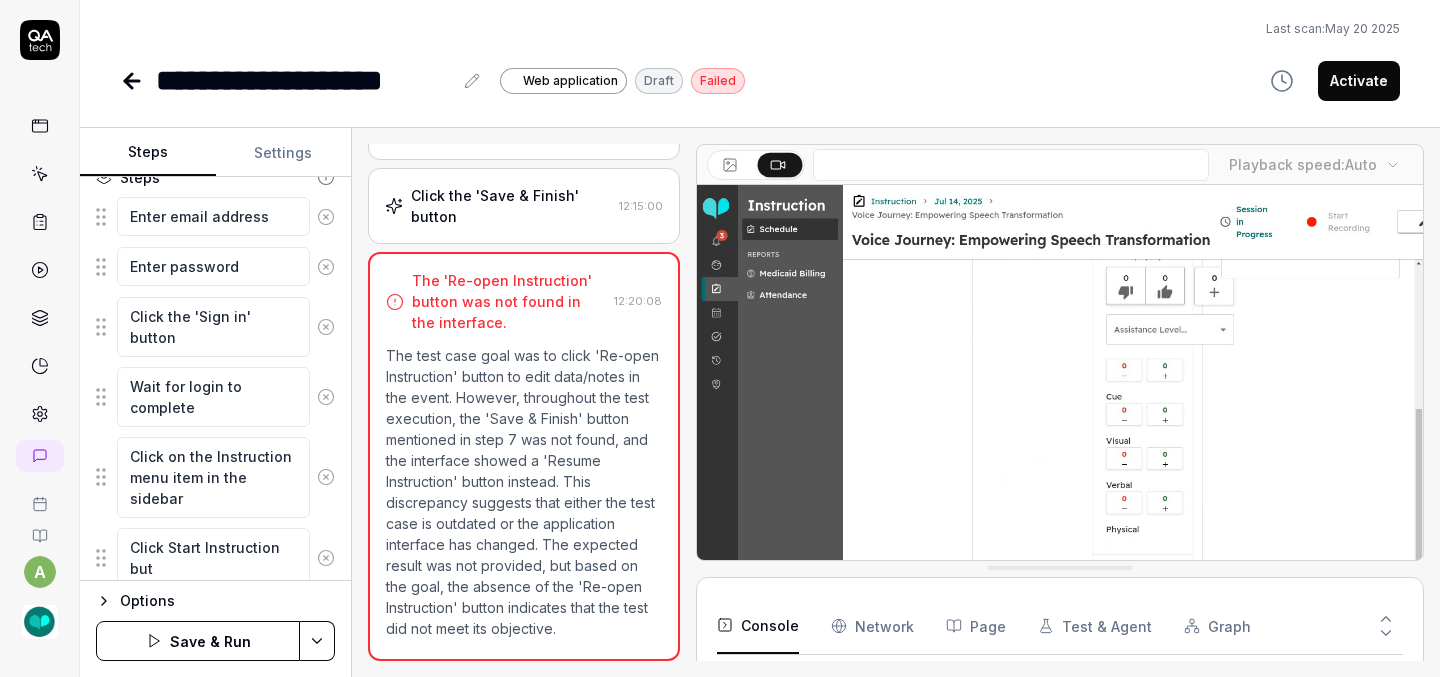 type on "Click Start Instruction butt" 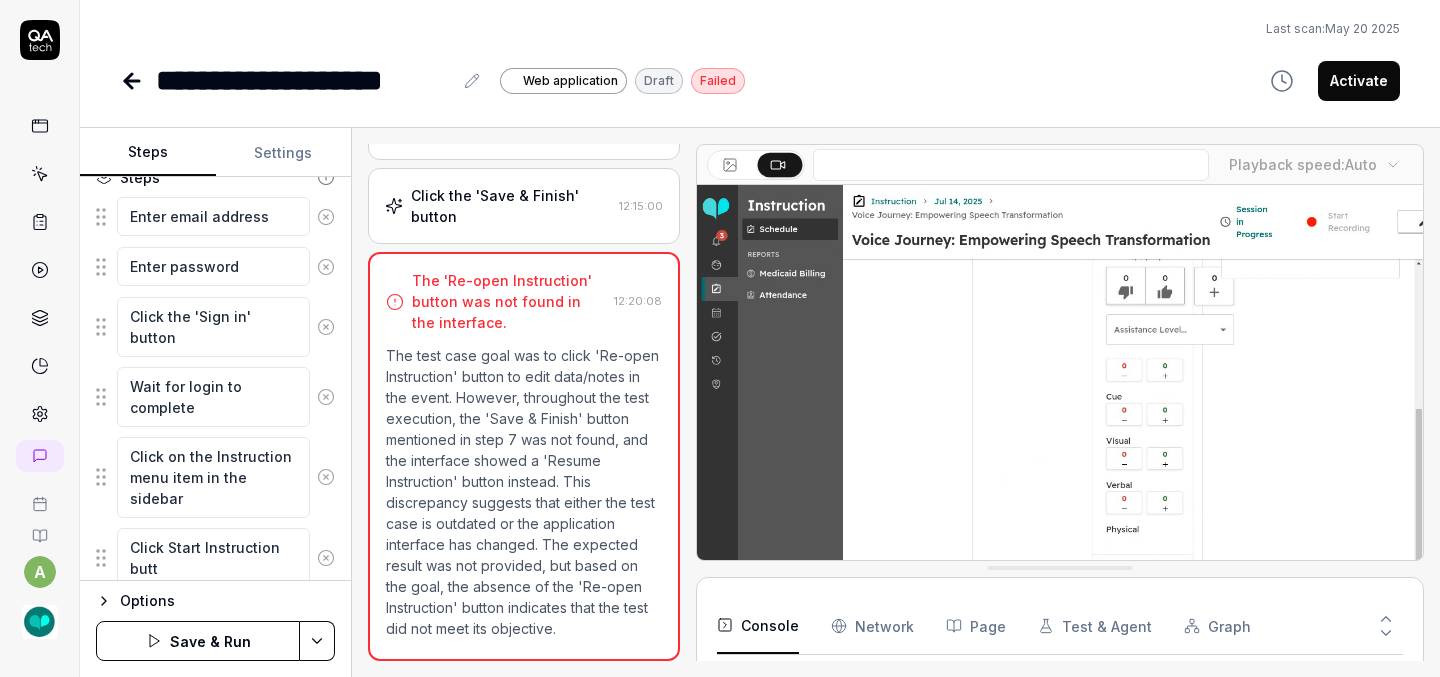 type on "*" 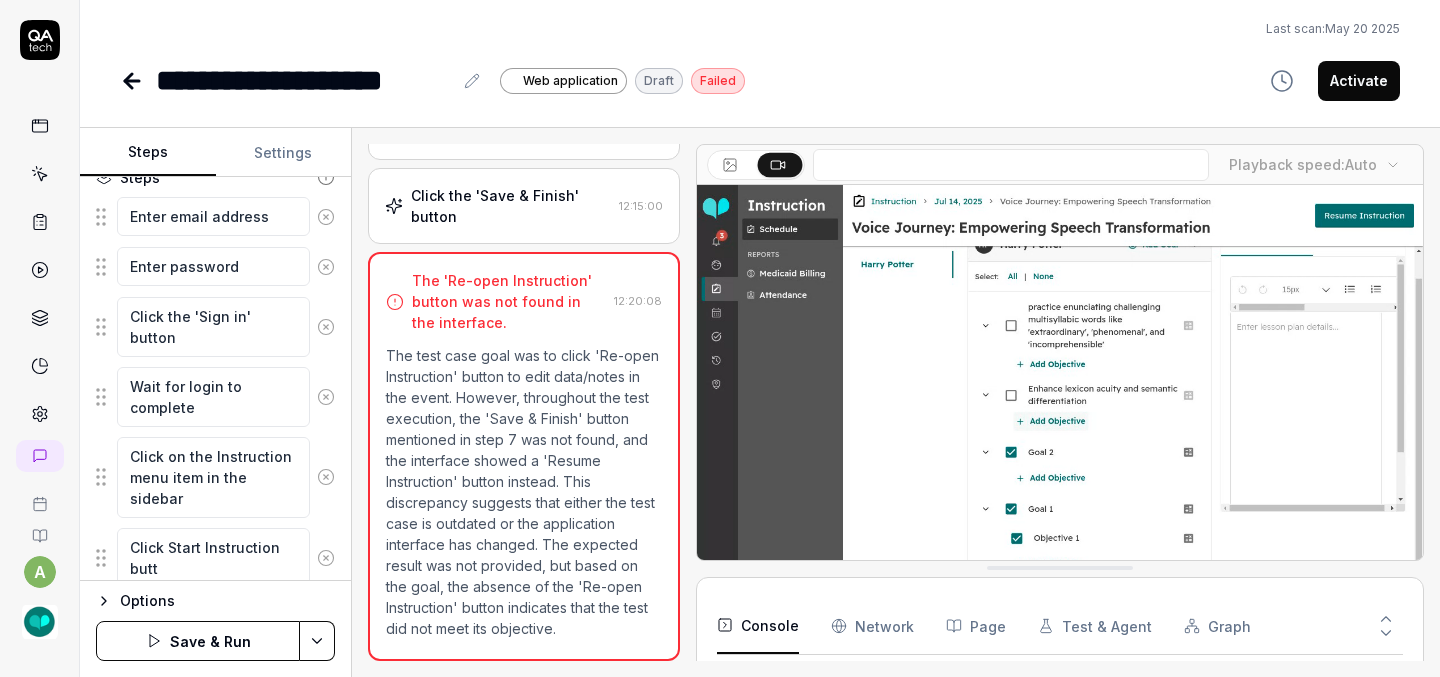 type on "Click Start Instruction butto" 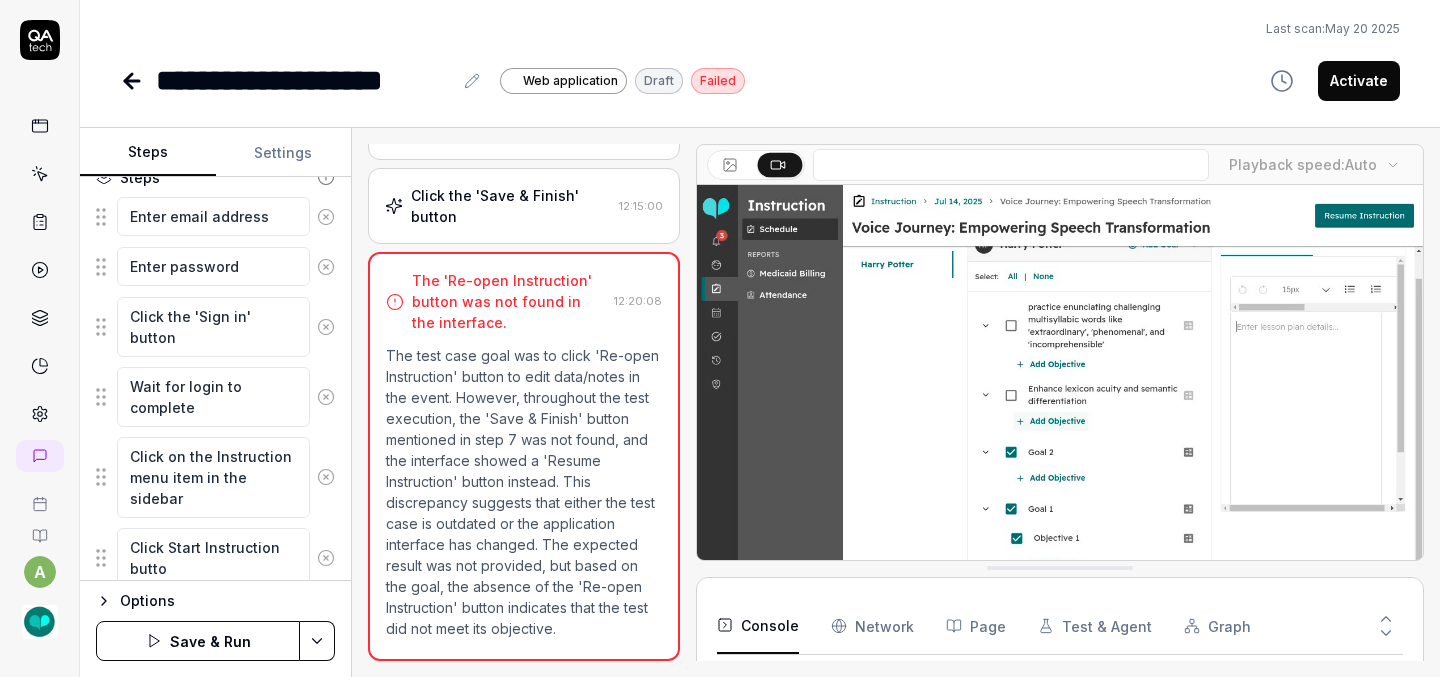 type on "*" 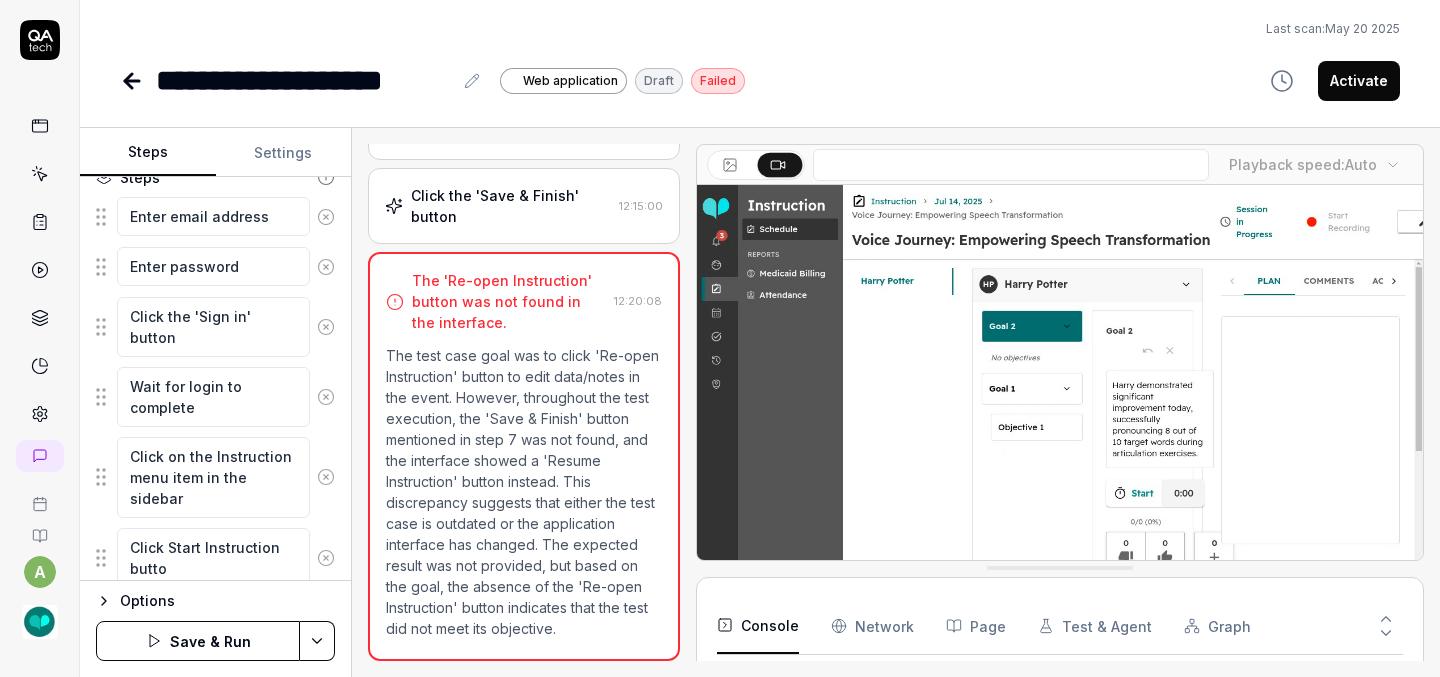 type on "Click Start Instruction button" 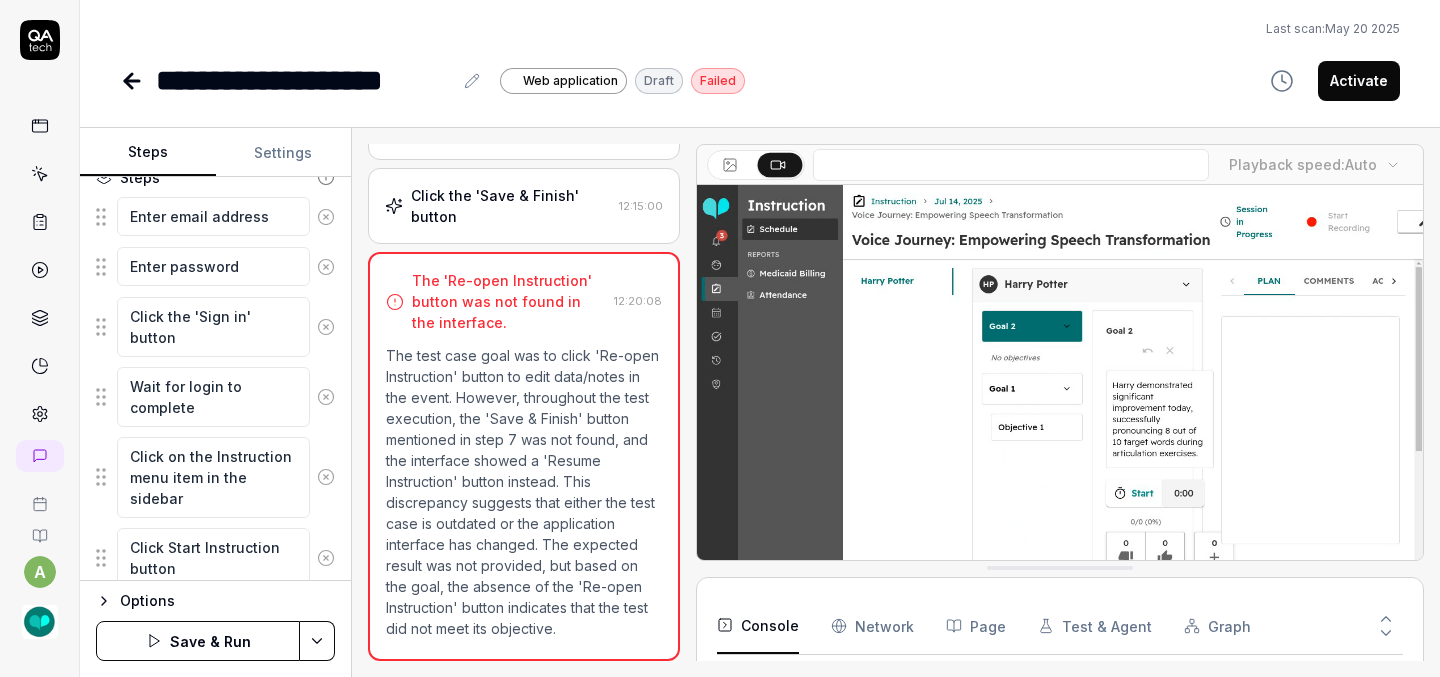type on "*" 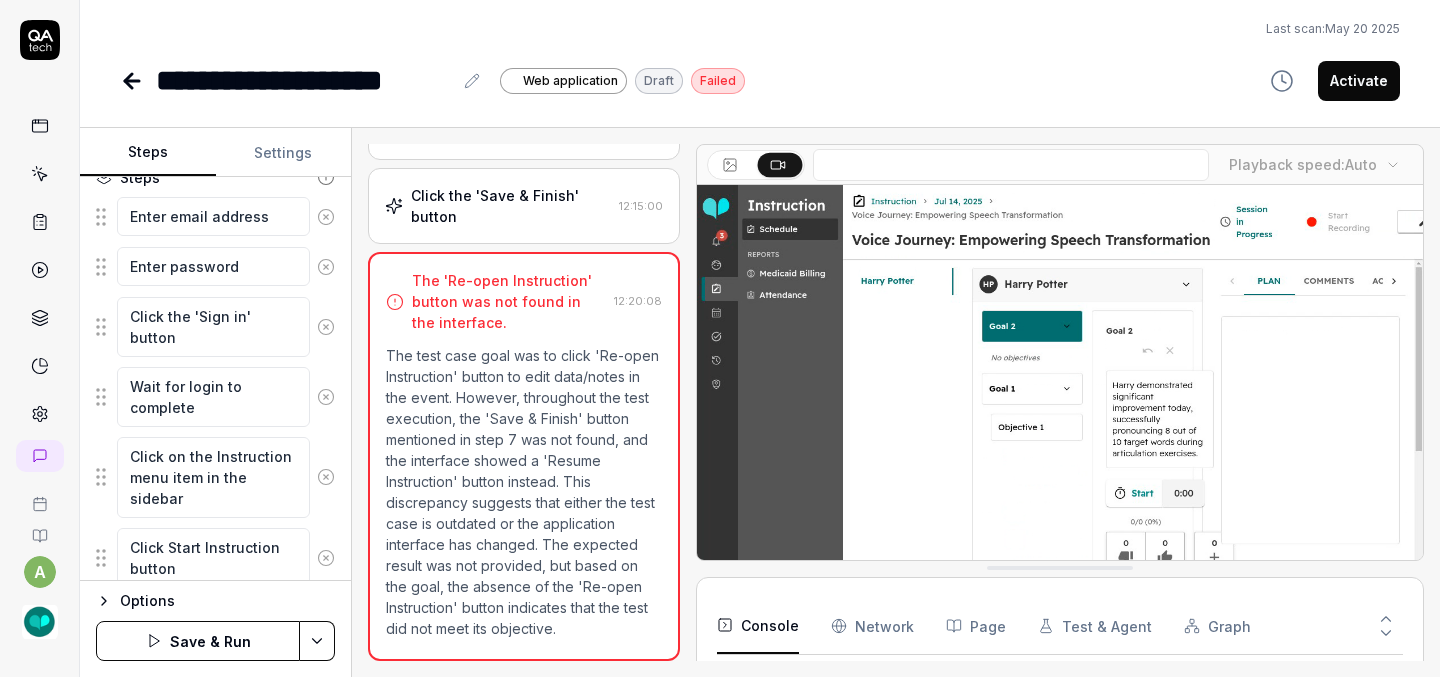 type on "Click Start Instruction button" 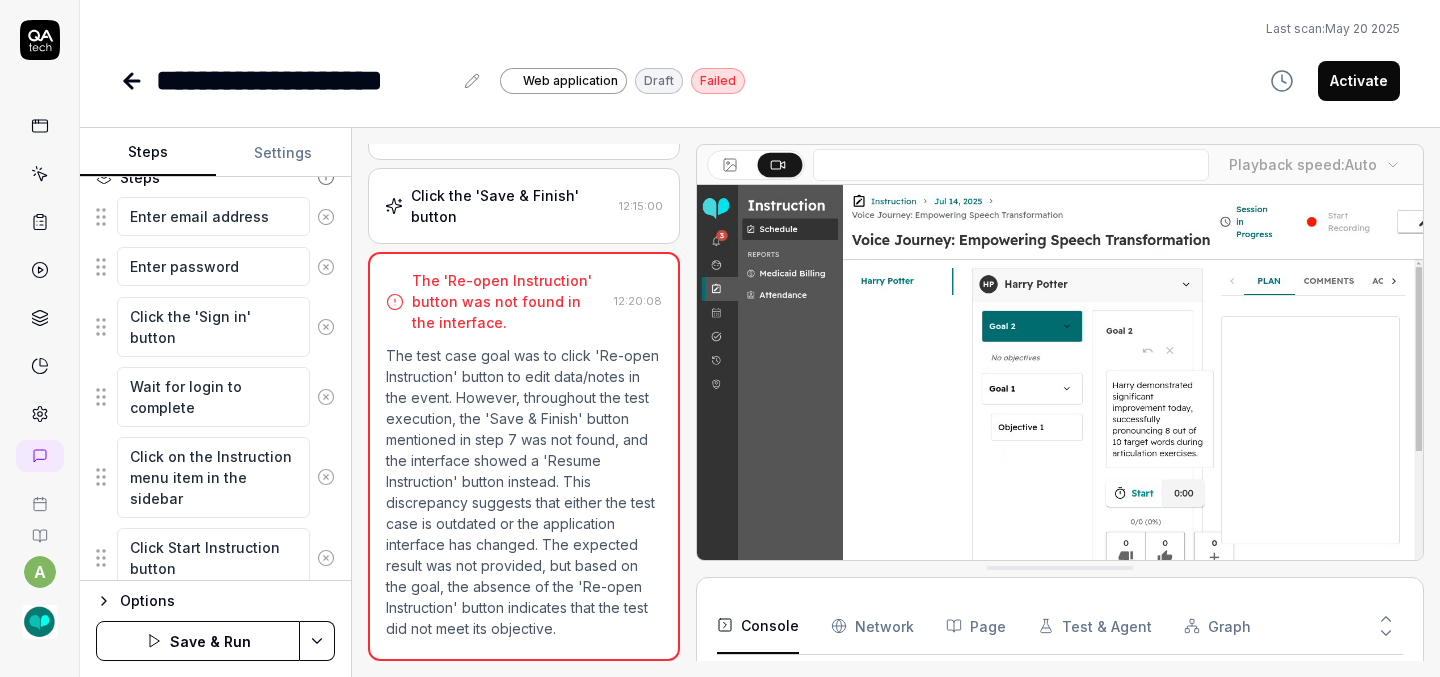 type on "*" 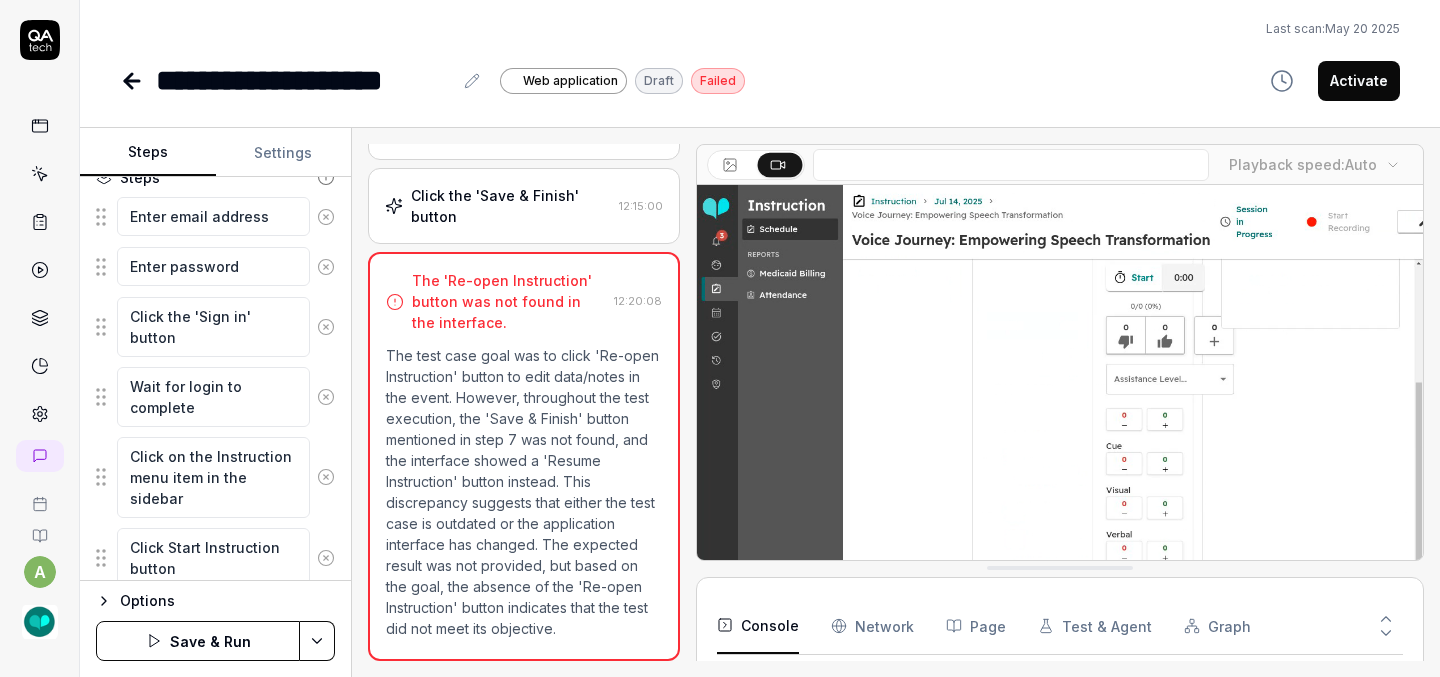 type on "Click Start Instruction button f" 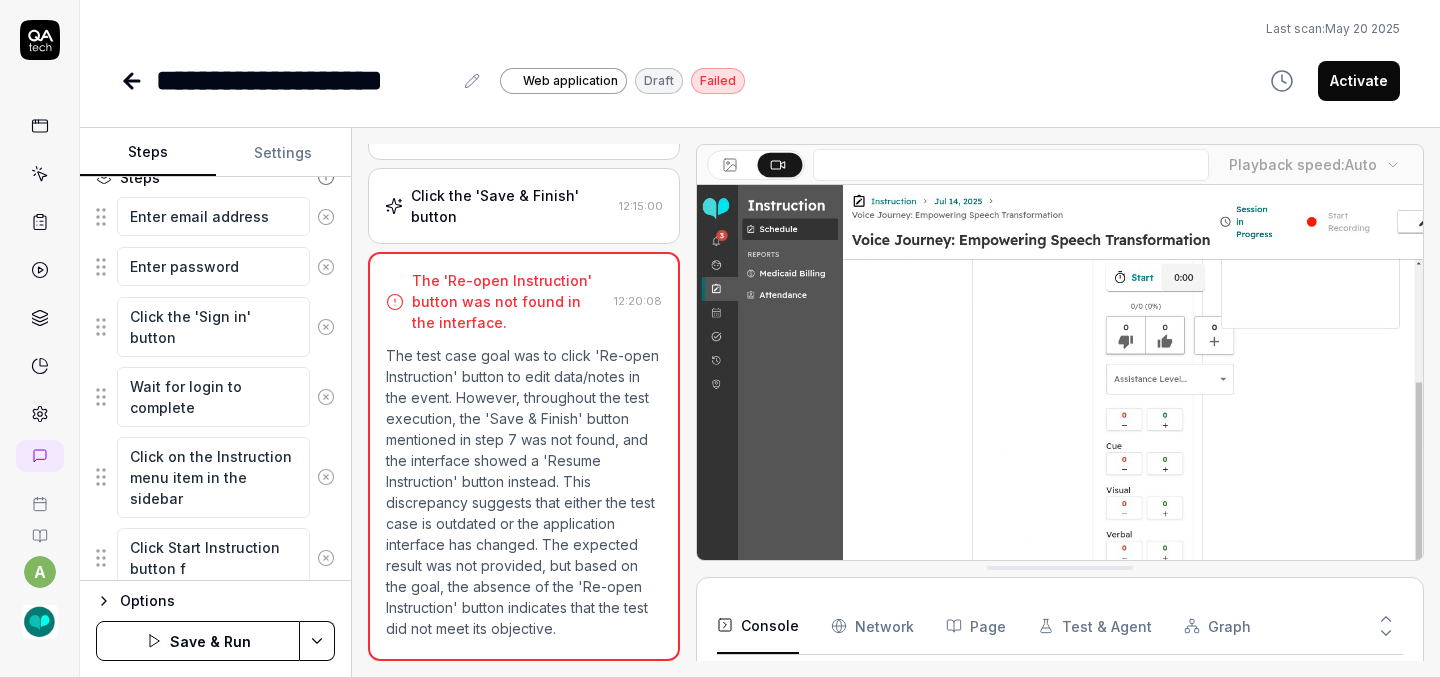 type on "*" 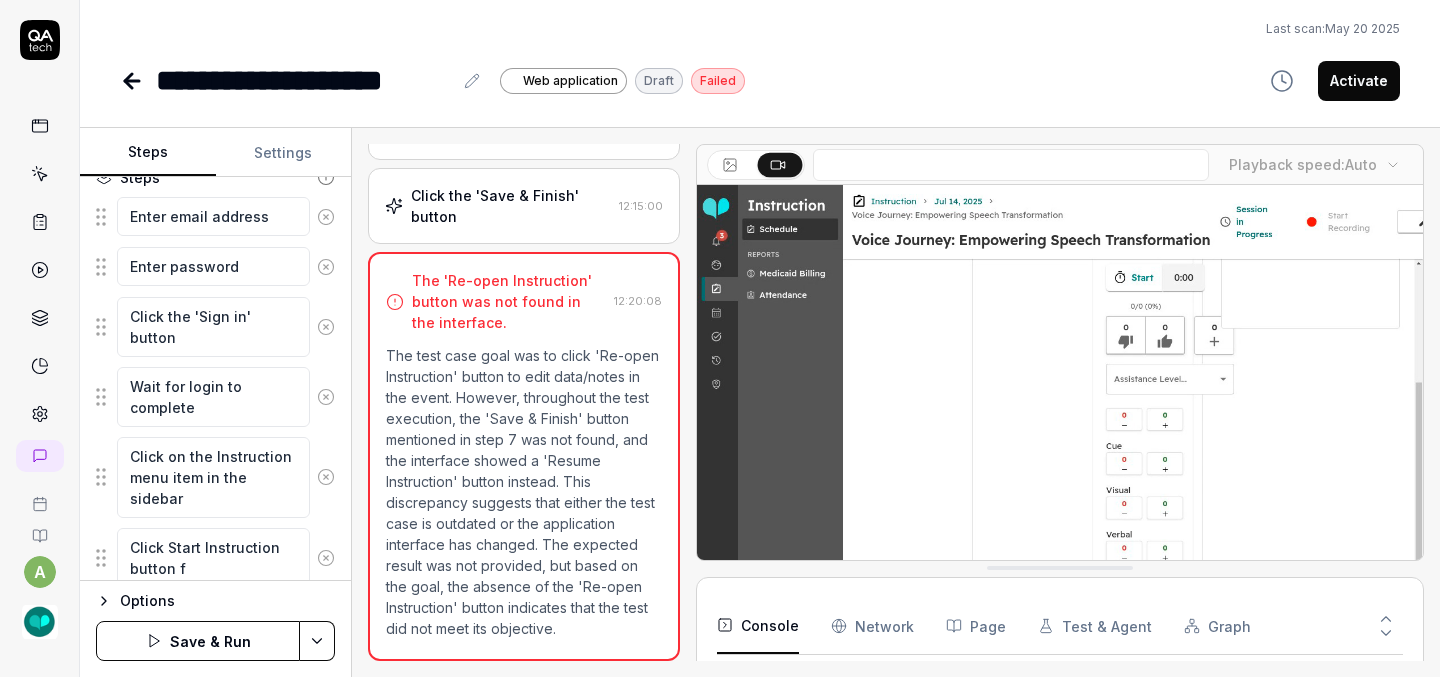type on "Click Start Instruction button fo" 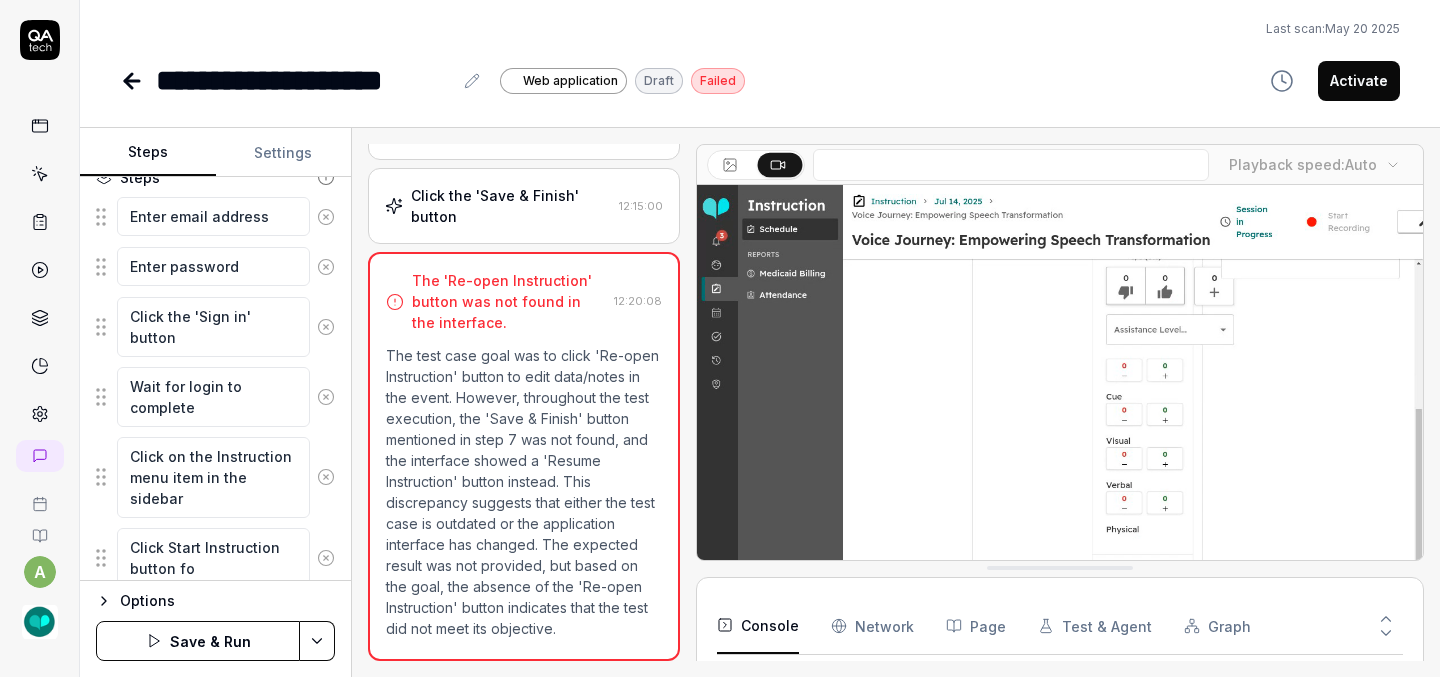 type on "*" 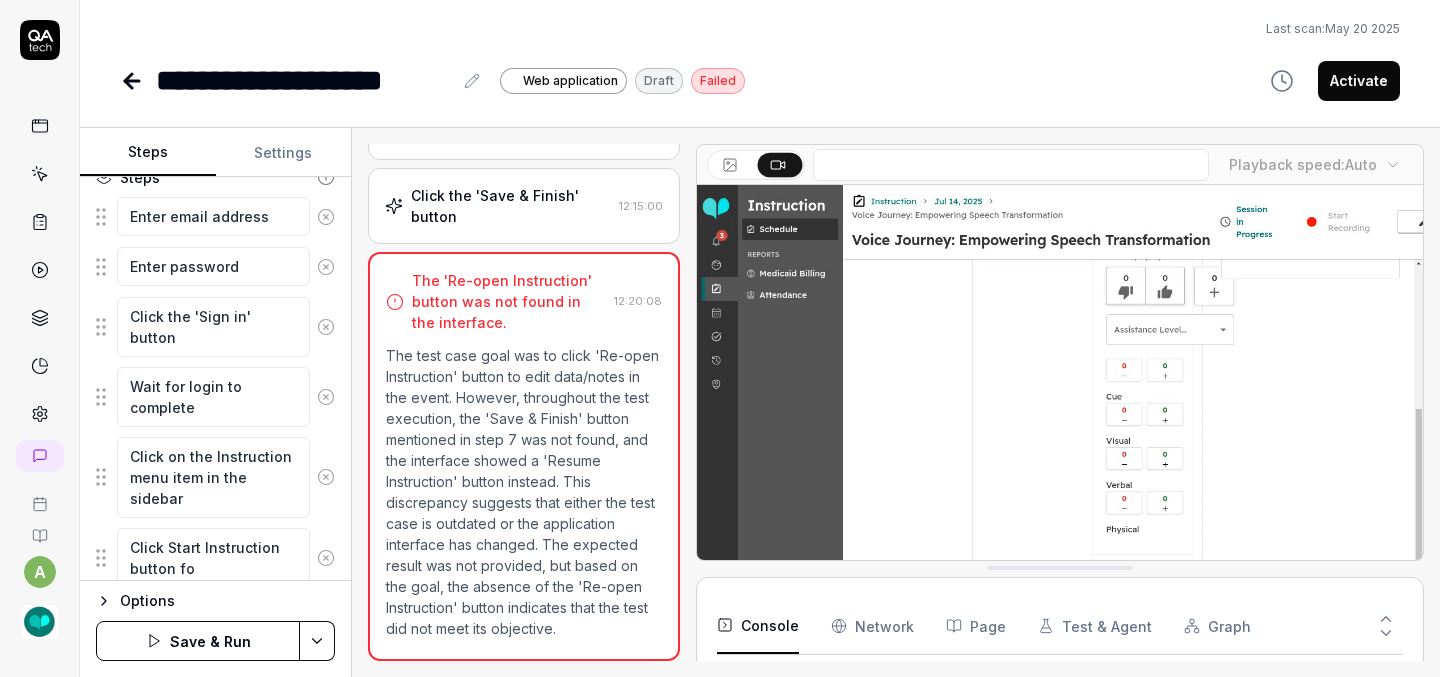 type on "Click Start Instruction button for" 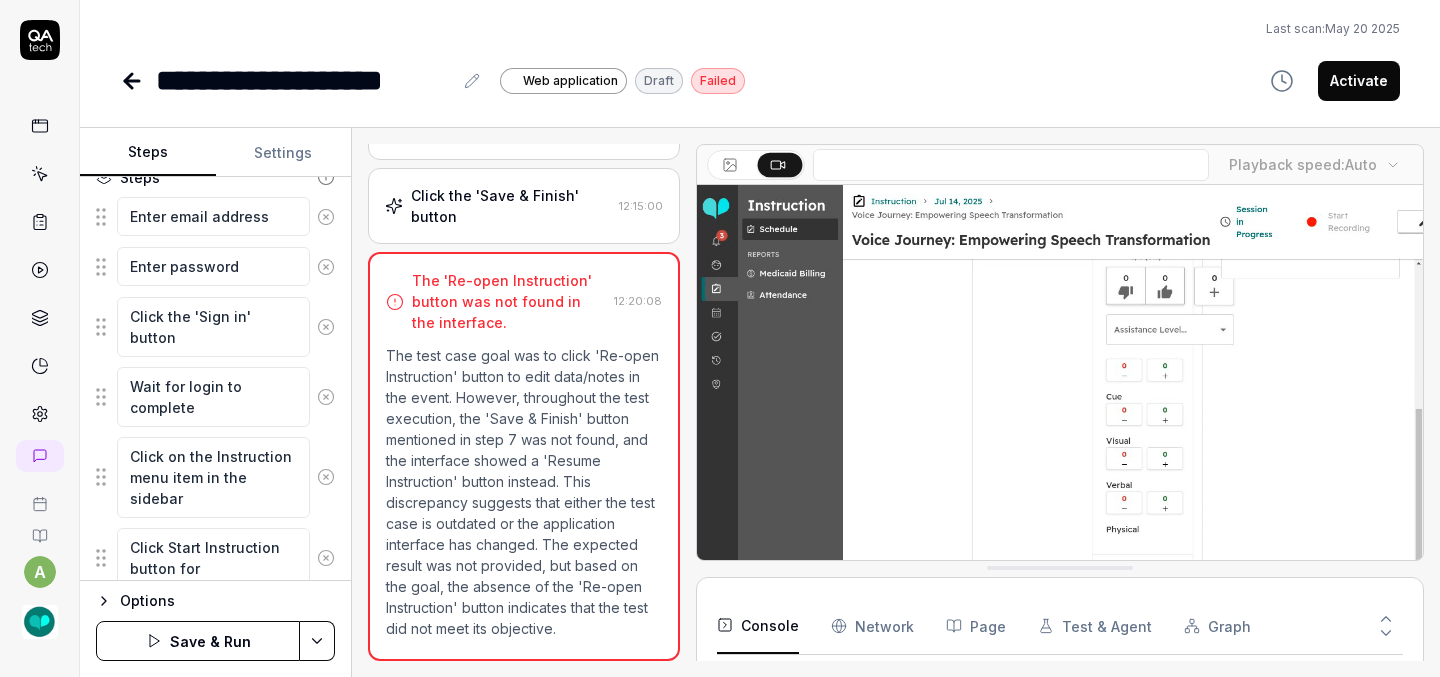type on "*" 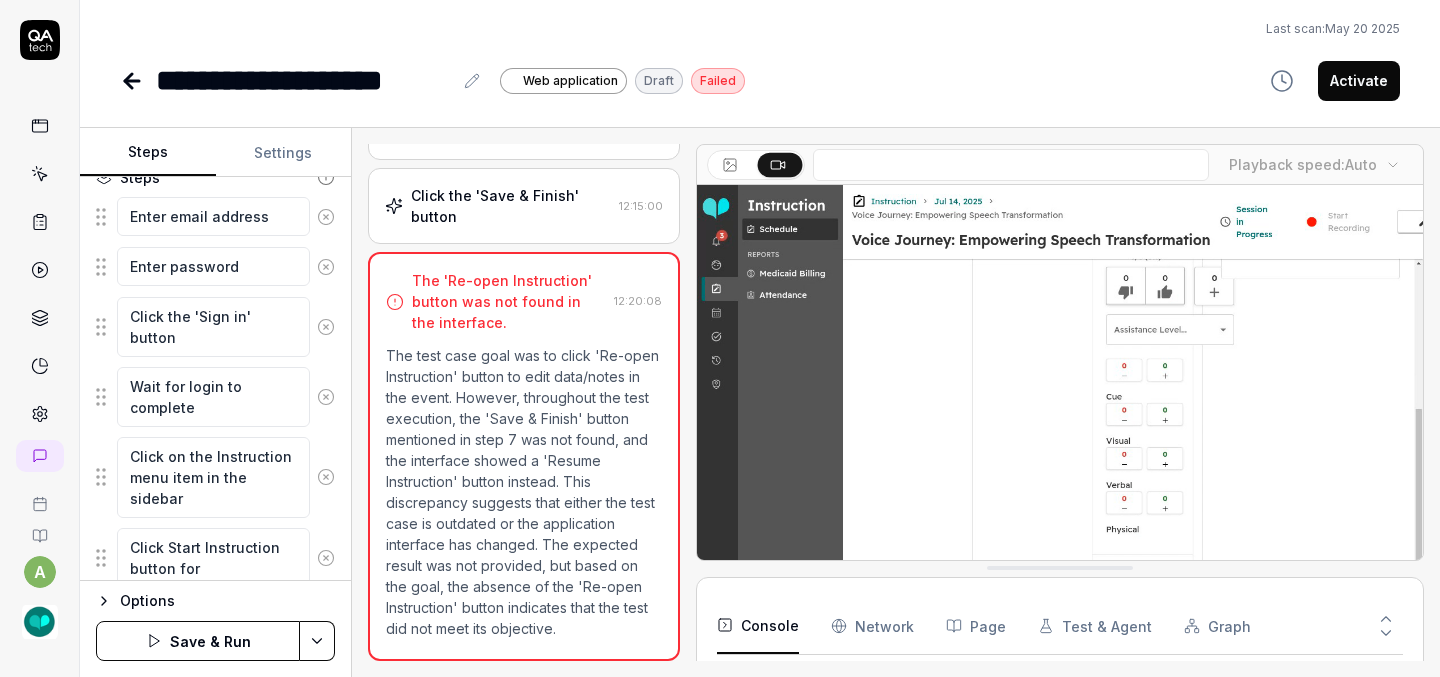 type on "Click Start Instruction button for" 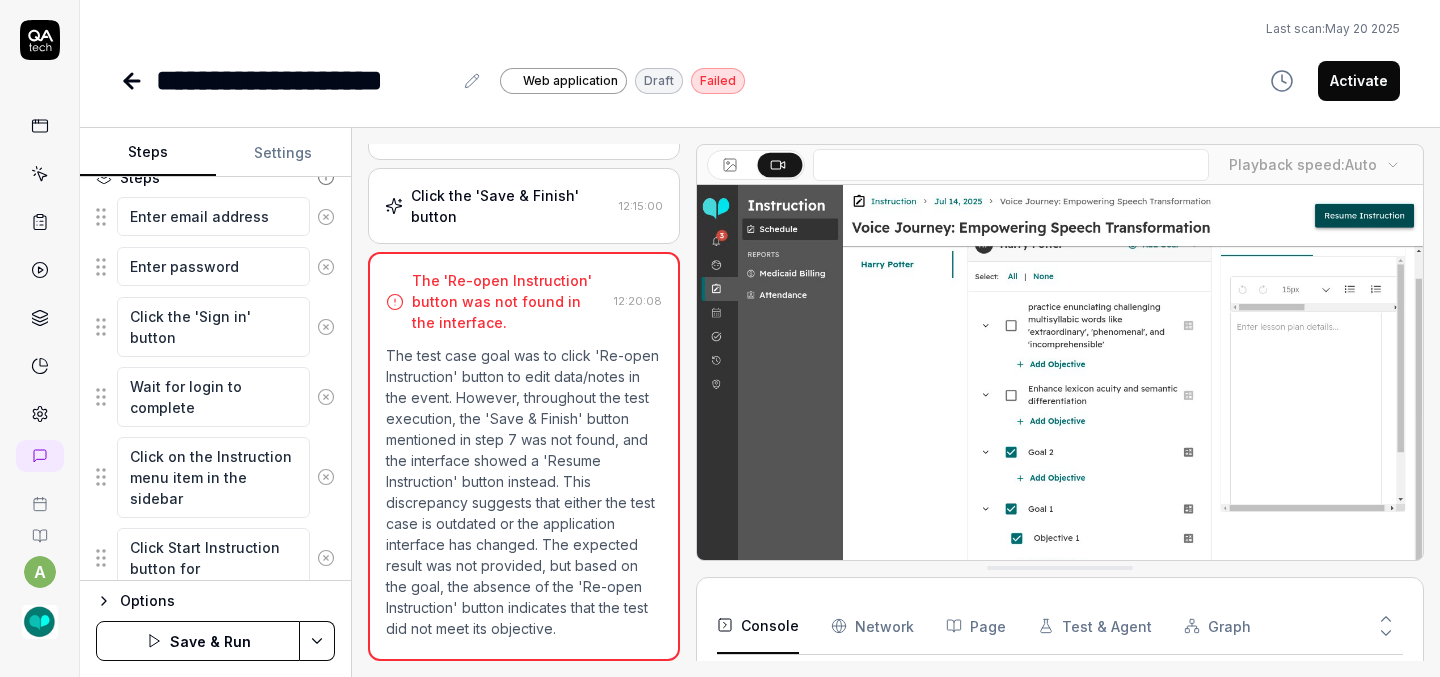 type on "*" 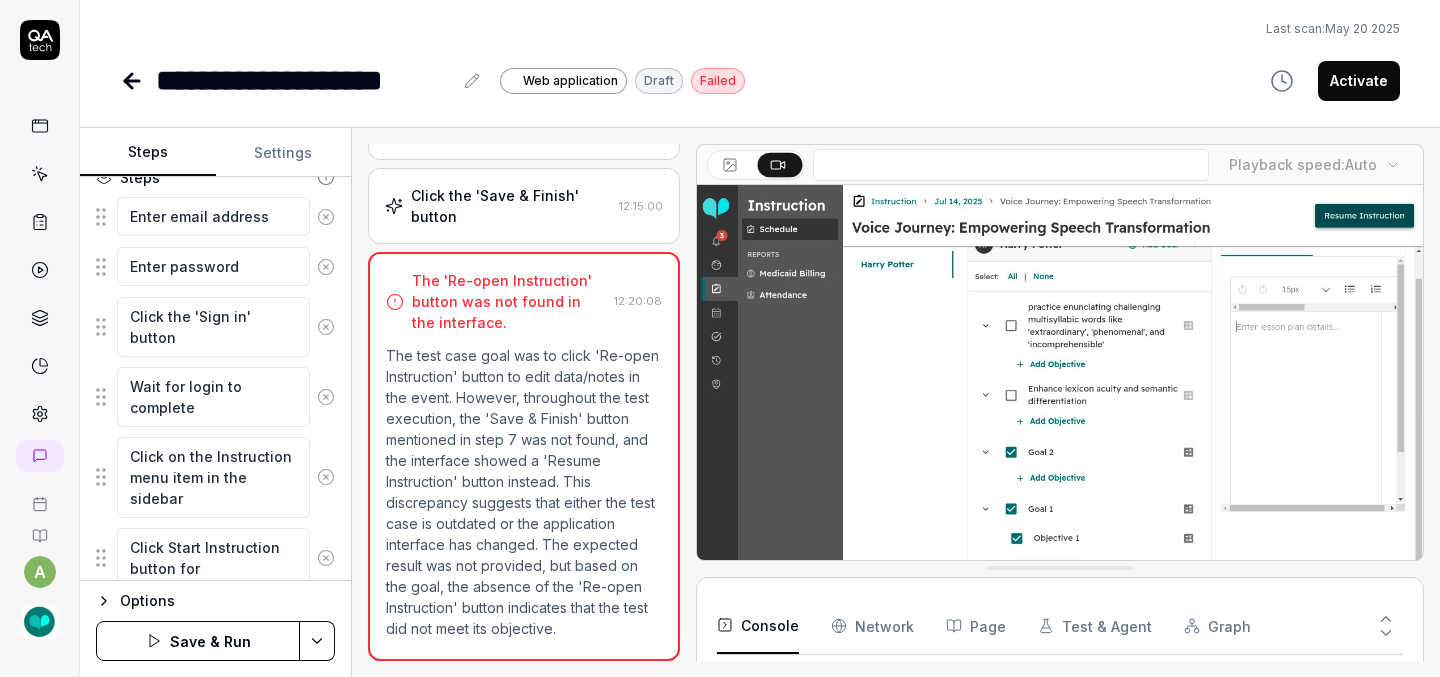 type on "Click Start Instruction button for a" 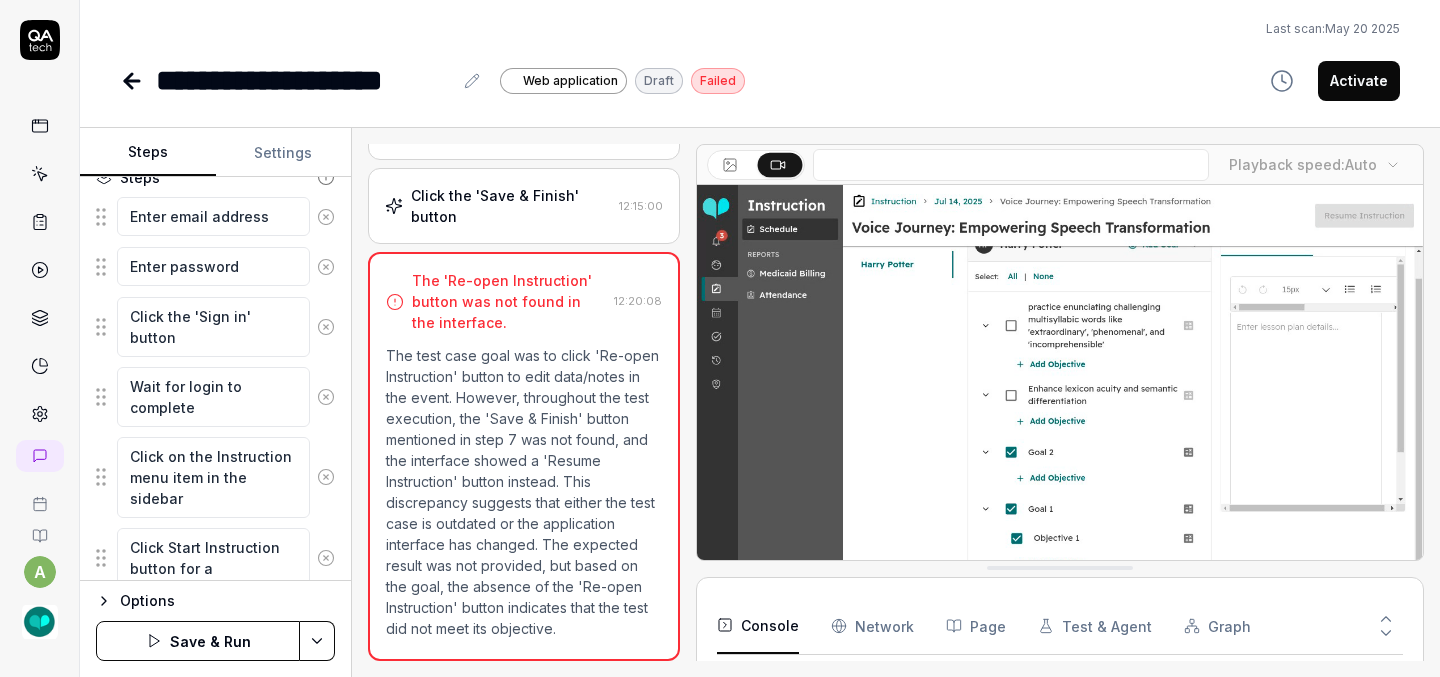 type on "*" 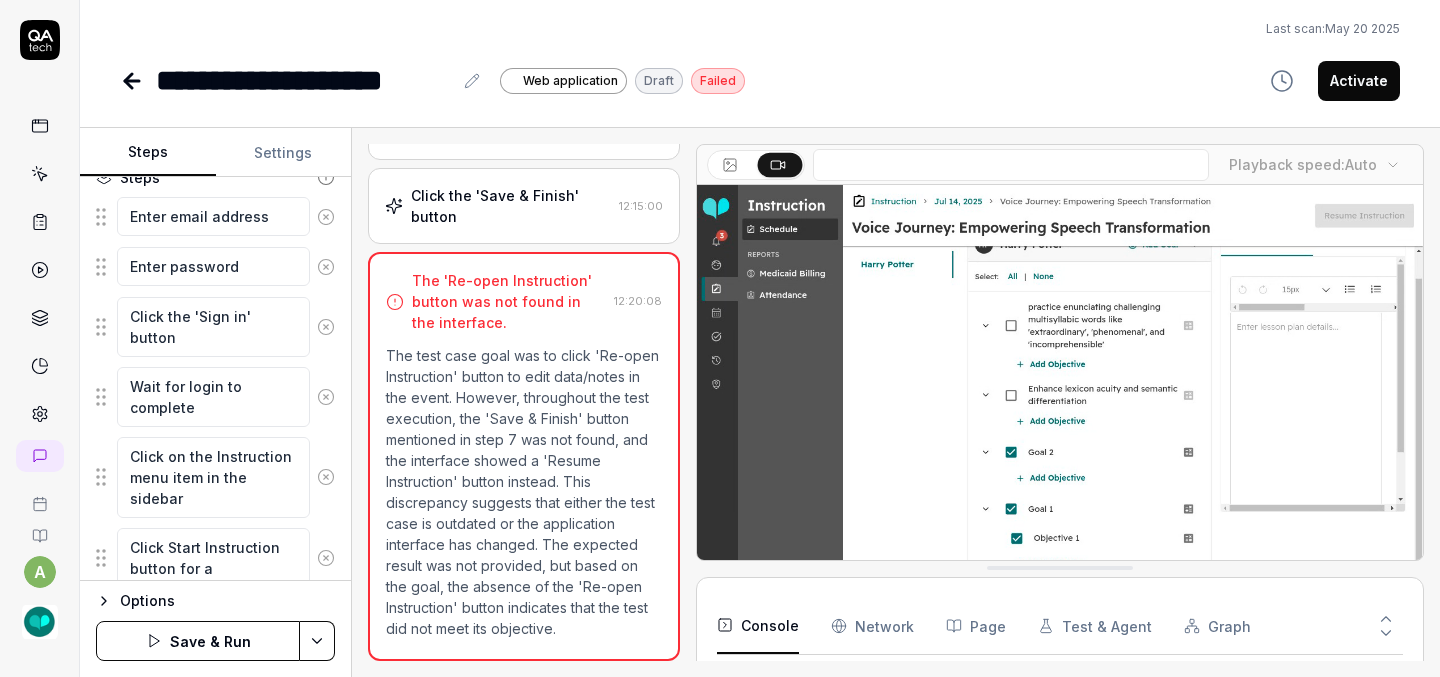 type on "Click Start Instruction button for an" 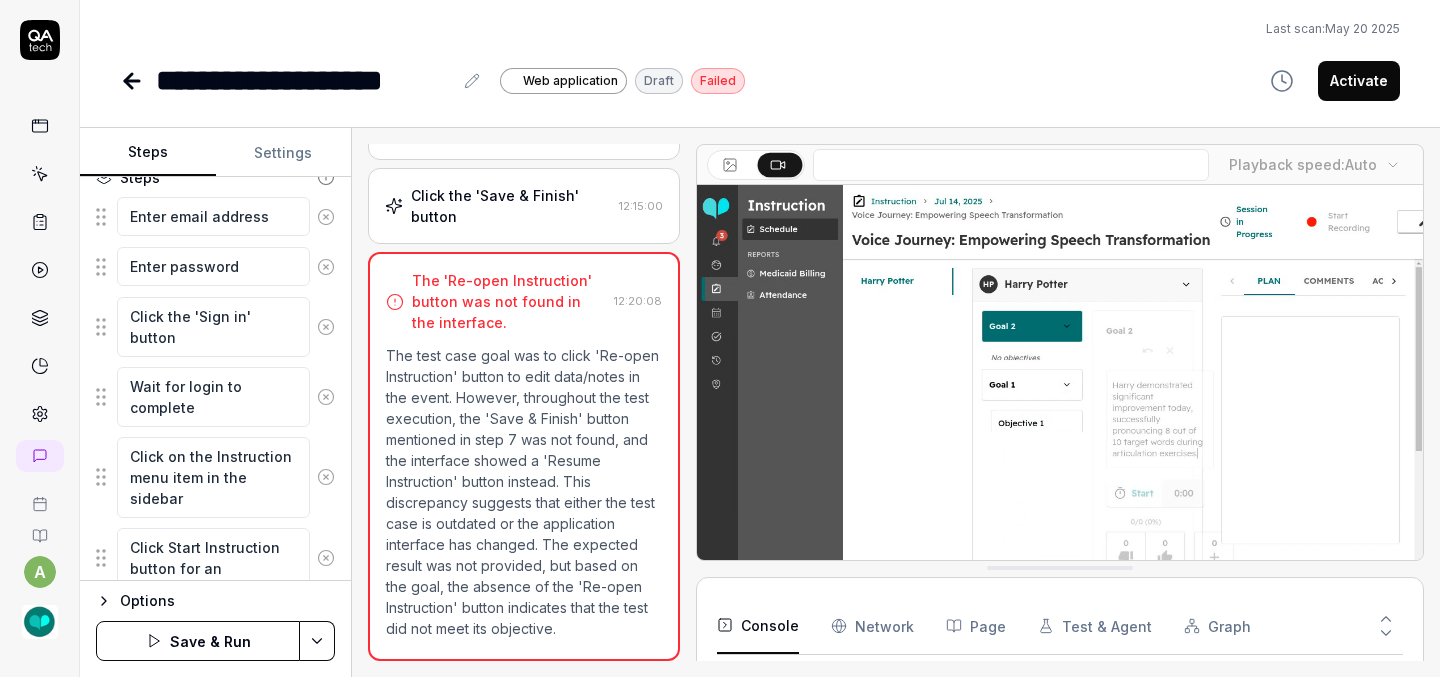 type on "*" 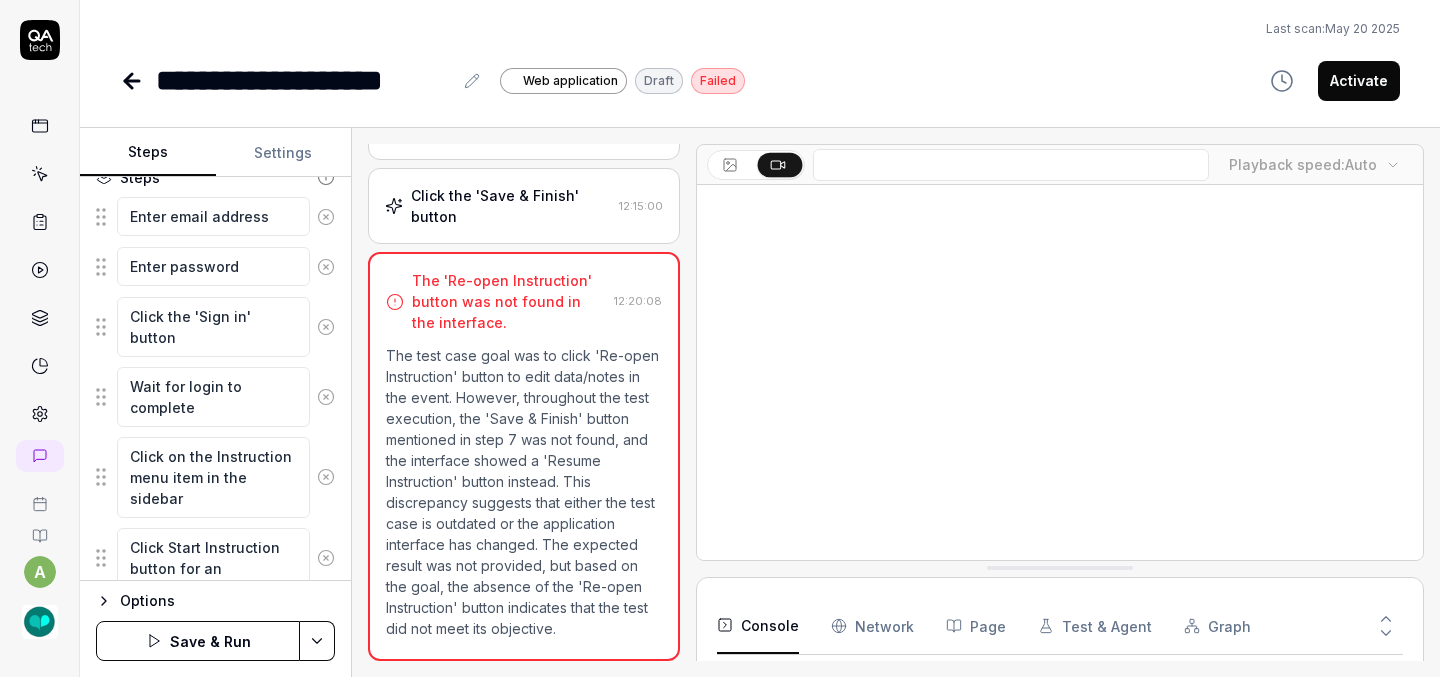 type on "Click Start Instruction button for any" 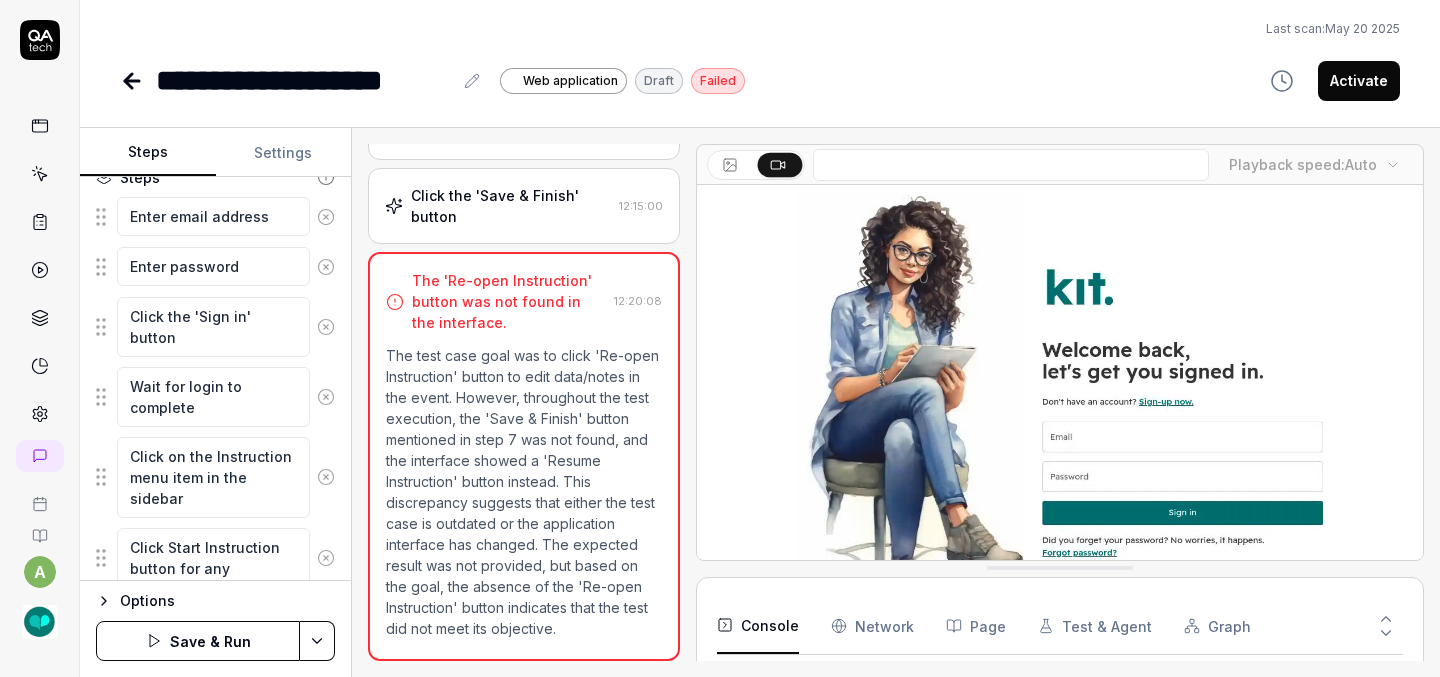 type on "*" 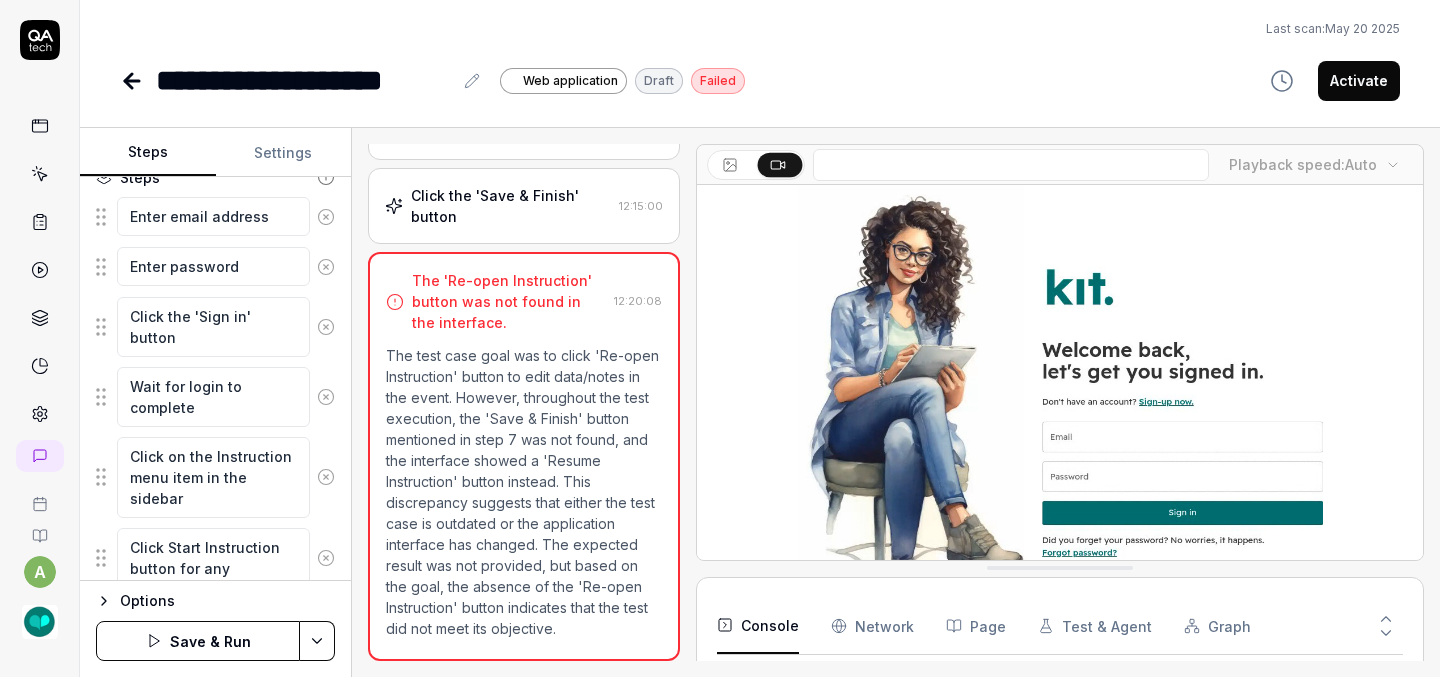 type on "Click Start Instruction button for any e" 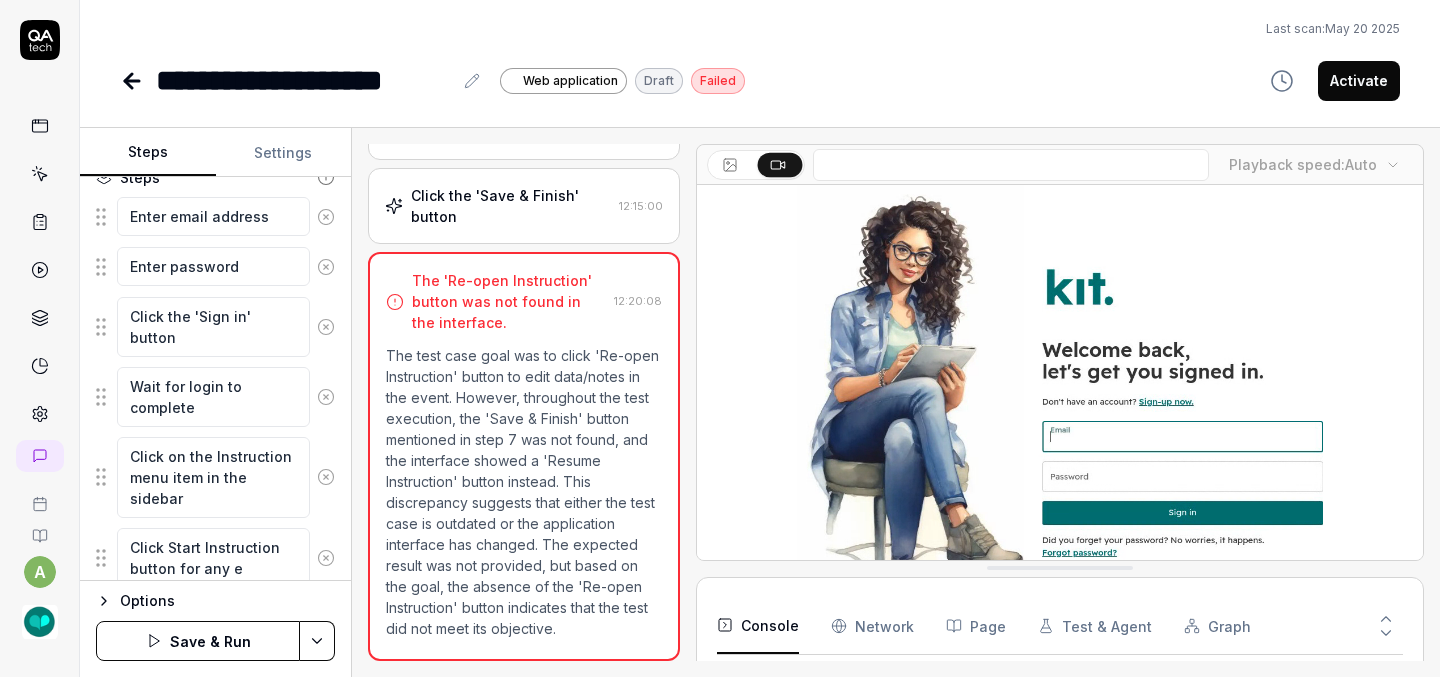 type on "*" 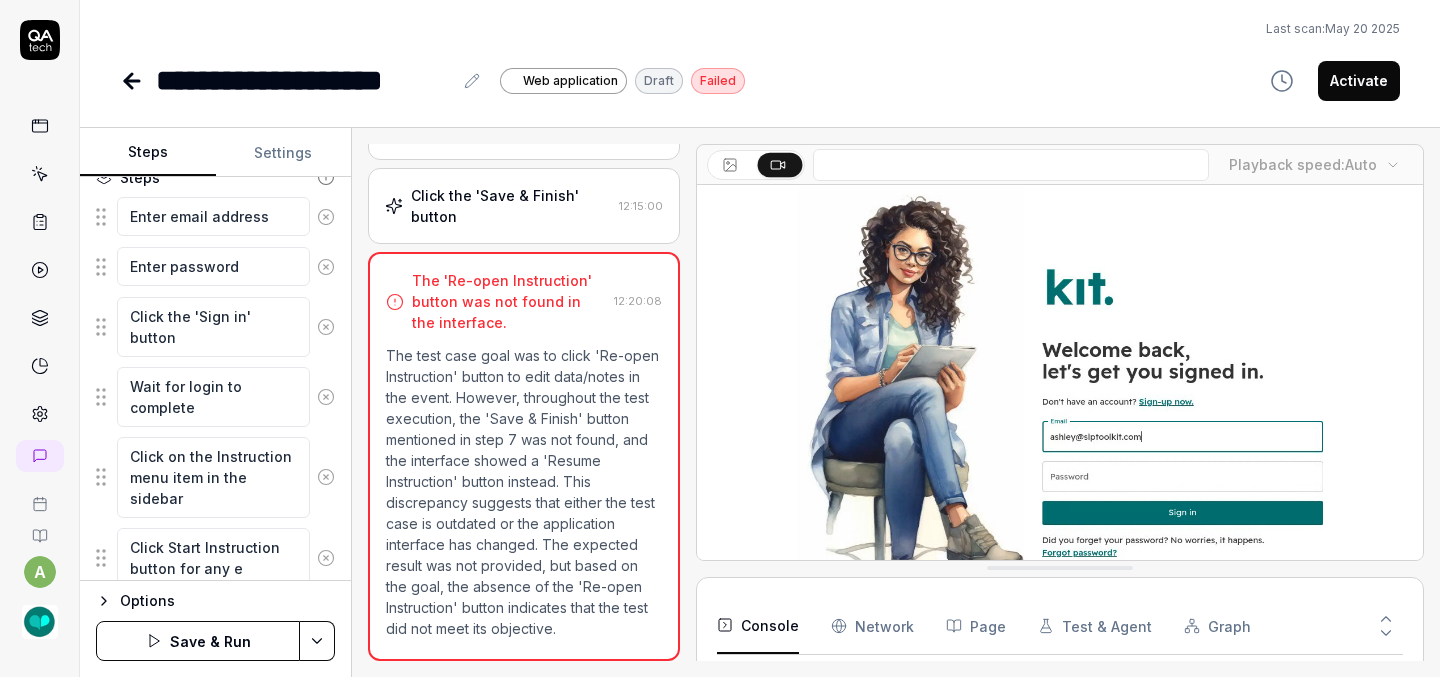 type on "Click Start Instruction button for any ev" 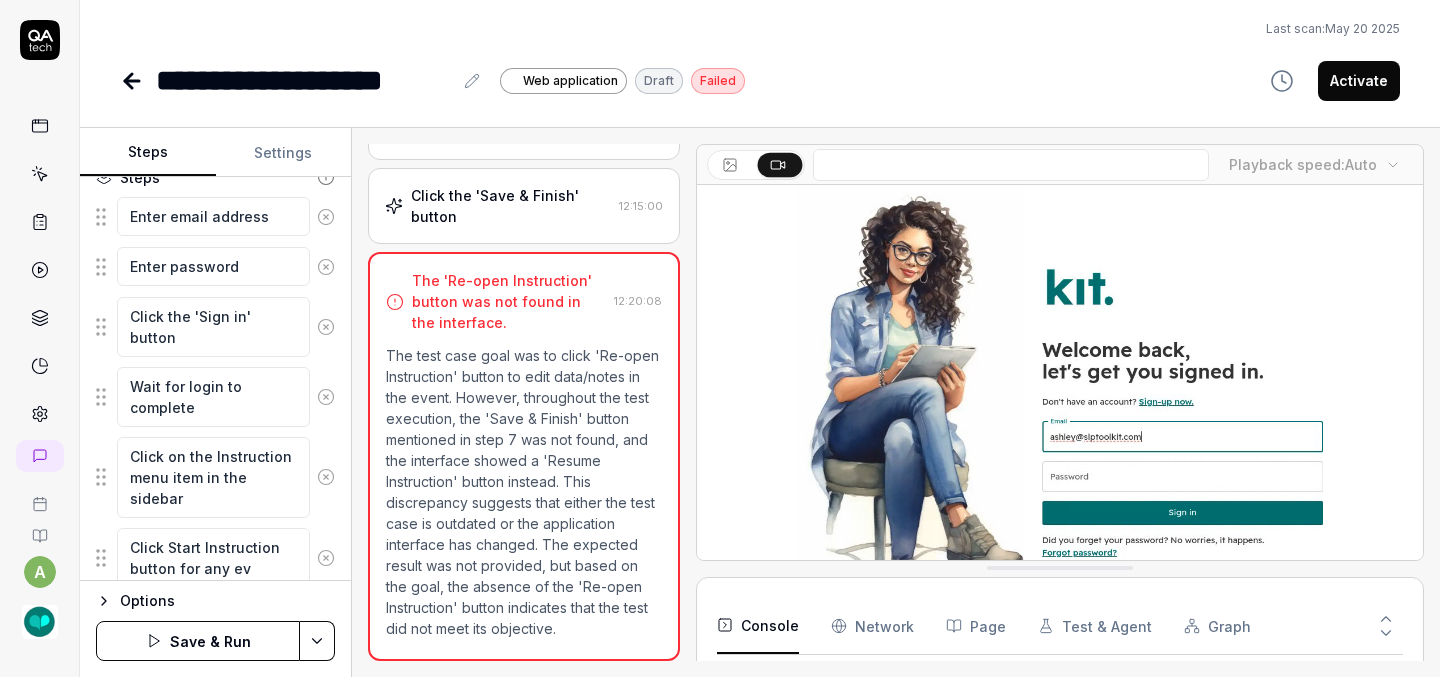 type on "*" 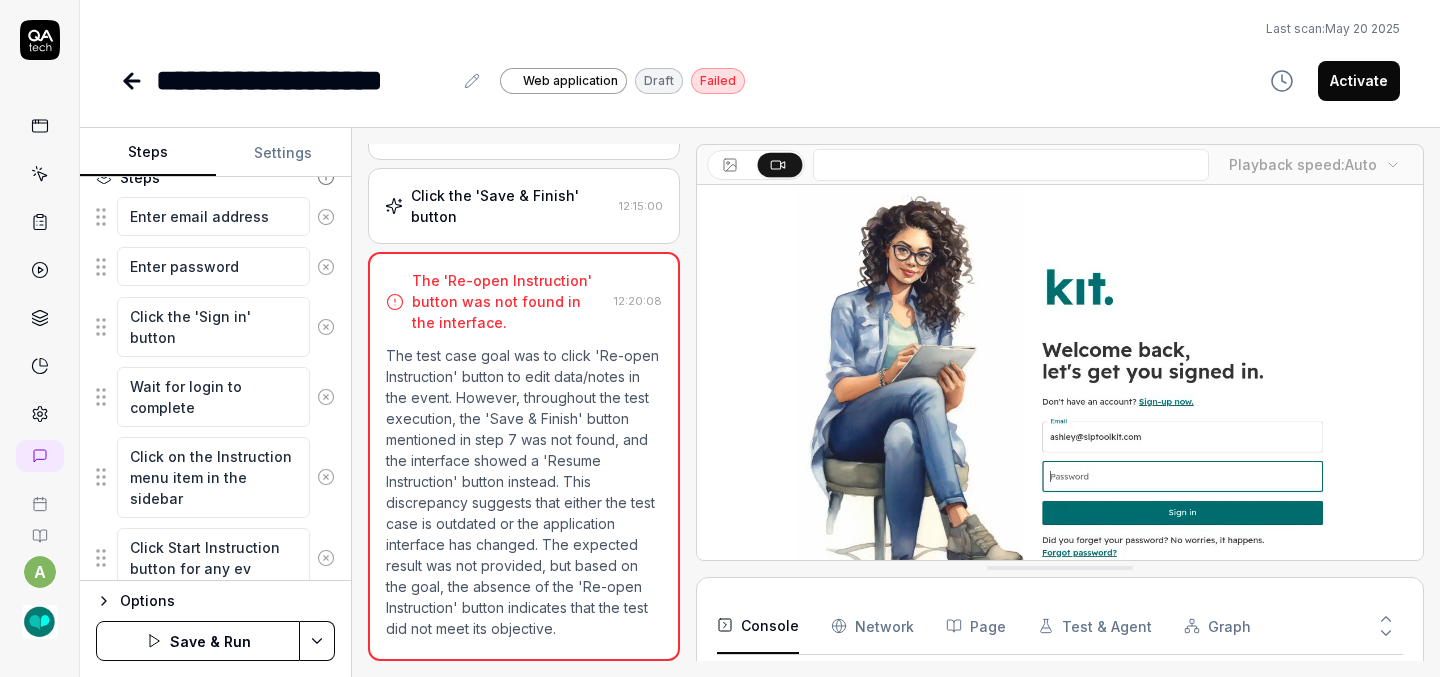 type on "Click Start Instruction button for any eve" 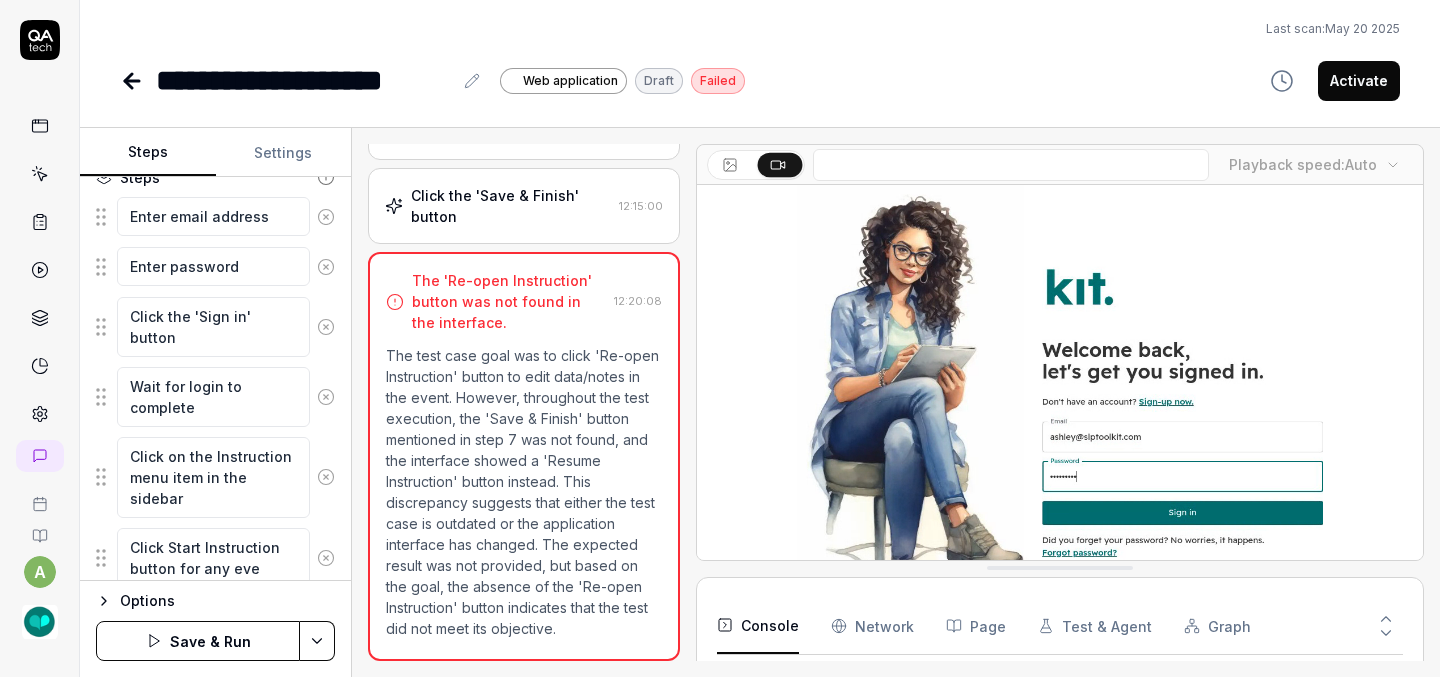 type on "*" 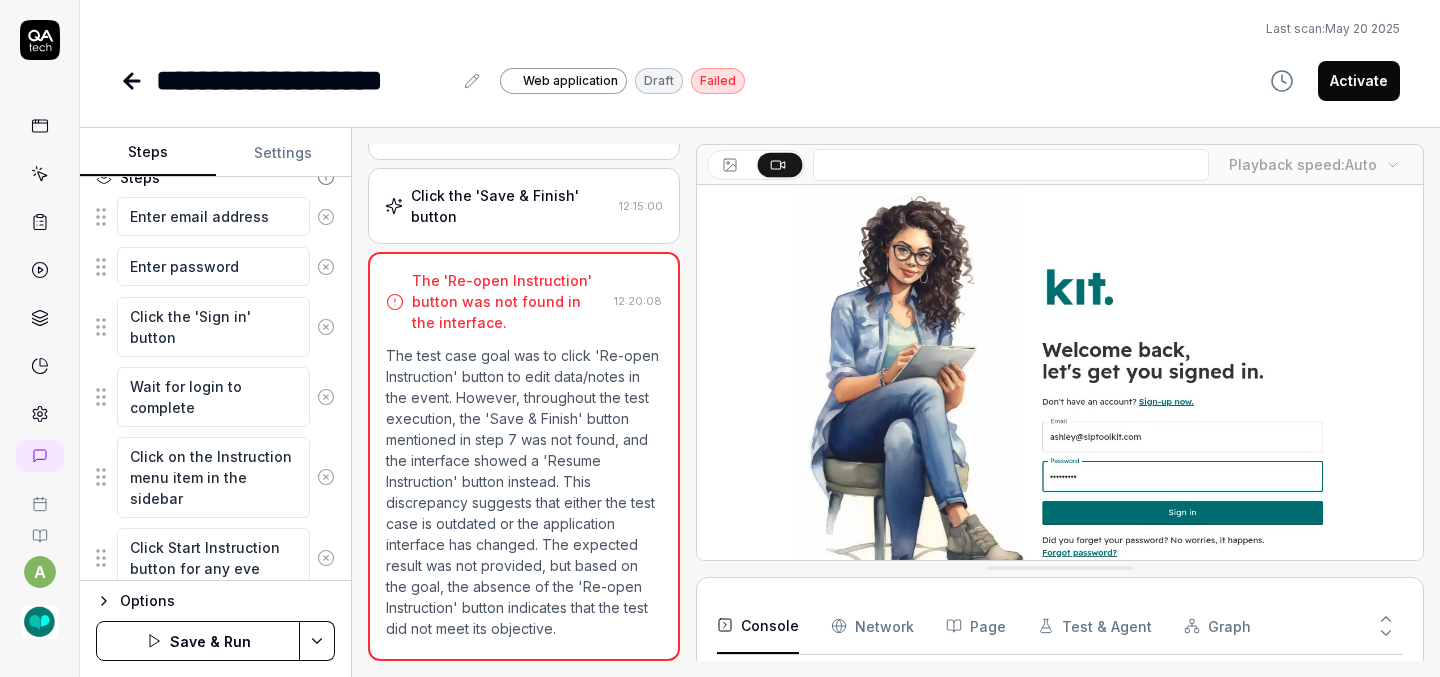type on "Click Start Instruction button for any even" 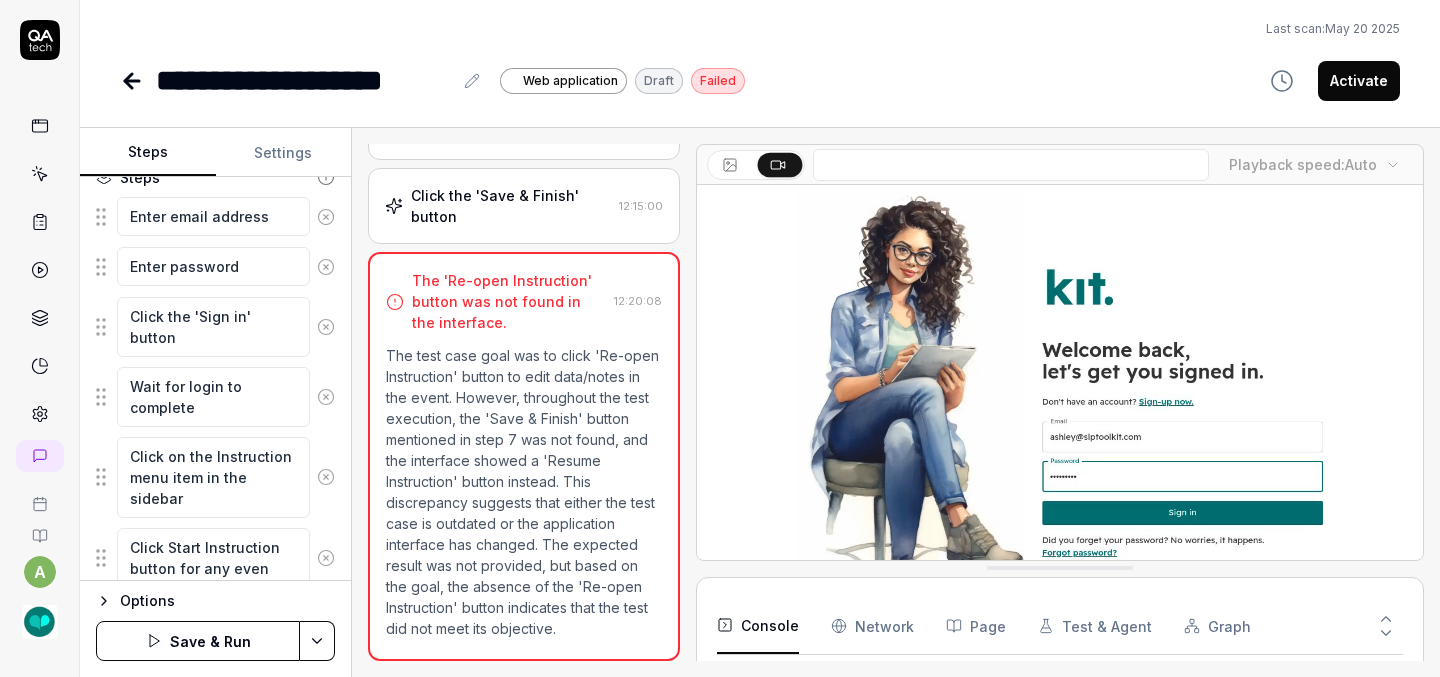 type on "*" 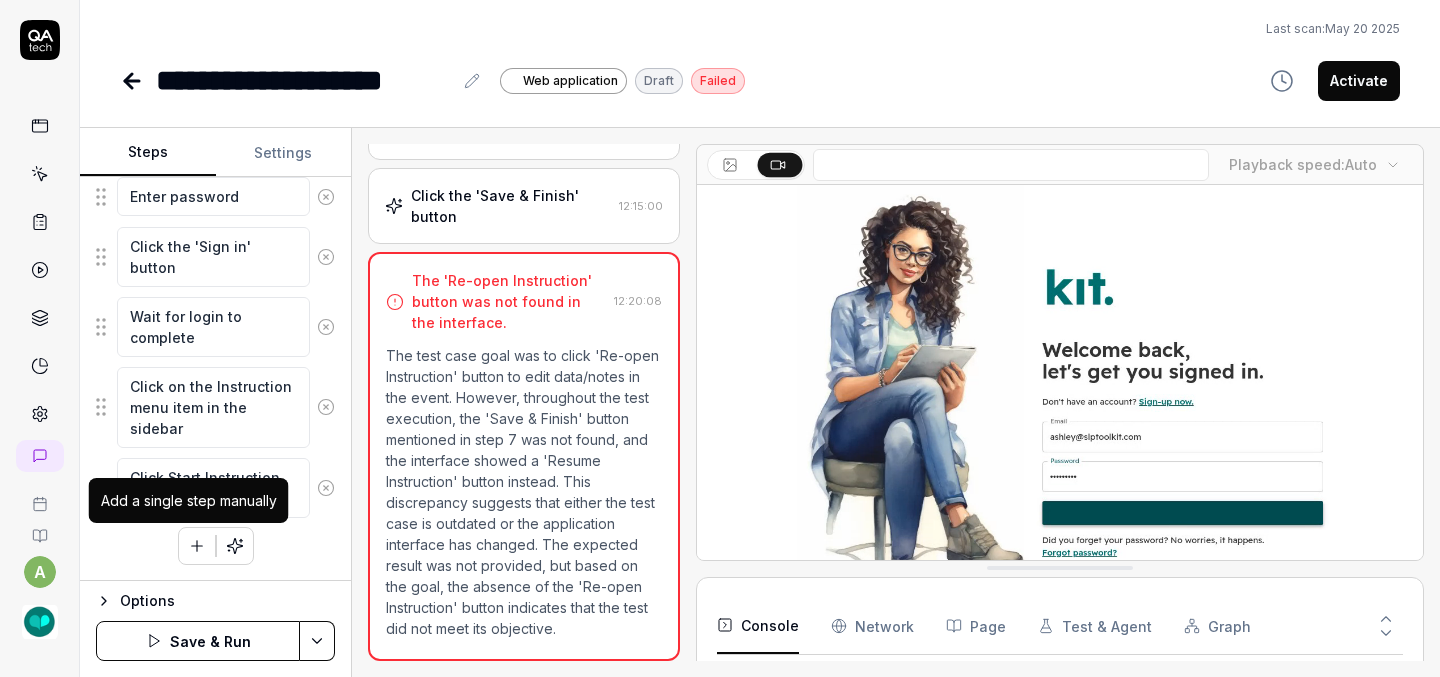 type on "Click Start Instruction button for any event" 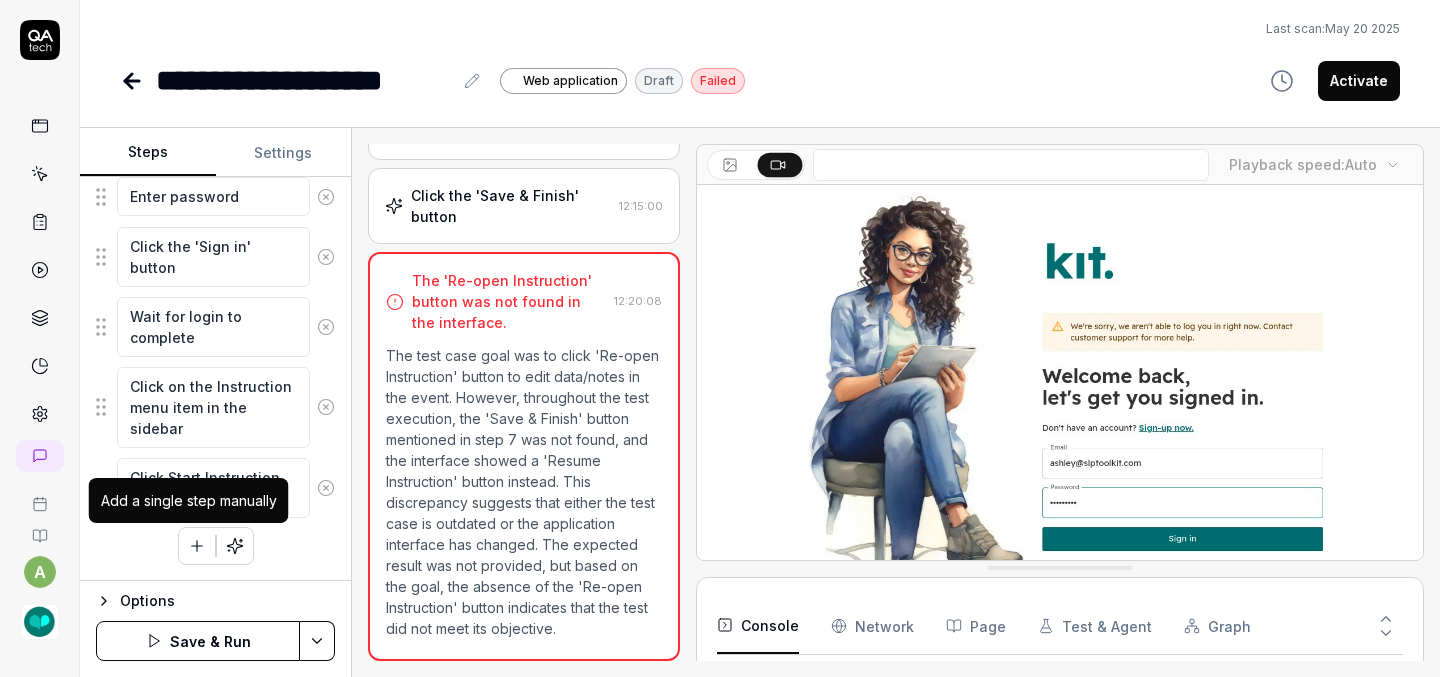 click 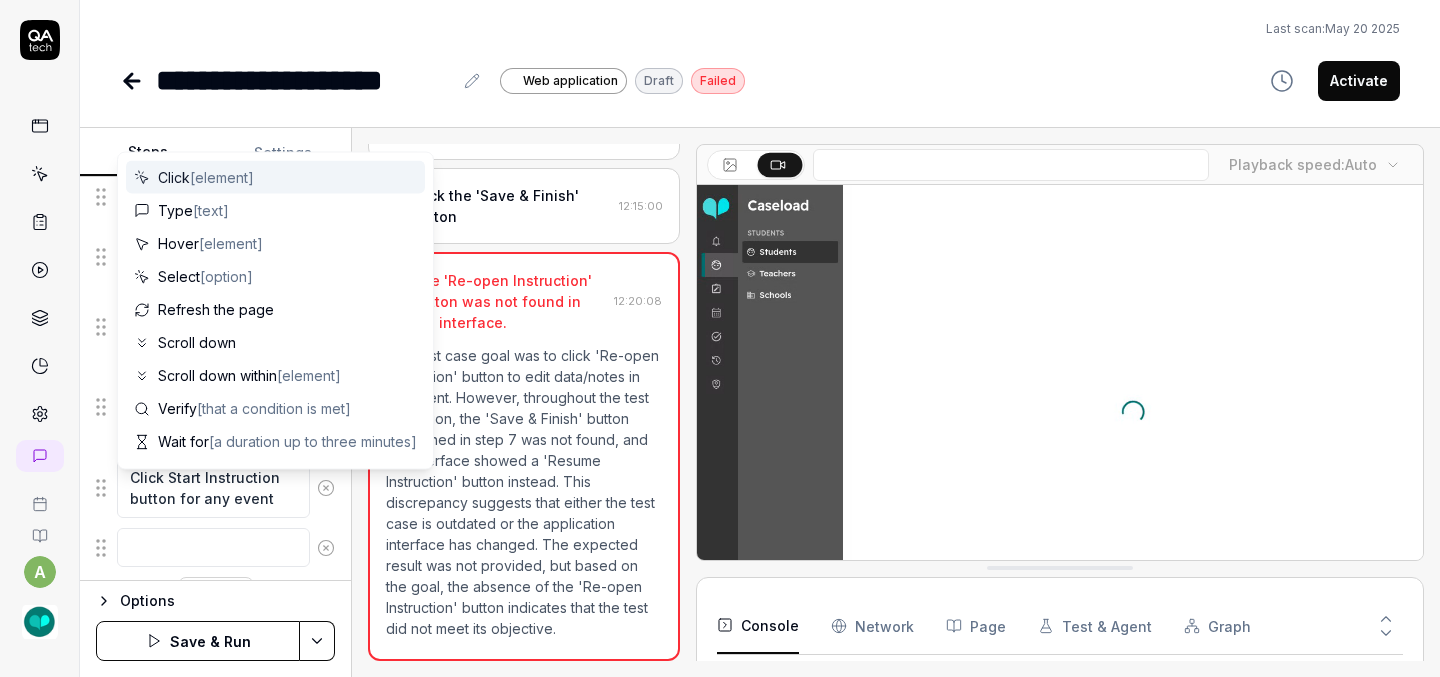 scroll, scrollTop: 385, scrollLeft: 0, axis: vertical 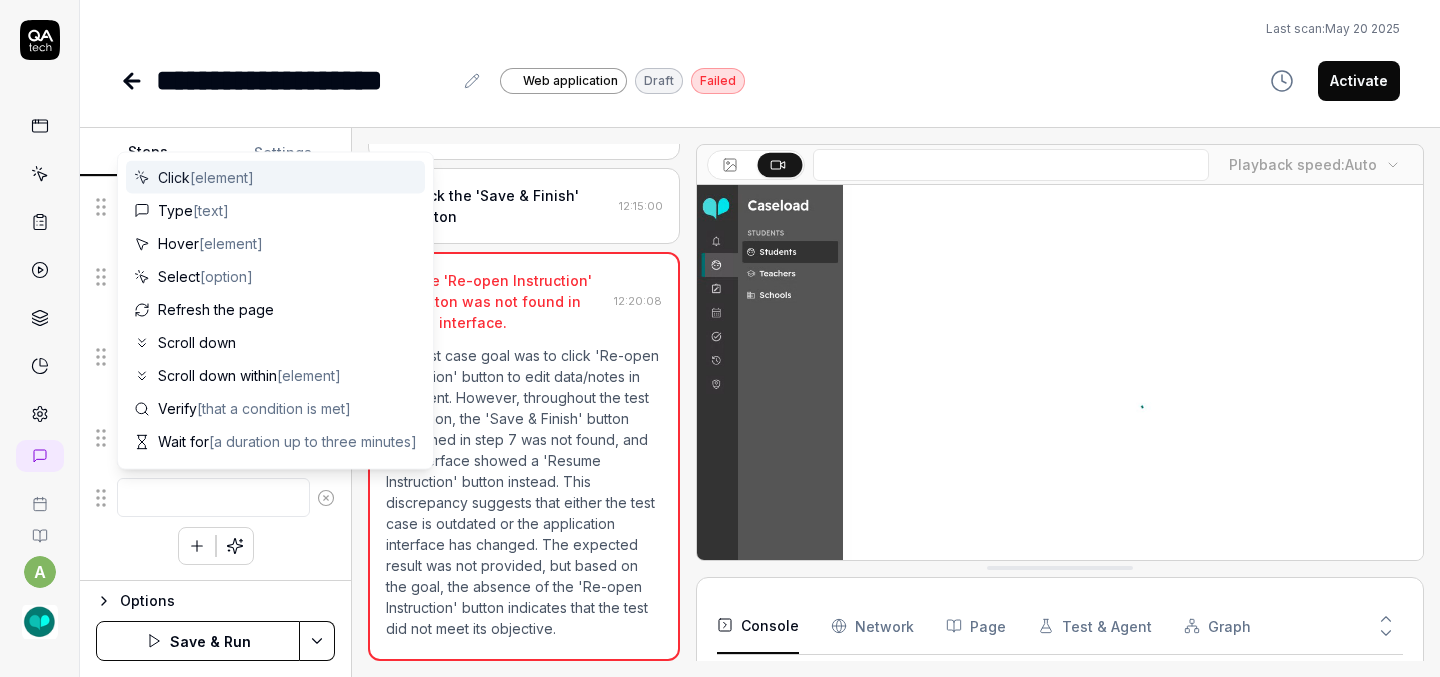 type on "*" 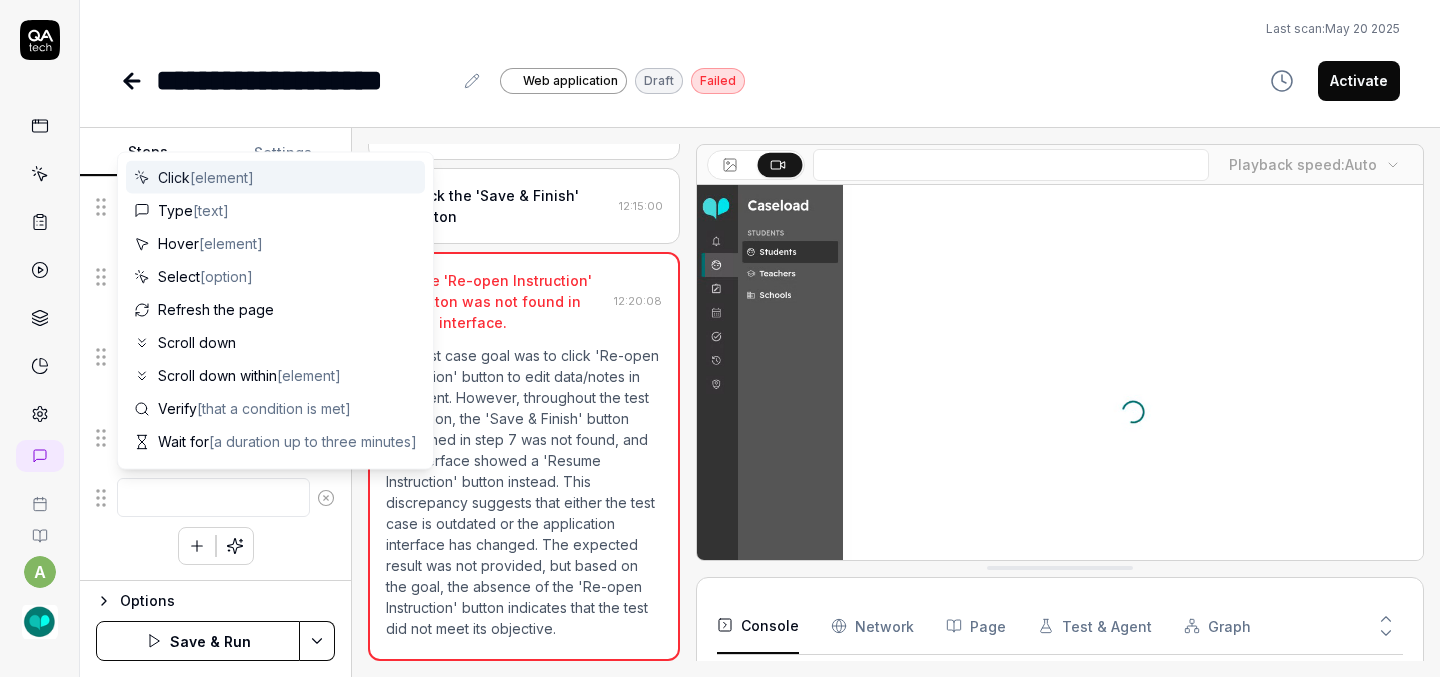 type on "C" 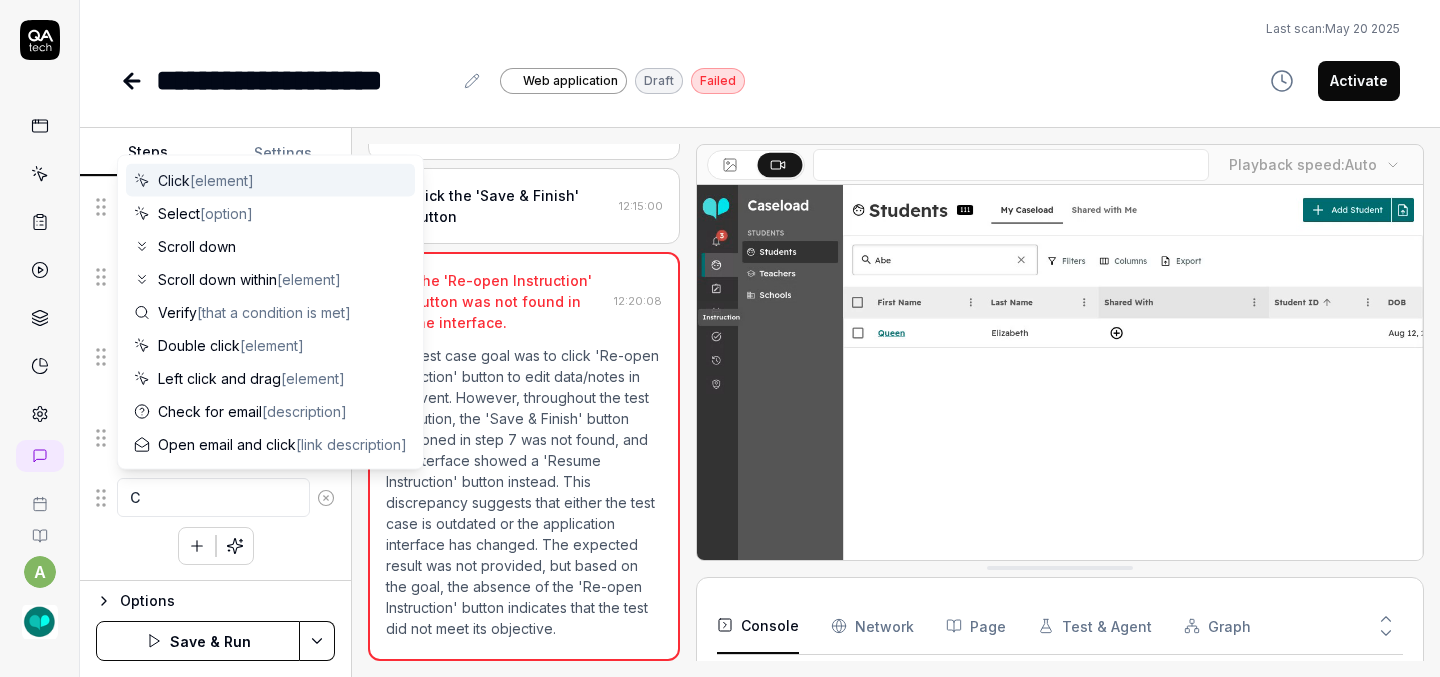 type on "*" 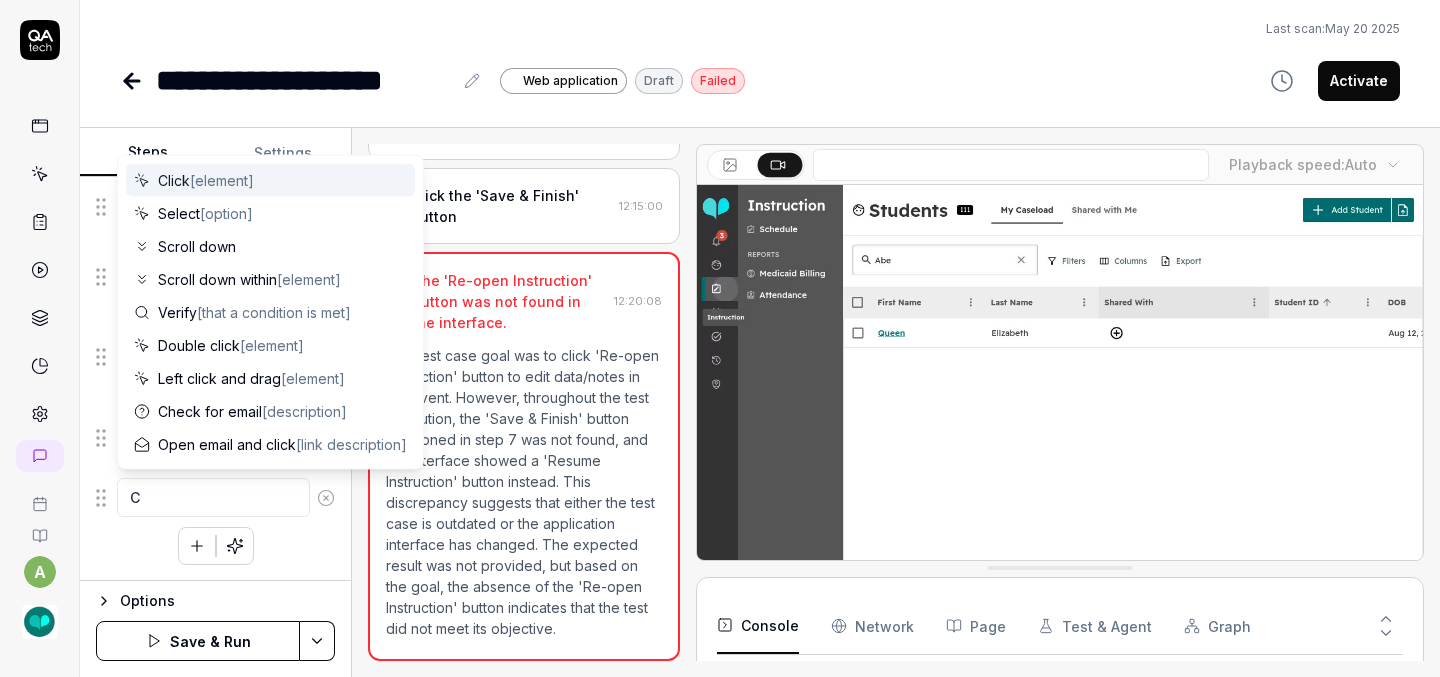 type on "Cl" 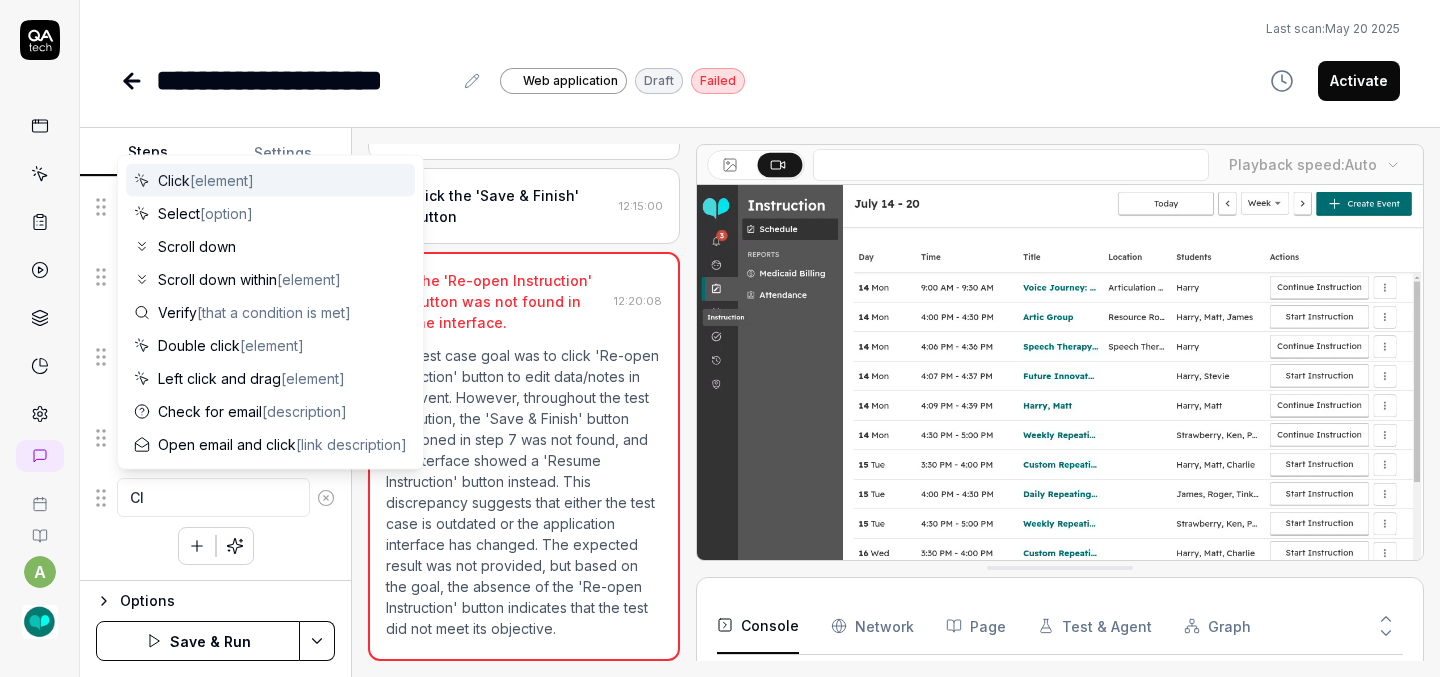type on "*" 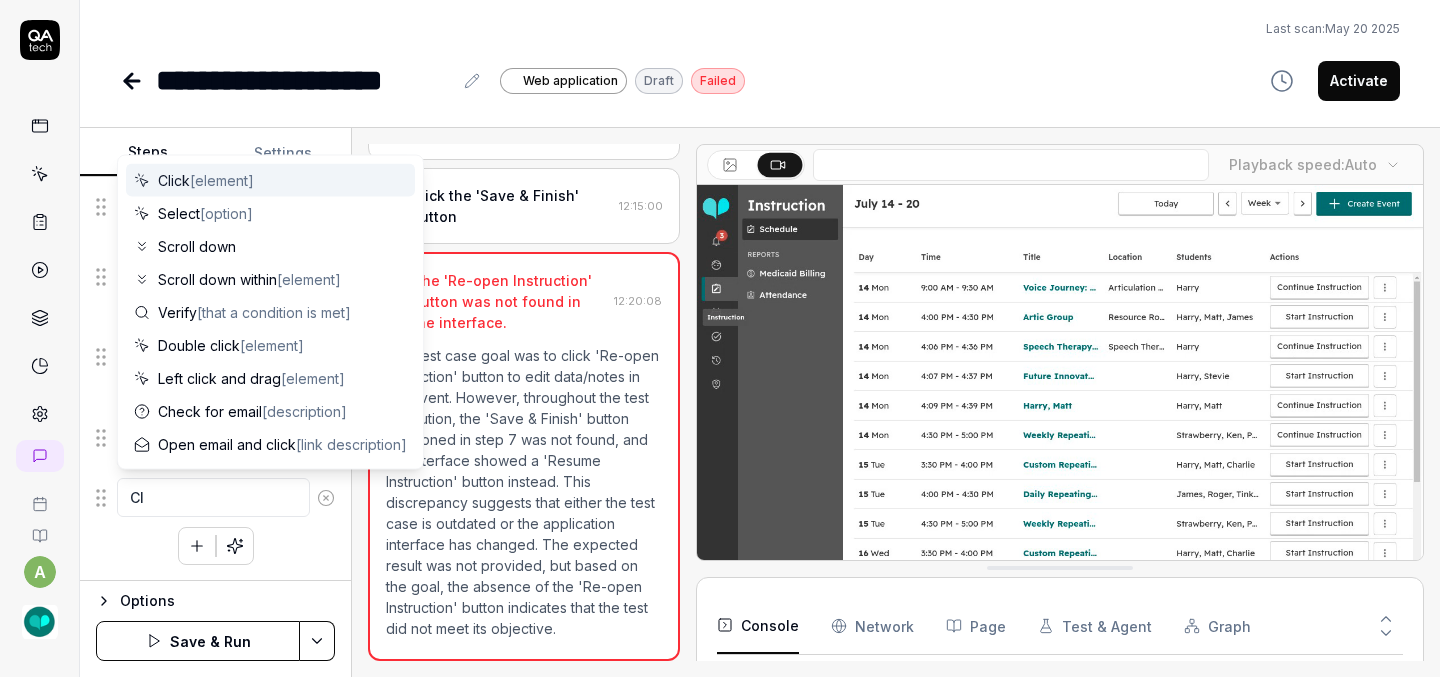 type on "Cli" 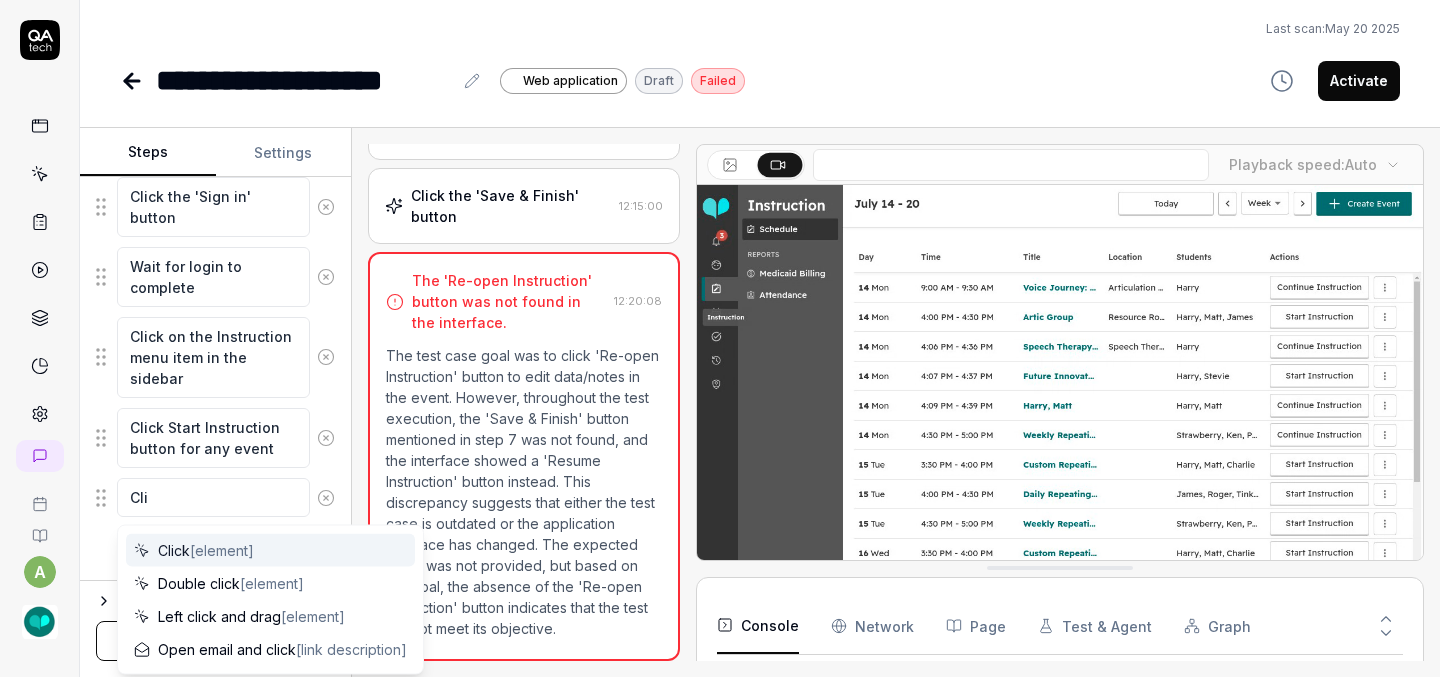 type on "*" 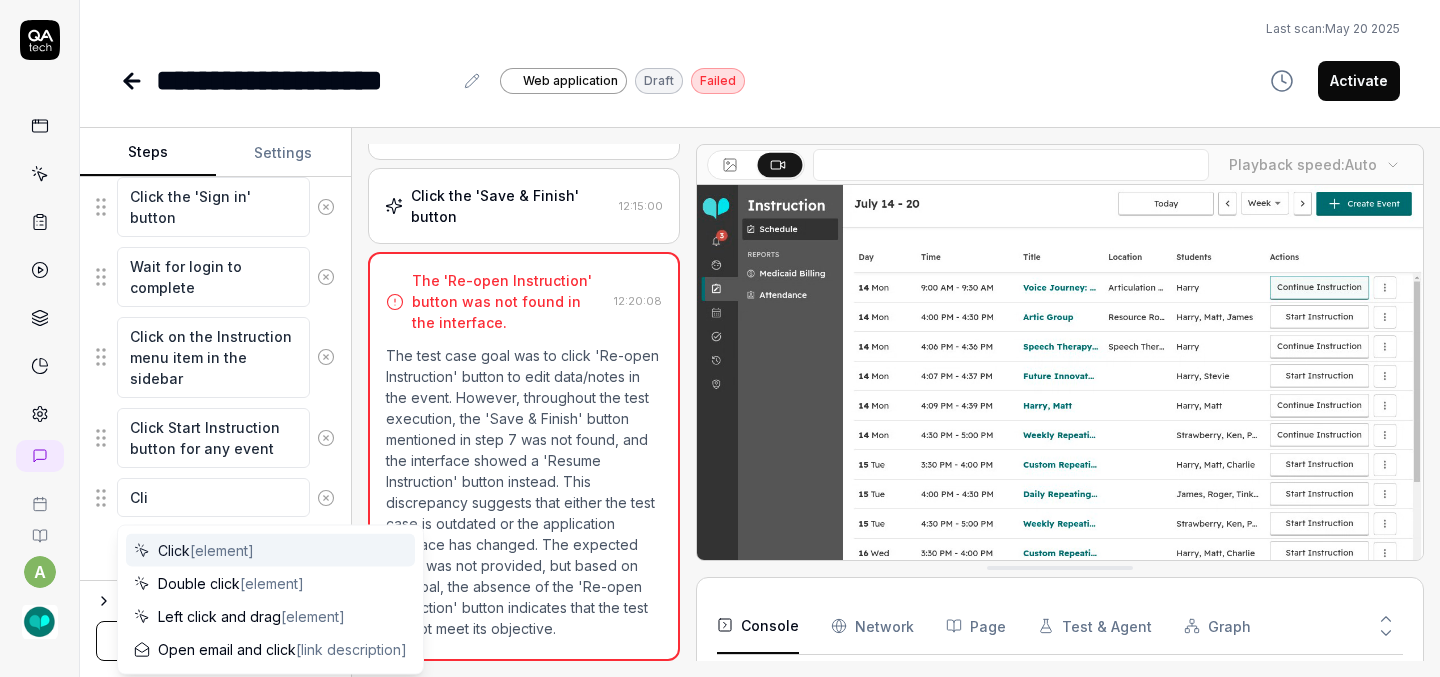type on "Clic" 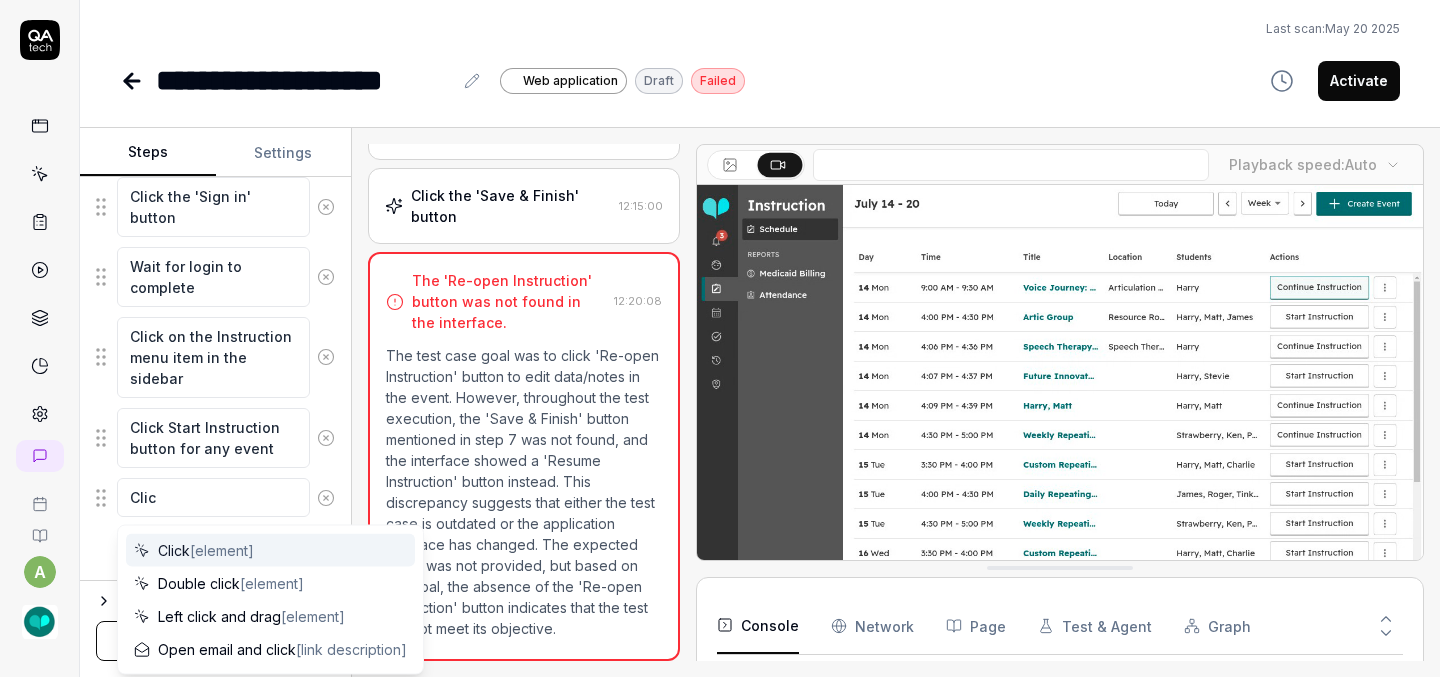 type on "*" 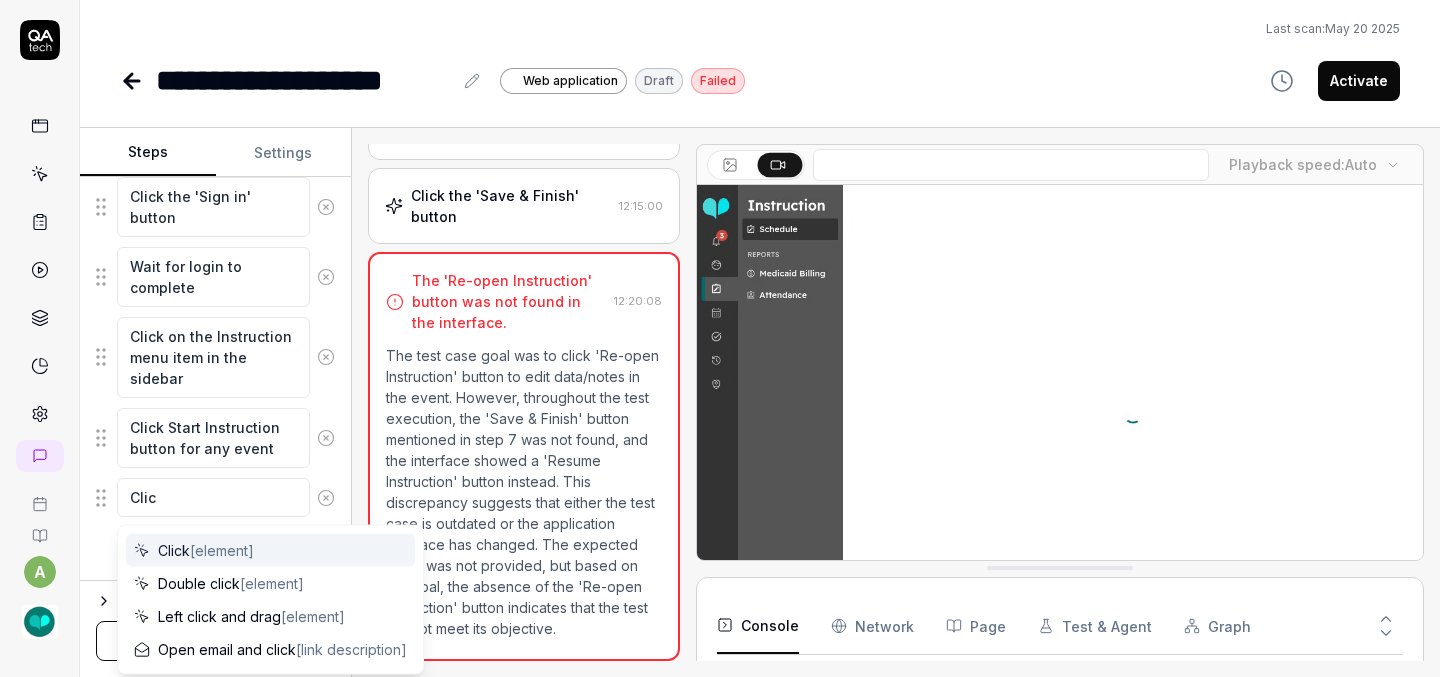 type on "Click" 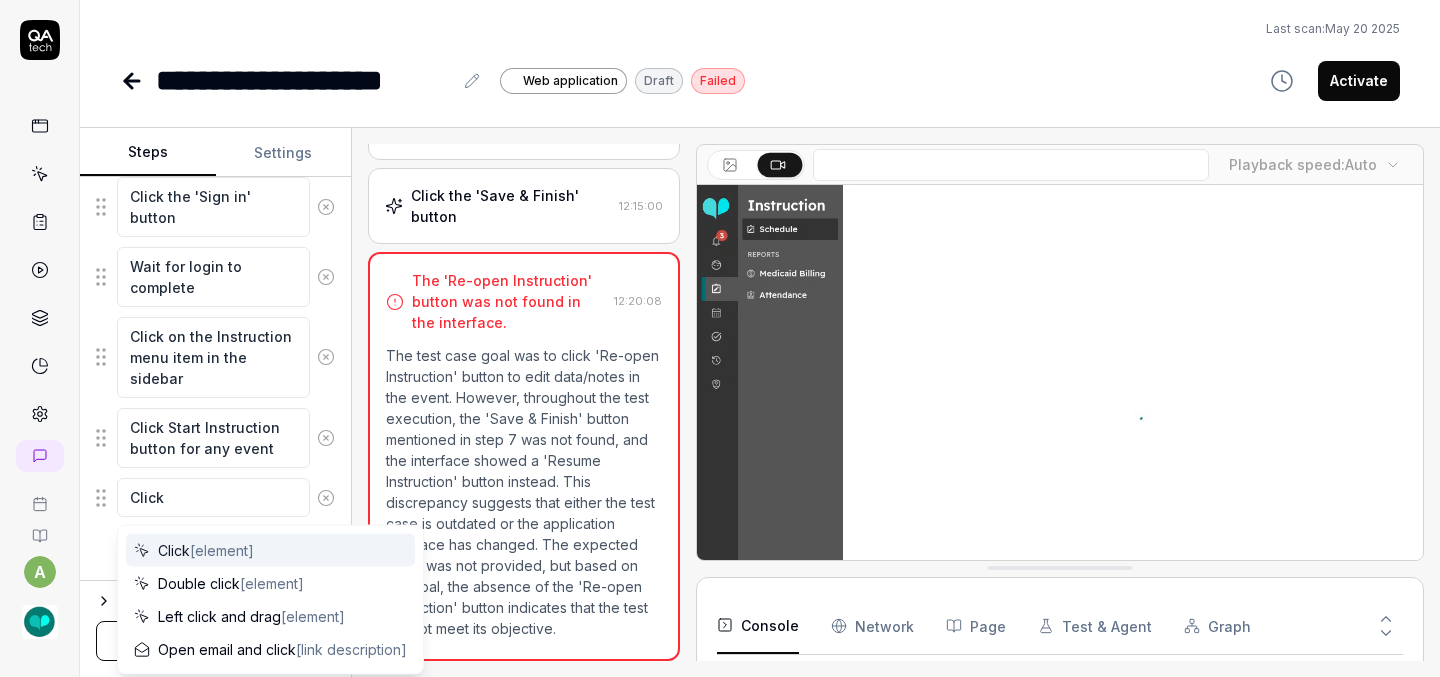 type on "*" 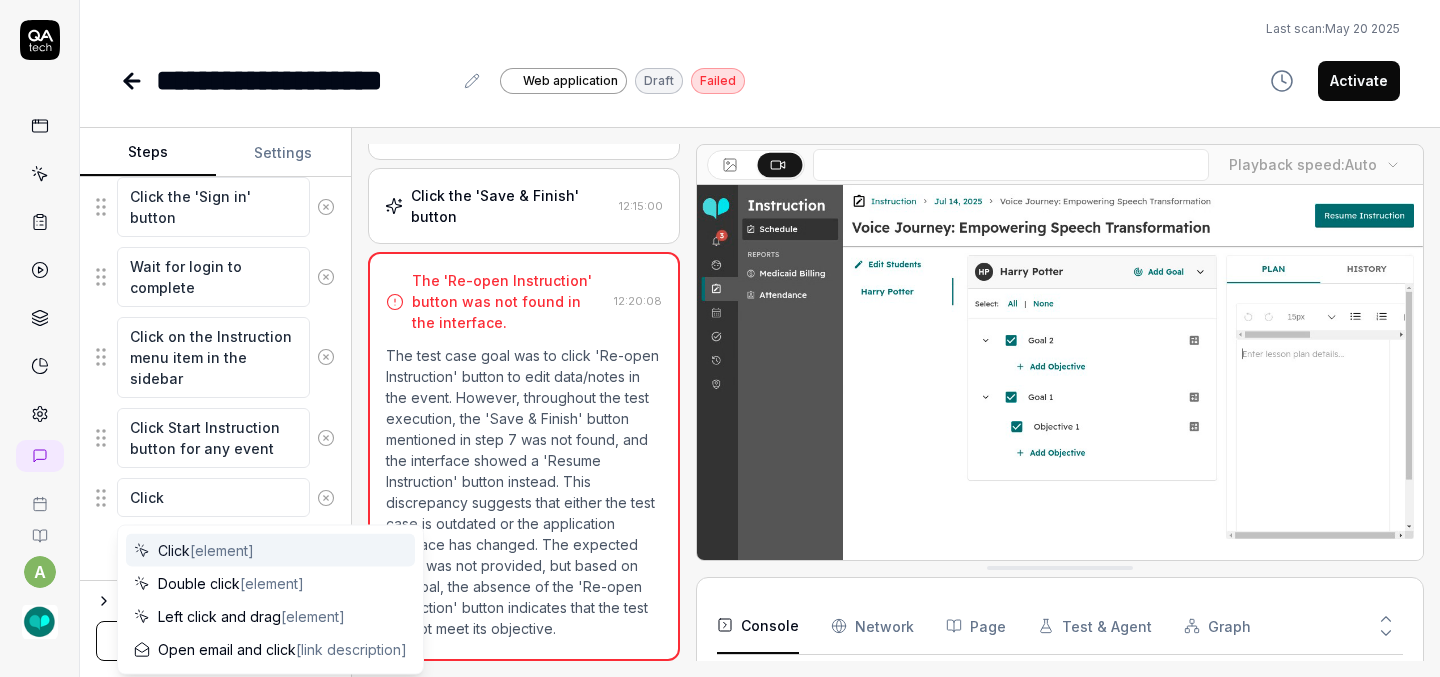 type on "Click" 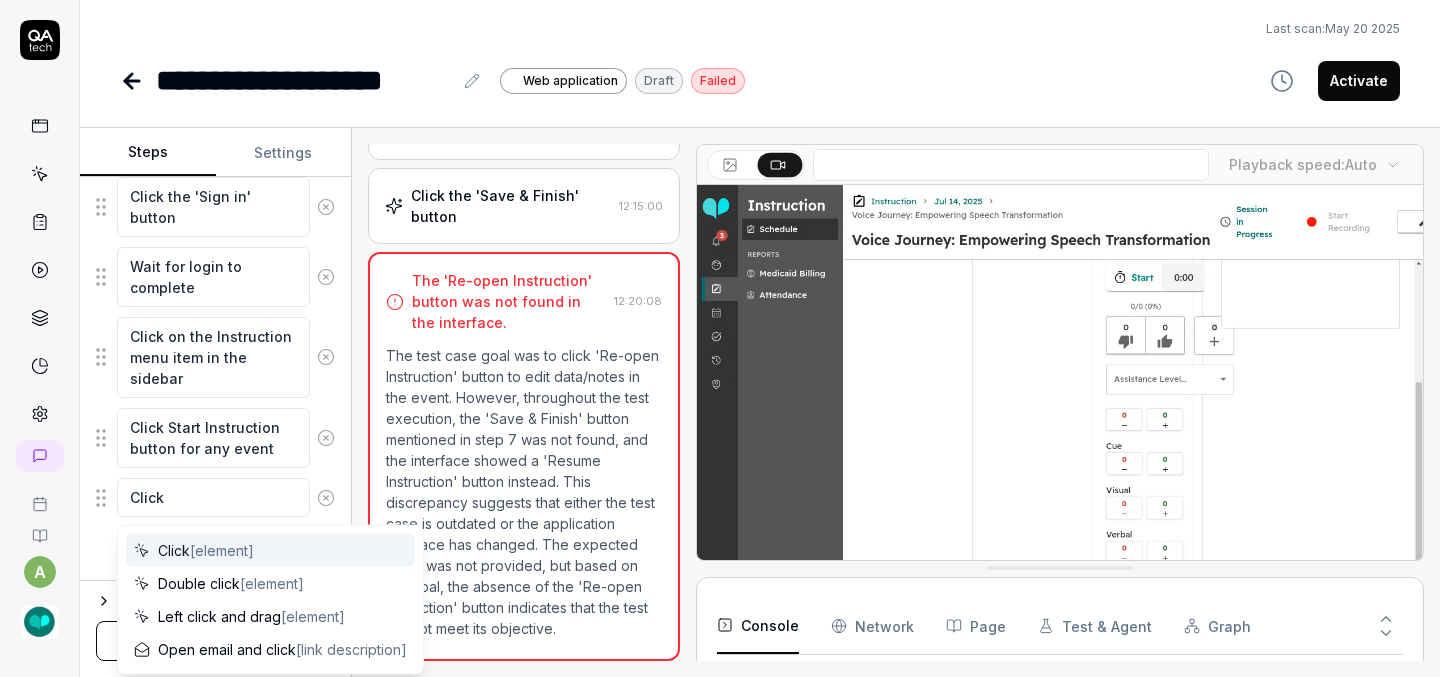 type on "*" 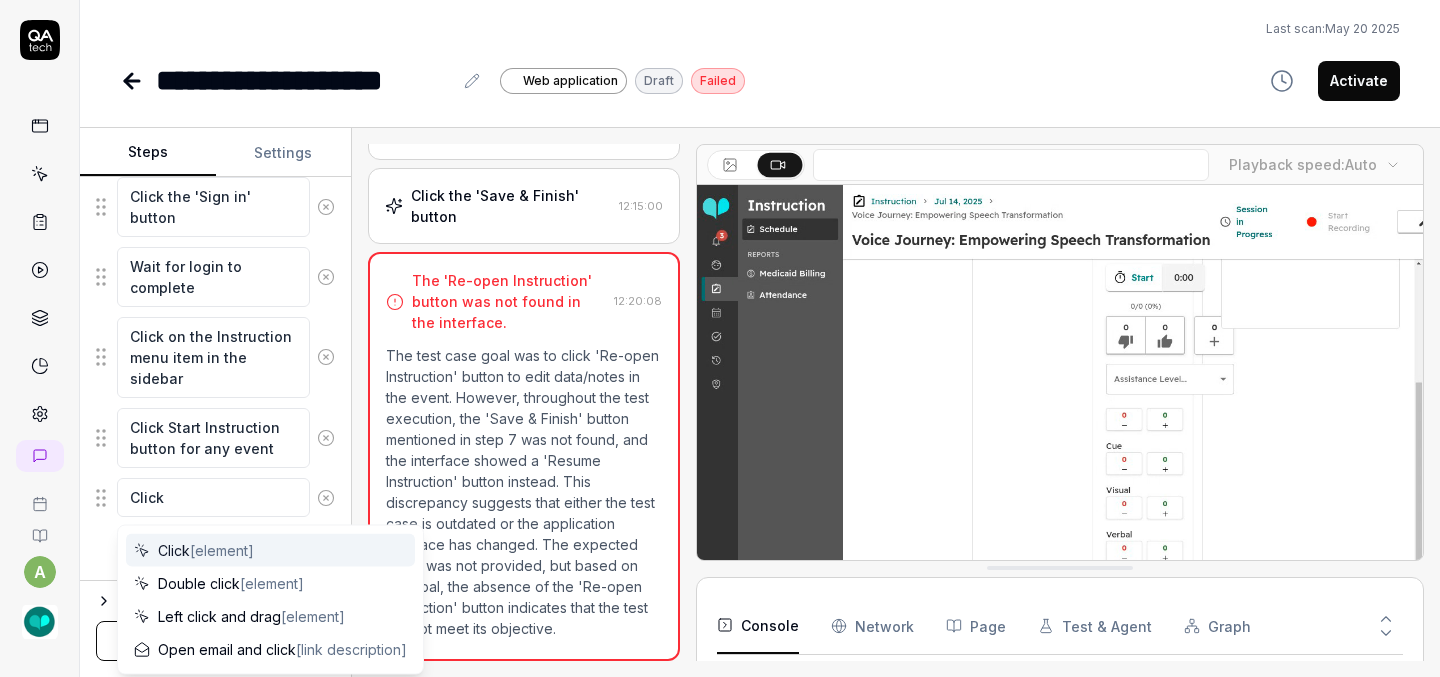 type on "Click S" 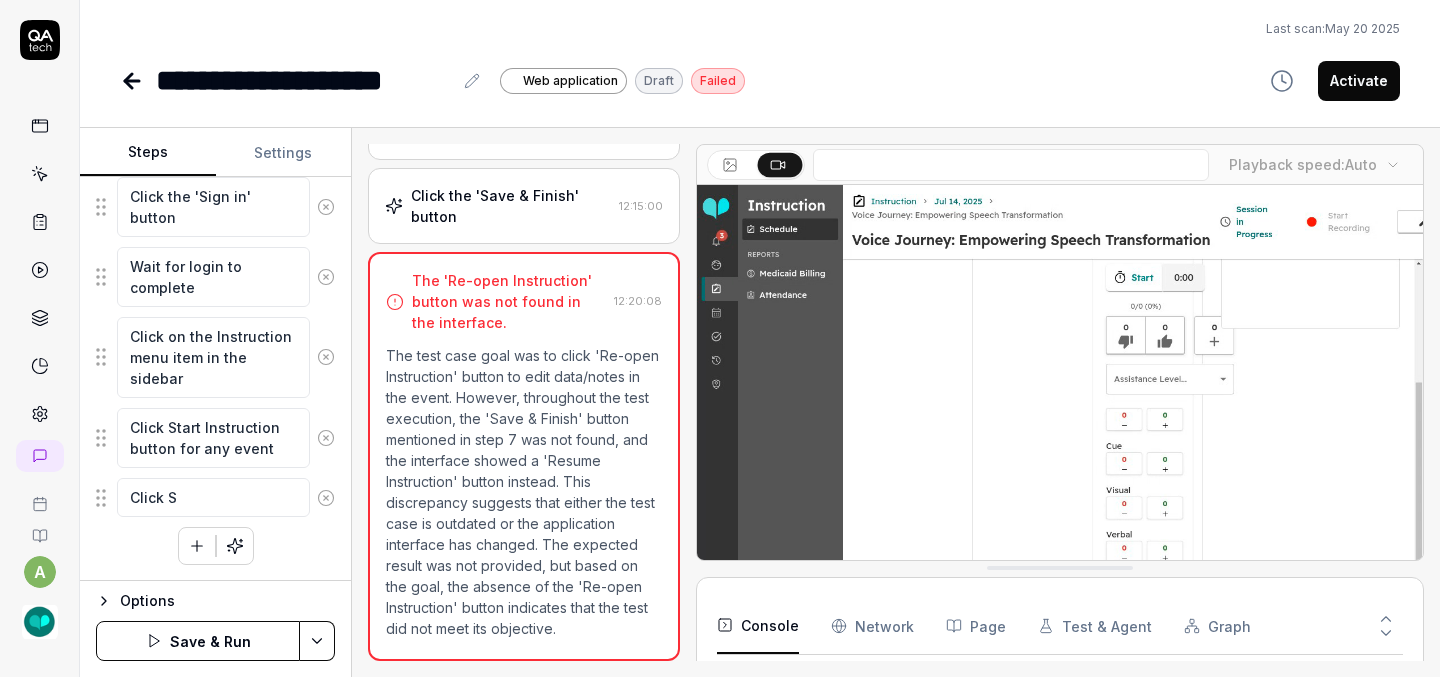 type on "*" 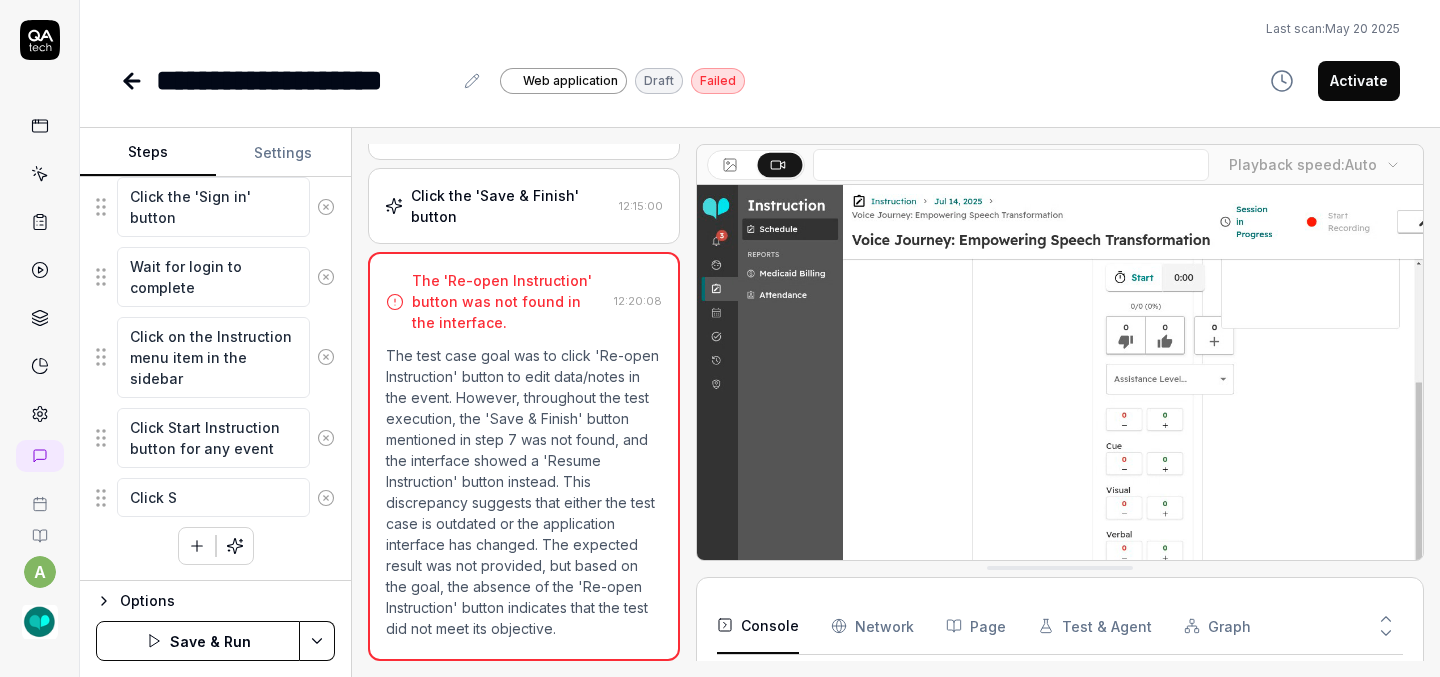 type on "Click St" 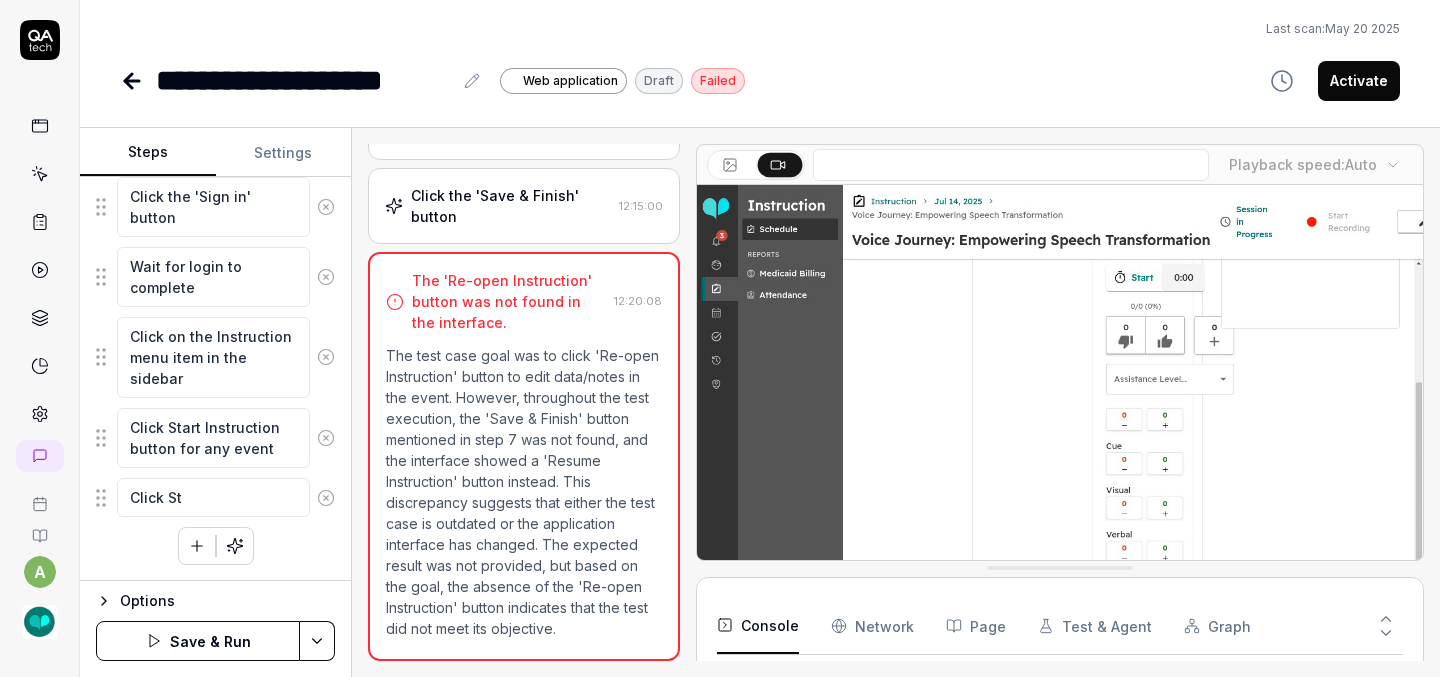 type on "*" 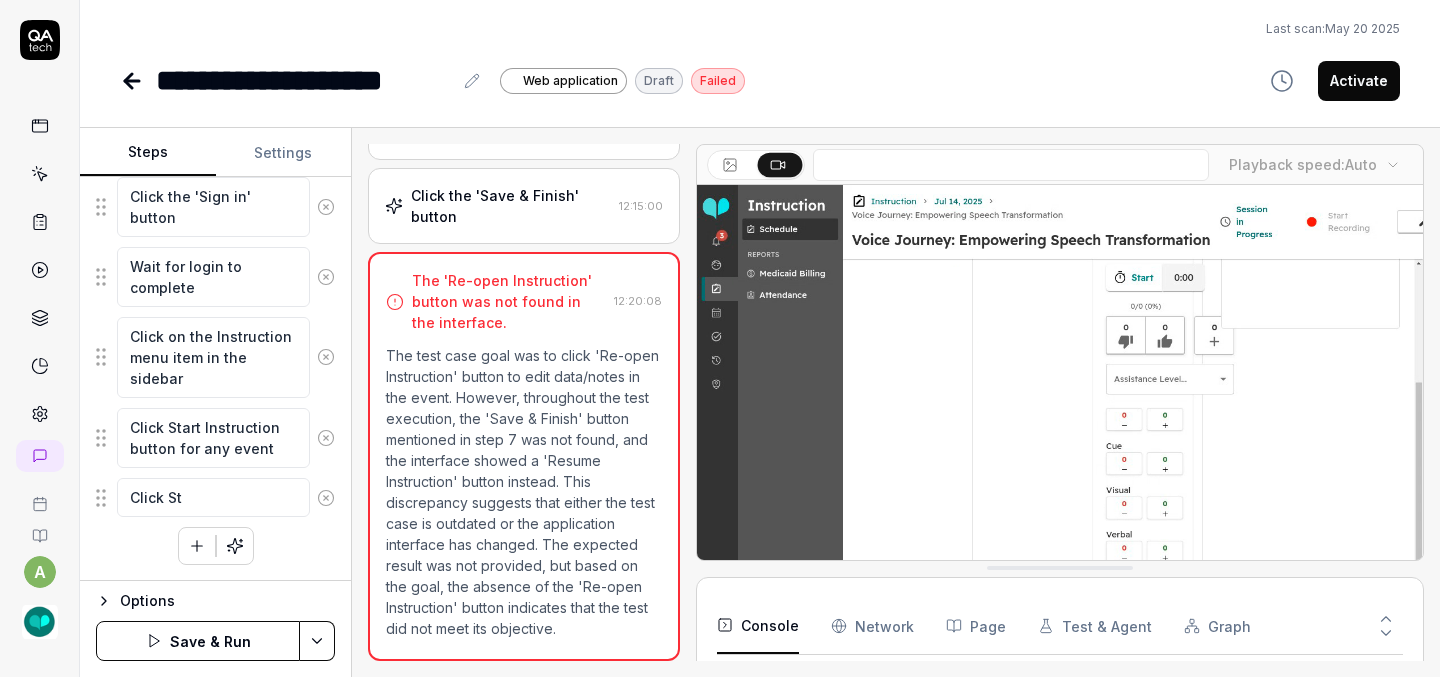 type on "Click Sta" 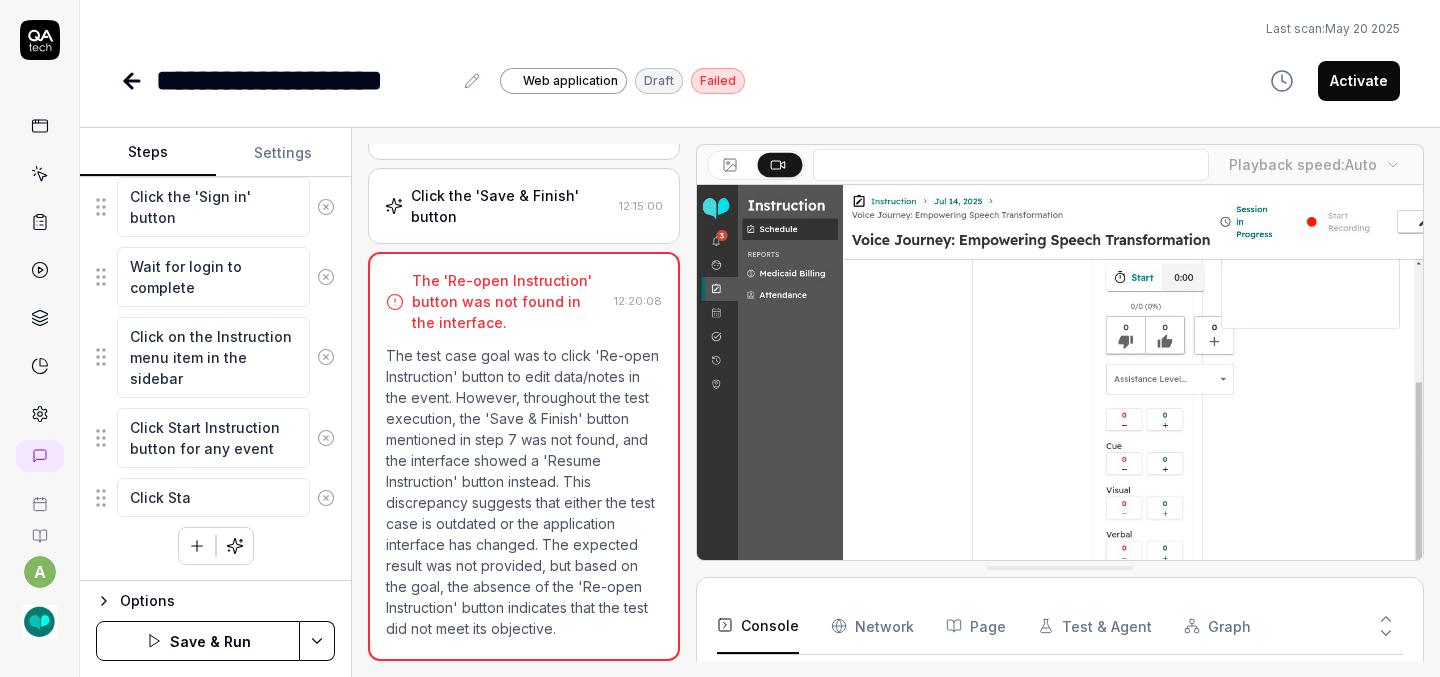 type on "*" 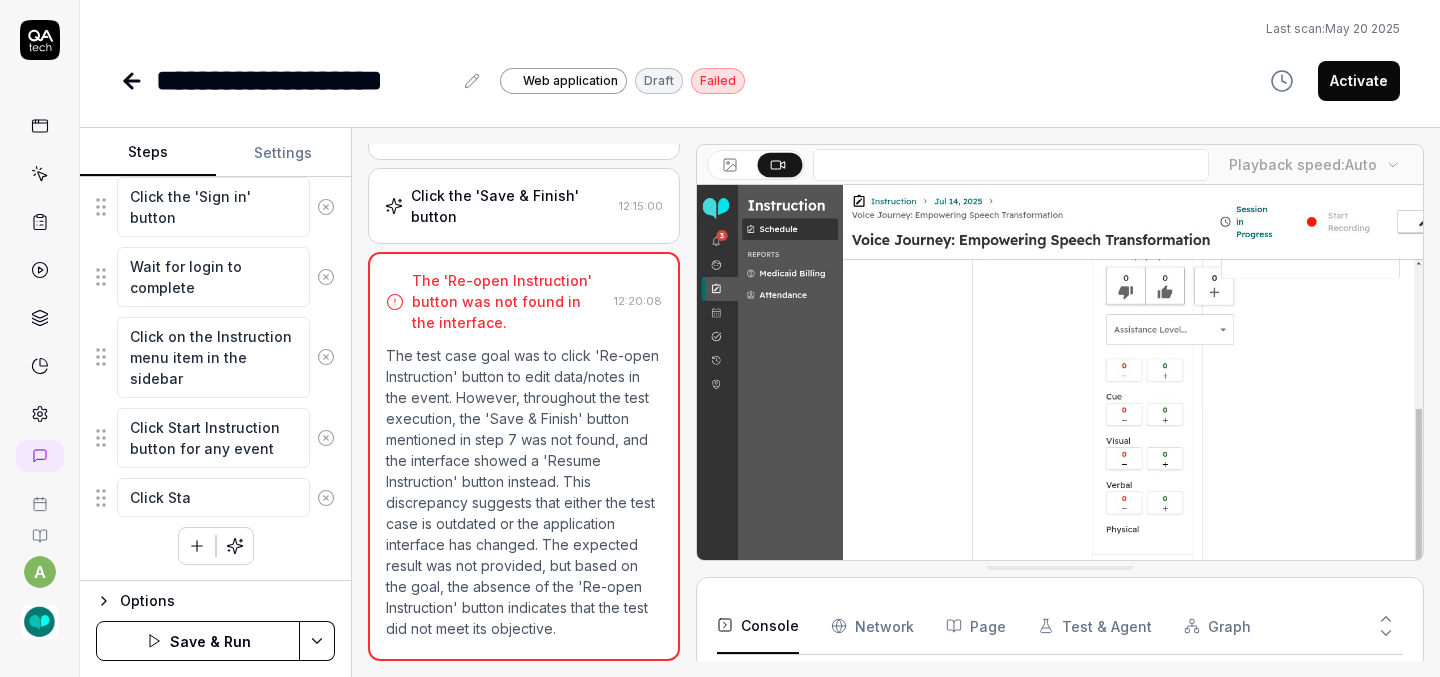 type on "Click Stat" 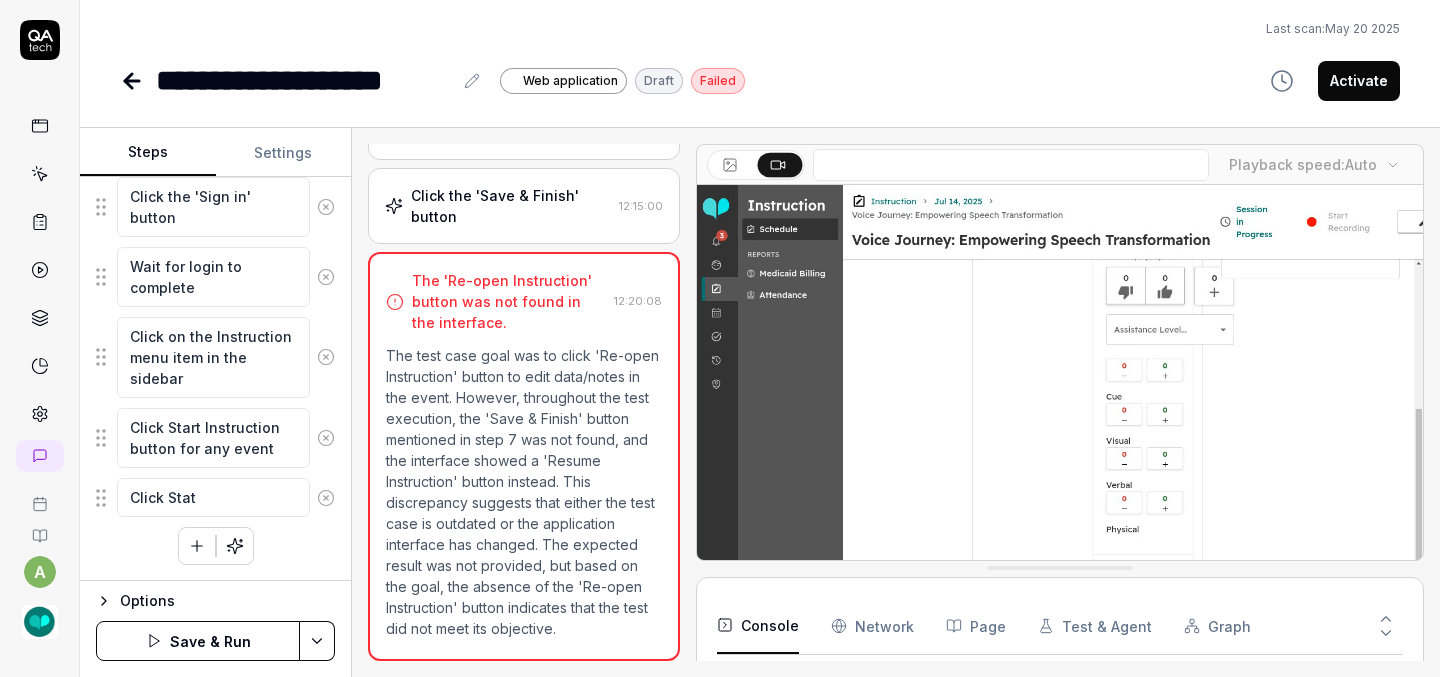 type on "*" 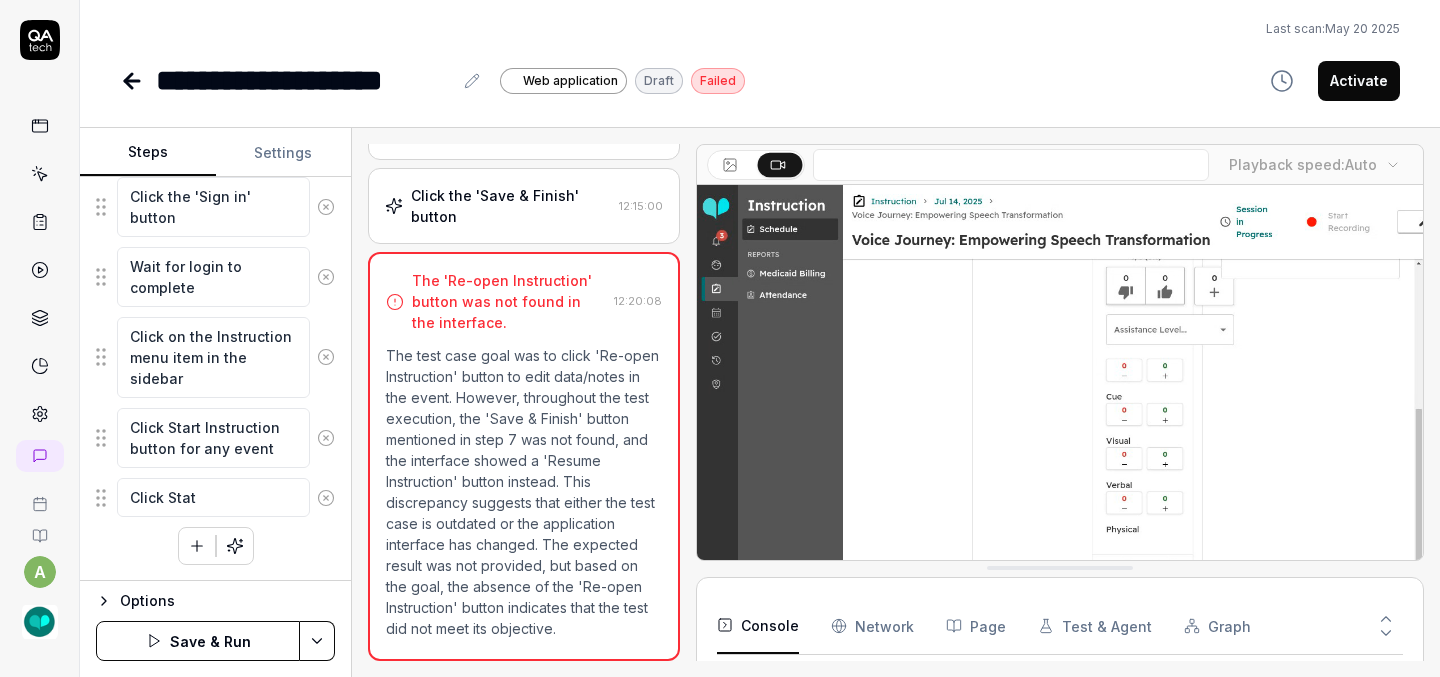 type on "Click Sta" 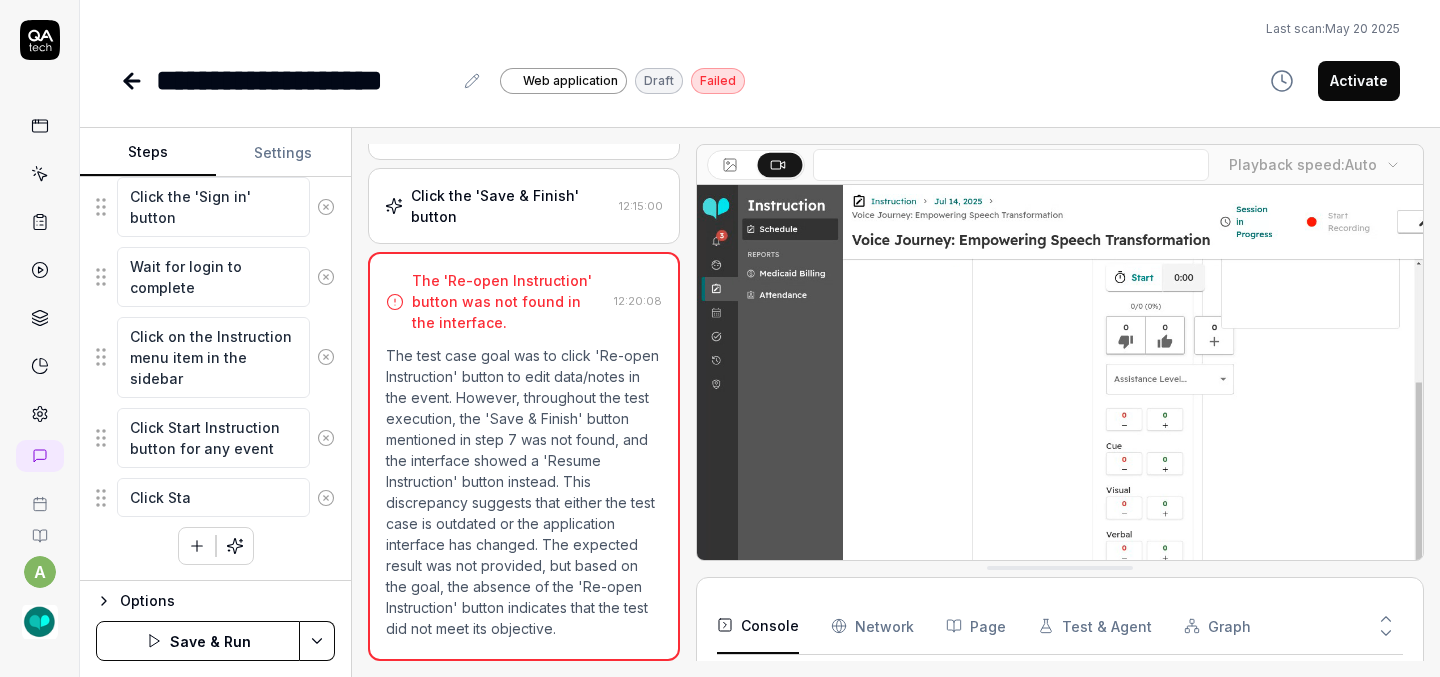 type on "*" 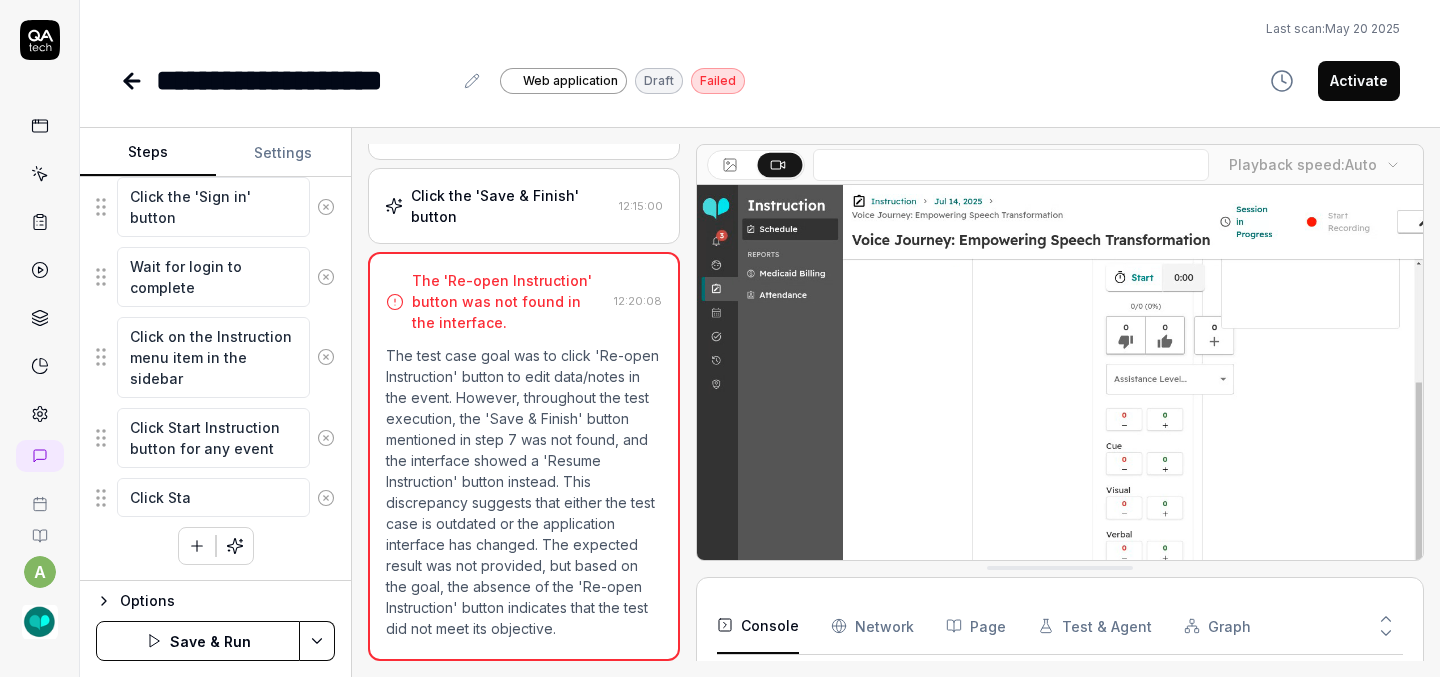 type on "Click Star" 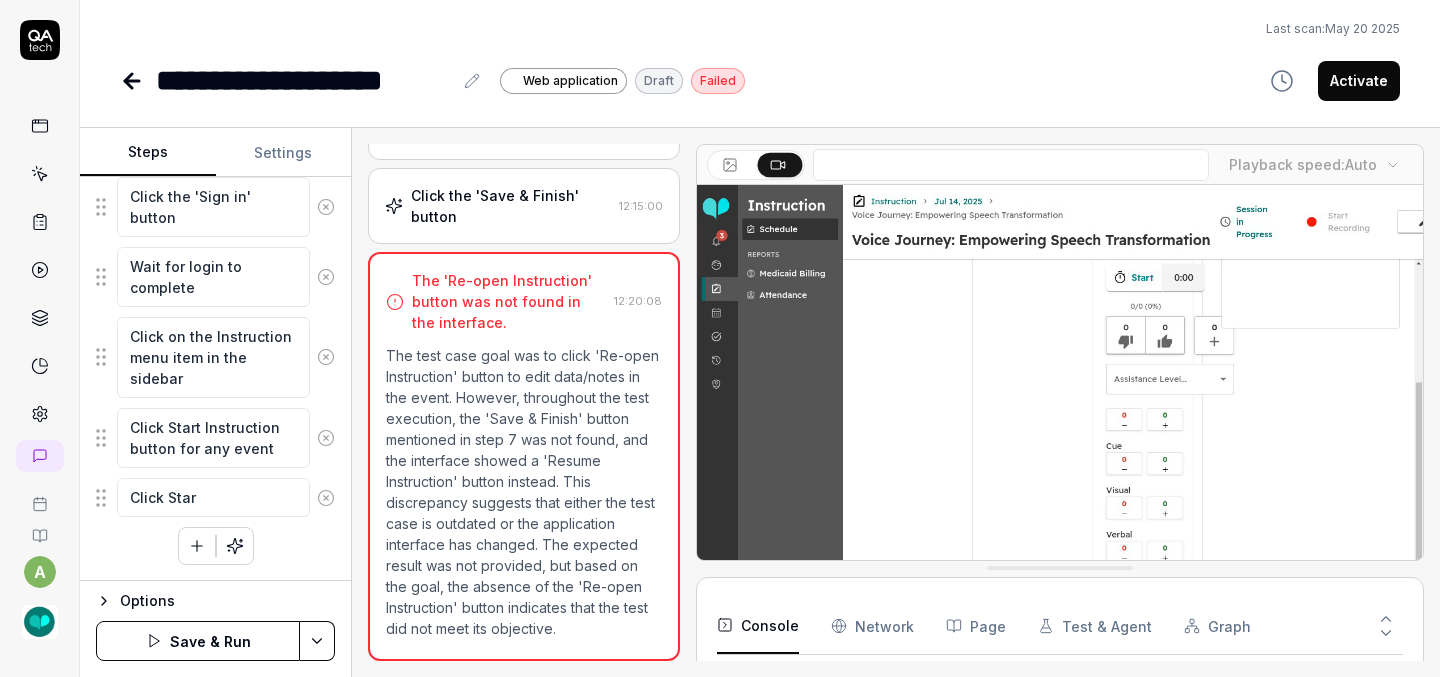 type on "*" 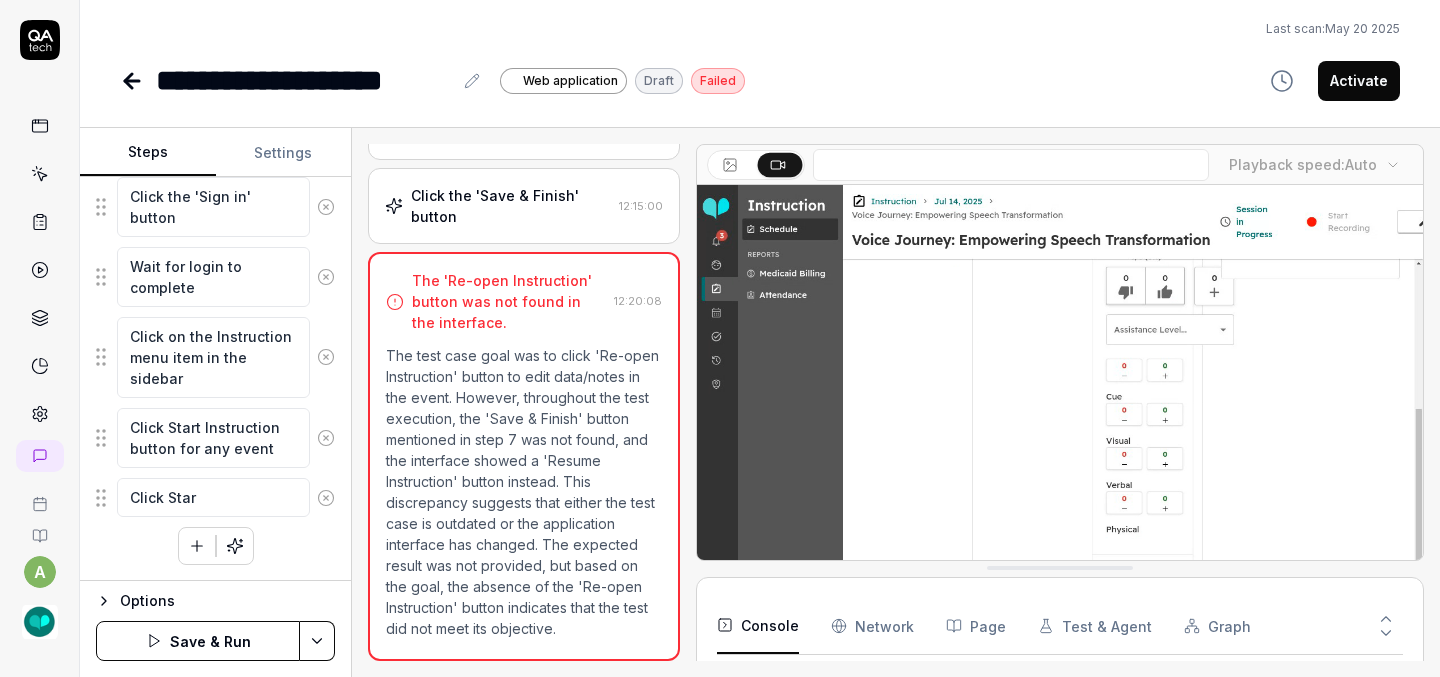 type on "Click Start" 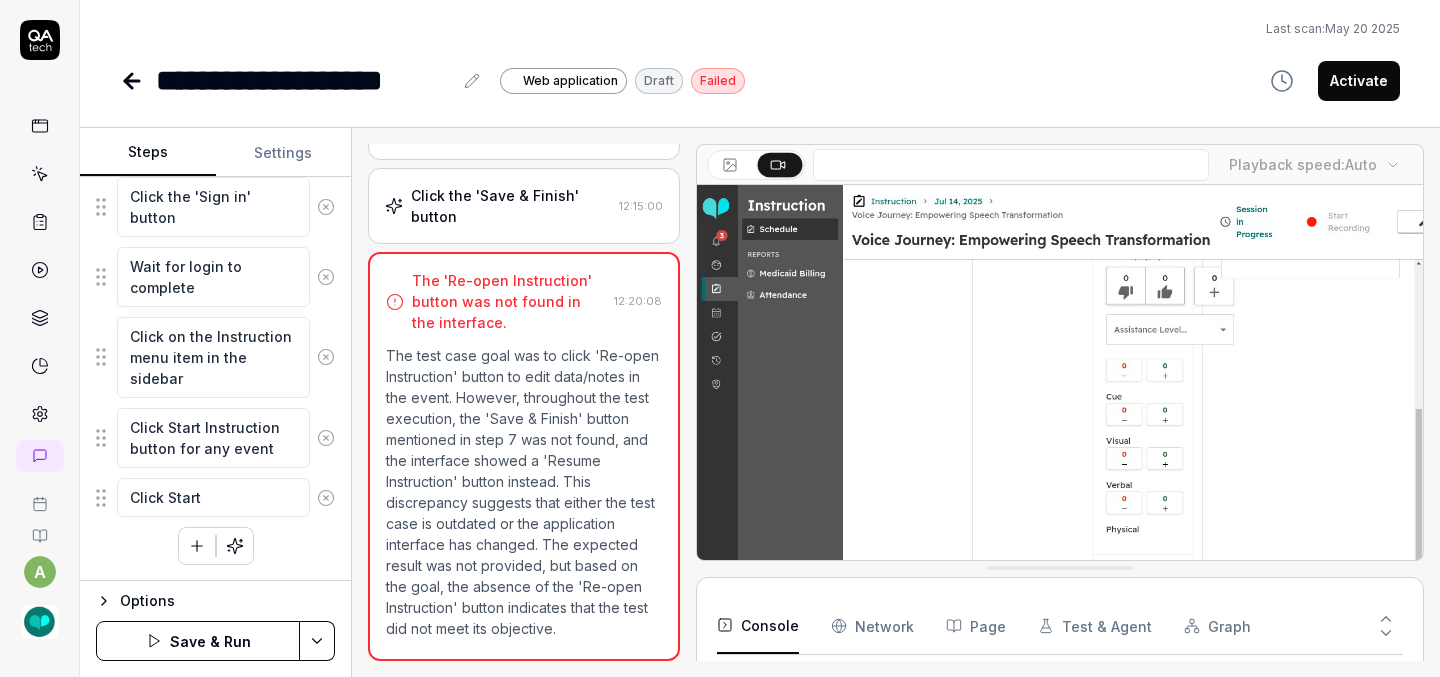 type on "*" 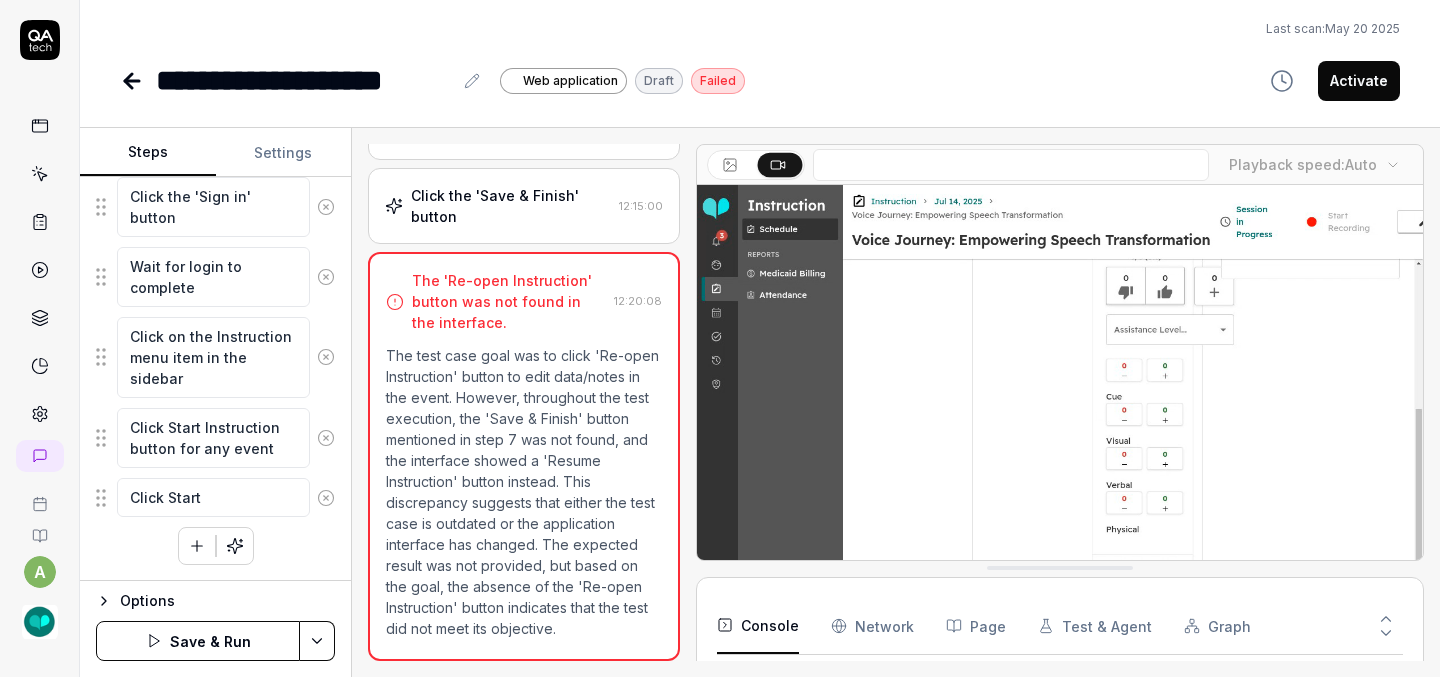 type on "Click Start" 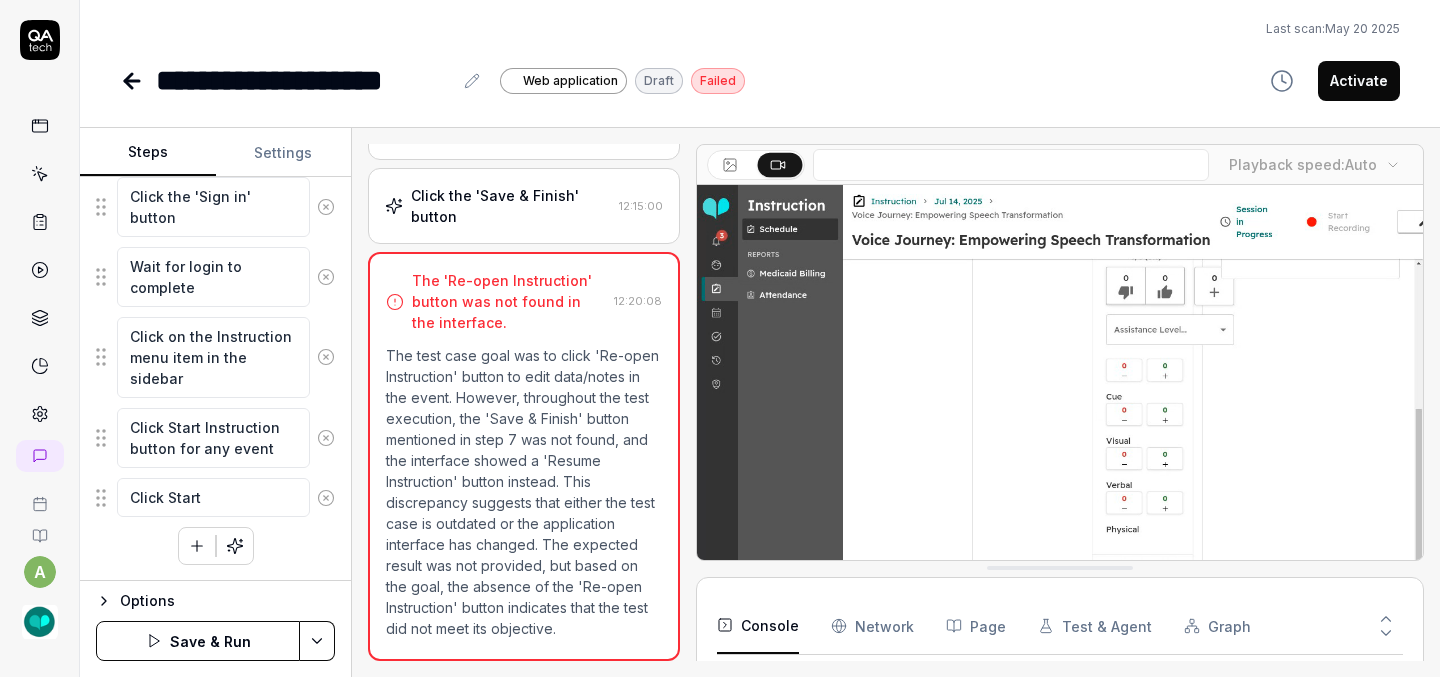 type on "*" 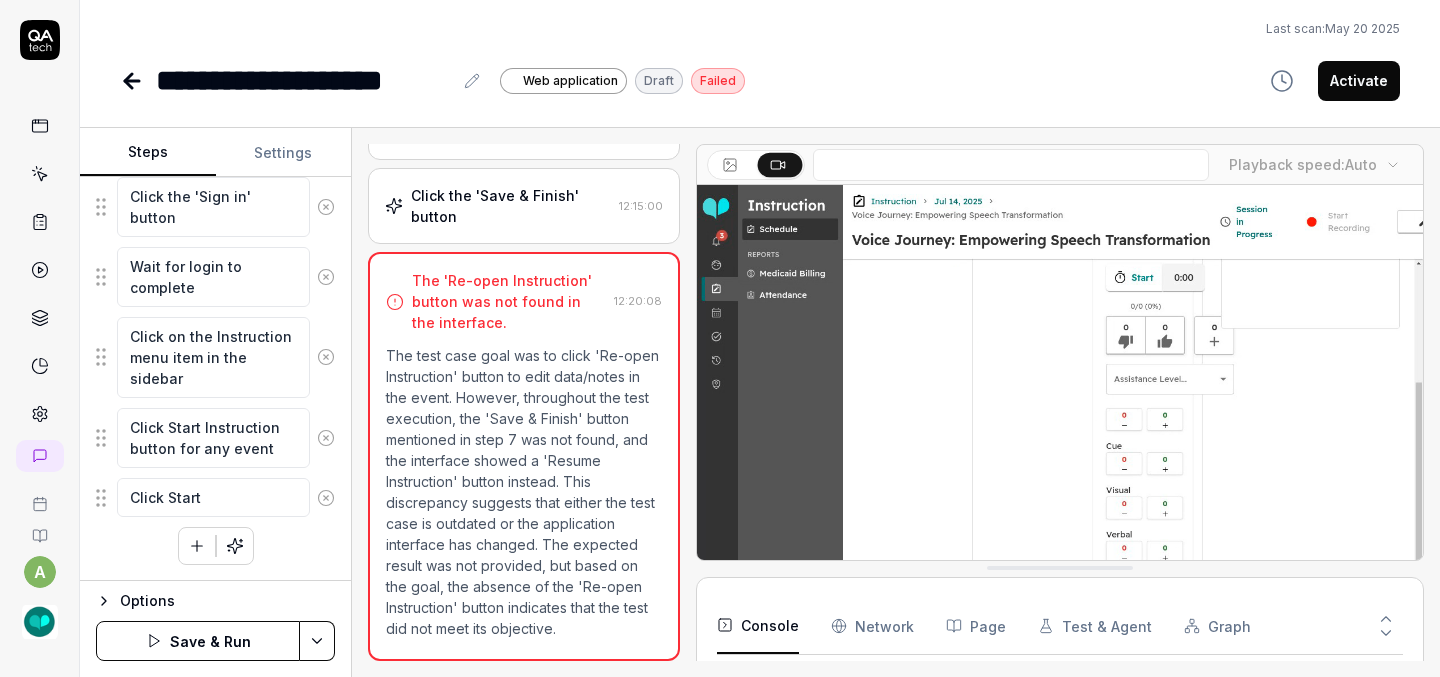 type on "Click Start I" 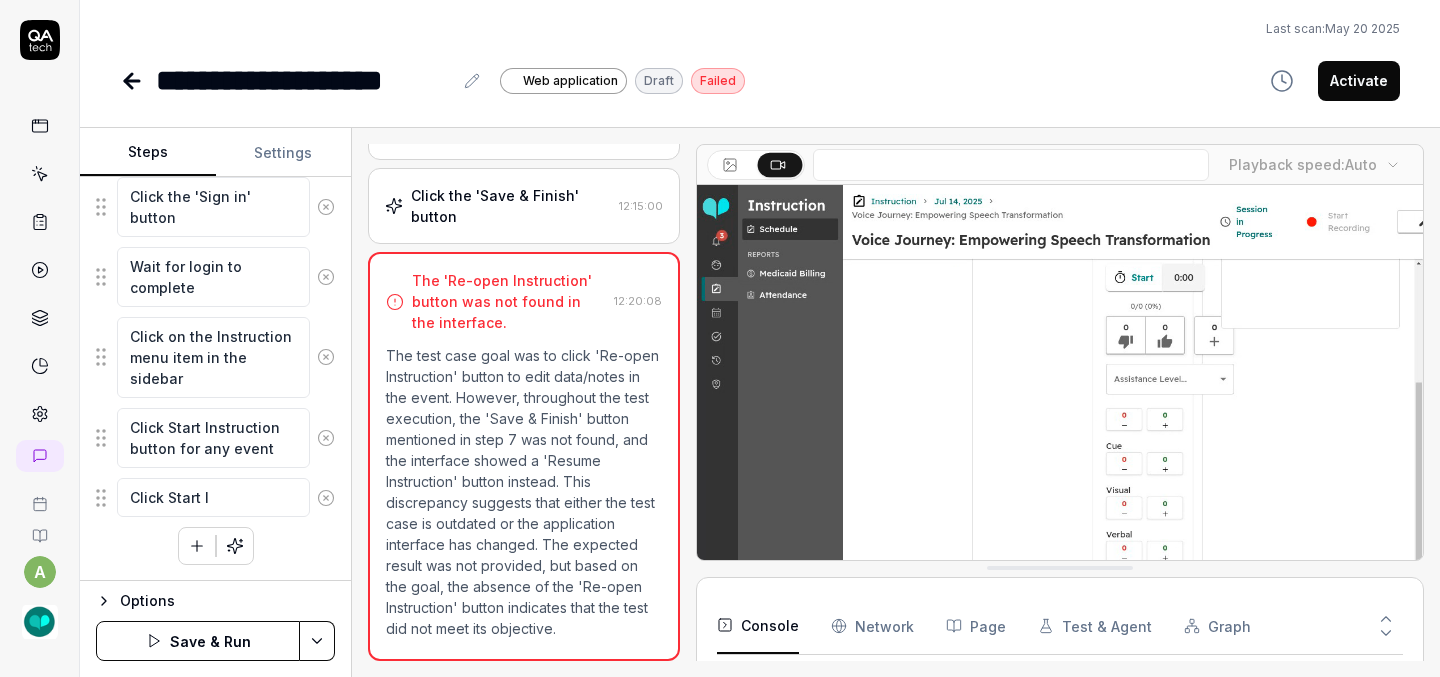 type on "*" 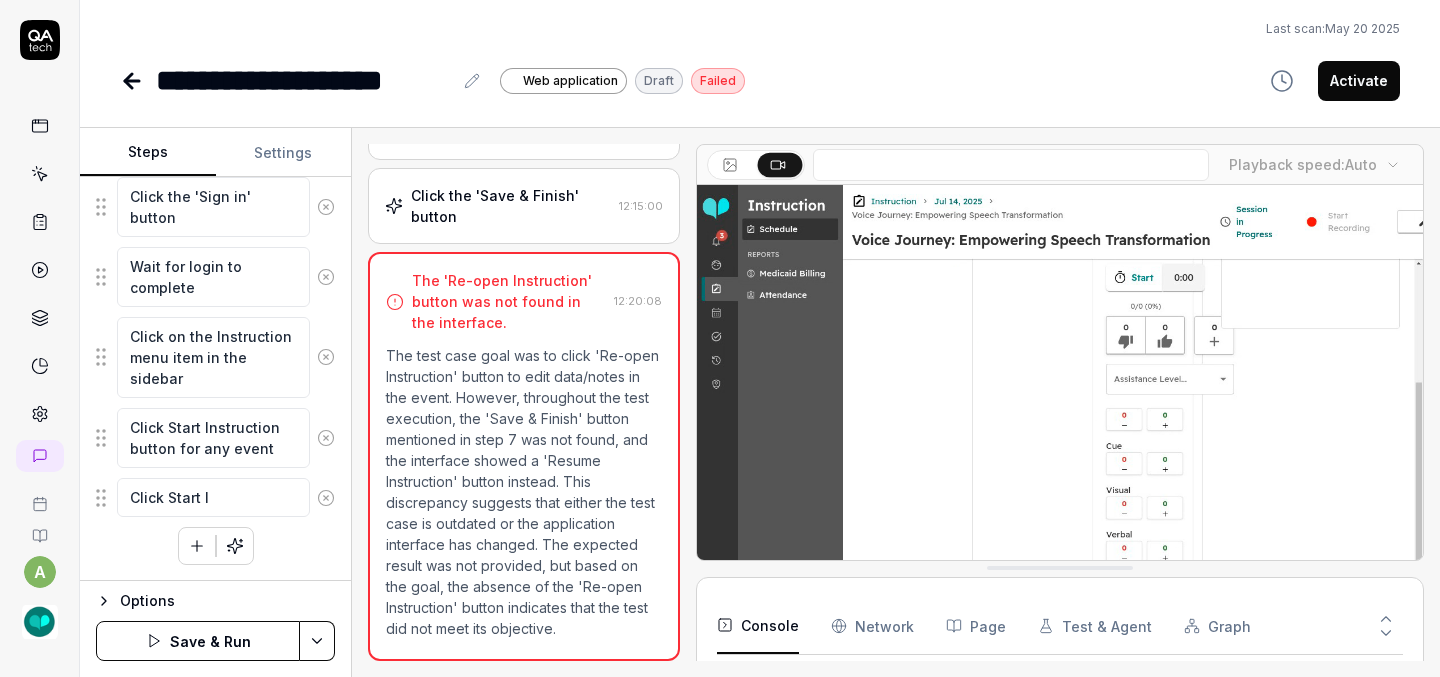 type on "Click Start In" 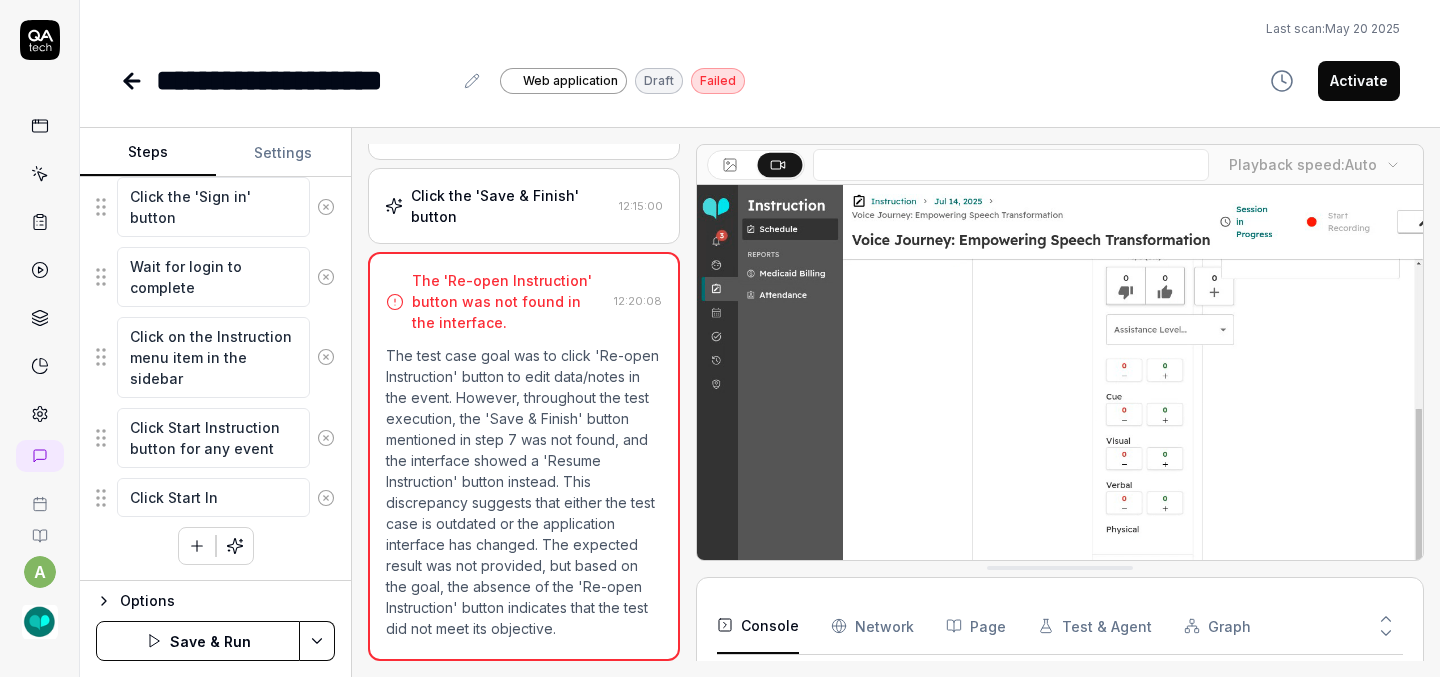 type on "*" 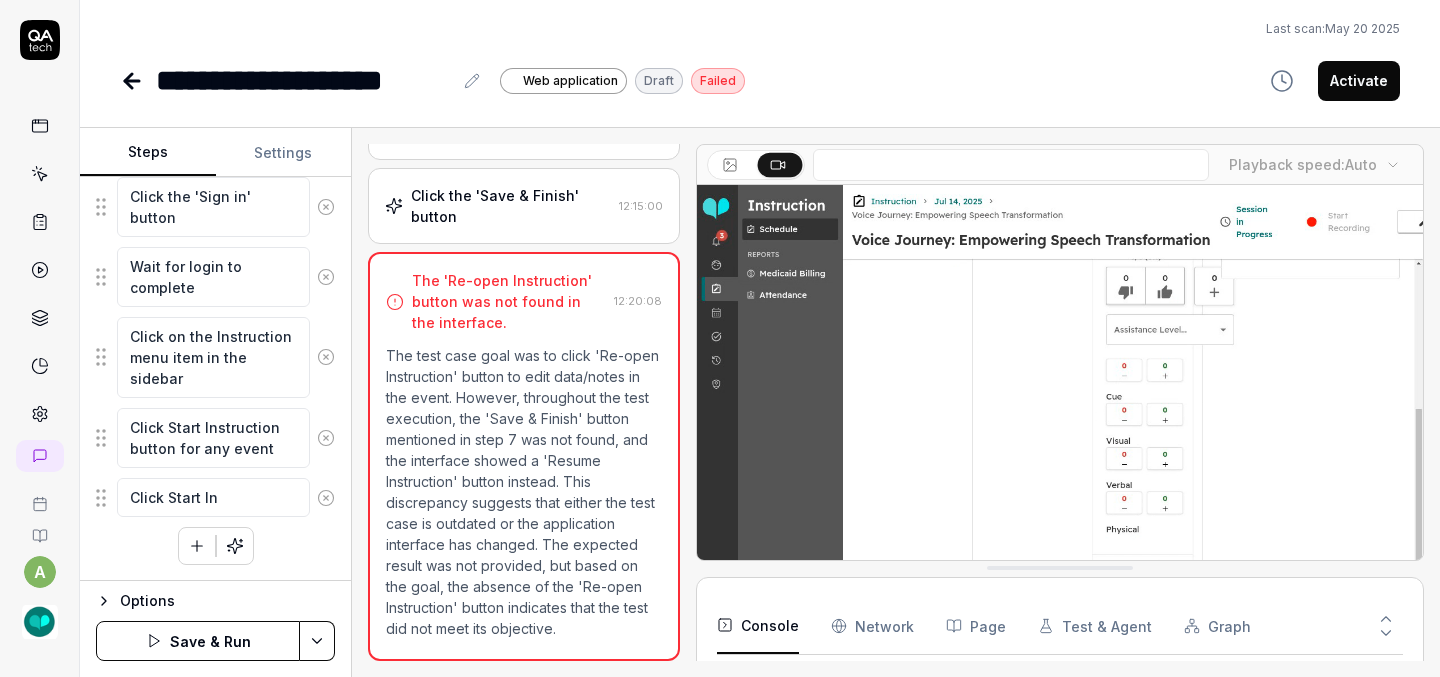 type on "Click Start Ins" 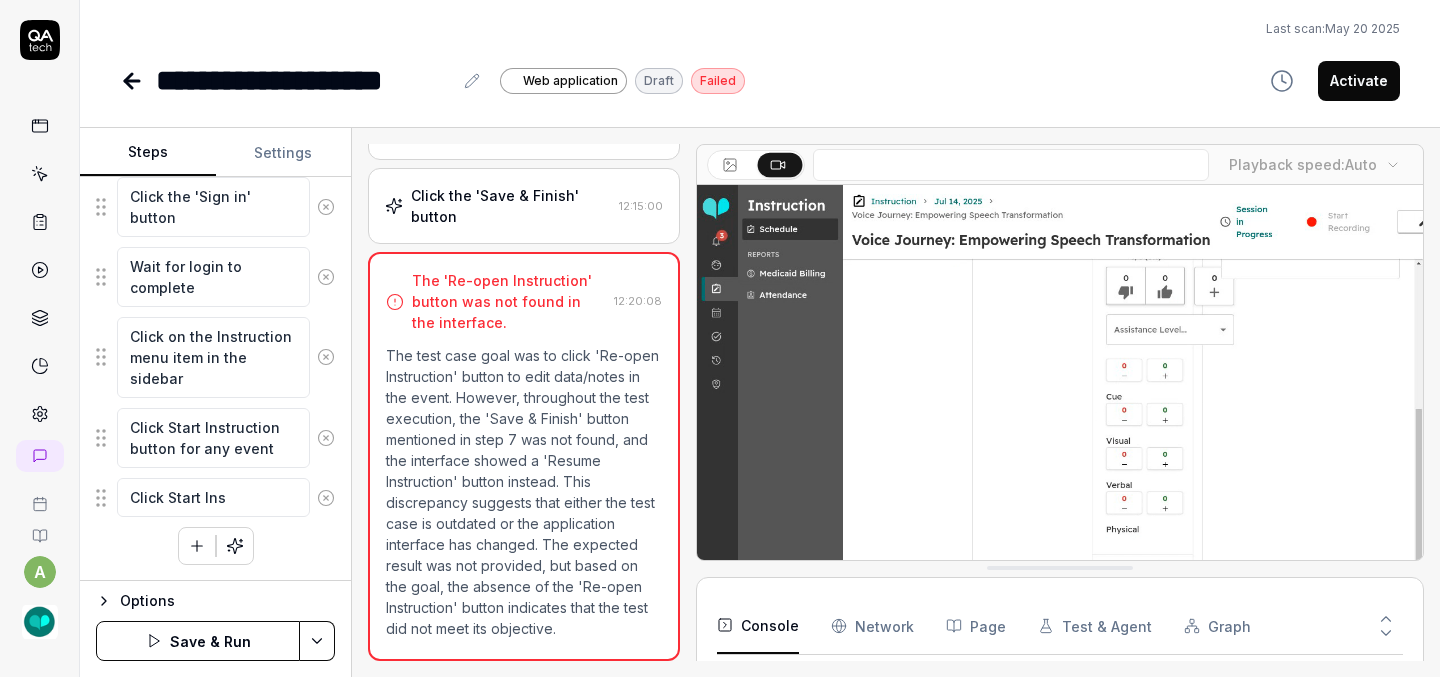 type on "*" 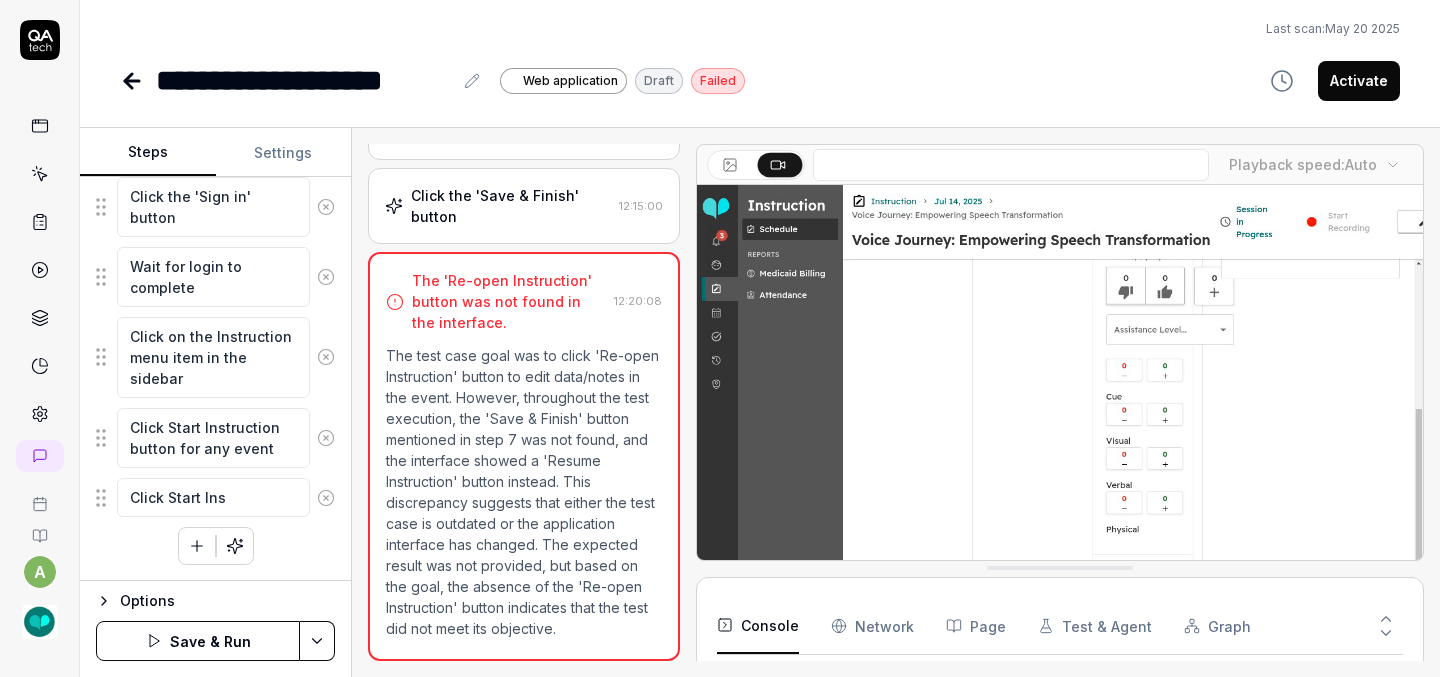 type on "Click Start Inst" 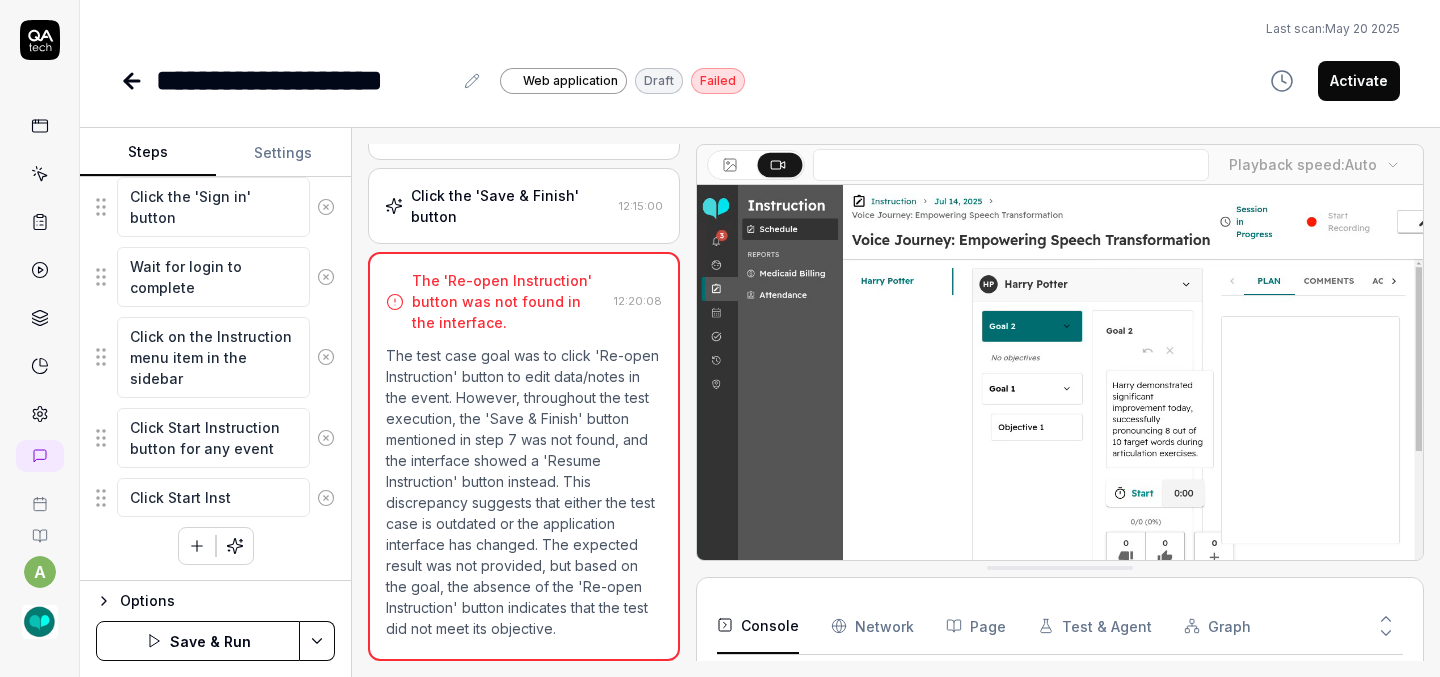 type on "*" 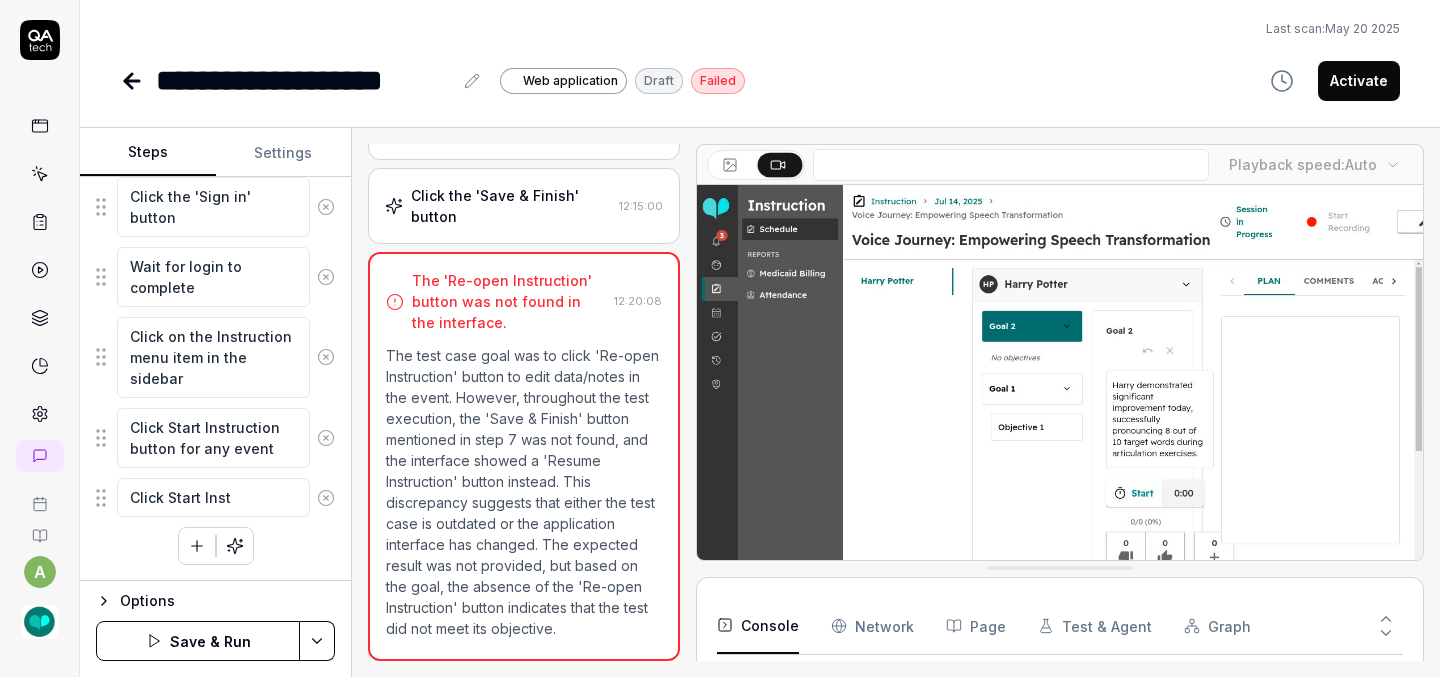 type on "Click Start Instr" 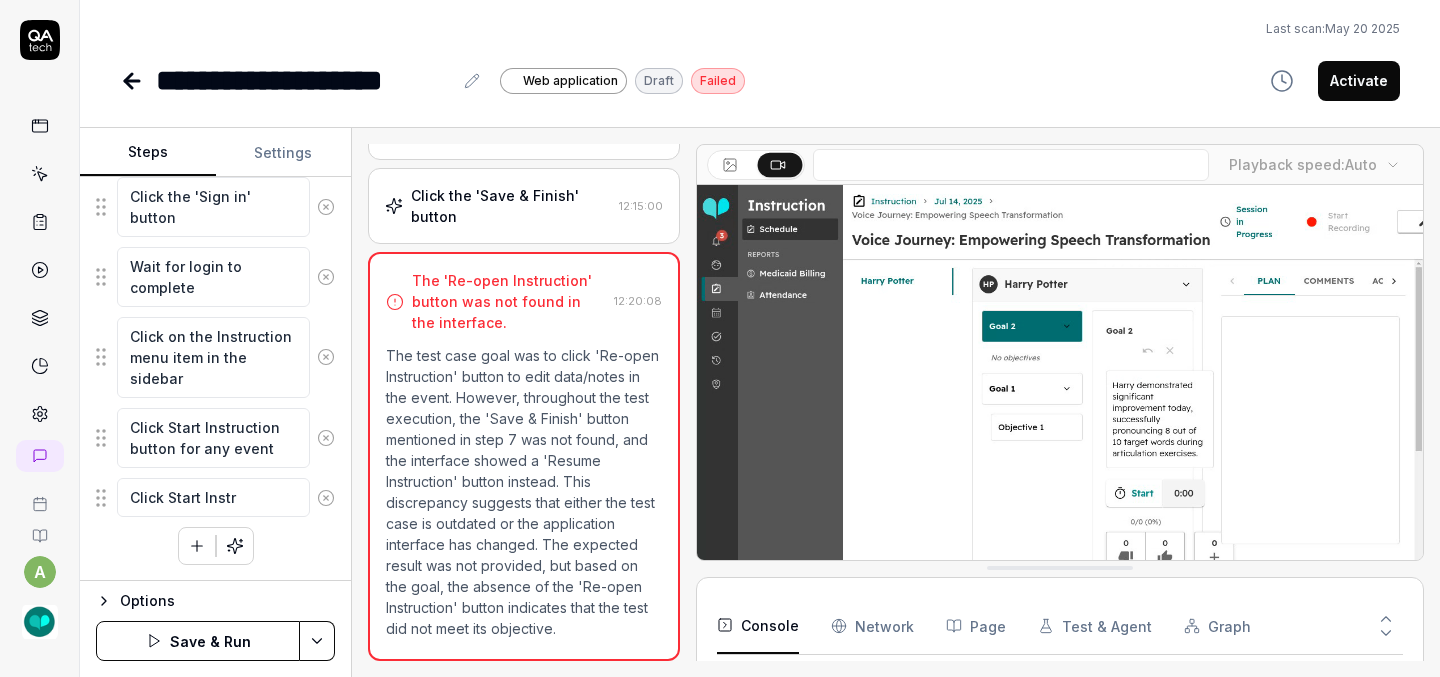 type on "*" 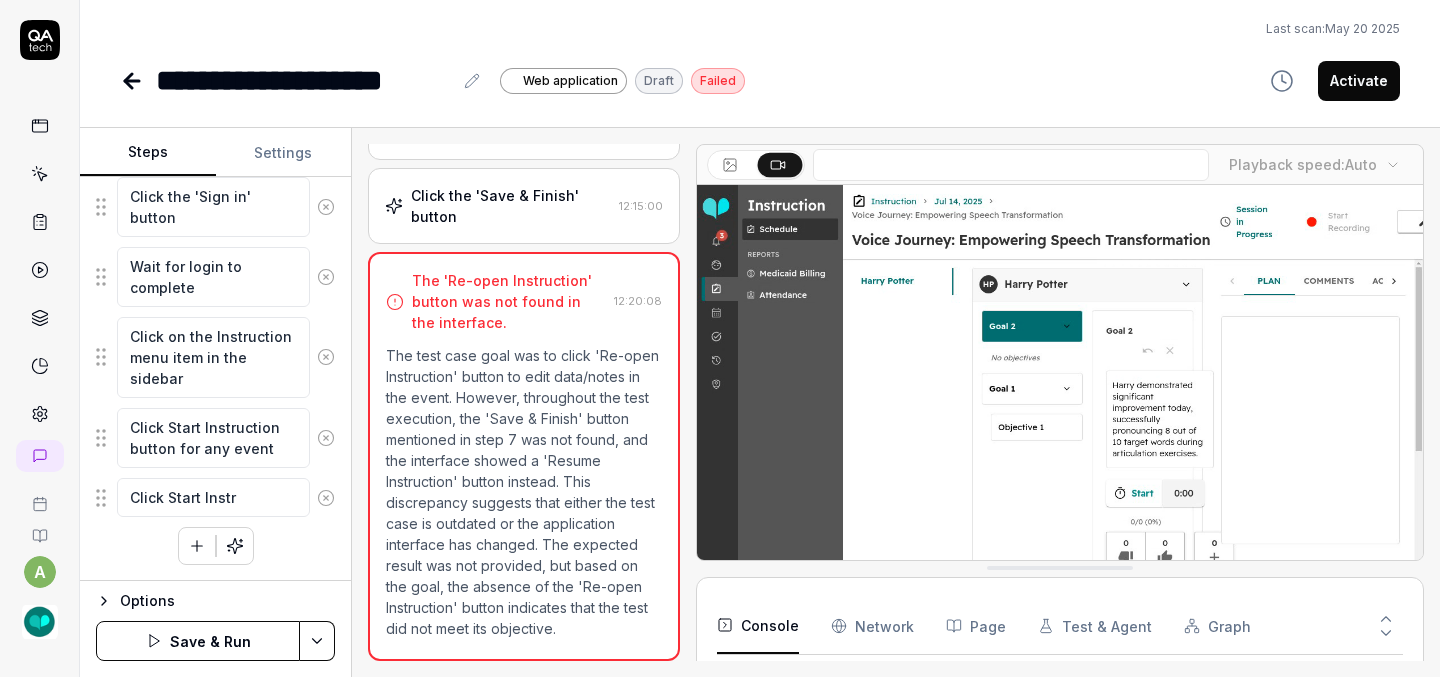 type on "Click Start Instru" 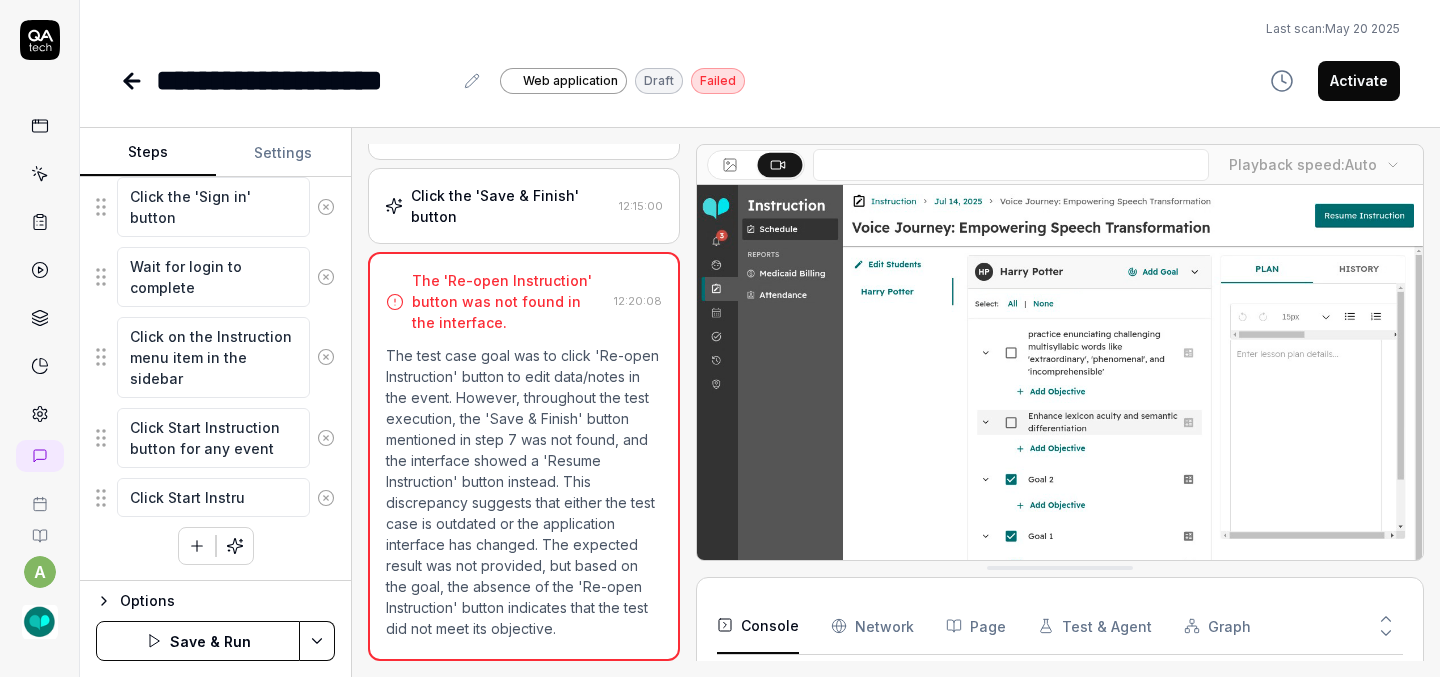 type on "*" 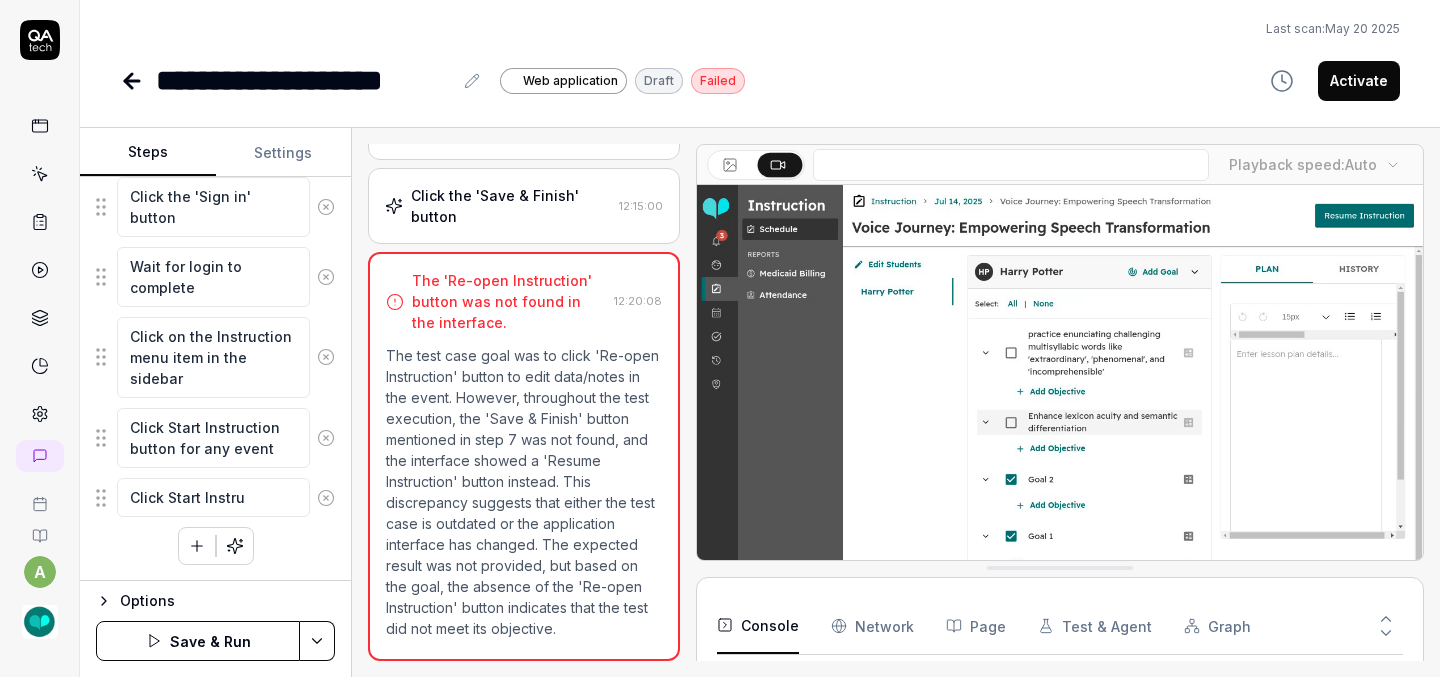 type on "Click Start Instruc" 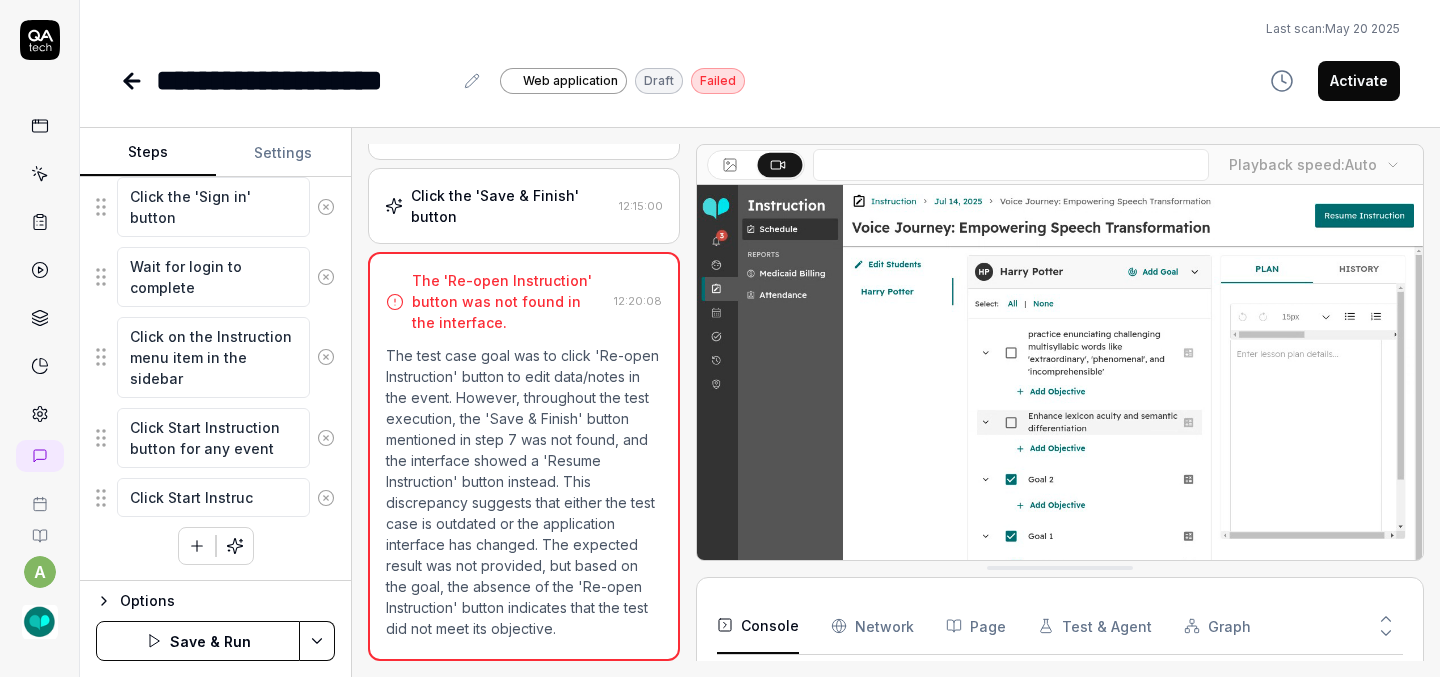 type on "*" 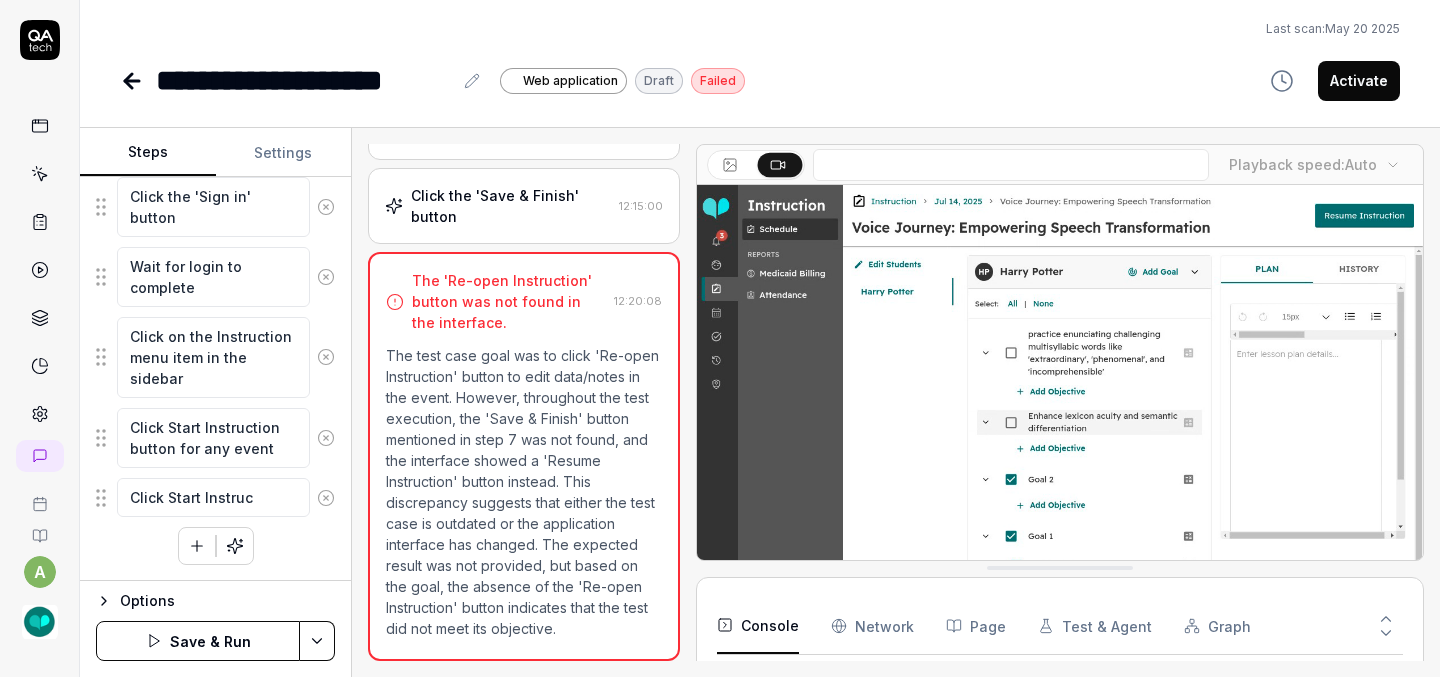 type on "Click Start Instruct" 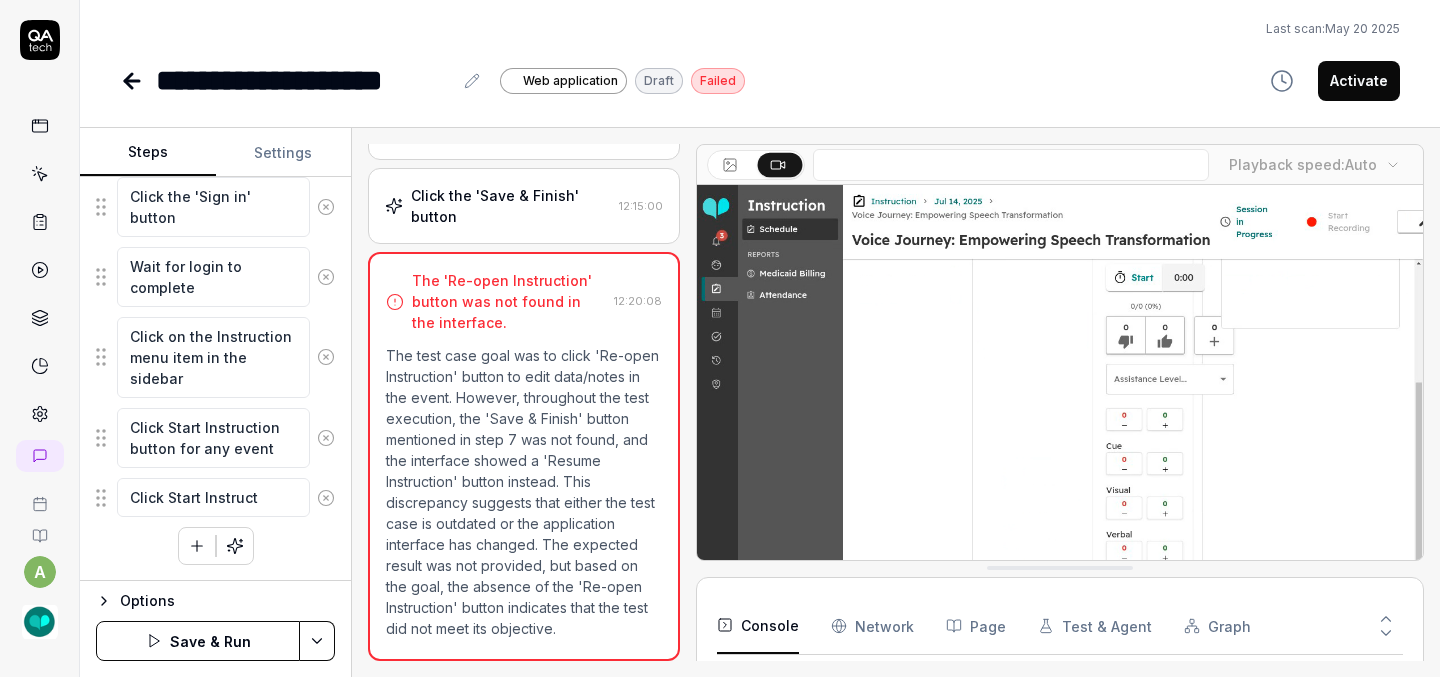 type on "*" 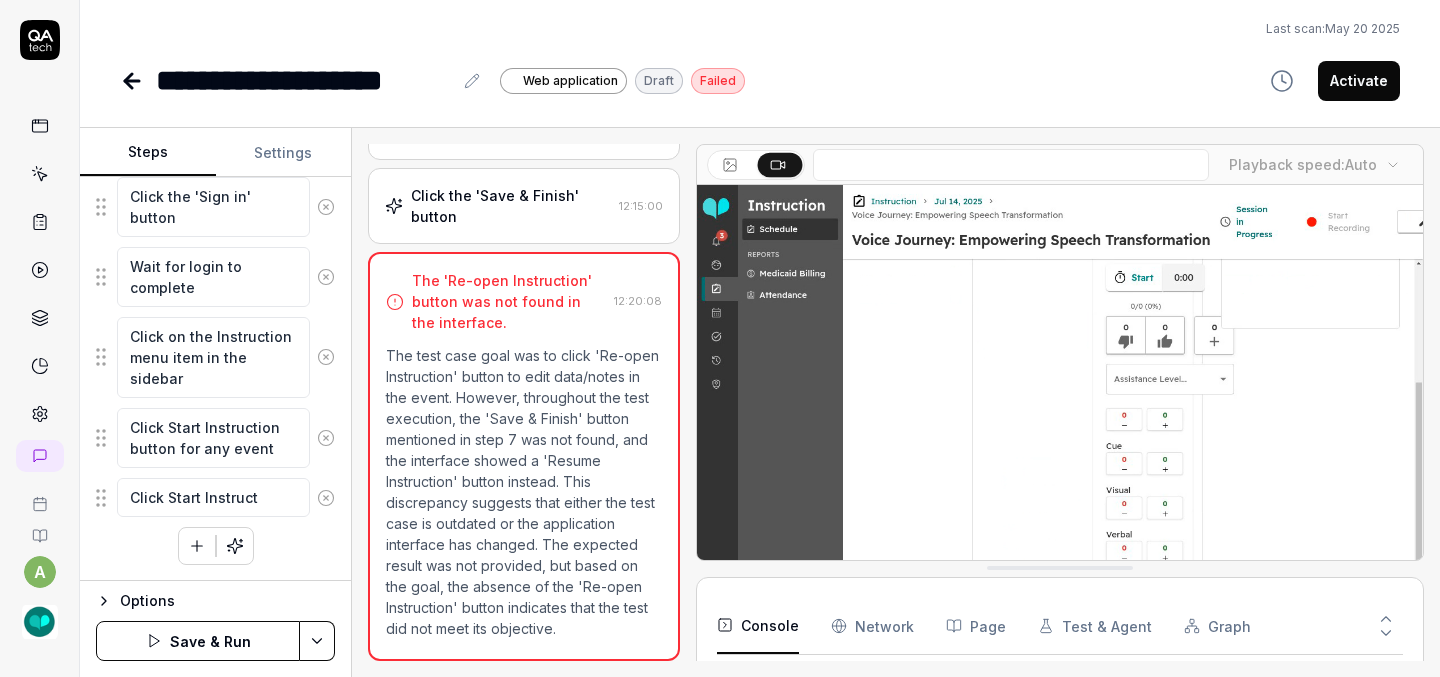 type on "Click Start Instructi" 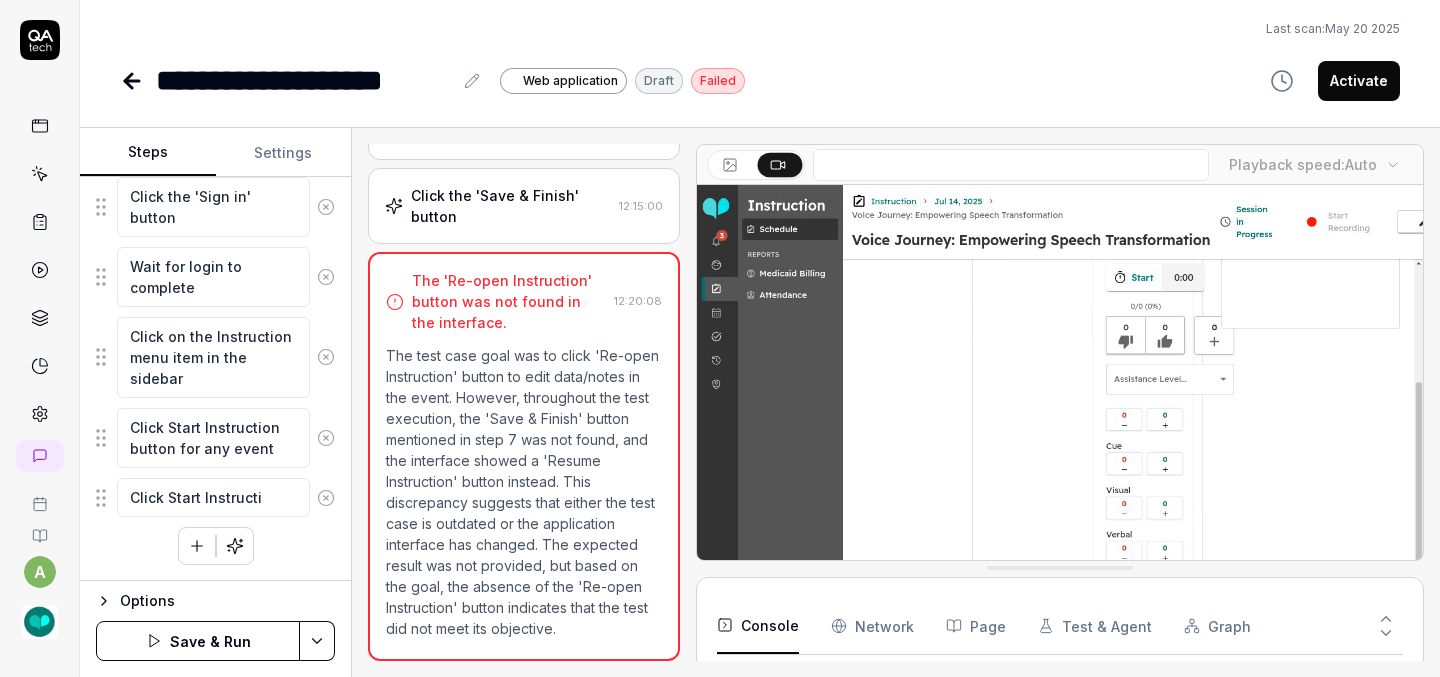 type on "*" 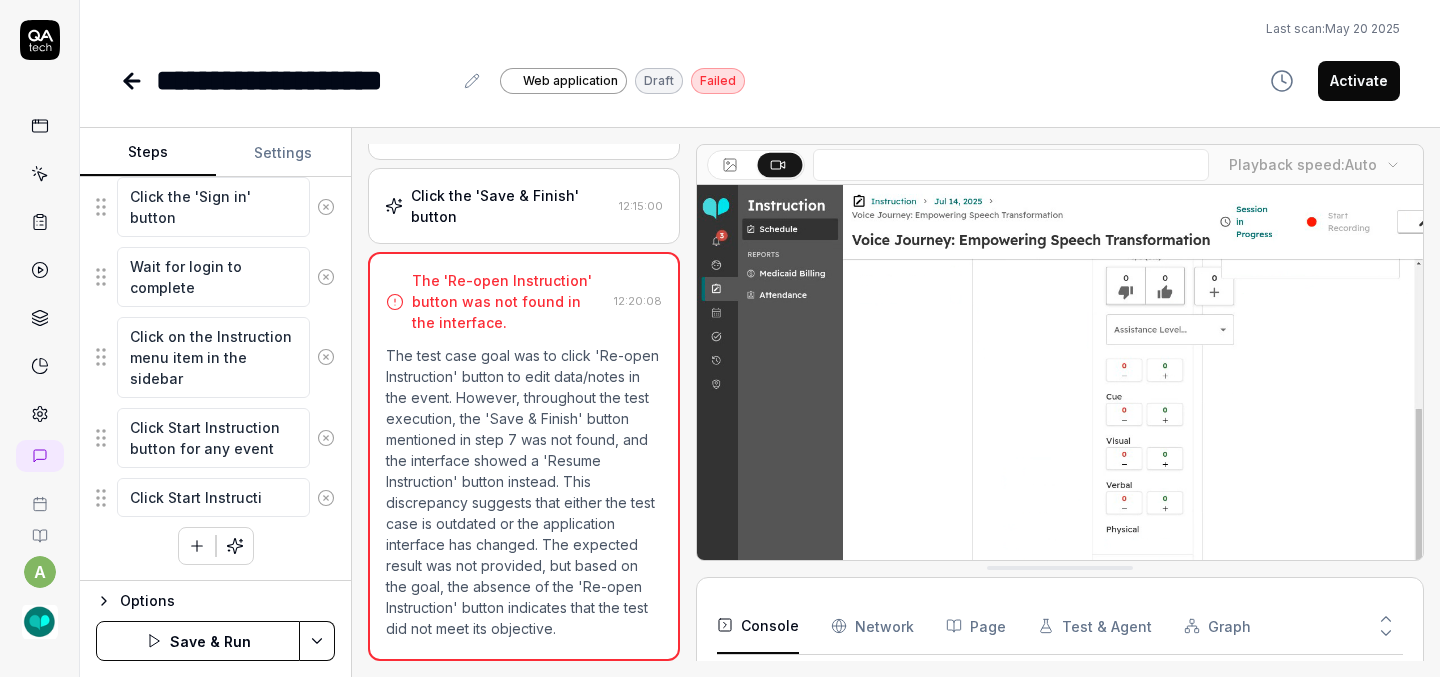 type on "Click Start Instructio" 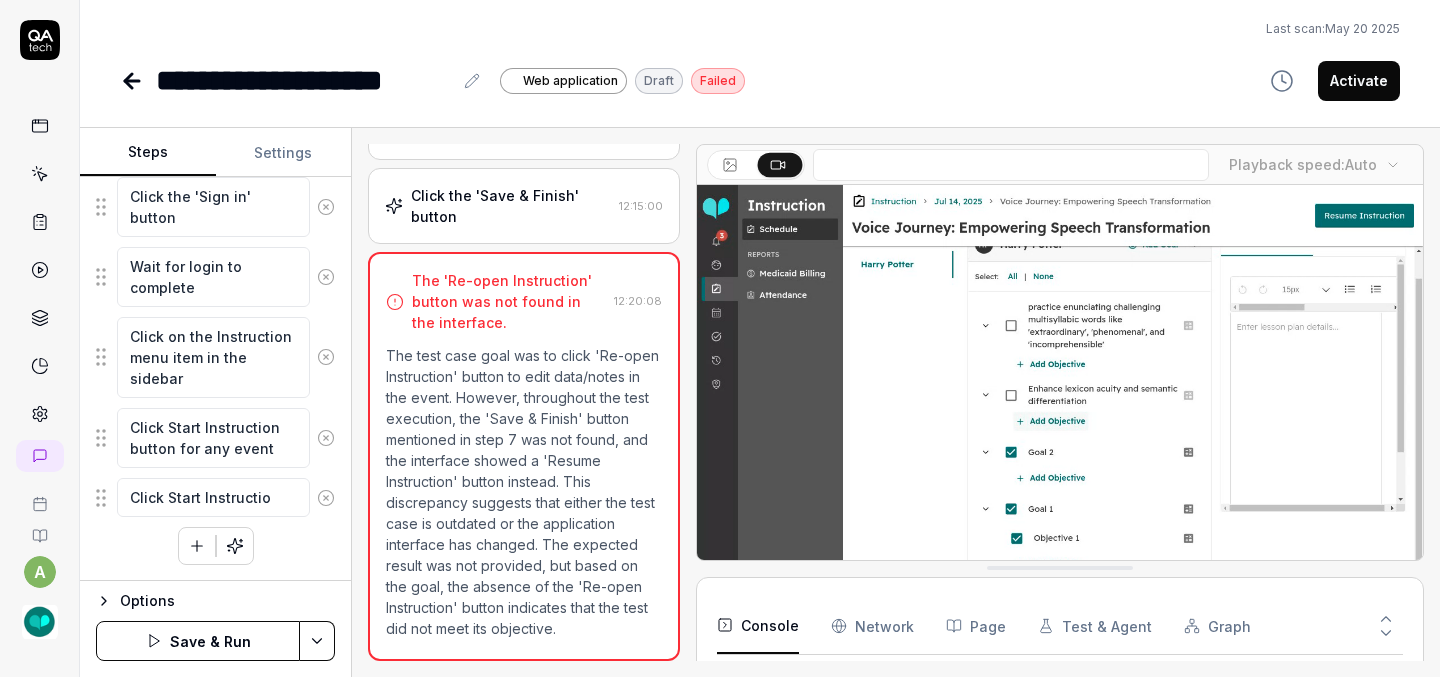 type on "*" 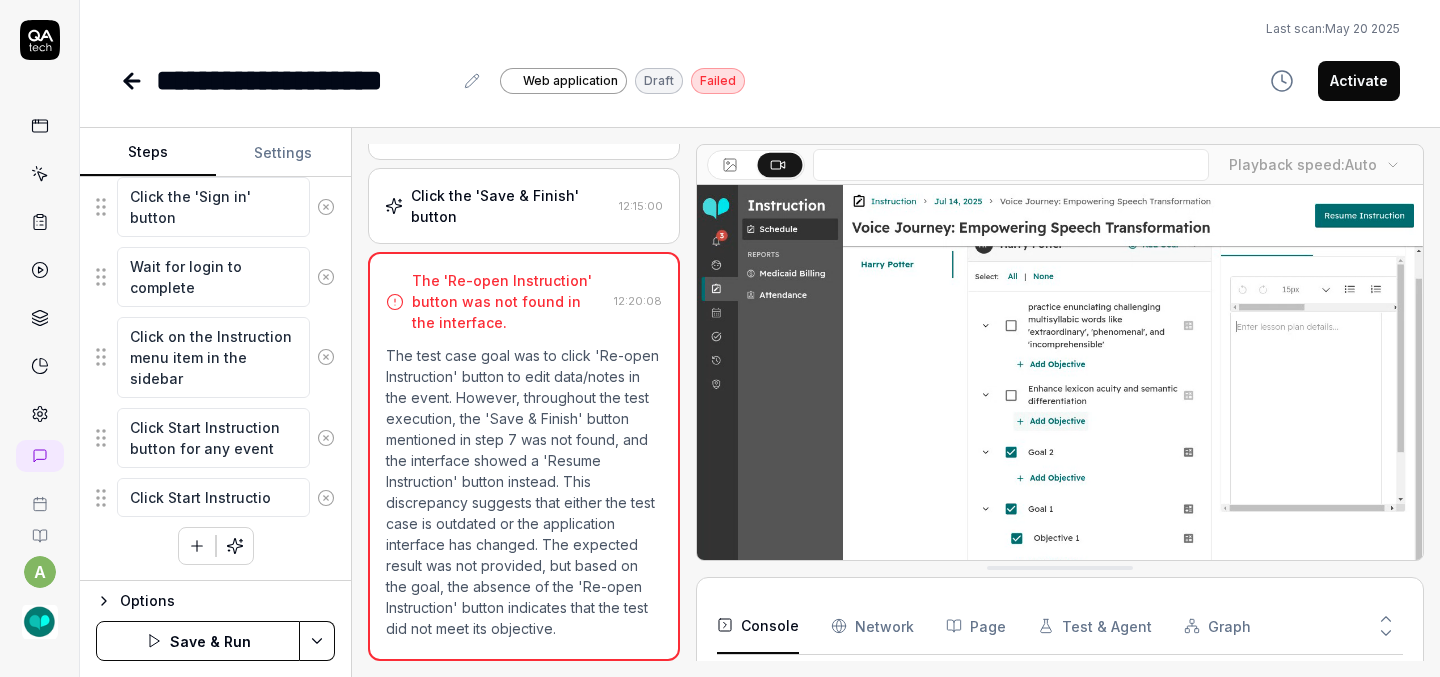type on "Click Start Instruction" 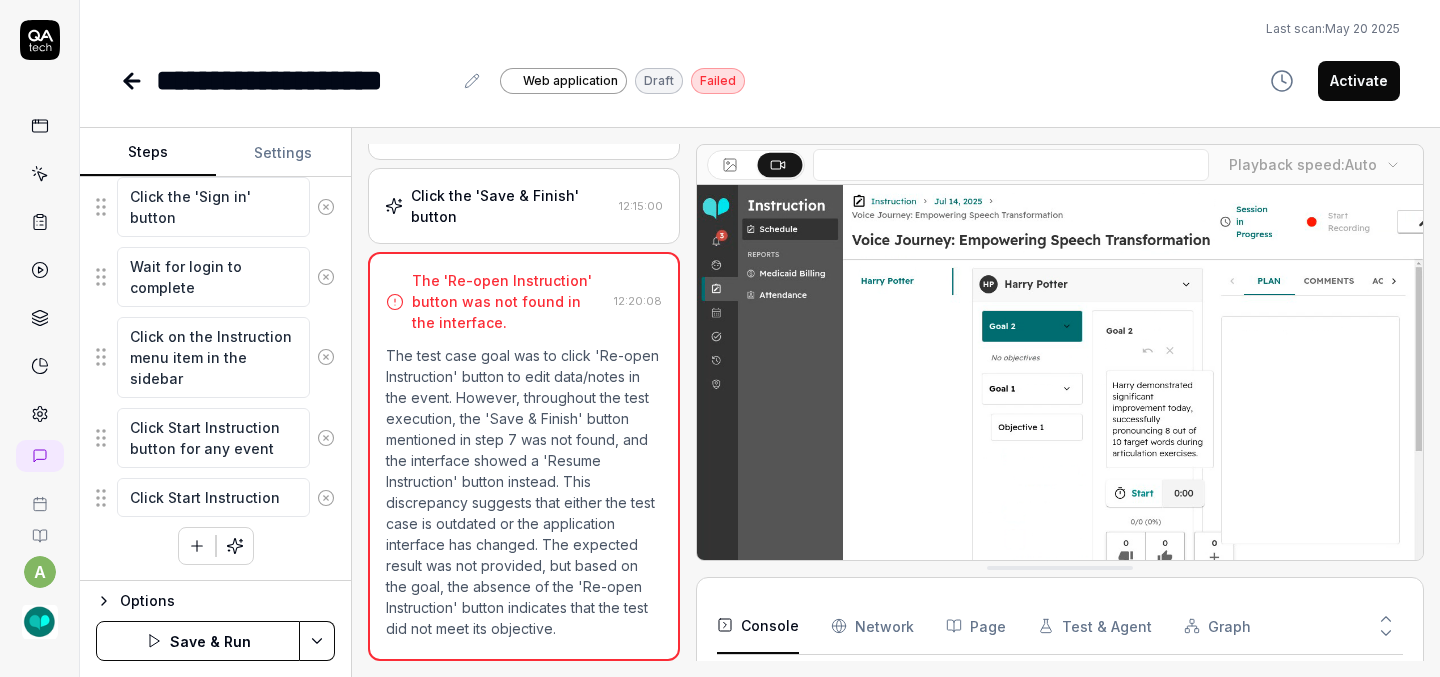 type on "*" 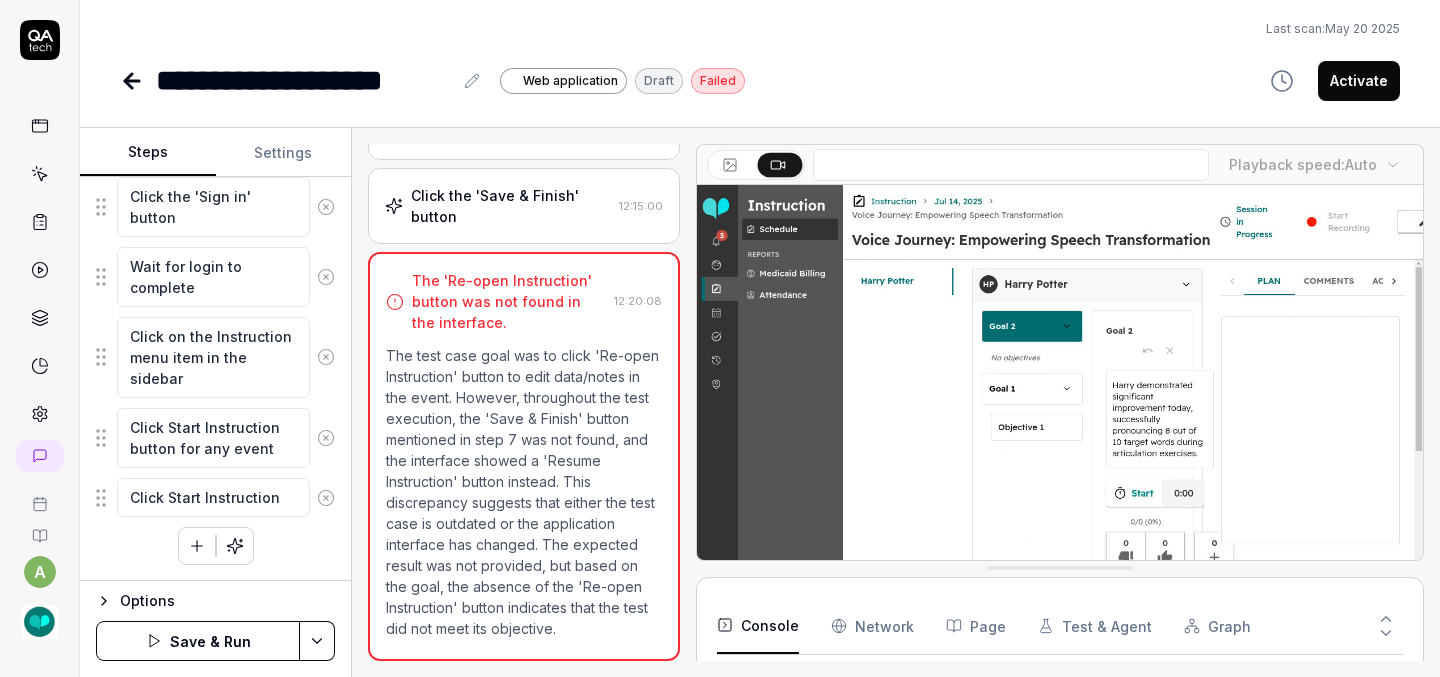 type on "Click Start Instruction" 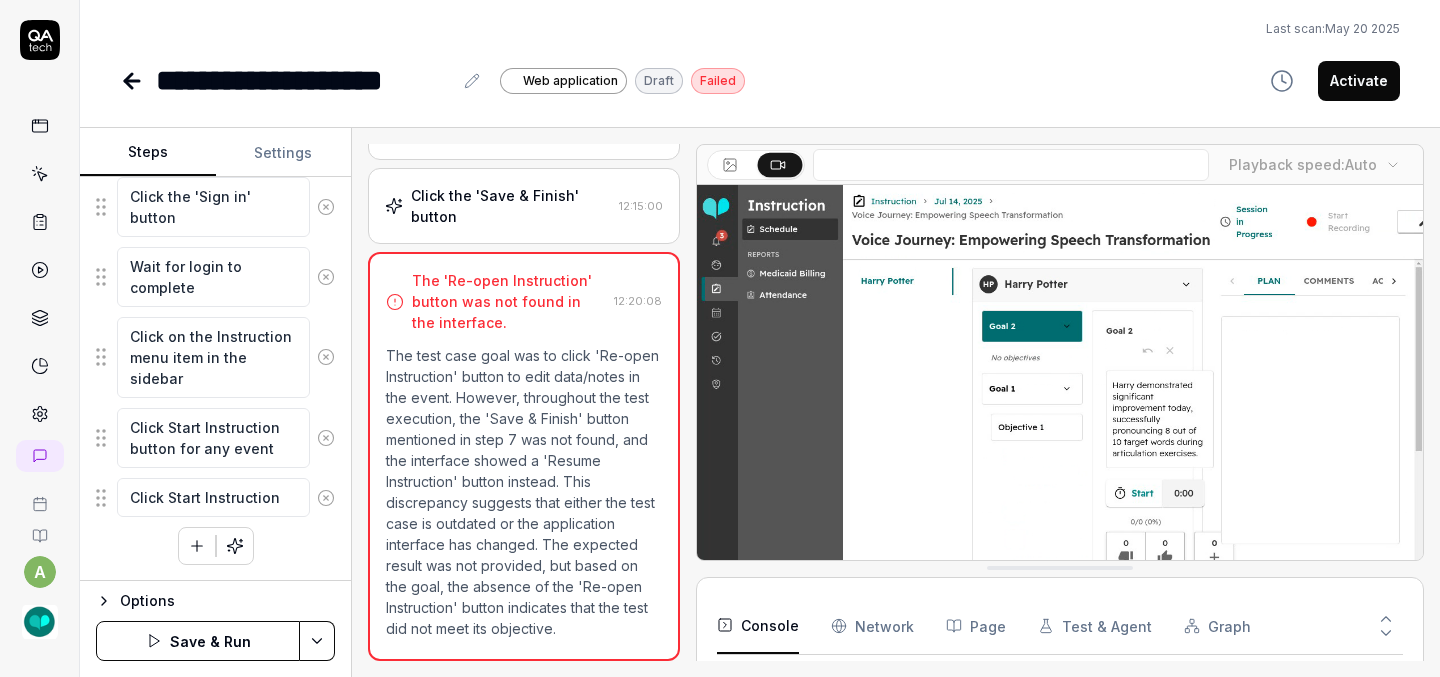 type on "*" 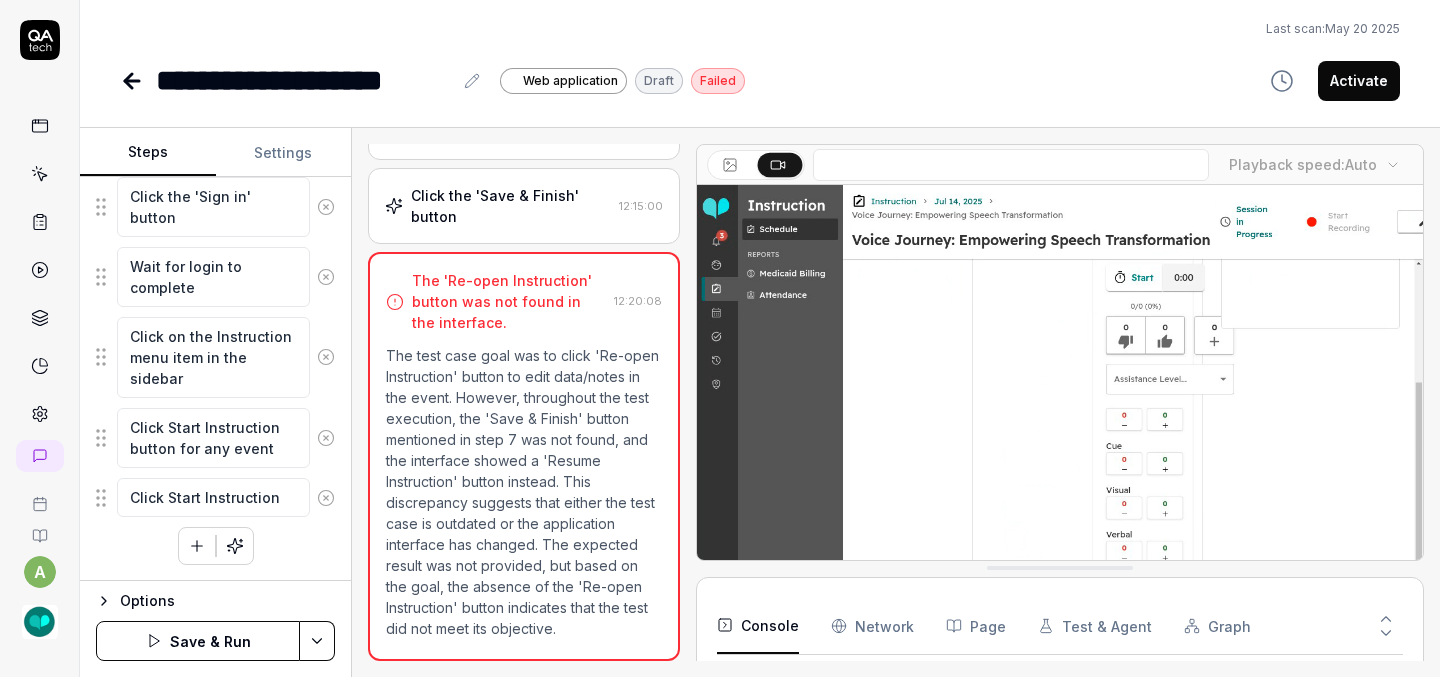 type on "Click Start Instruction b" 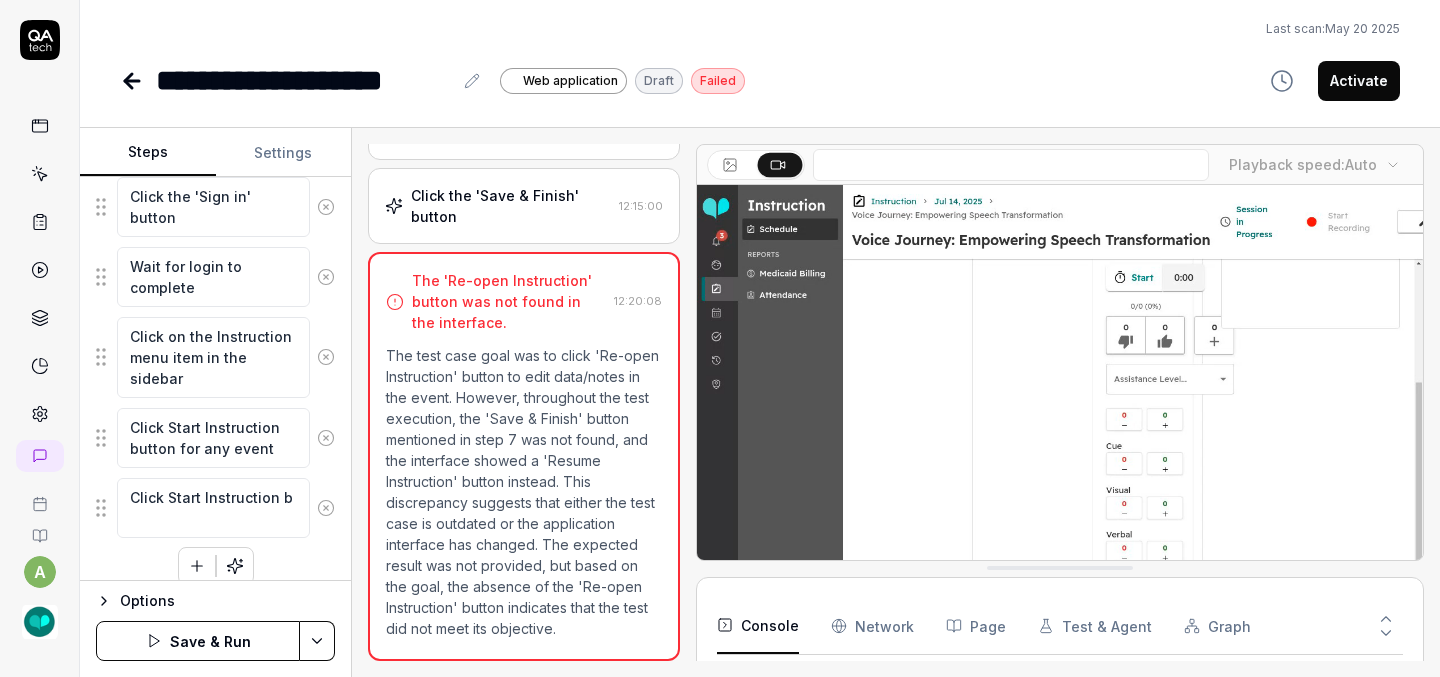 type on "*" 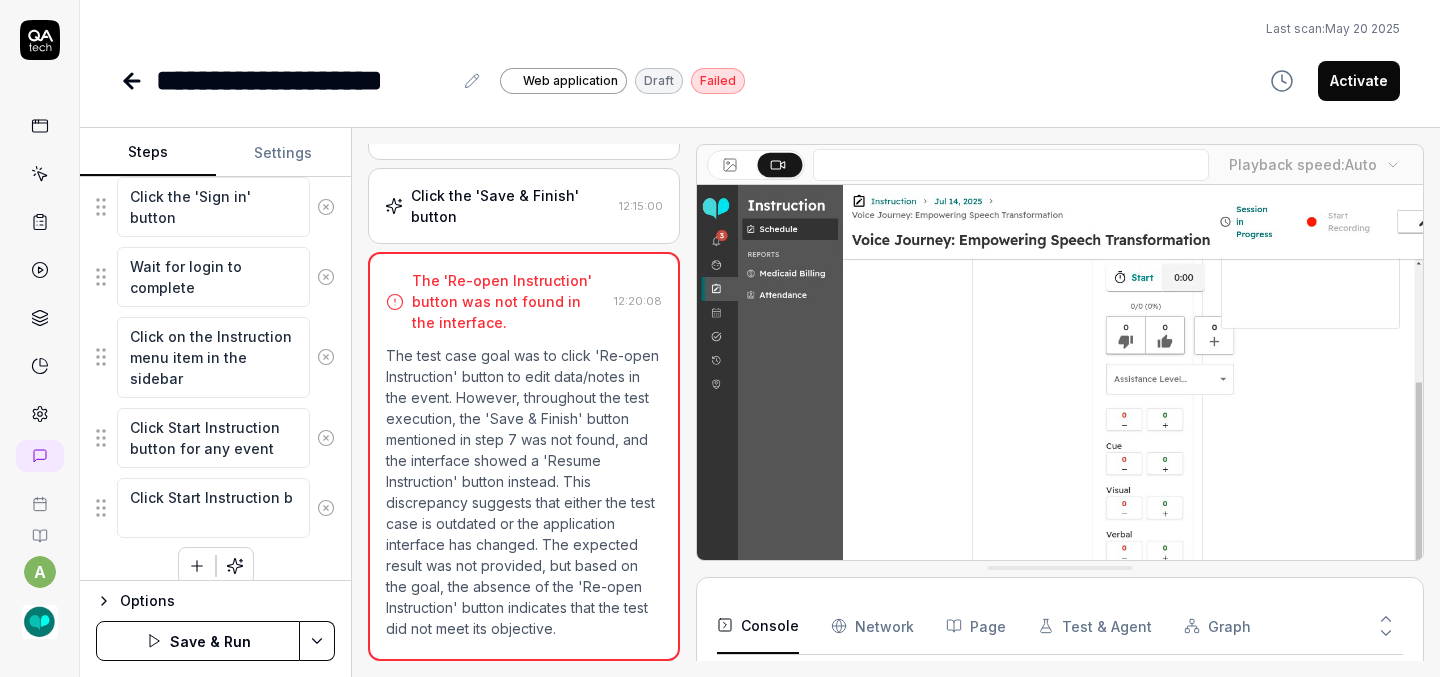 type on "Click Start Instruction bu" 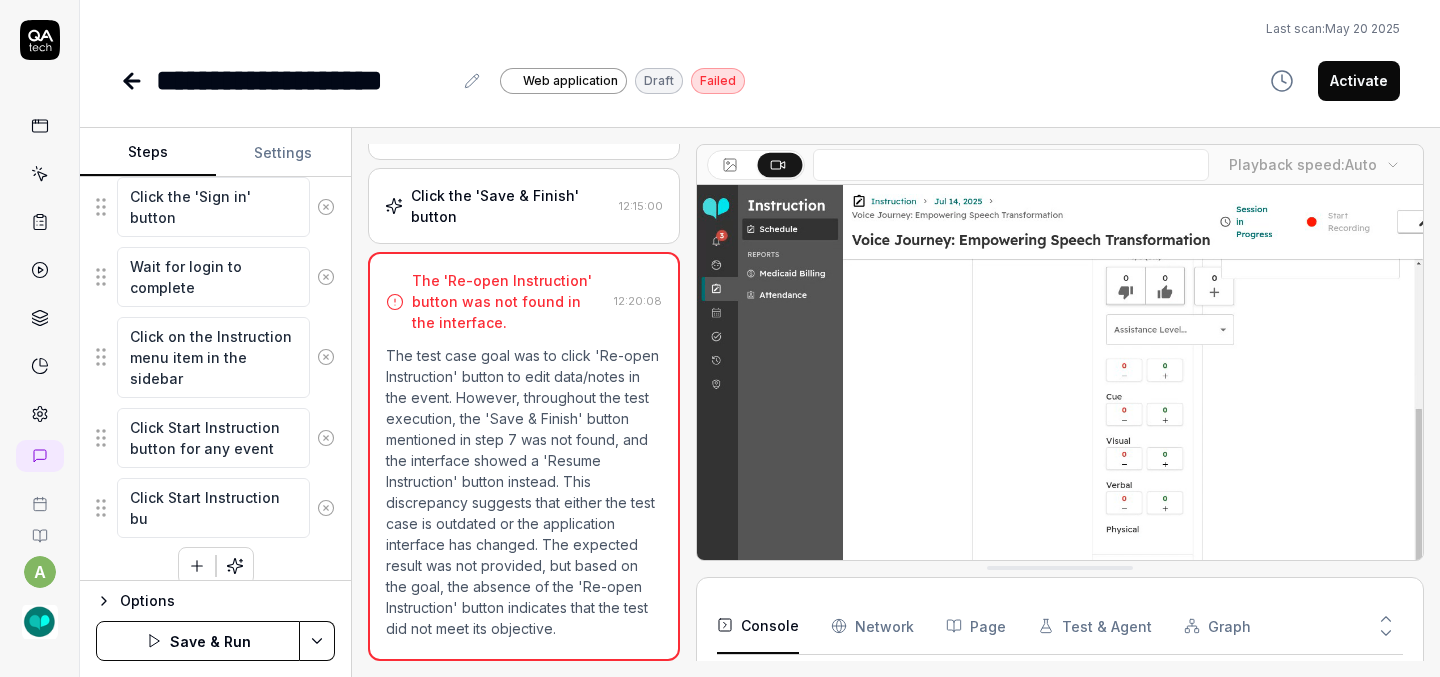 type on "*" 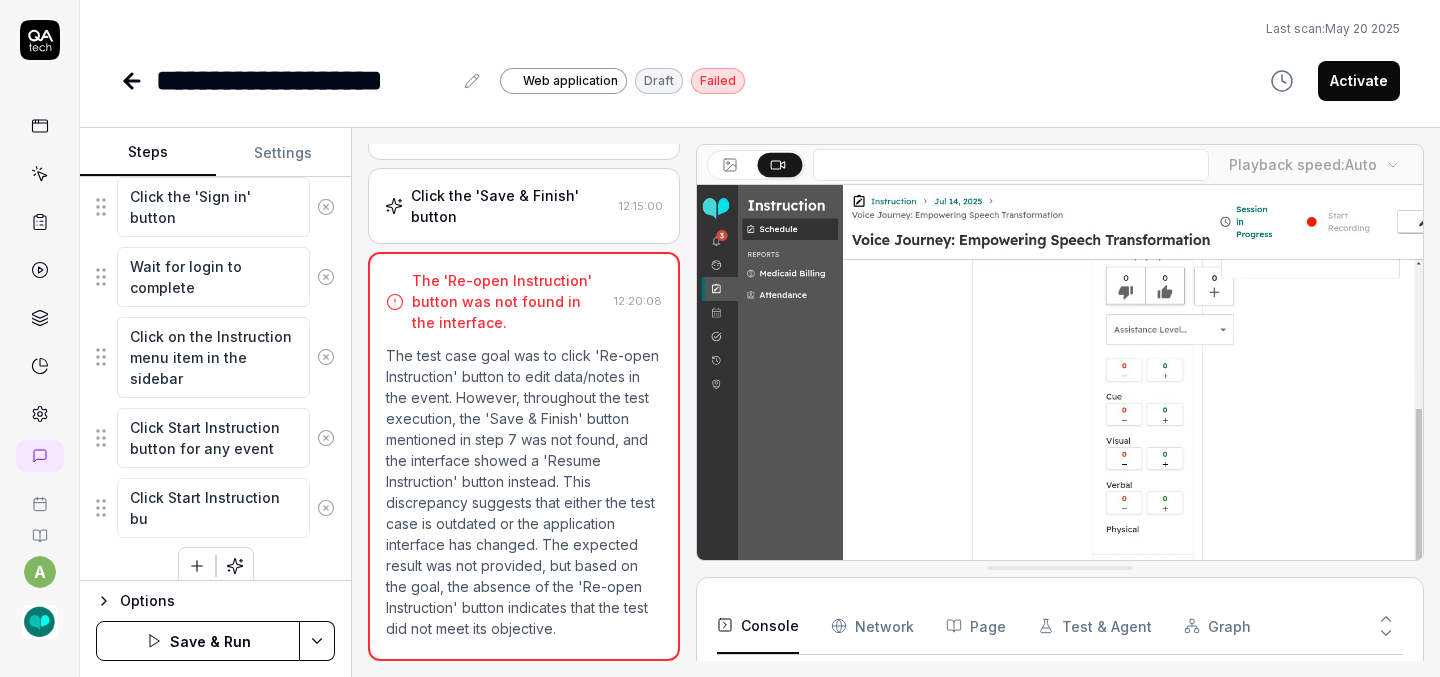 type on "Click Start Instruction but" 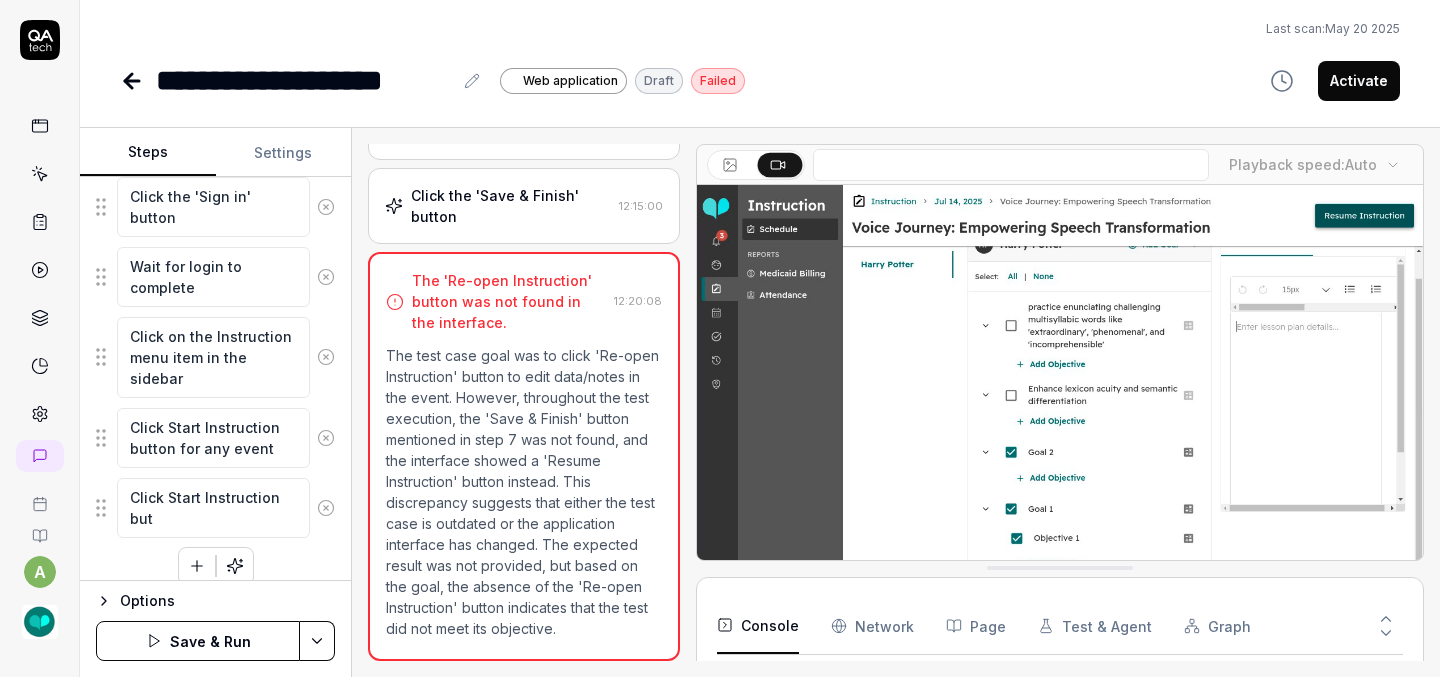 type on "*" 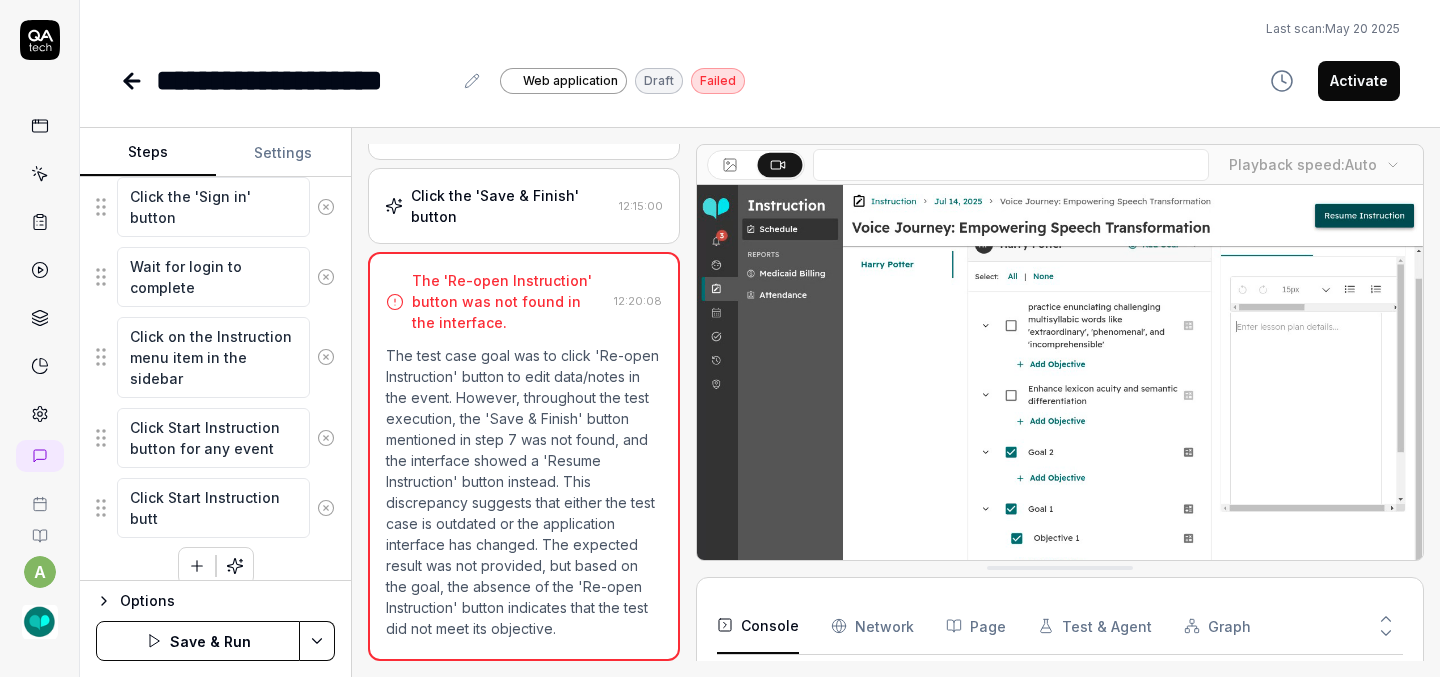 type on "Click Start Instruction butto" 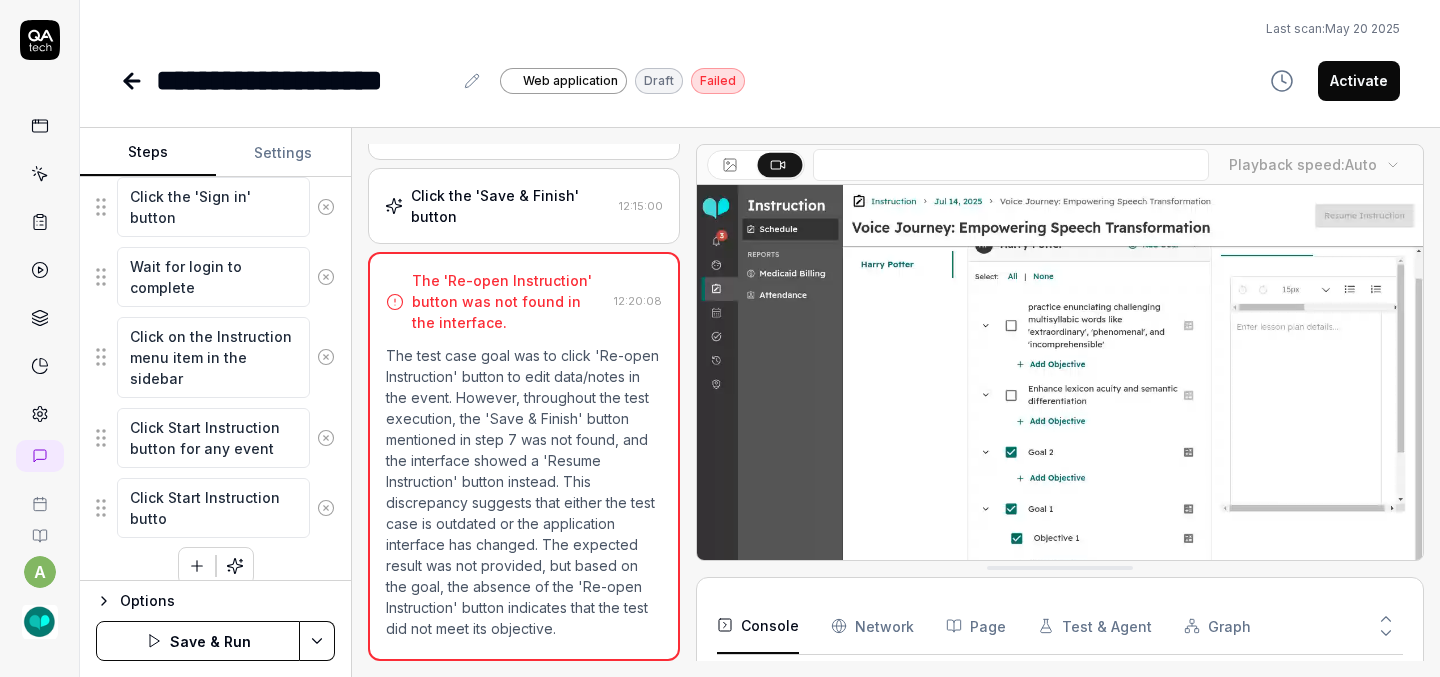 type on "*" 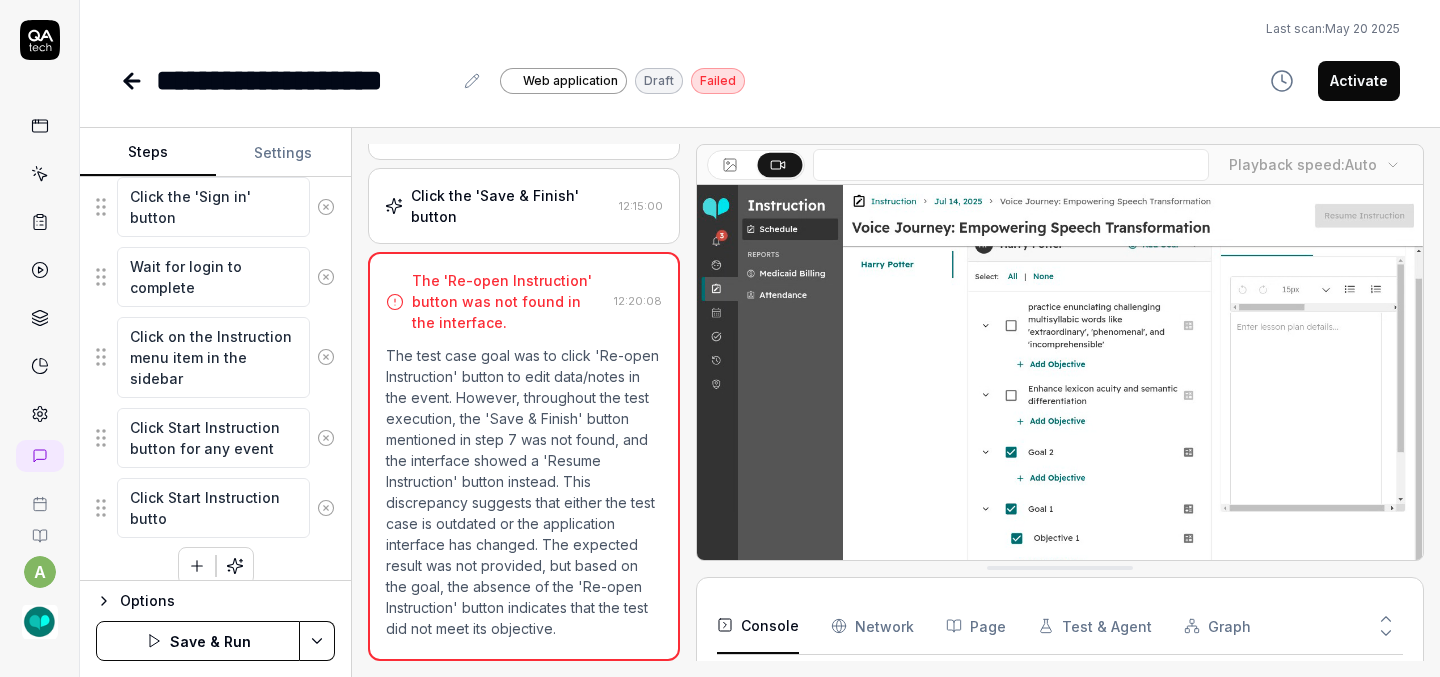 type on "Click Start Instruction button" 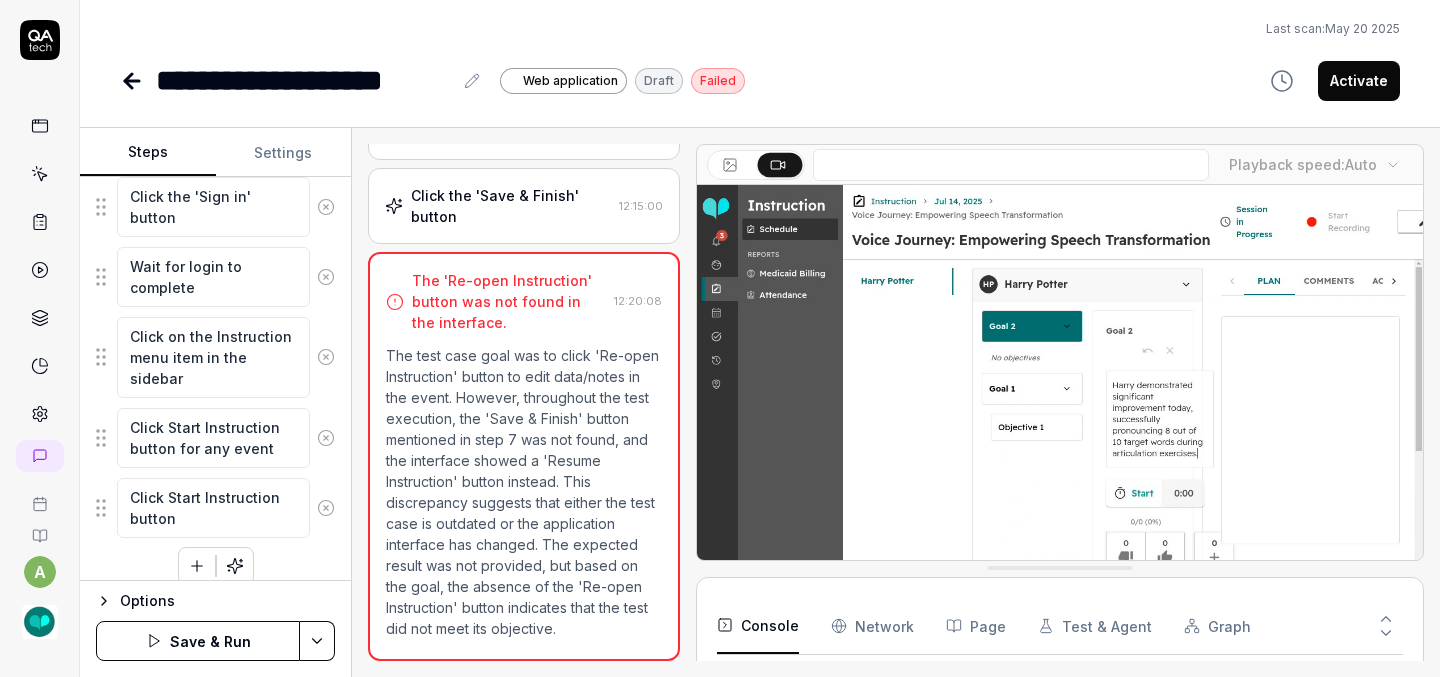 type on "*" 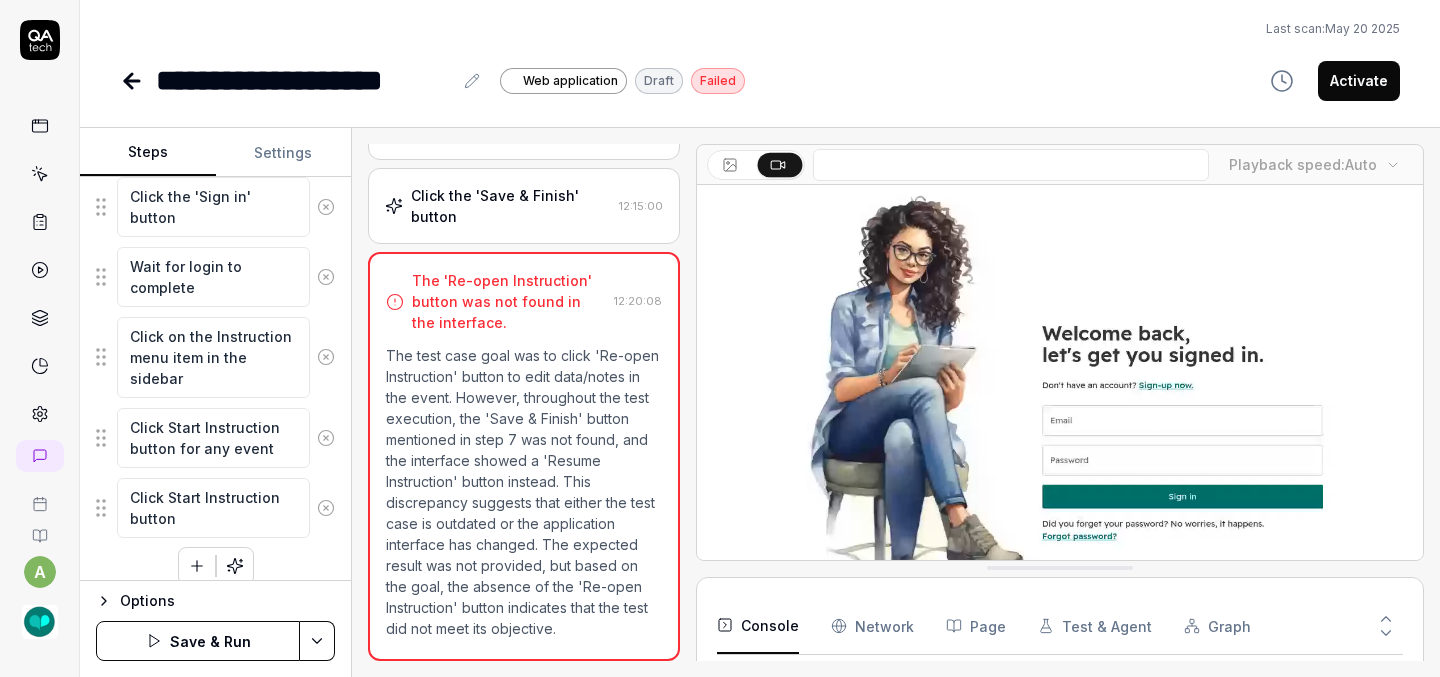 type on "Click Start Instruction button" 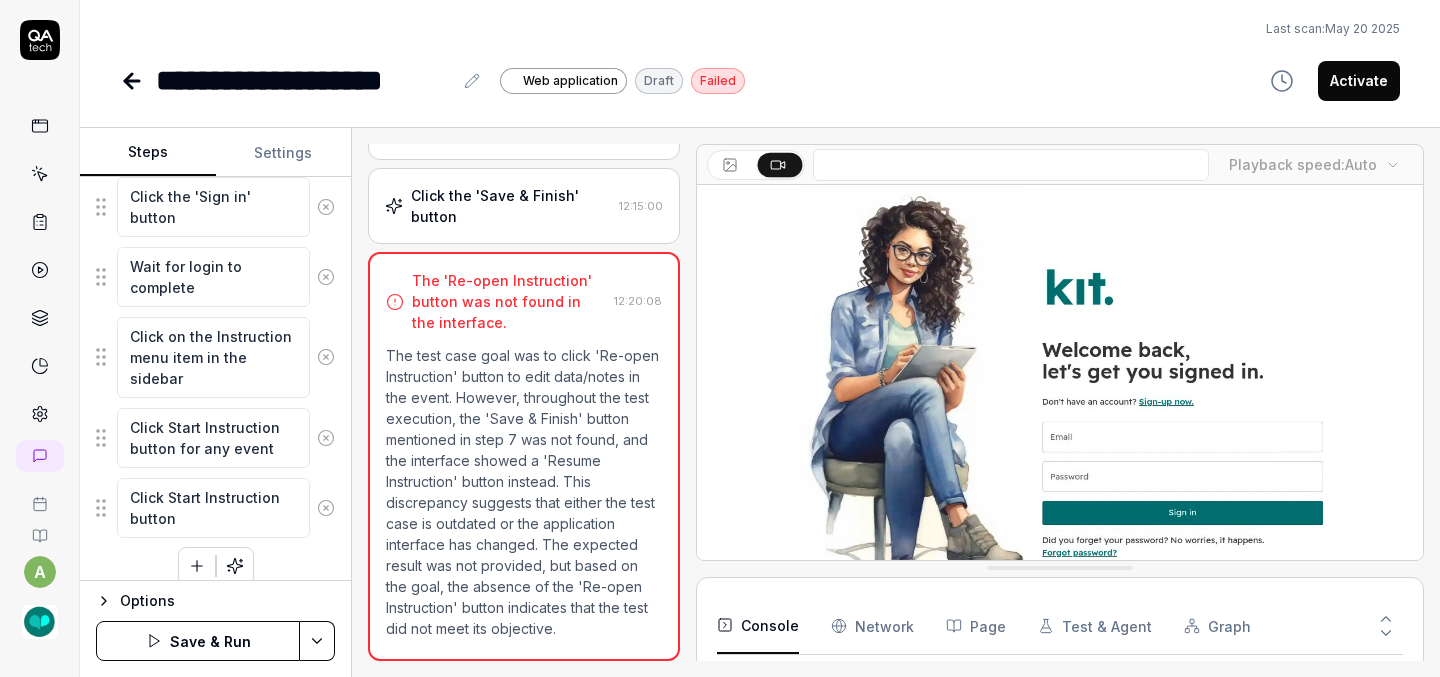 type on "*" 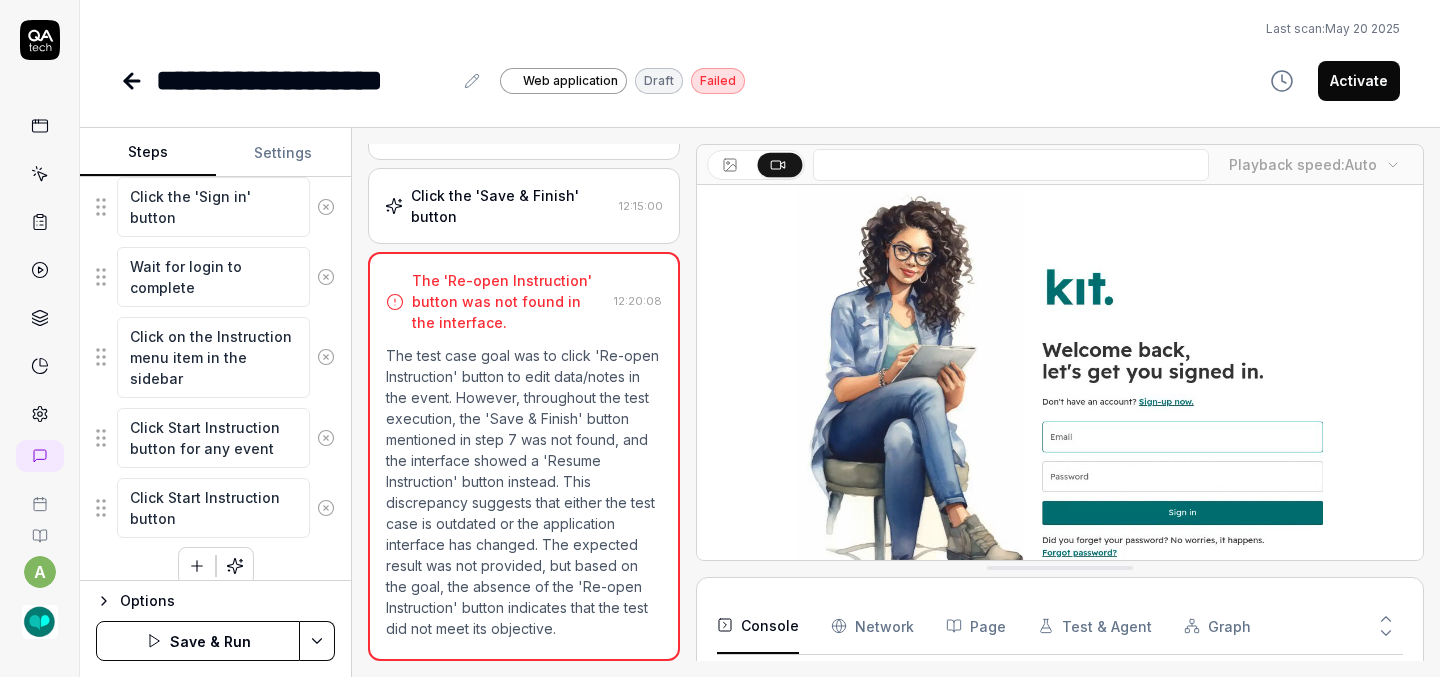 type on "Click Start Instruction button a" 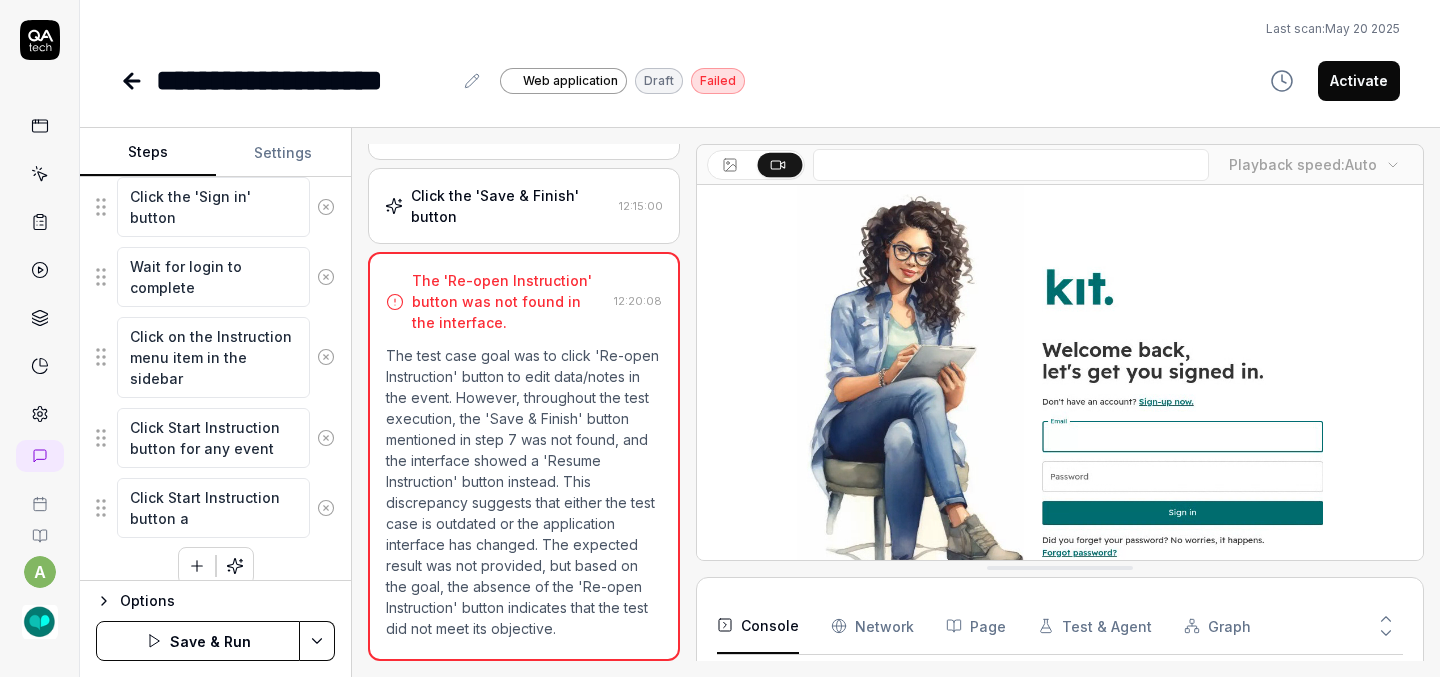 type on "*" 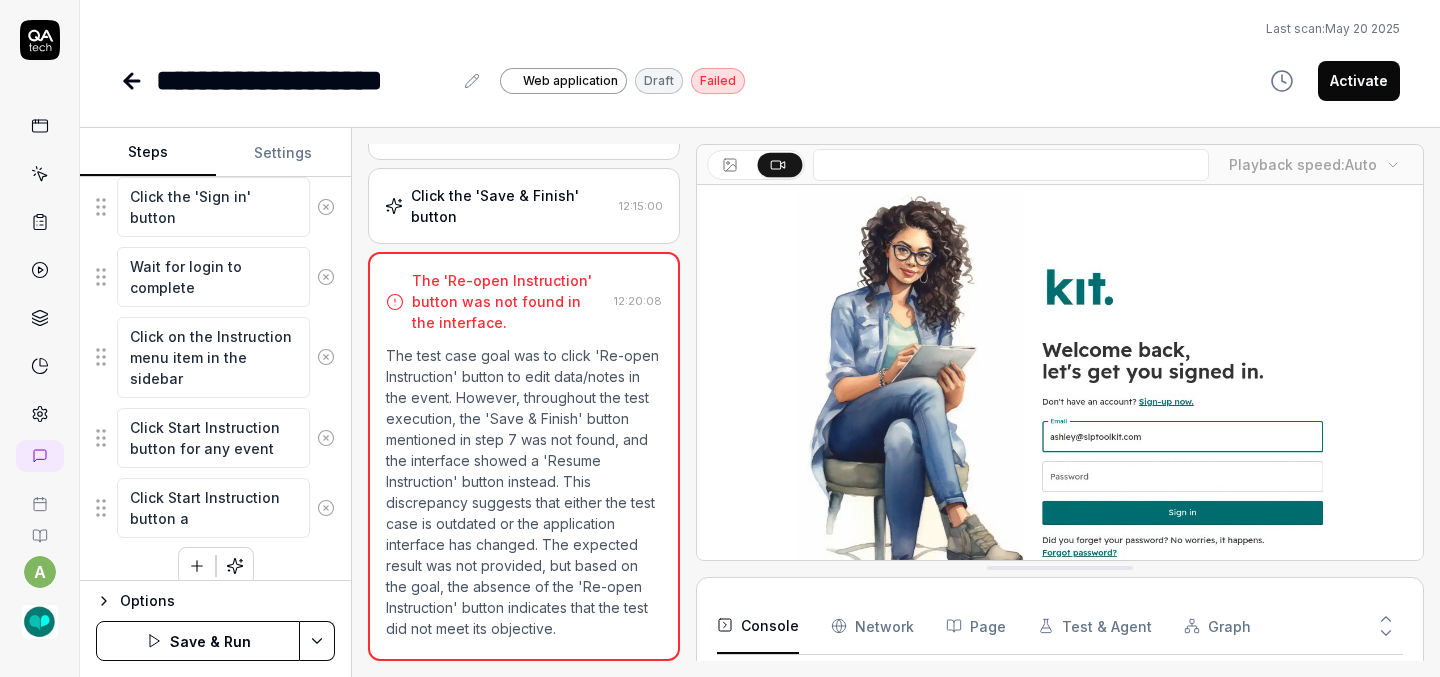 type on "Click Start Instruction button ag" 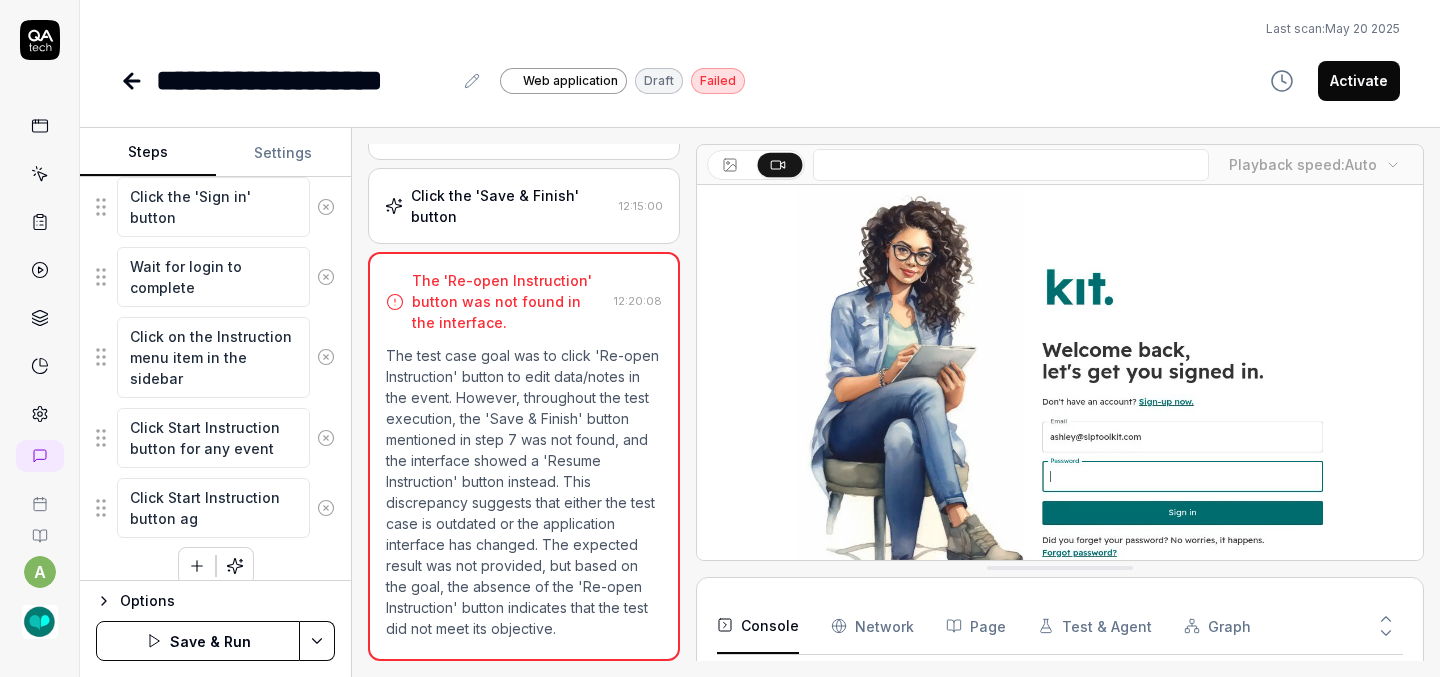 type on "*" 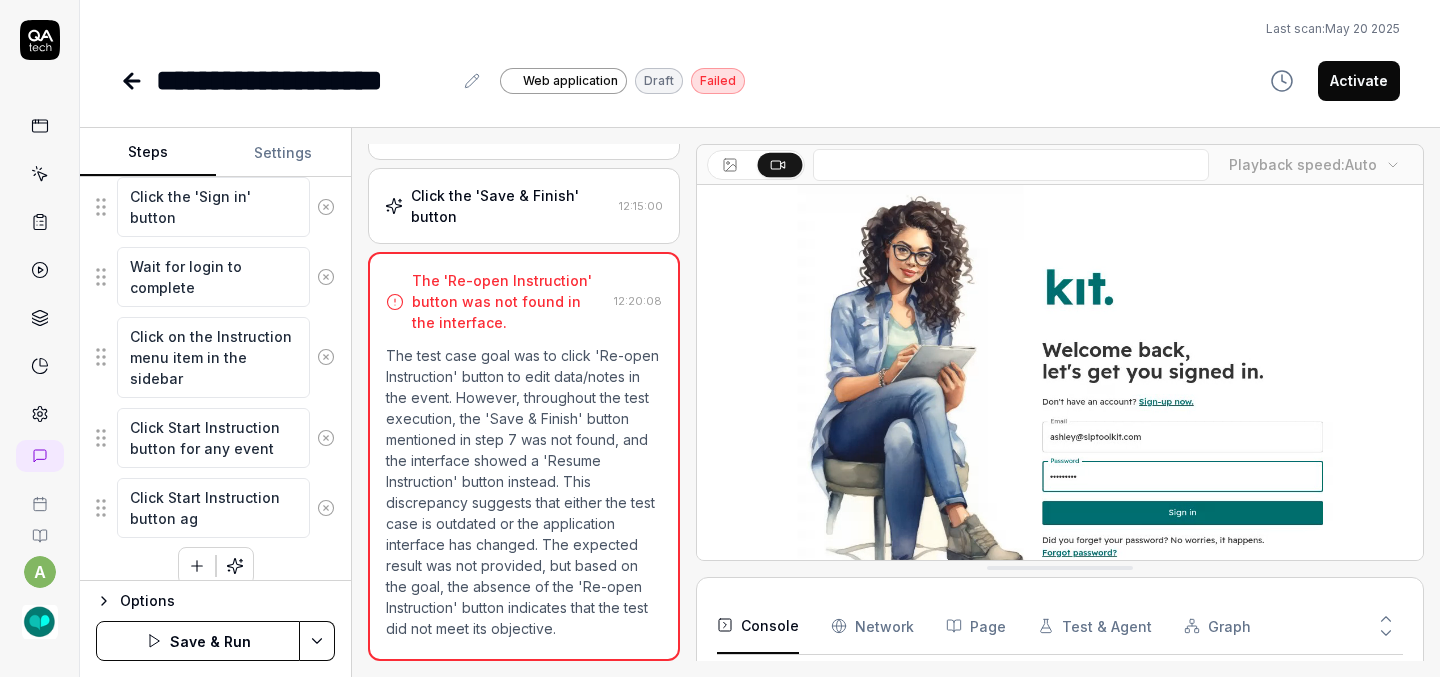type on "Click Start Instruction button aga" 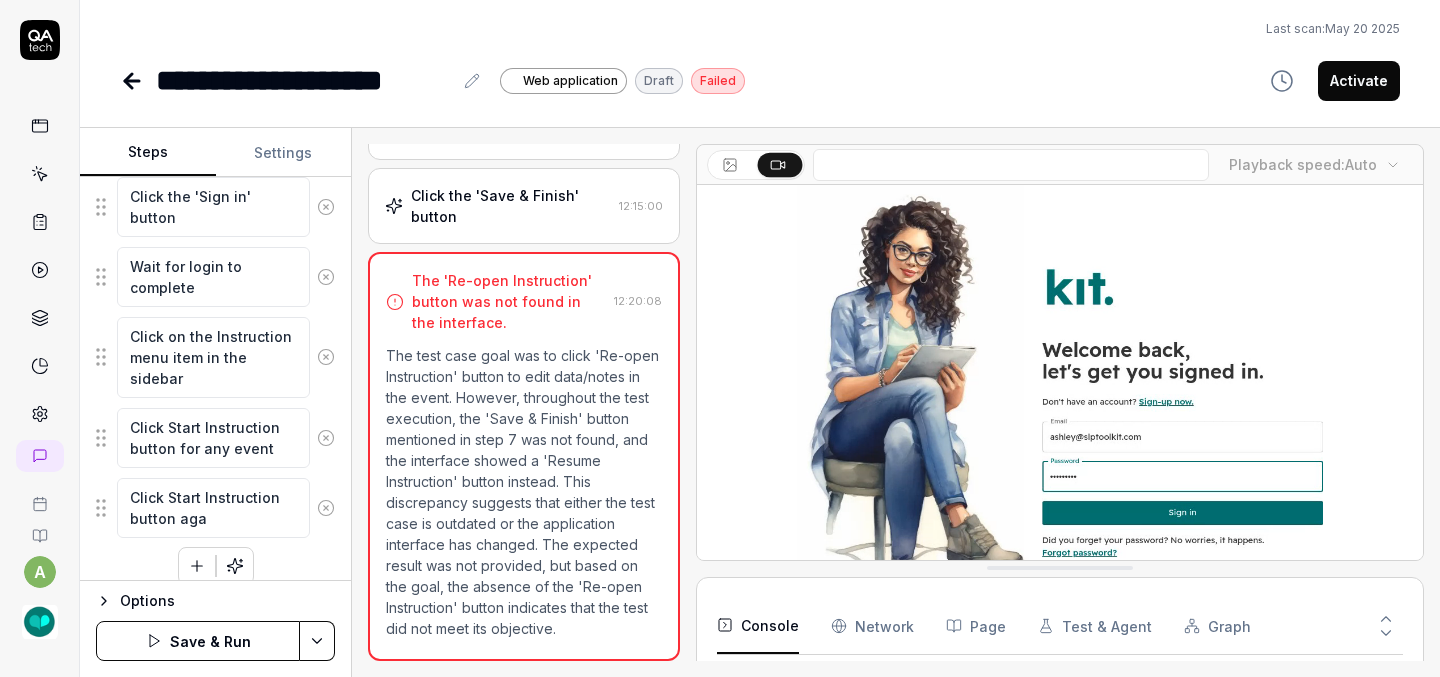 type on "*" 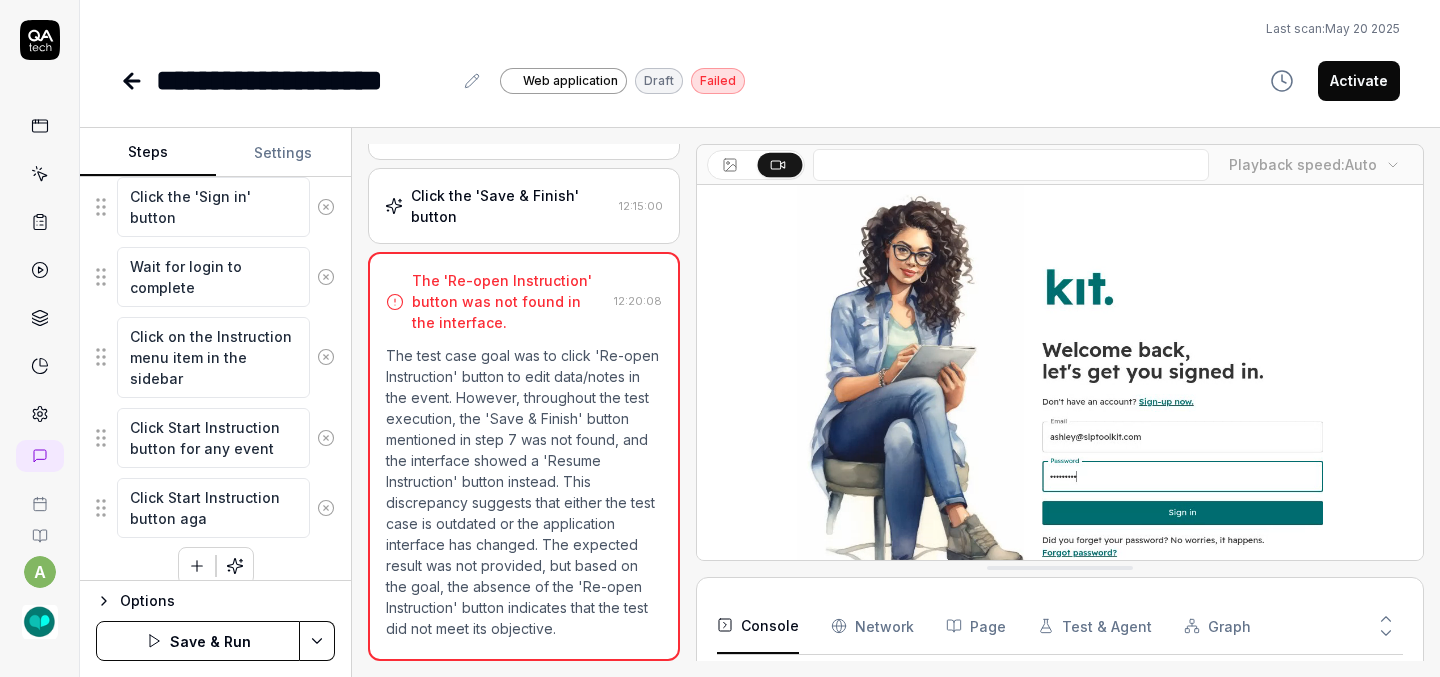 type on "Click Start Instruction button agai" 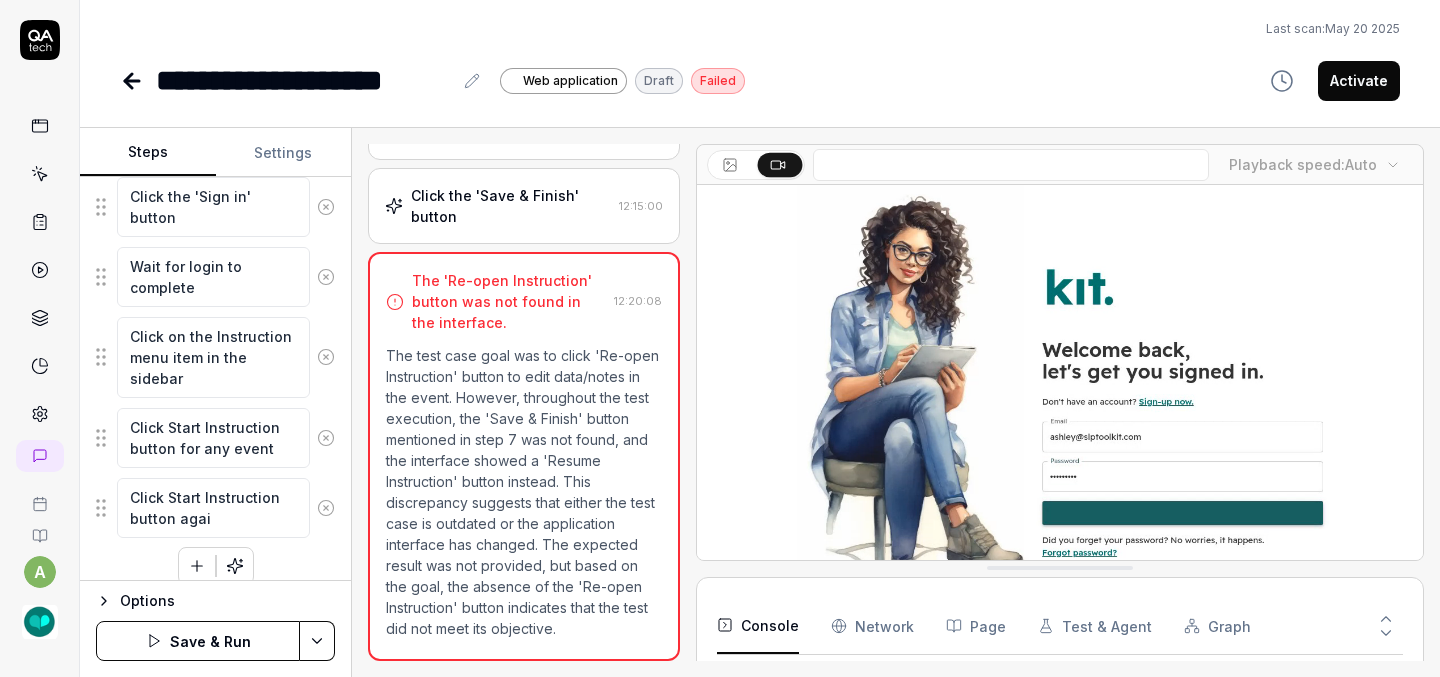 type on "*" 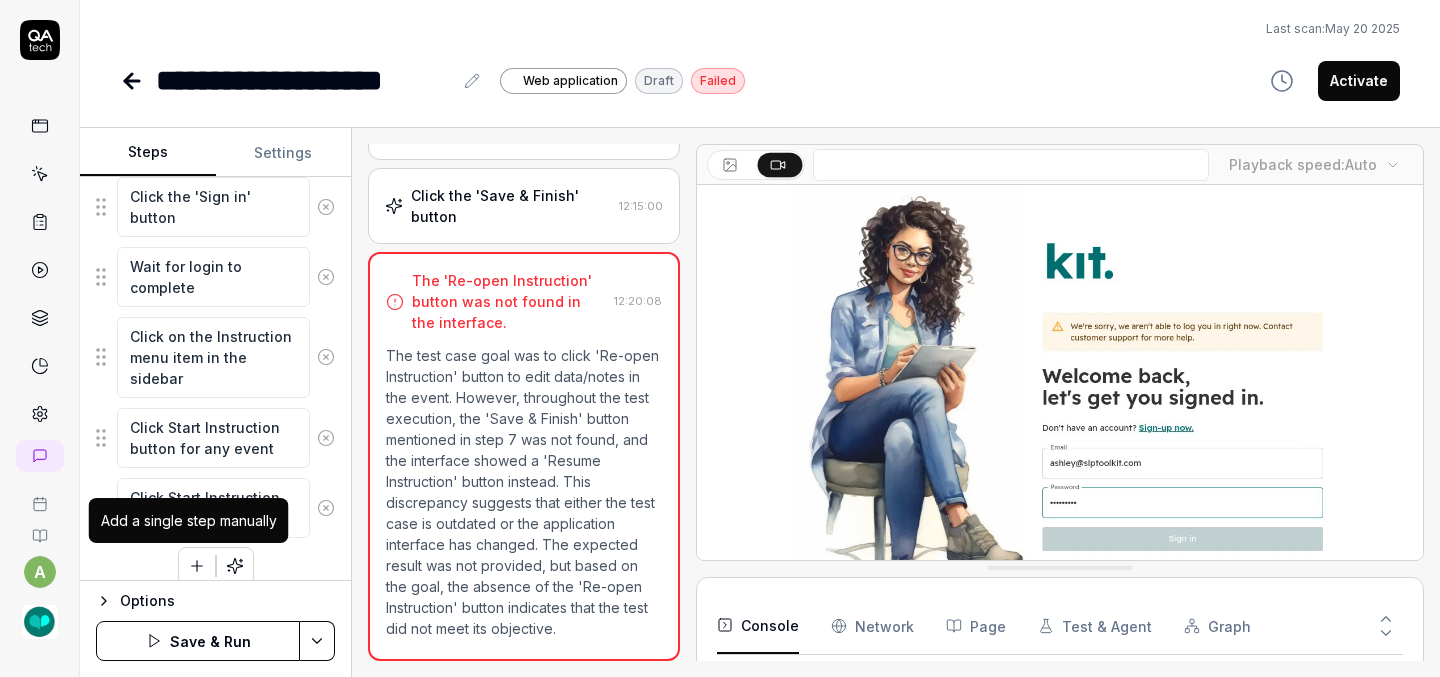 type on "Click Start Instruction button again" 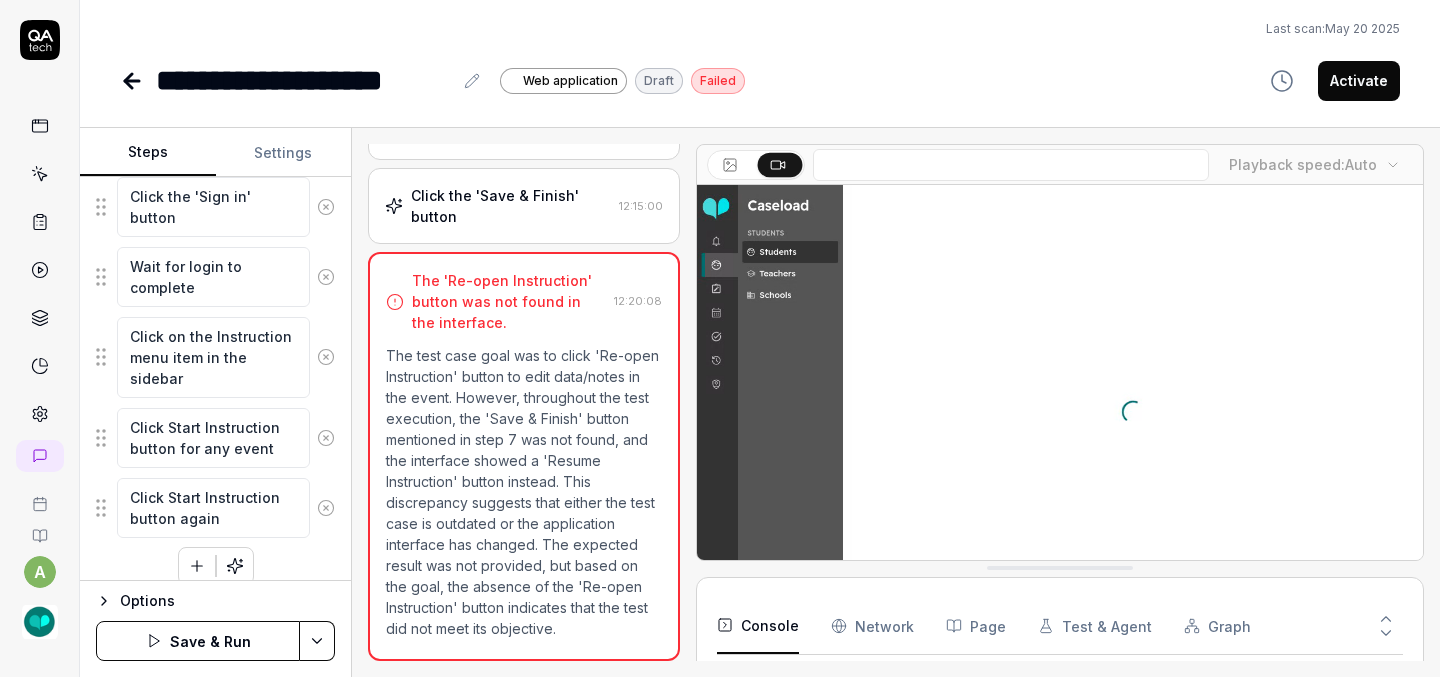click 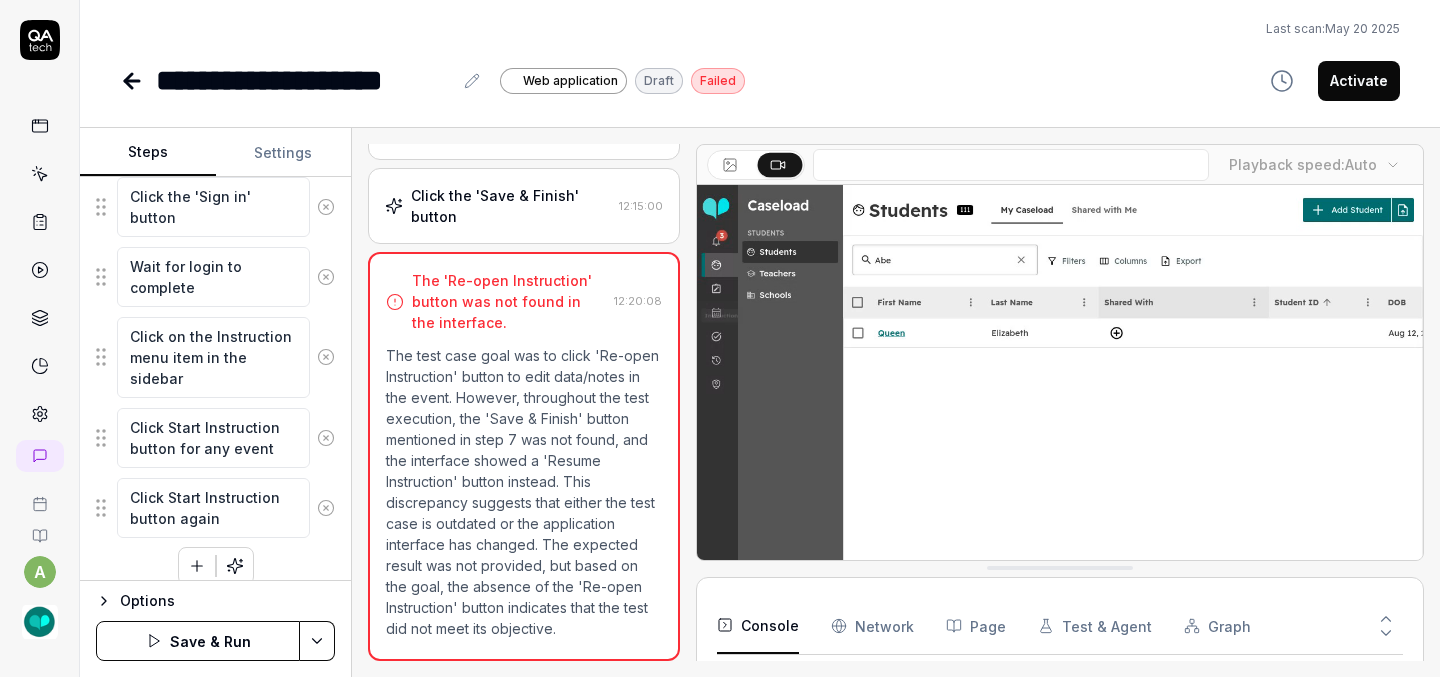 scroll, scrollTop: 435, scrollLeft: 0, axis: vertical 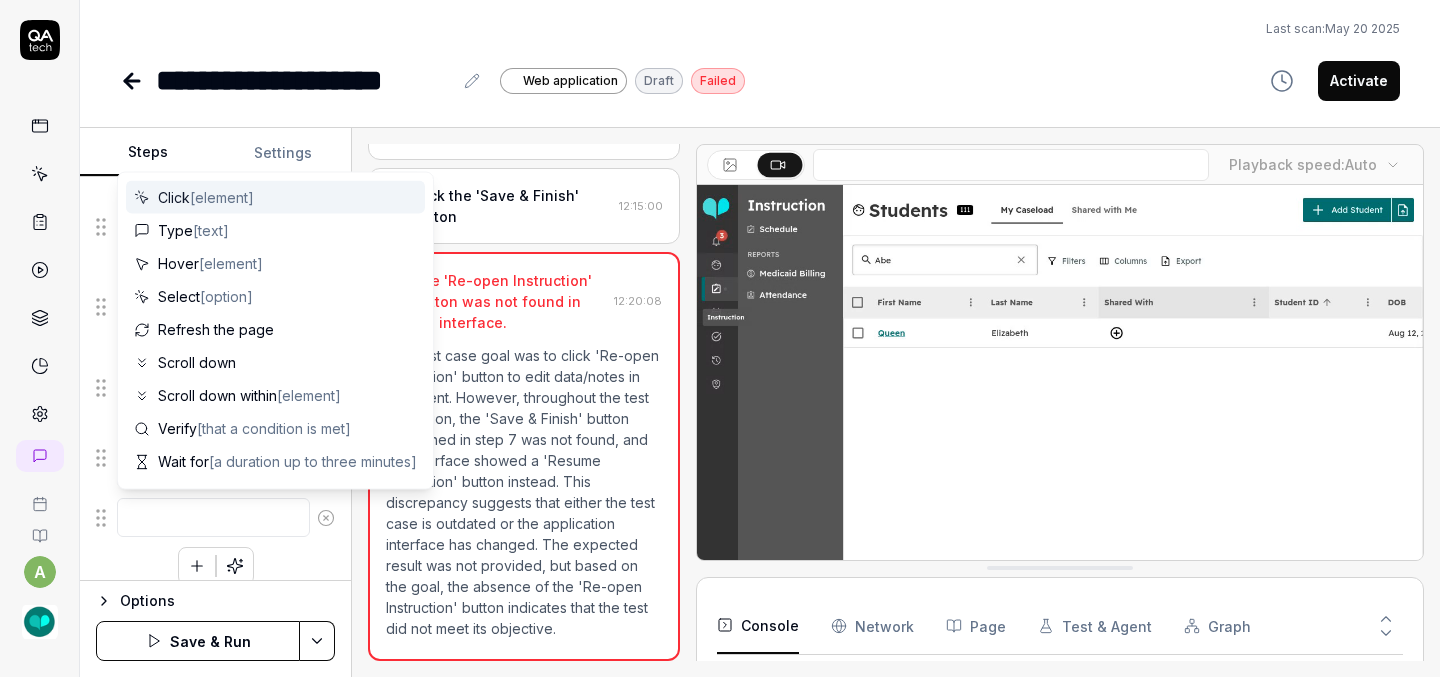 type on "*" 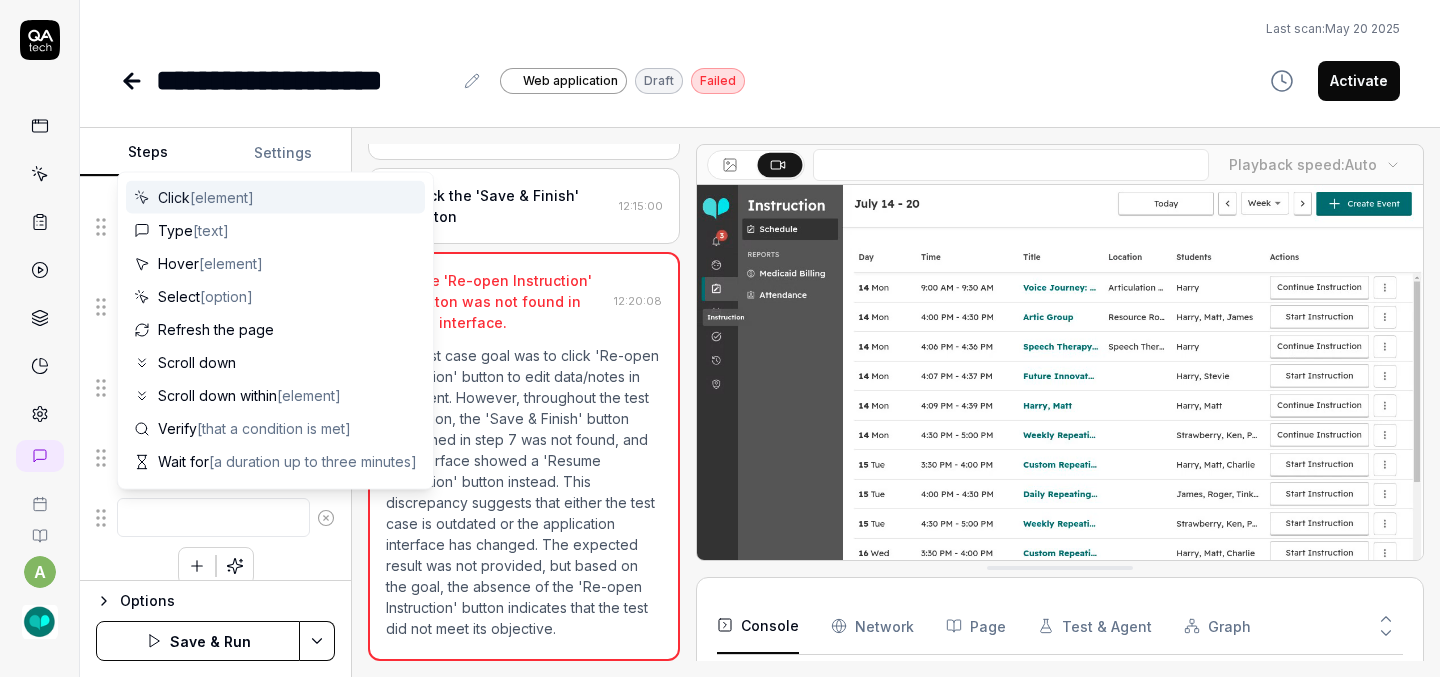 type on "C" 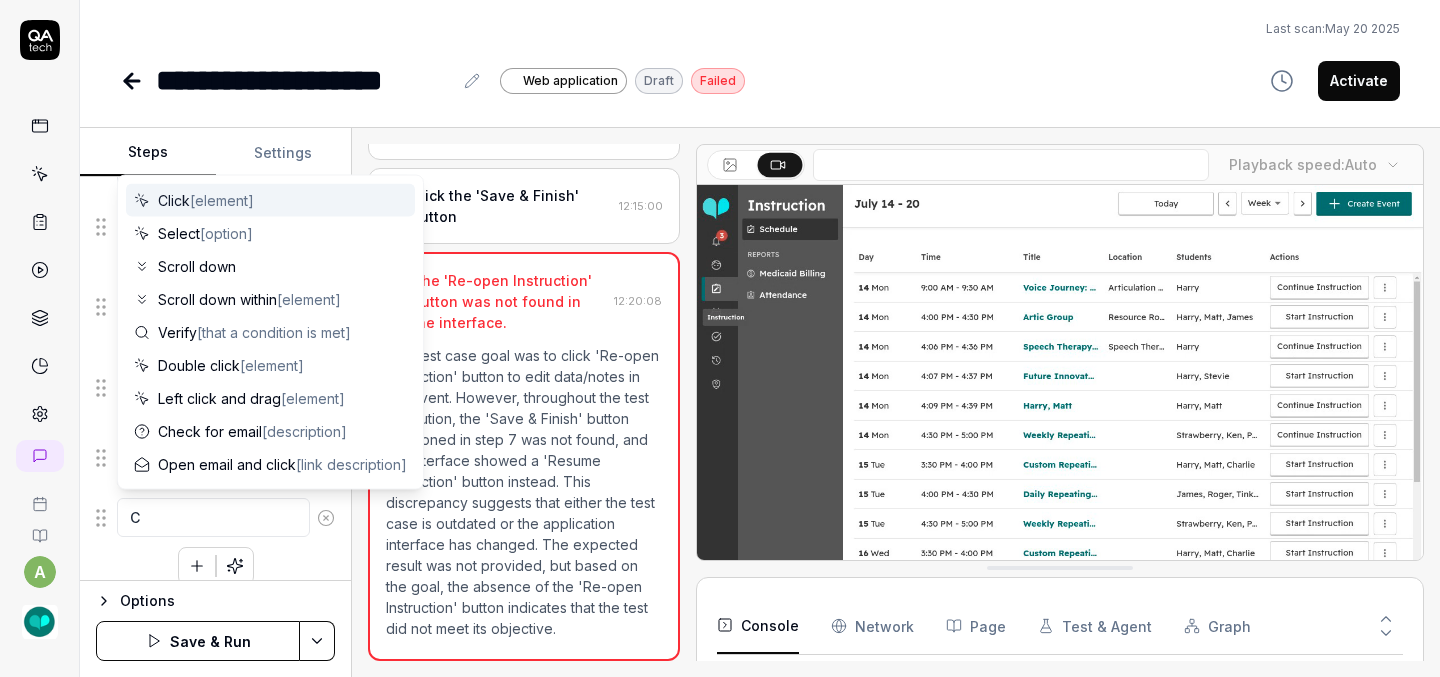 type on "*" 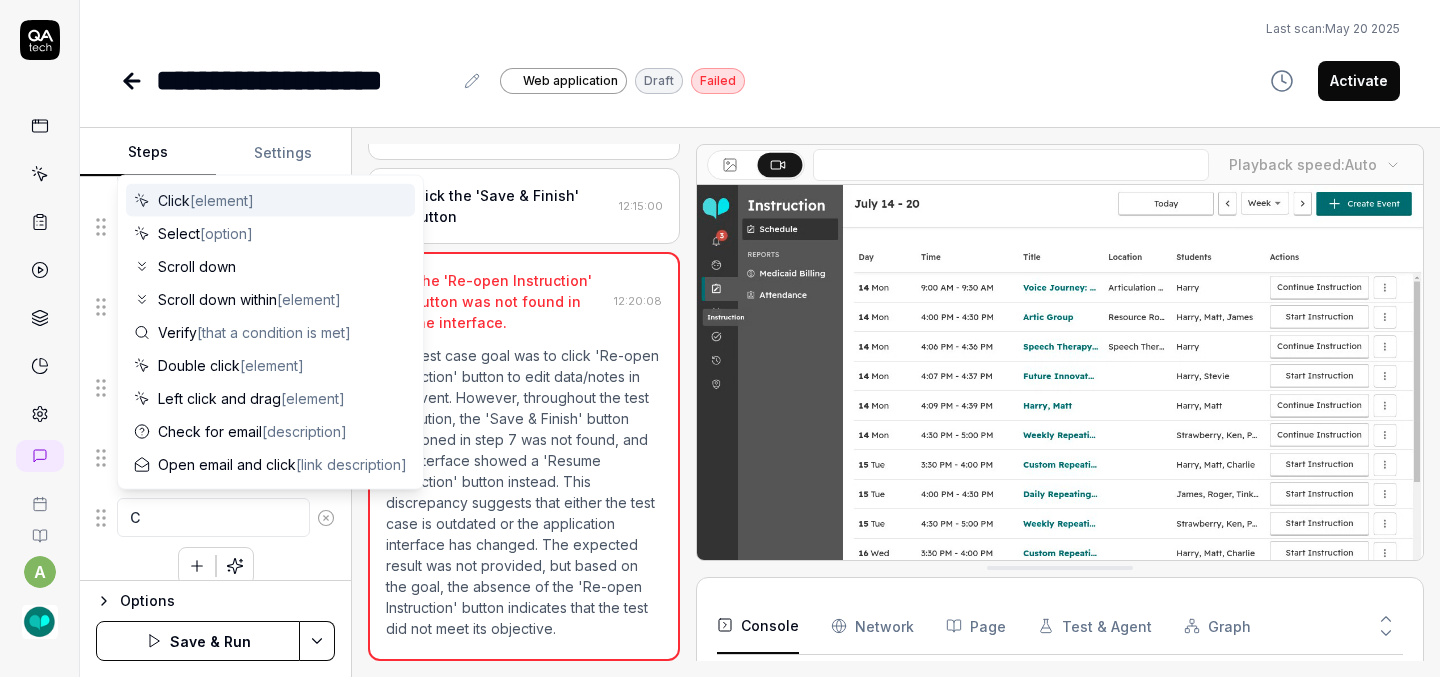 type on "Cl" 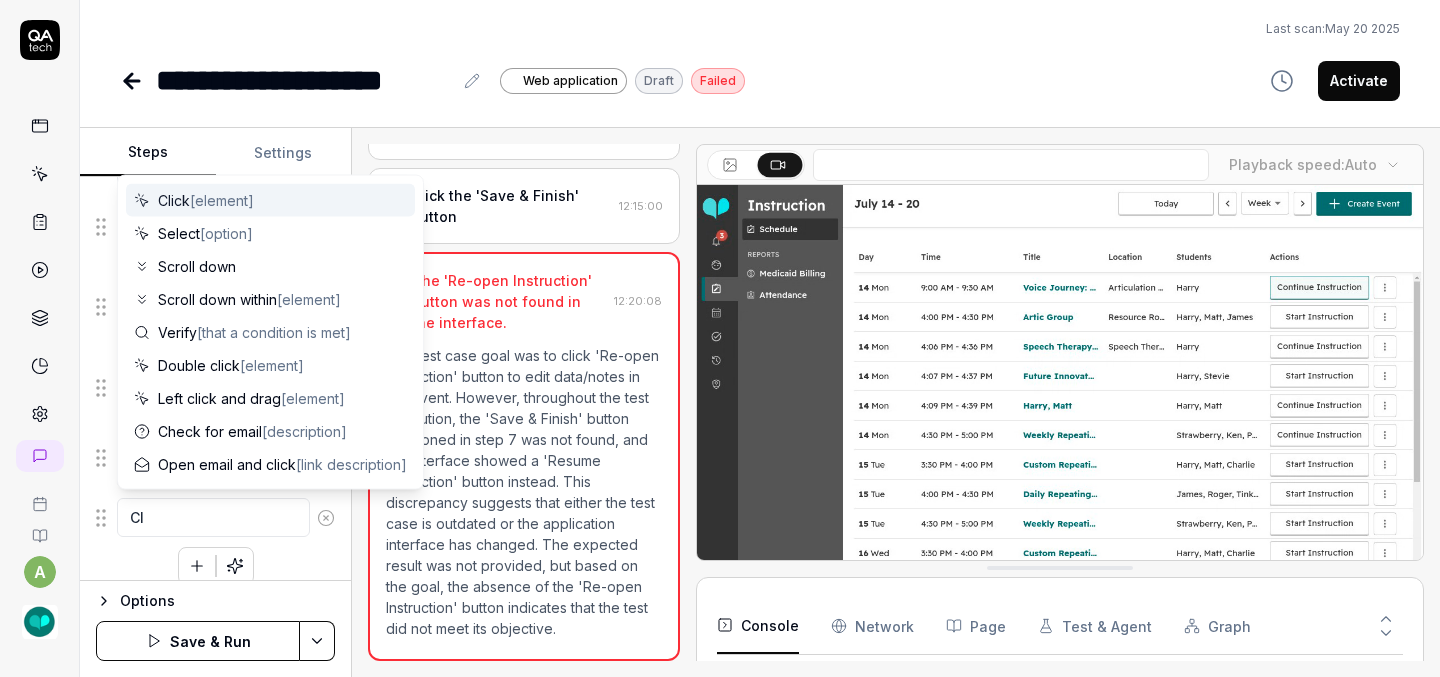 type on "*" 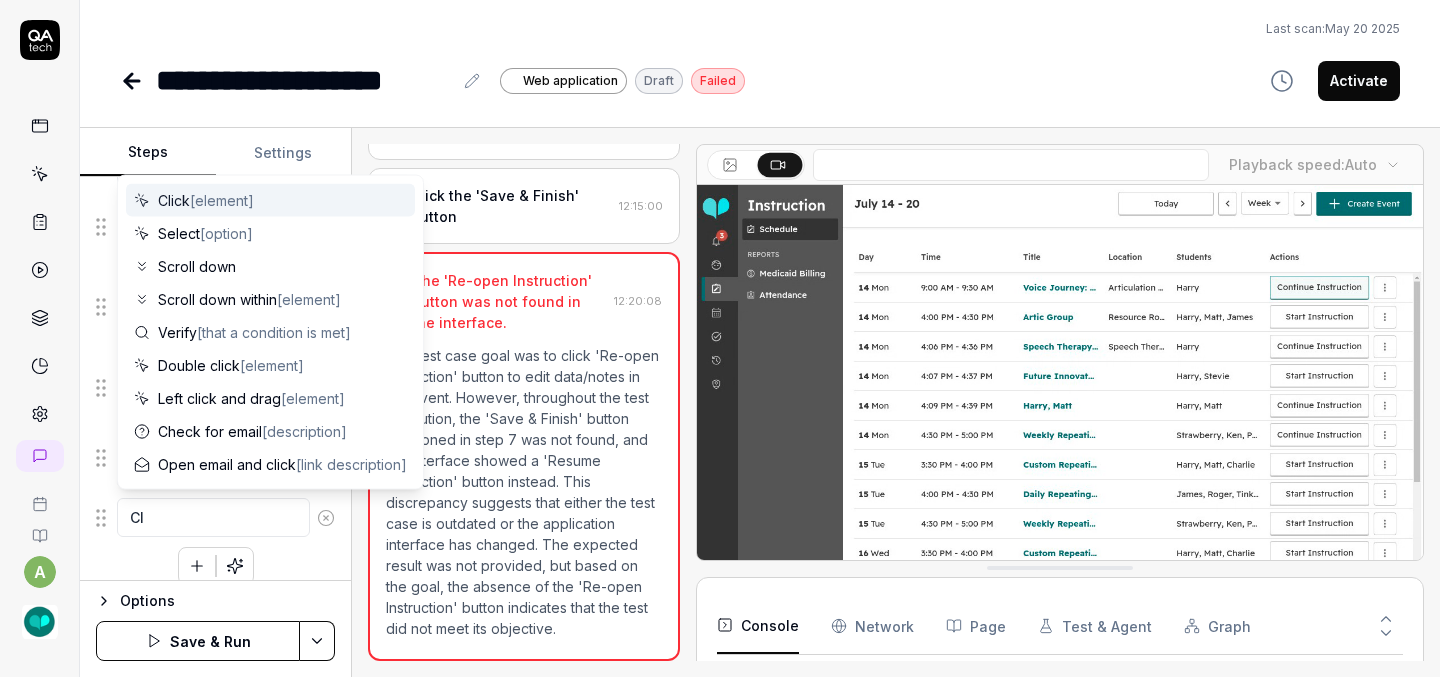 type on "Cli" 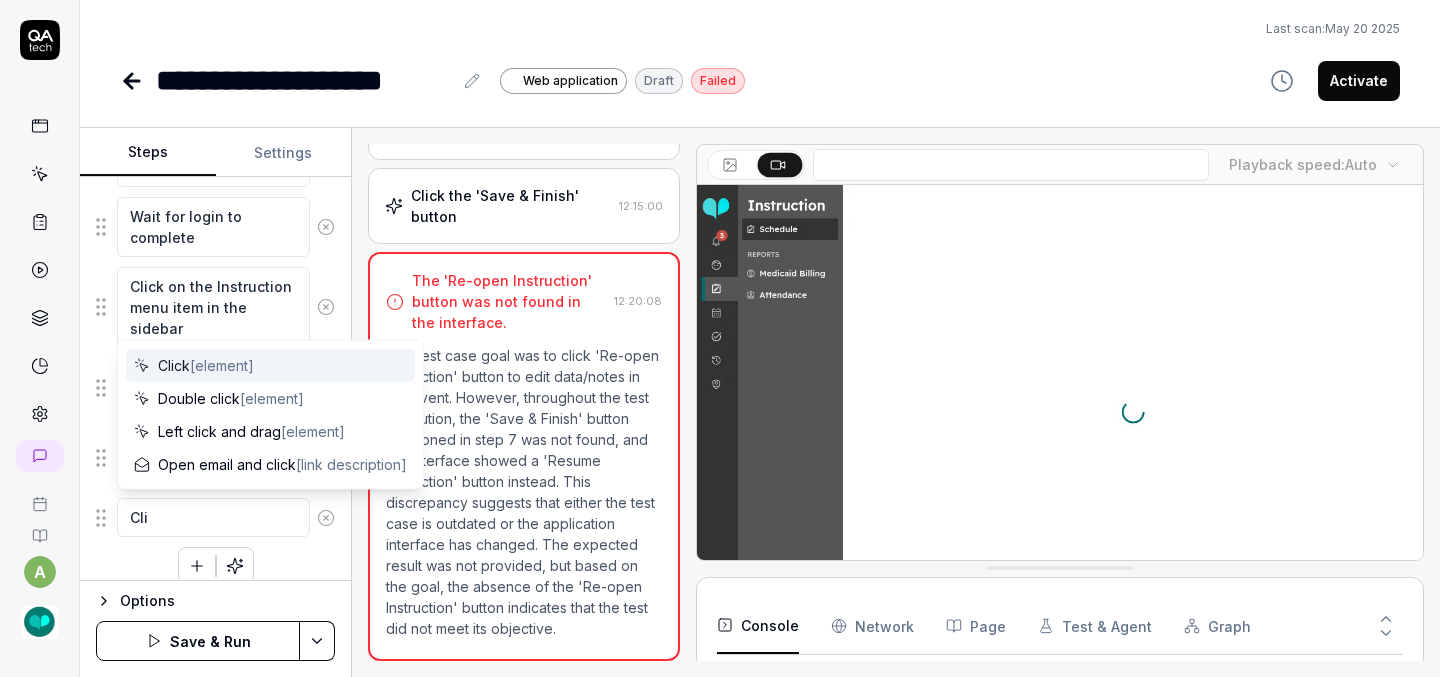 type on "*" 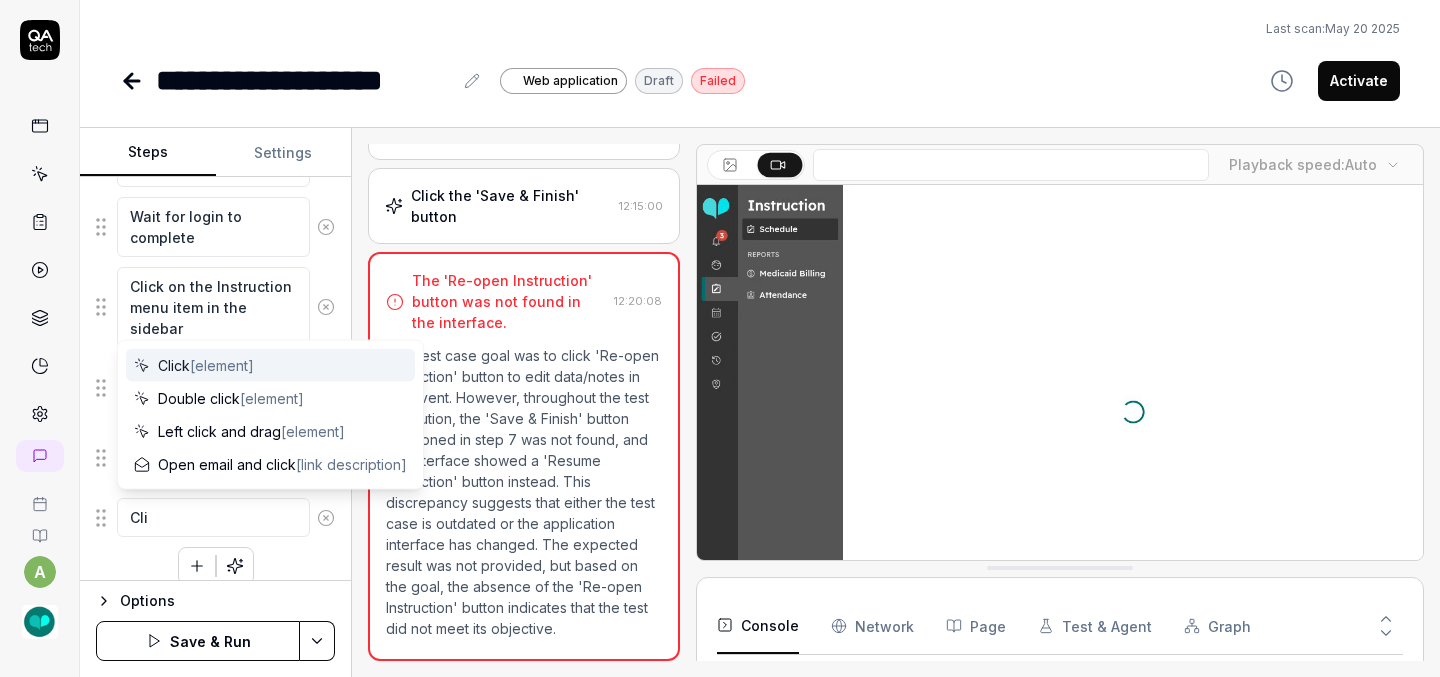 type on "Clic" 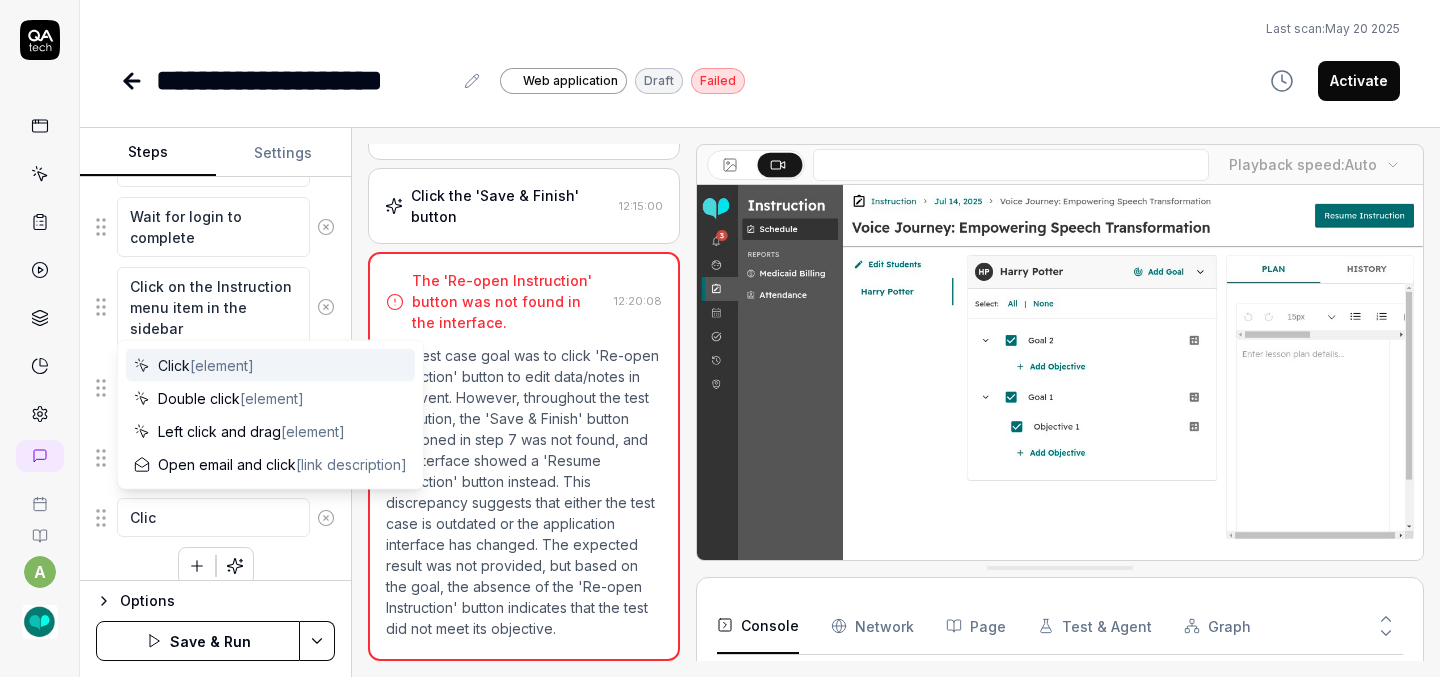 type on "*" 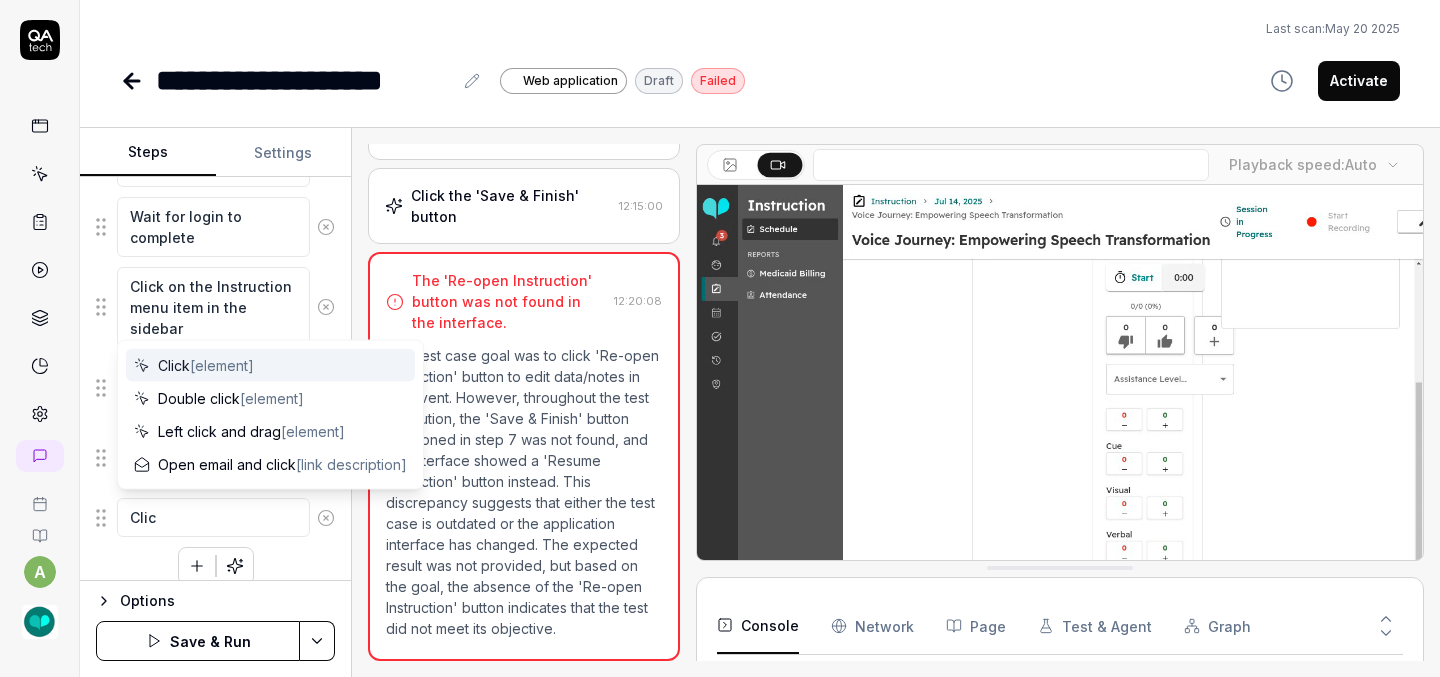 type on "Click" 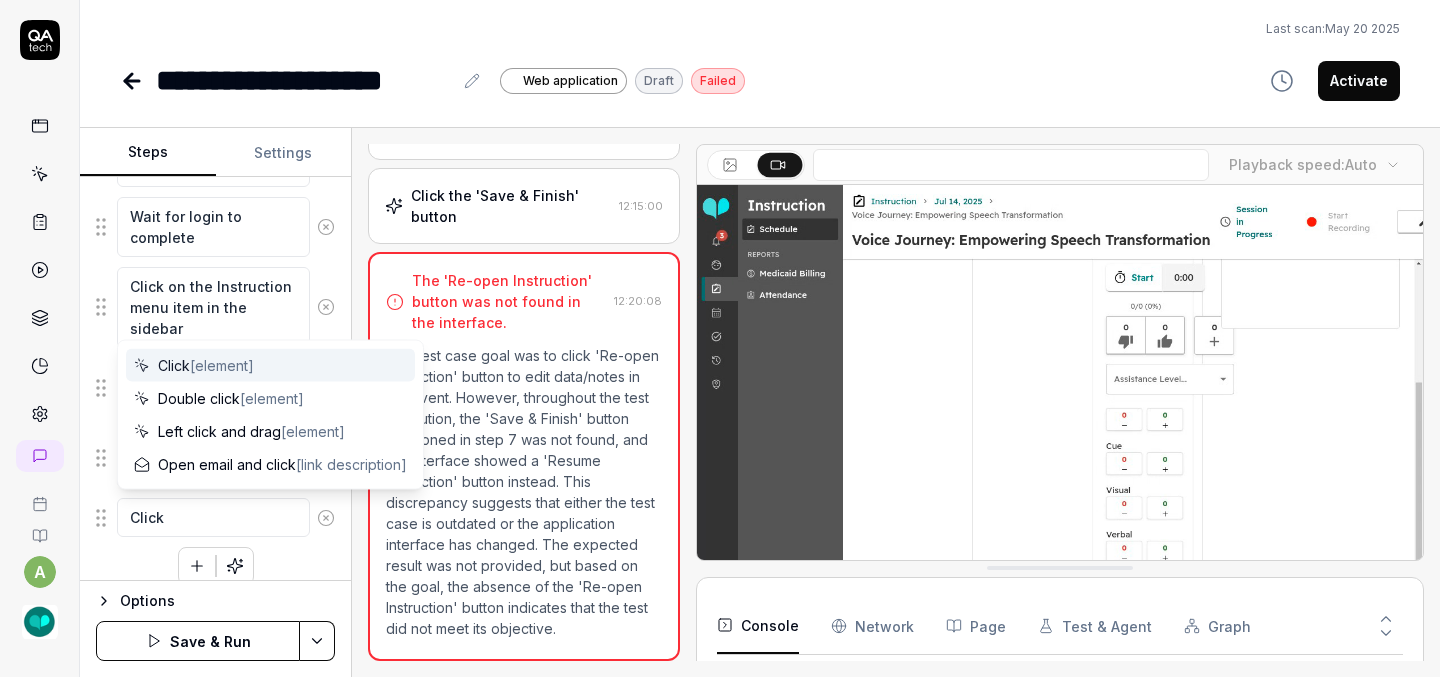 type on "*" 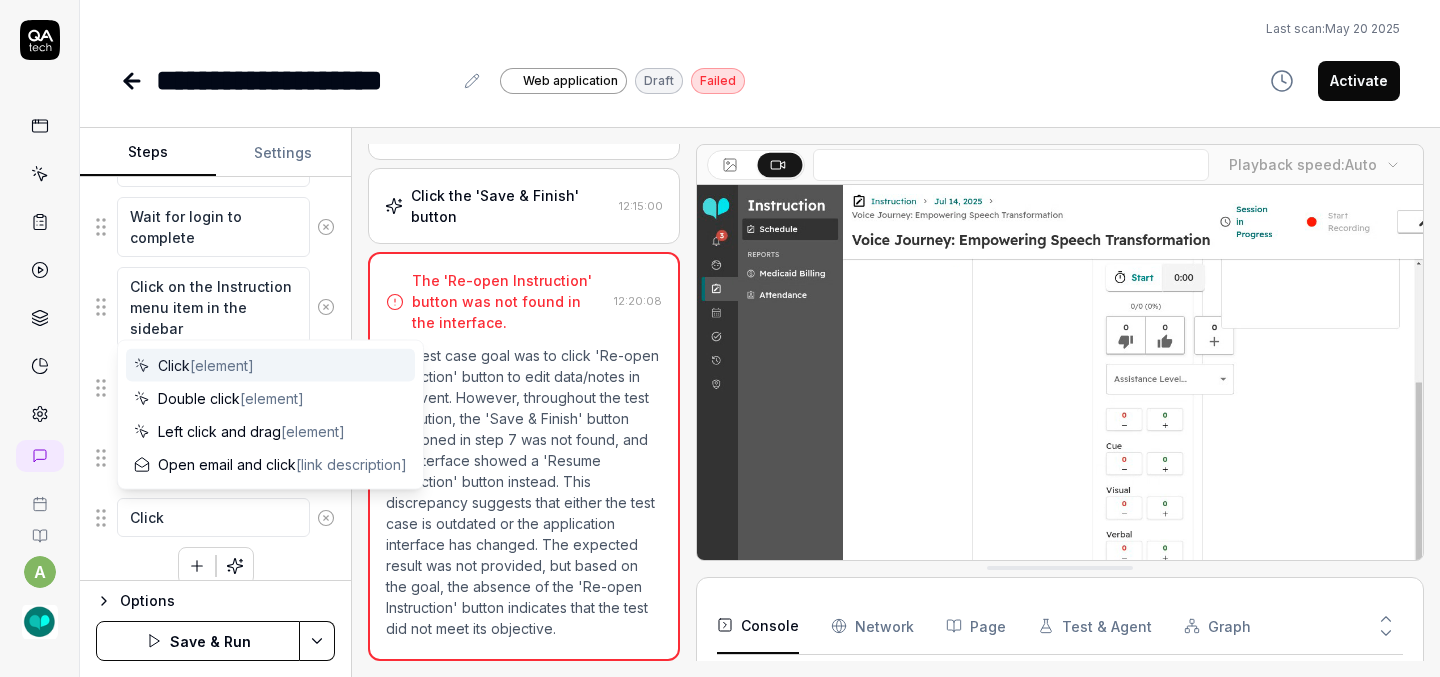 type on "Click" 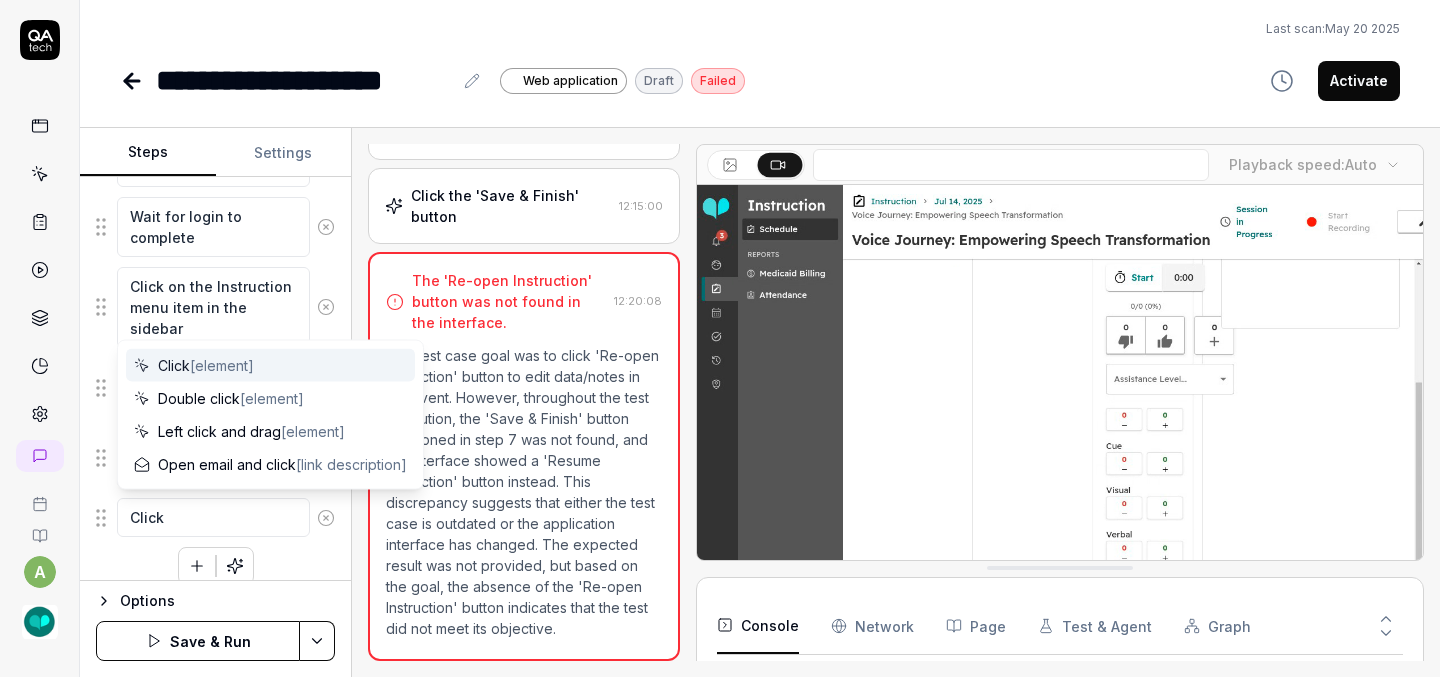 type on "*" 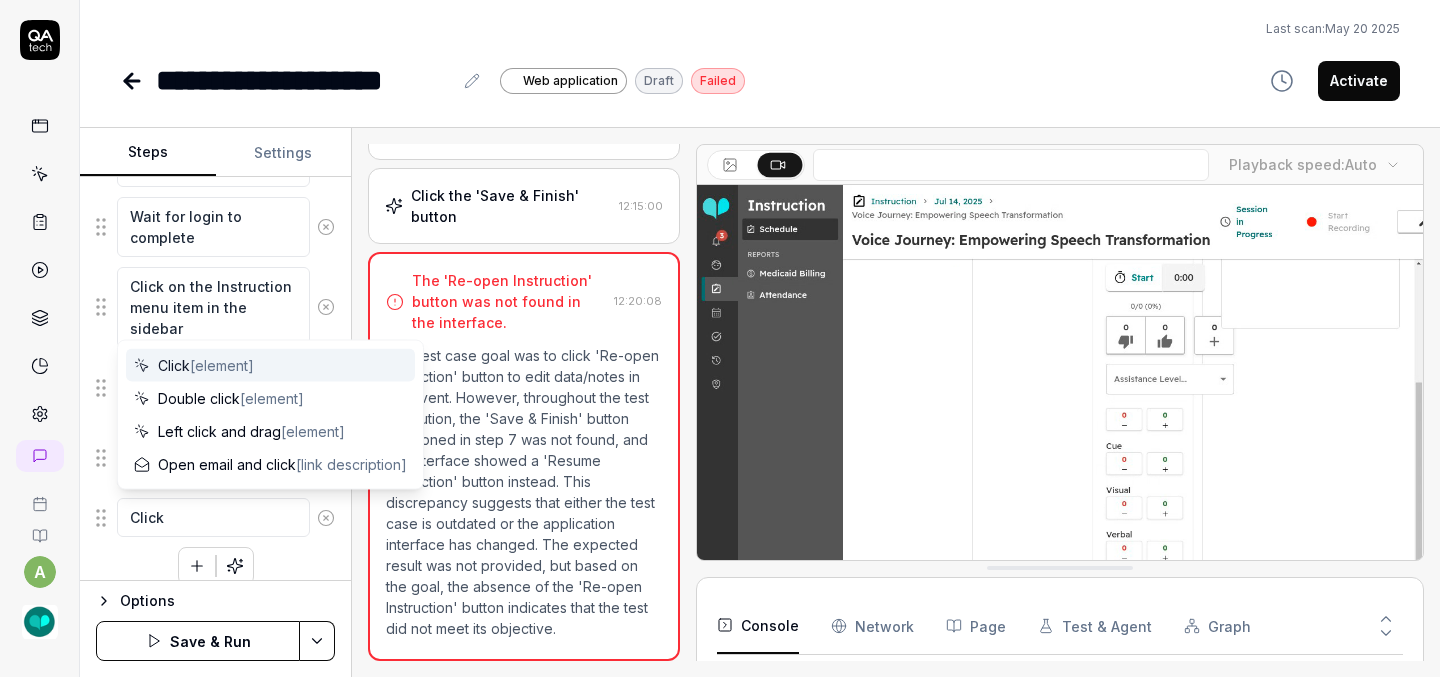 type on "Click E" 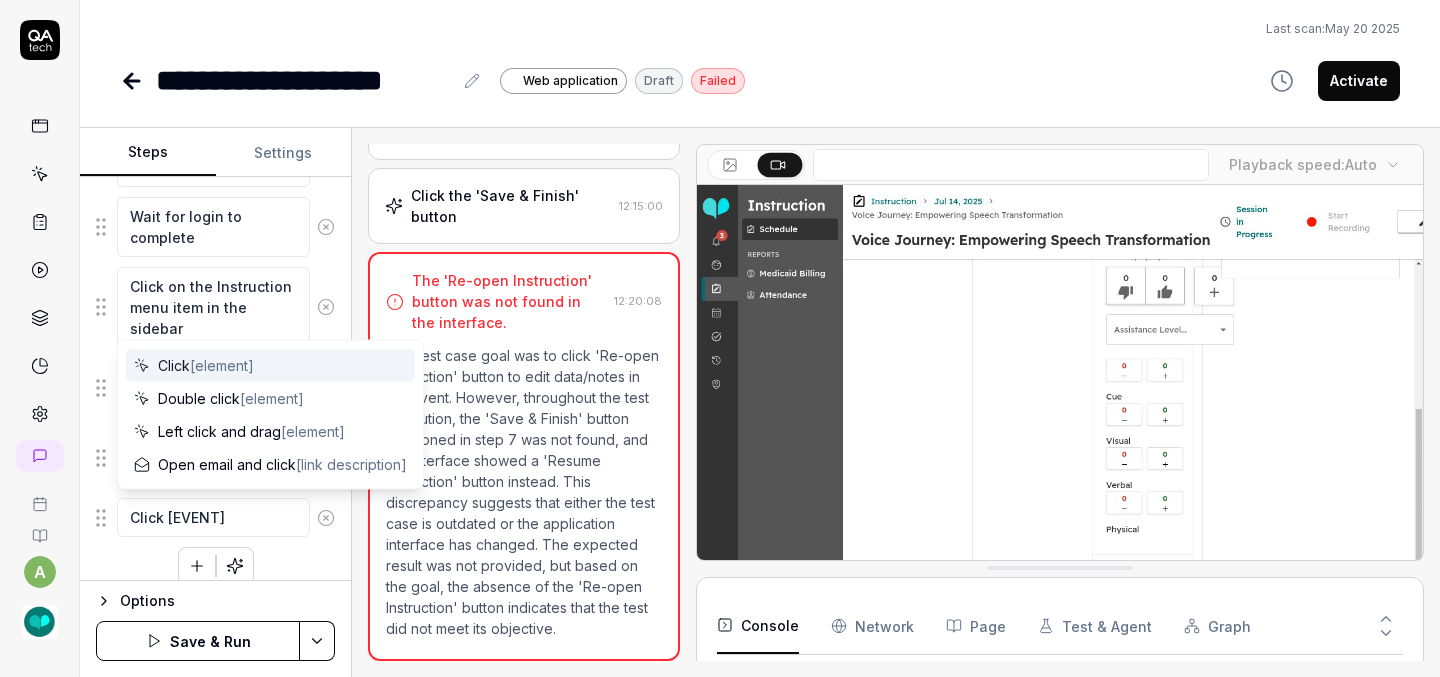 type on "*" 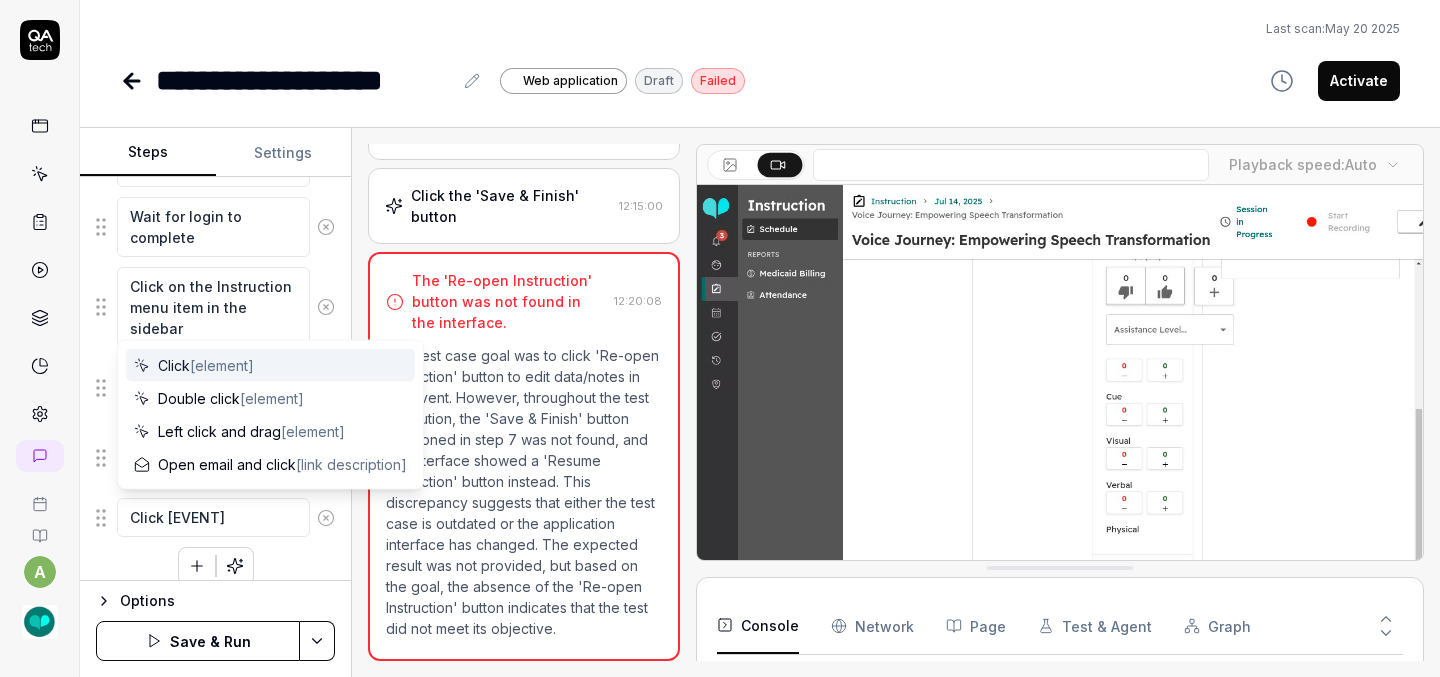 type on "Click En" 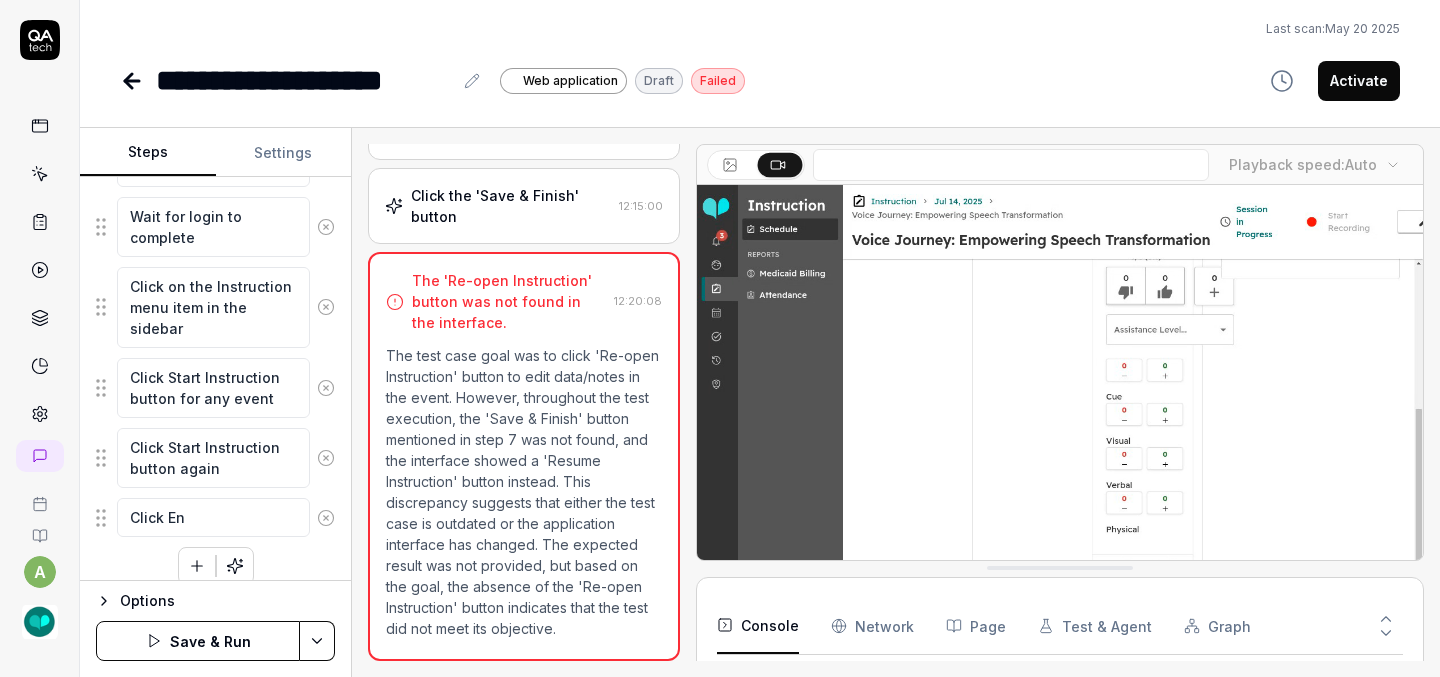 type on "*" 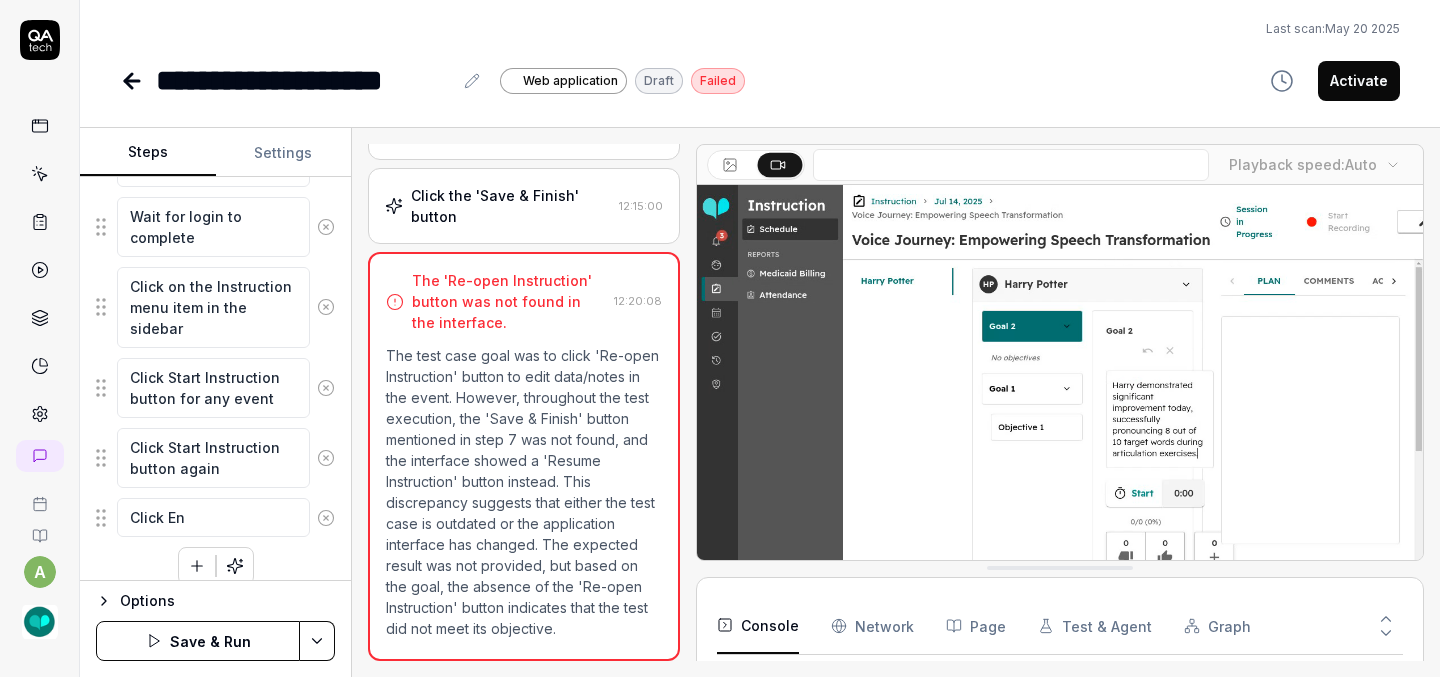 type on "Click End" 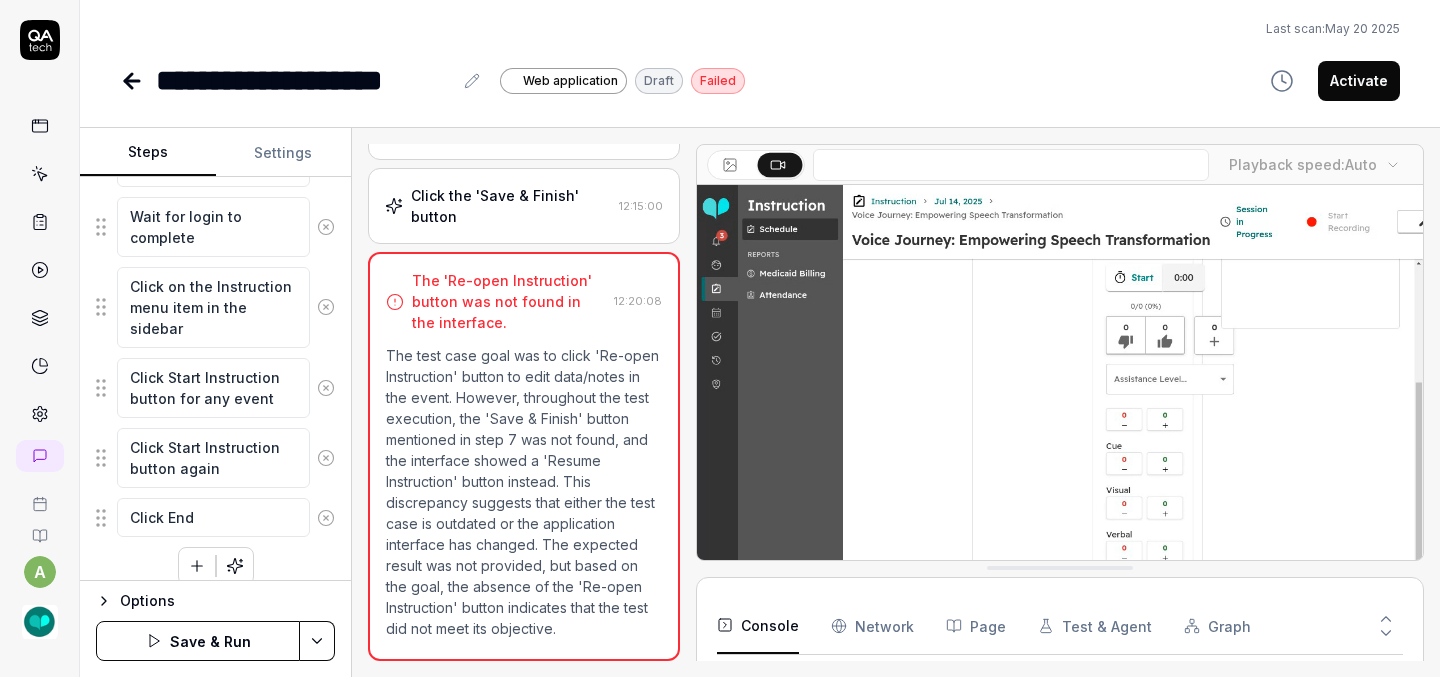 type on "*" 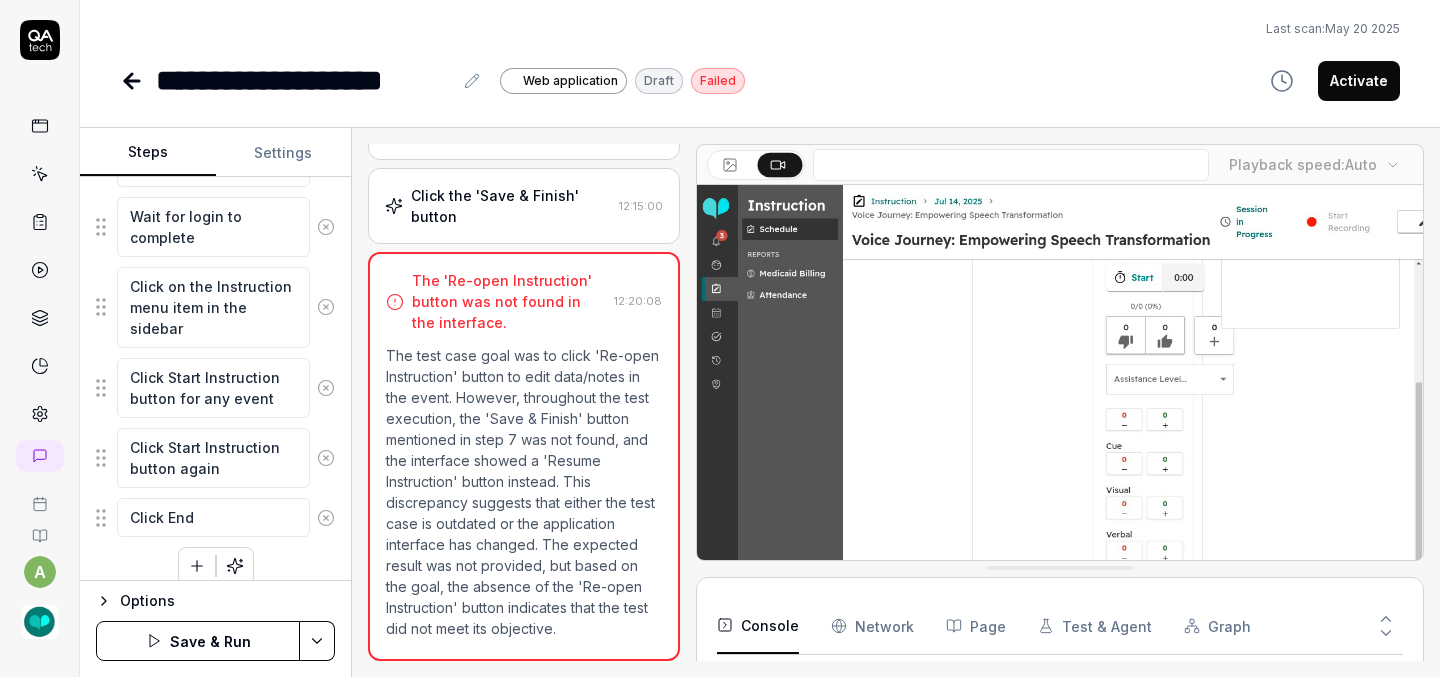 type on "Click End" 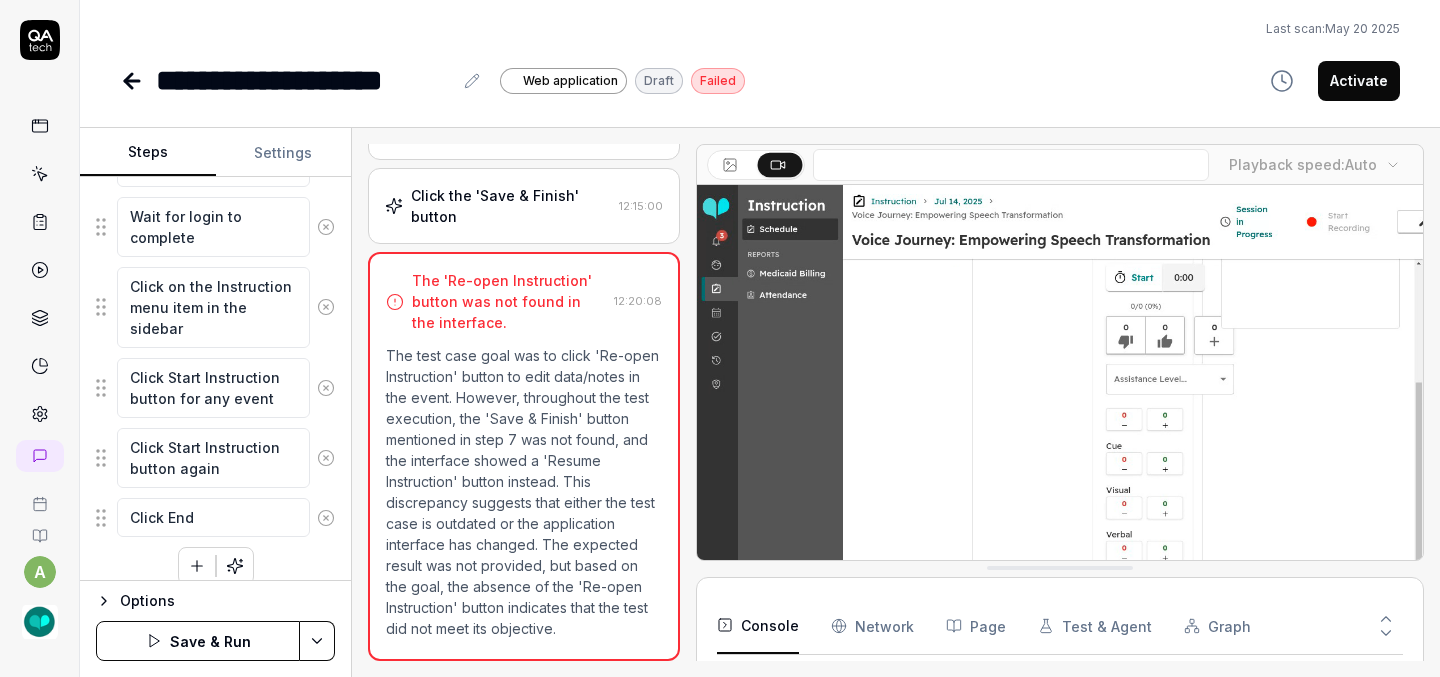 type on "*" 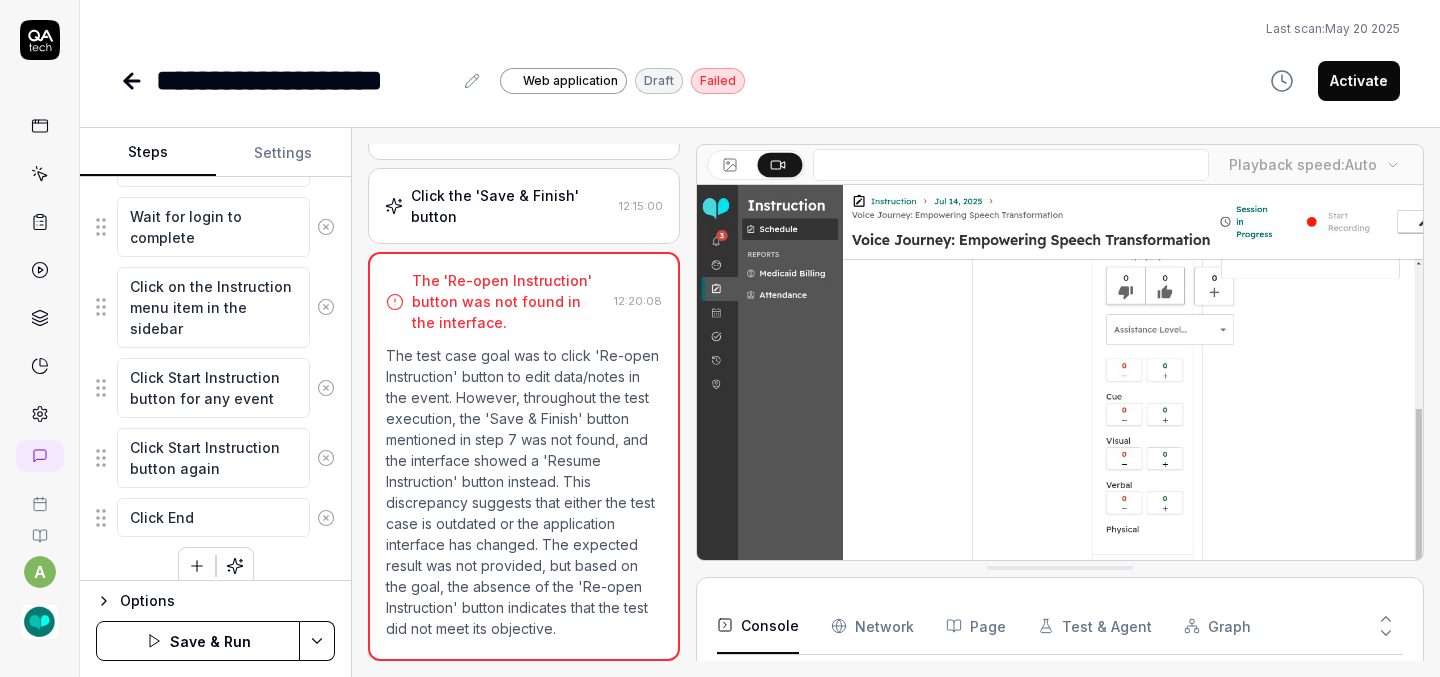 type on "Click End I" 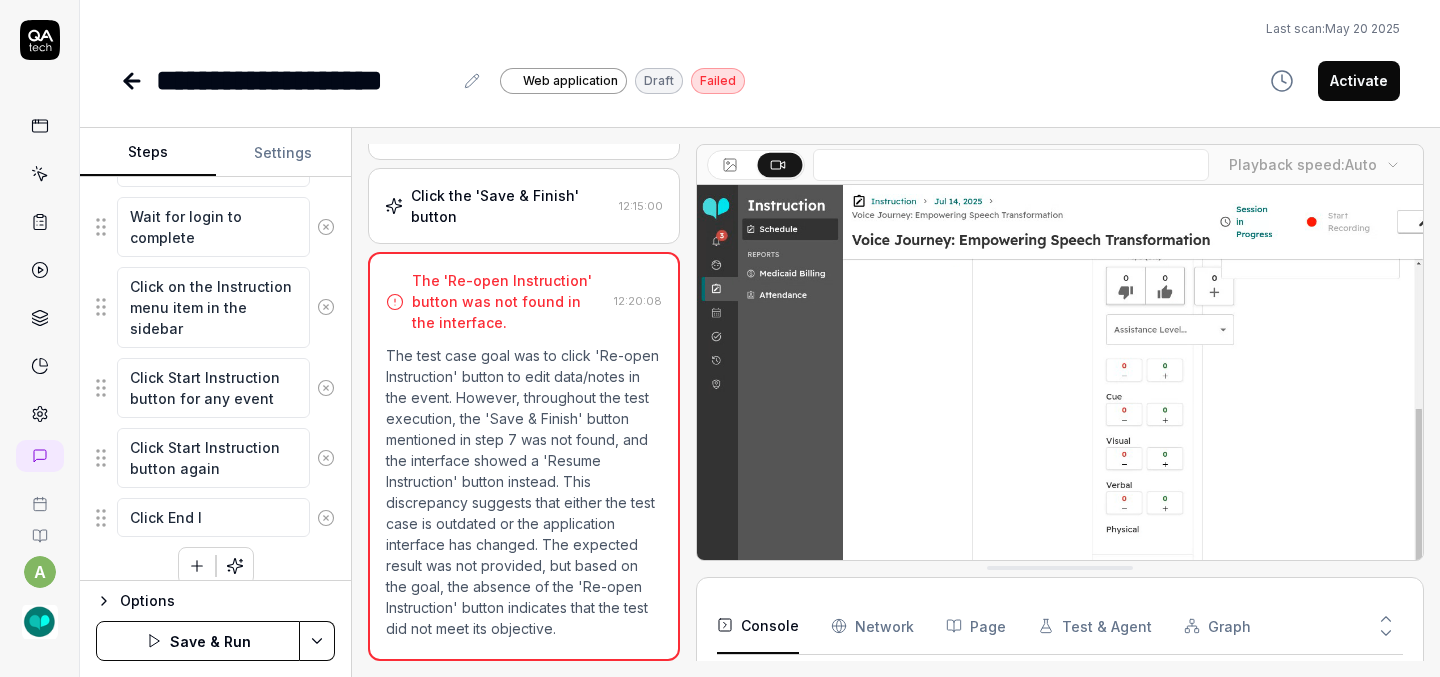 type on "*" 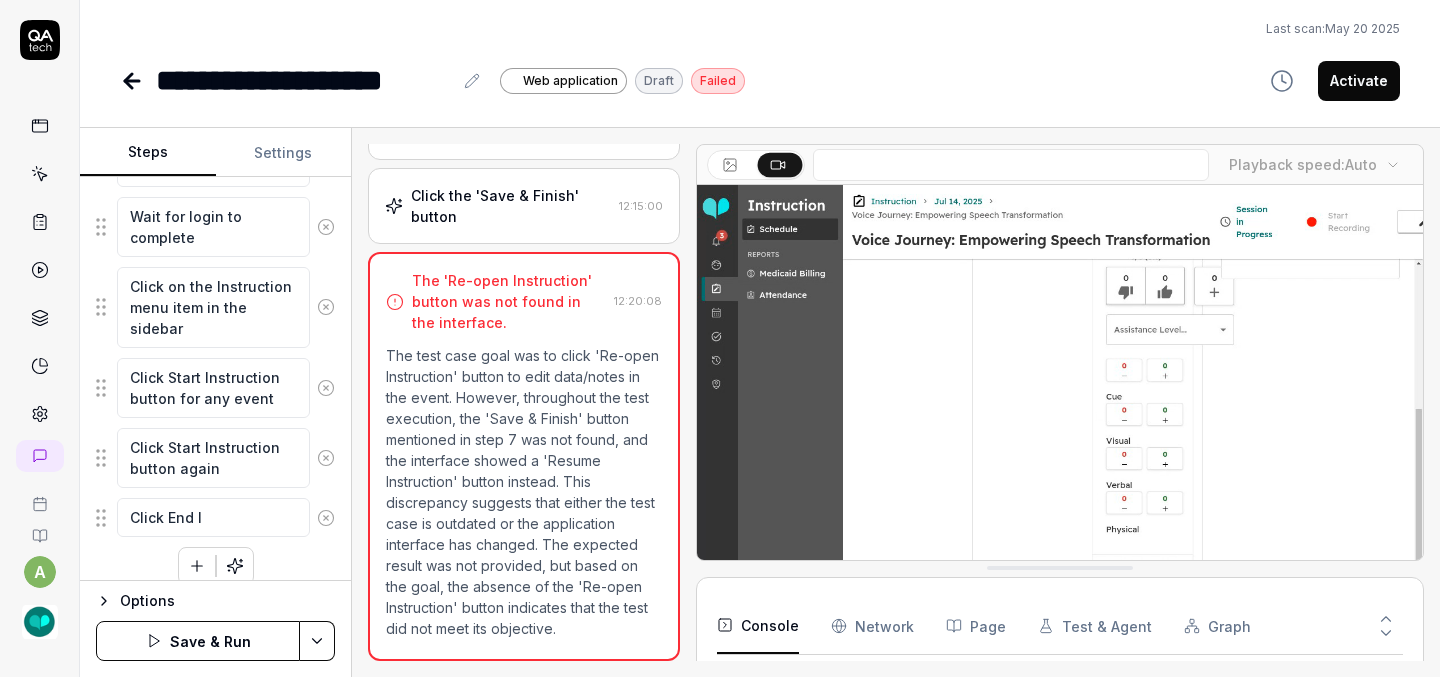 type on "Click End In" 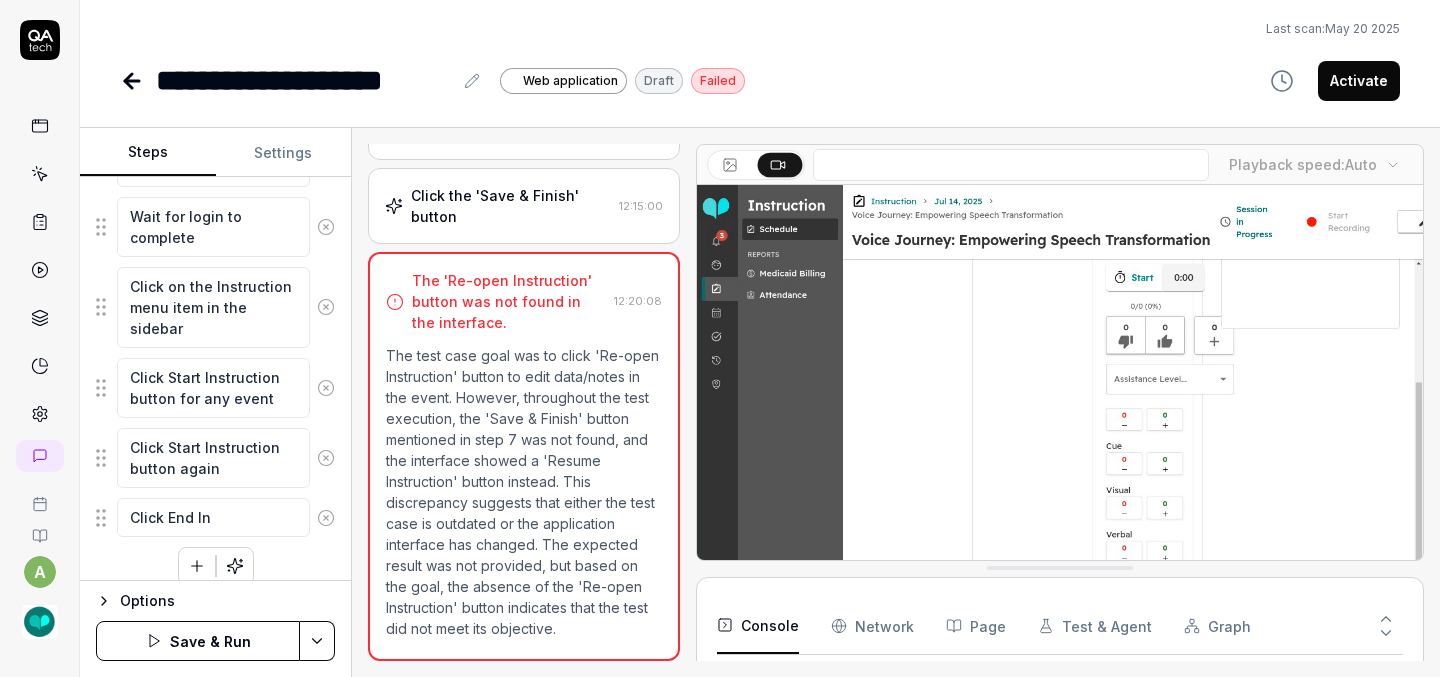 type on "*" 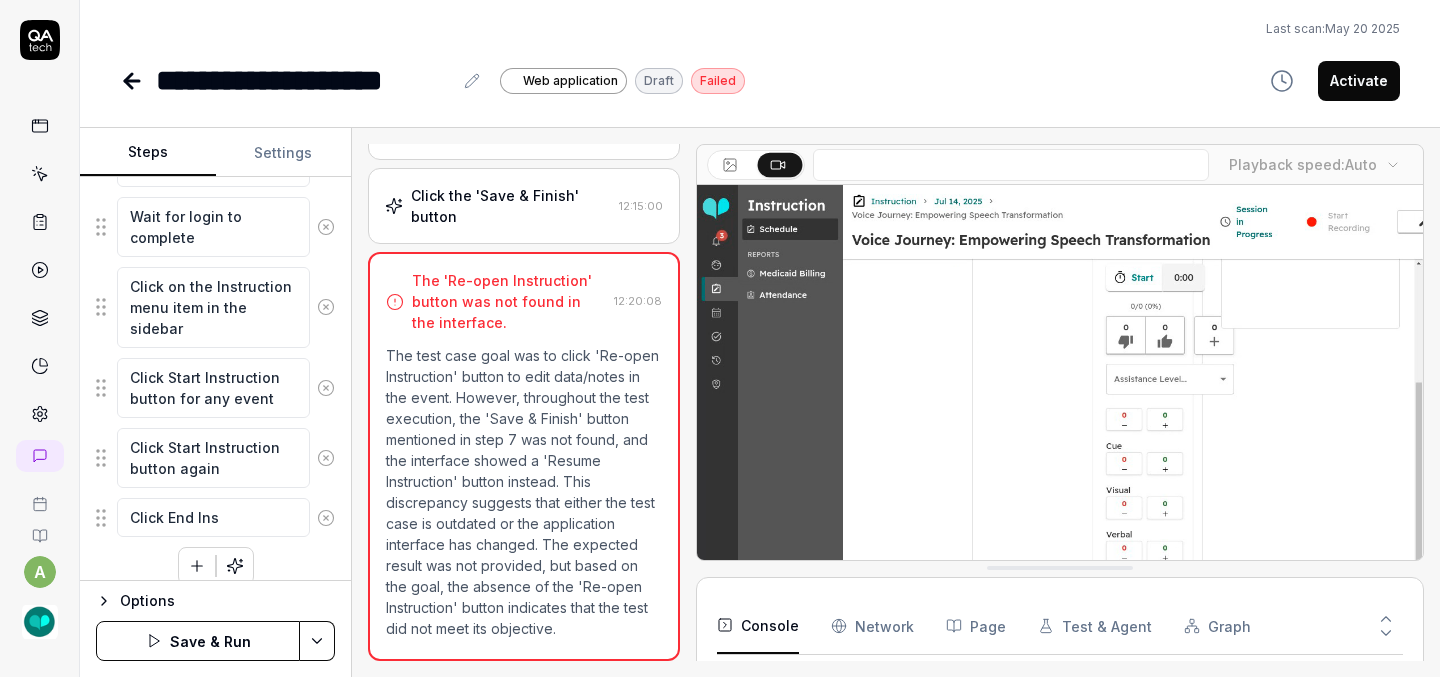 type on "Click End Inst" 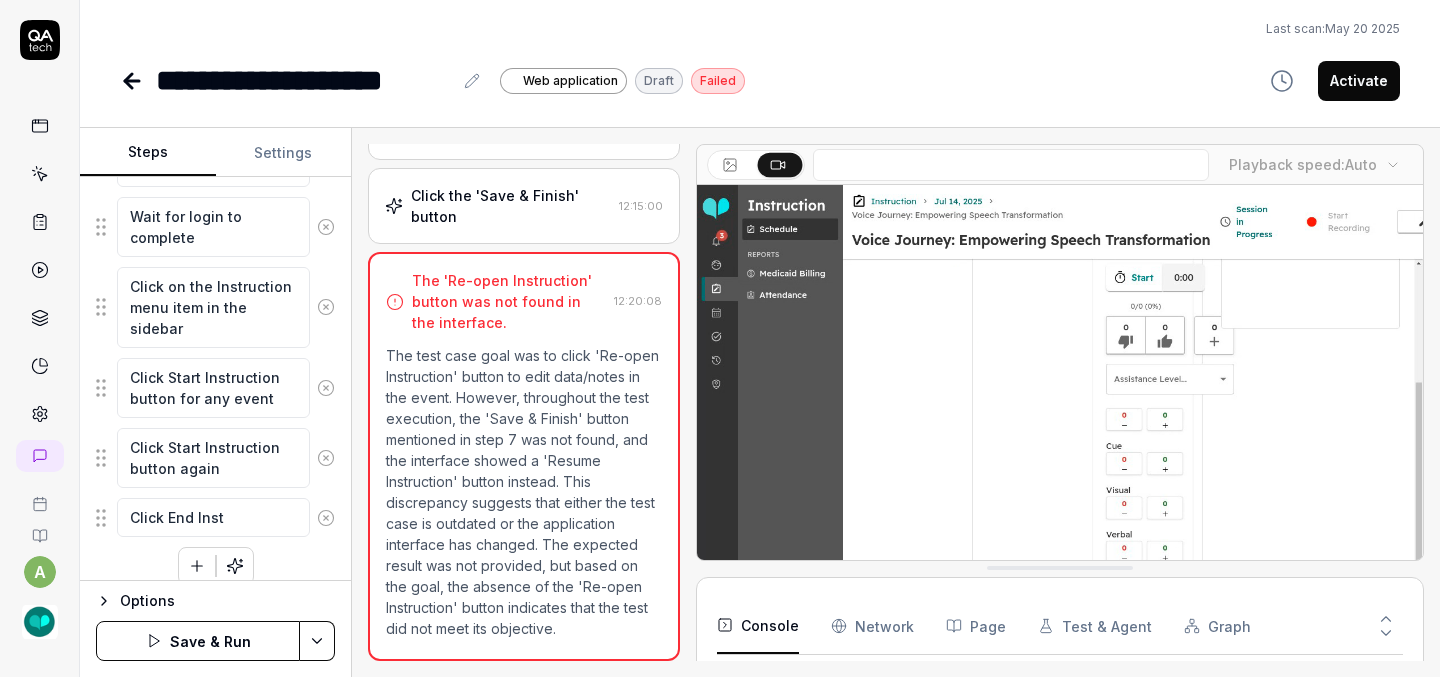 type on "*" 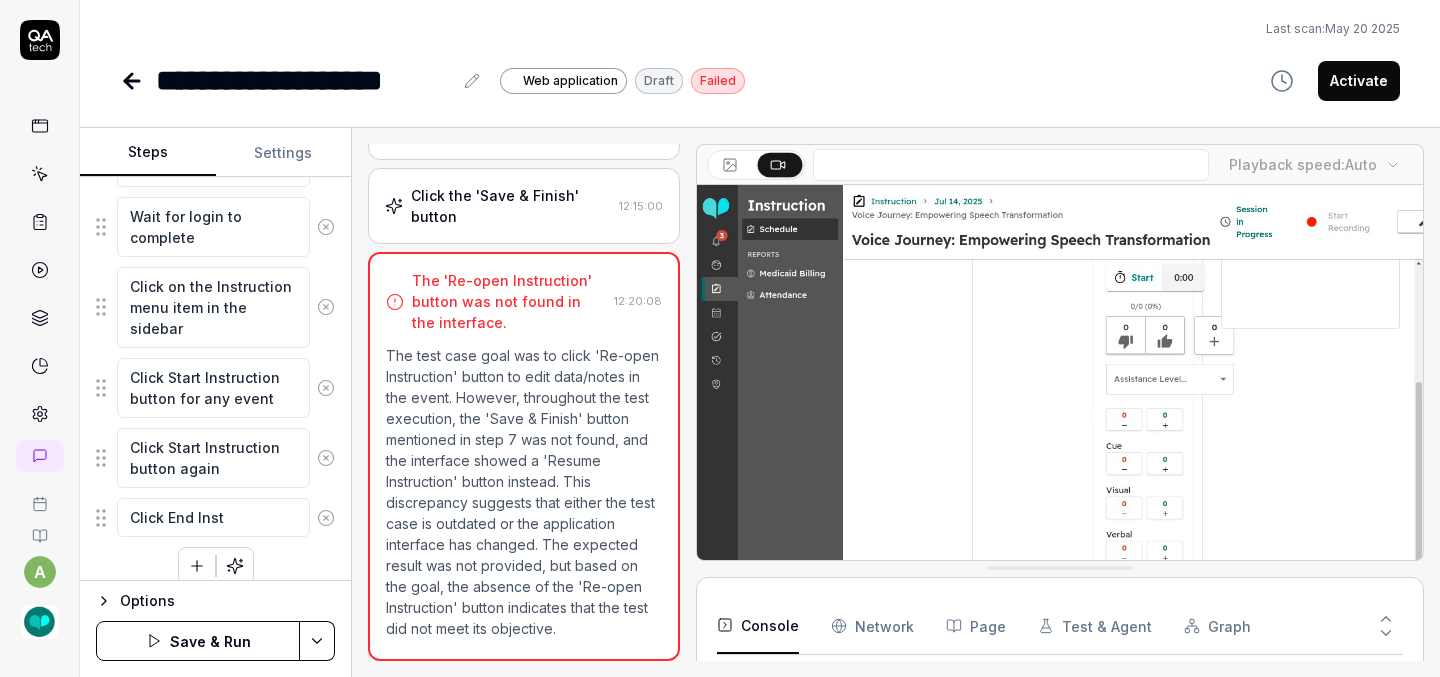 type on "Click End Instr" 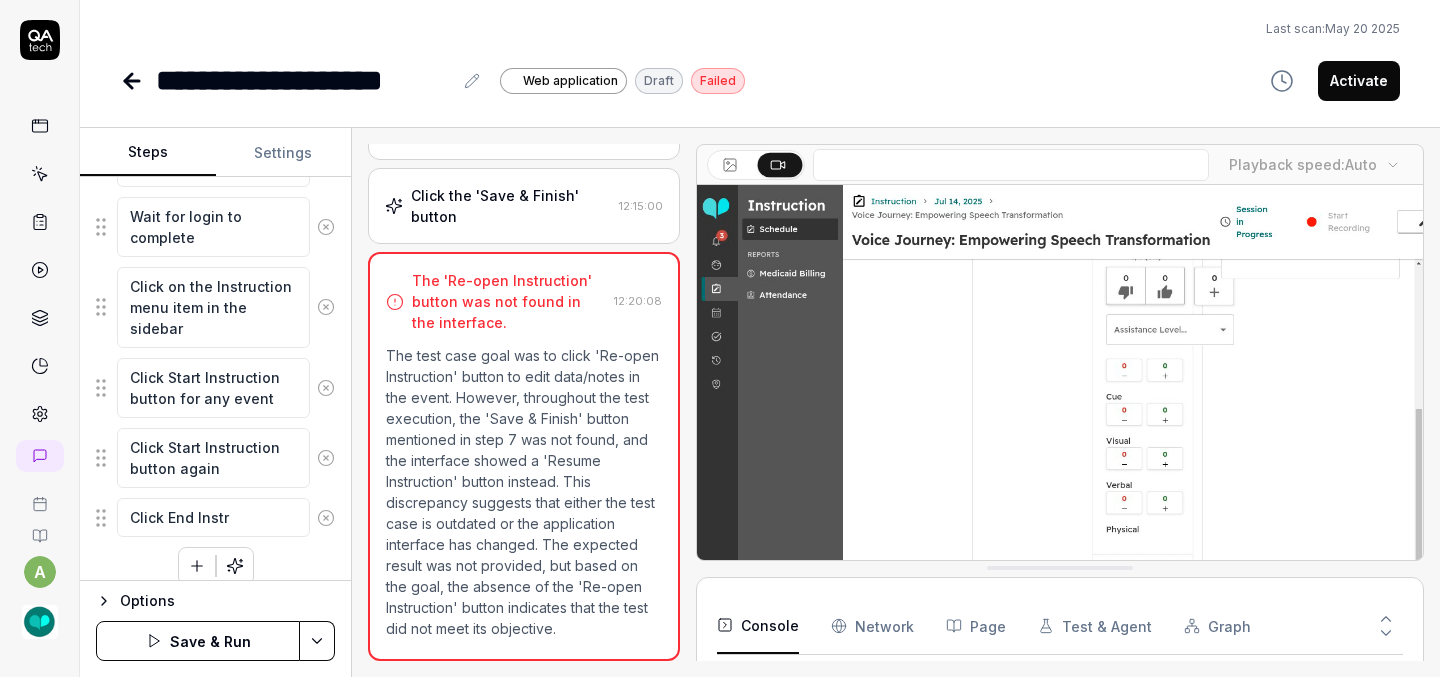 type on "*" 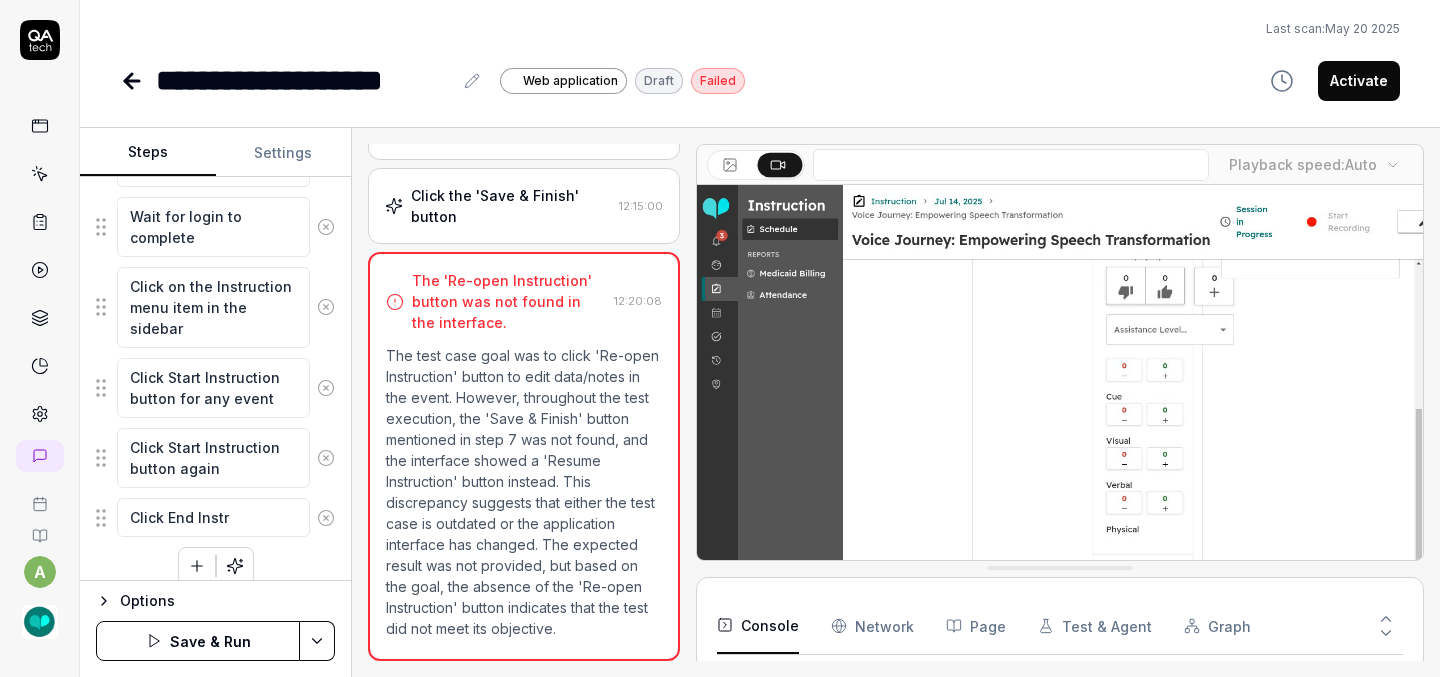 type on "Click End Instru" 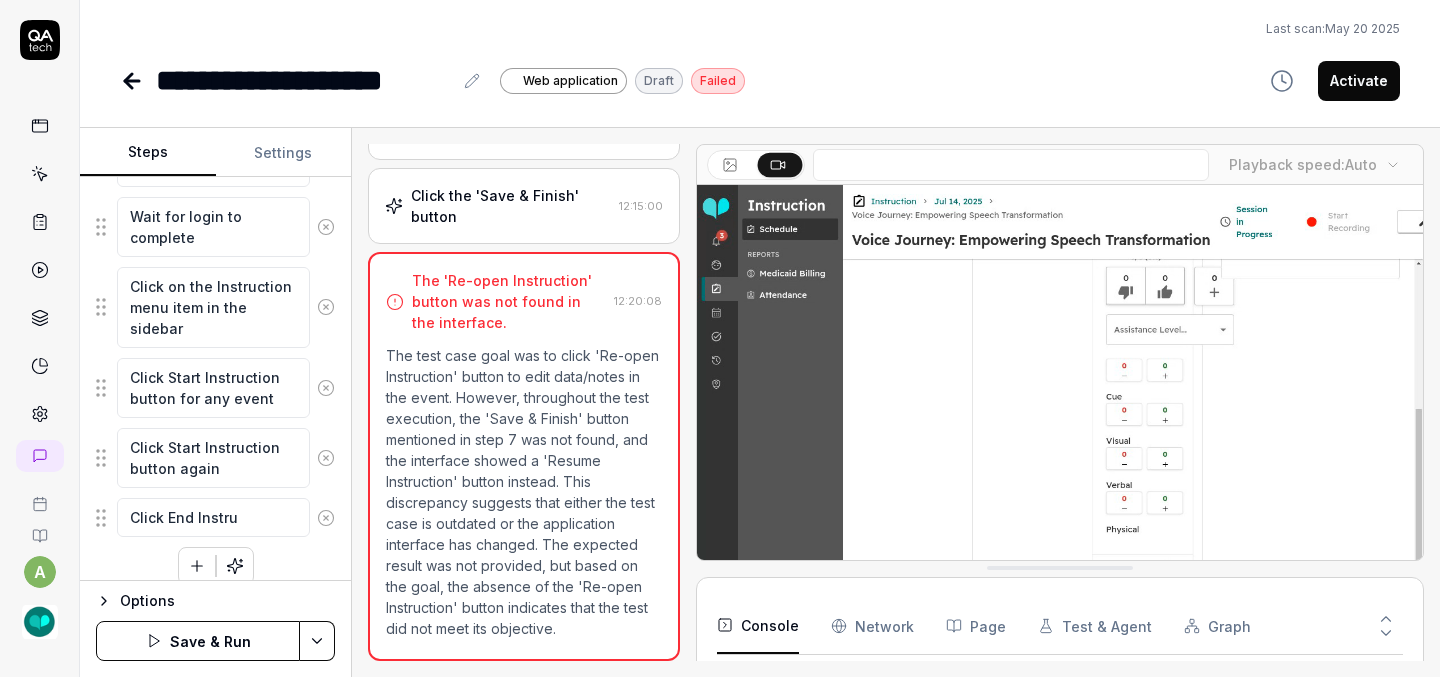 type on "*" 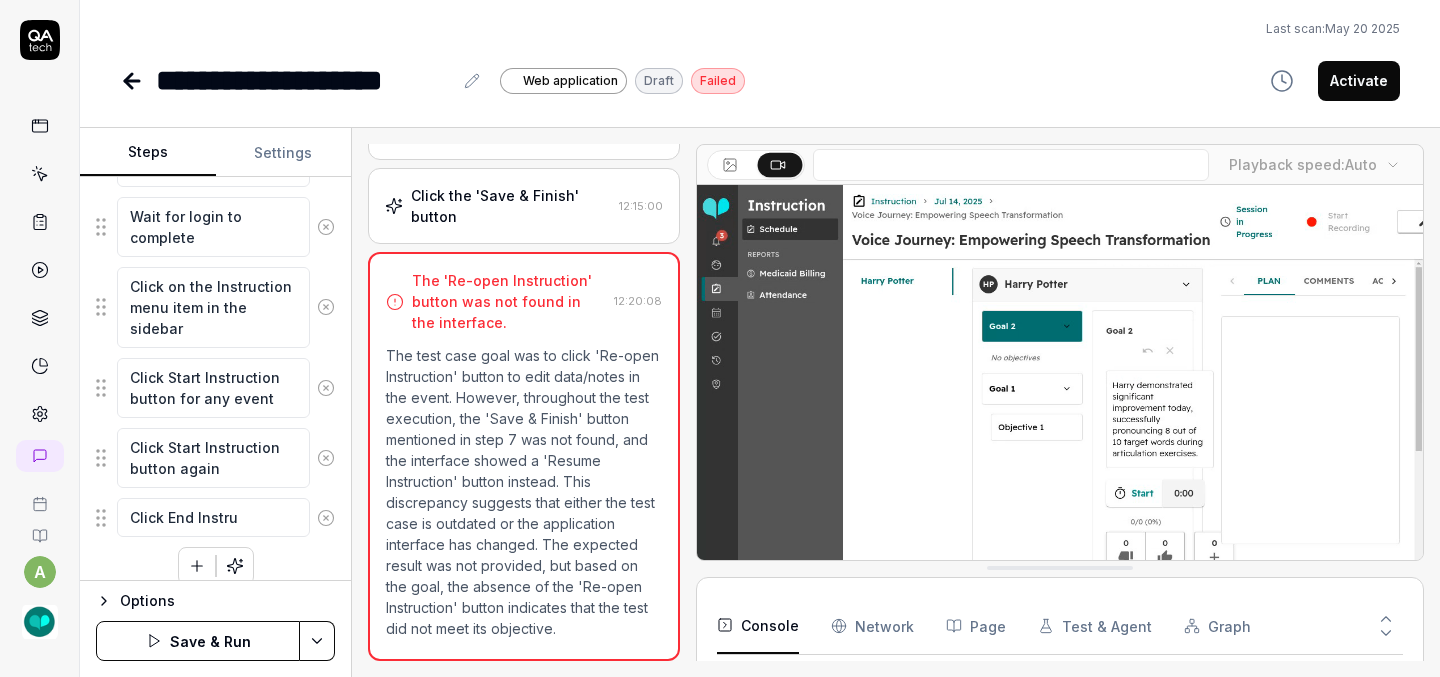 type on "Click End Instruc" 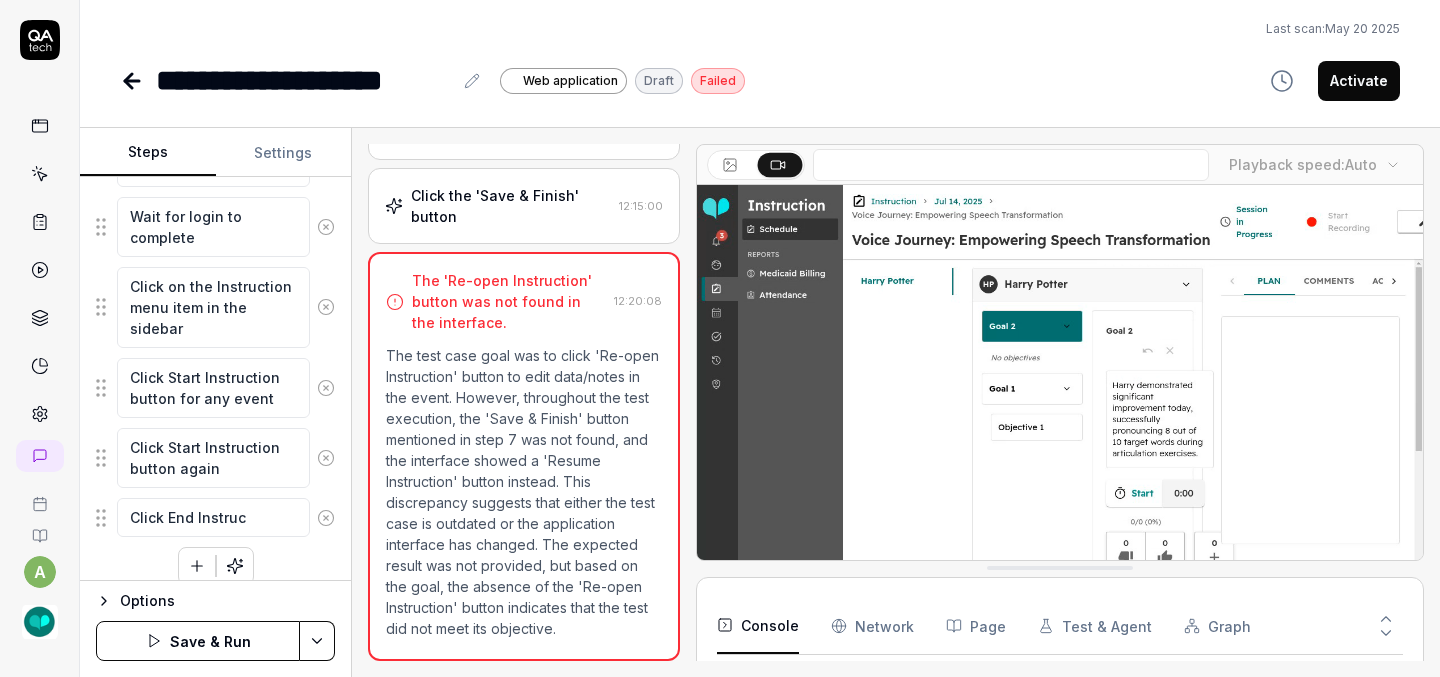 type on "*" 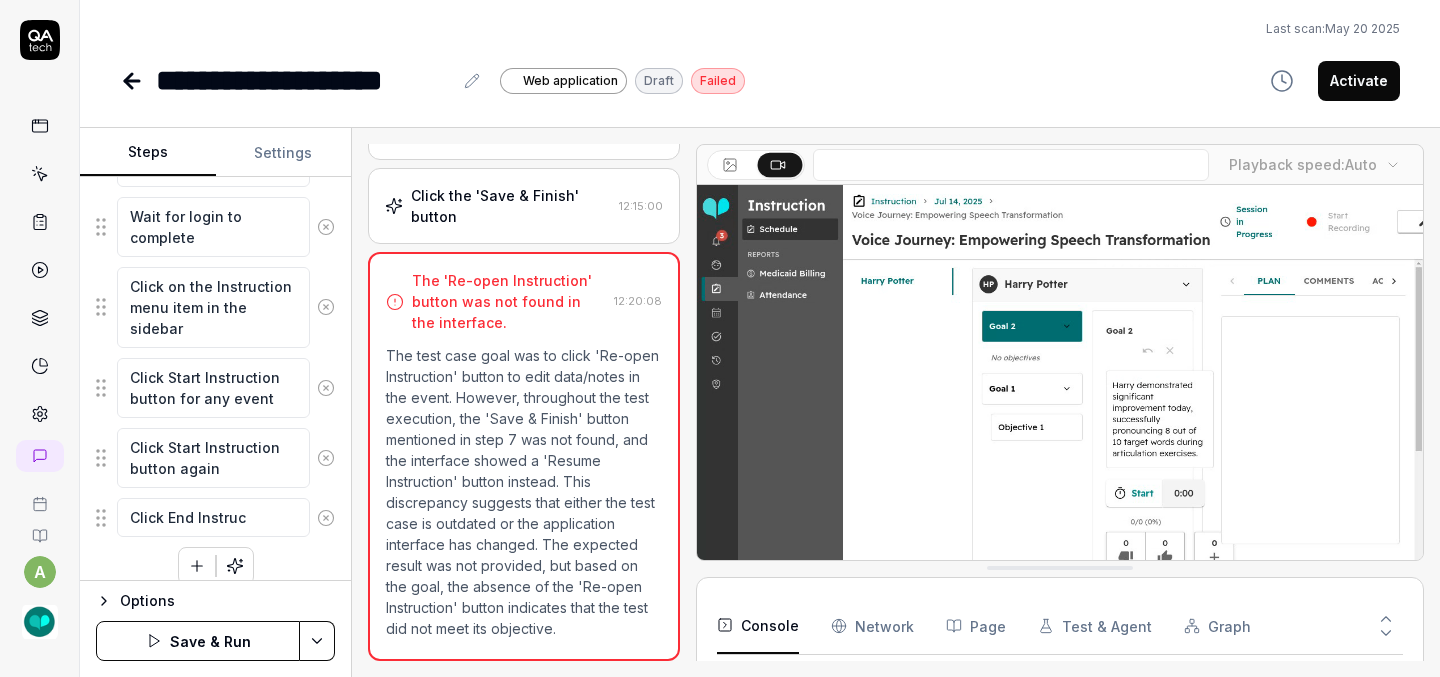 type on "Click End Instruct" 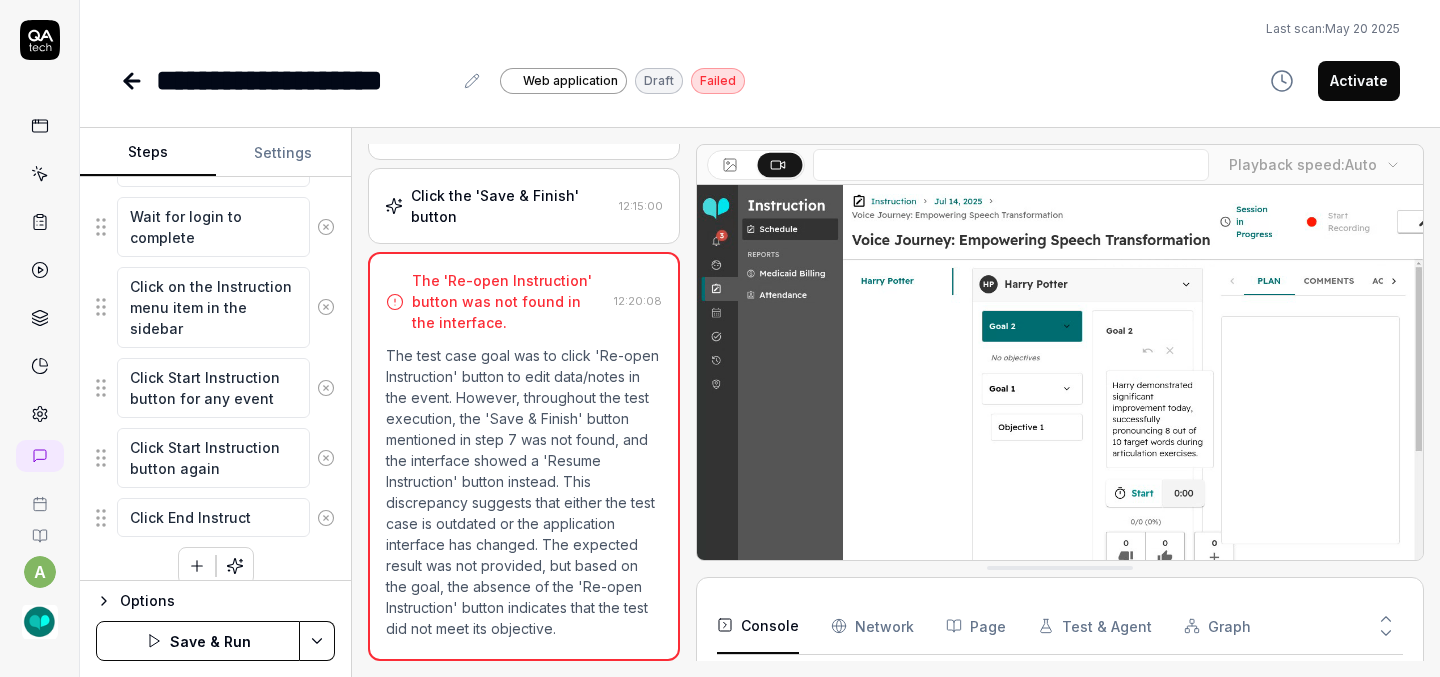type on "*" 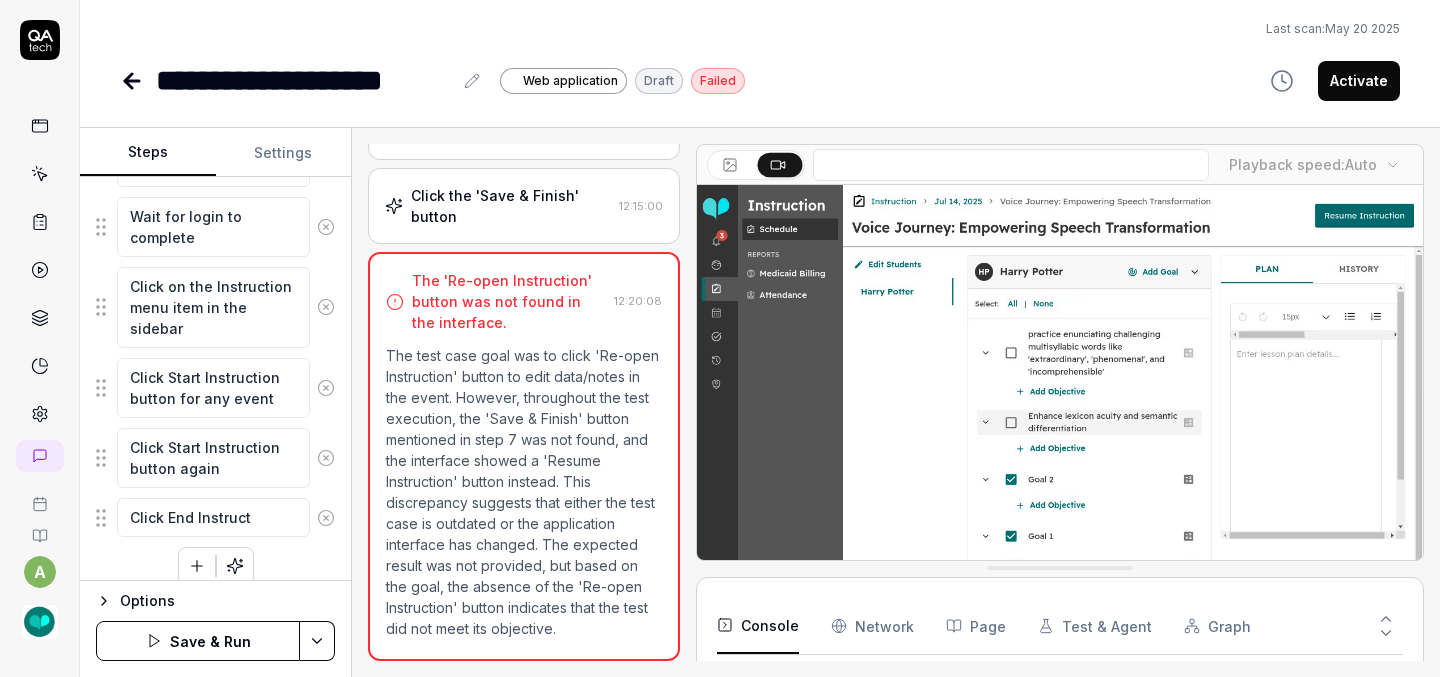 type on "Click End Instructi" 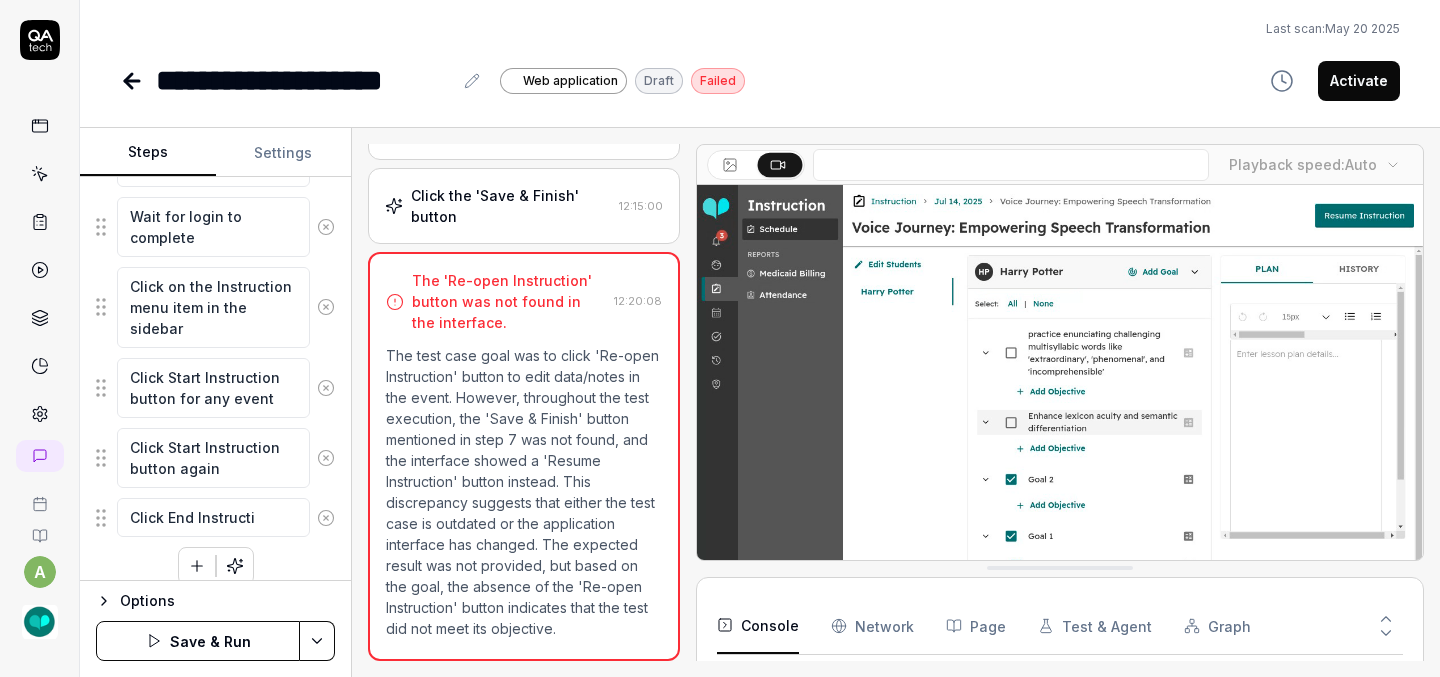 type on "*" 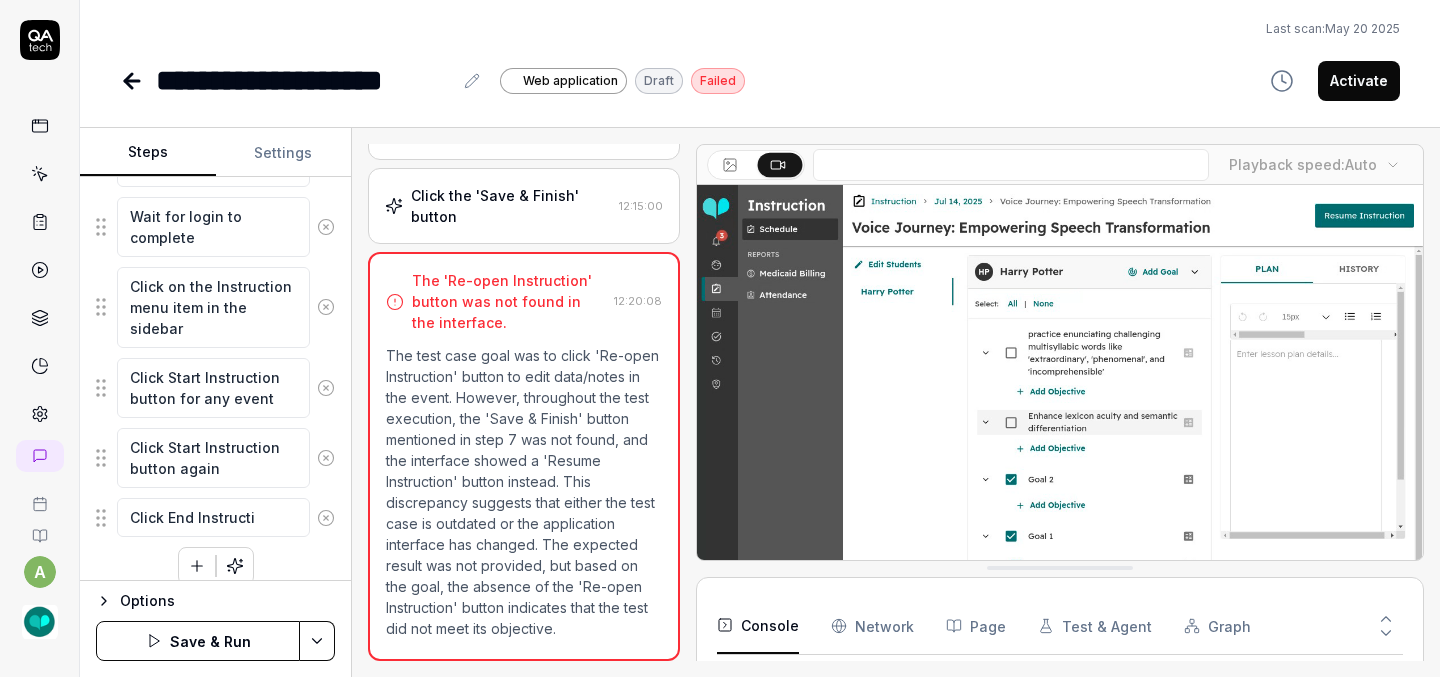 type on "Click End Instructio" 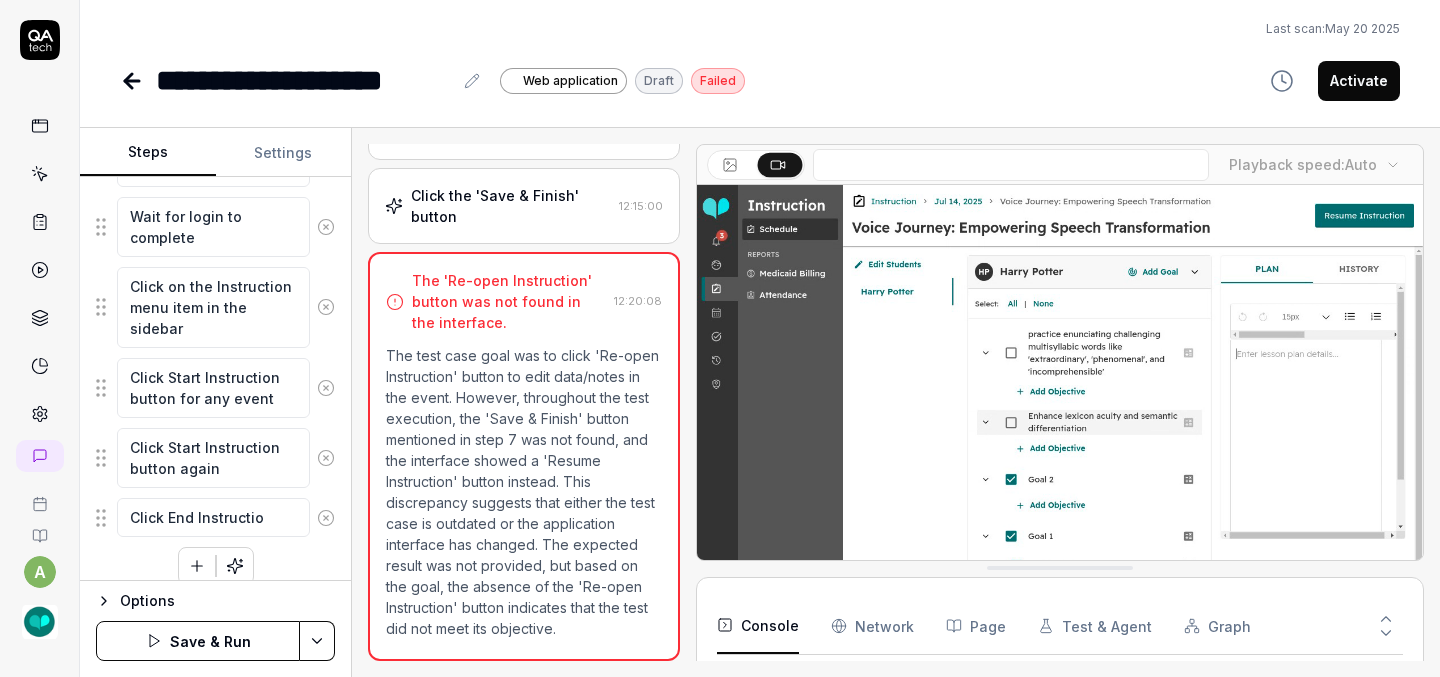 type on "*" 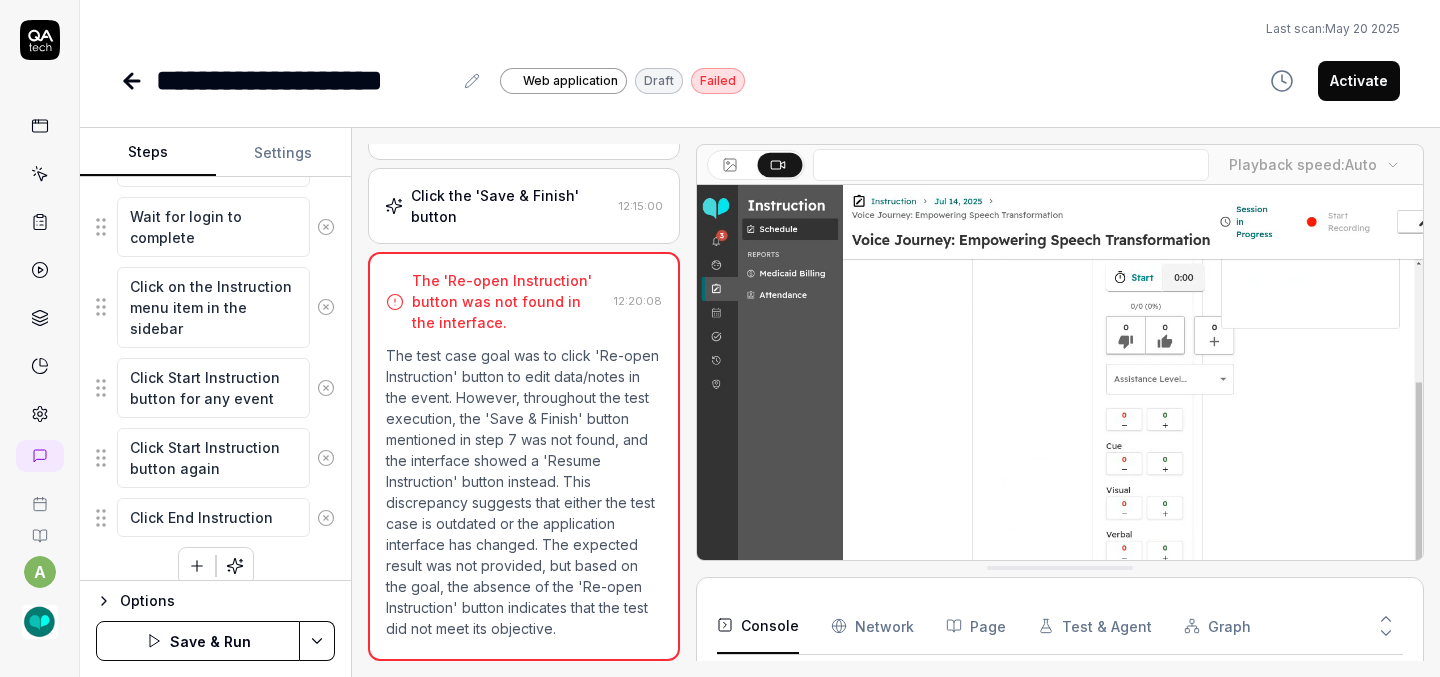 type on "Click End Instruction" 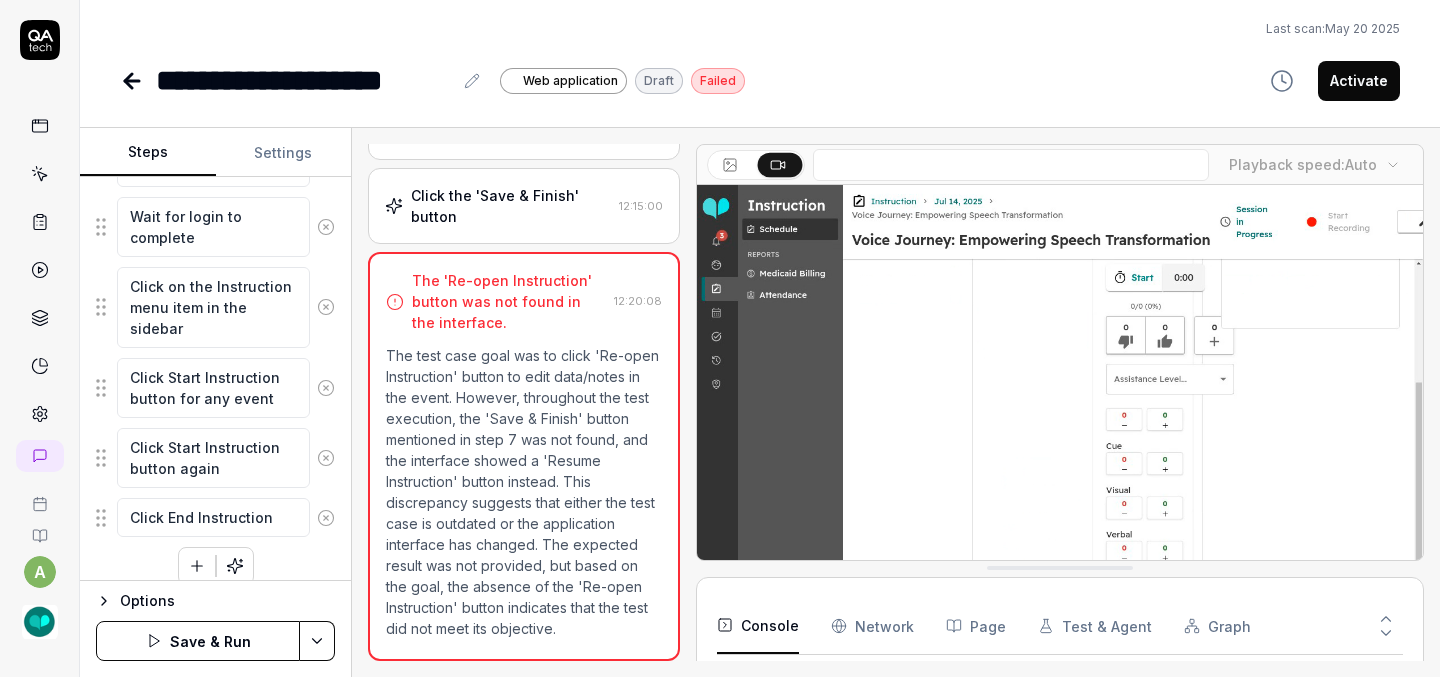 type 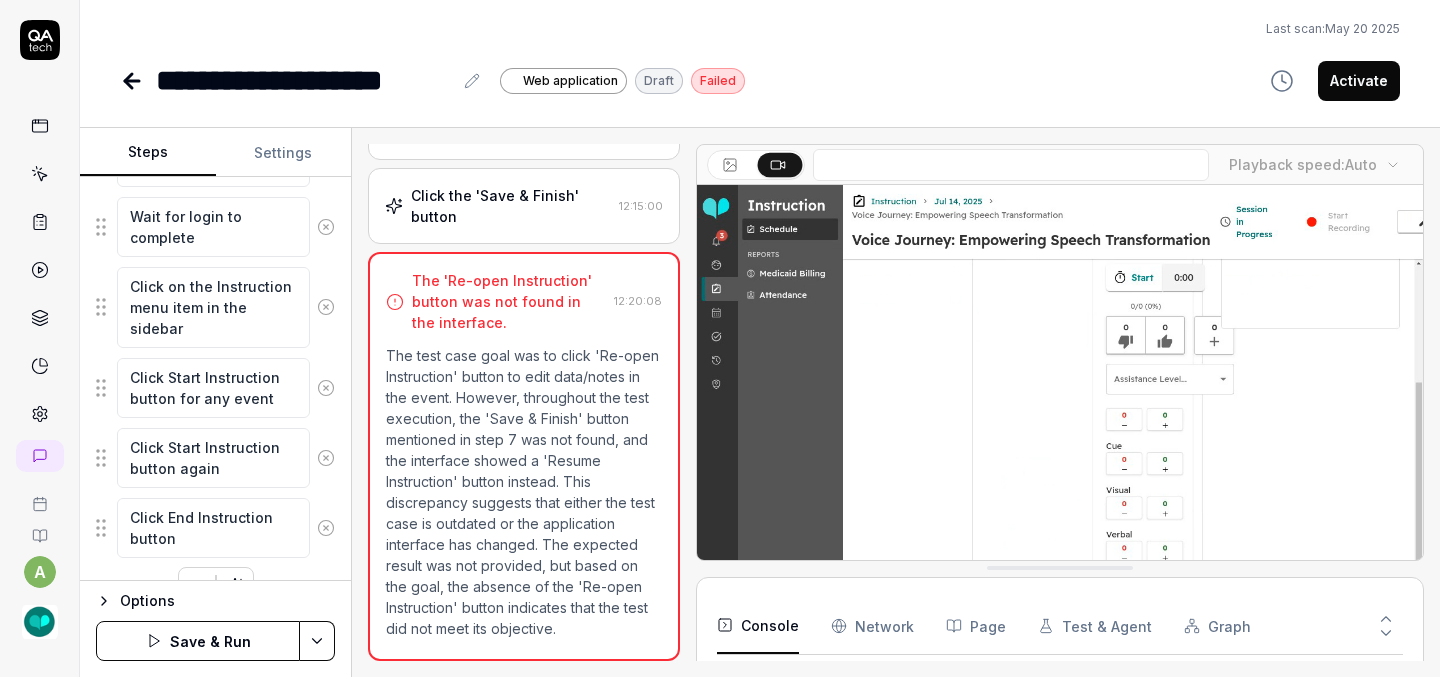 scroll, scrollTop: 475, scrollLeft: 0, axis: vertical 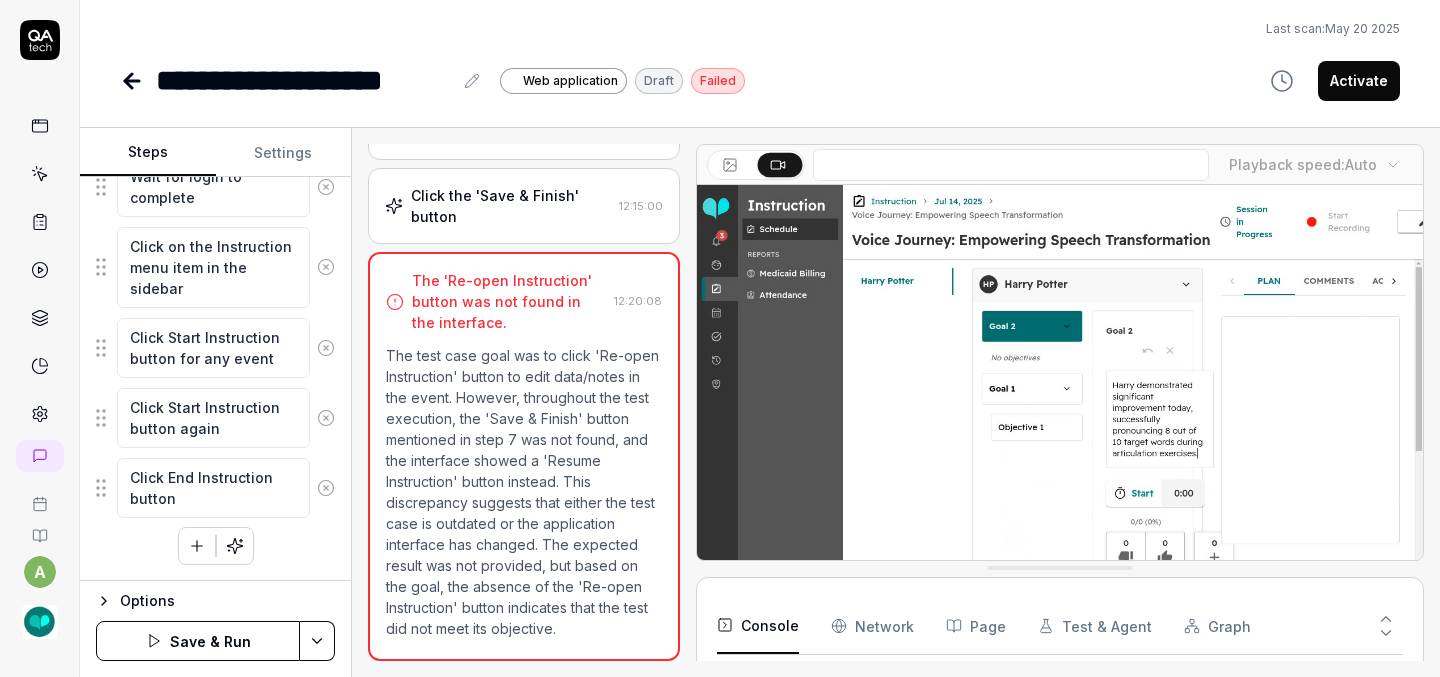 click on "Save & Run" at bounding box center (198, 641) 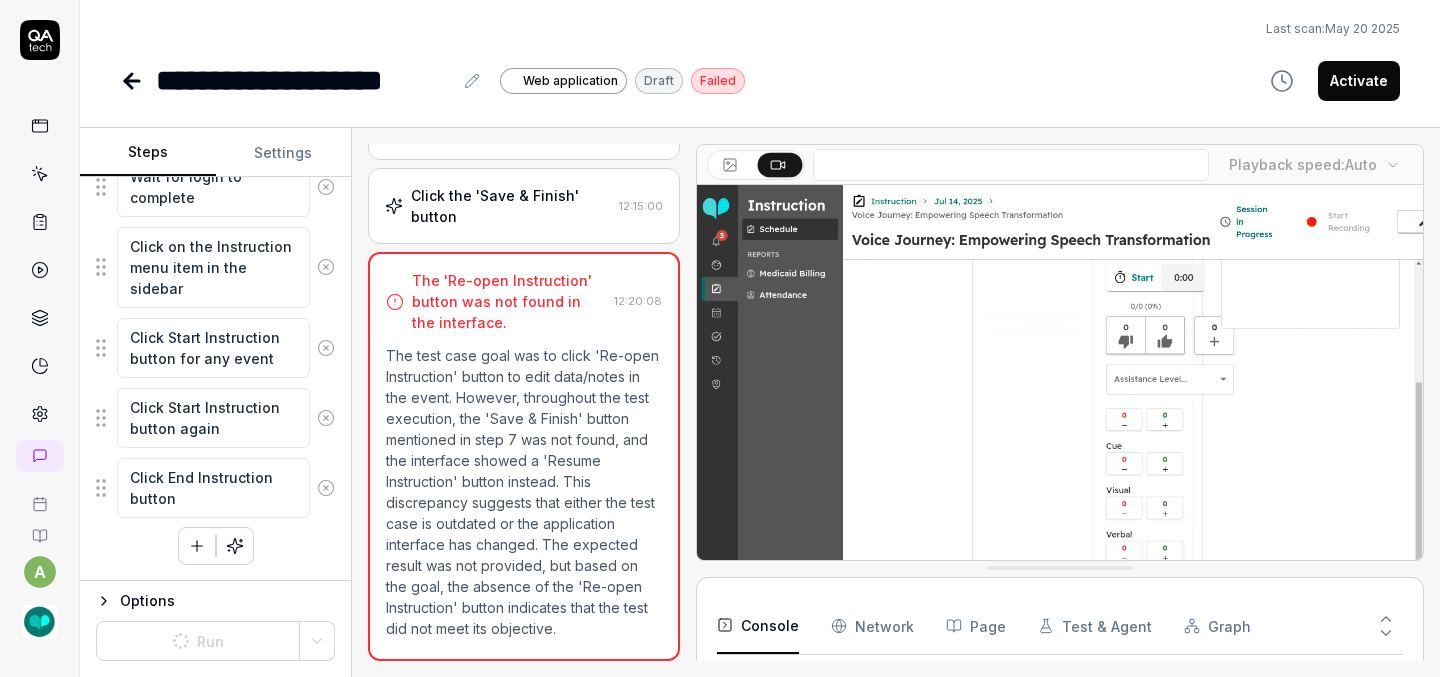 click 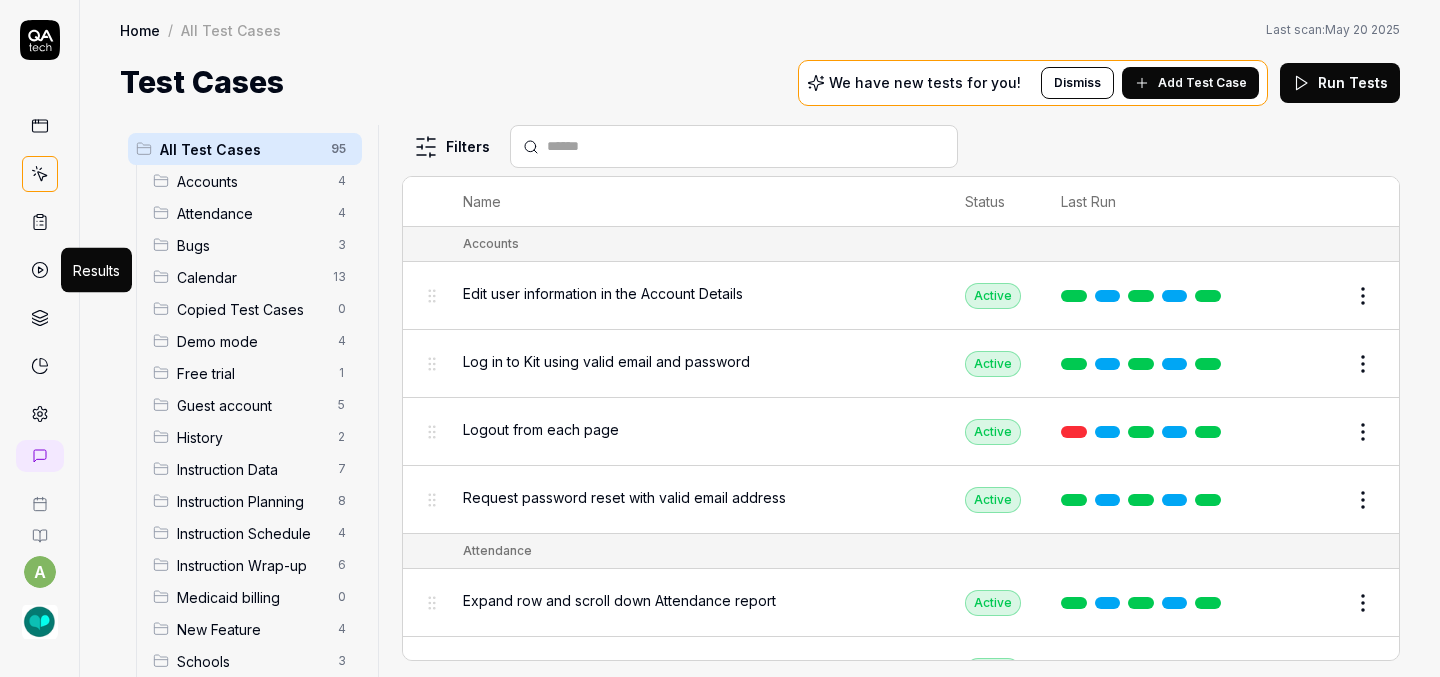 click 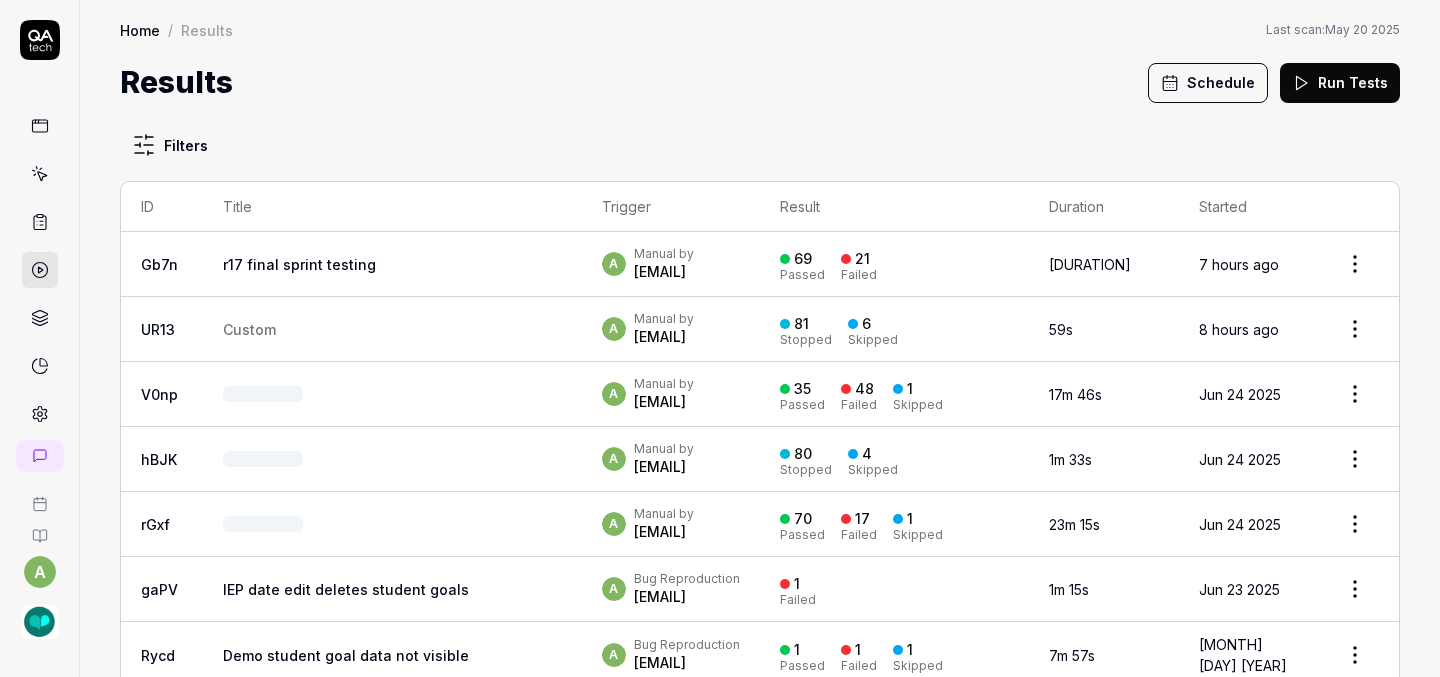 click on "r17 final sprint testing" at bounding box center [299, 264] 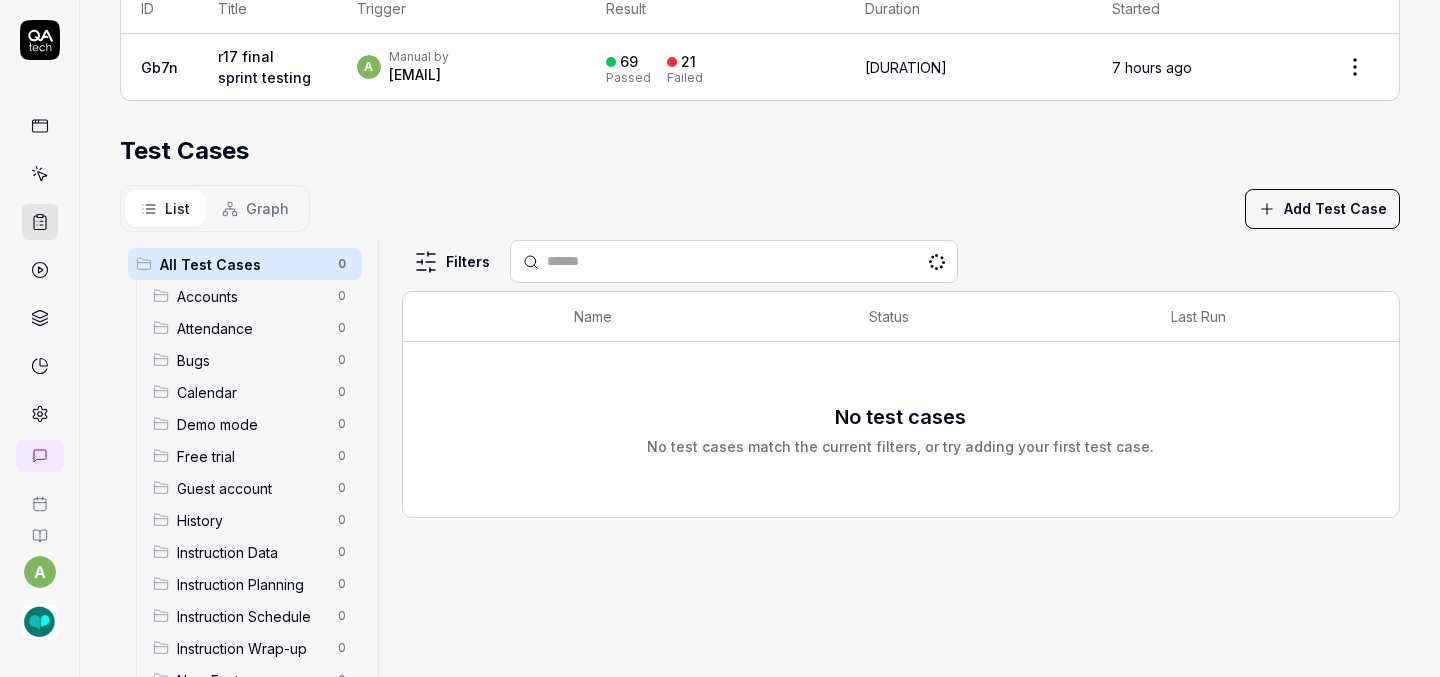 scroll, scrollTop: 465, scrollLeft: 0, axis: vertical 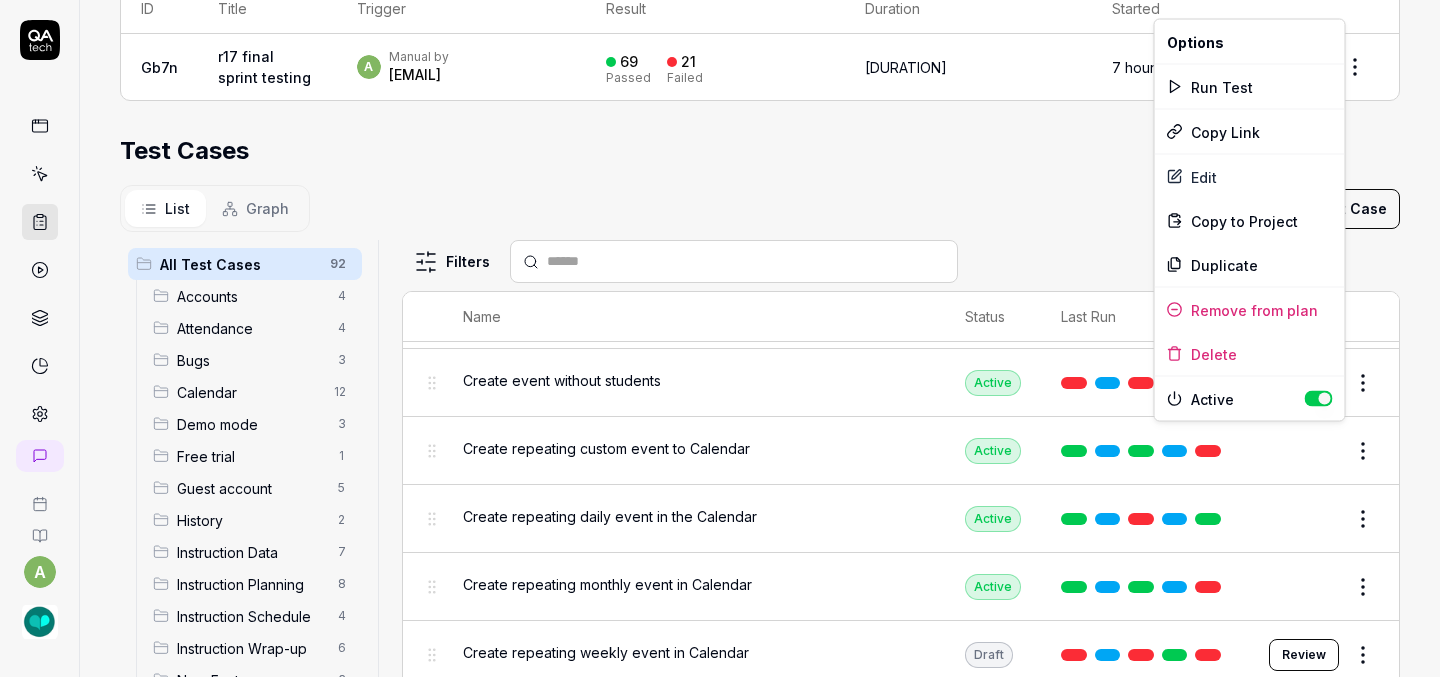 click on "**********" at bounding box center [720, 338] 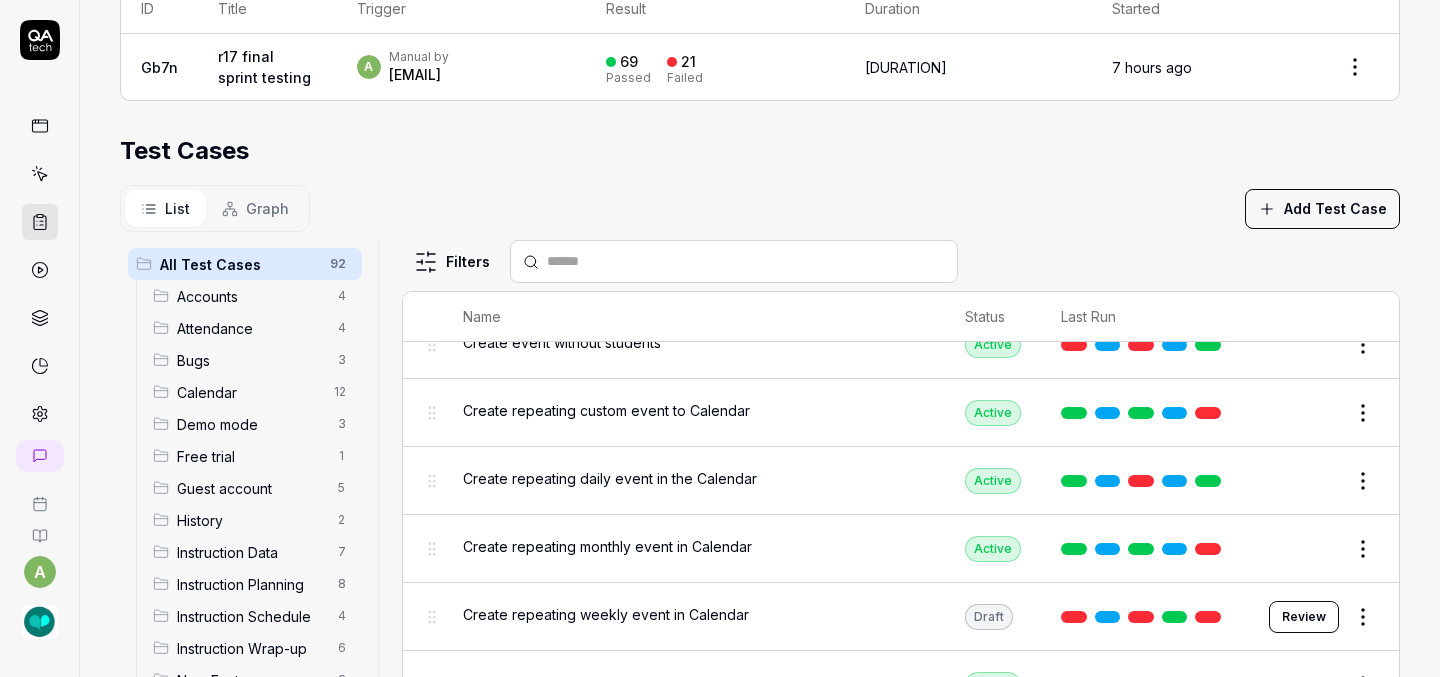 scroll, scrollTop: 1269, scrollLeft: 0, axis: vertical 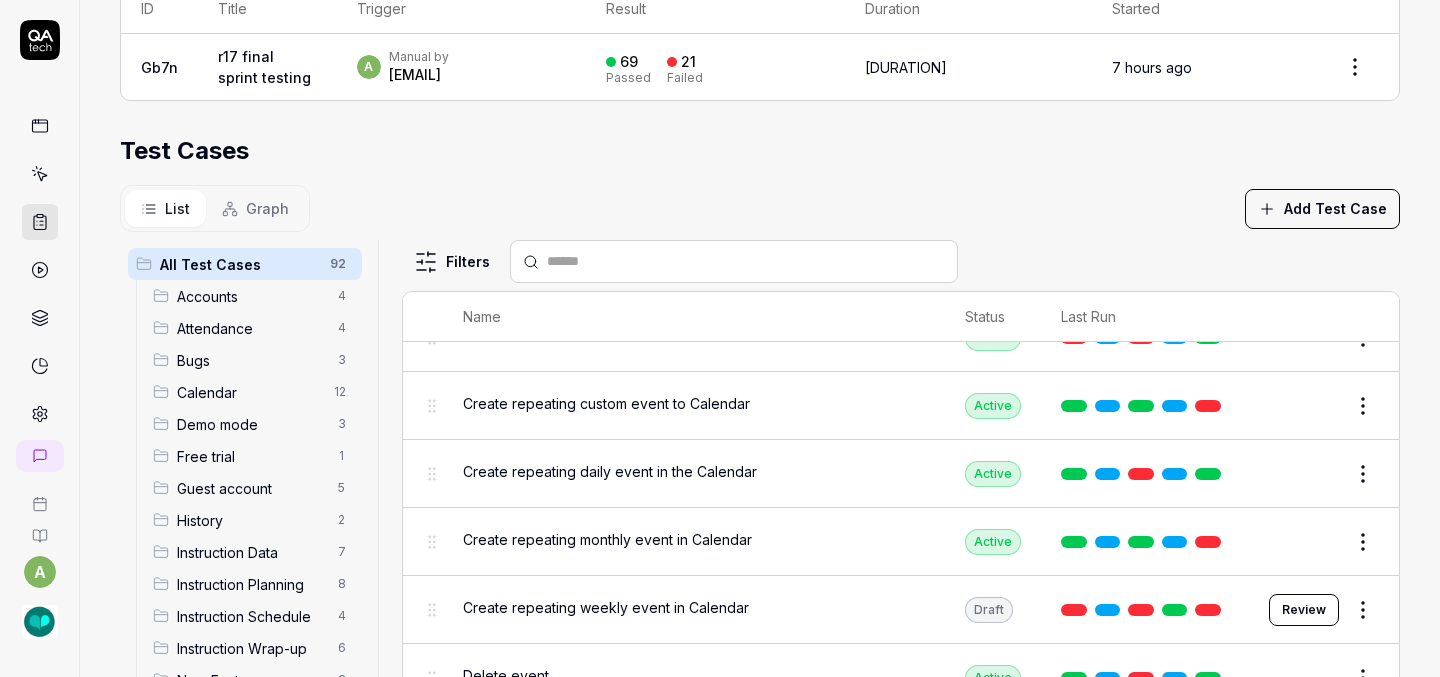 click on "Edit" at bounding box center (1315, 542) 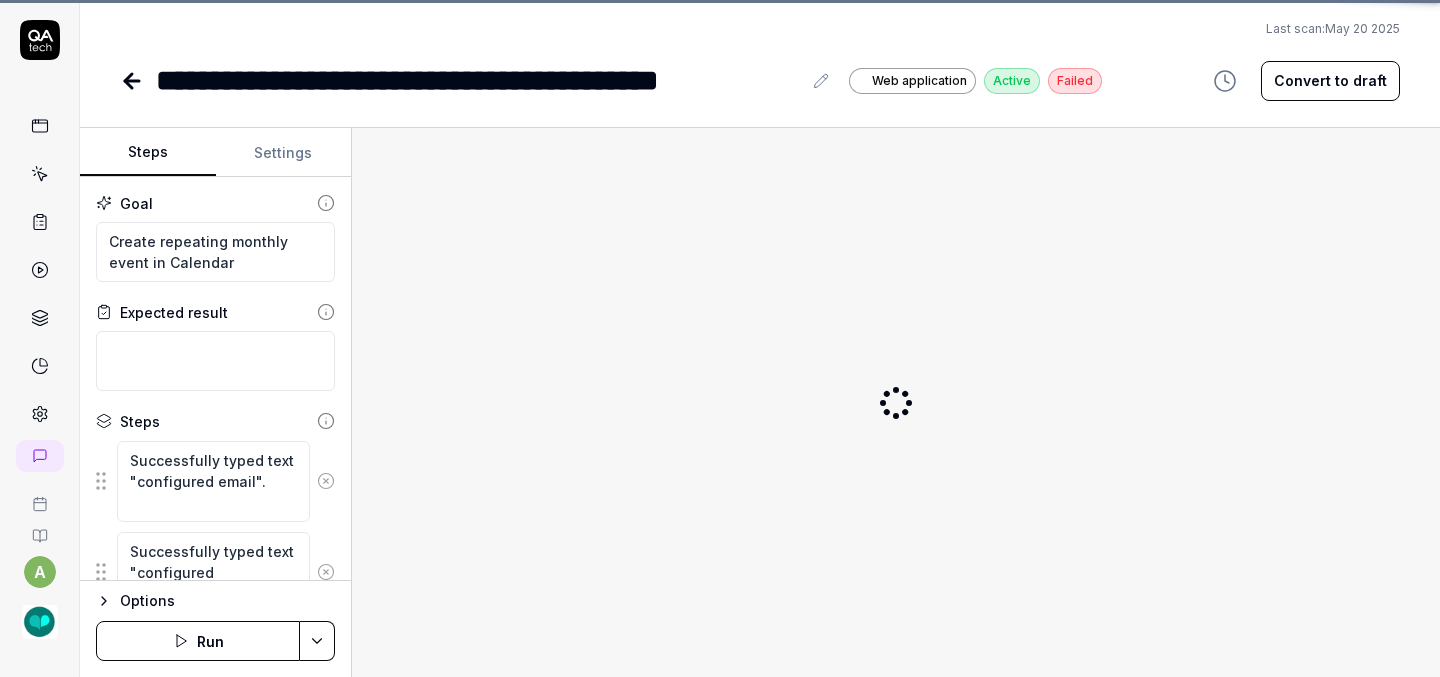 scroll, scrollTop: 0, scrollLeft: 0, axis: both 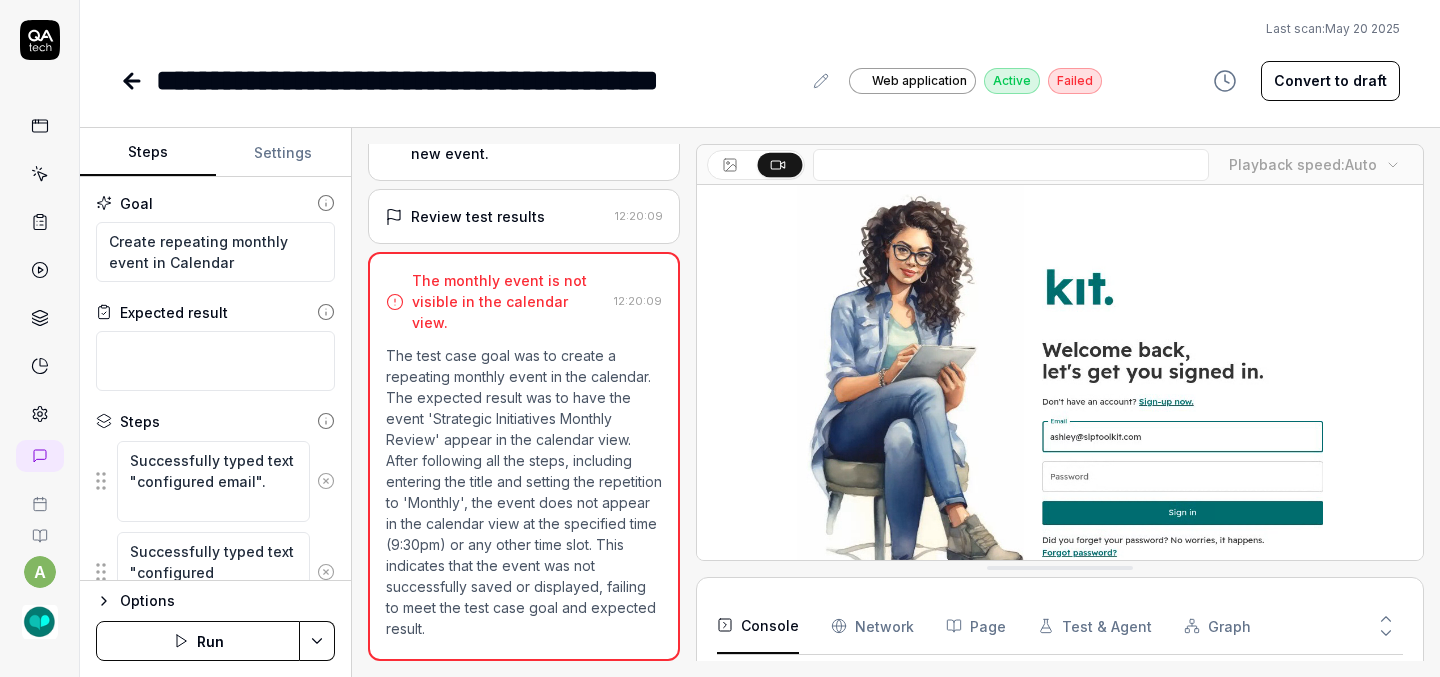 click on "Convert to draft" at bounding box center [1330, 81] 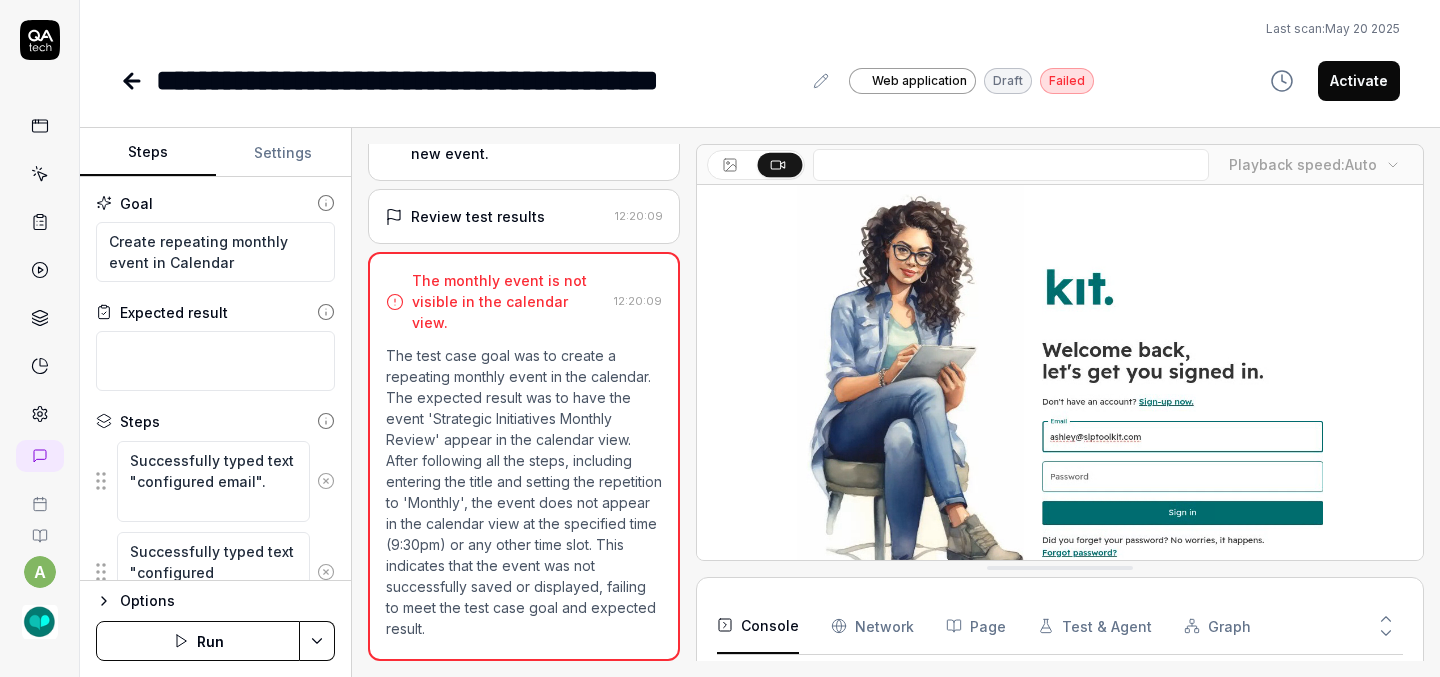 scroll, scrollTop: 69, scrollLeft: 0, axis: vertical 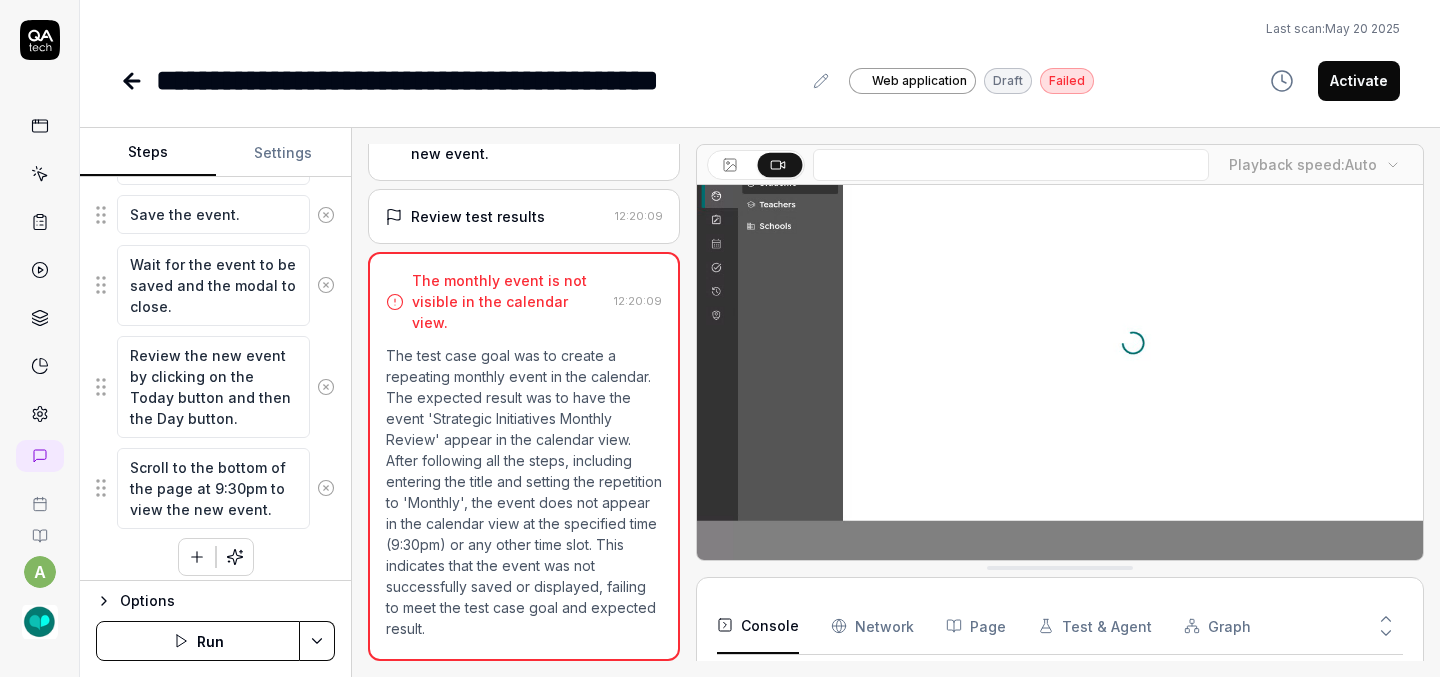 click 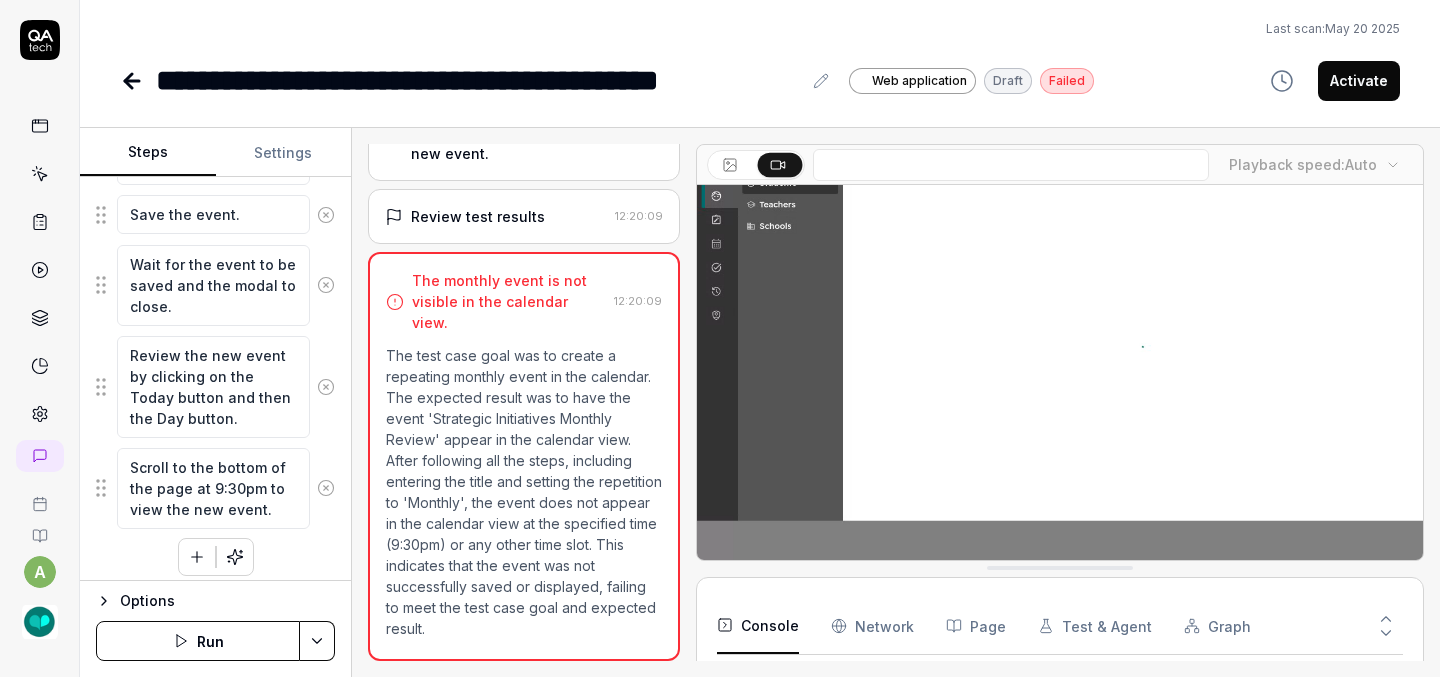 scroll, scrollTop: 964, scrollLeft: 0, axis: vertical 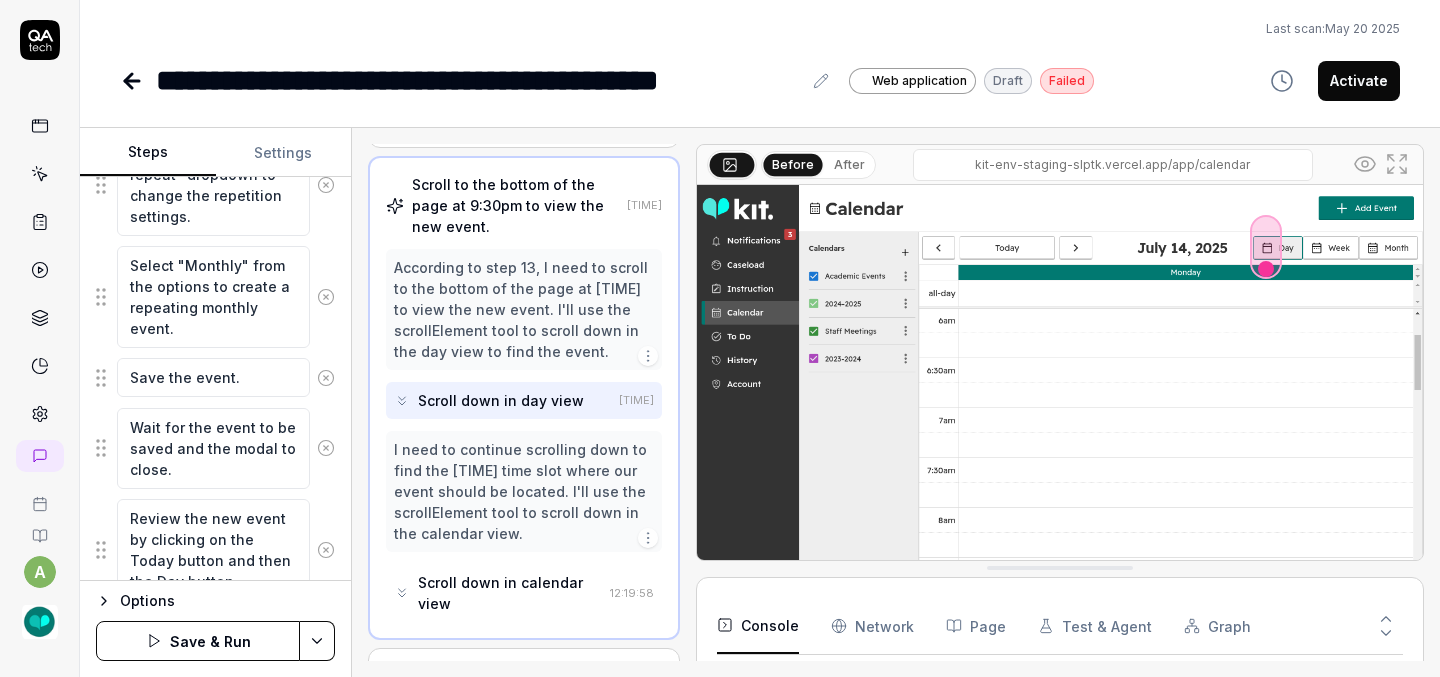 click on "Save & Run" at bounding box center [198, 641] 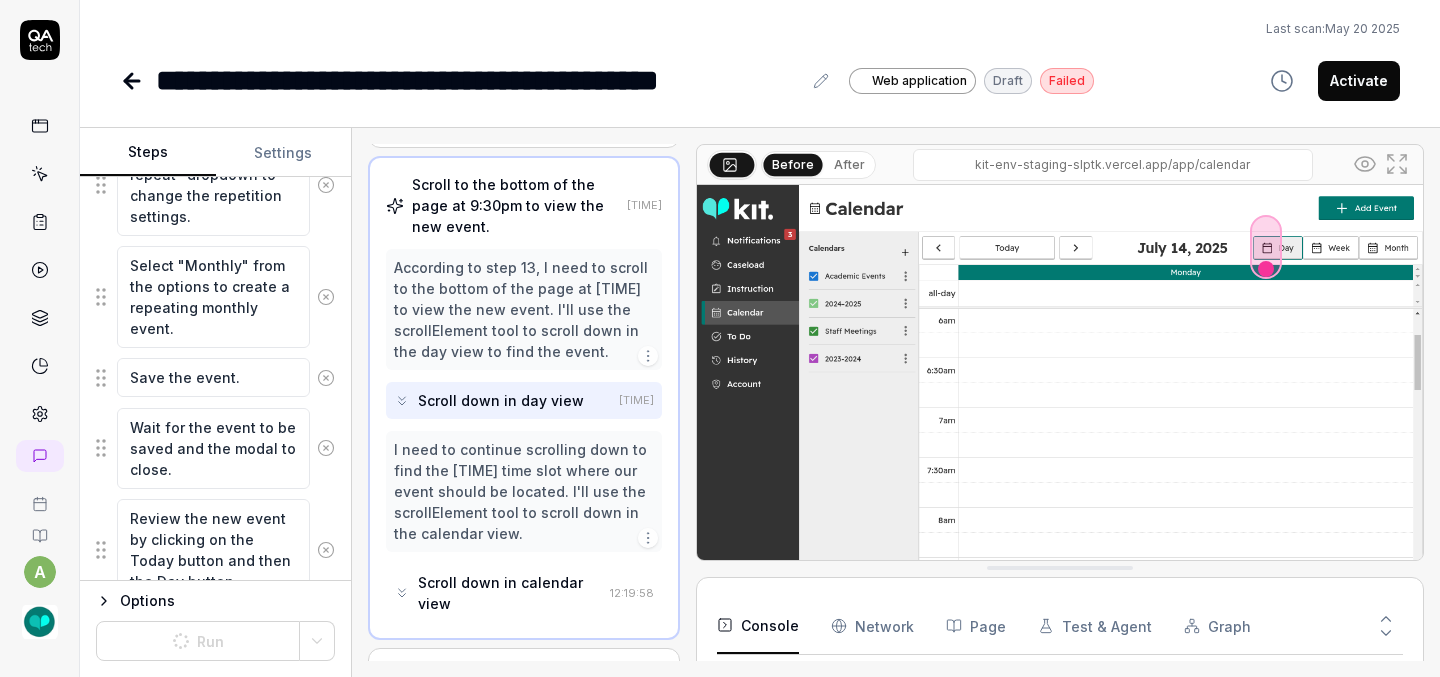 scroll, scrollTop: 964, scrollLeft: 0, axis: vertical 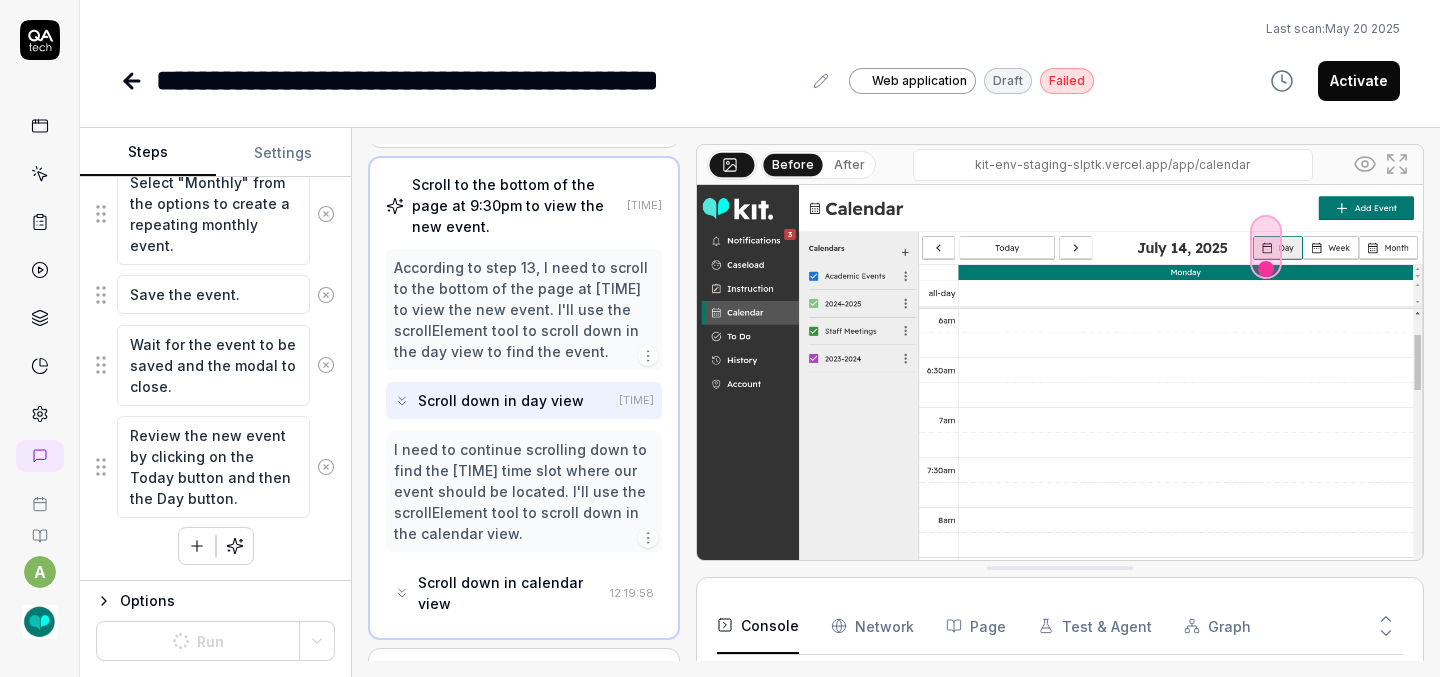 click 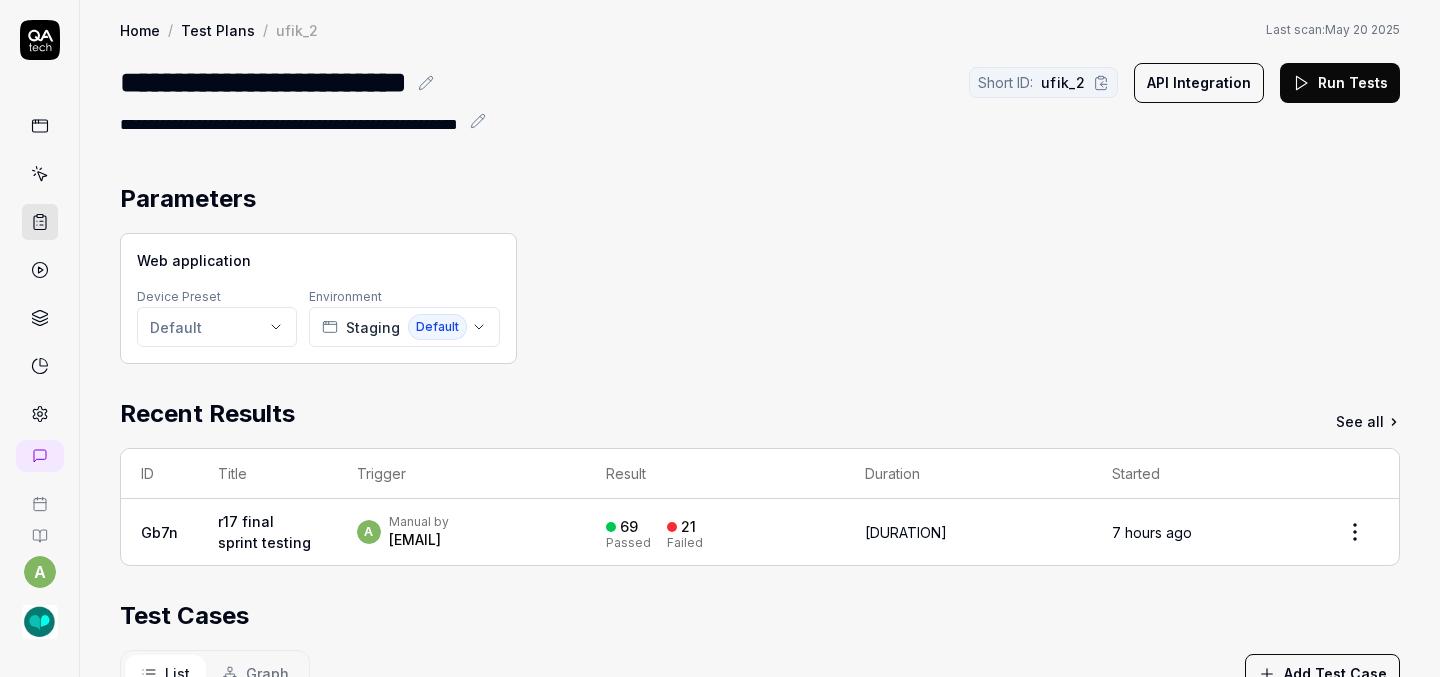 scroll, scrollTop: 386, scrollLeft: 0, axis: vertical 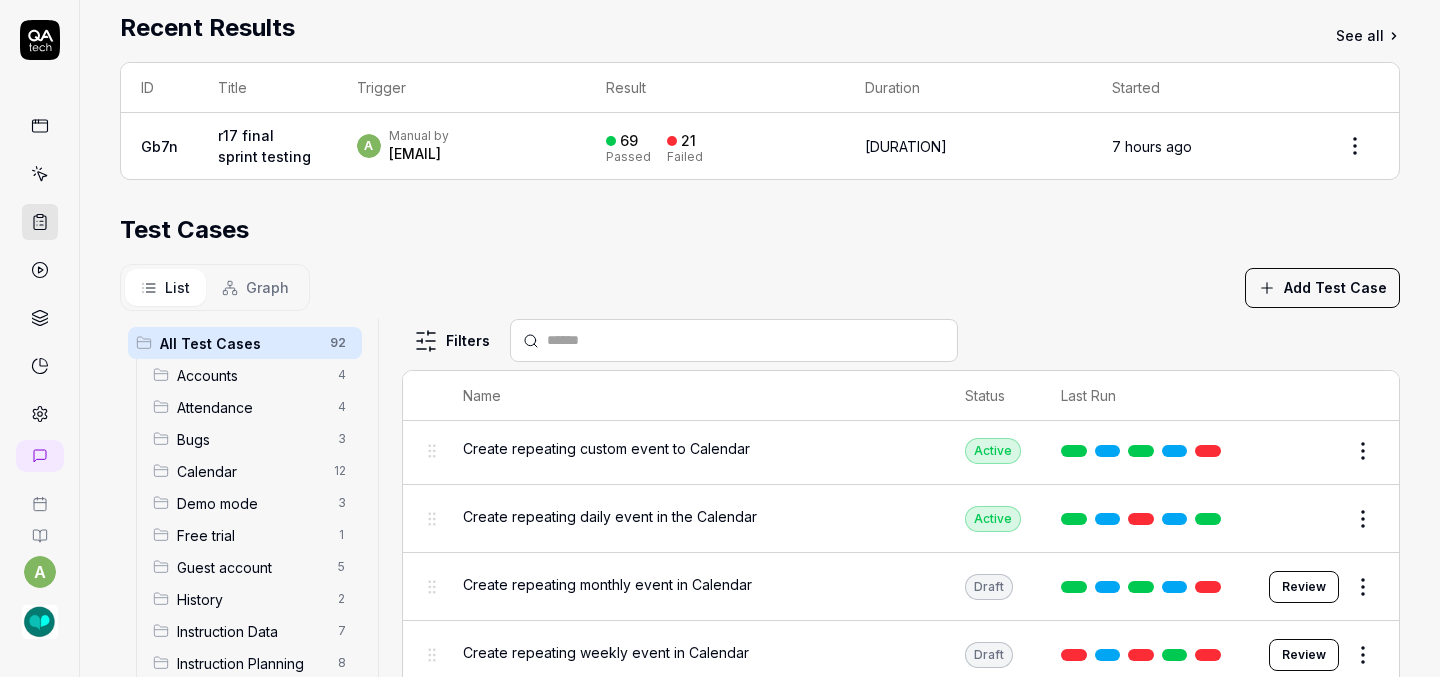 click on "Review" at bounding box center (1304, 587) 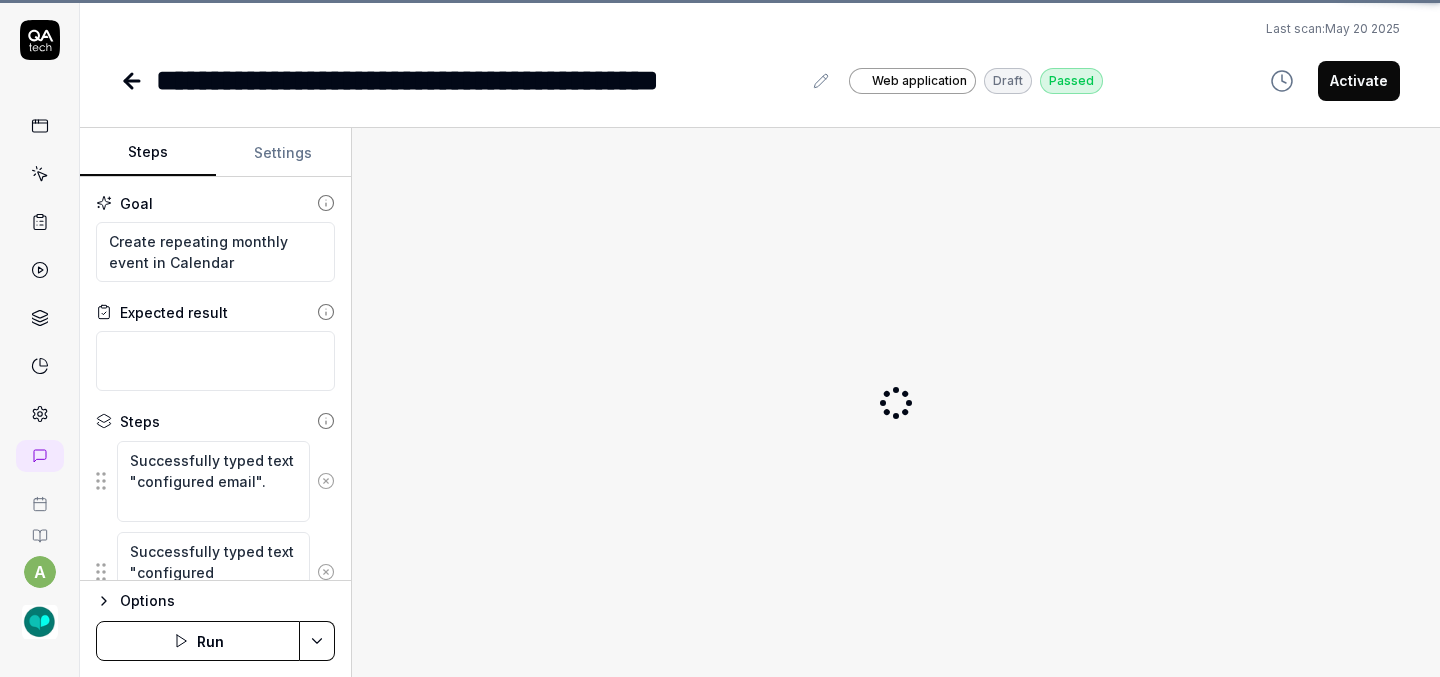 scroll, scrollTop: 0, scrollLeft: 0, axis: both 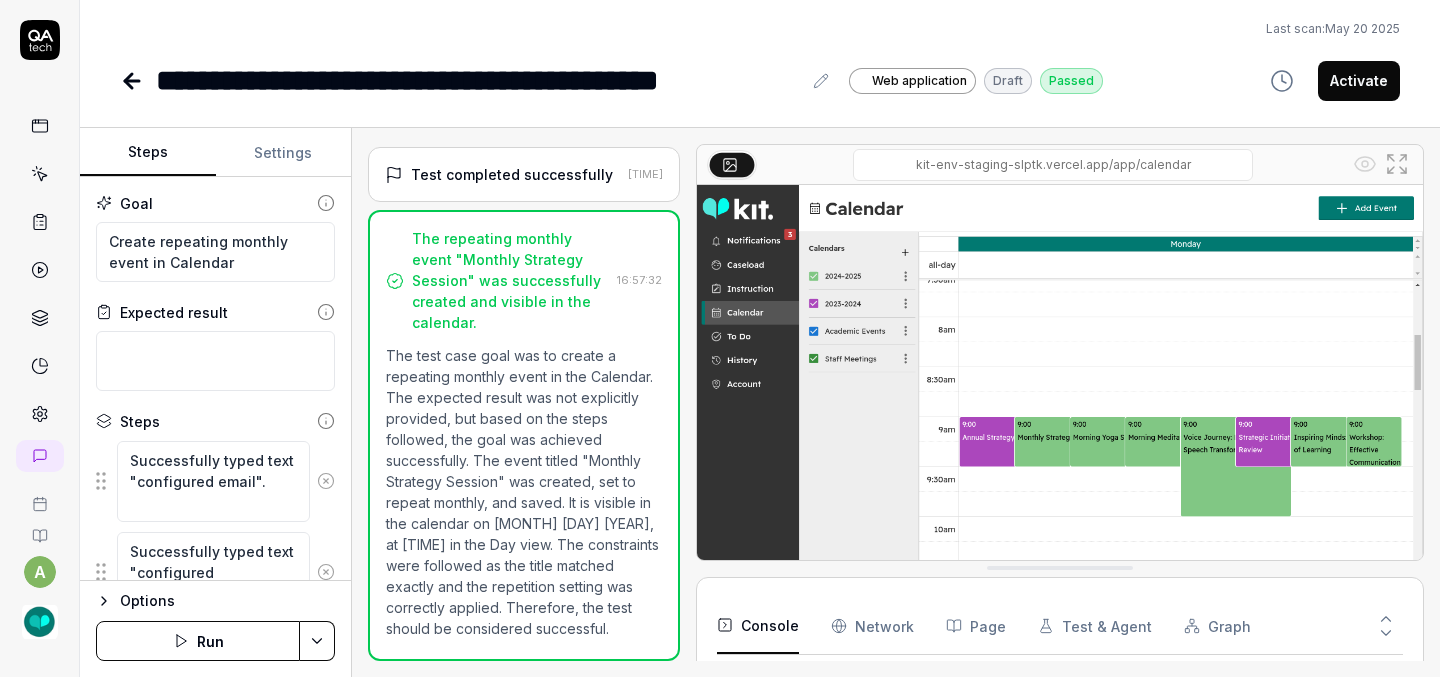 click on "Activate" at bounding box center [1359, 81] 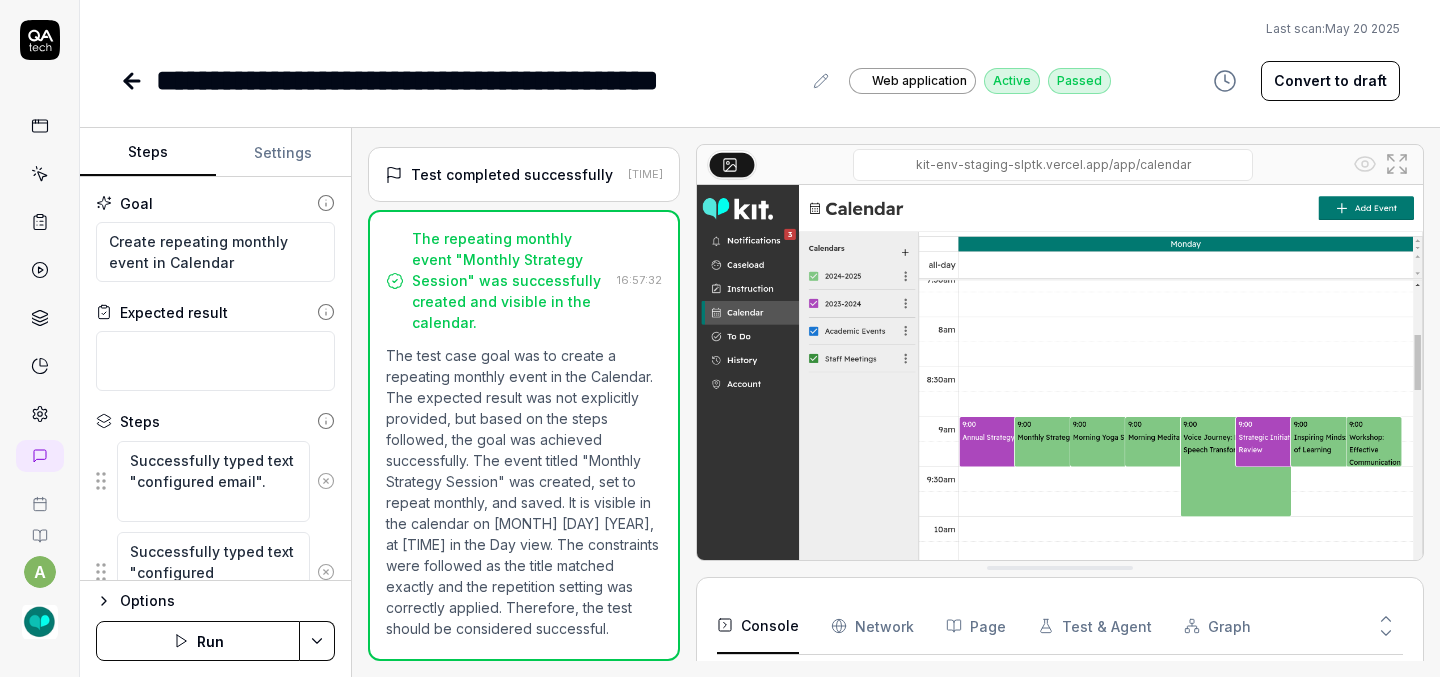 click 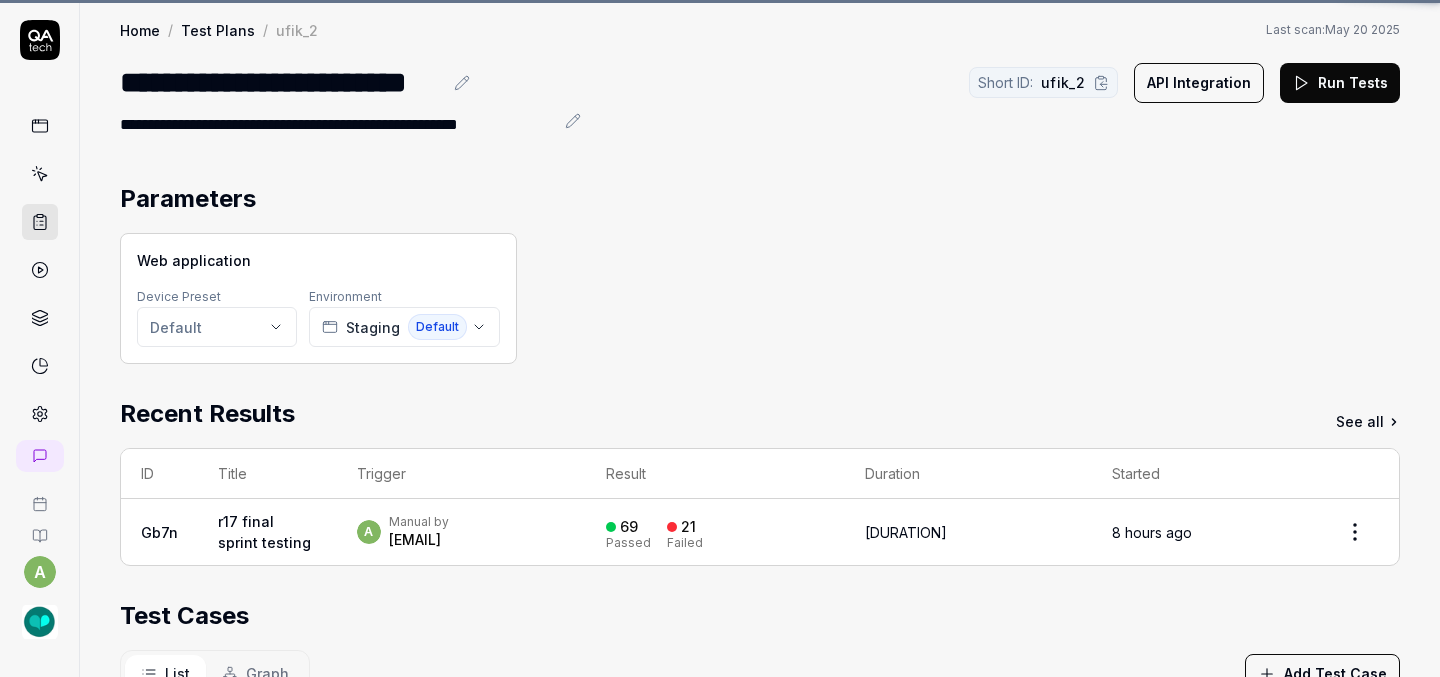 scroll, scrollTop: 386, scrollLeft: 0, axis: vertical 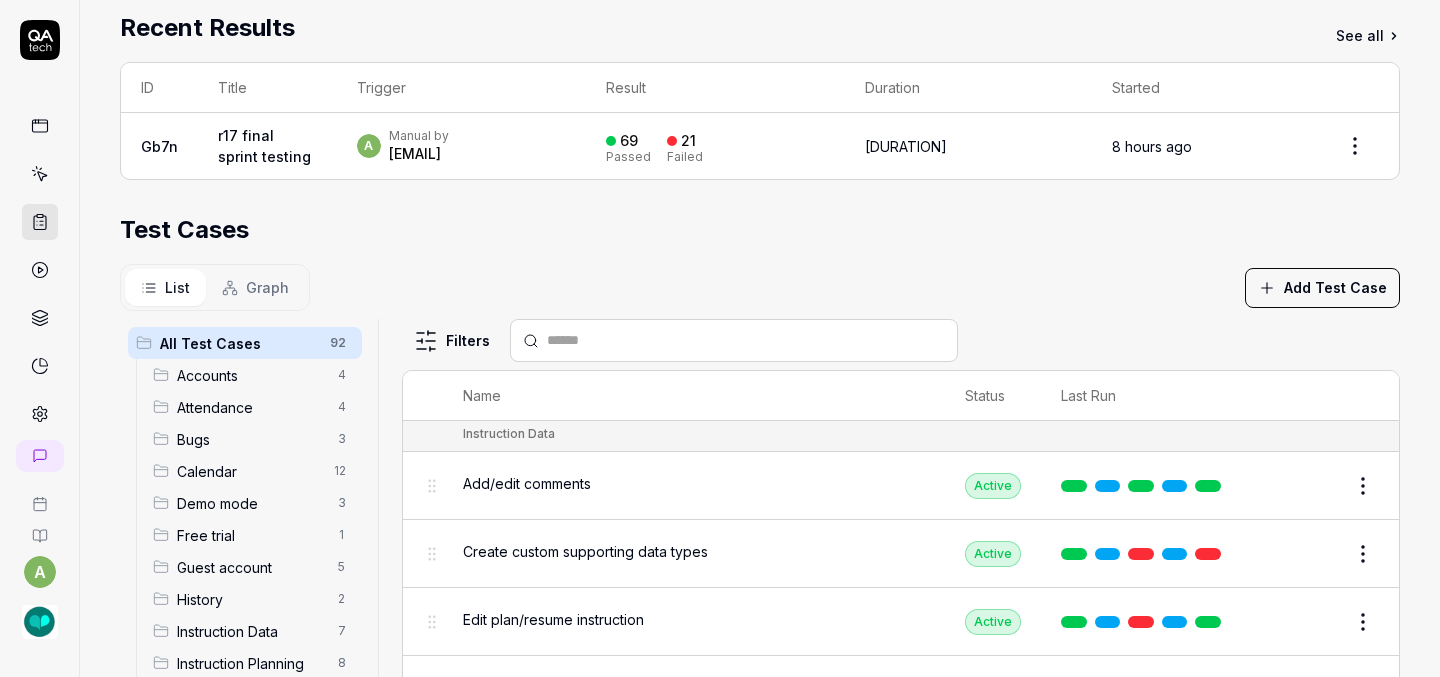 click on "Edit" at bounding box center (1315, 554) 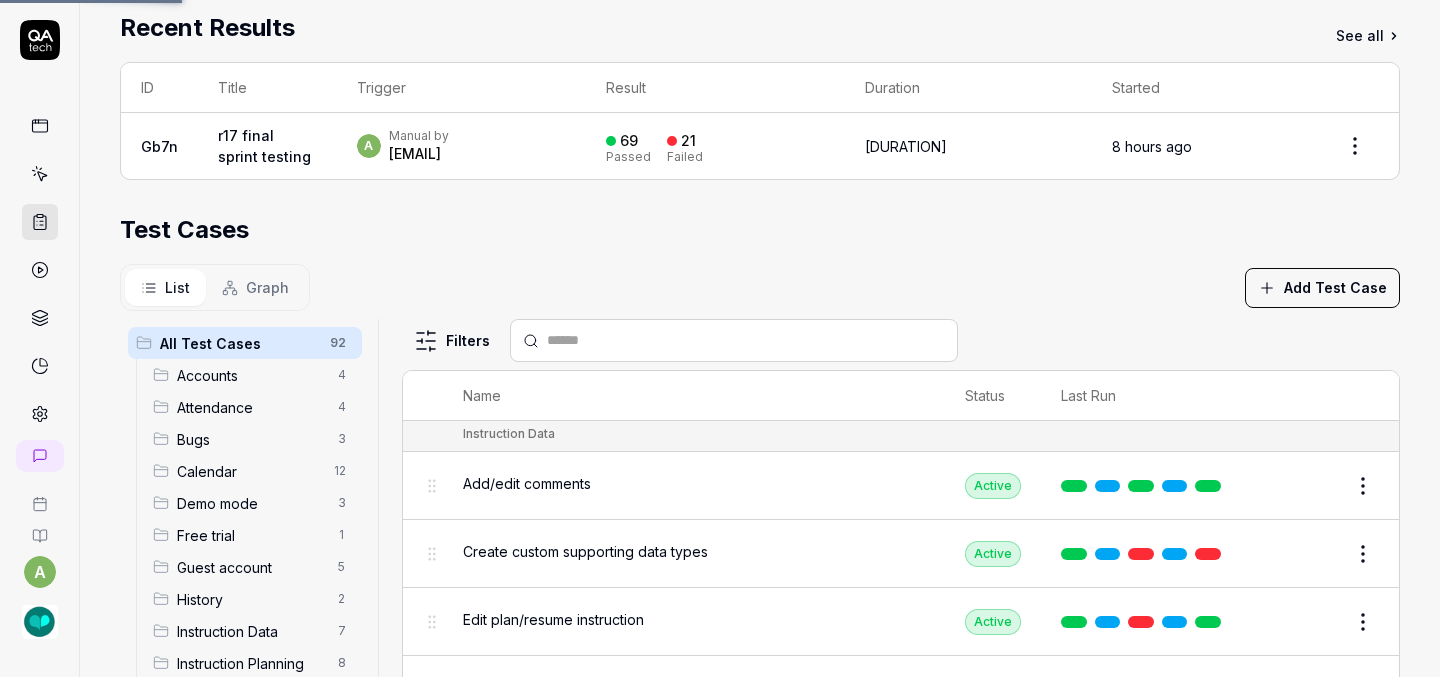 scroll, scrollTop: 0, scrollLeft: 0, axis: both 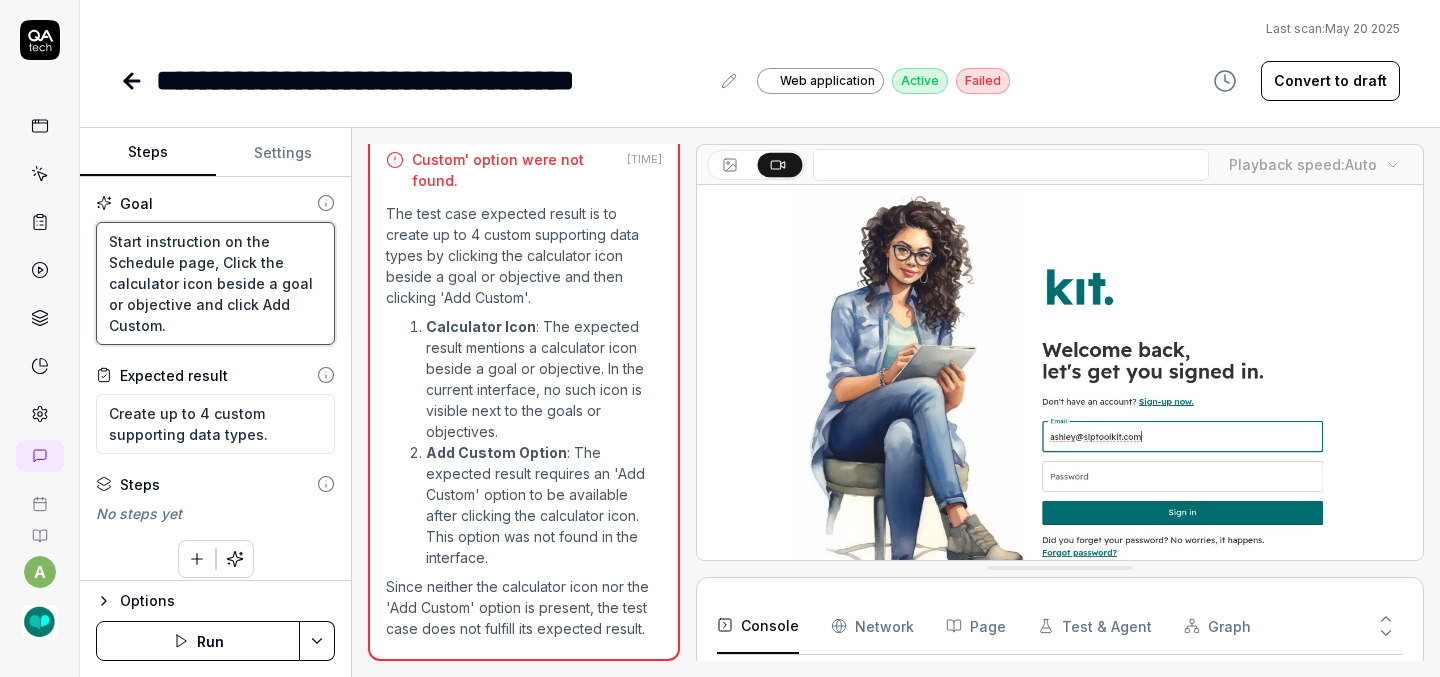 drag, startPoint x: 216, startPoint y: 237, endPoint x: 47, endPoint y: 230, distance: 169.14491 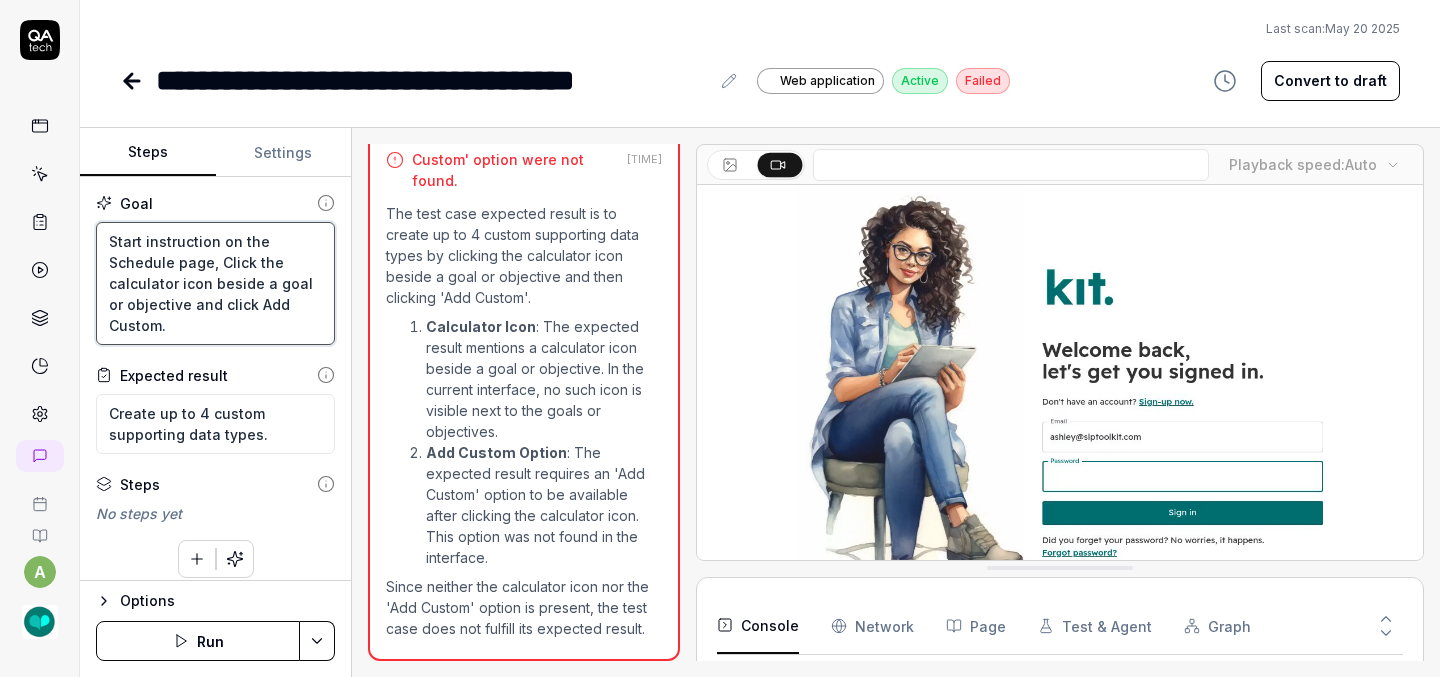 click on "**********" at bounding box center (720, 338) 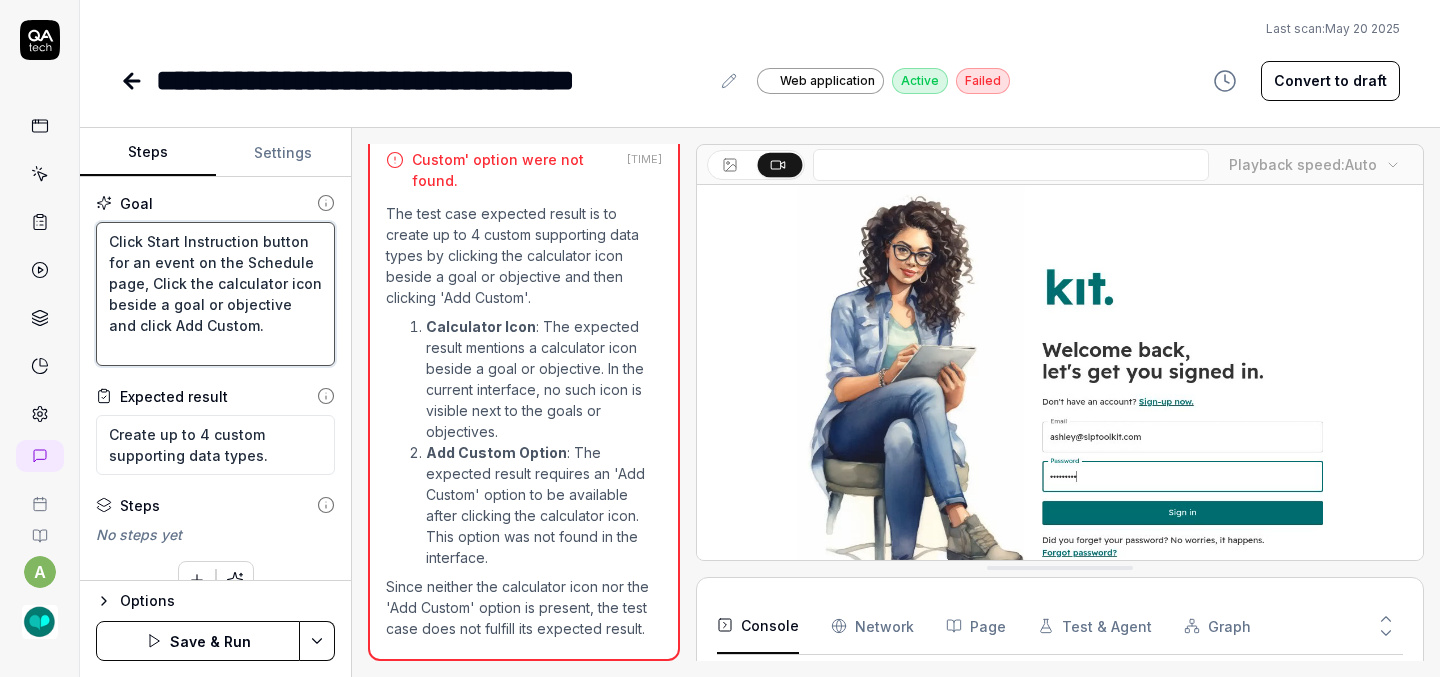 drag, startPoint x: 151, startPoint y: 281, endPoint x: 188, endPoint y: 363, distance: 89.961105 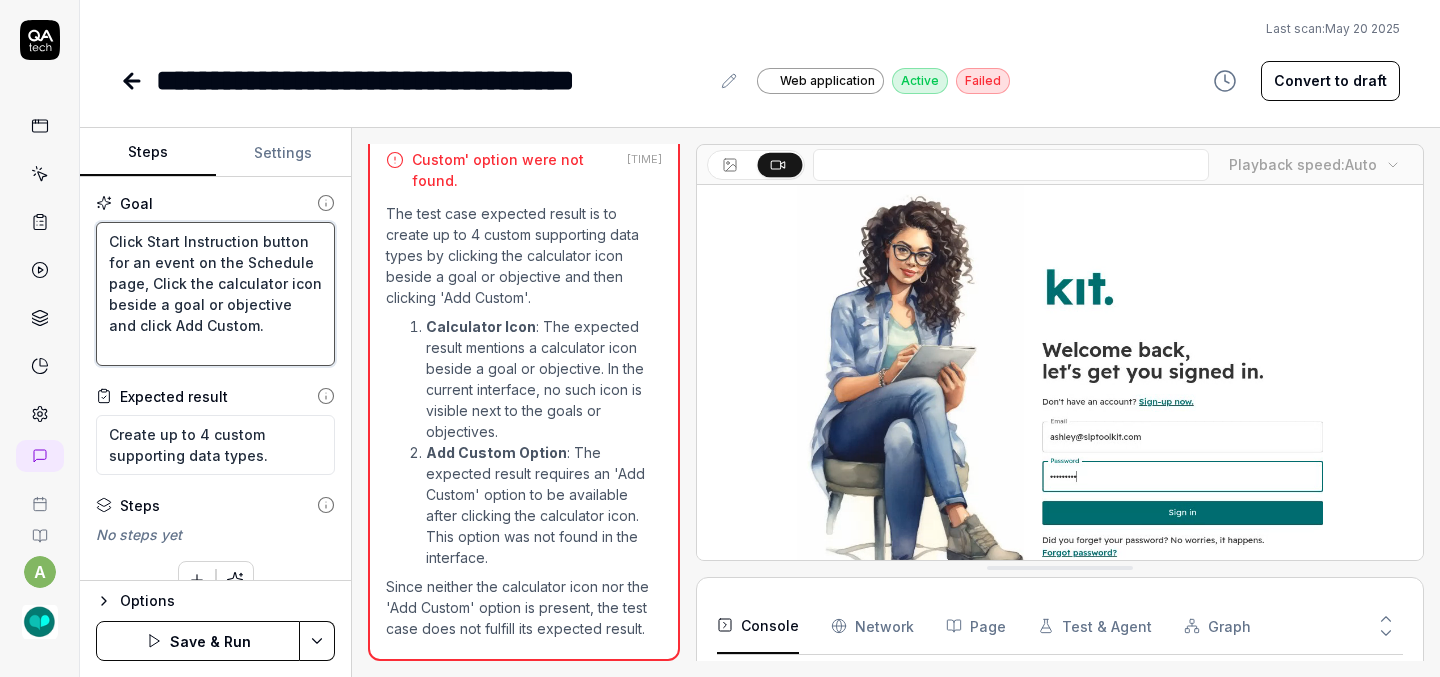 click on "Click Start Instruction button for an event on the Schedule page, Click the calculator icon beside a goal or objective and click Add Custom." at bounding box center (215, 294) 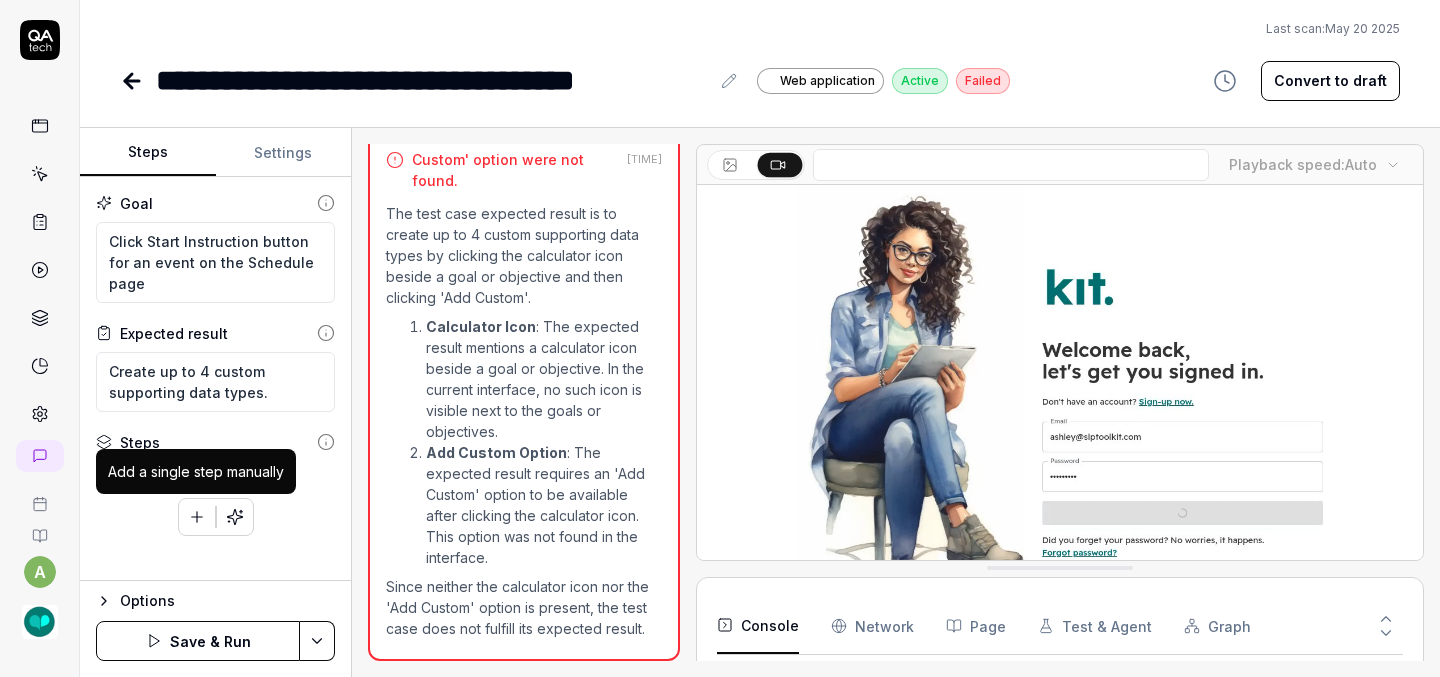 click 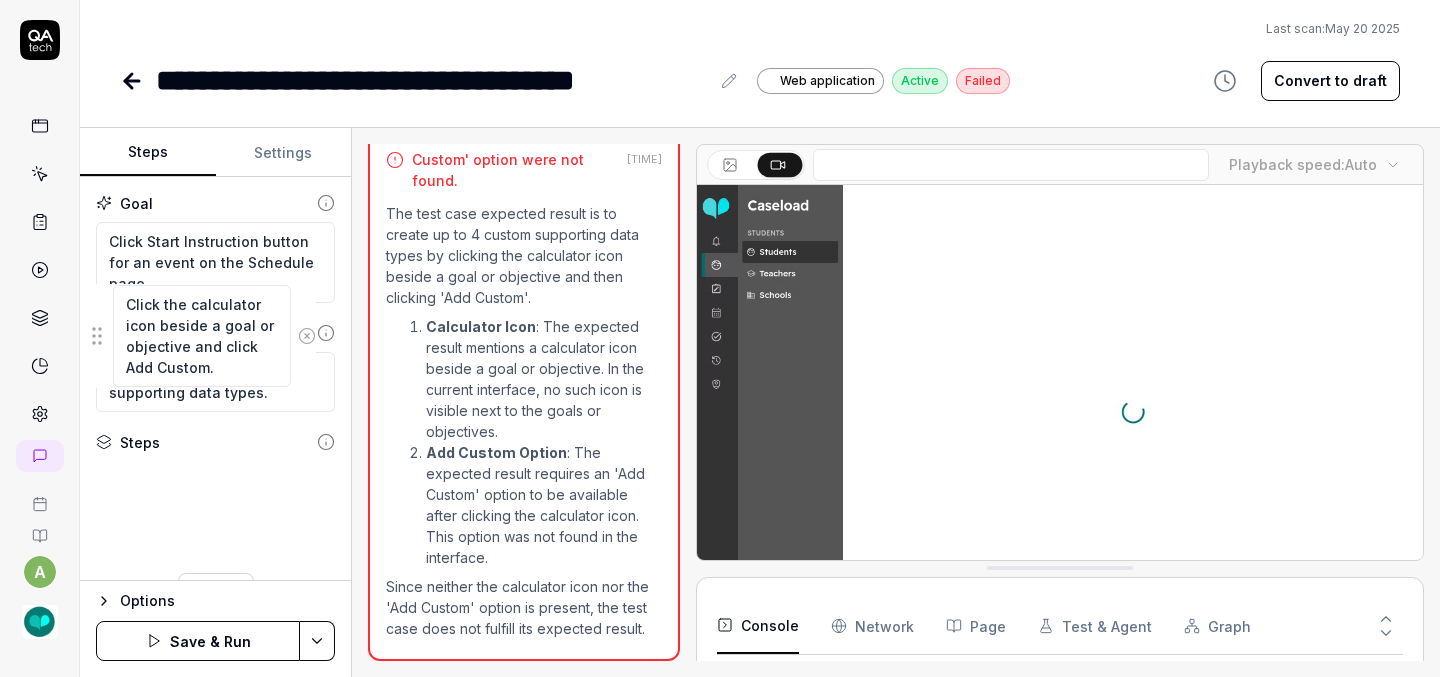 drag, startPoint x: 104, startPoint y: 510, endPoint x: 99, endPoint y: 334, distance: 176.07101 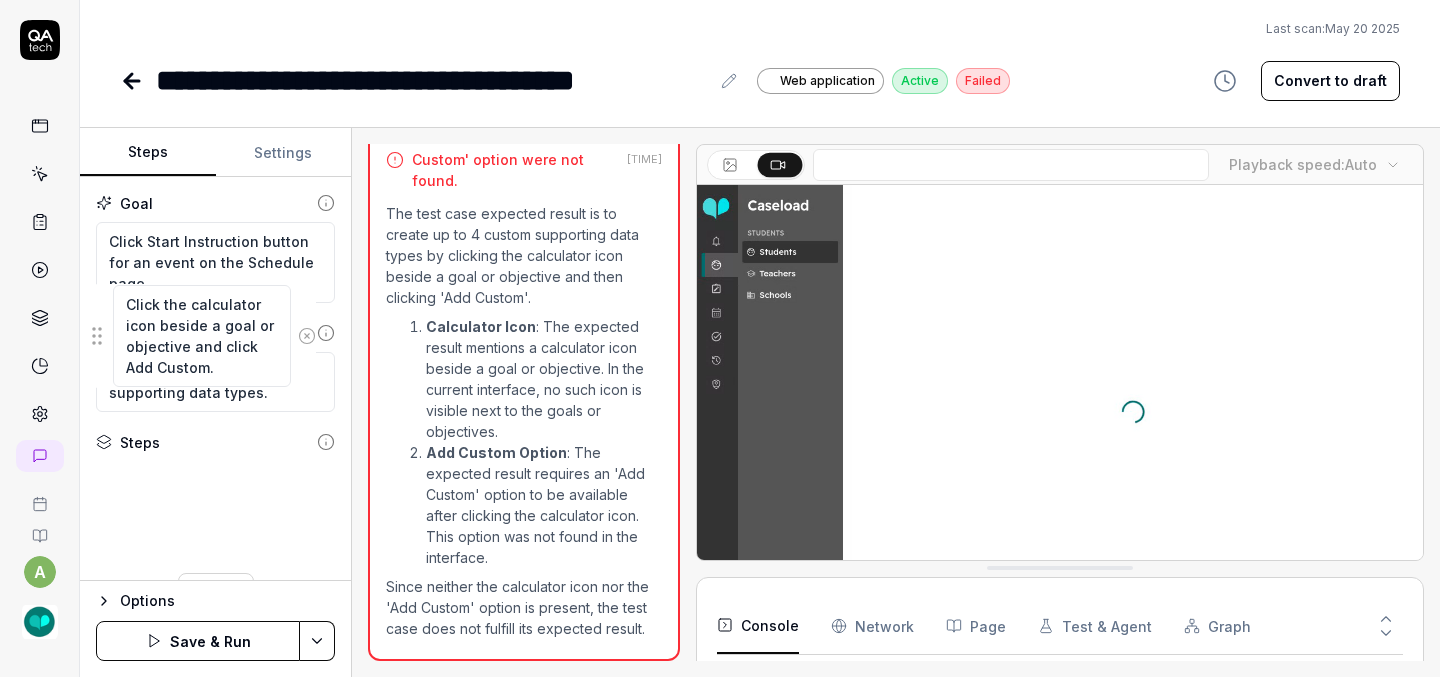 click on "Click the calculator icon beside a goal or objective and click Add Custom. Click the calculator icon beside a goal or objective and click Add Custom.
To pick up a draggable item, press the space bar.
While dragging, use the arrow keys to move the item.
Press space again to drop the item in its new position, or press escape to cancel.
Draggable item cfc0c69c-b6d1-4aa8-ad69-bb8fc08c71e2 was moved over droppable area cfc0c69c-b6d1-4aa8-ad69-bb8fc08c71e2." at bounding box center (215, 513) 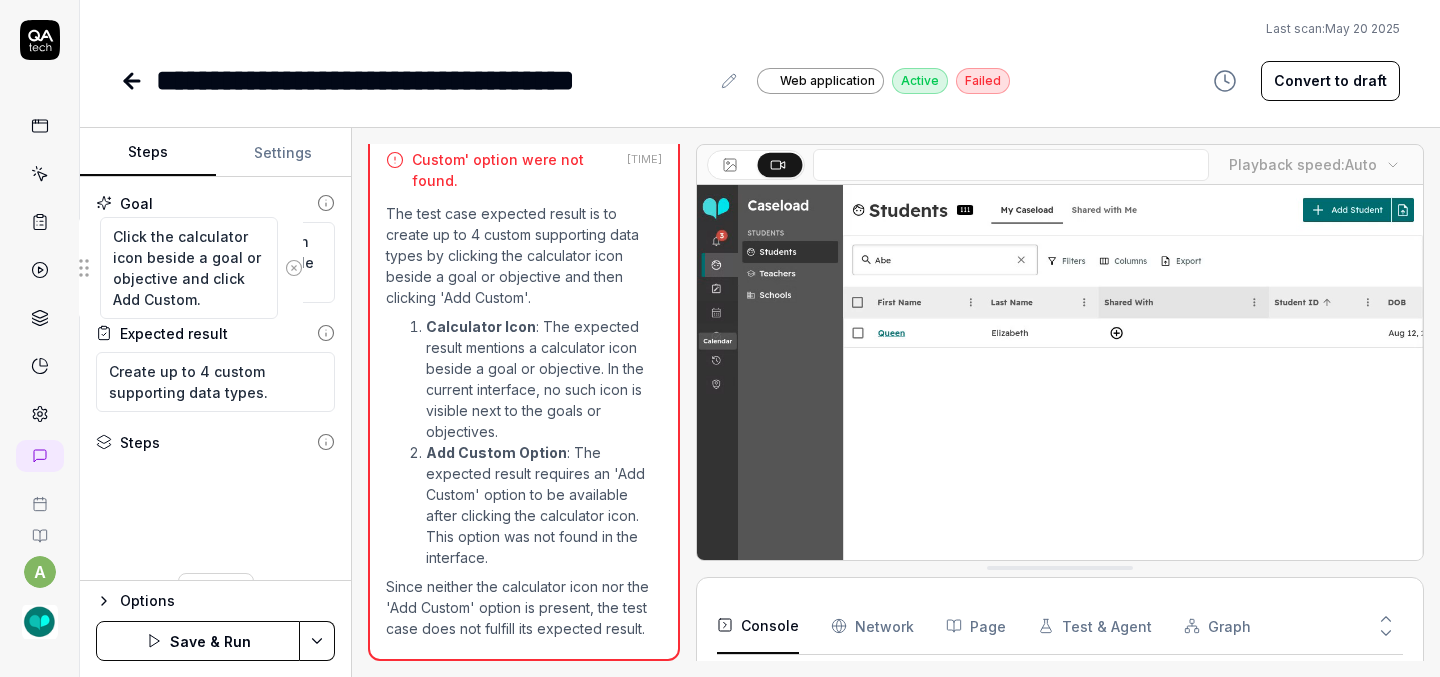 drag, startPoint x: 98, startPoint y: 516, endPoint x: 78, endPoint y: 281, distance: 235.84953 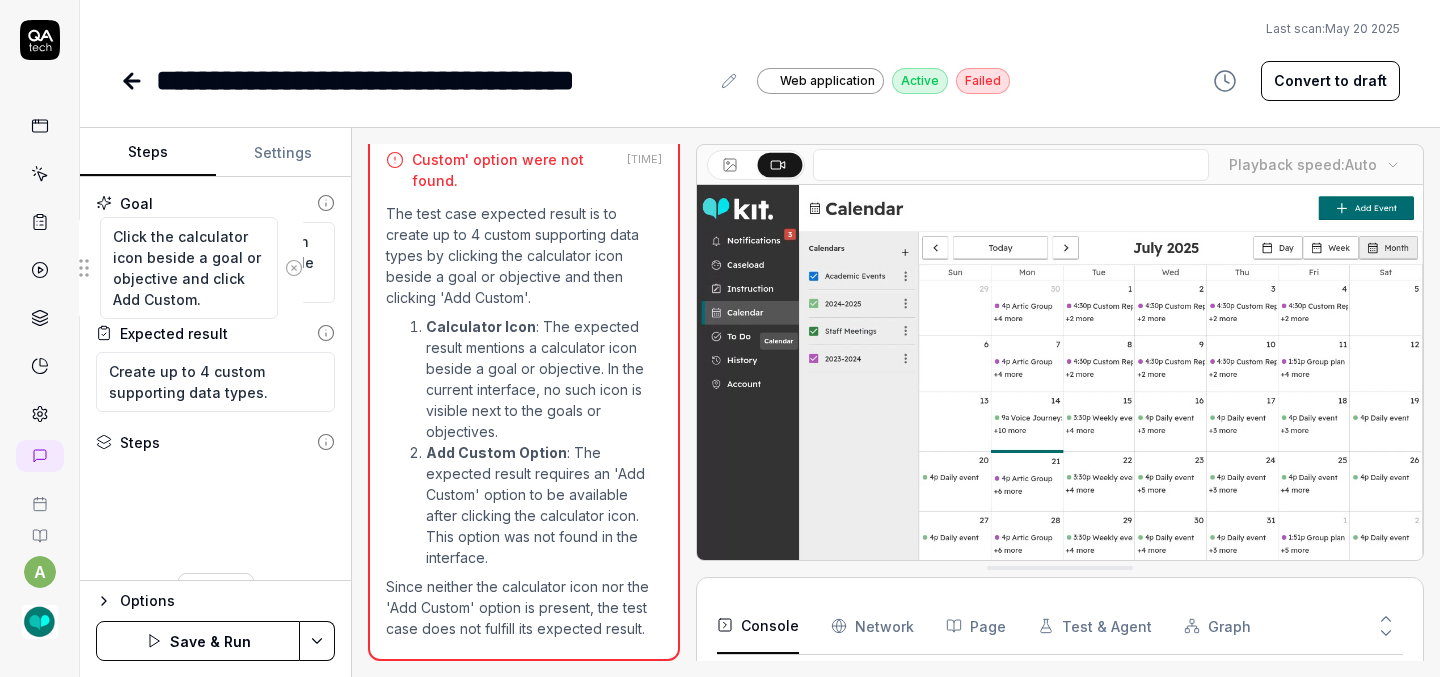 click on "Click the calculator icon beside a goal or objective and click Add Custom. Click the calculator icon beside a goal or objective and click Add Custom.
To pick up a draggable item, press the space bar.
While dragging, use the arrow keys to move the item.
Press space again to drop the item in its new position, or press escape to cancel.
Draggable item cfc0c69c-b6d1-4aa8-ad69-bb8fc08c71e2 was moved over droppable area cfc0c69c-b6d1-4aa8-ad69-bb8fc08c71e2." at bounding box center [215, 513] 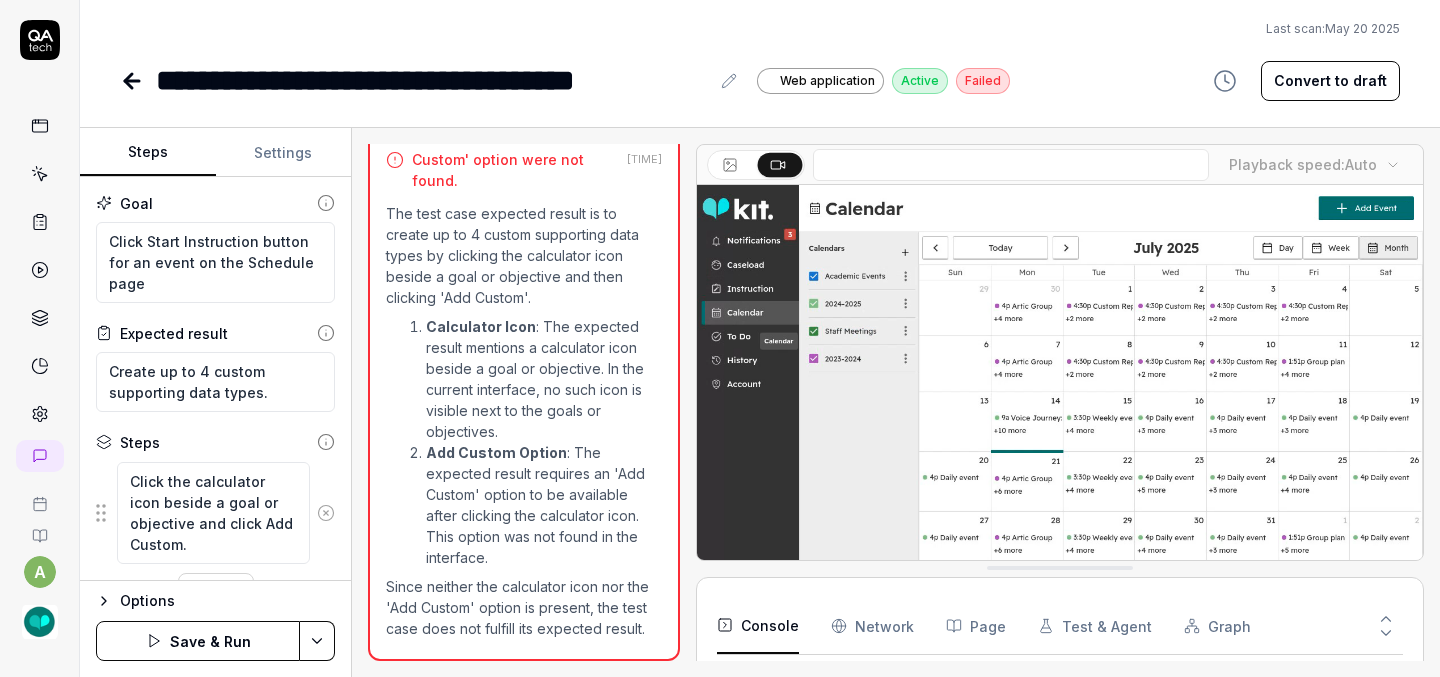 scroll, scrollTop: 46, scrollLeft: 0, axis: vertical 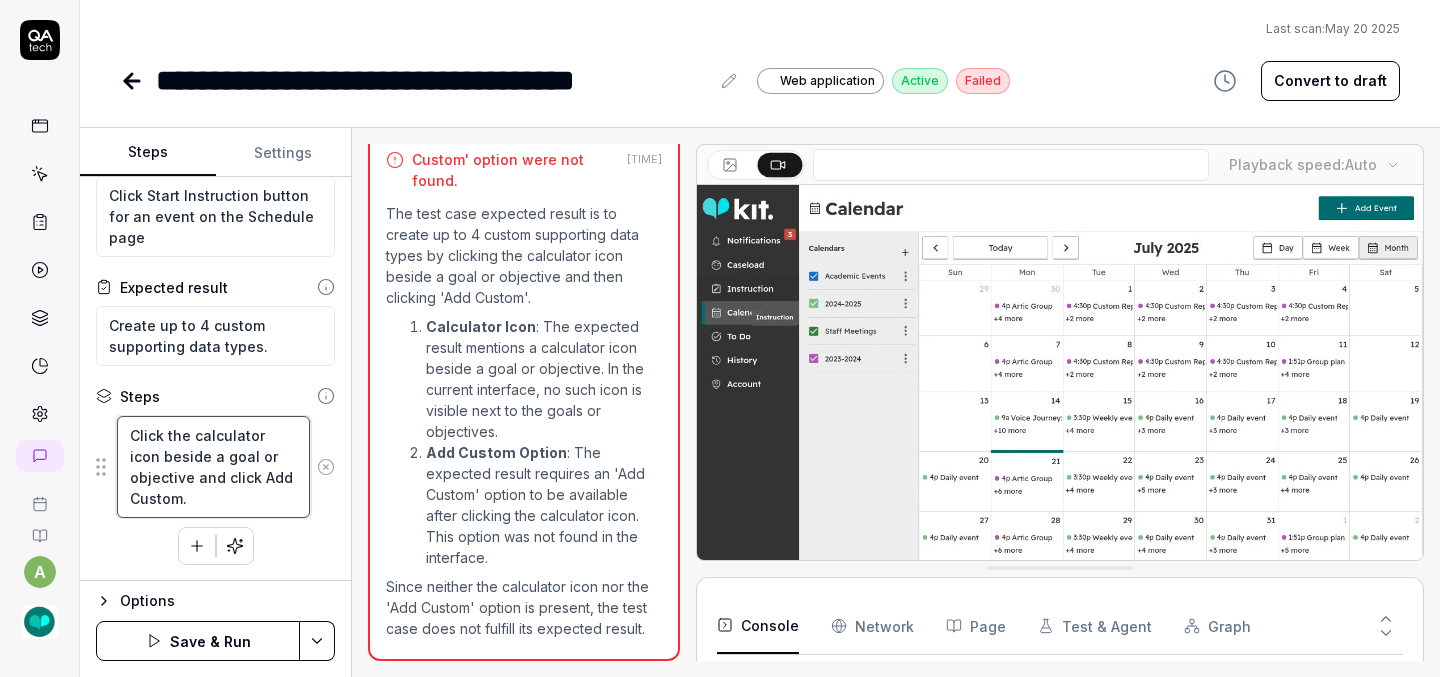 drag, startPoint x: 228, startPoint y: 507, endPoint x: 75, endPoint y: 419, distance: 176.50212 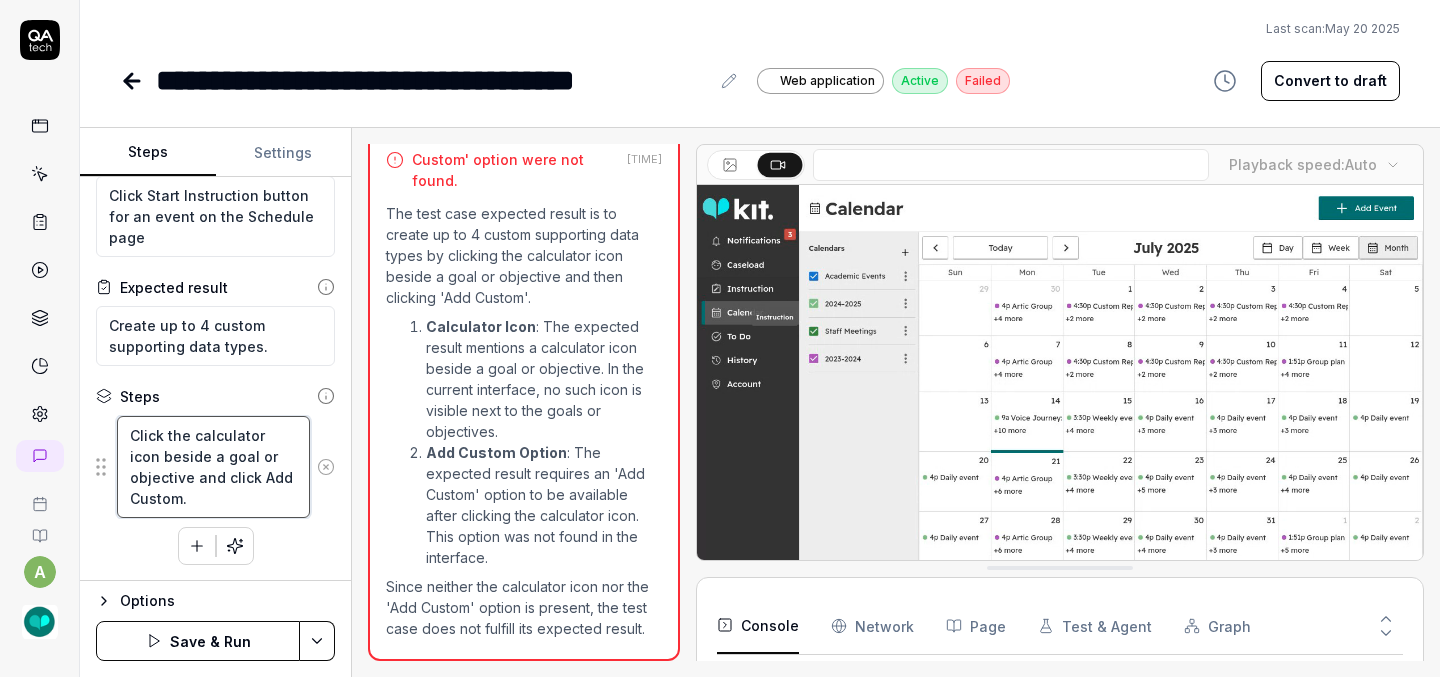 click on "**********" at bounding box center (720, 338) 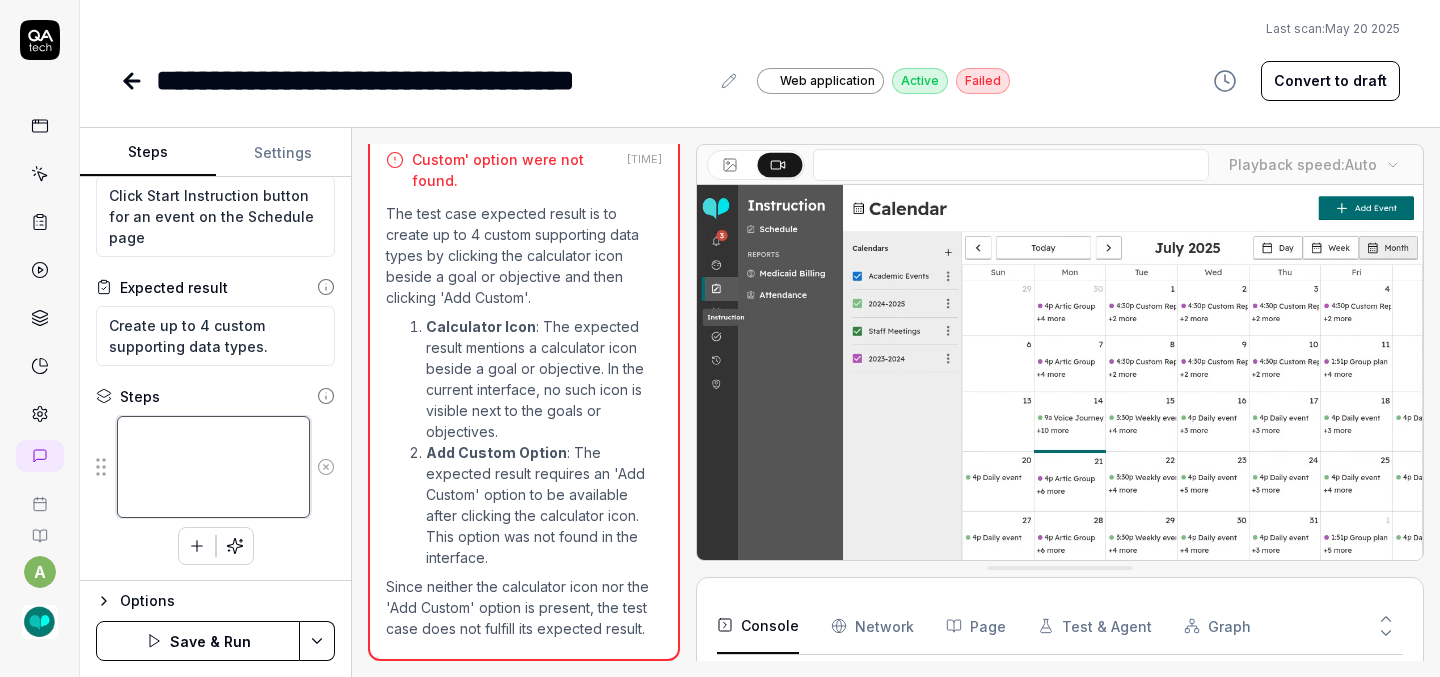 scroll, scrollTop: 0, scrollLeft: 0, axis: both 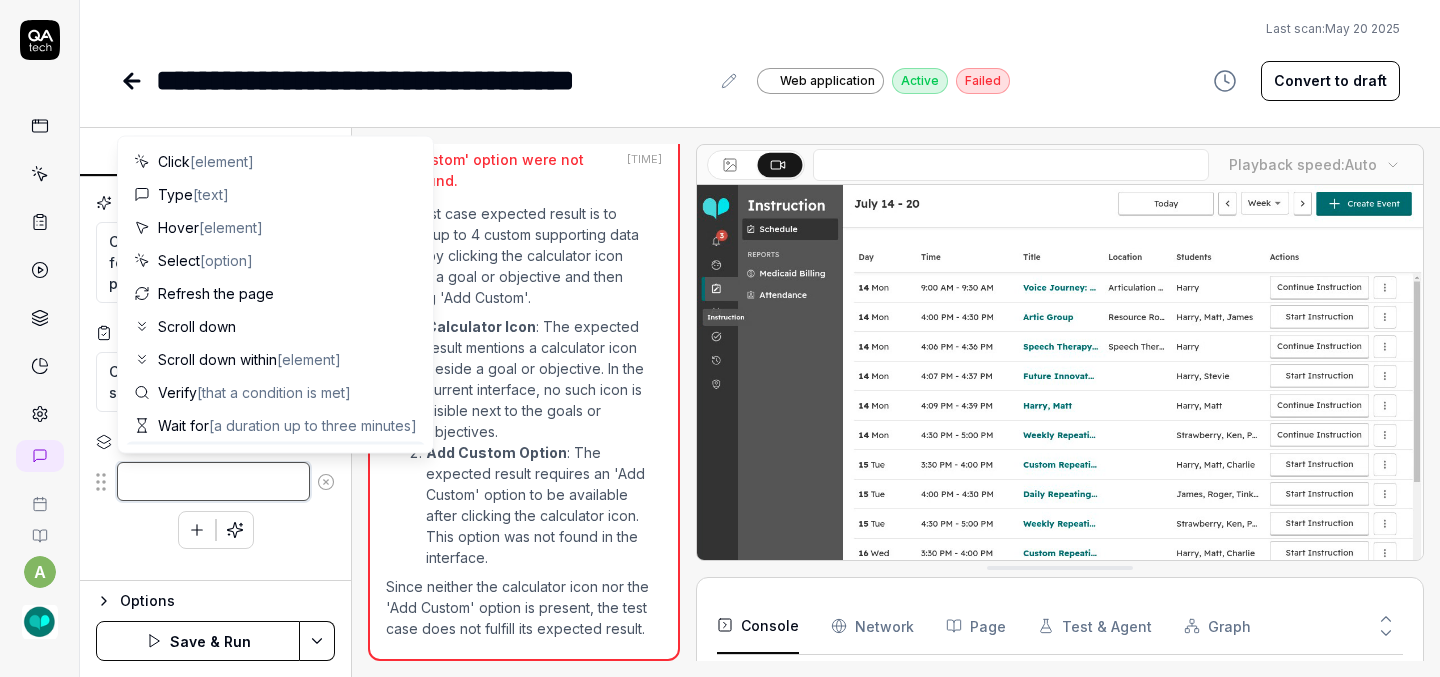 click at bounding box center [213, 481] 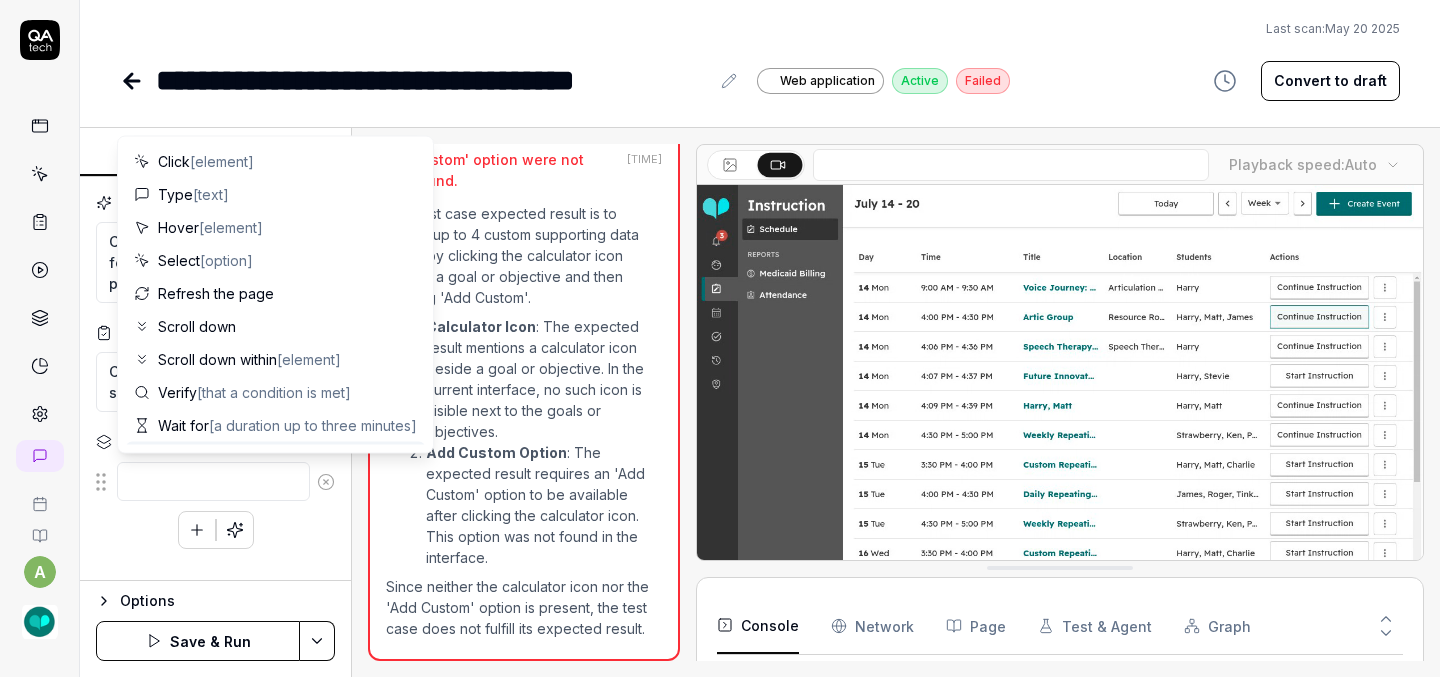 click on "To pick up a draggable item, press the space bar.
While dragging, use the arrow keys to move the item.
Press space again to drop the item in its new position, or press escape to cancel.
Draggable item cfc0c69c-b6d1-4aa8-ad69-bb8fc08c71e2 was dropped over droppable area cfc0c69c-b6d1-4aa8-ad69-bb8fc08c71e2" at bounding box center [215, 505] 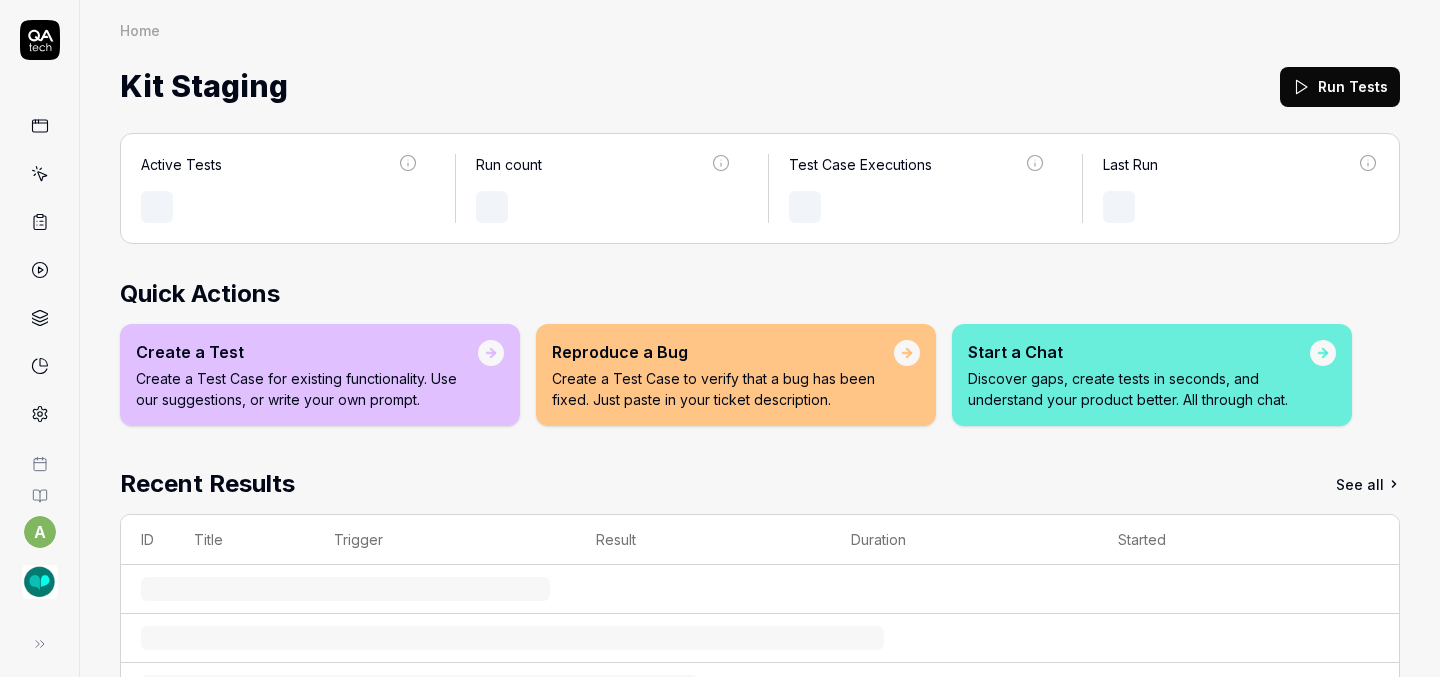 scroll, scrollTop: 0, scrollLeft: 0, axis: both 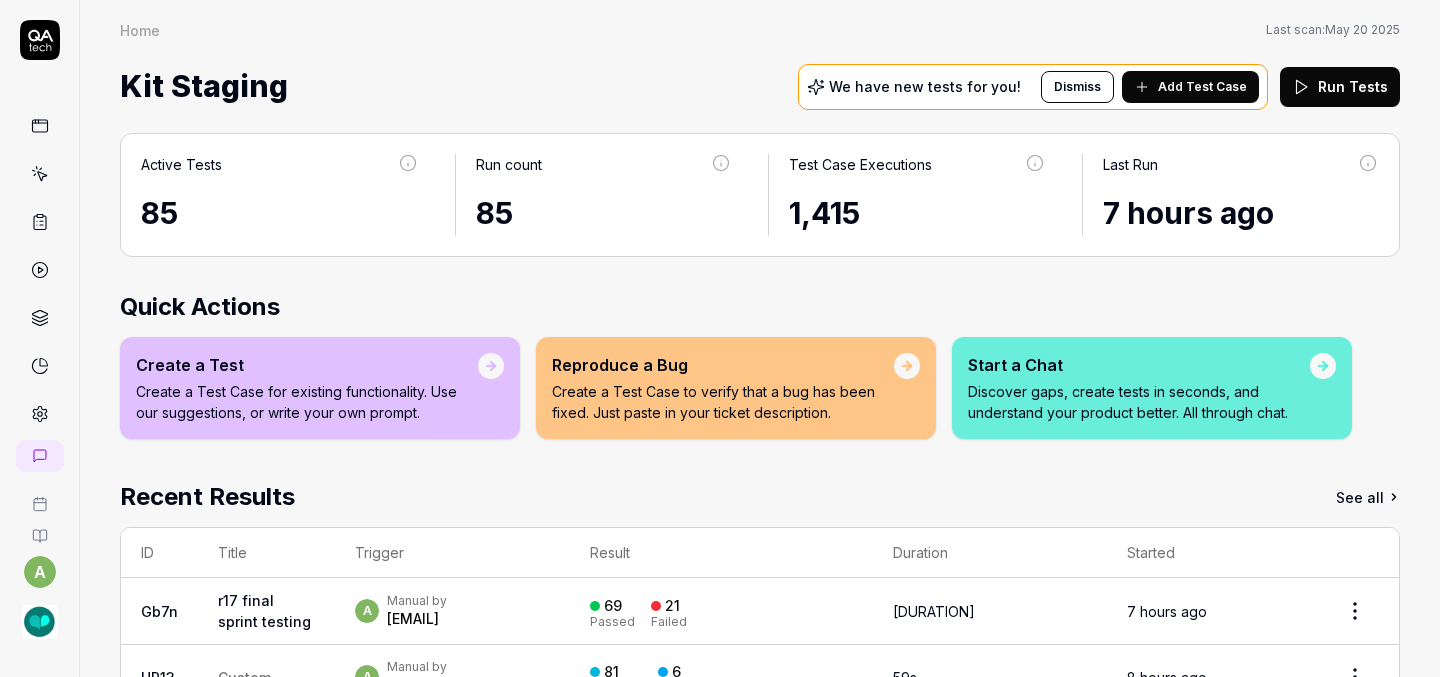 click on "r17 final sprint testing" at bounding box center [264, 611] 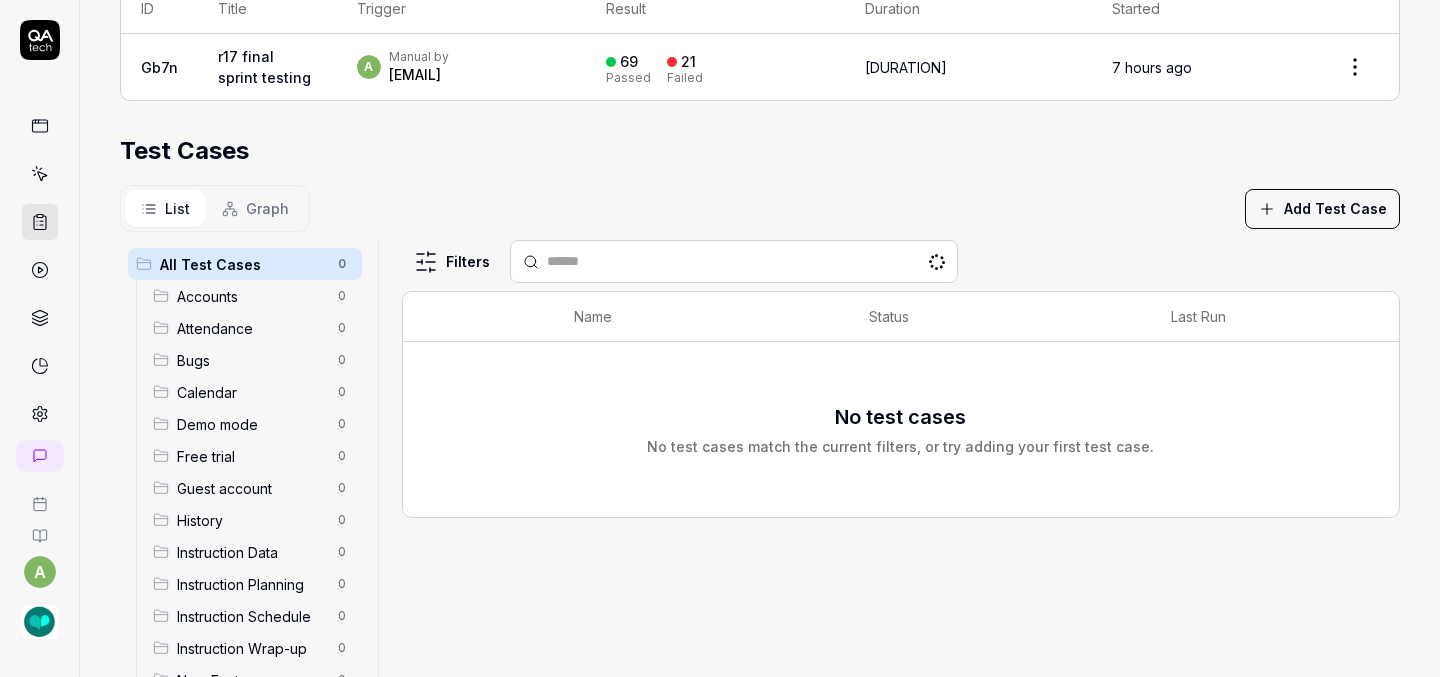 scroll, scrollTop: 465, scrollLeft: 0, axis: vertical 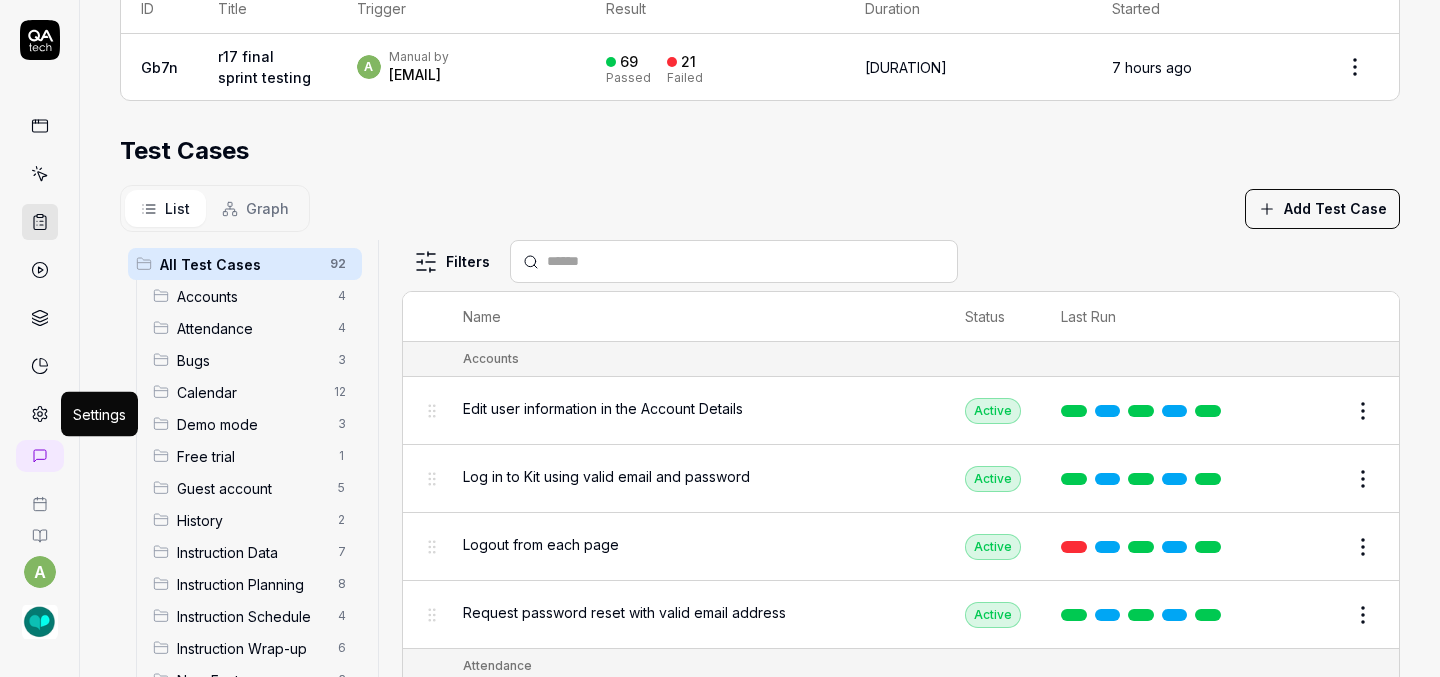 click 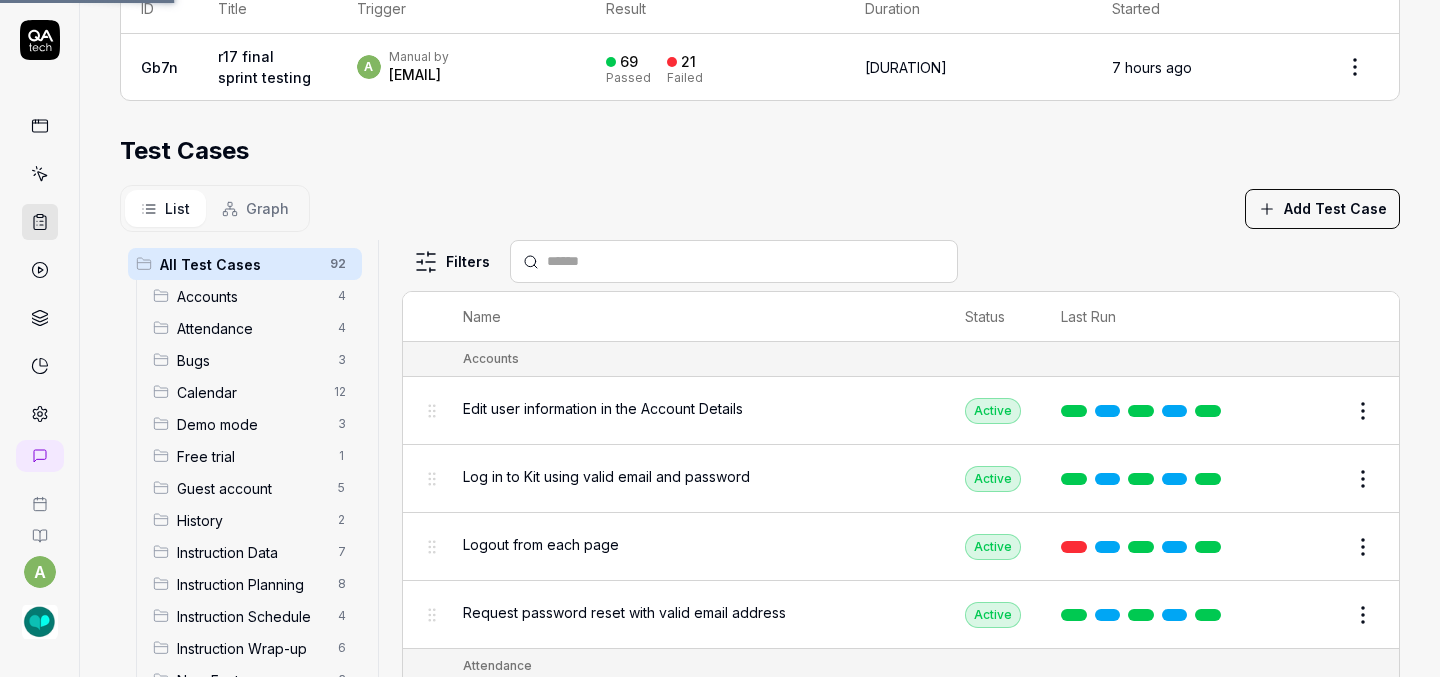 scroll, scrollTop: 0, scrollLeft: 0, axis: both 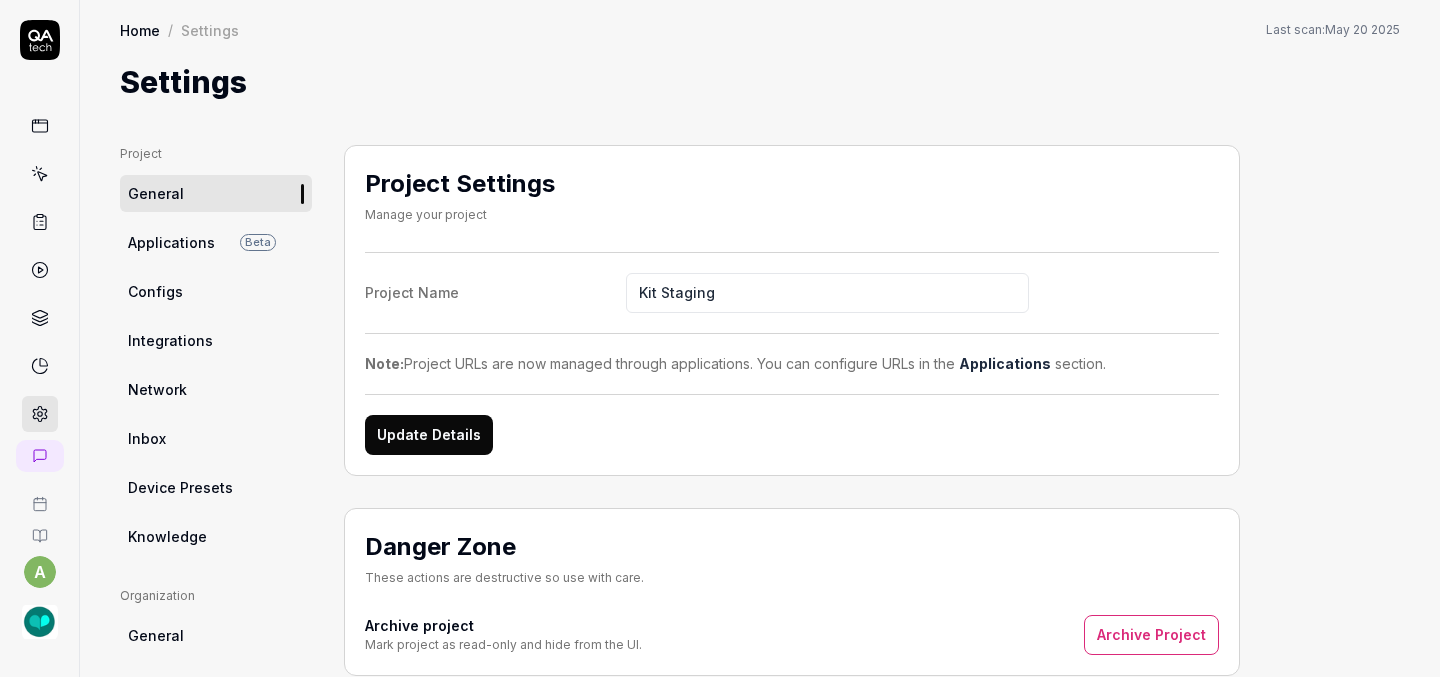 click on "Configs" at bounding box center (155, 291) 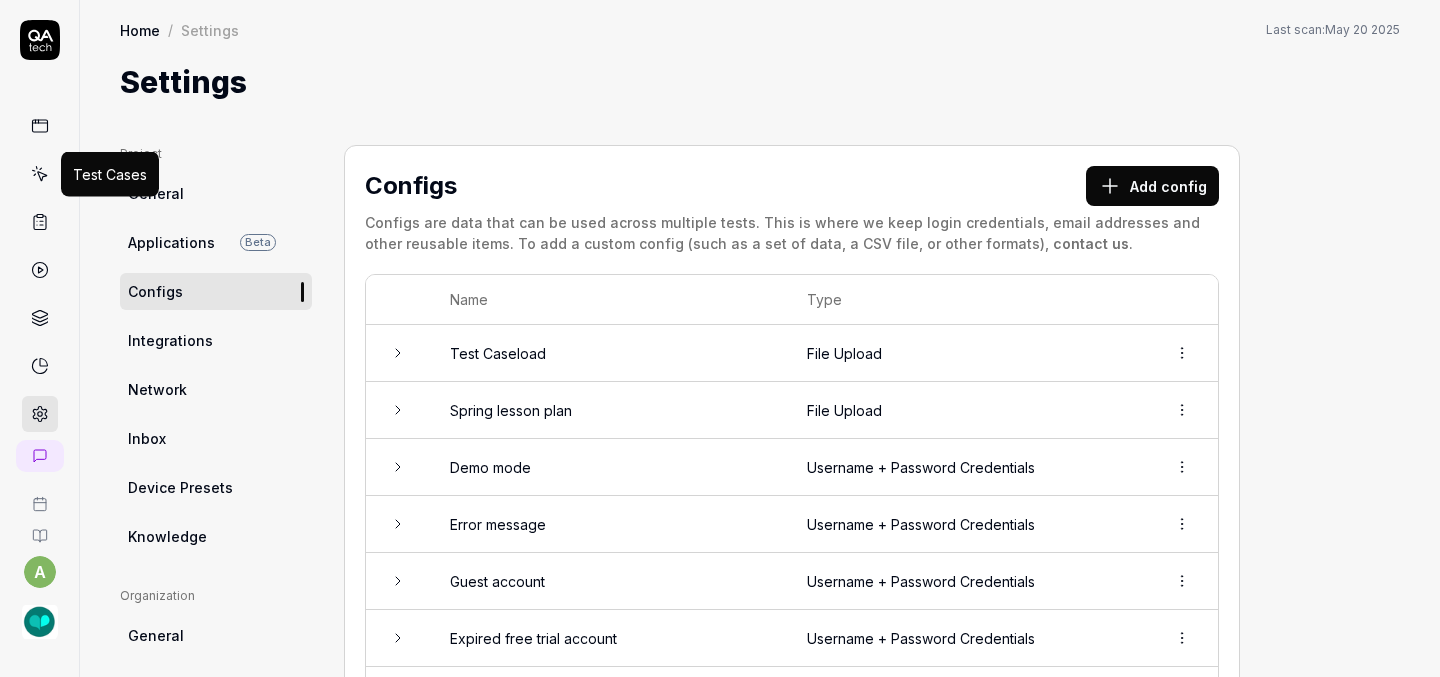 click 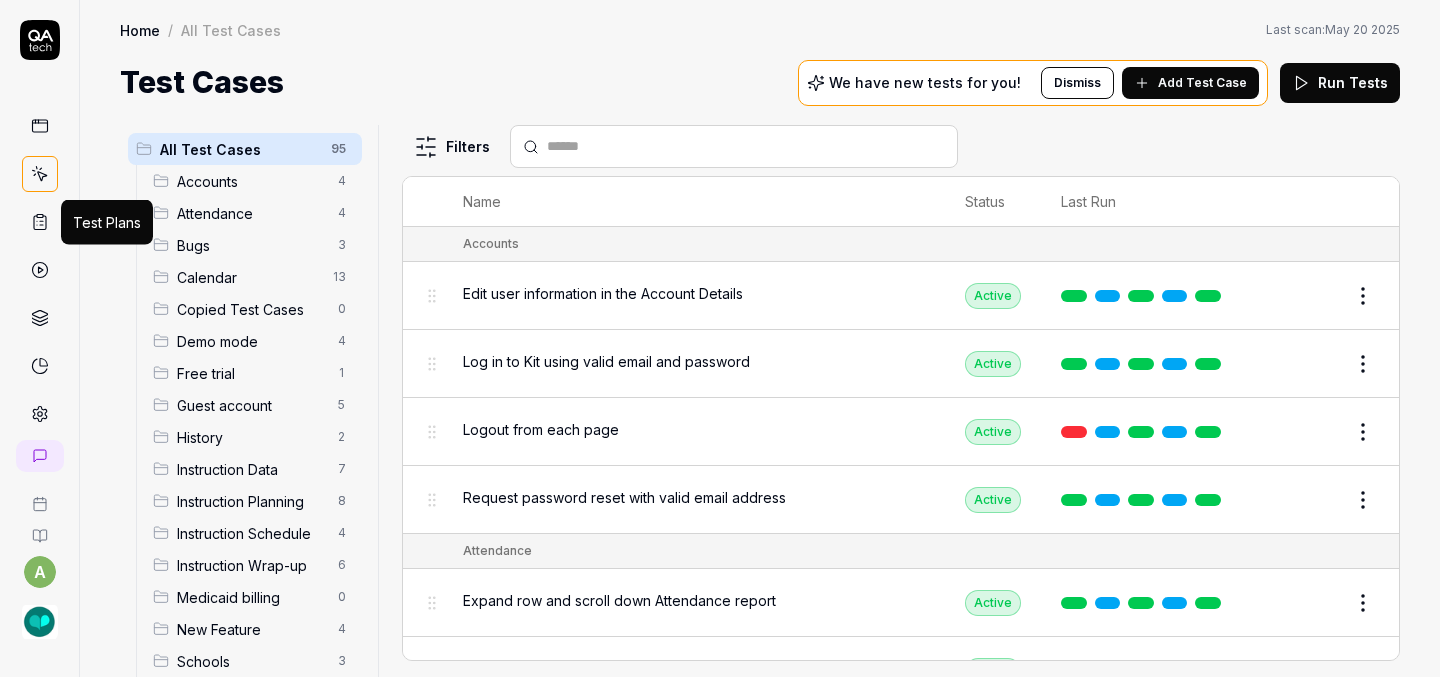 click 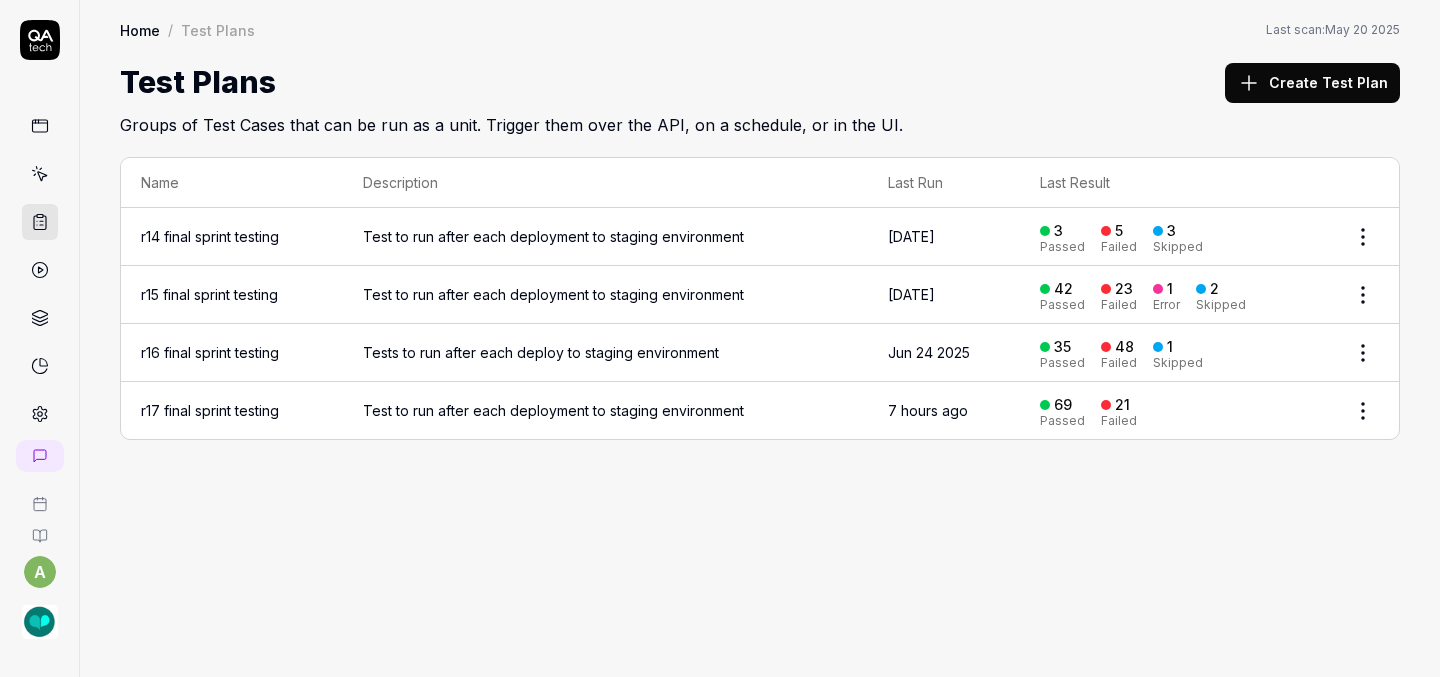 click on "r17 final sprint testing" at bounding box center (232, 410) 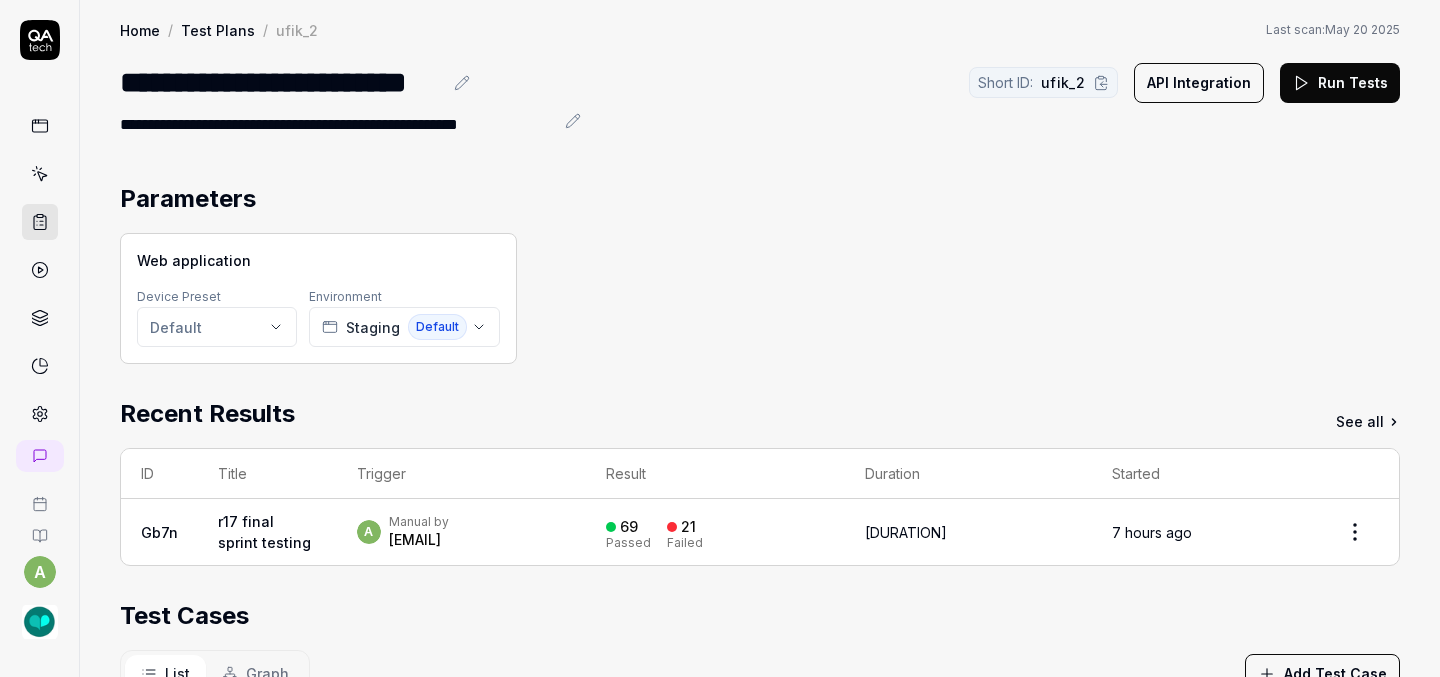 scroll, scrollTop: 386, scrollLeft: 0, axis: vertical 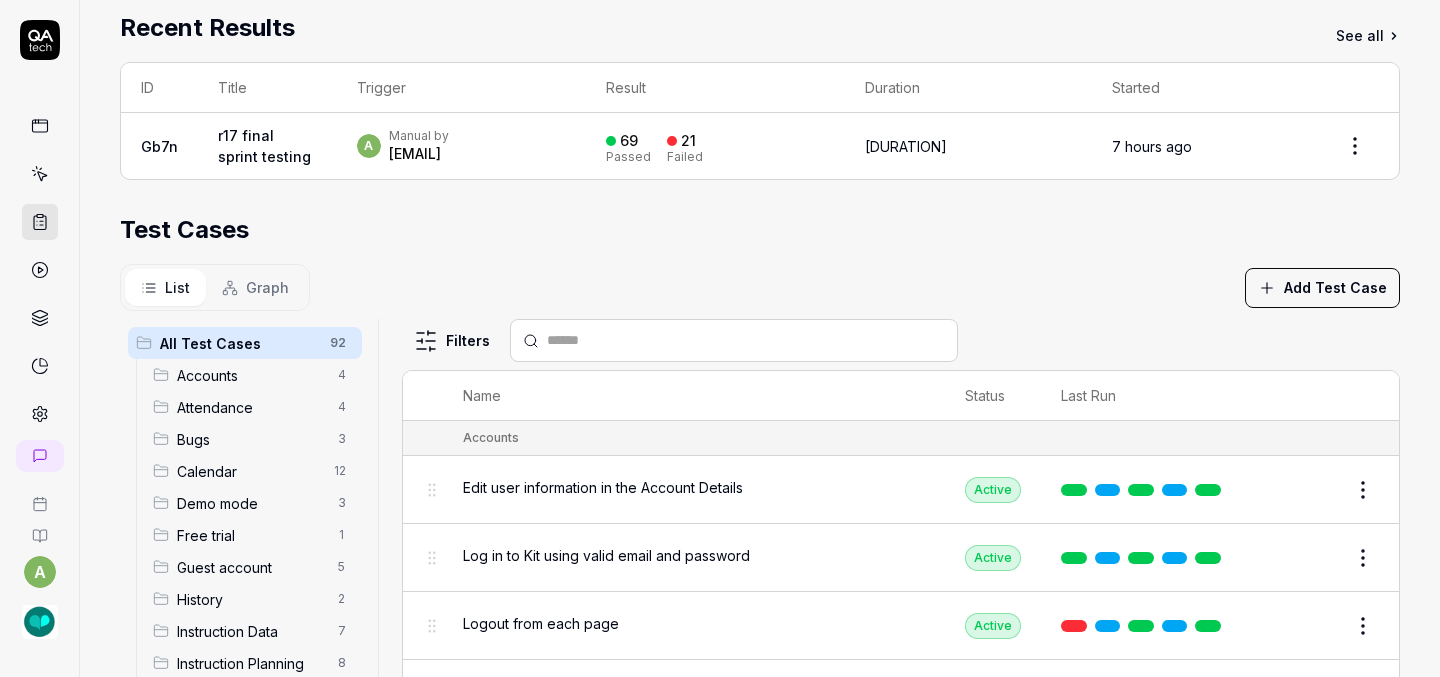 click 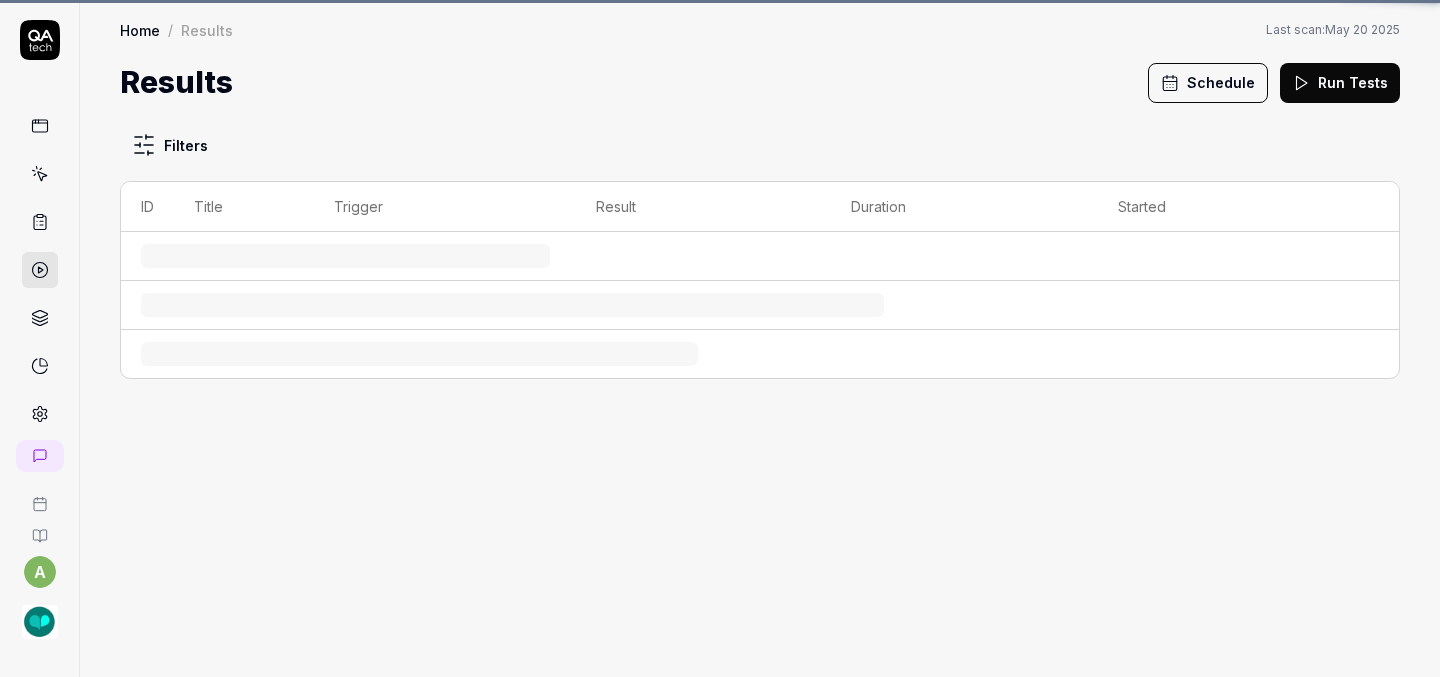 scroll, scrollTop: 0, scrollLeft: 0, axis: both 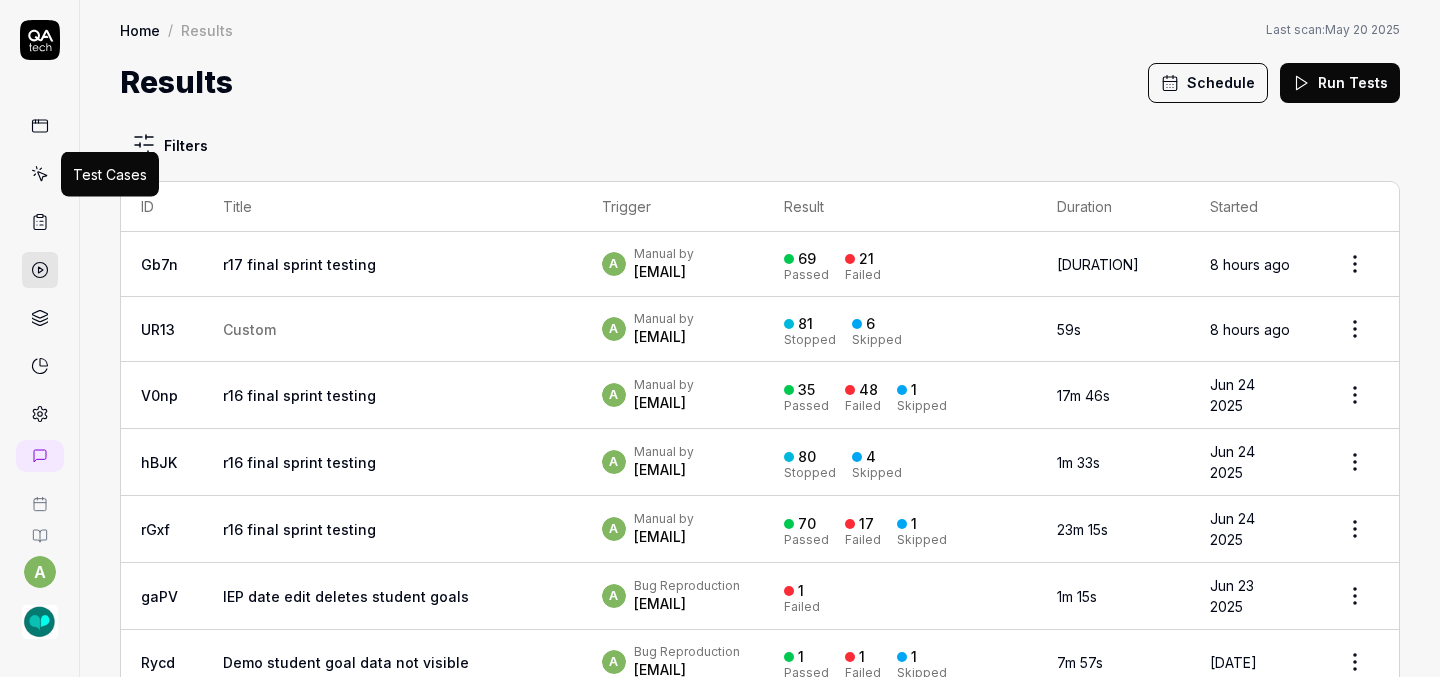 click 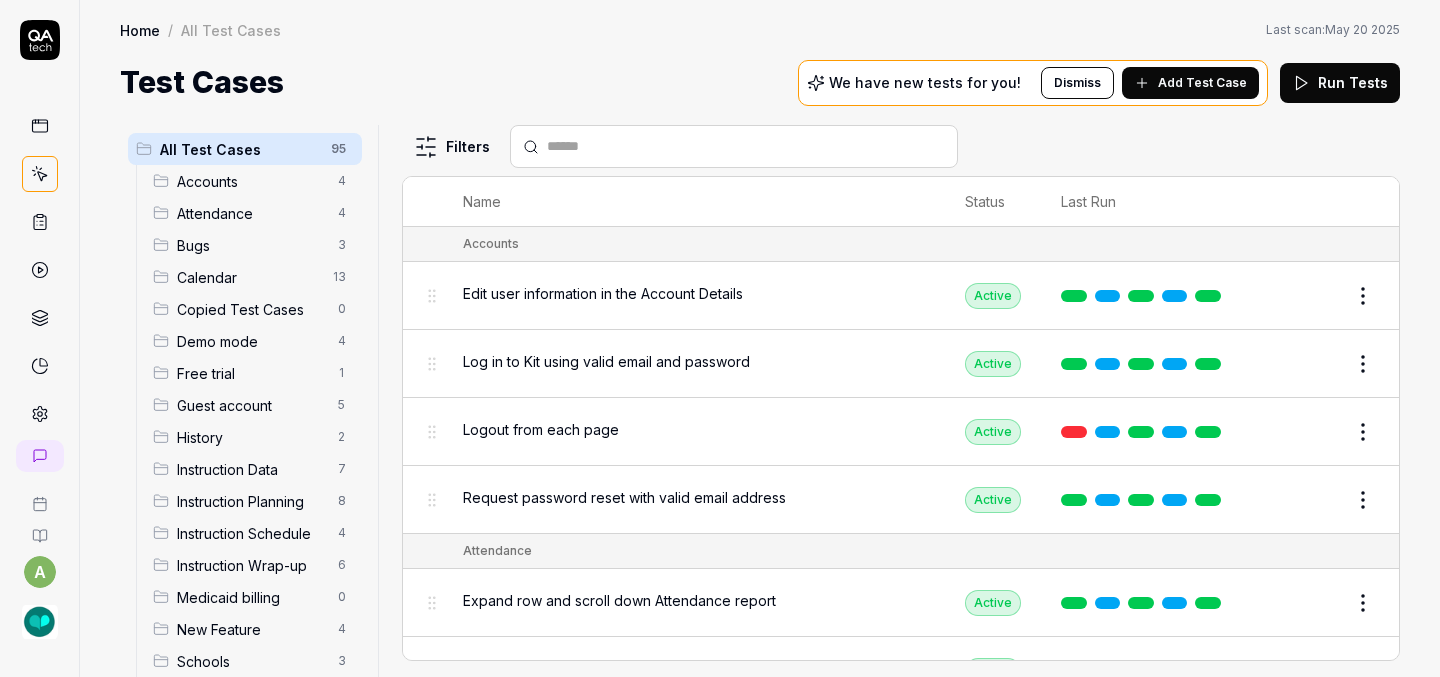 click on "Accounts" at bounding box center (251, 181) 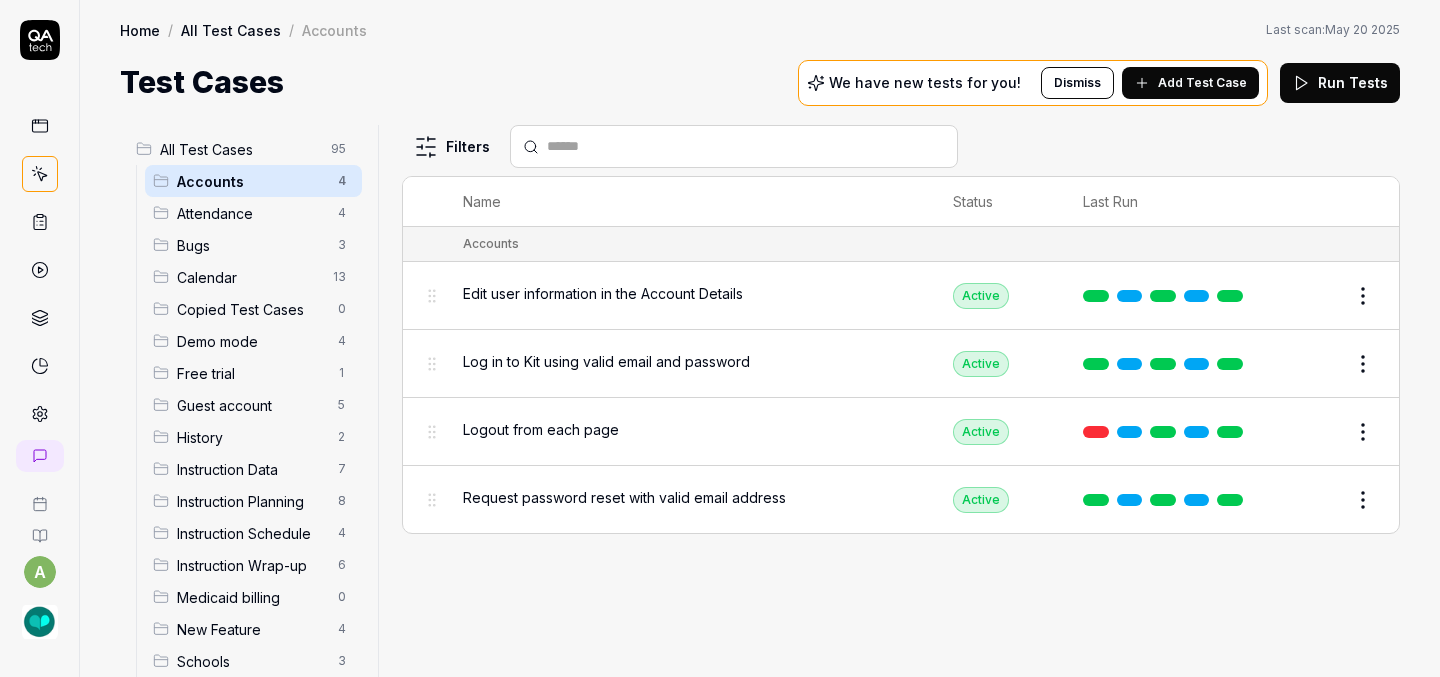 click on "Demo mode" at bounding box center [251, 341] 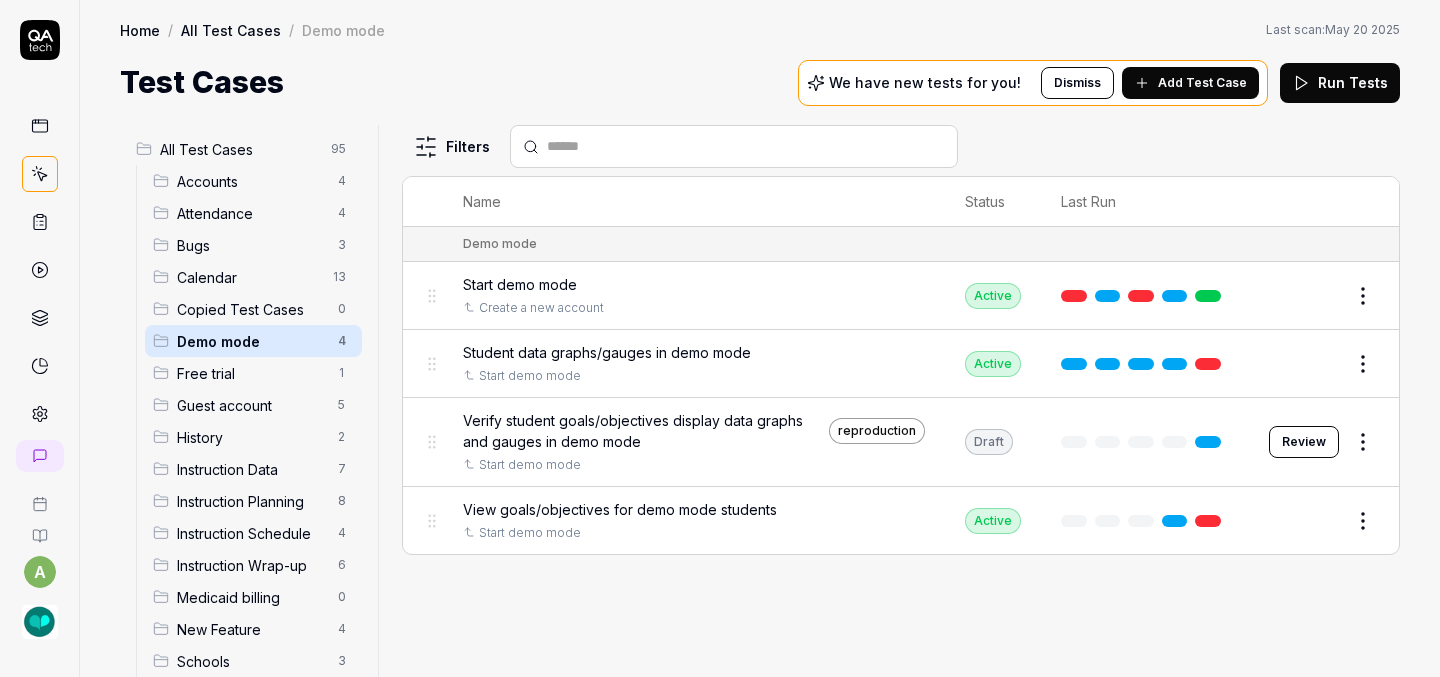 click on "All Test Cases" at bounding box center (239, 149) 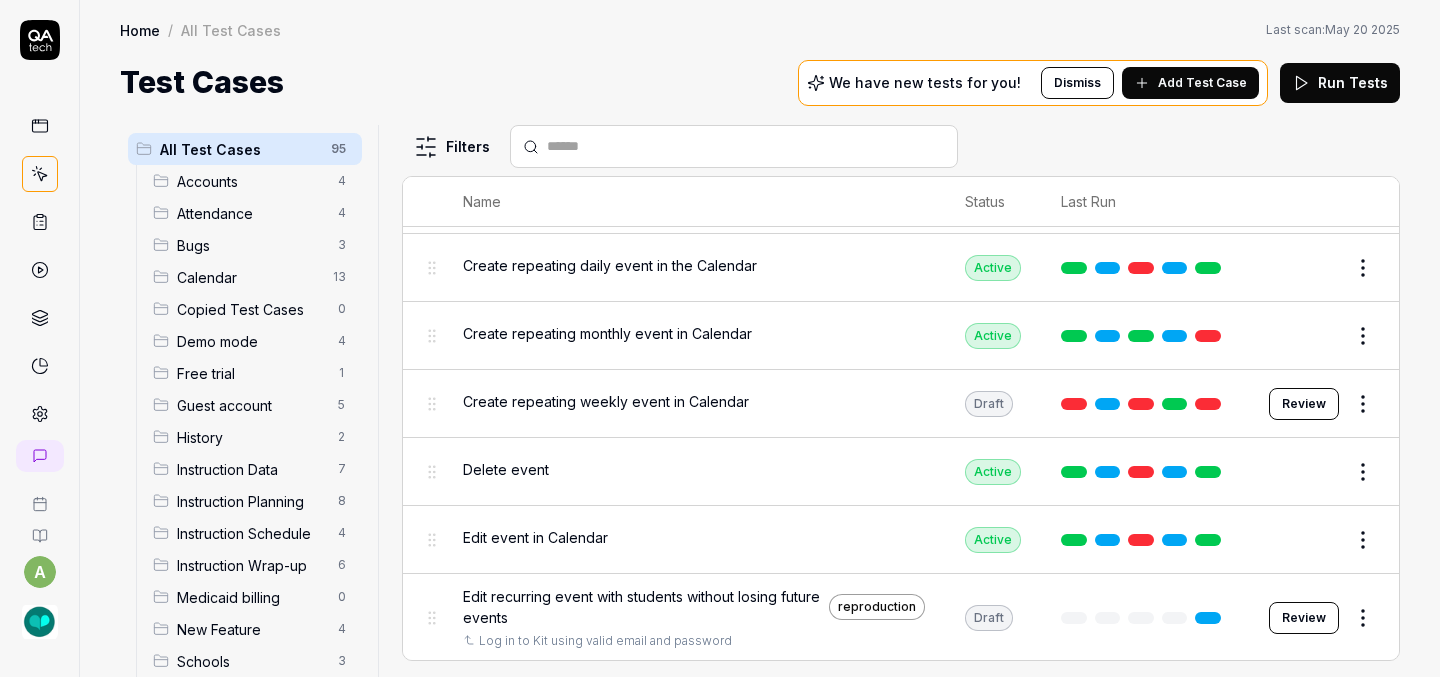 scroll, scrollTop: 1358, scrollLeft: 0, axis: vertical 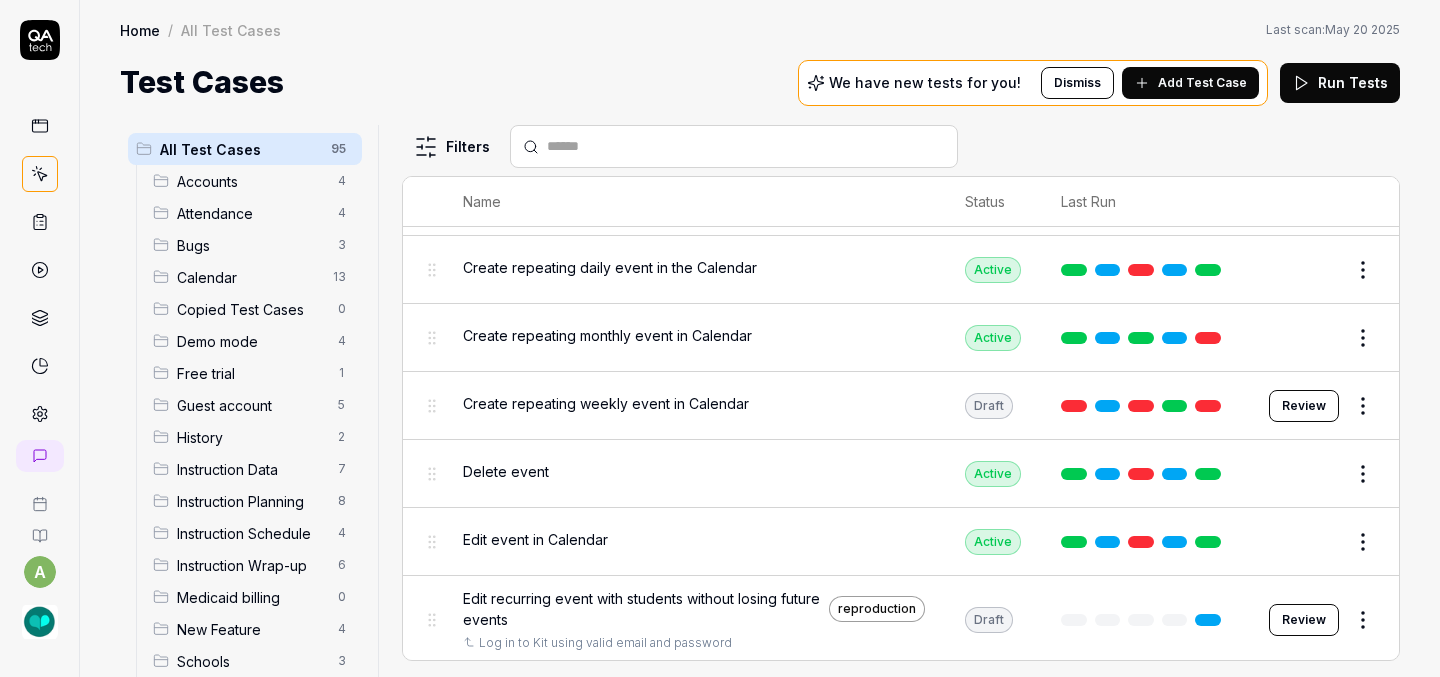 click on "Review" at bounding box center [1304, 406] 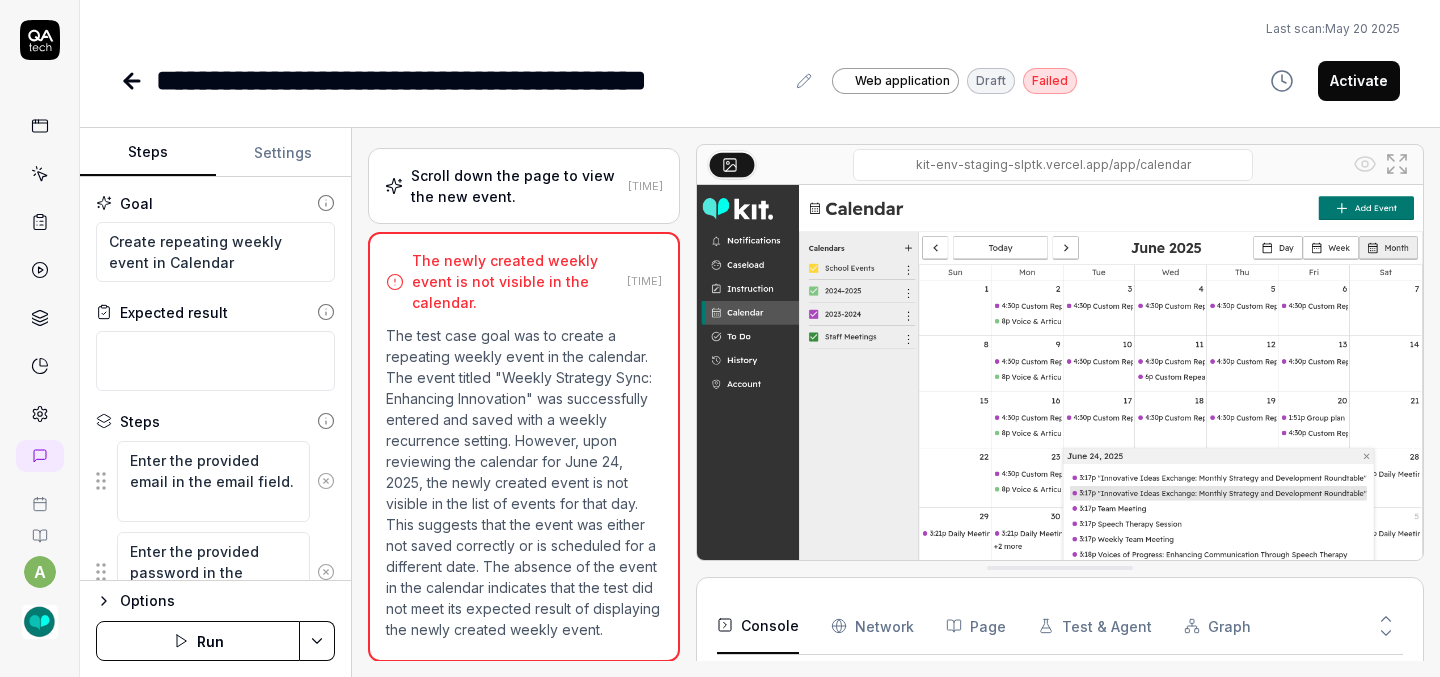 scroll, scrollTop: 1476, scrollLeft: 0, axis: vertical 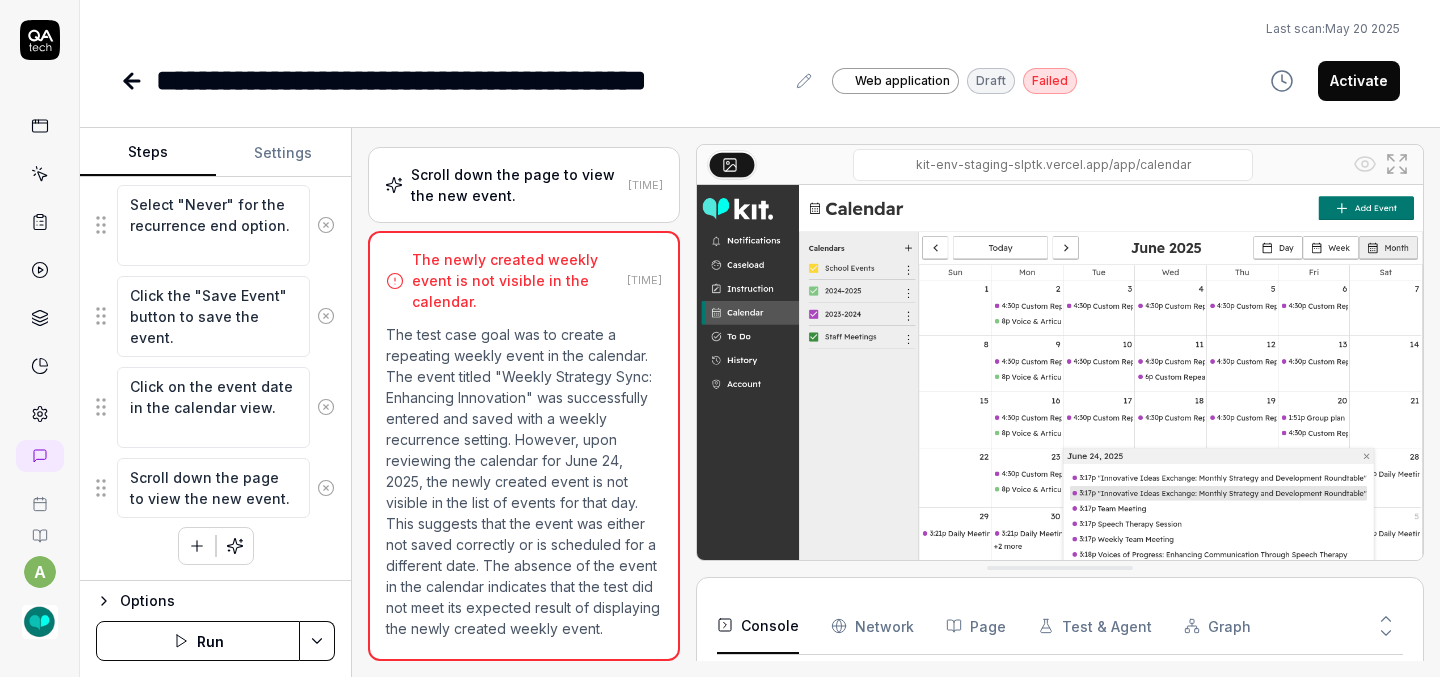 click on "Run" at bounding box center (198, 641) 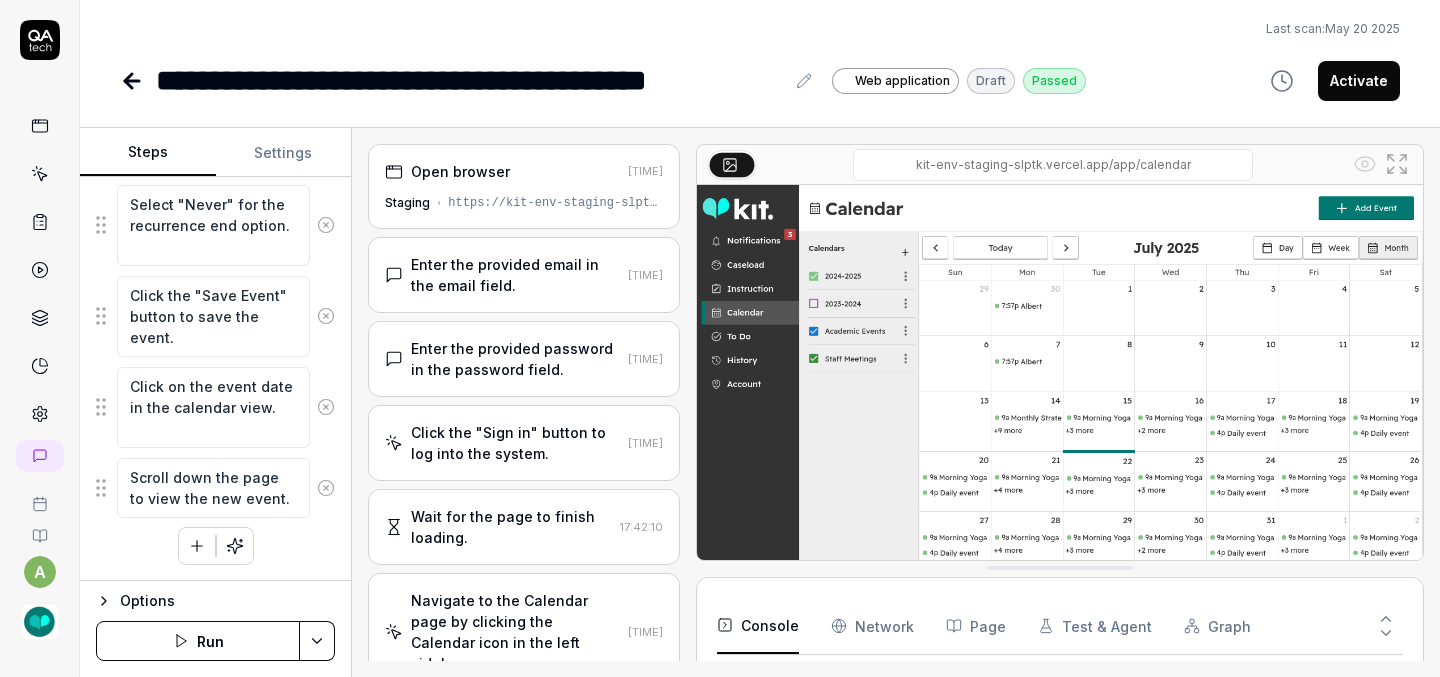 scroll, scrollTop: 232, scrollLeft: 0, axis: vertical 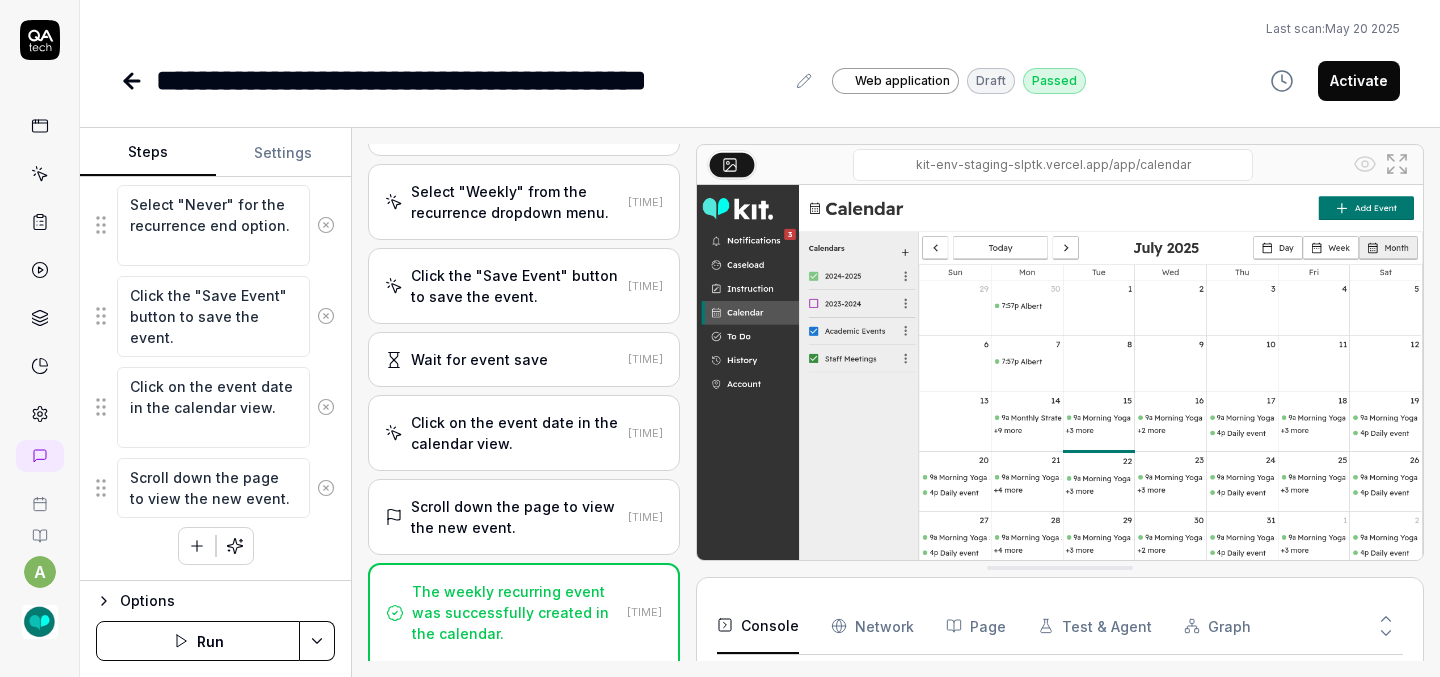 click on "Activate" at bounding box center (1359, 81) 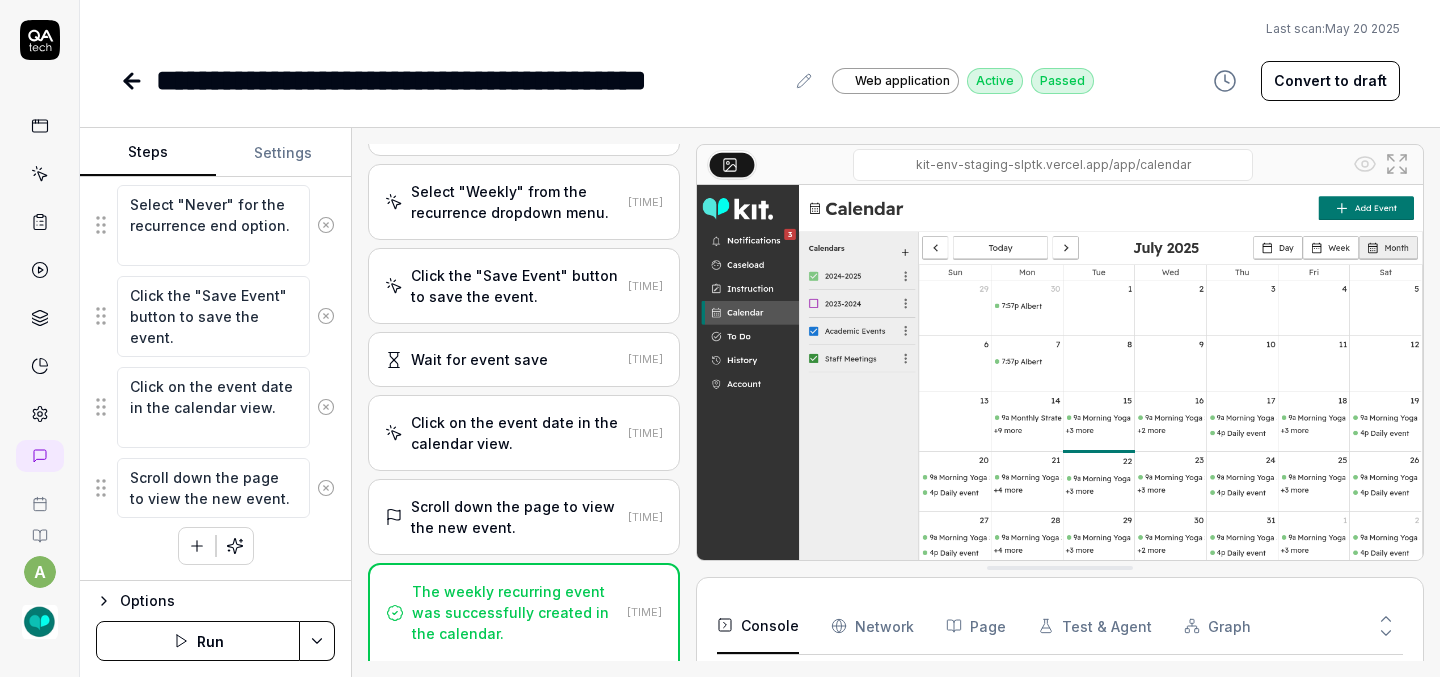 click 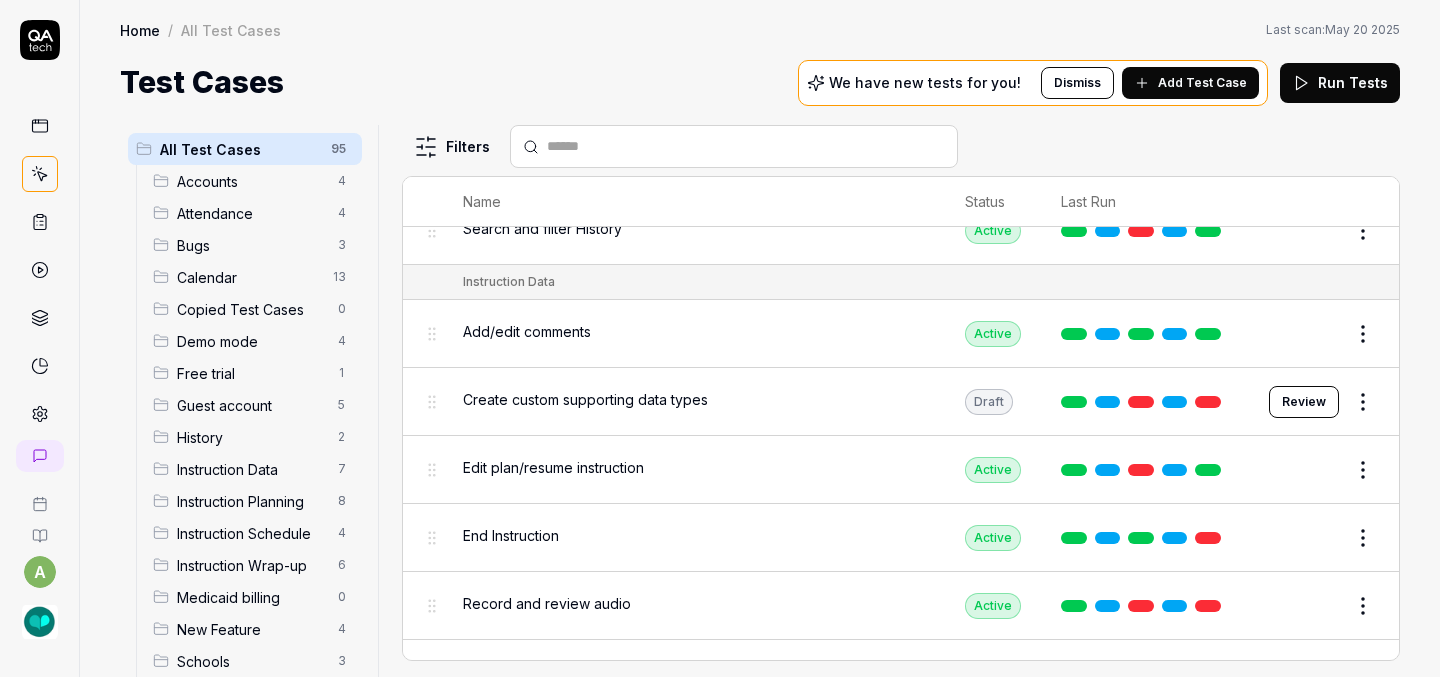 scroll, scrollTop: 2737, scrollLeft: 0, axis: vertical 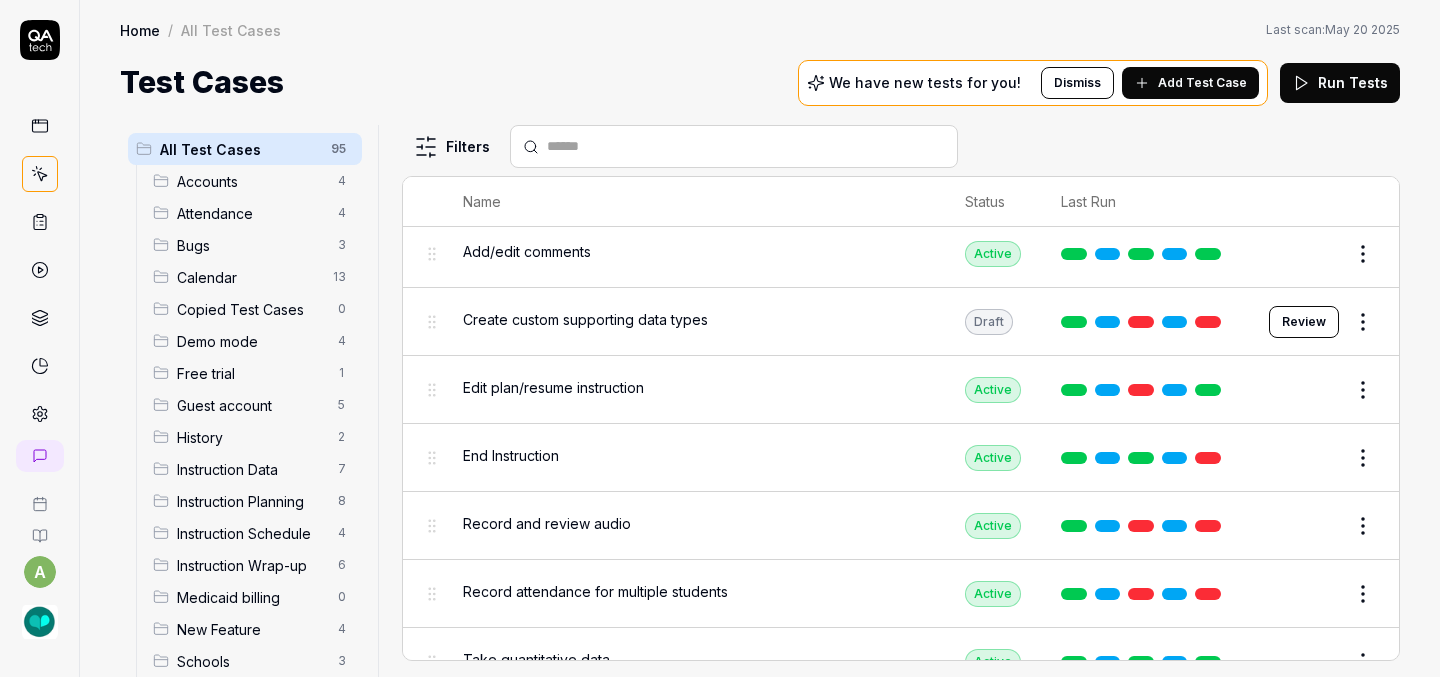 click on "Edit" at bounding box center (1315, 458) 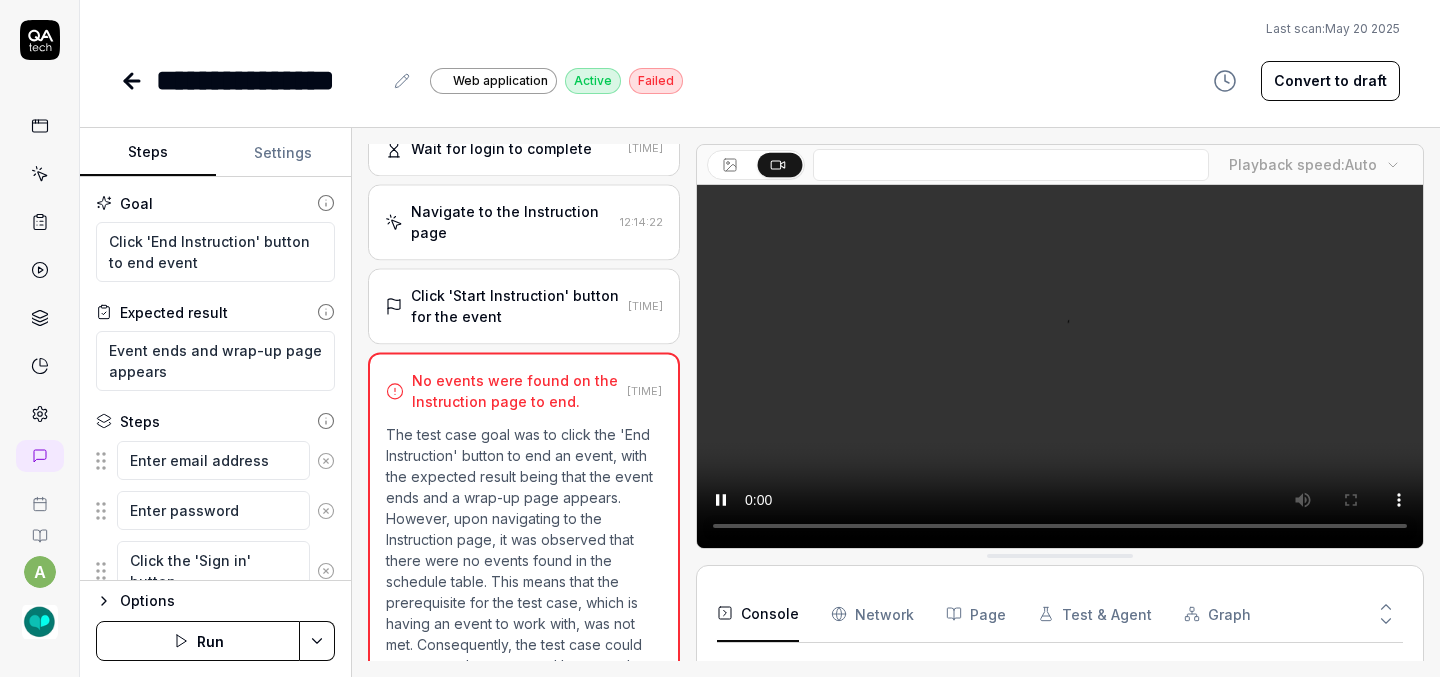 scroll, scrollTop: 489, scrollLeft: 0, axis: vertical 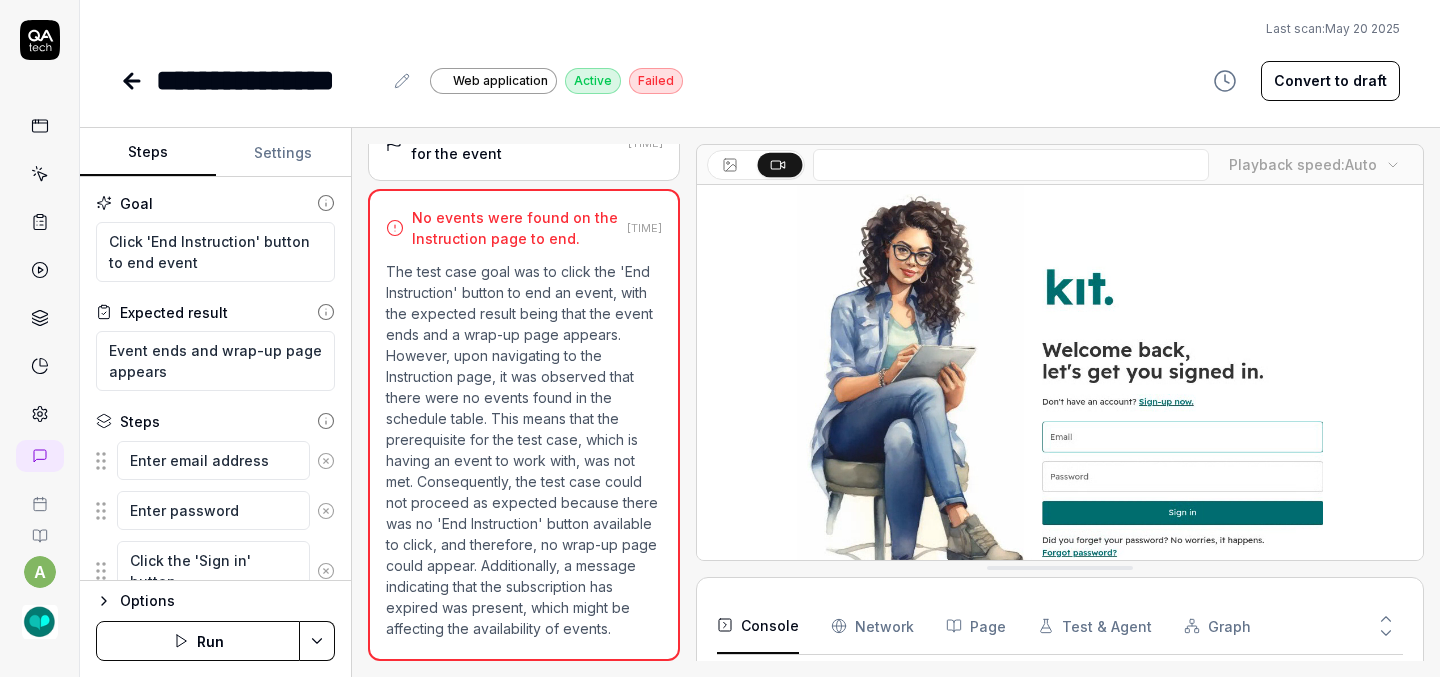 type on "*" 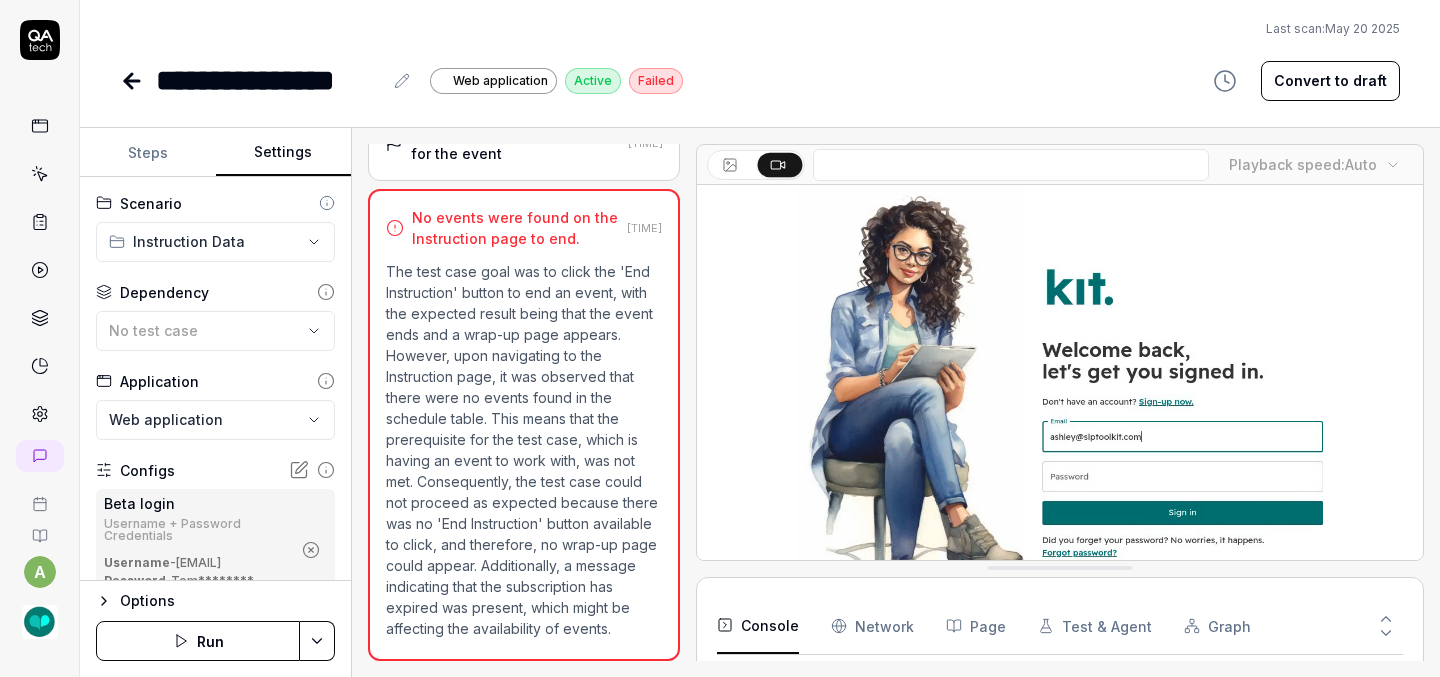 click on "Settings" at bounding box center [284, 153] 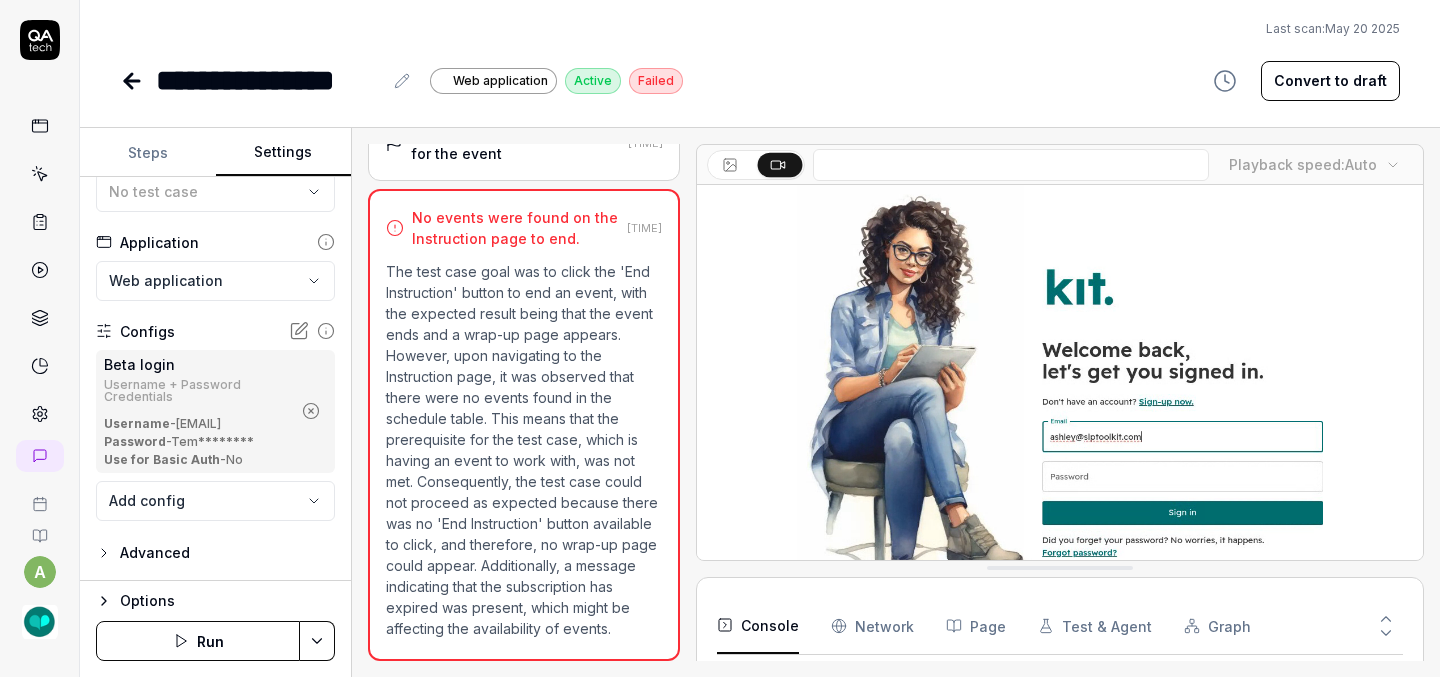scroll, scrollTop: 157, scrollLeft: 0, axis: vertical 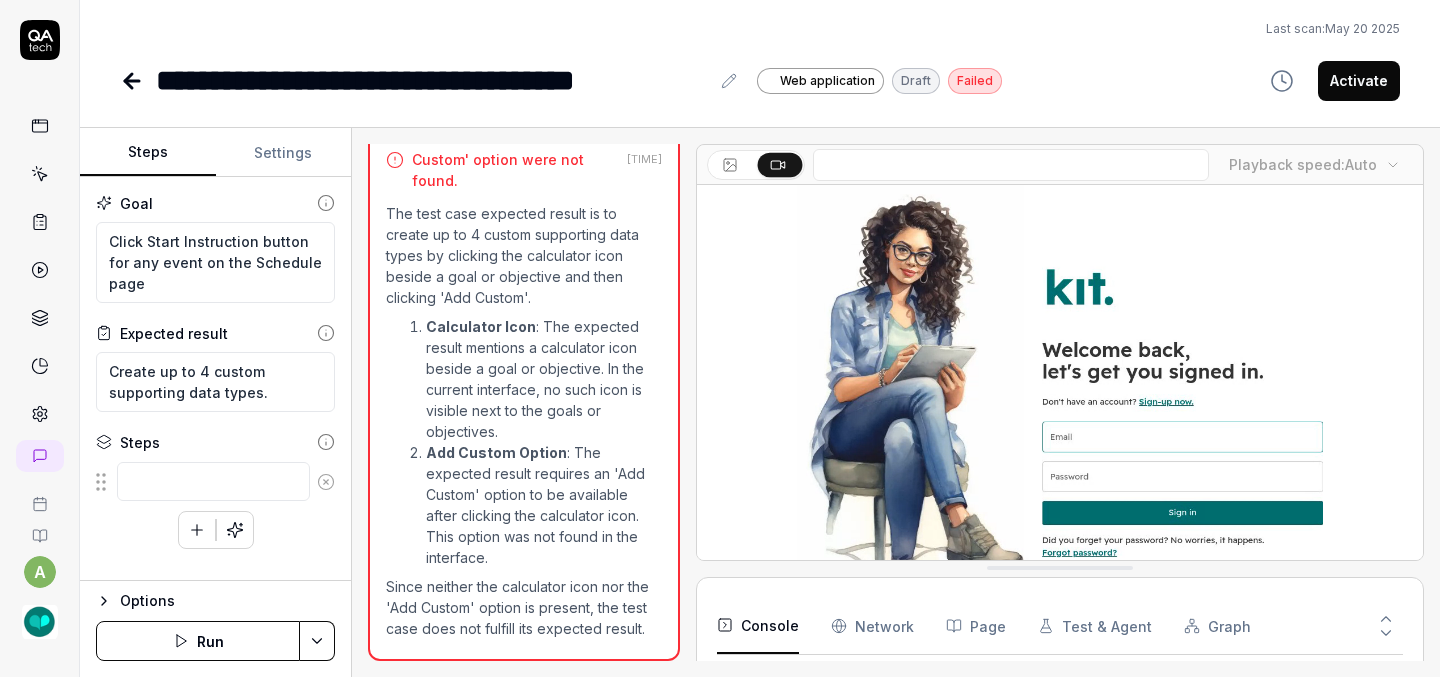 click on "Run" at bounding box center (198, 641) 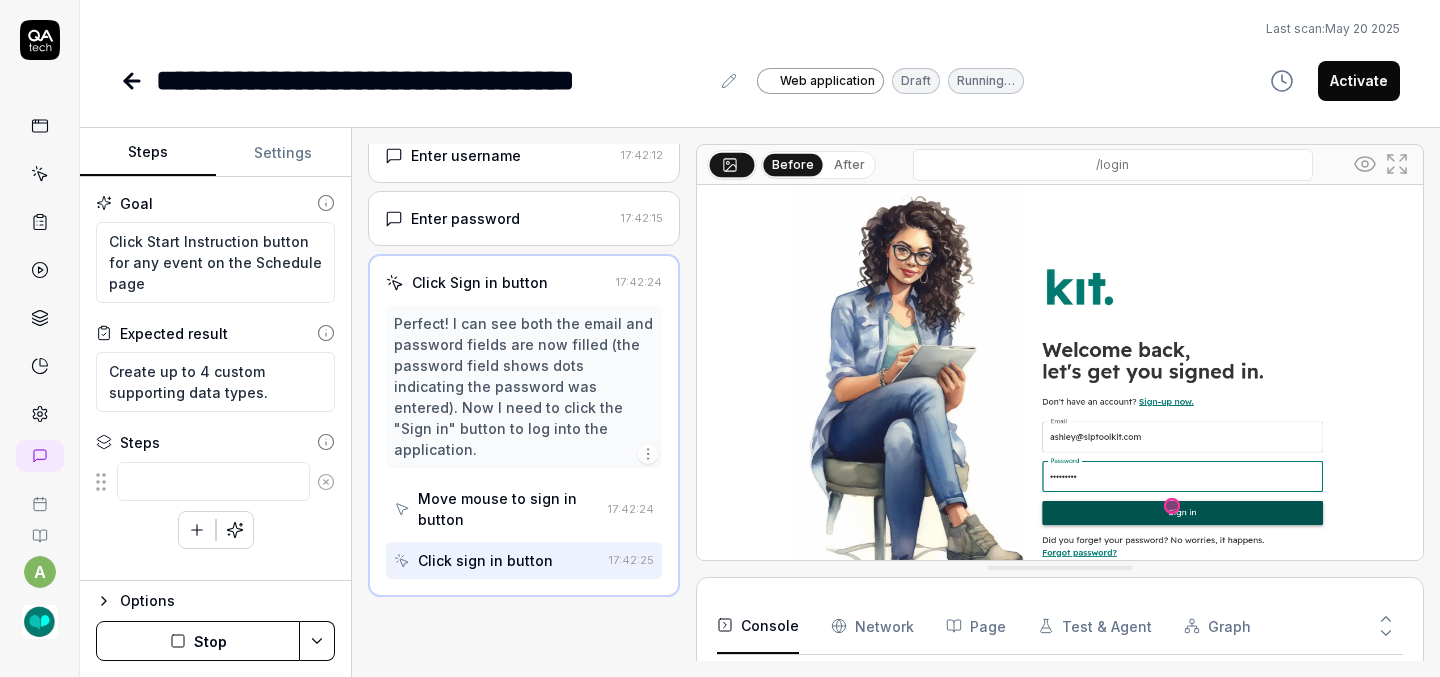 scroll, scrollTop: 109, scrollLeft: 0, axis: vertical 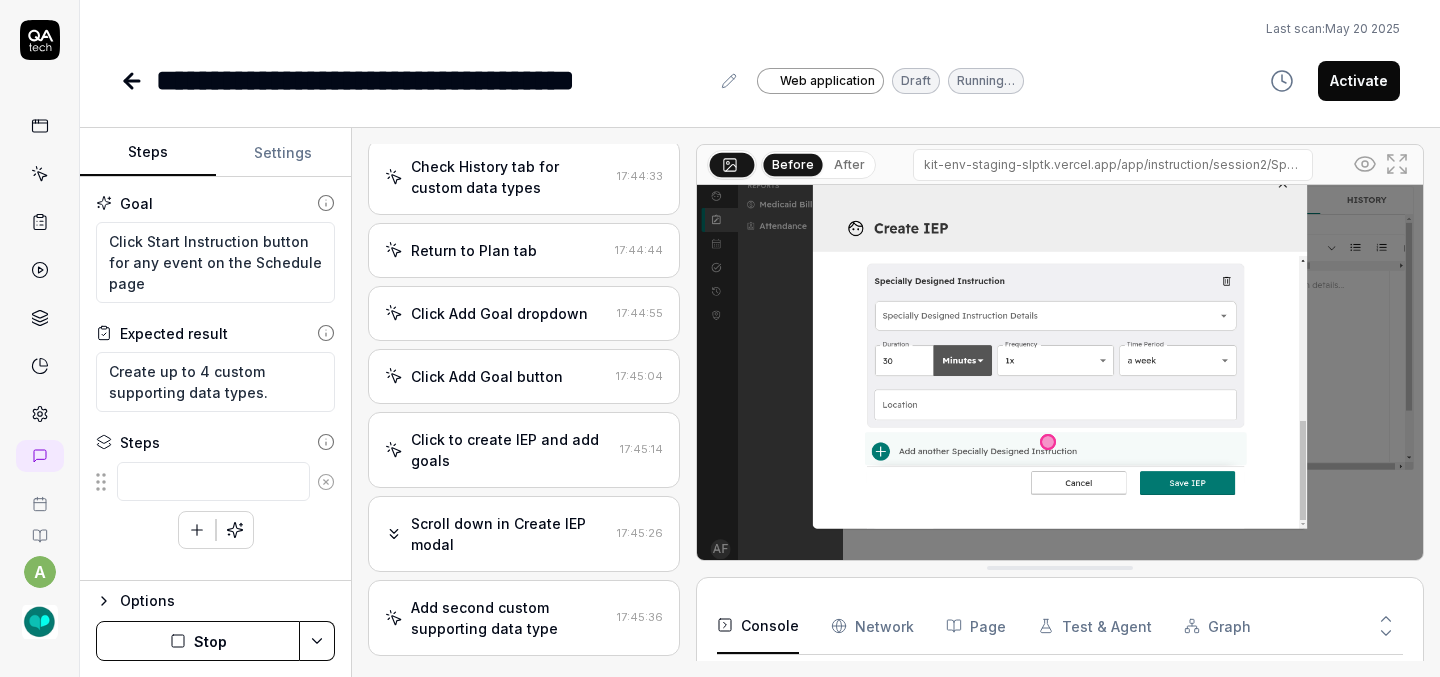 click on "Stop" at bounding box center [198, 641] 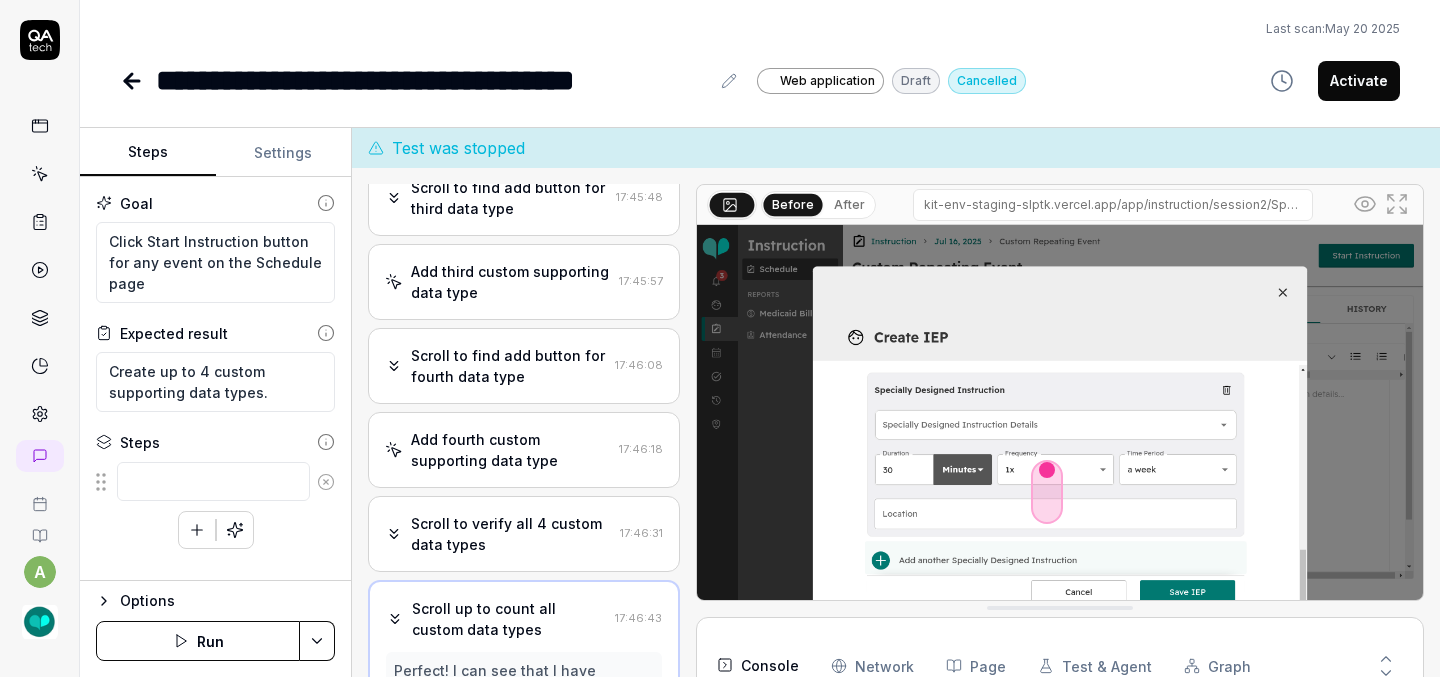 scroll, scrollTop: 2419, scrollLeft: 0, axis: vertical 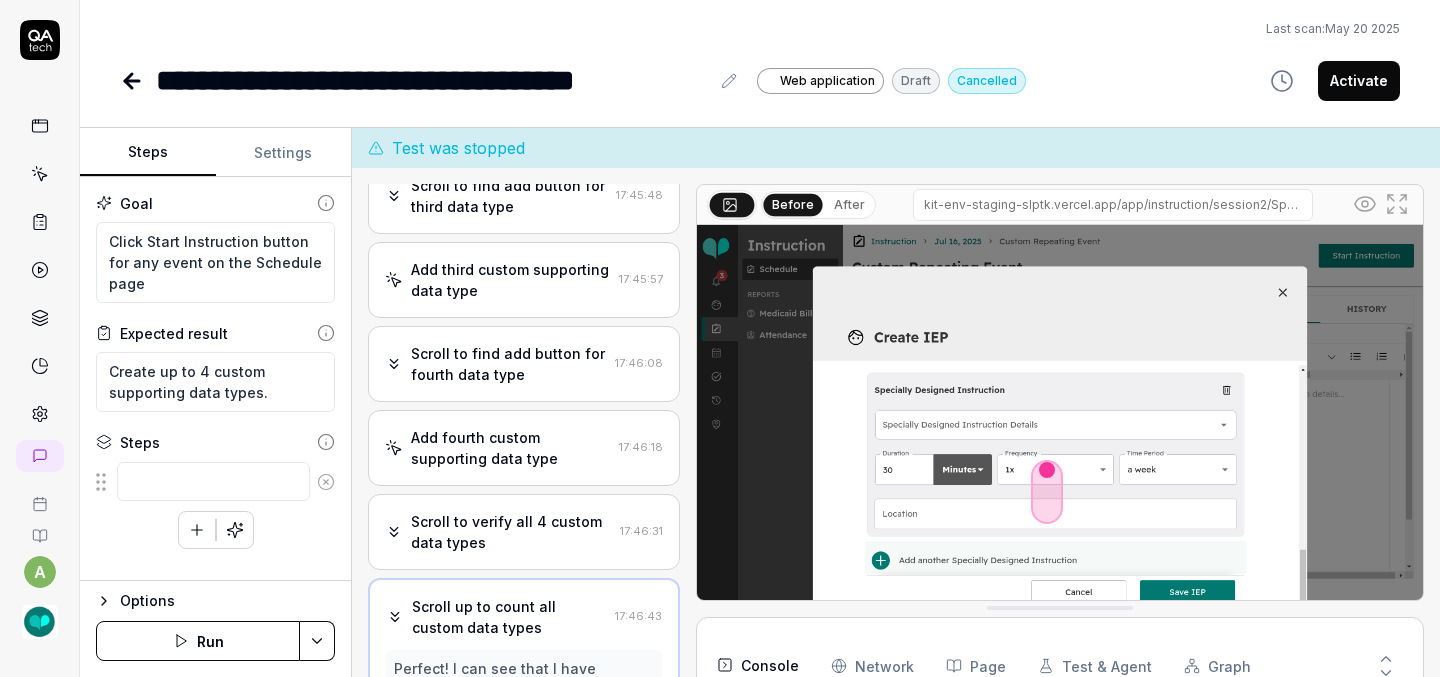 click on "Run" at bounding box center (198, 641) 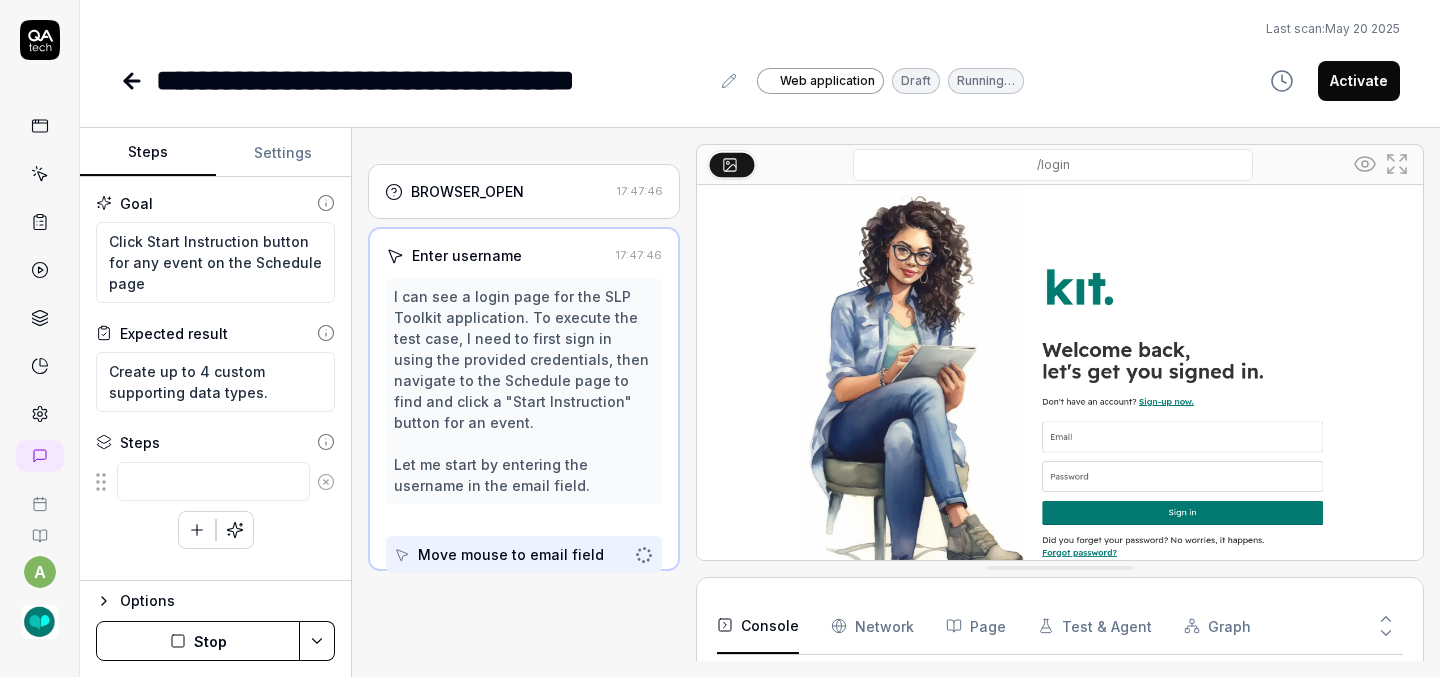 type on "*" 